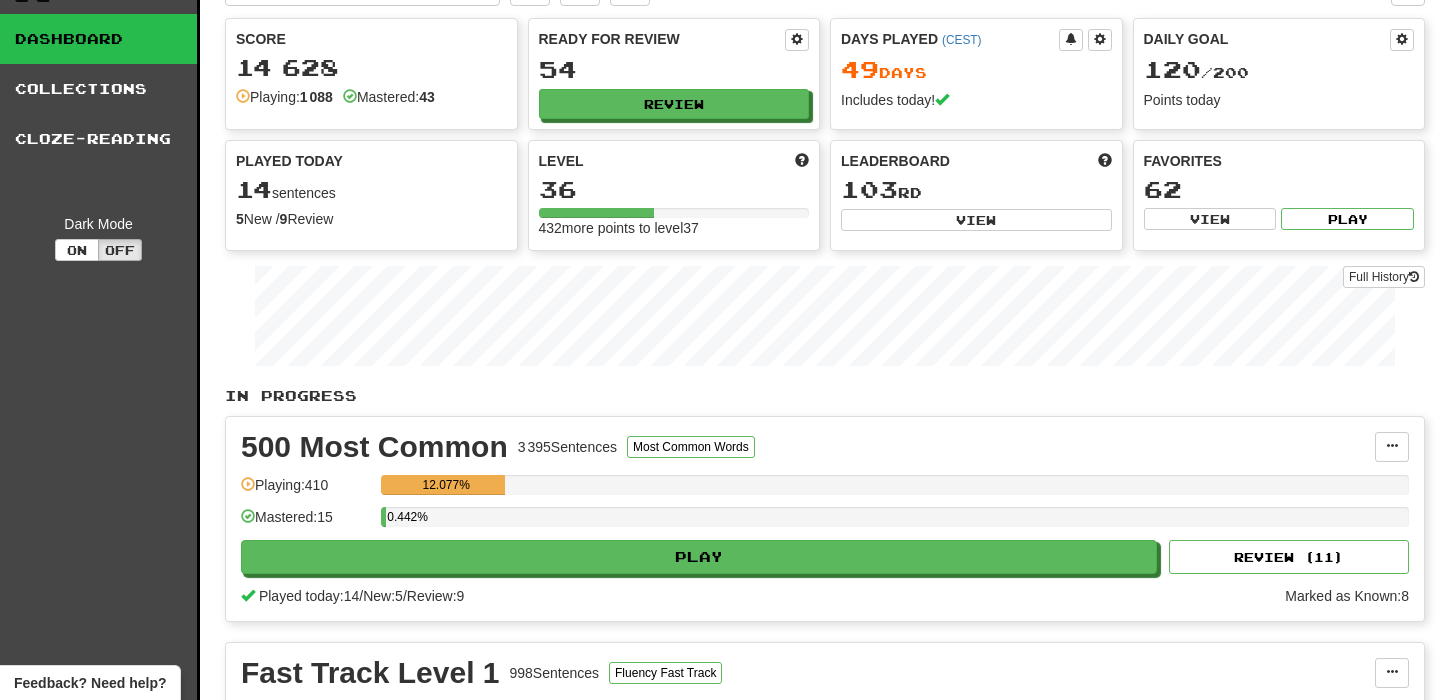 scroll, scrollTop: 46, scrollLeft: 0, axis: vertical 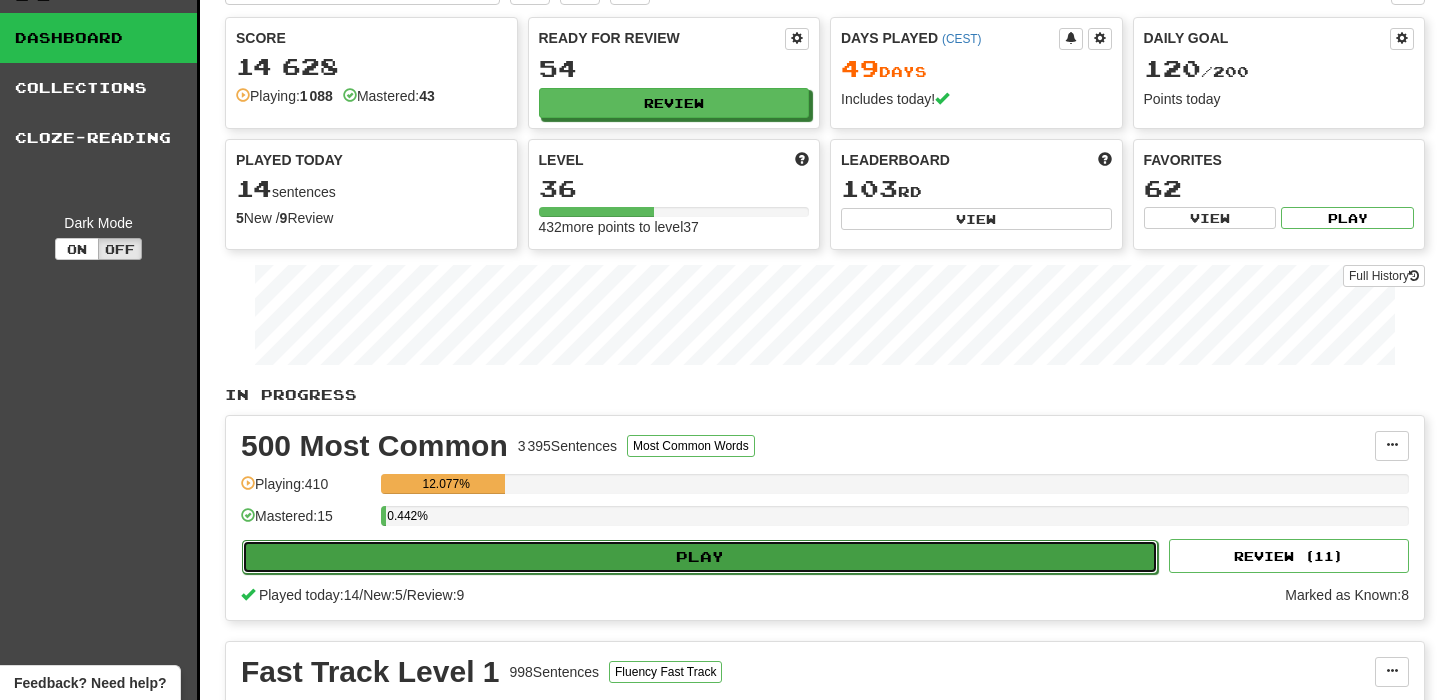 click on "Play" at bounding box center [700, 557] 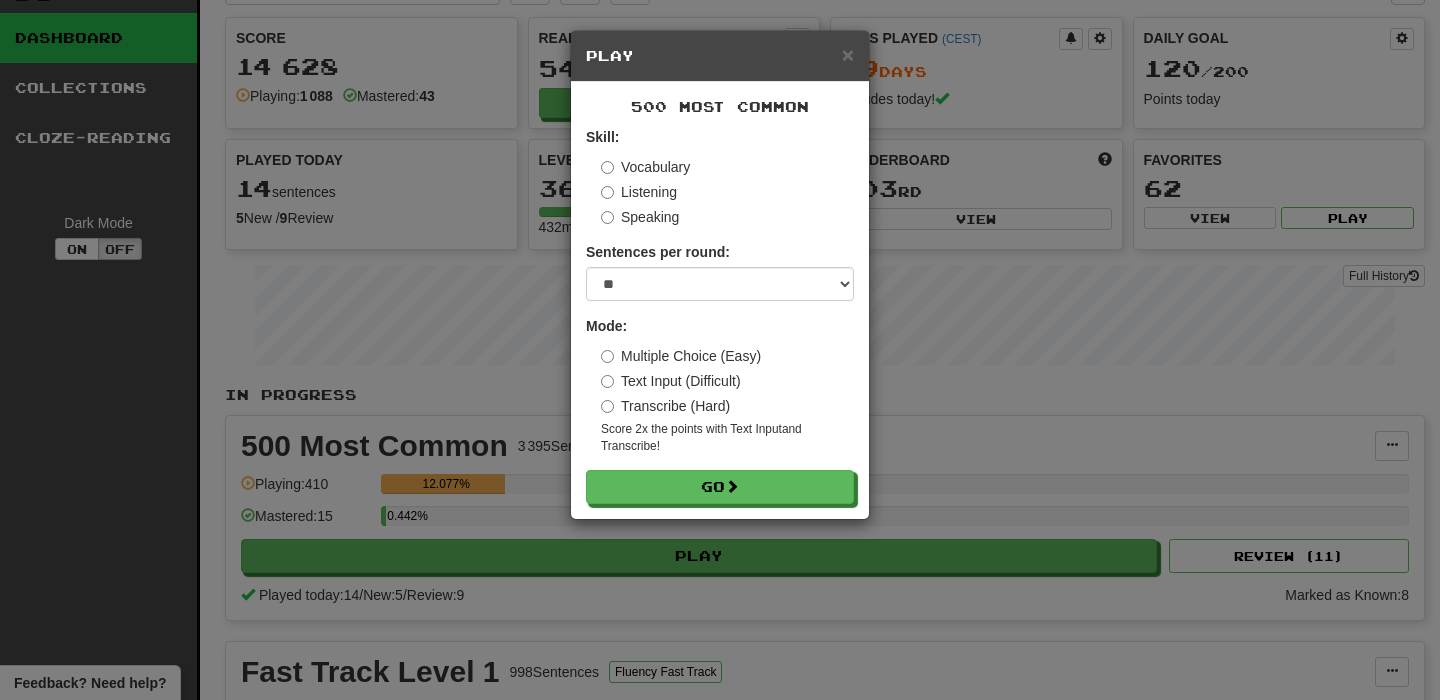 click on "Vocabulary Listening Speaking" at bounding box center [727, 192] 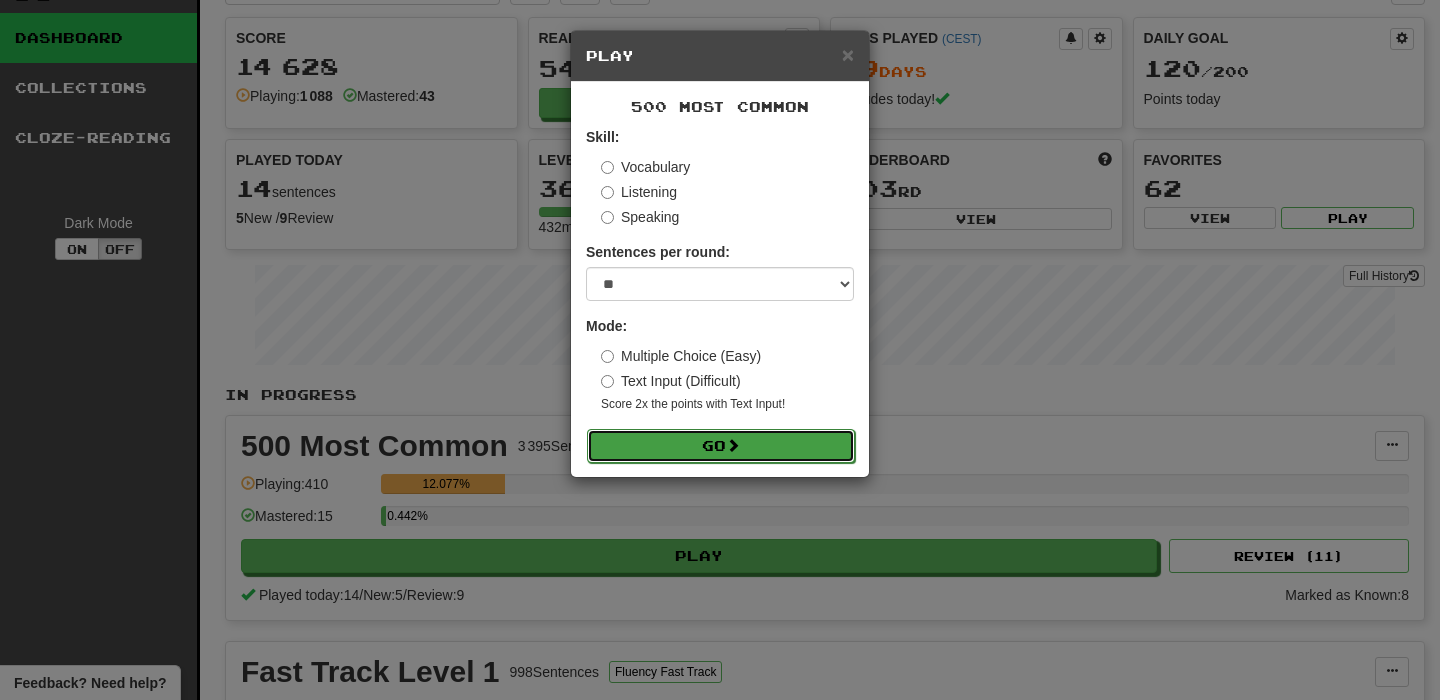 click on "Go" at bounding box center [721, 446] 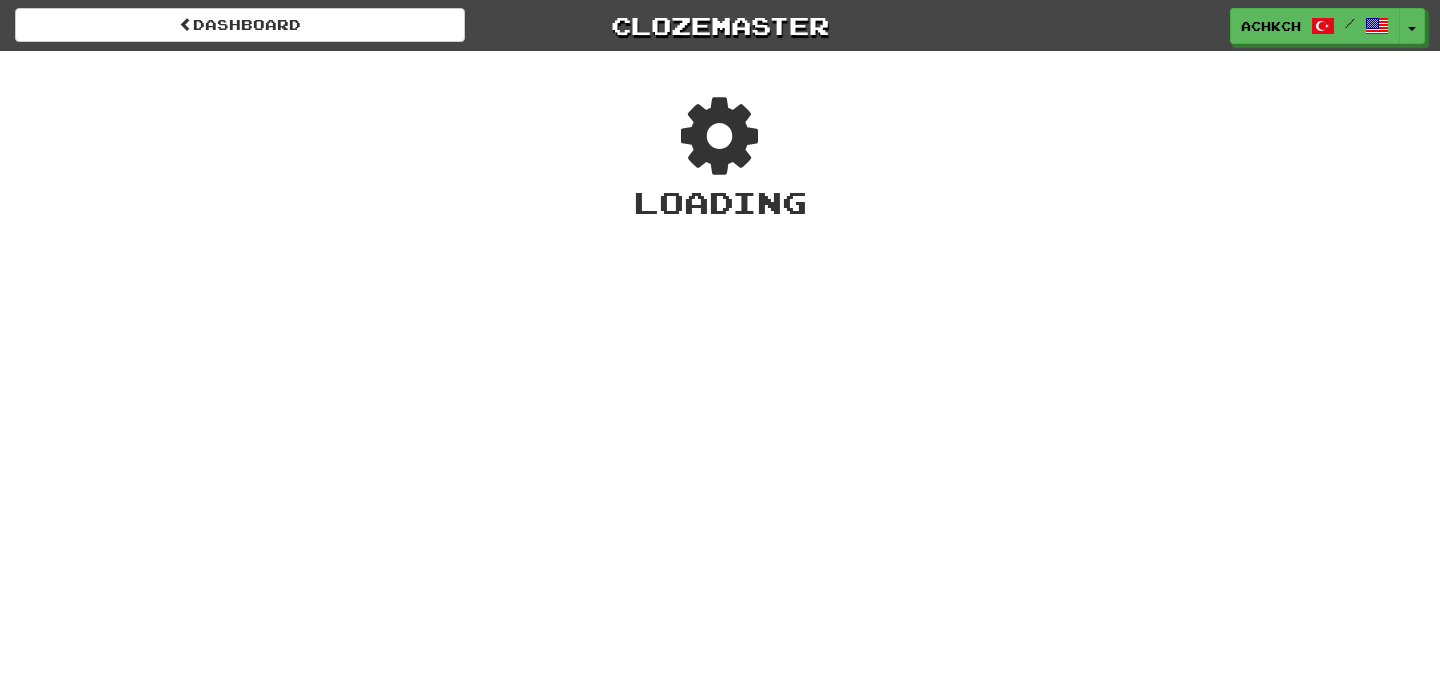 scroll, scrollTop: 0, scrollLeft: 0, axis: both 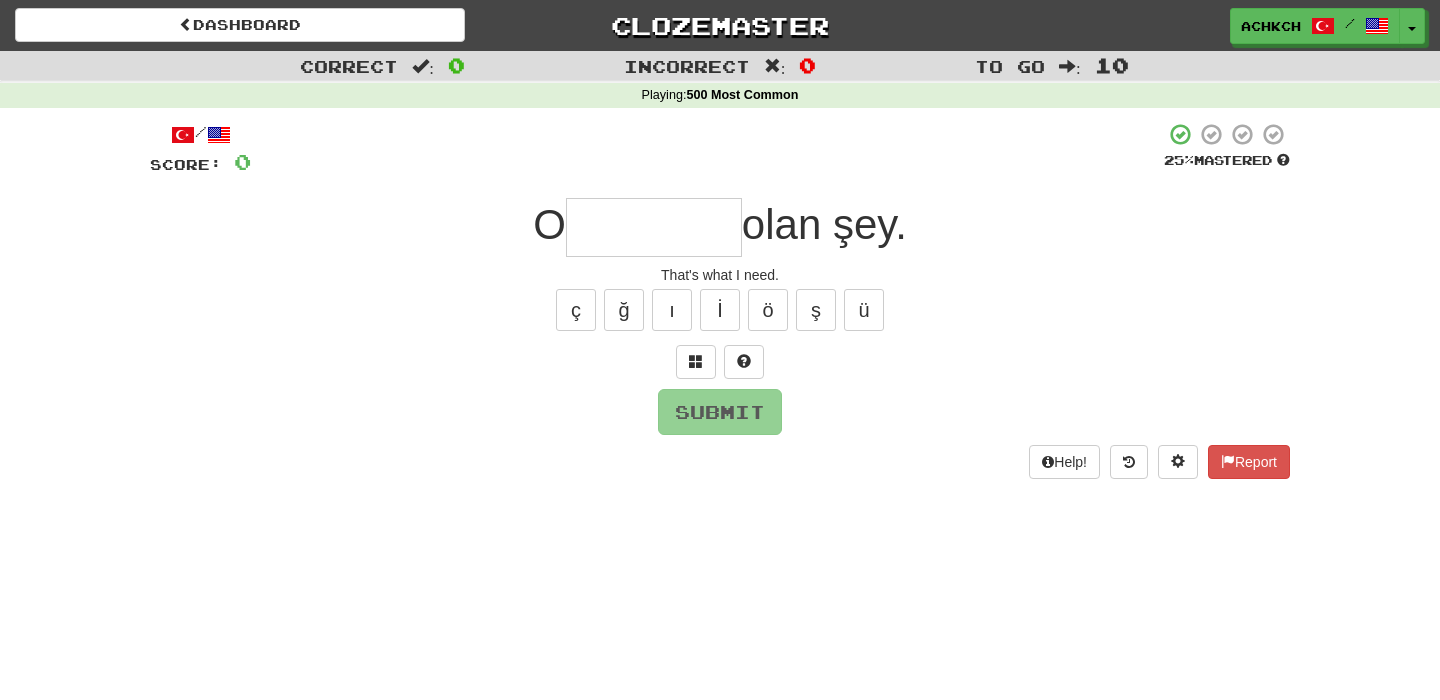click at bounding box center (654, 227) 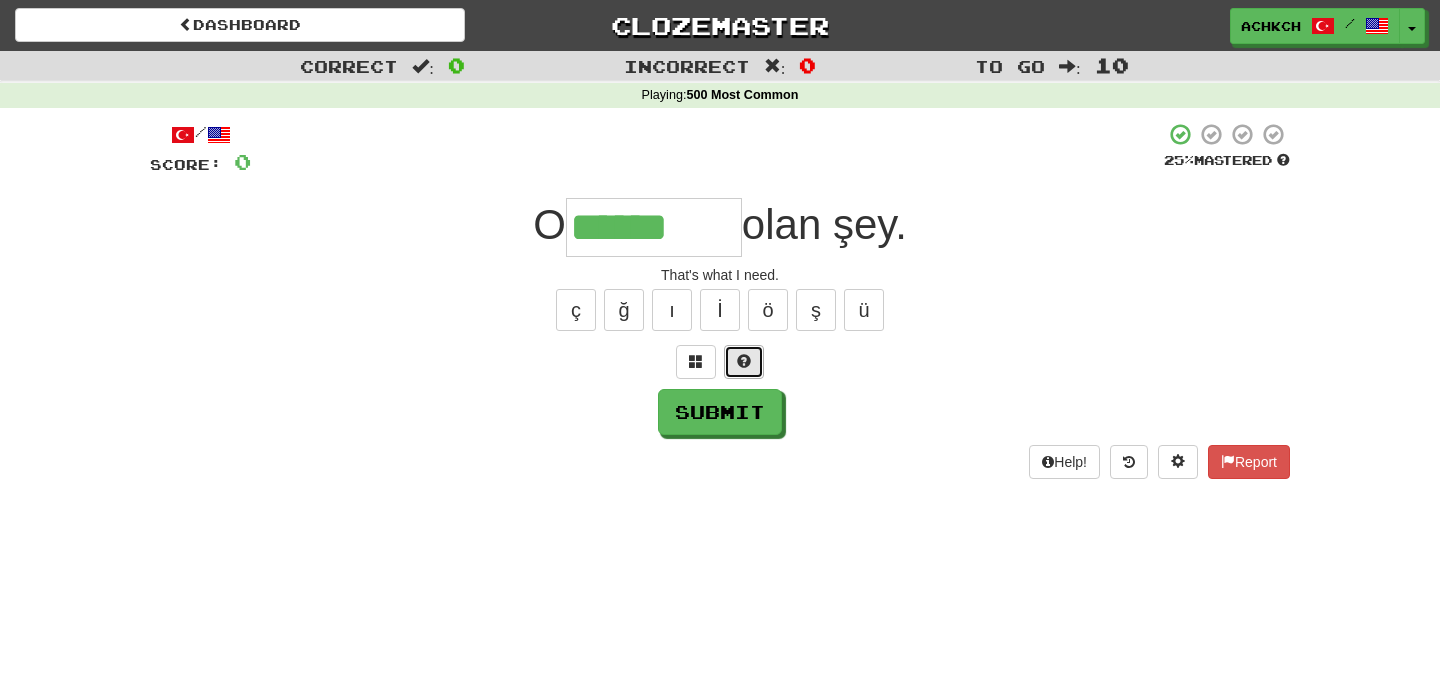 click at bounding box center [744, 361] 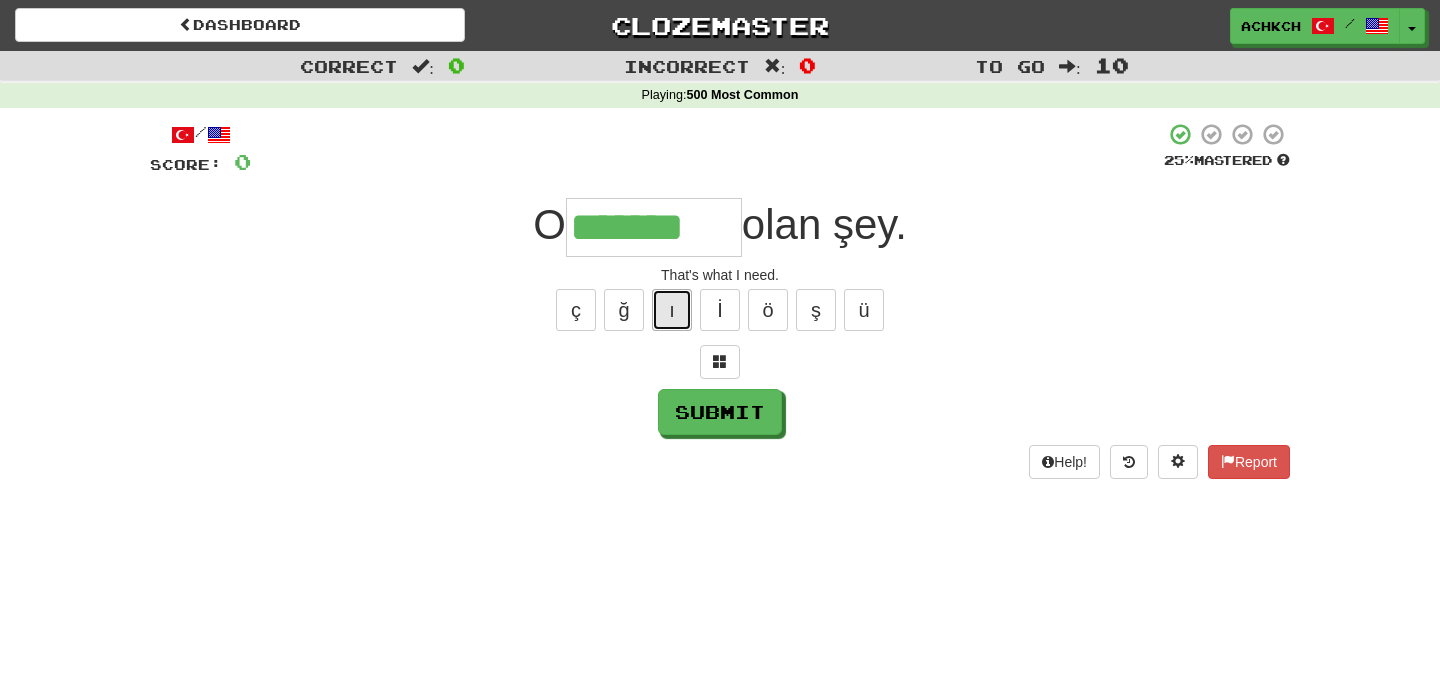 click on "ı" at bounding box center (672, 310) 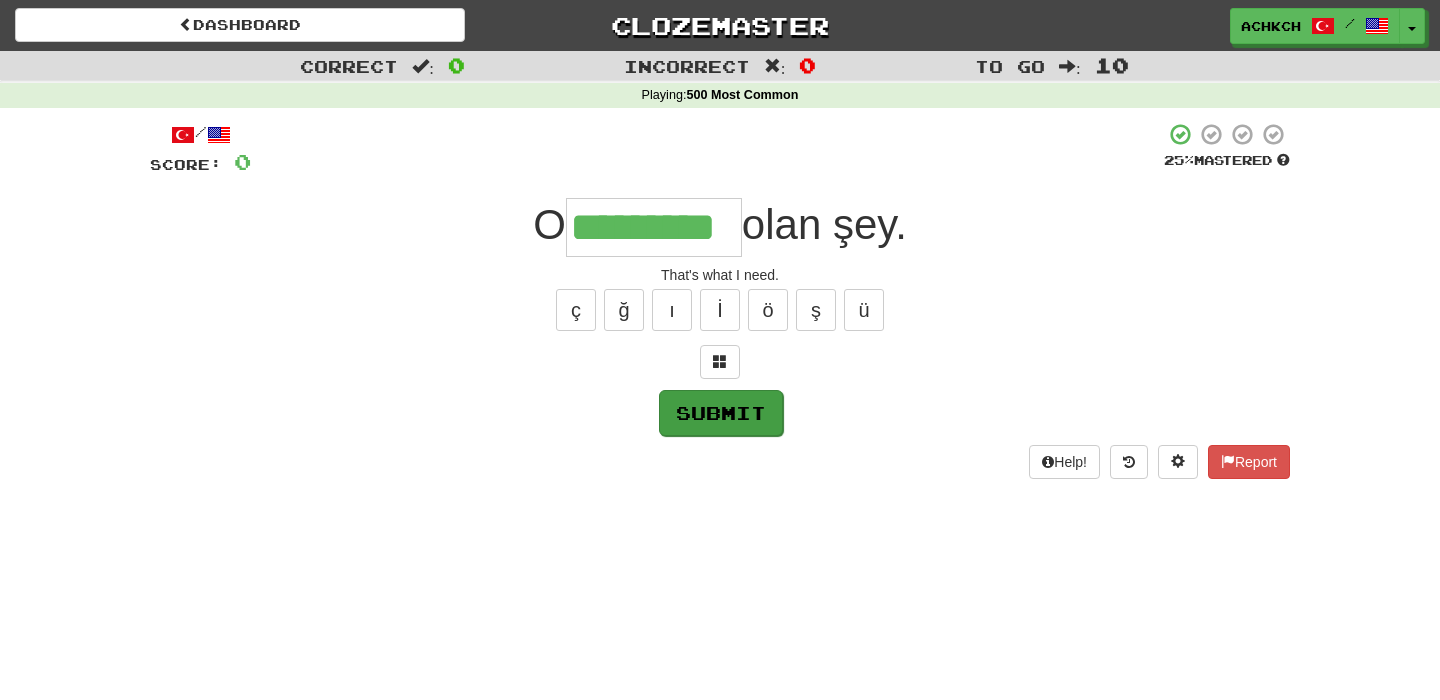 type on "*********" 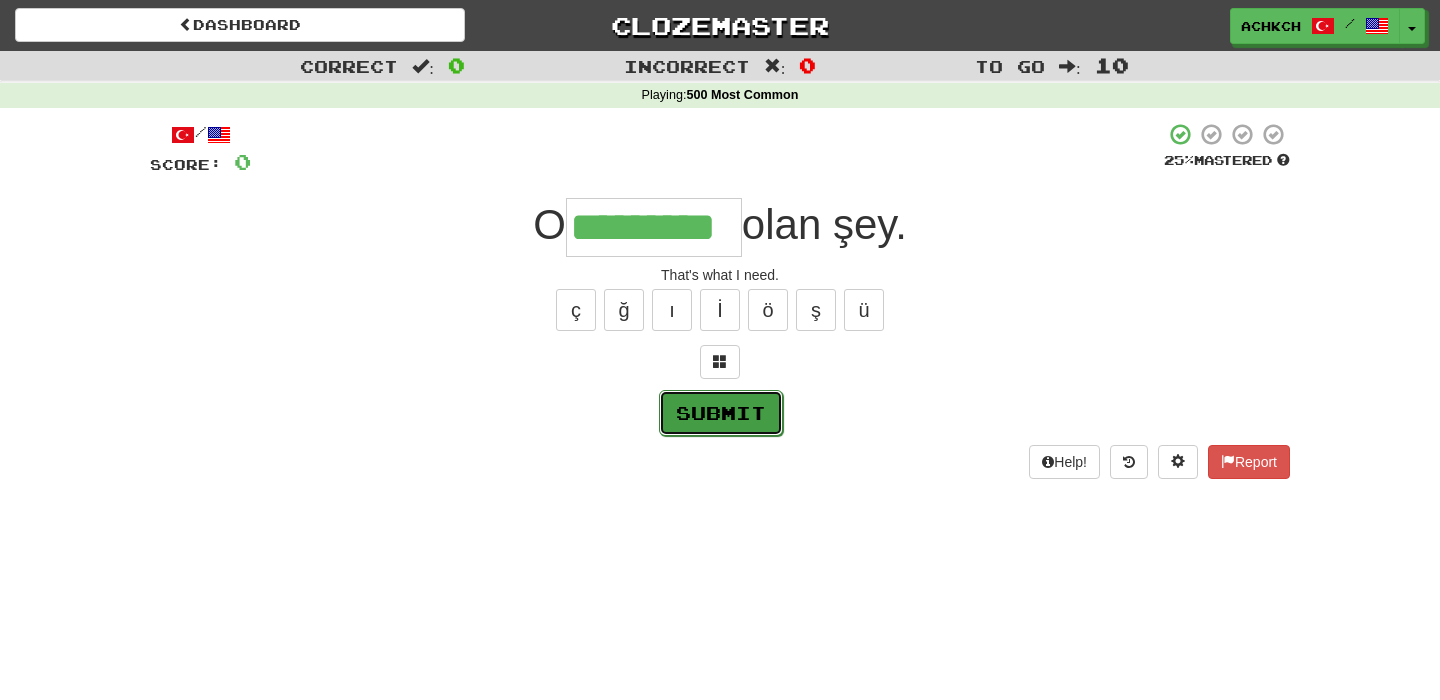 click on "Submit" at bounding box center [721, 413] 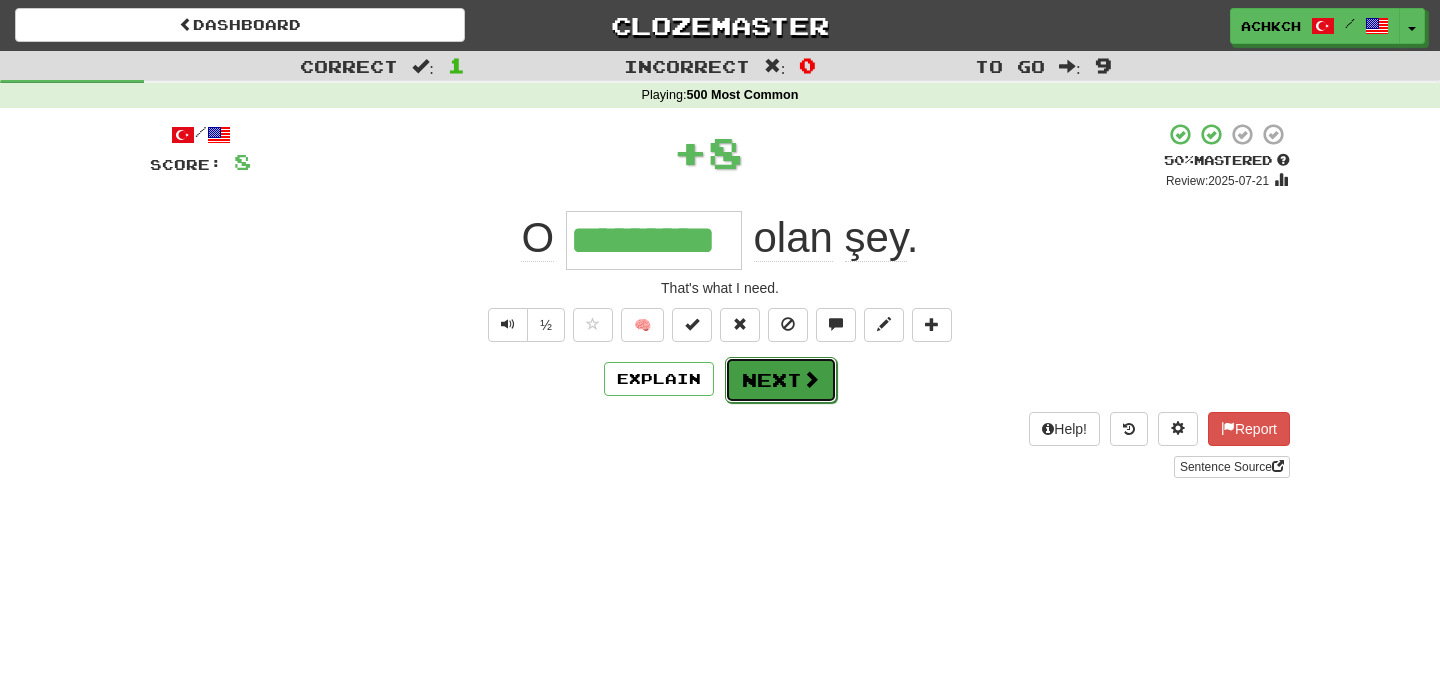 click on "Next" at bounding box center (781, 380) 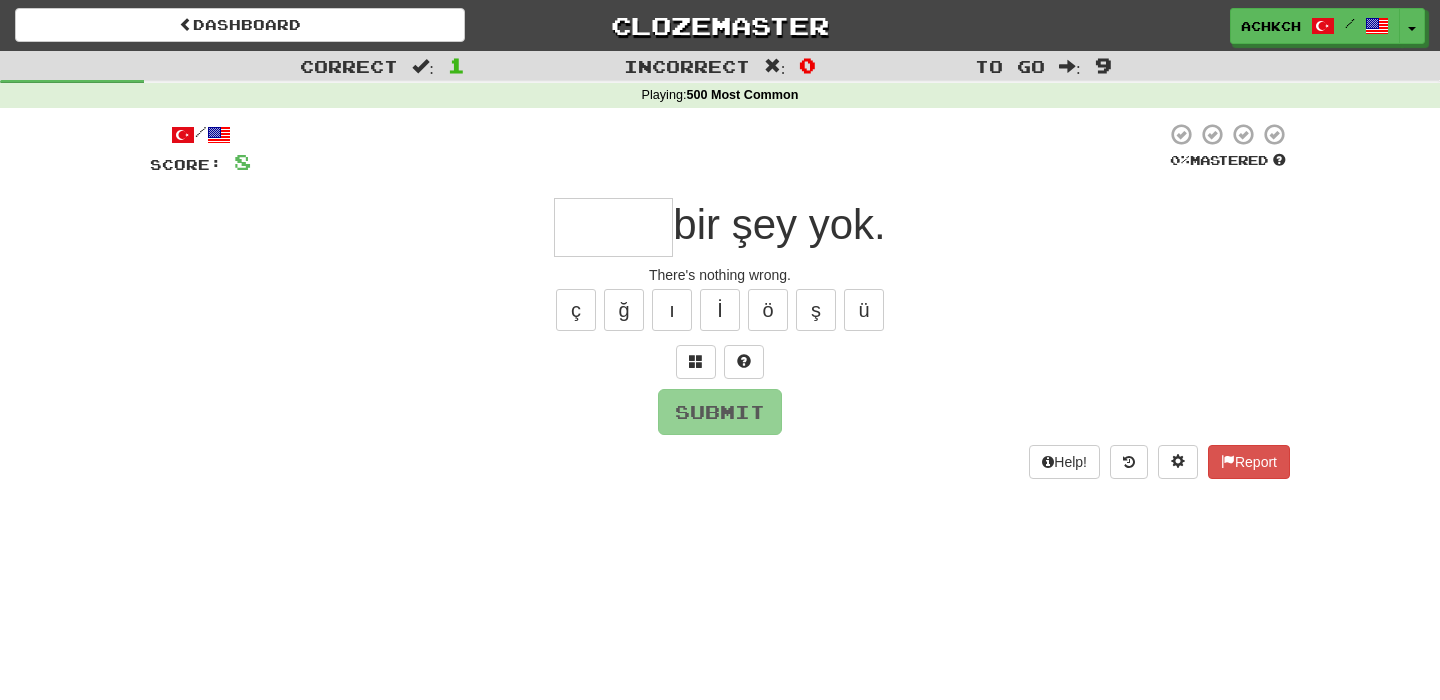 type on "*" 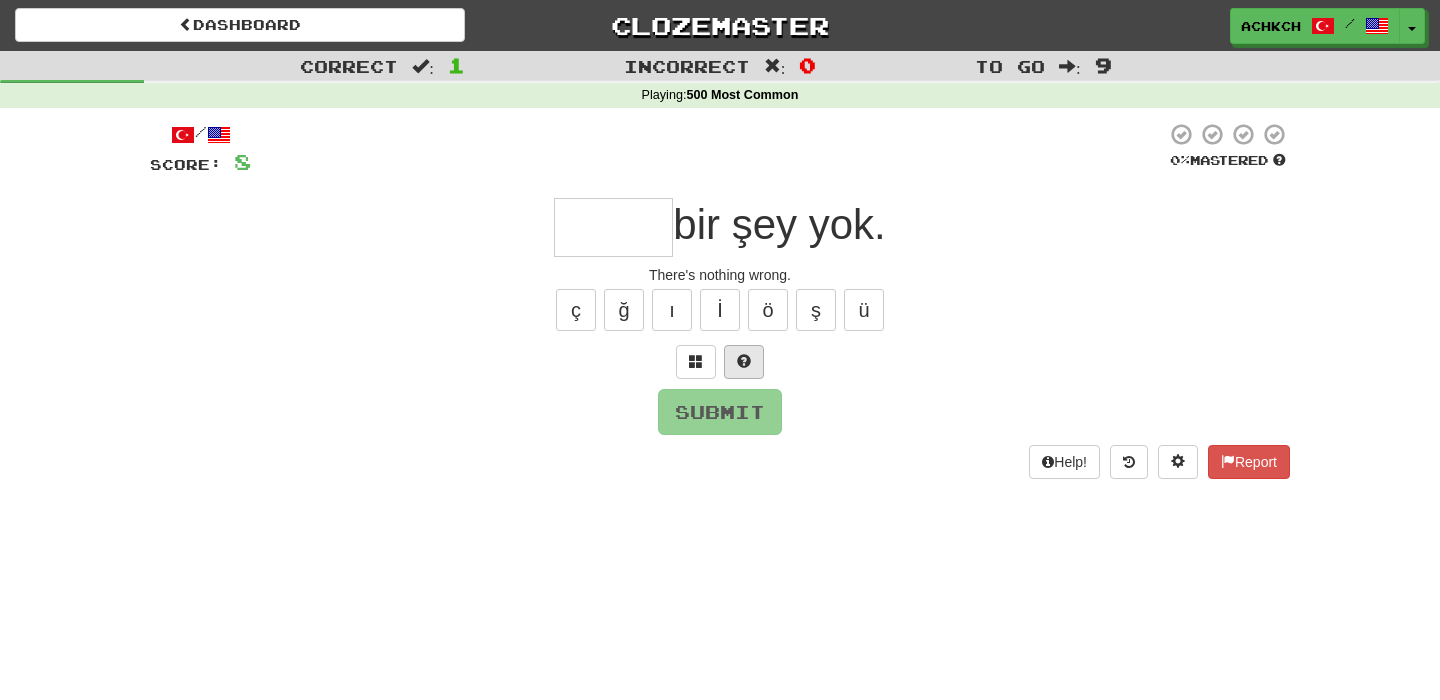 click at bounding box center (720, 362) 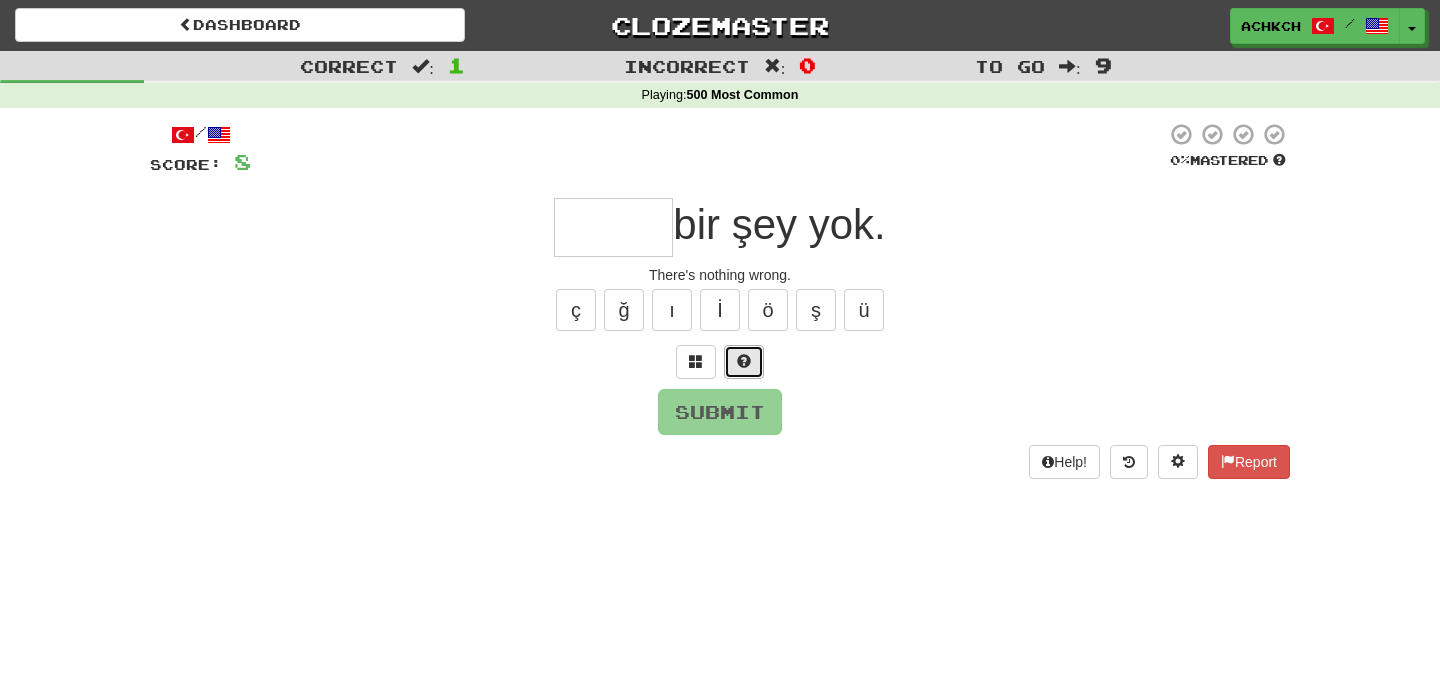 click at bounding box center (744, 362) 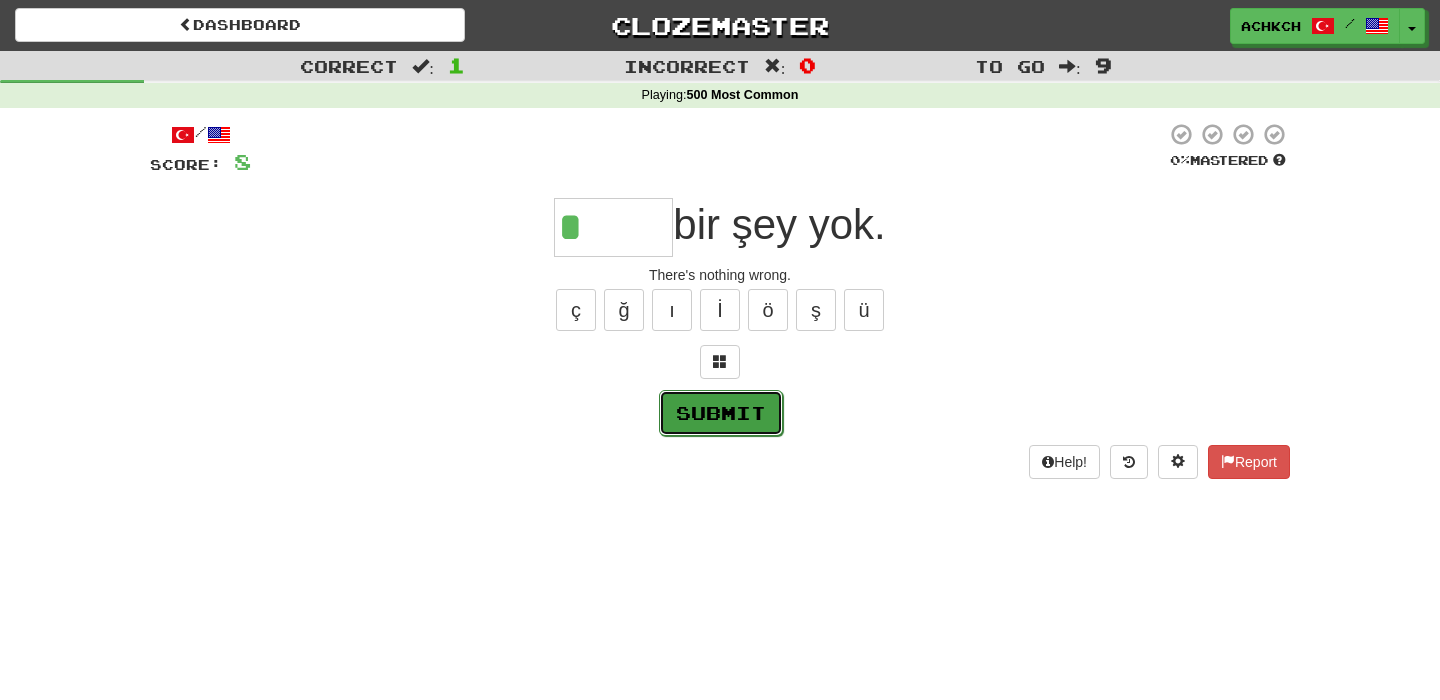 click on "Submit" at bounding box center [721, 413] 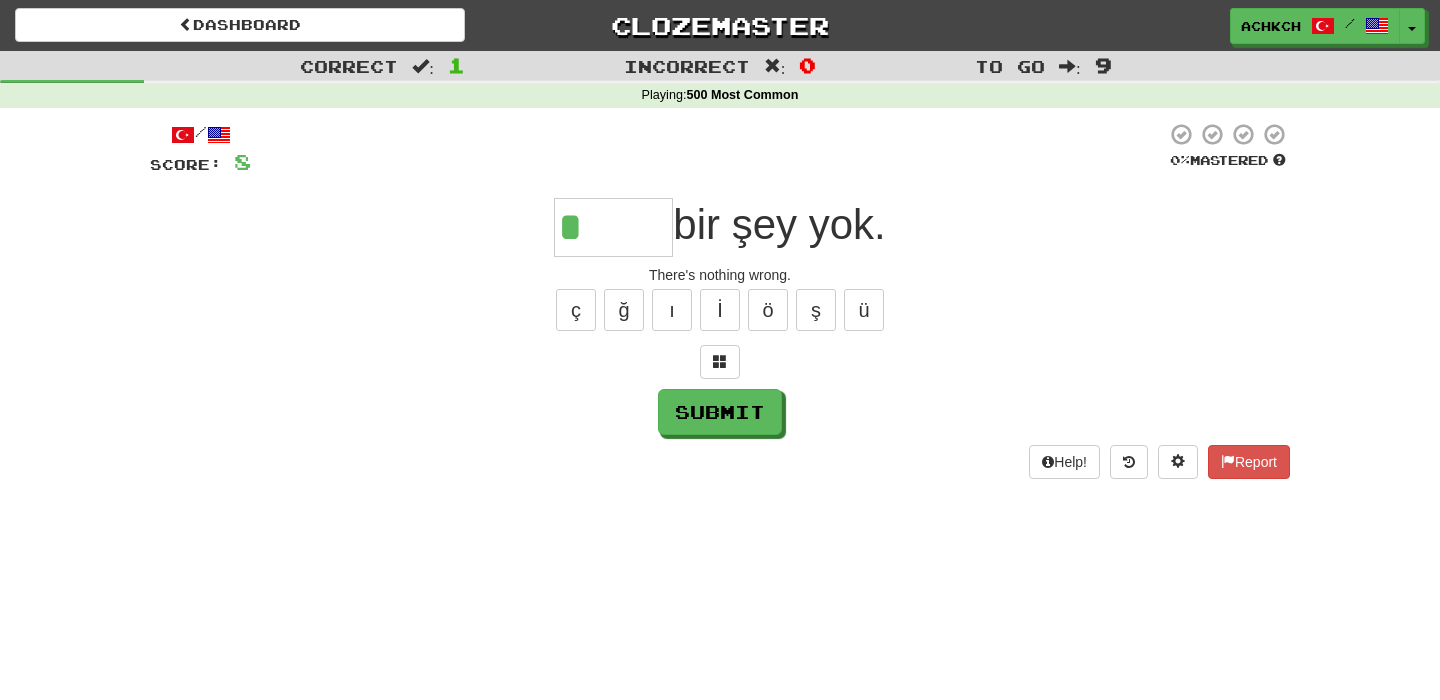type on "******" 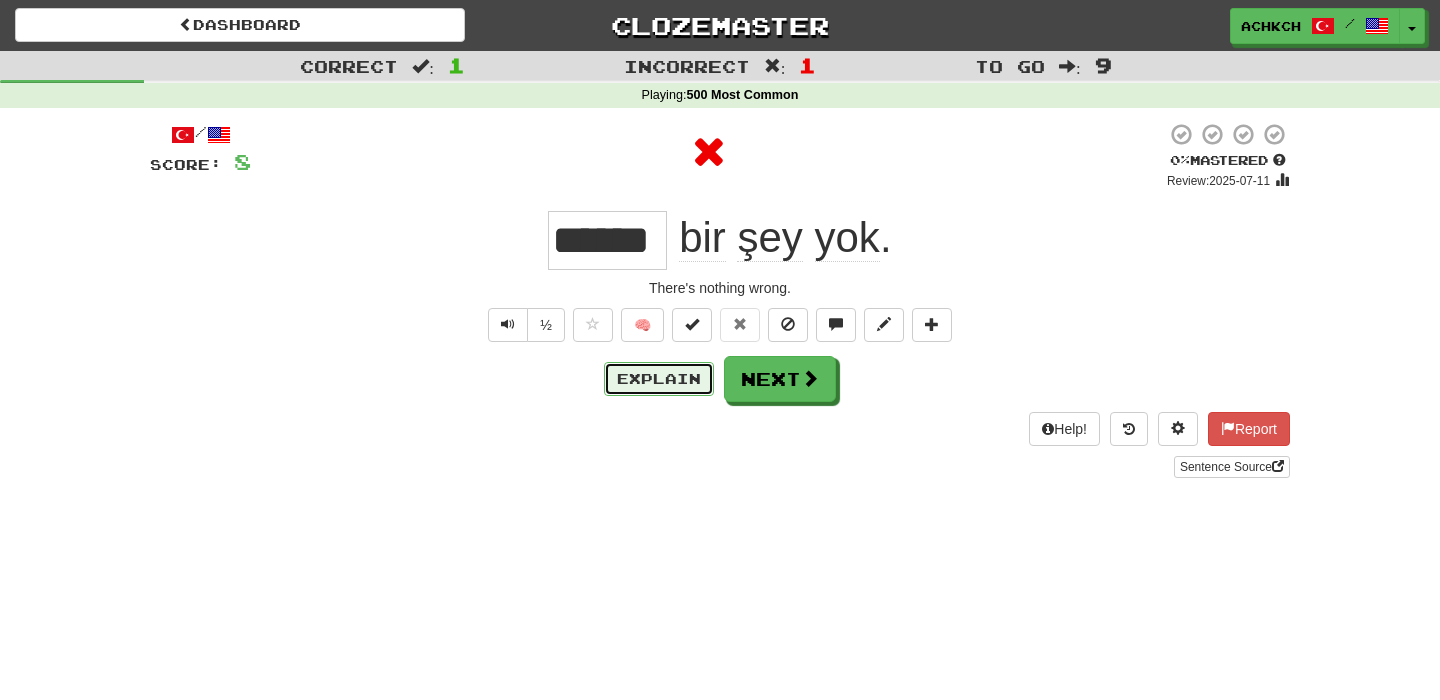 click on "Explain" at bounding box center (659, 379) 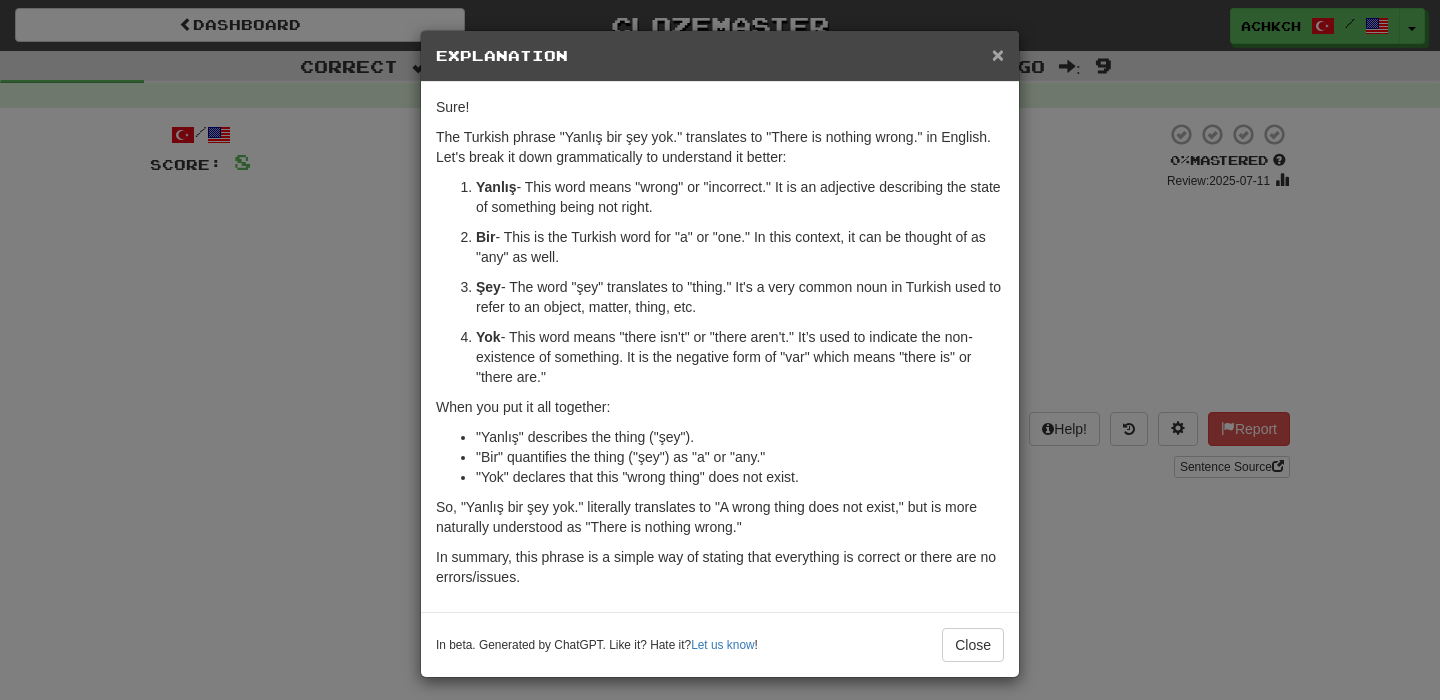 click on "×" at bounding box center (998, 54) 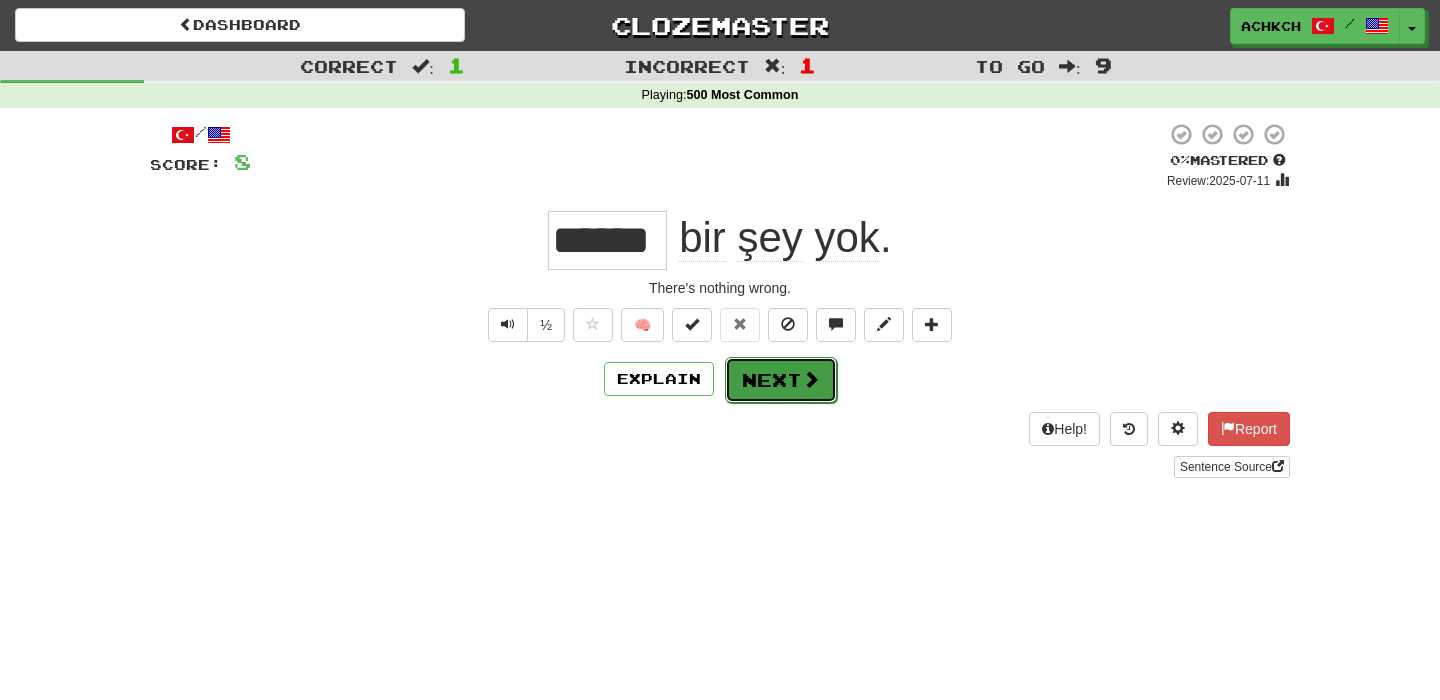 click at bounding box center (811, 379) 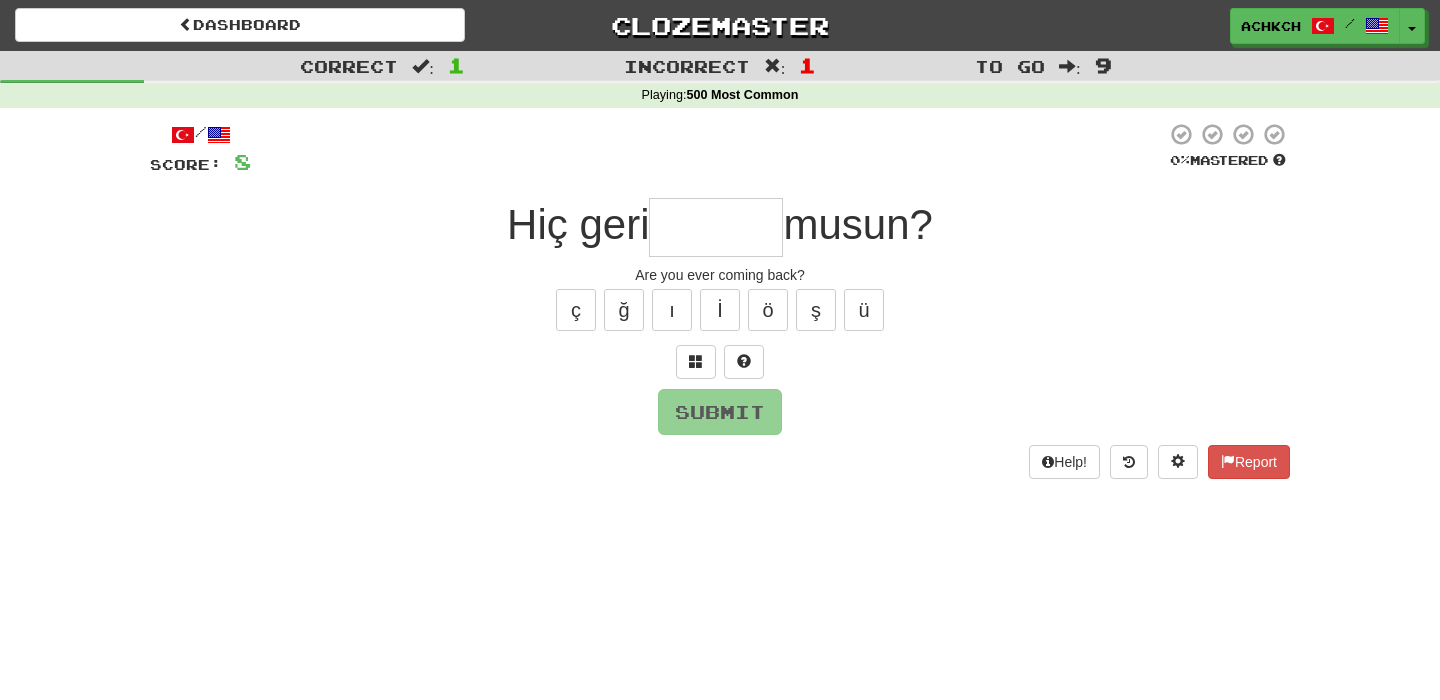 click at bounding box center (716, 227) 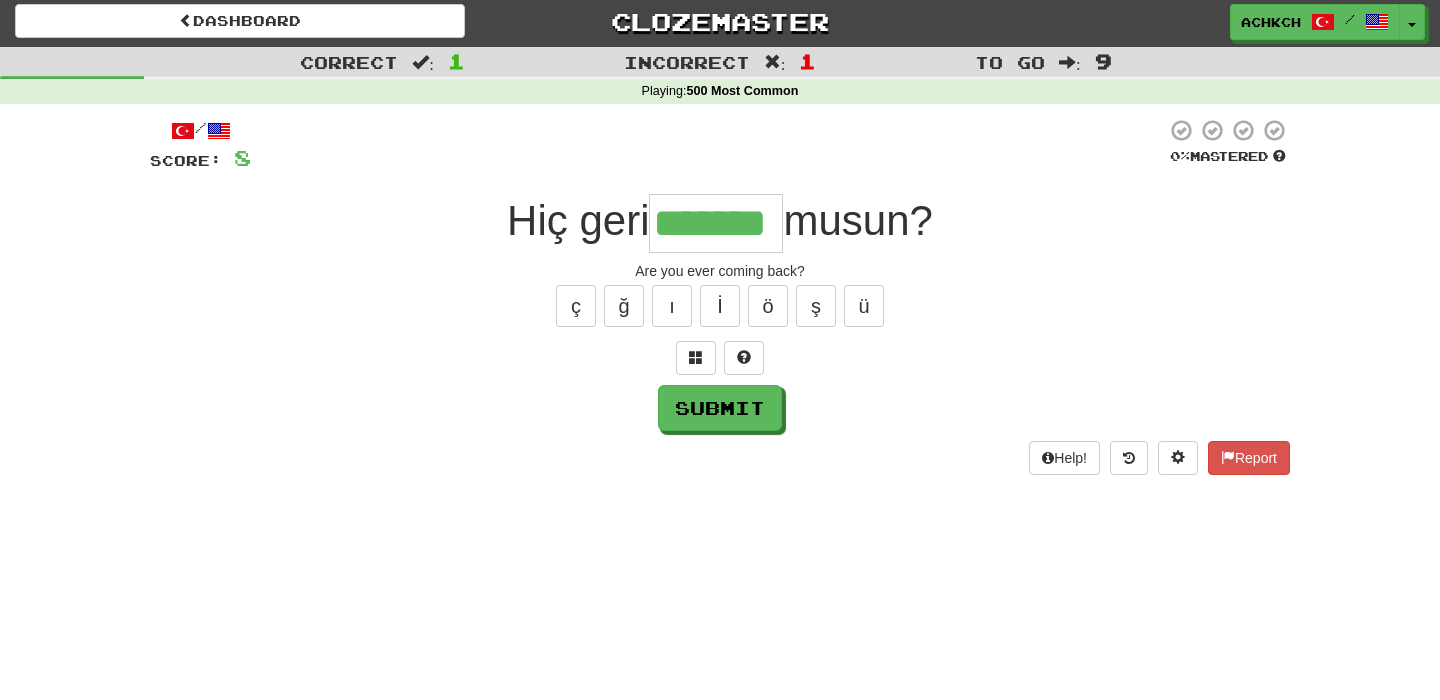 type on "*******" 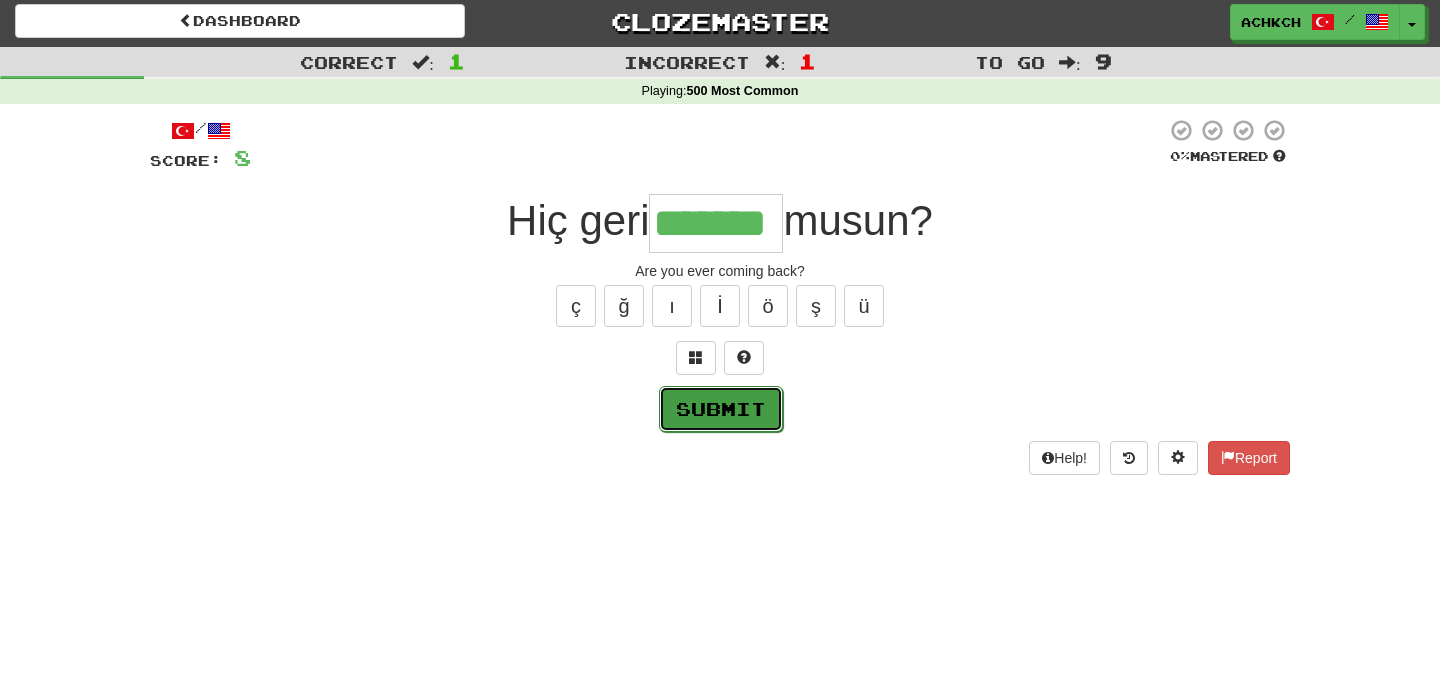 click on "Submit" at bounding box center (721, 409) 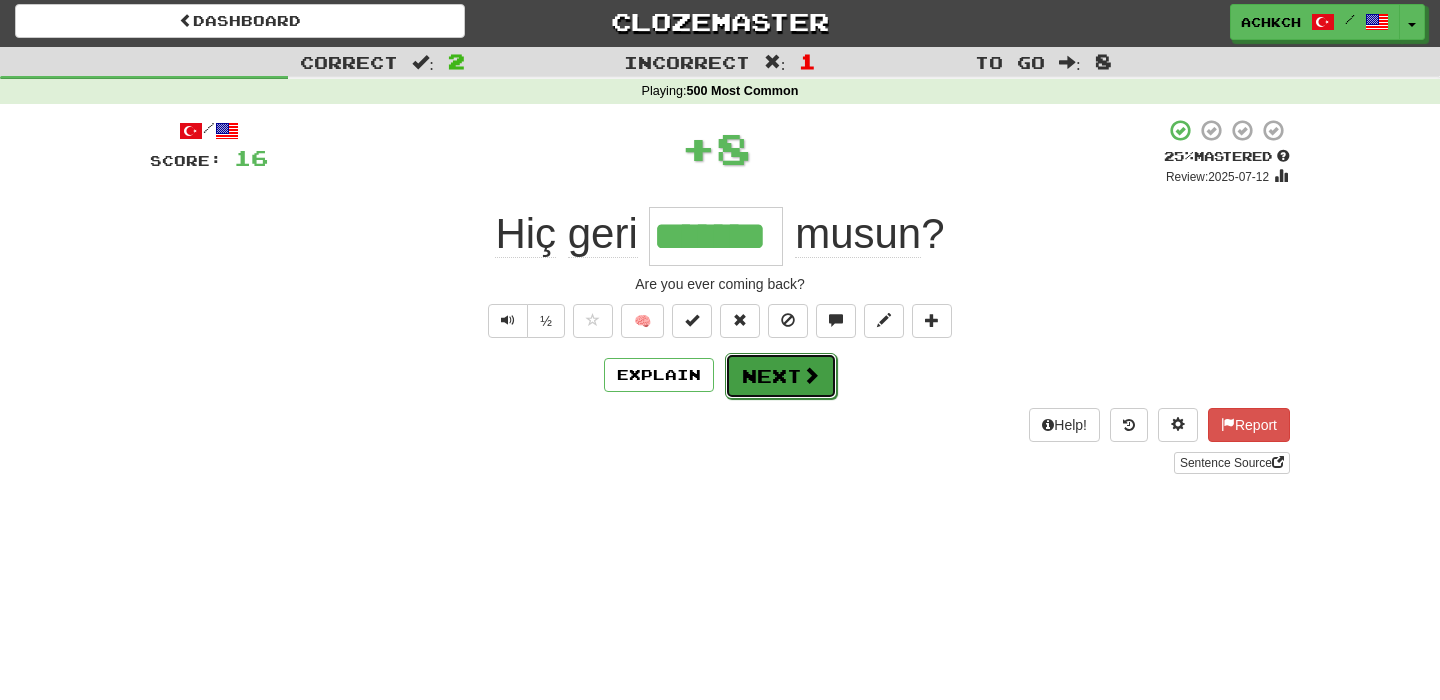 click at bounding box center [811, 375] 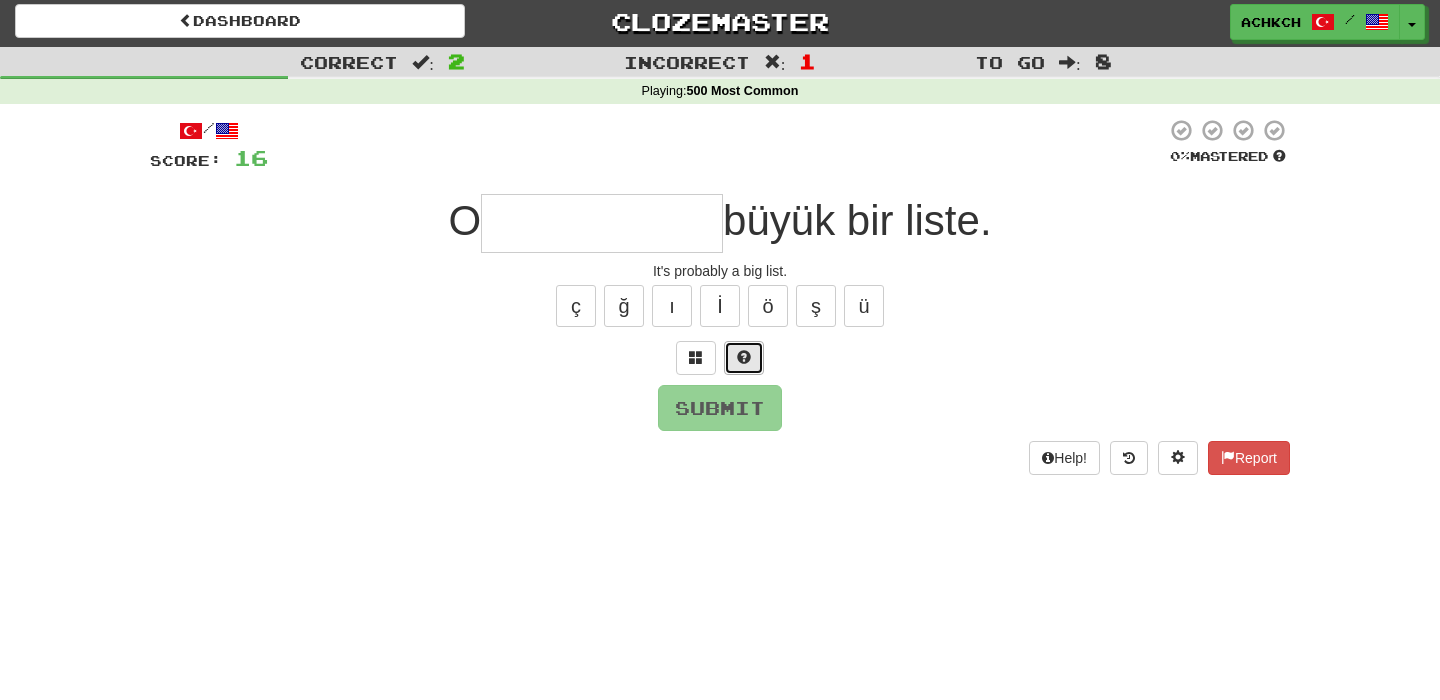 click at bounding box center [744, 358] 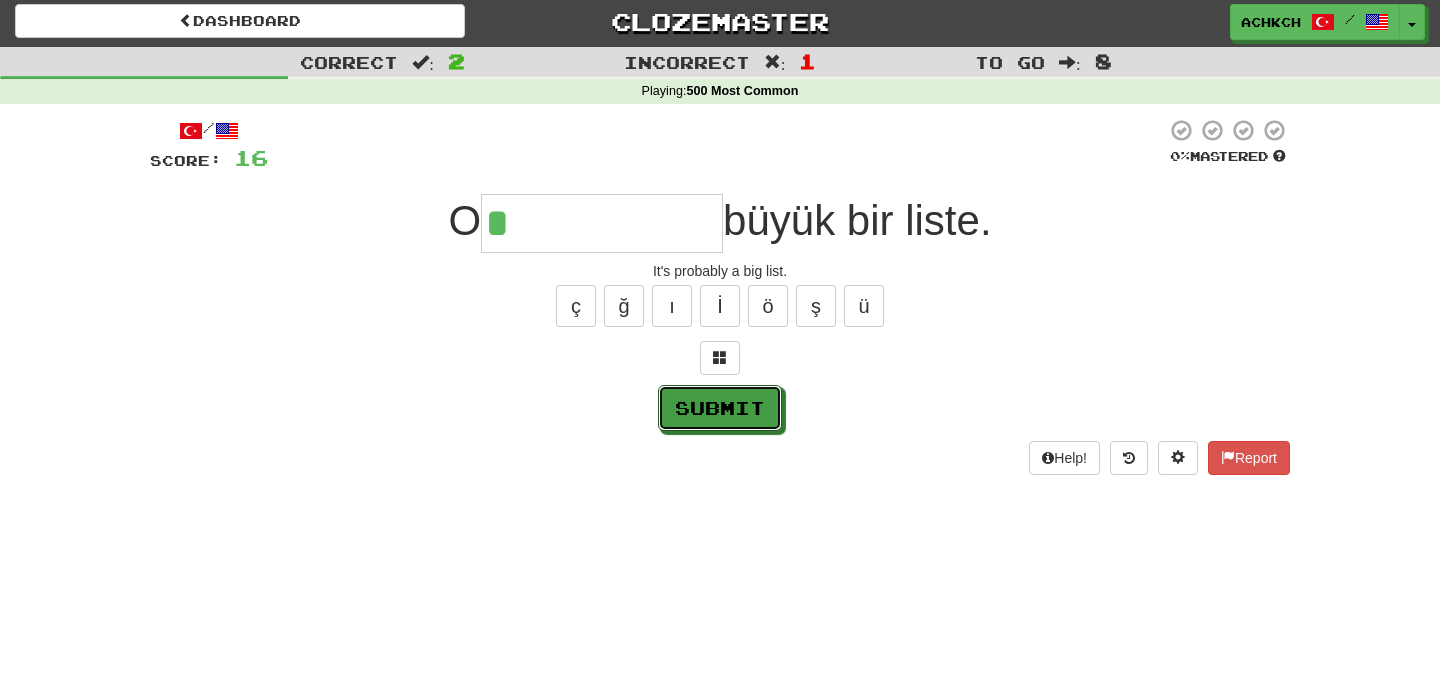 click on "Submit" at bounding box center [720, 408] 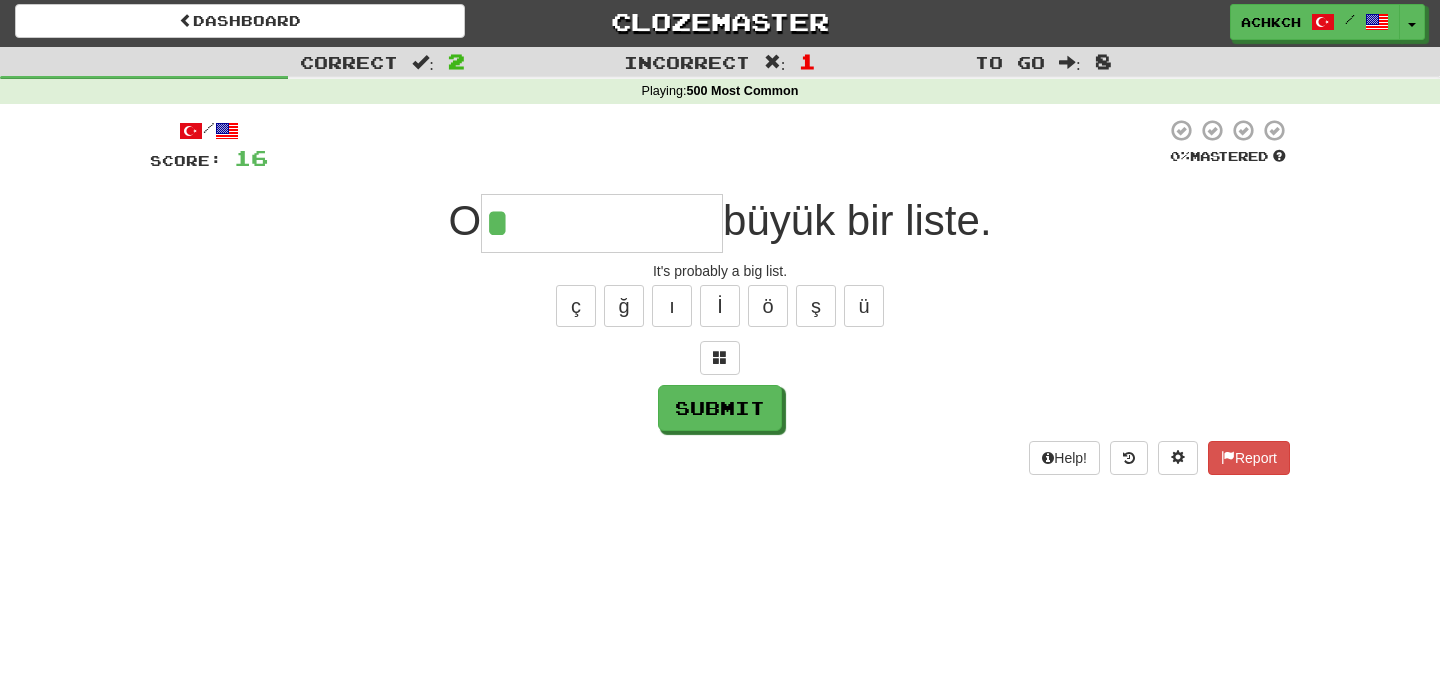 type on "**********" 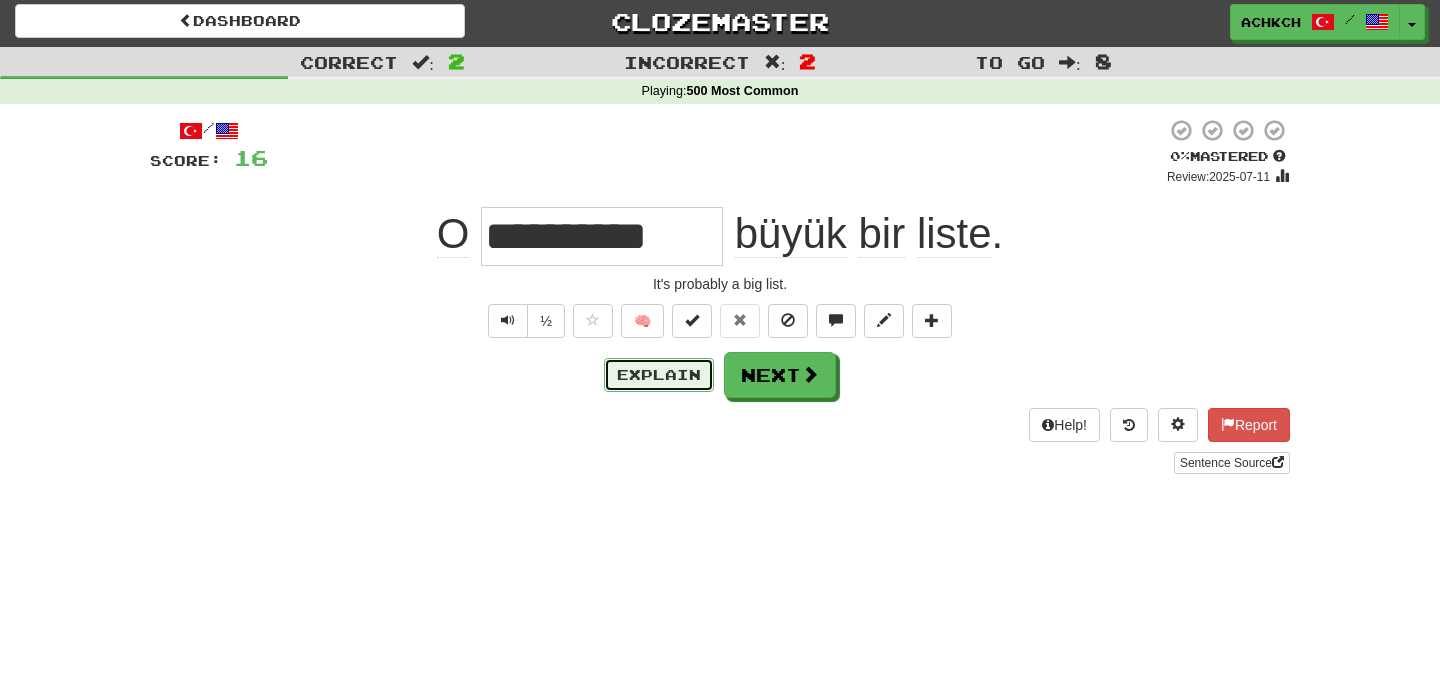 click on "Explain" at bounding box center (659, 375) 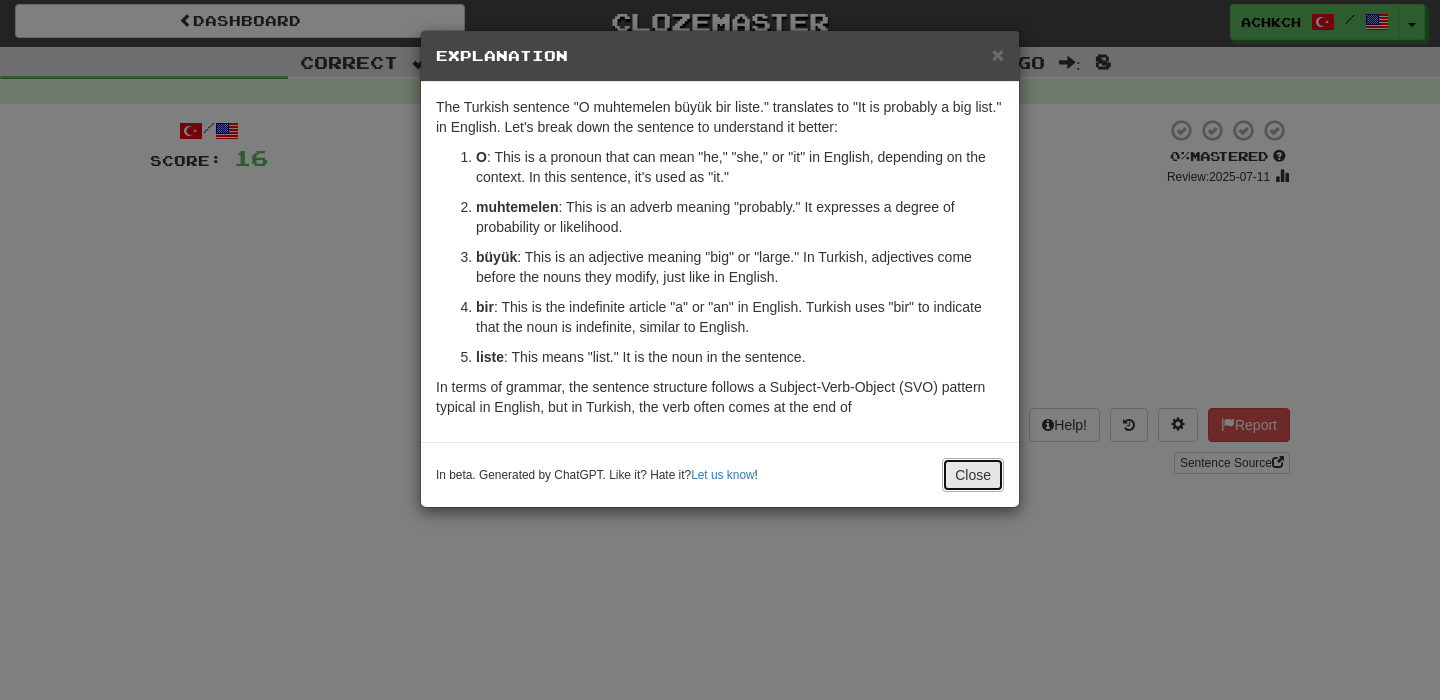 click on "Close" at bounding box center (973, 475) 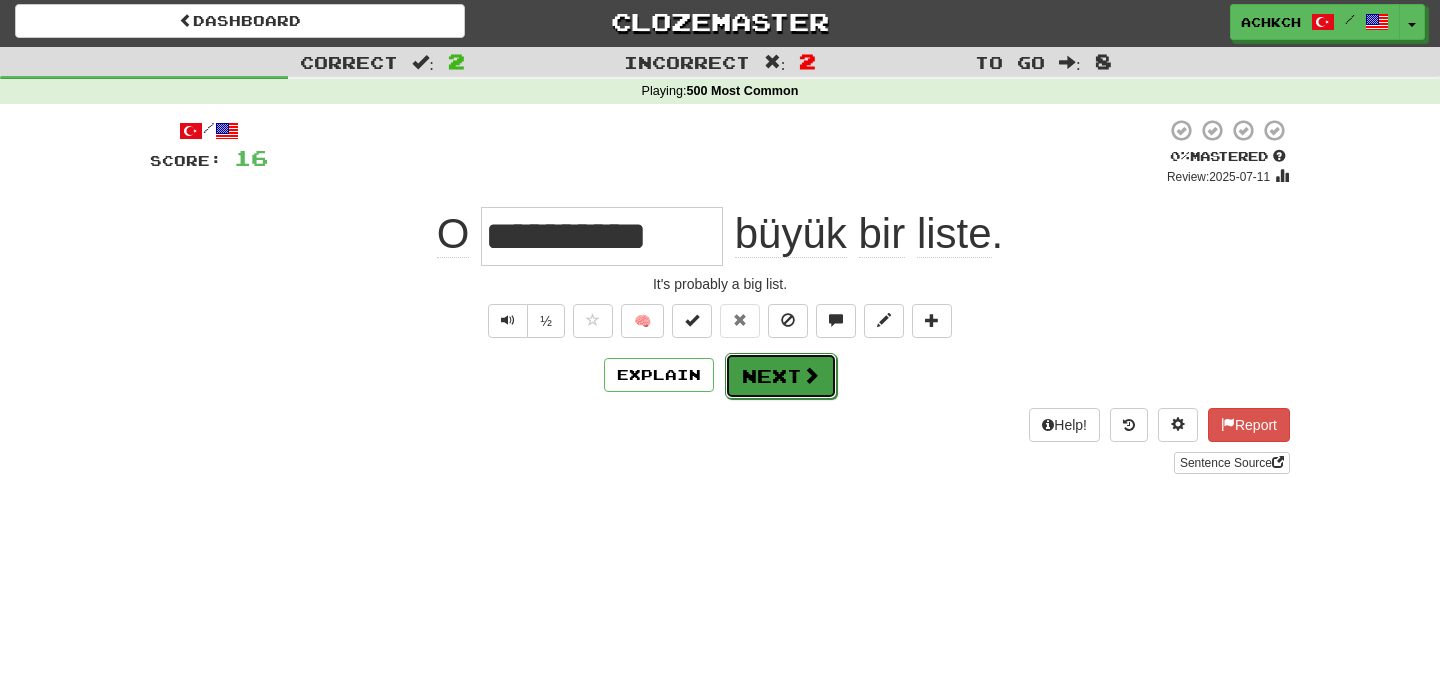 click on "Next" at bounding box center [781, 376] 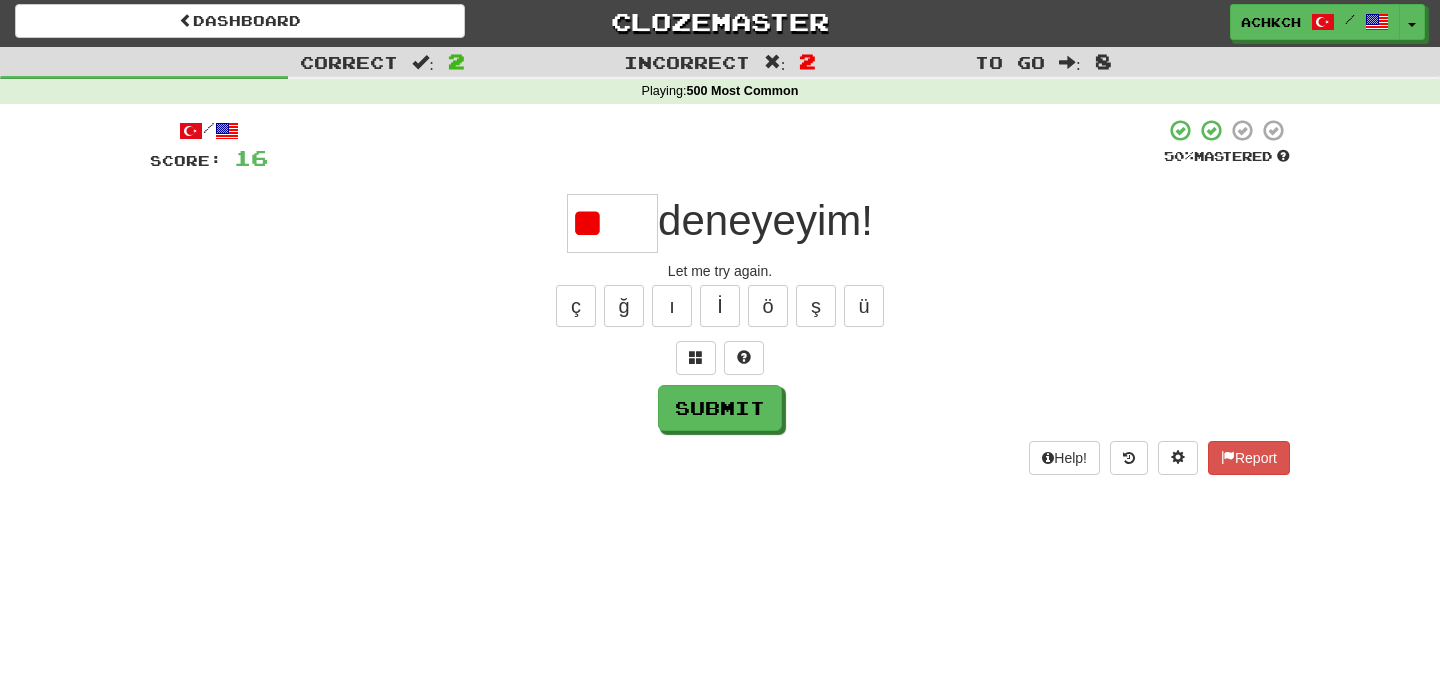 type on "*" 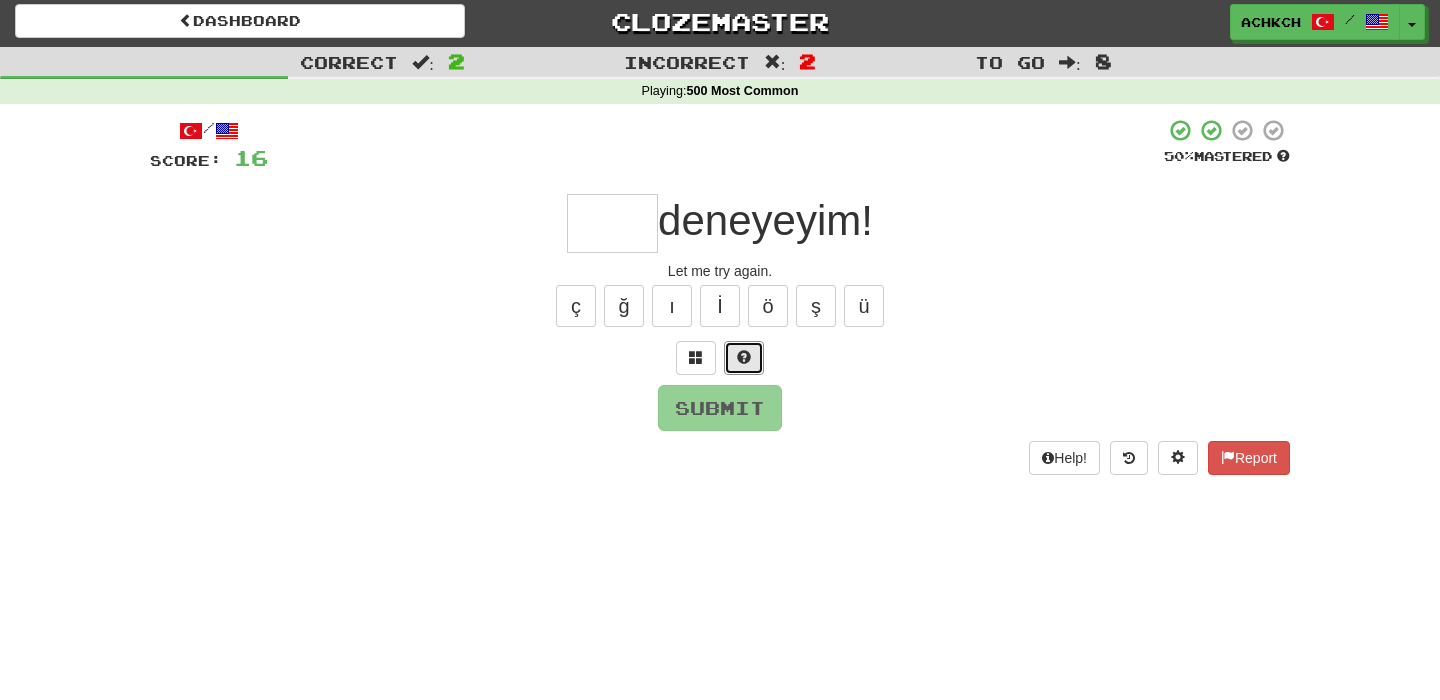 click at bounding box center (744, 358) 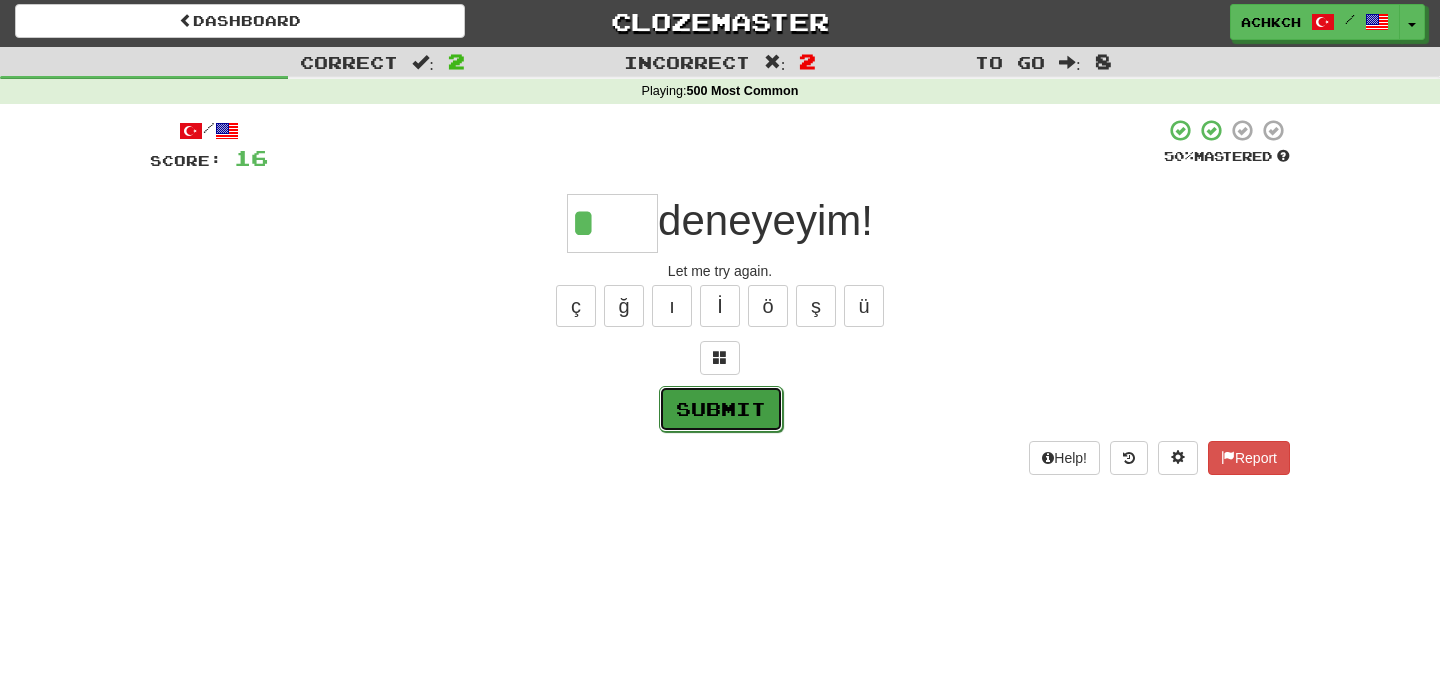 click on "Submit" at bounding box center [721, 409] 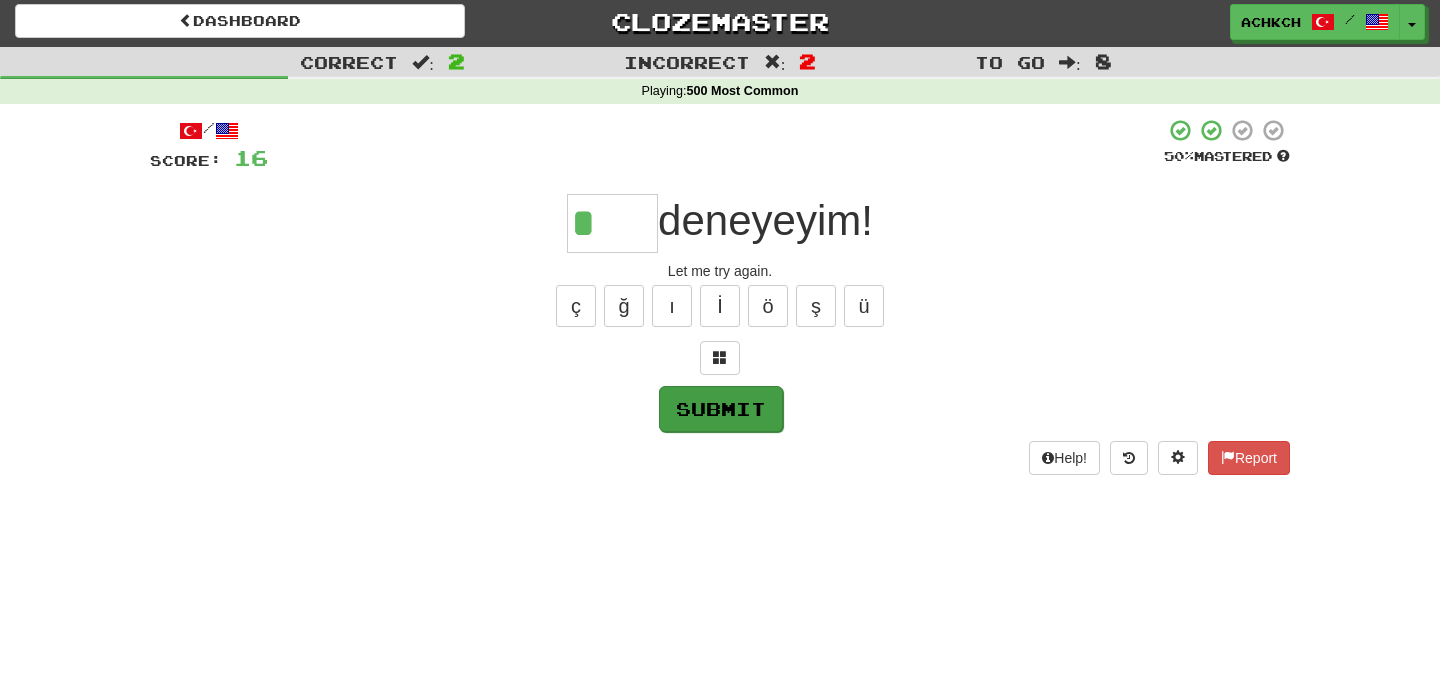 type on "****" 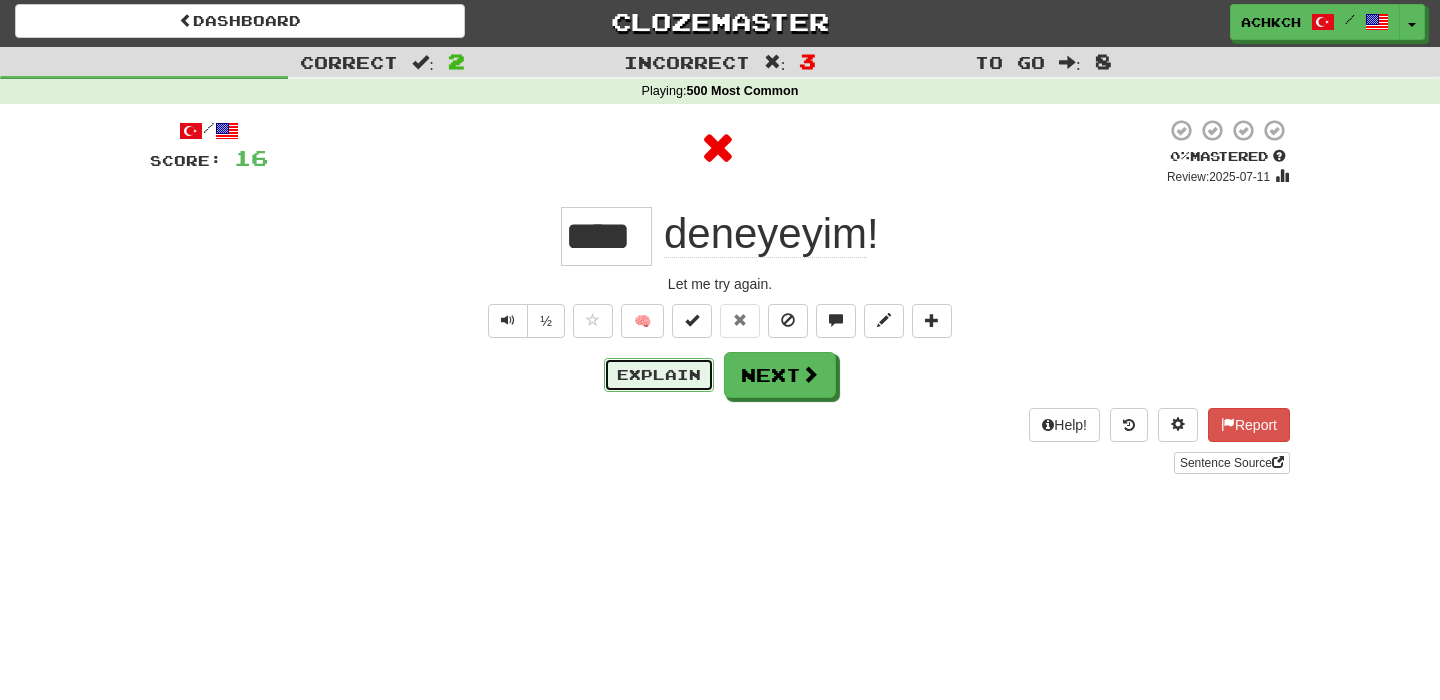 click on "Explain" at bounding box center (659, 375) 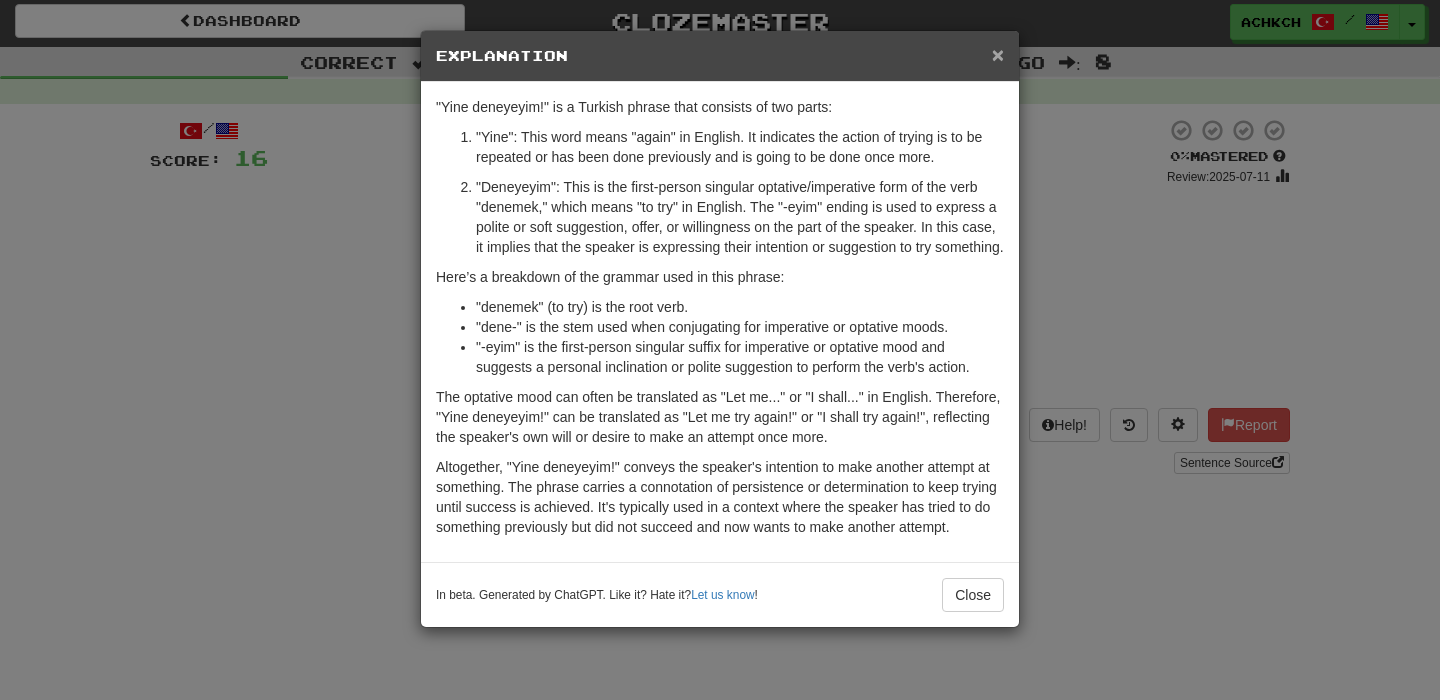 click on "×" at bounding box center [998, 54] 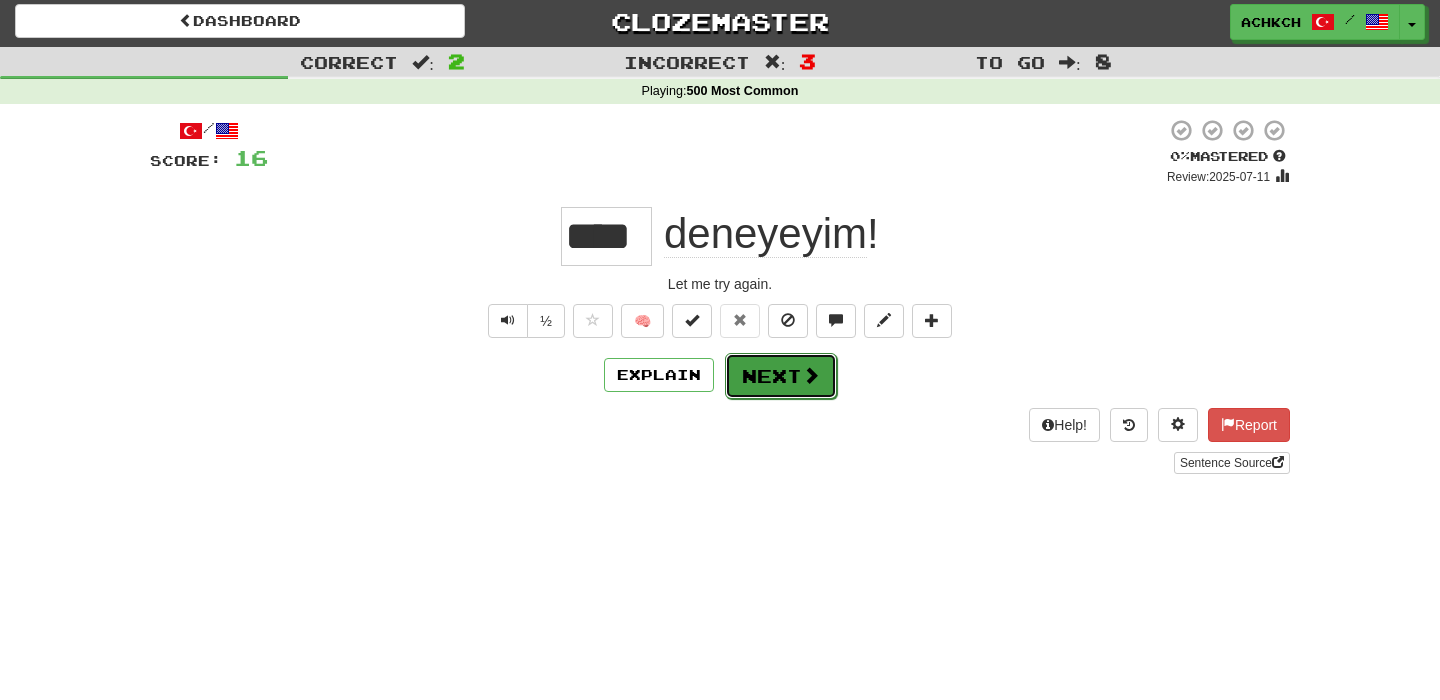 click on "Next" at bounding box center [781, 376] 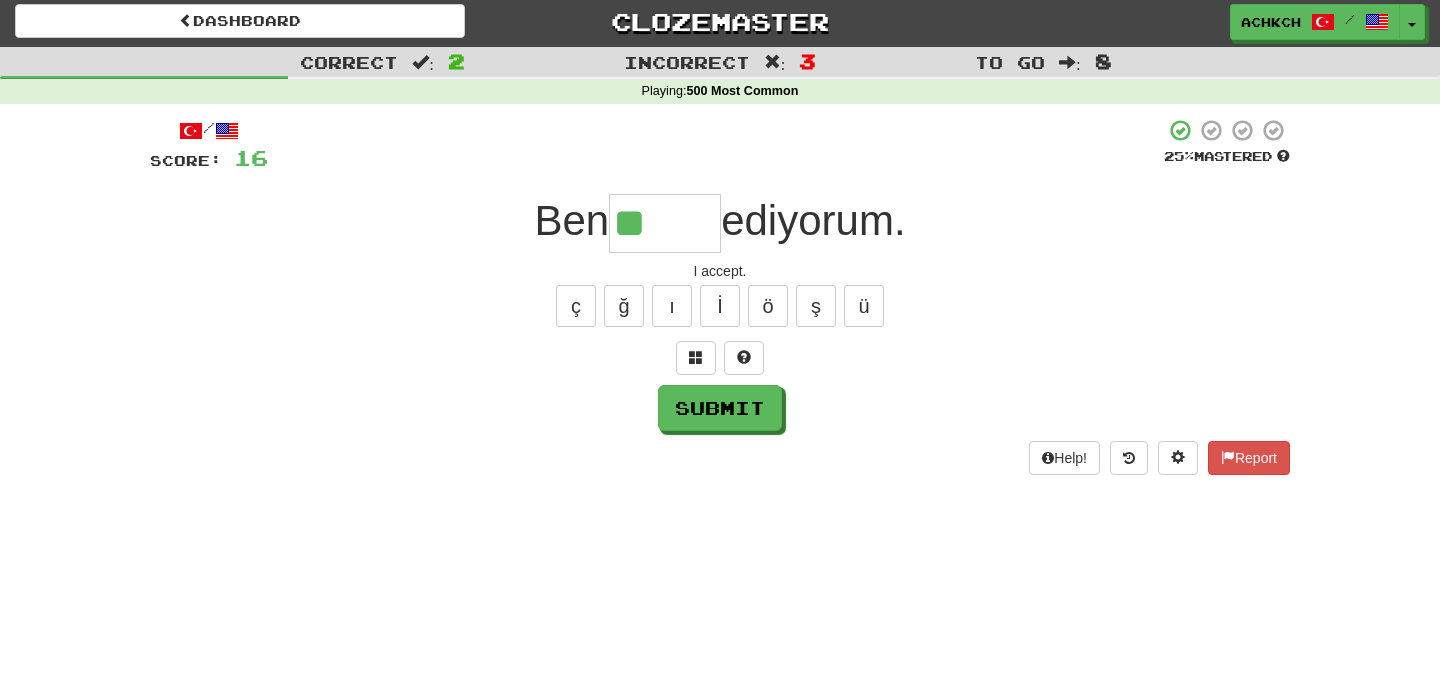 click at bounding box center (720, 358) 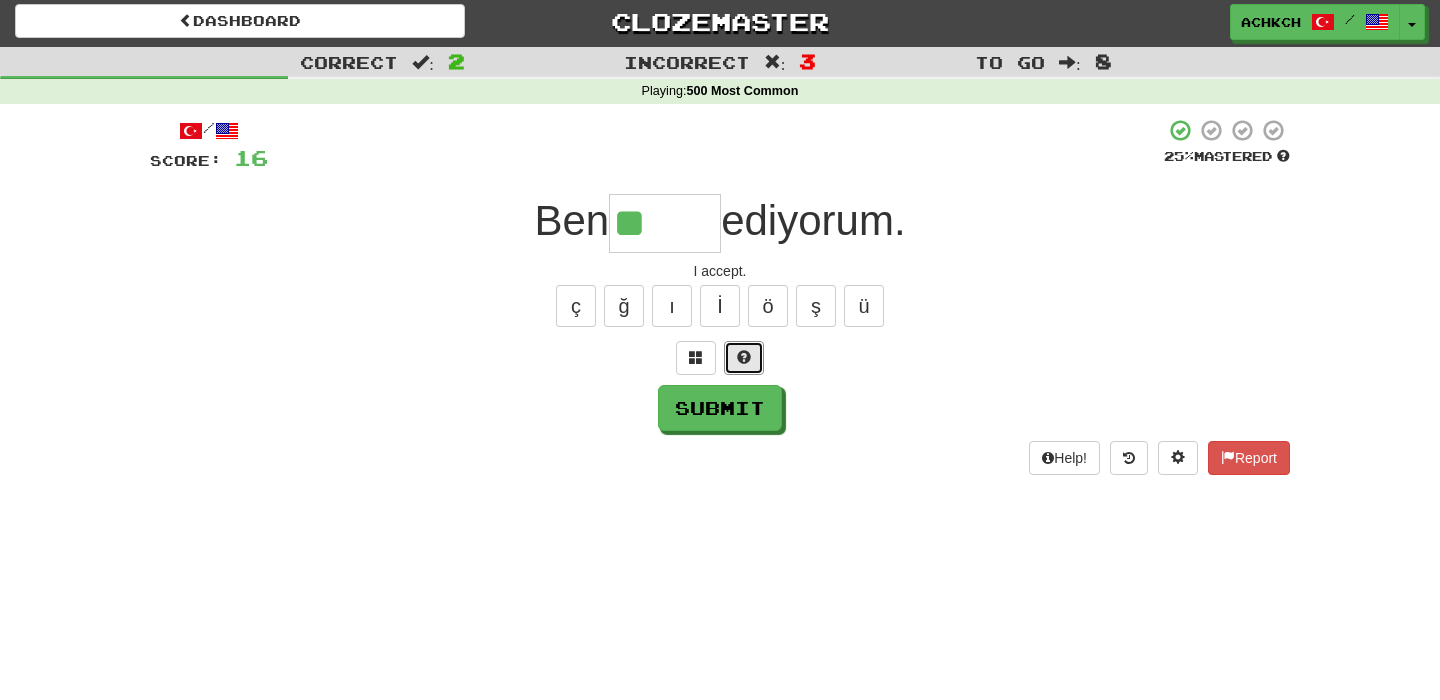 click at bounding box center (744, 357) 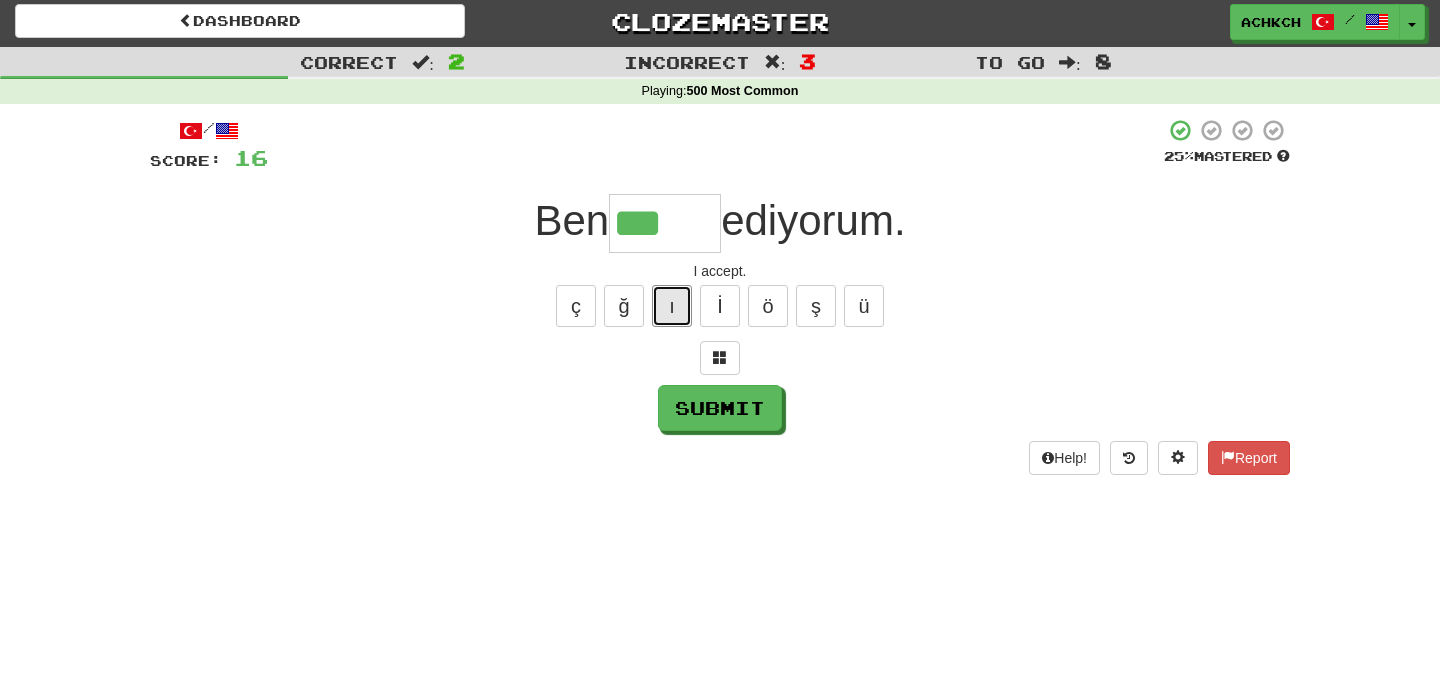 drag, startPoint x: 682, startPoint y: 307, endPoint x: 699, endPoint y: 312, distance: 17.720045 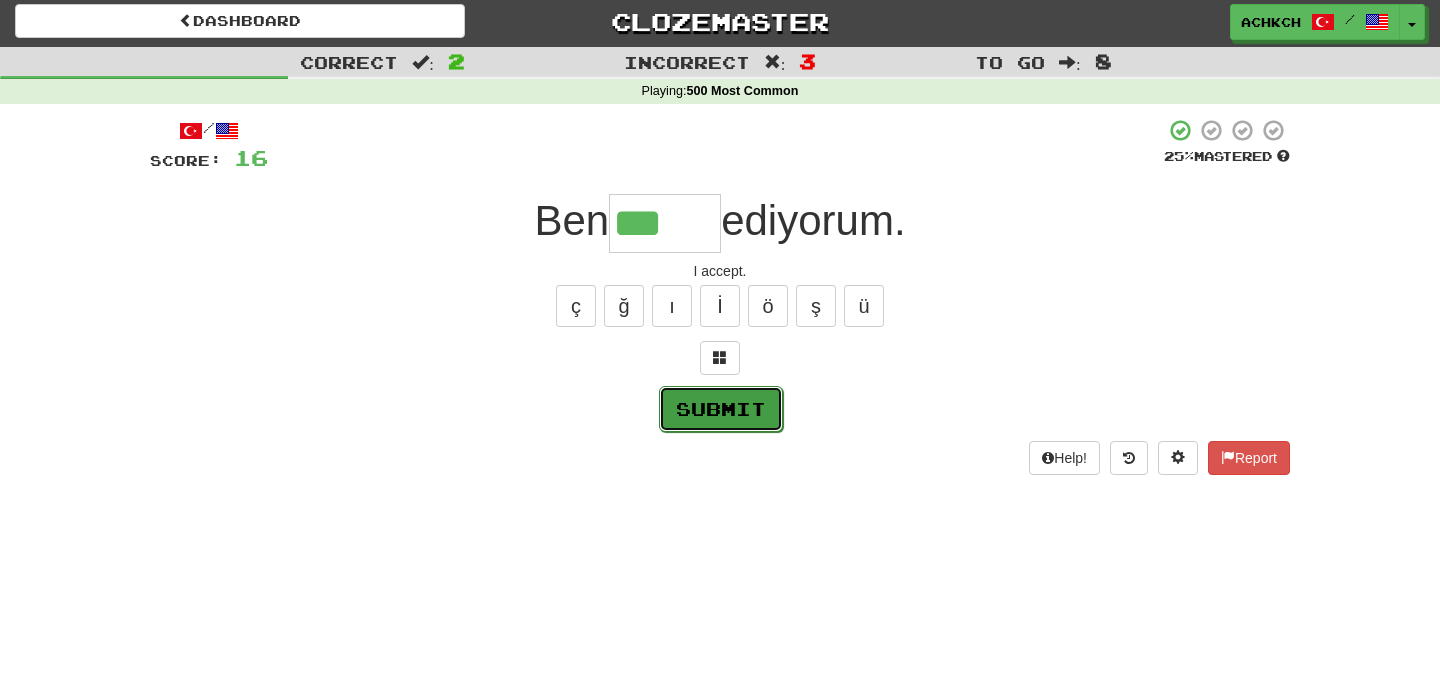 click on "Submit" at bounding box center [721, 409] 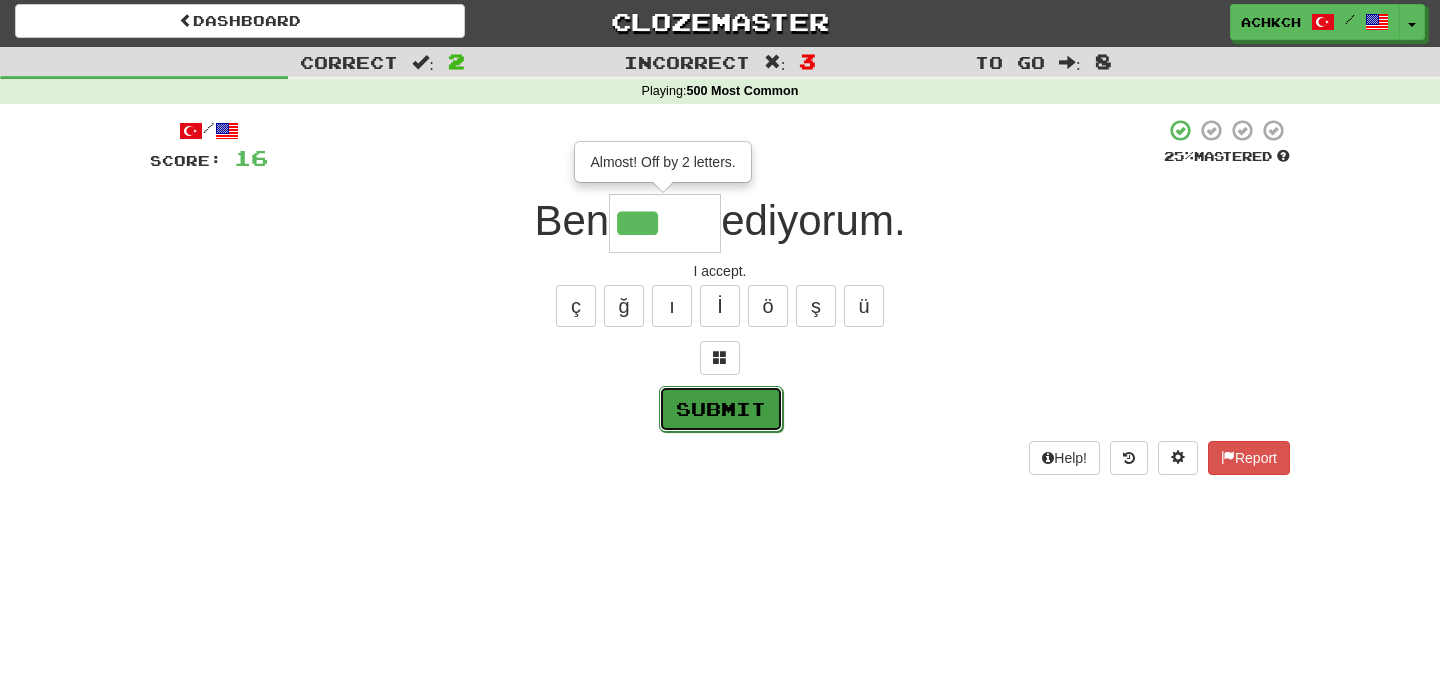 click on "Submit" at bounding box center (721, 409) 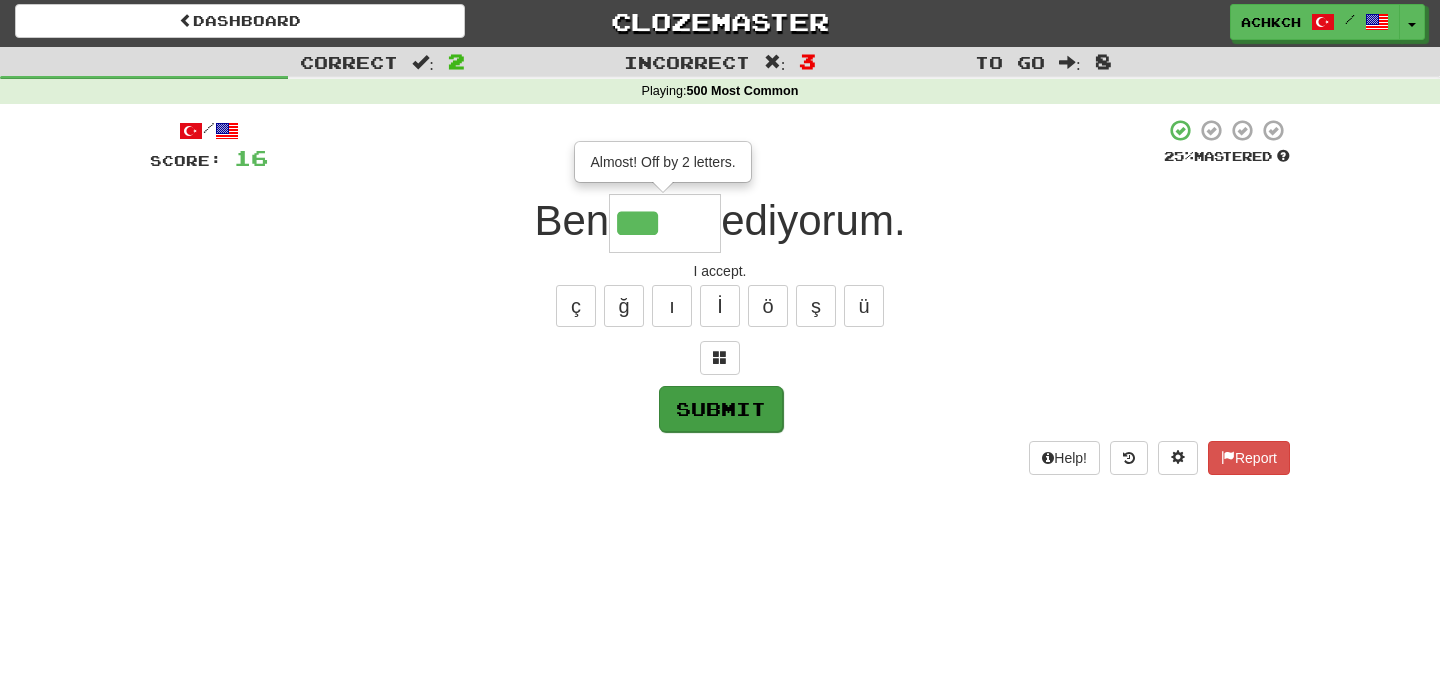 type on "*****" 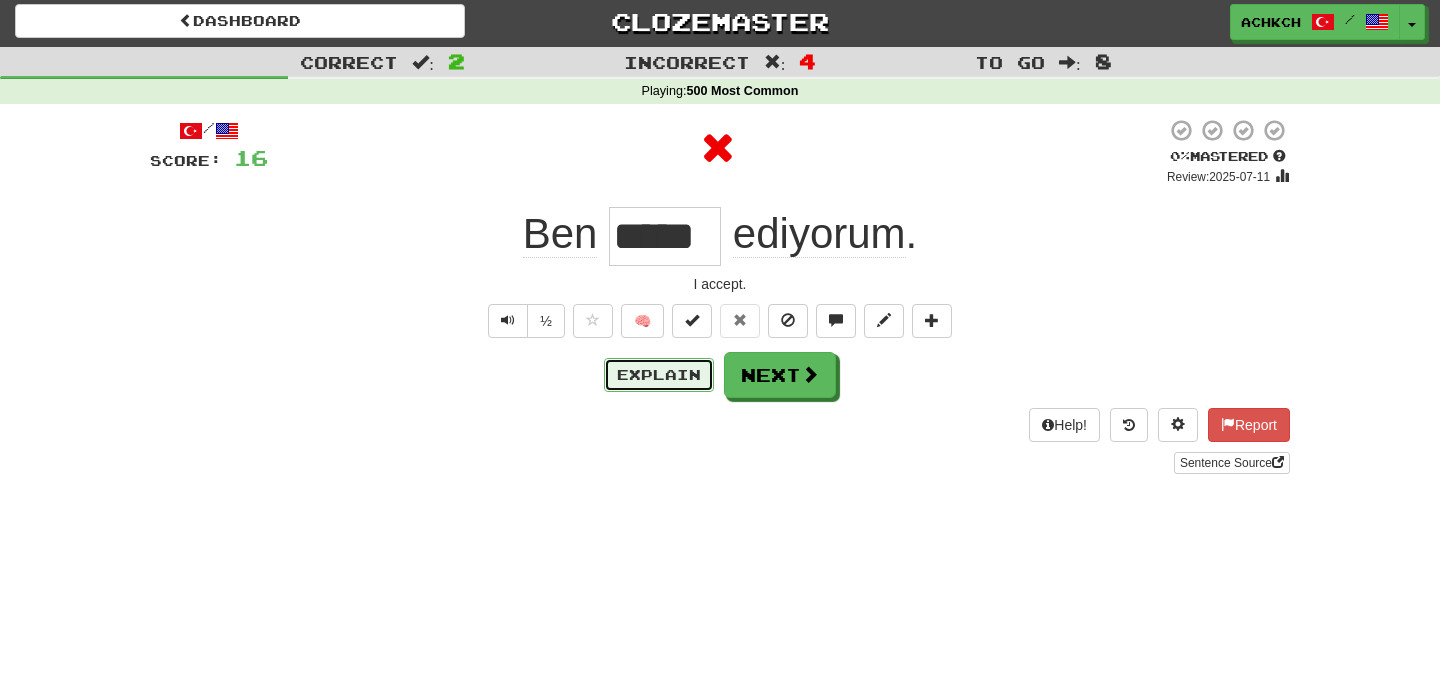 click on "Explain" at bounding box center [659, 375] 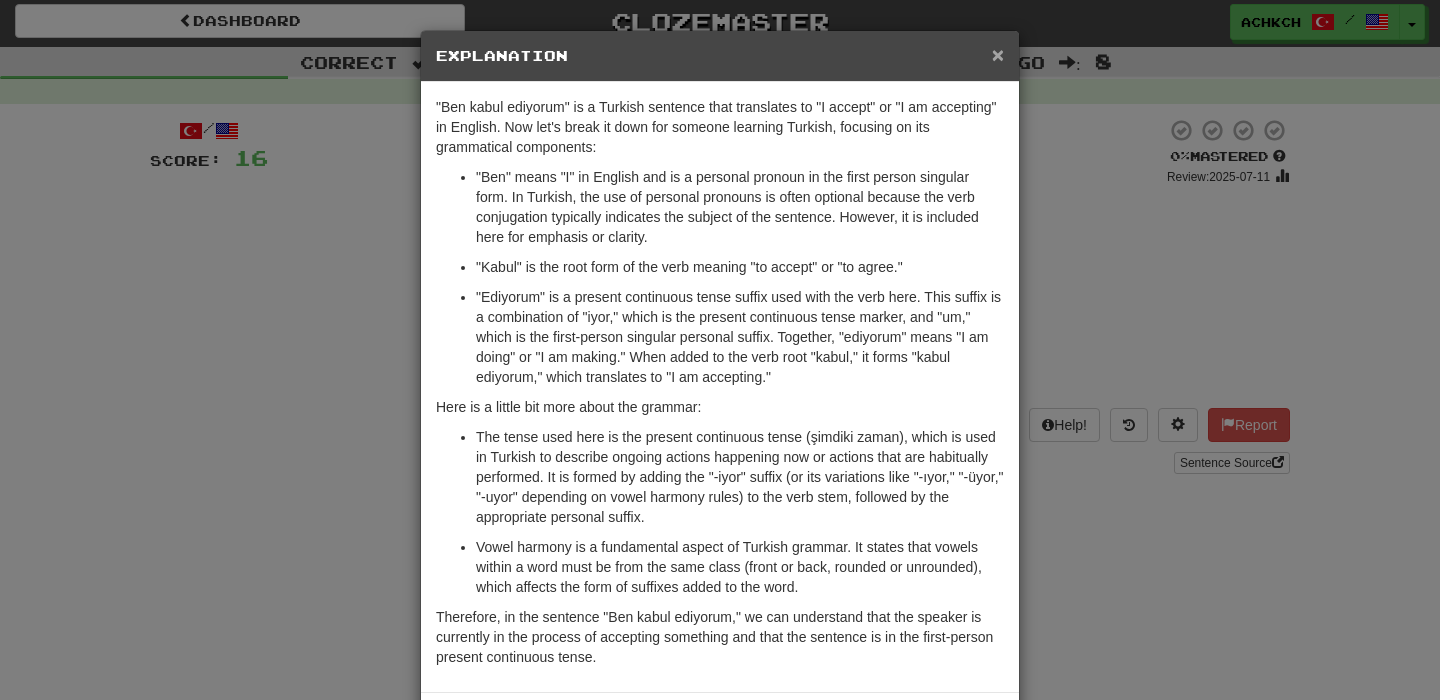 click on "×" at bounding box center [998, 54] 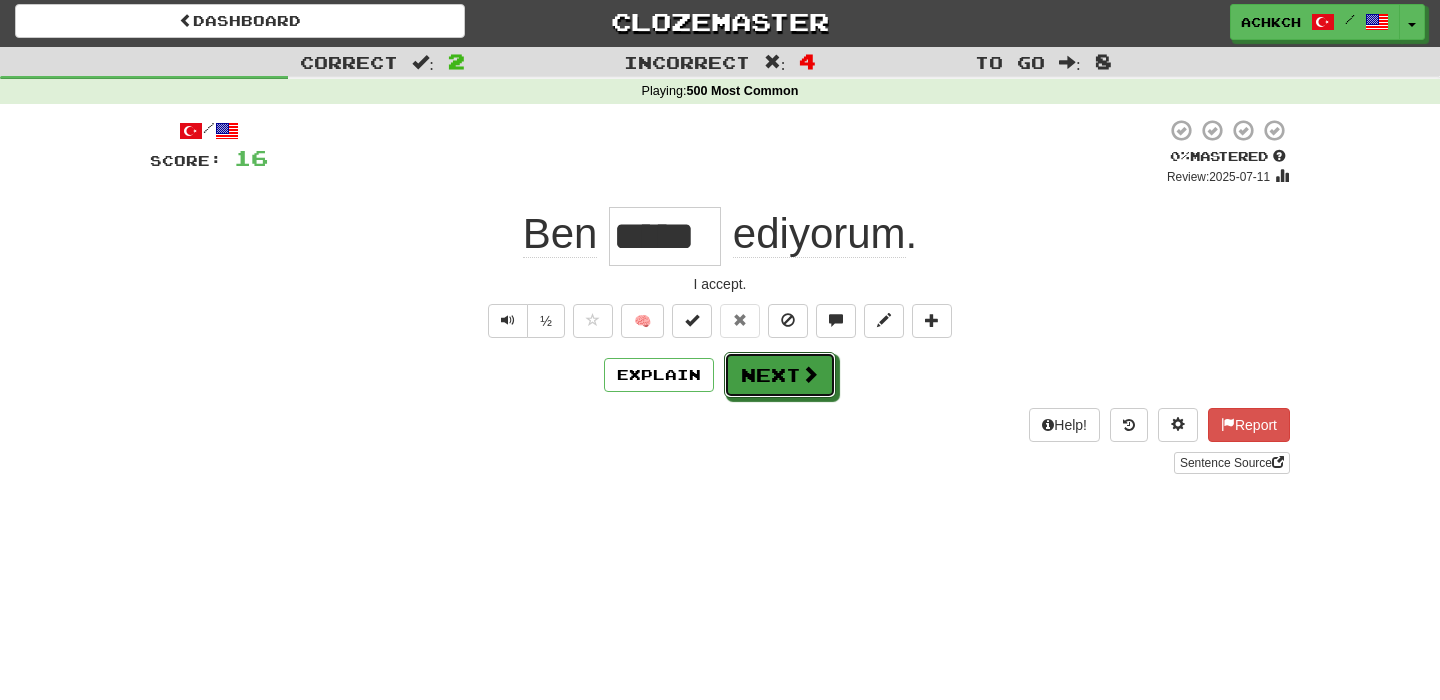 click on "Next" at bounding box center [780, 375] 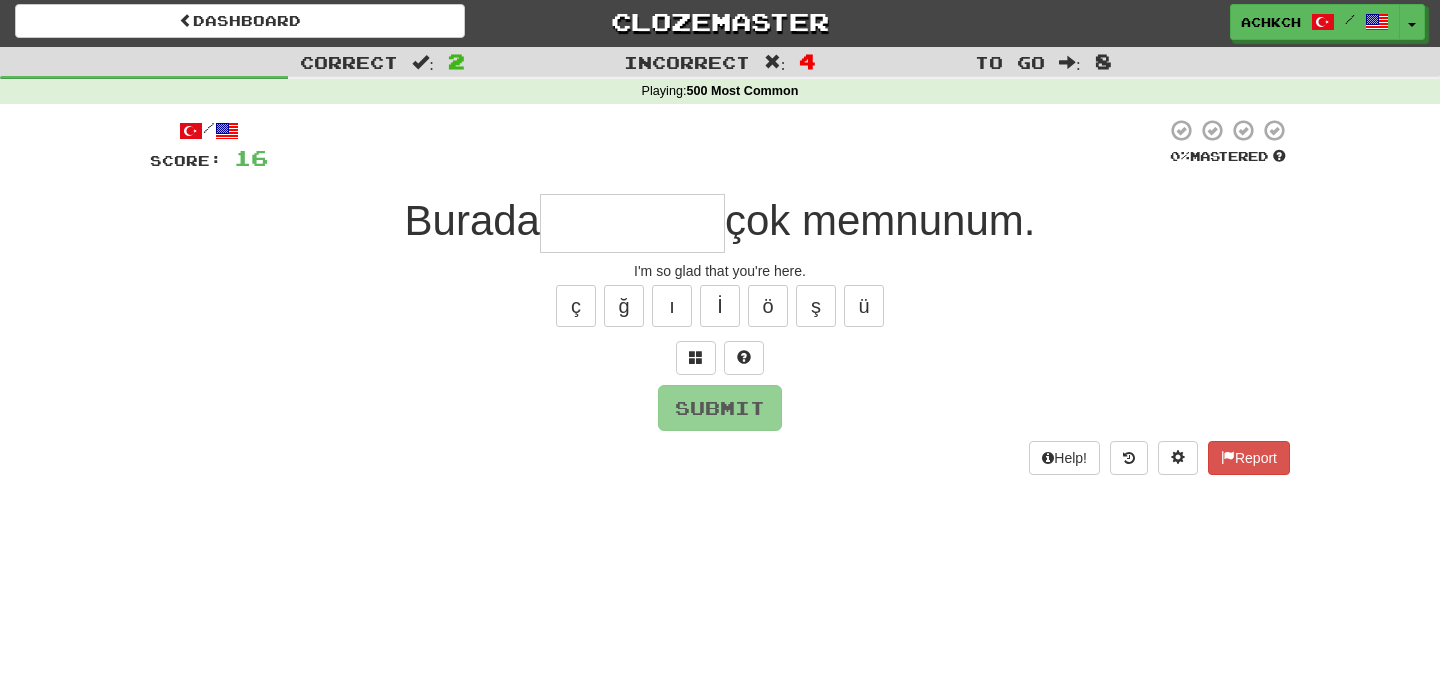type on "*" 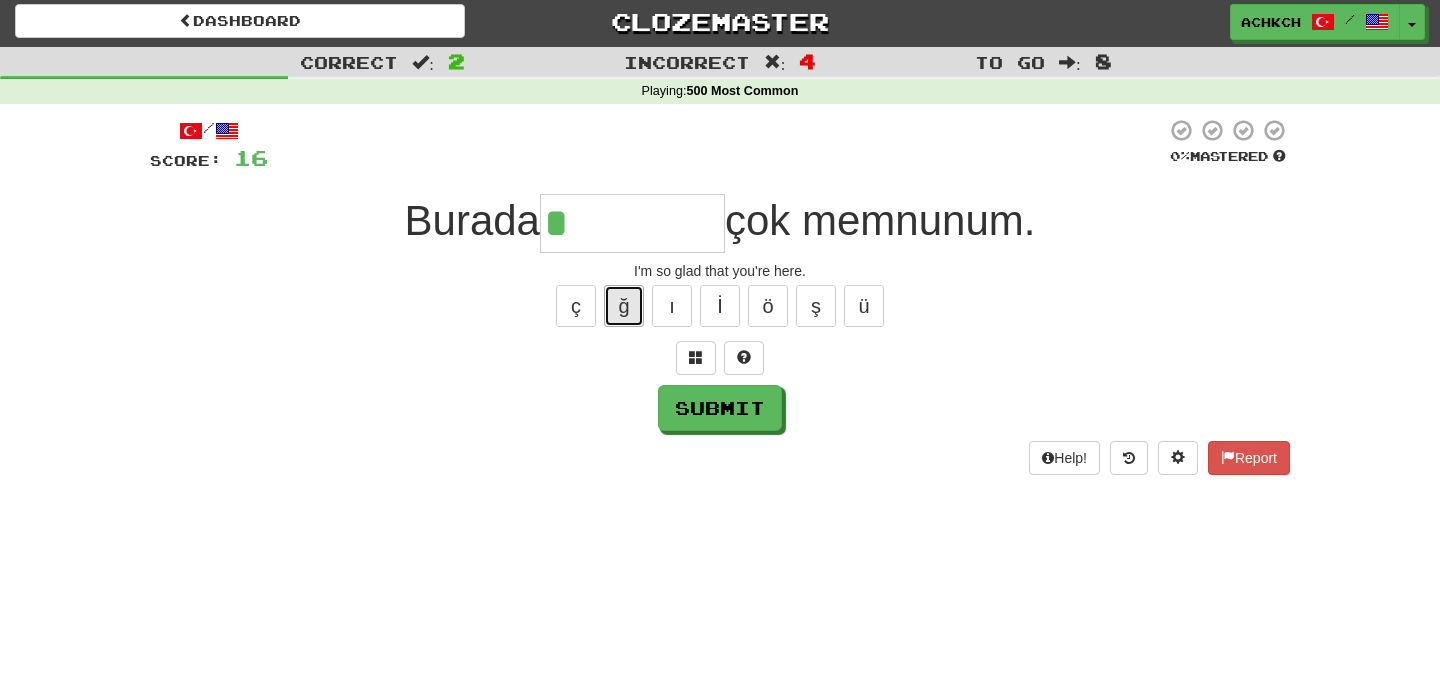 drag, startPoint x: 627, startPoint y: 302, endPoint x: 631, endPoint y: 319, distance: 17.464249 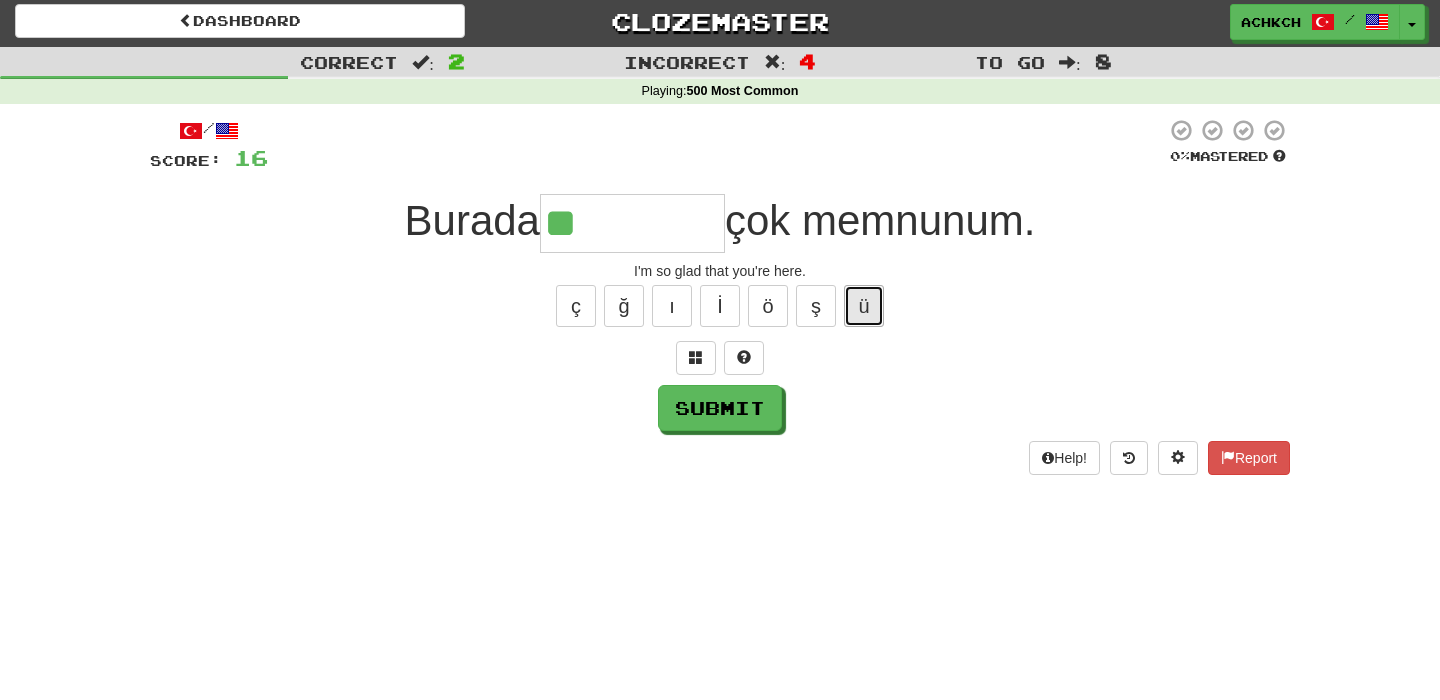 click on "ü" at bounding box center [864, 306] 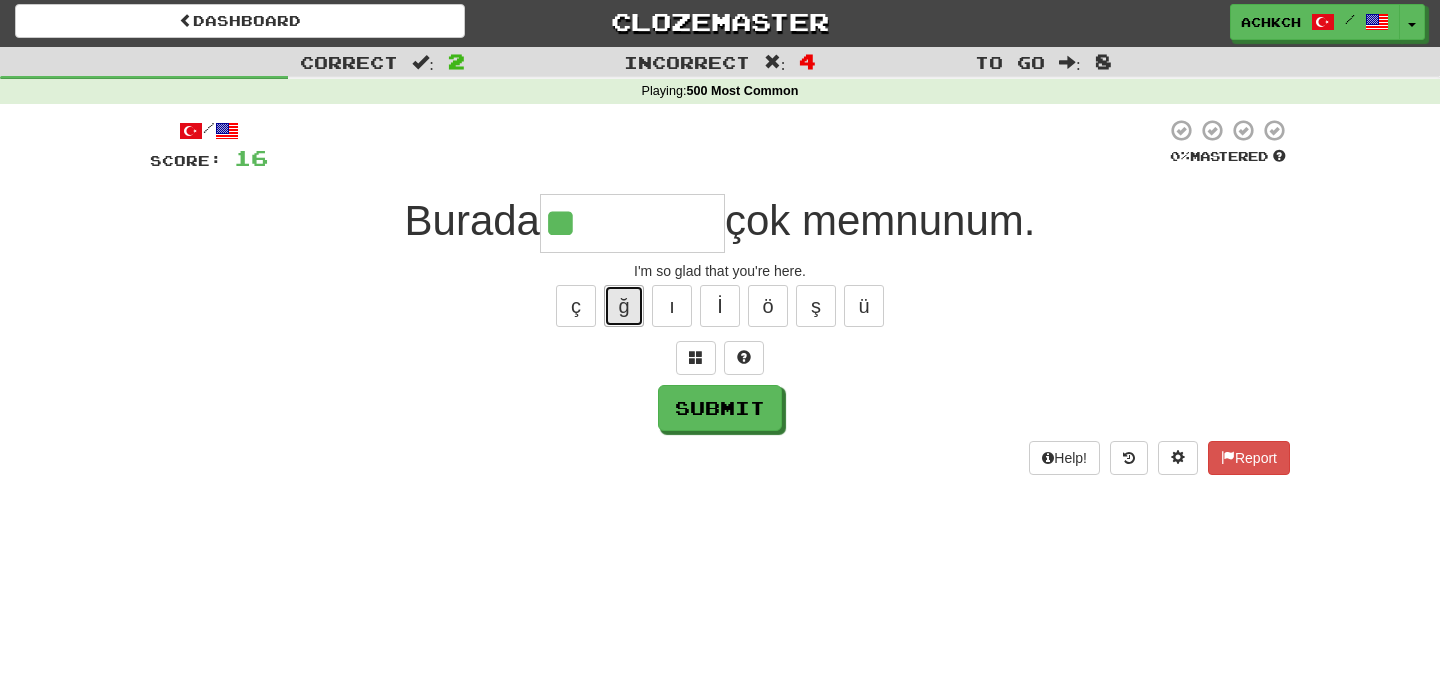 click on "ğ" at bounding box center [624, 306] 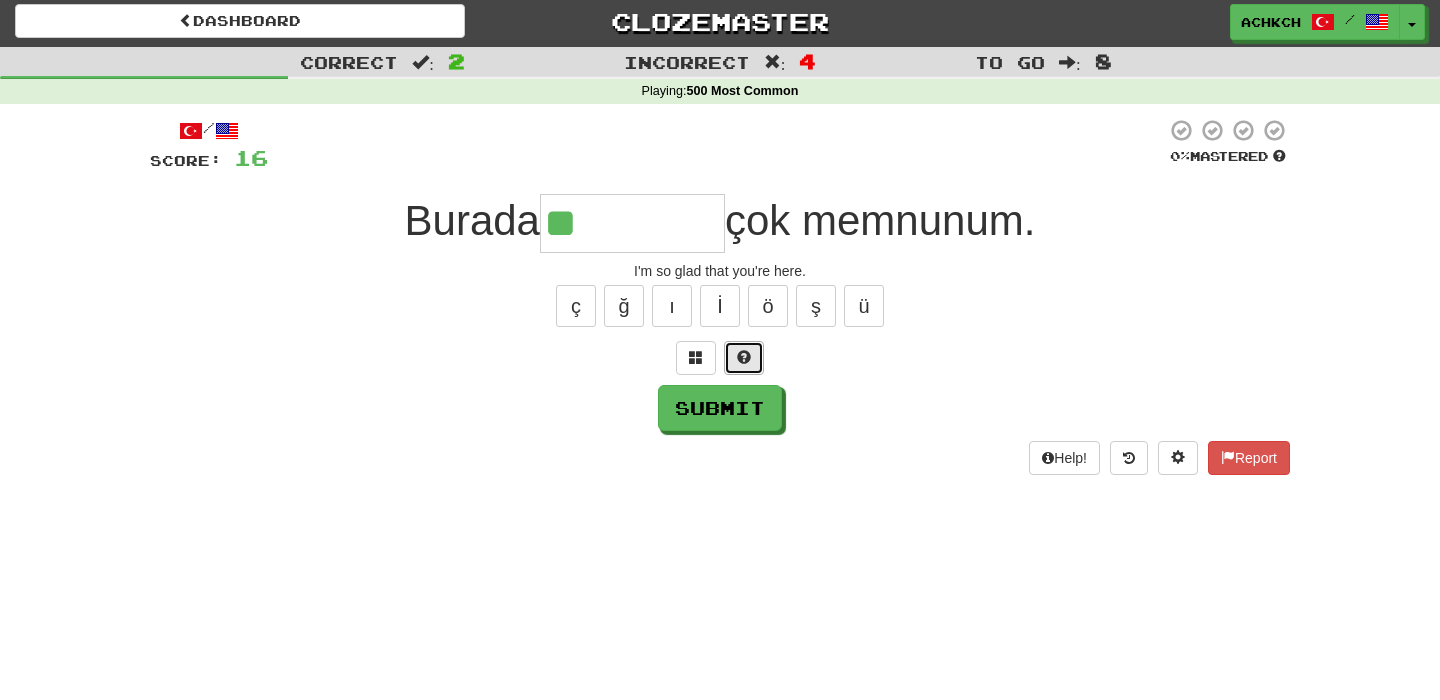 click at bounding box center [744, 357] 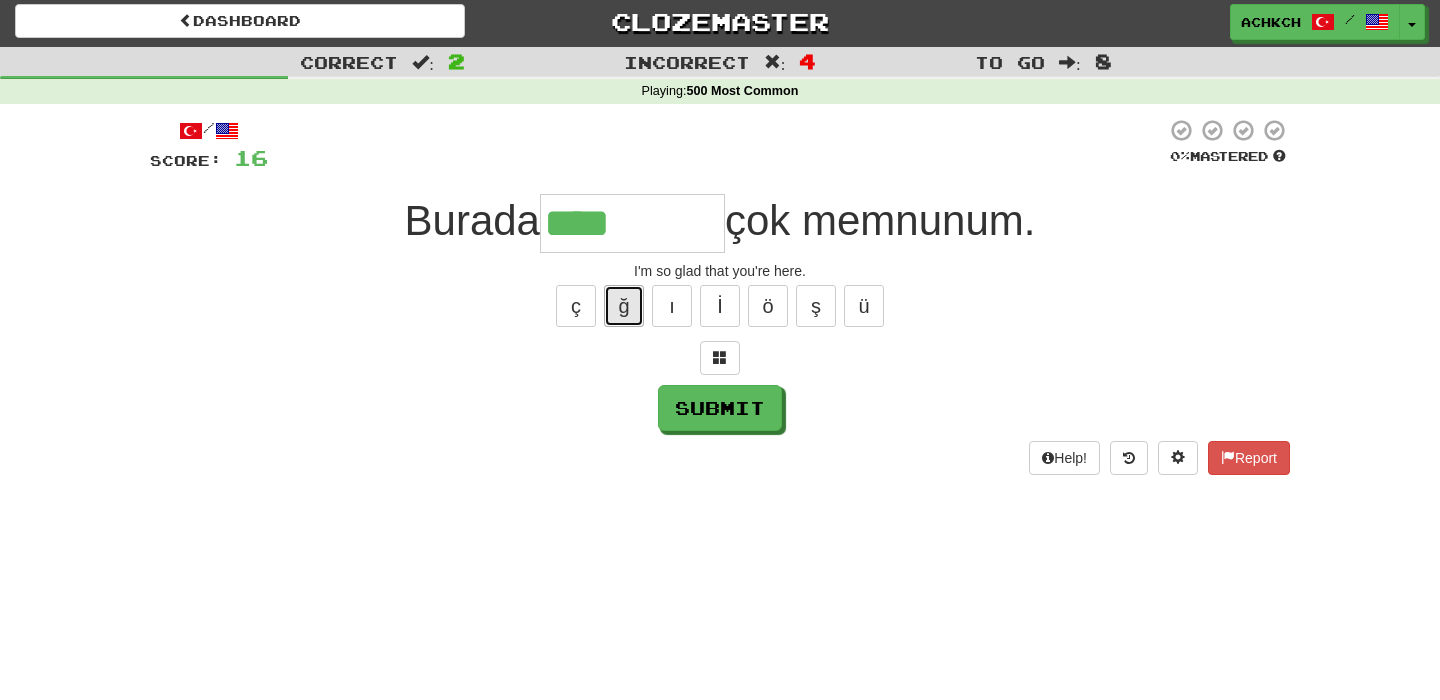 click on "ğ" at bounding box center [624, 306] 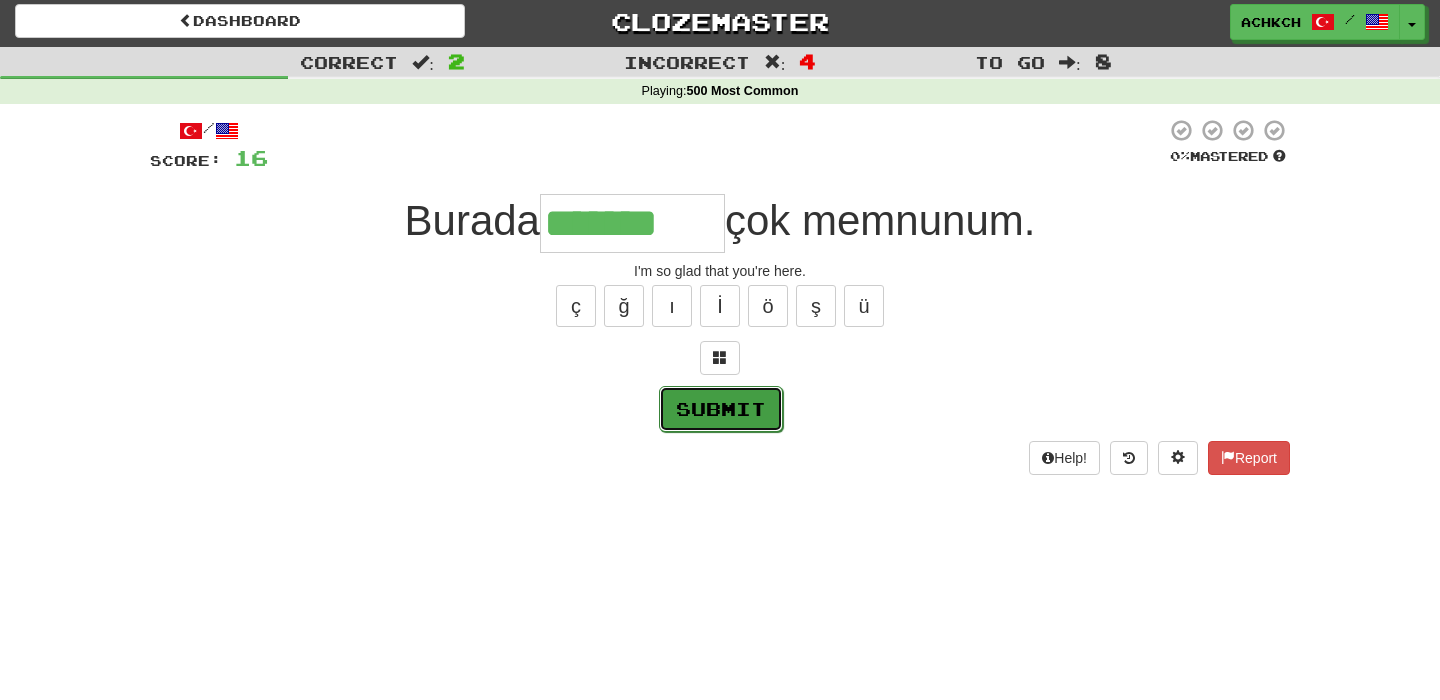 click on "Submit" at bounding box center [721, 409] 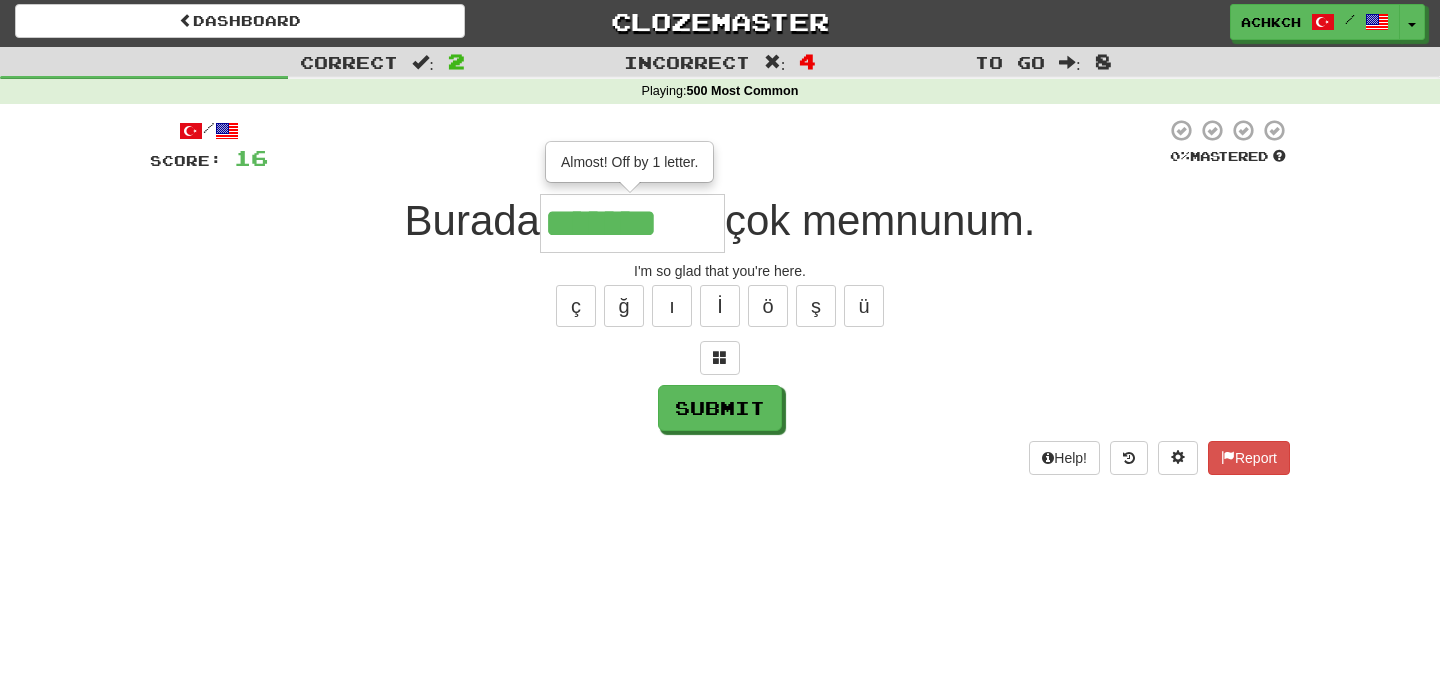 click on "*******" at bounding box center (632, 223) 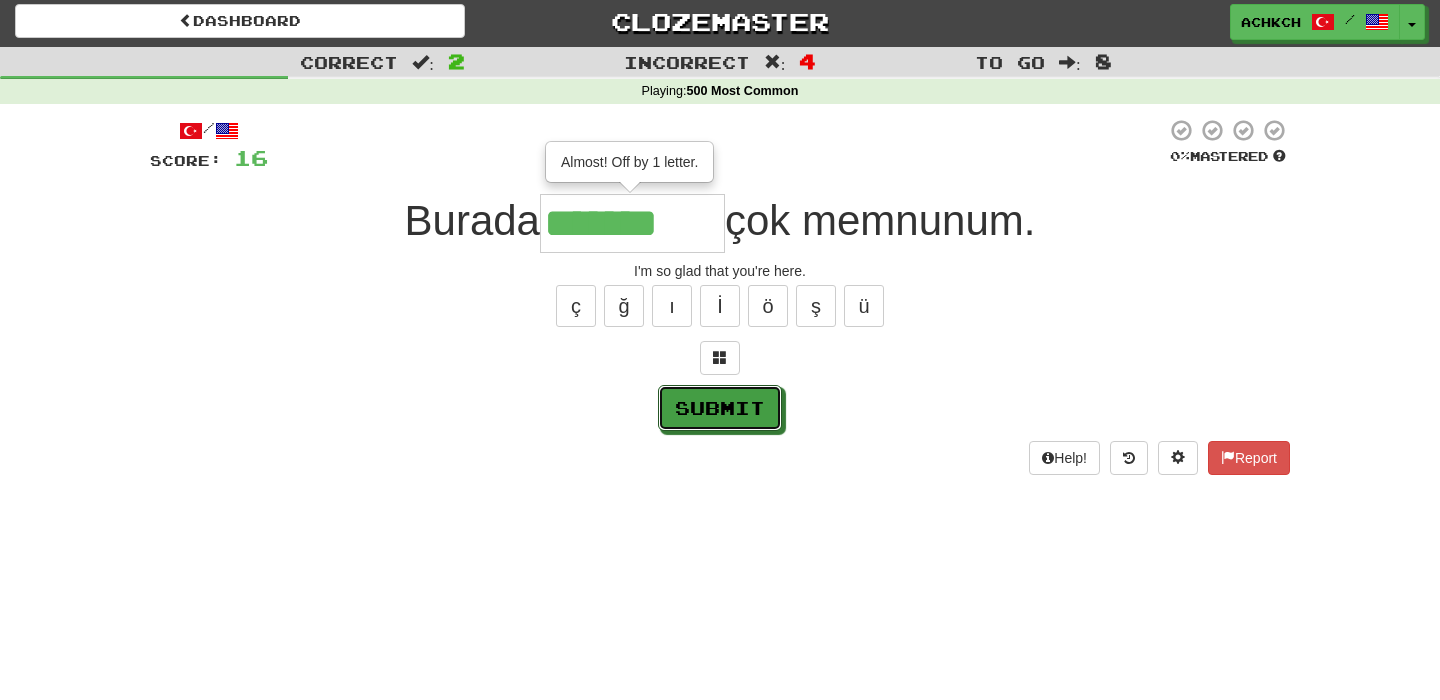 click on "Submit" at bounding box center [720, 408] 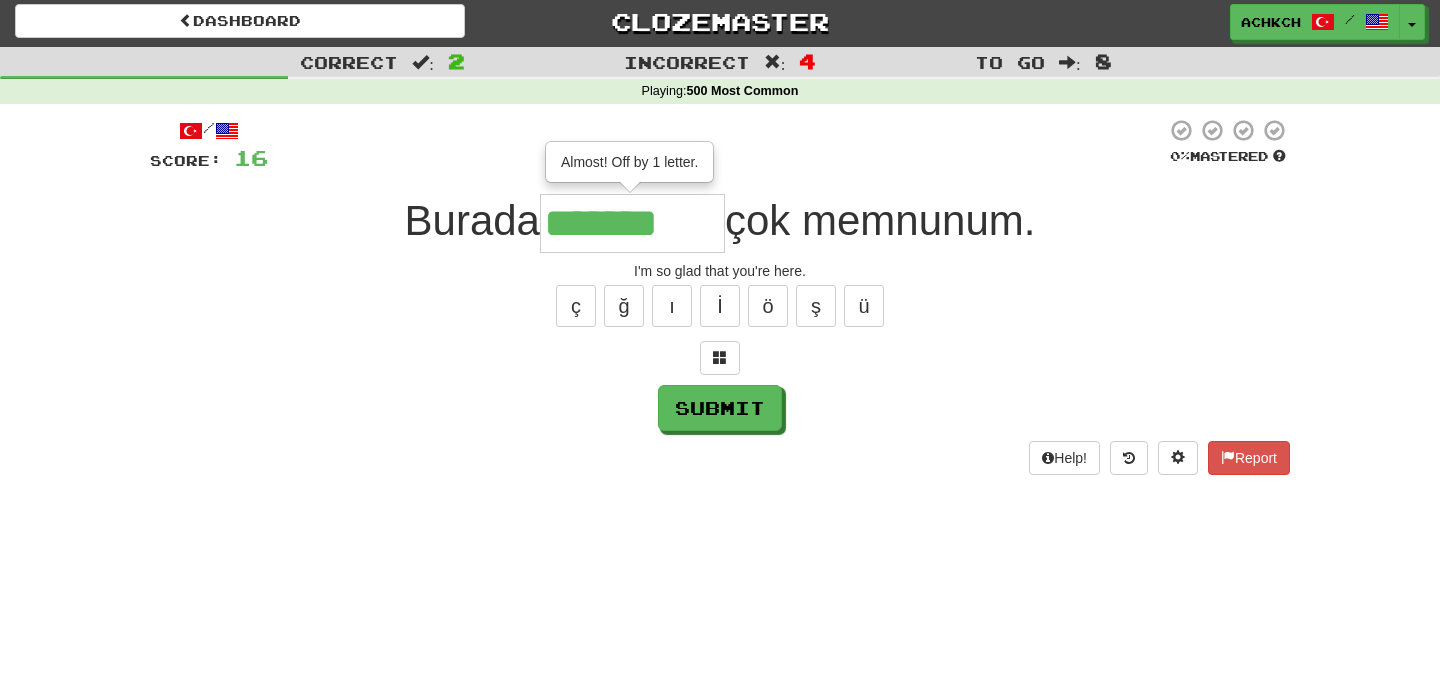 type on "********" 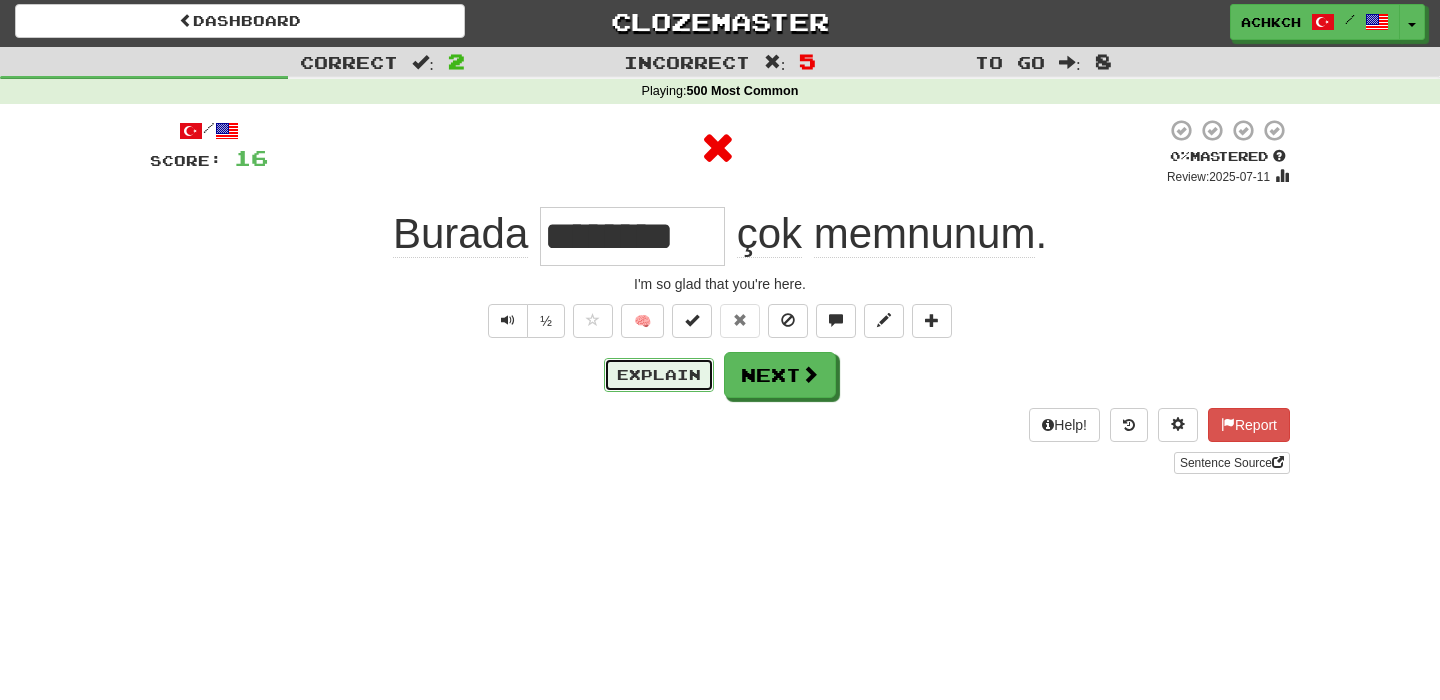 click on "Explain" at bounding box center [659, 375] 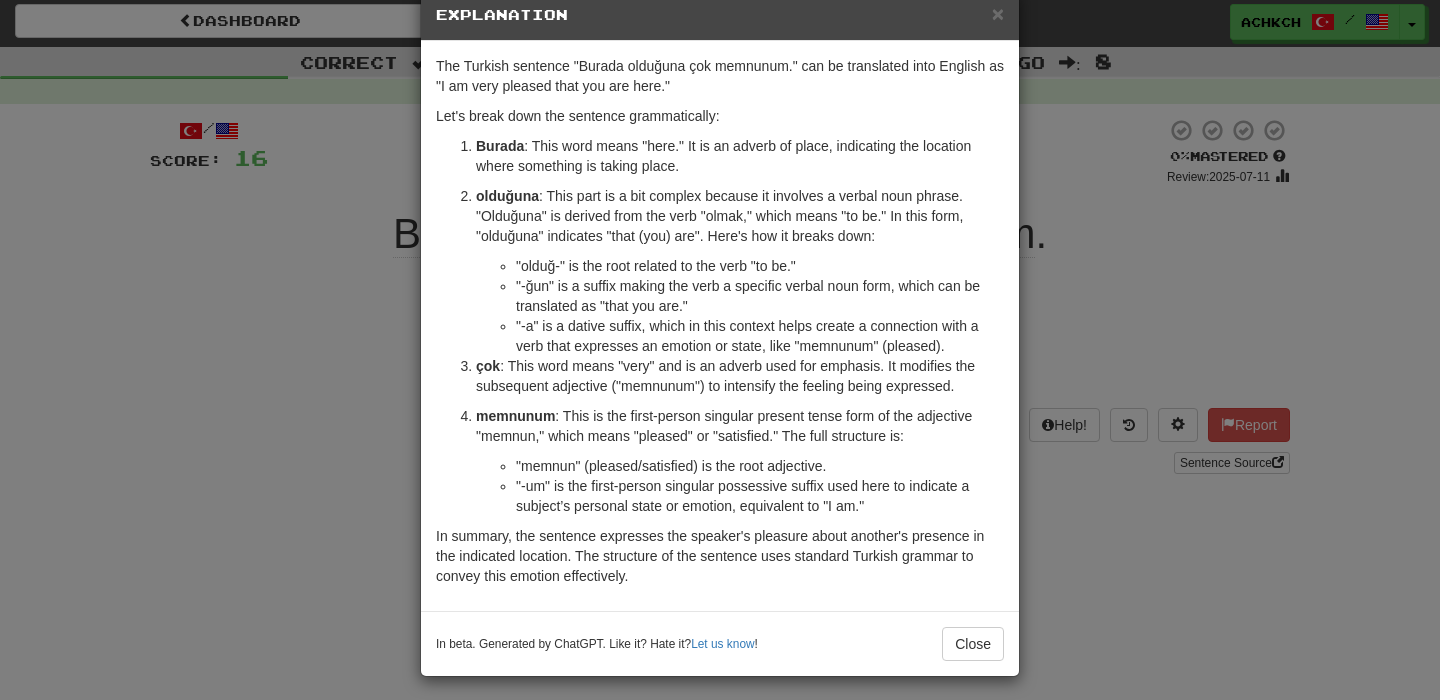 scroll, scrollTop: 48, scrollLeft: 0, axis: vertical 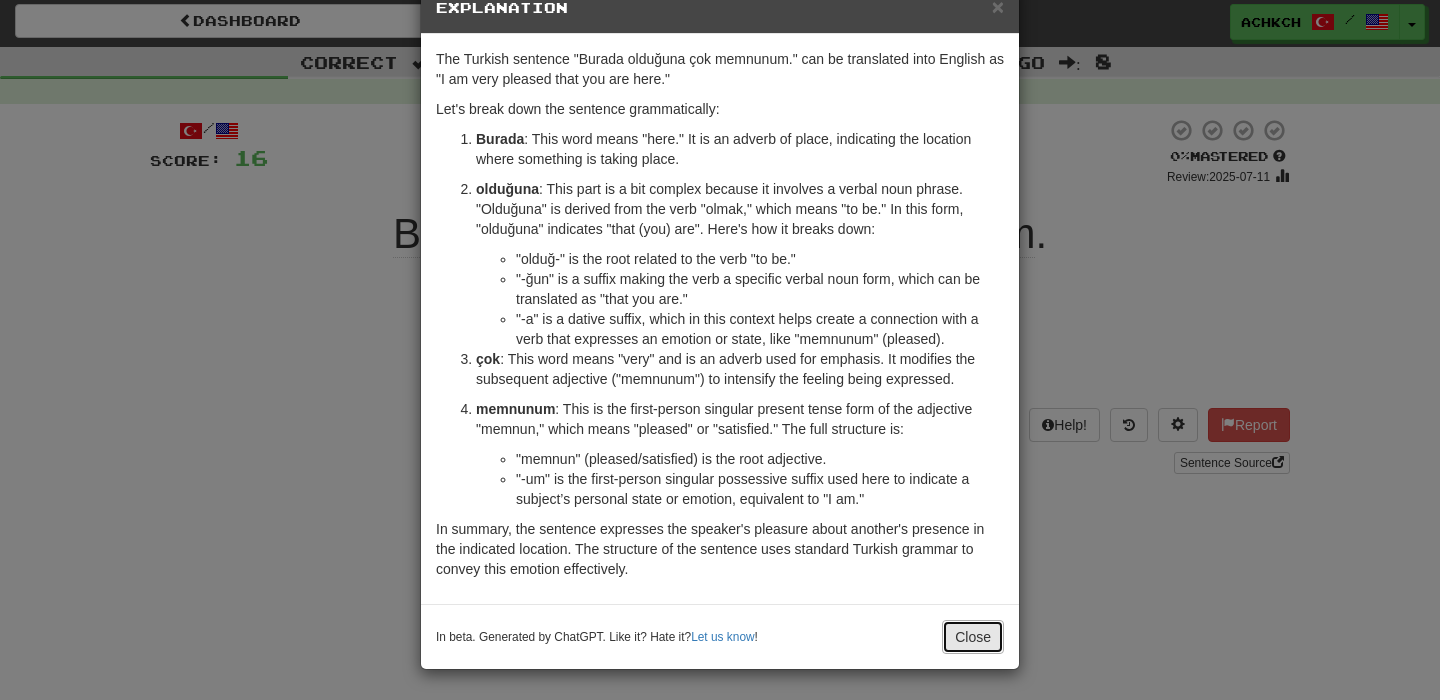 click on "Close" at bounding box center (973, 637) 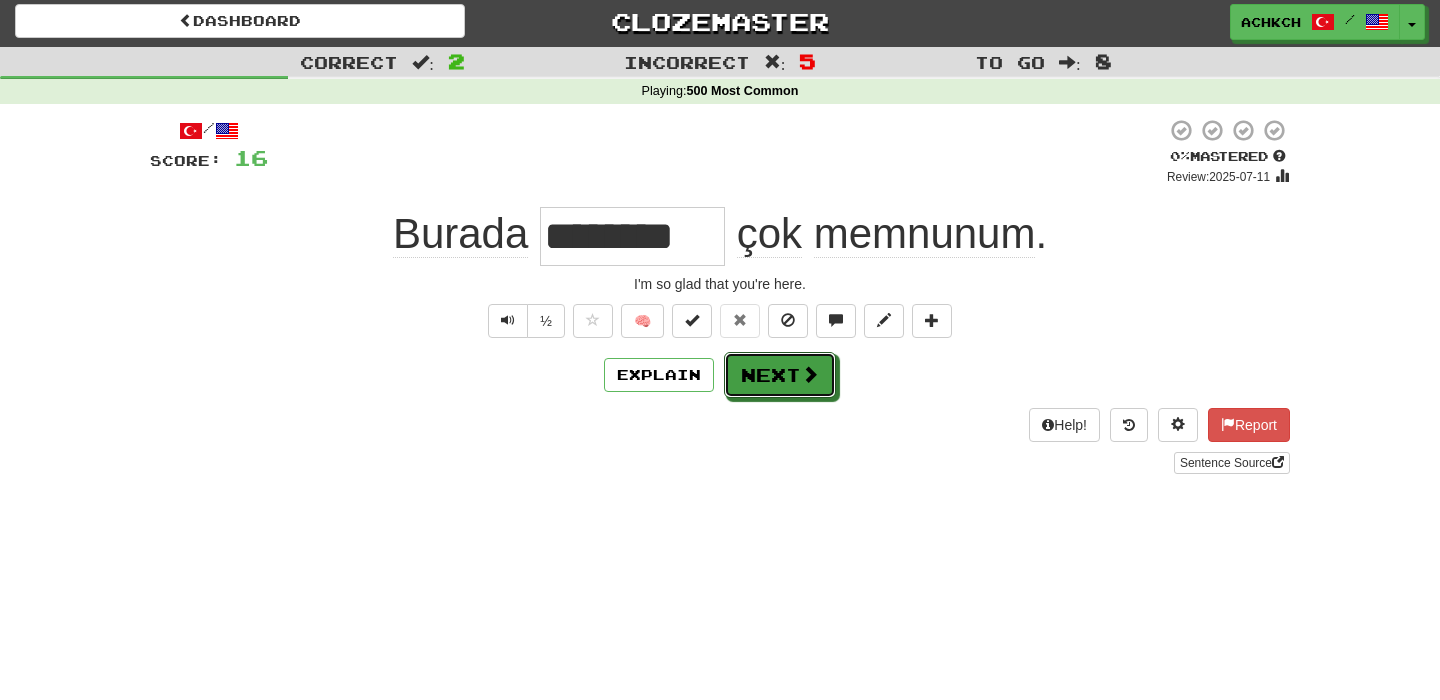 click on "Next" at bounding box center [780, 375] 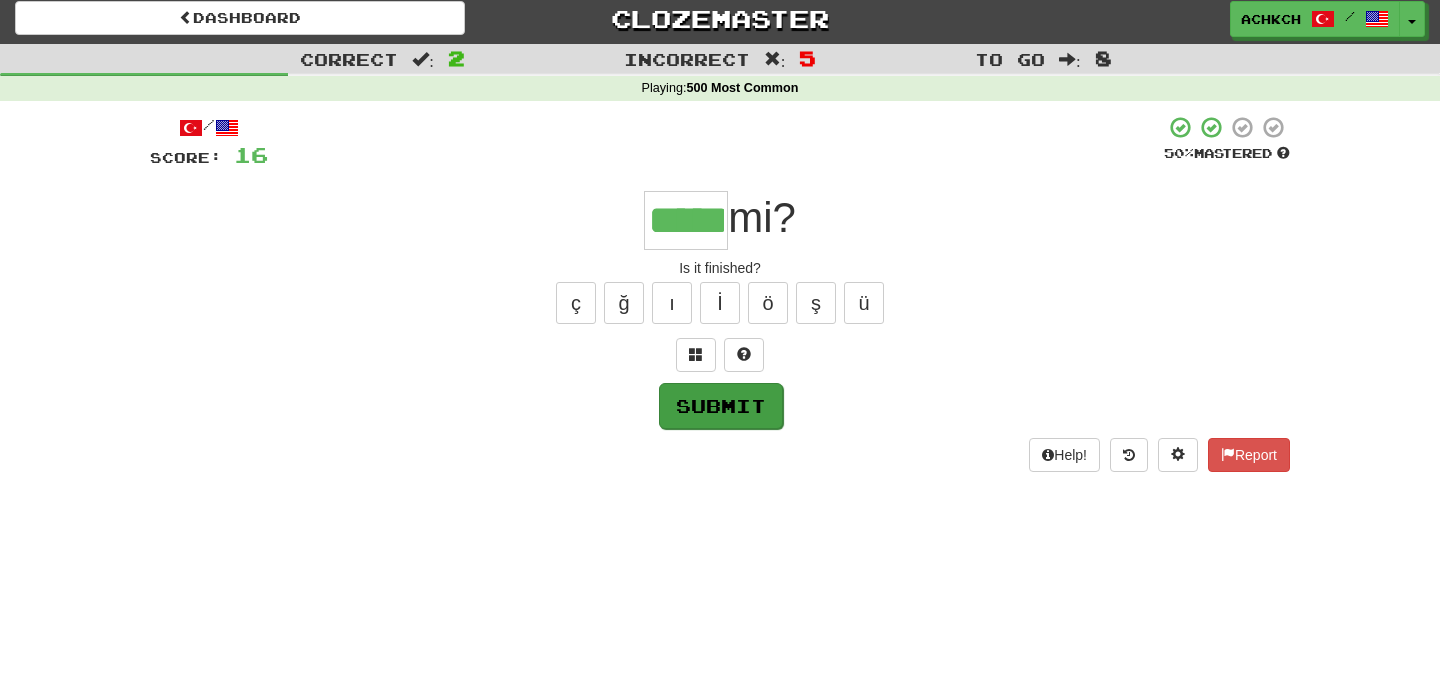 scroll, scrollTop: 9, scrollLeft: 0, axis: vertical 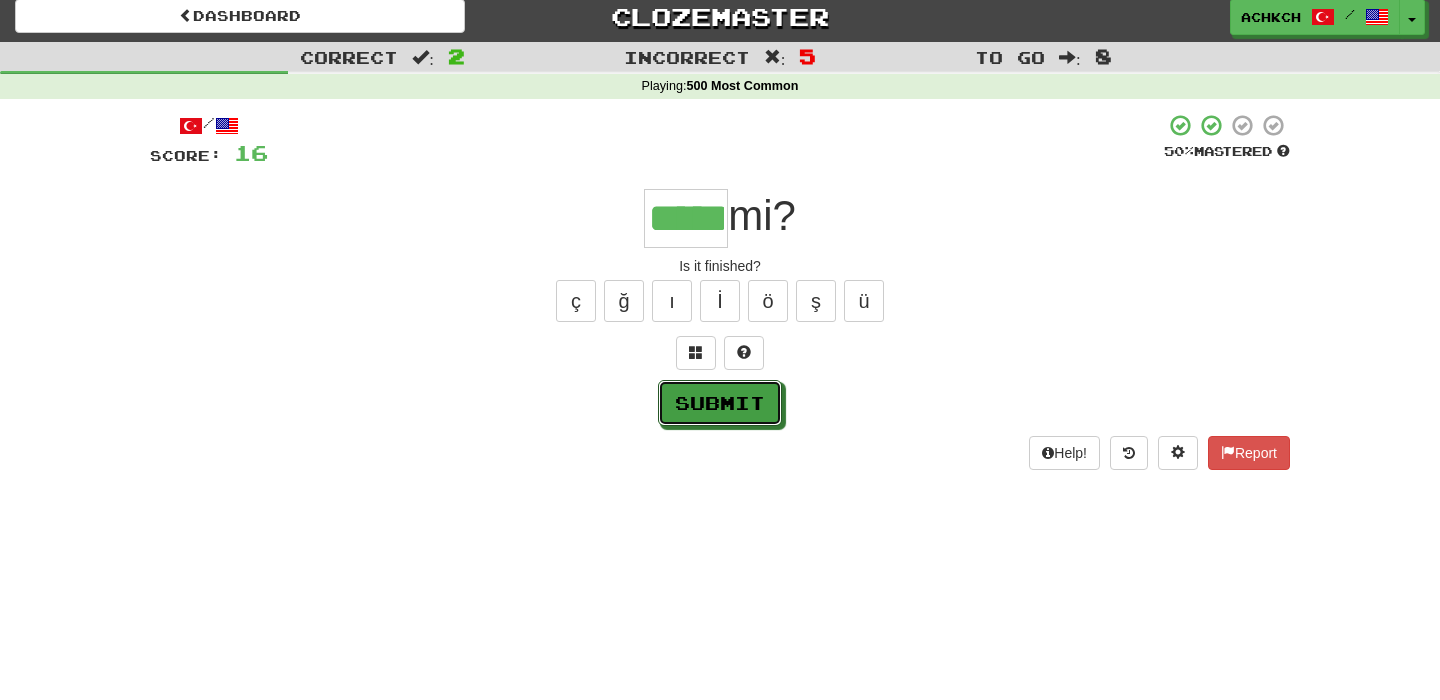 click on "Submit" at bounding box center (720, 403) 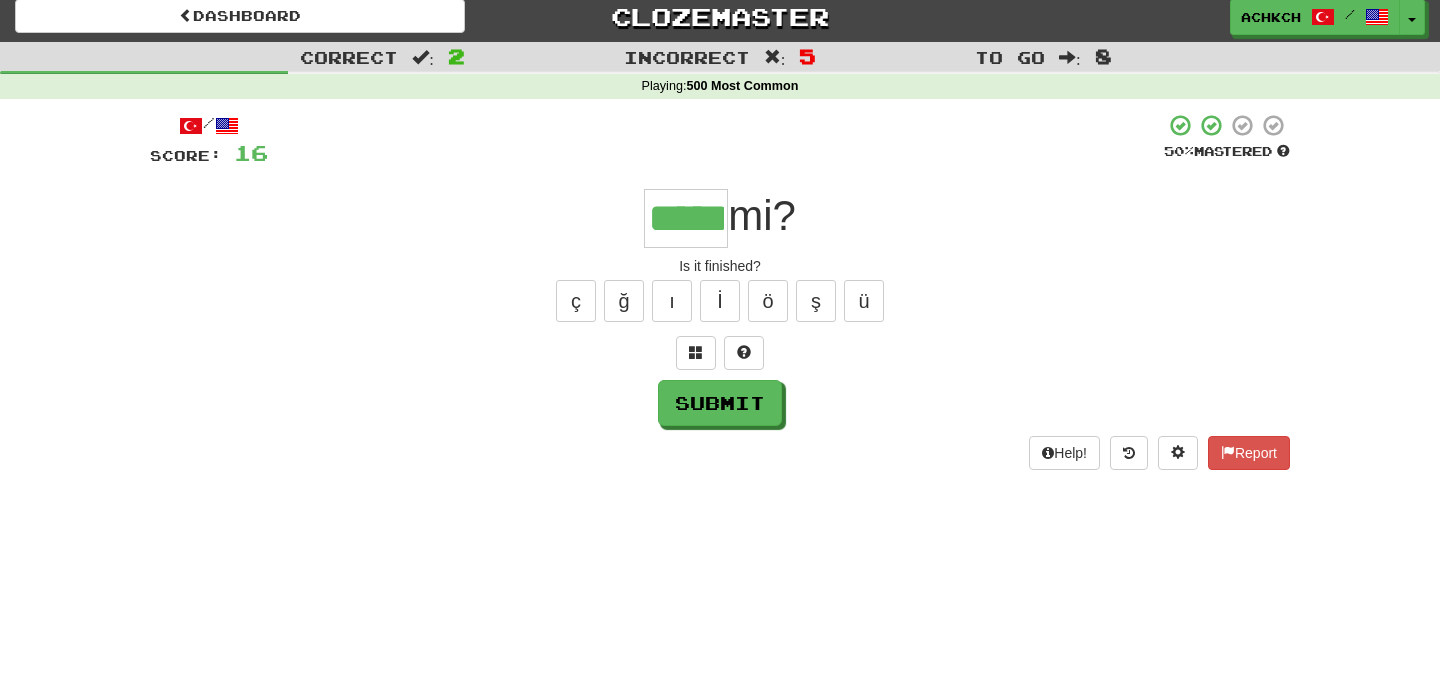 type on "*****" 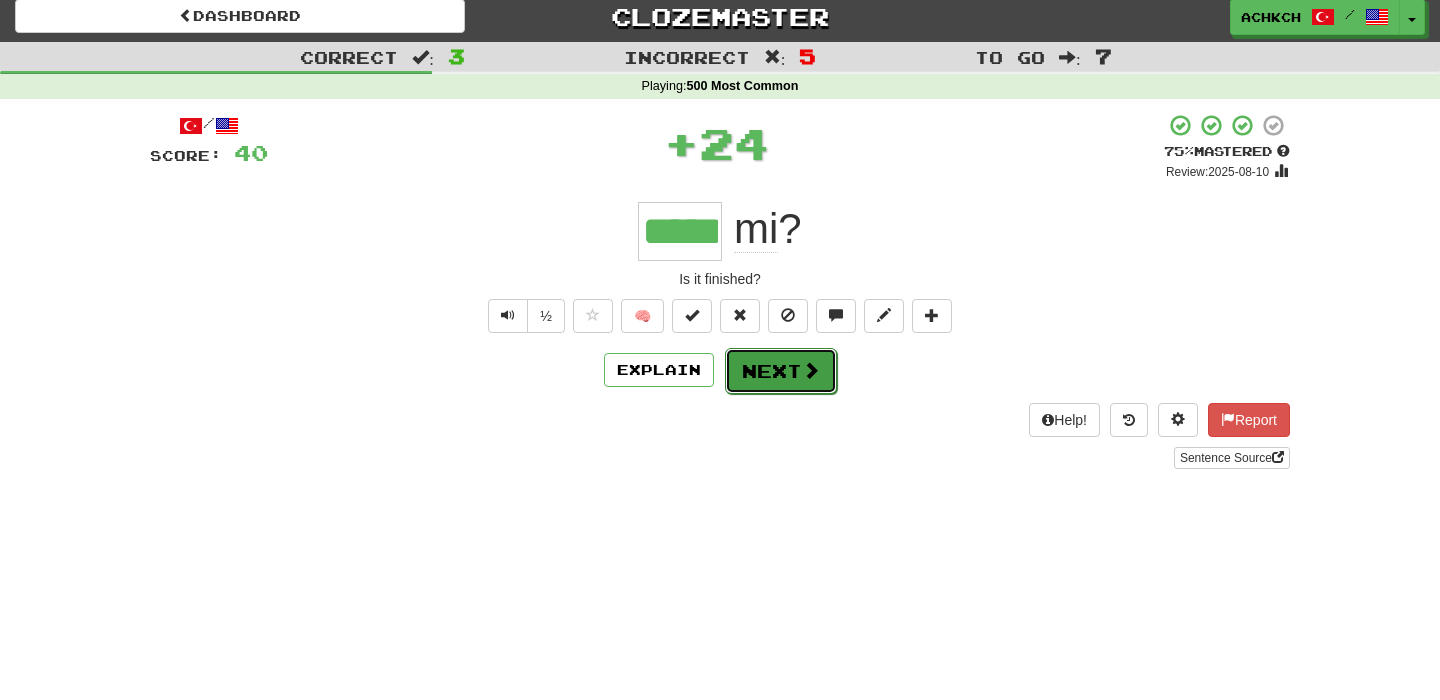 click at bounding box center [811, 370] 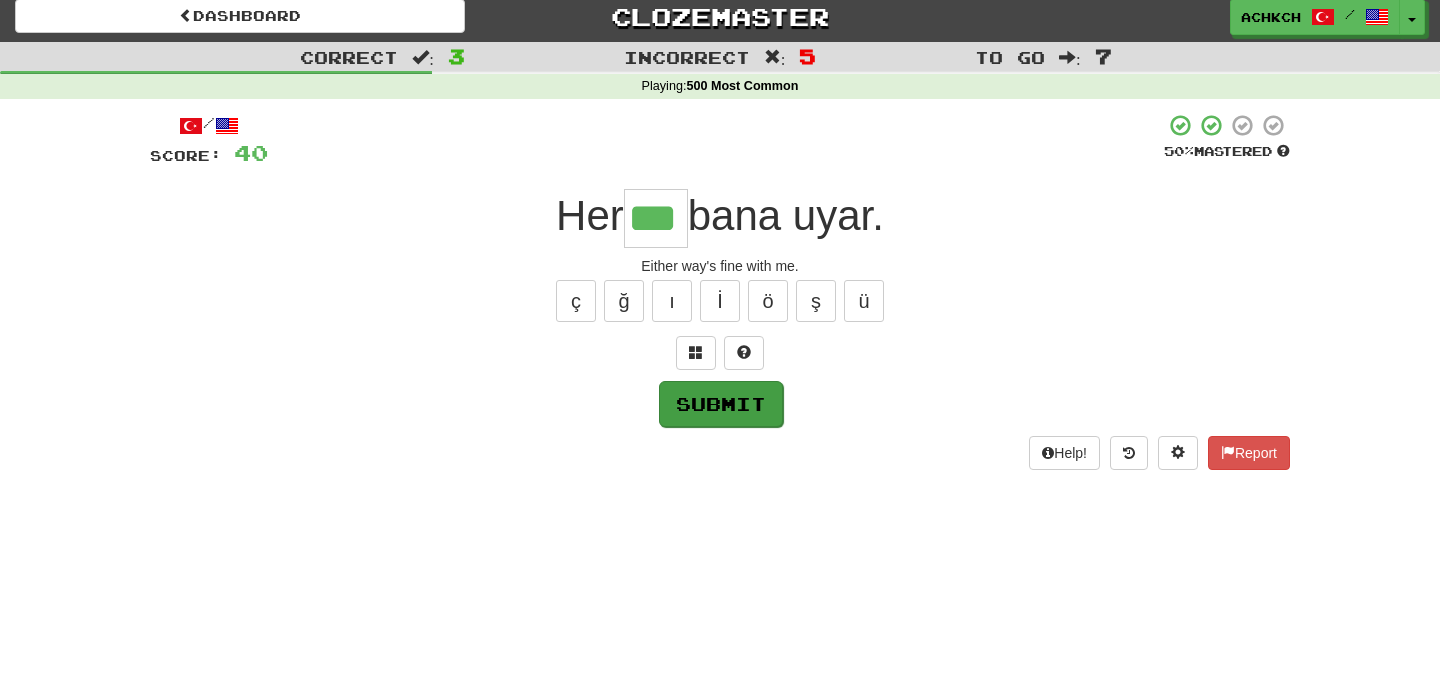type on "***" 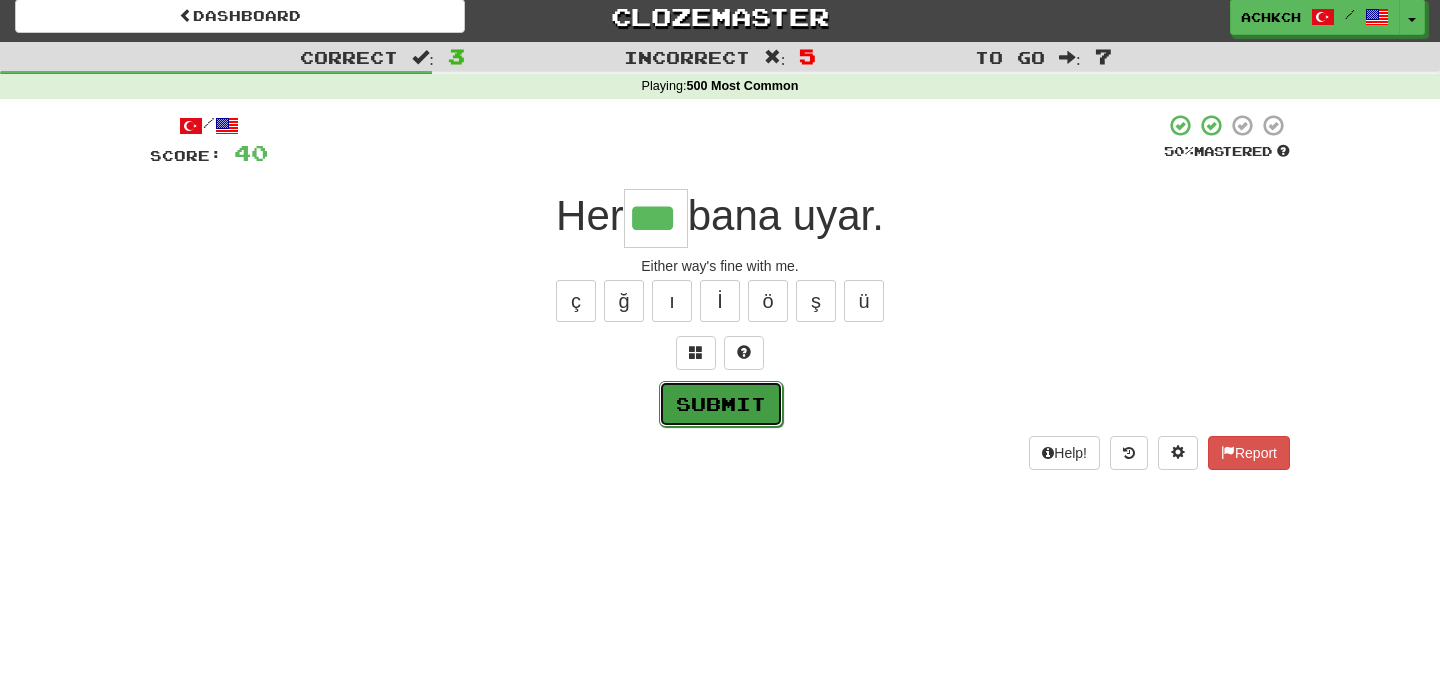 click on "Submit" at bounding box center (721, 404) 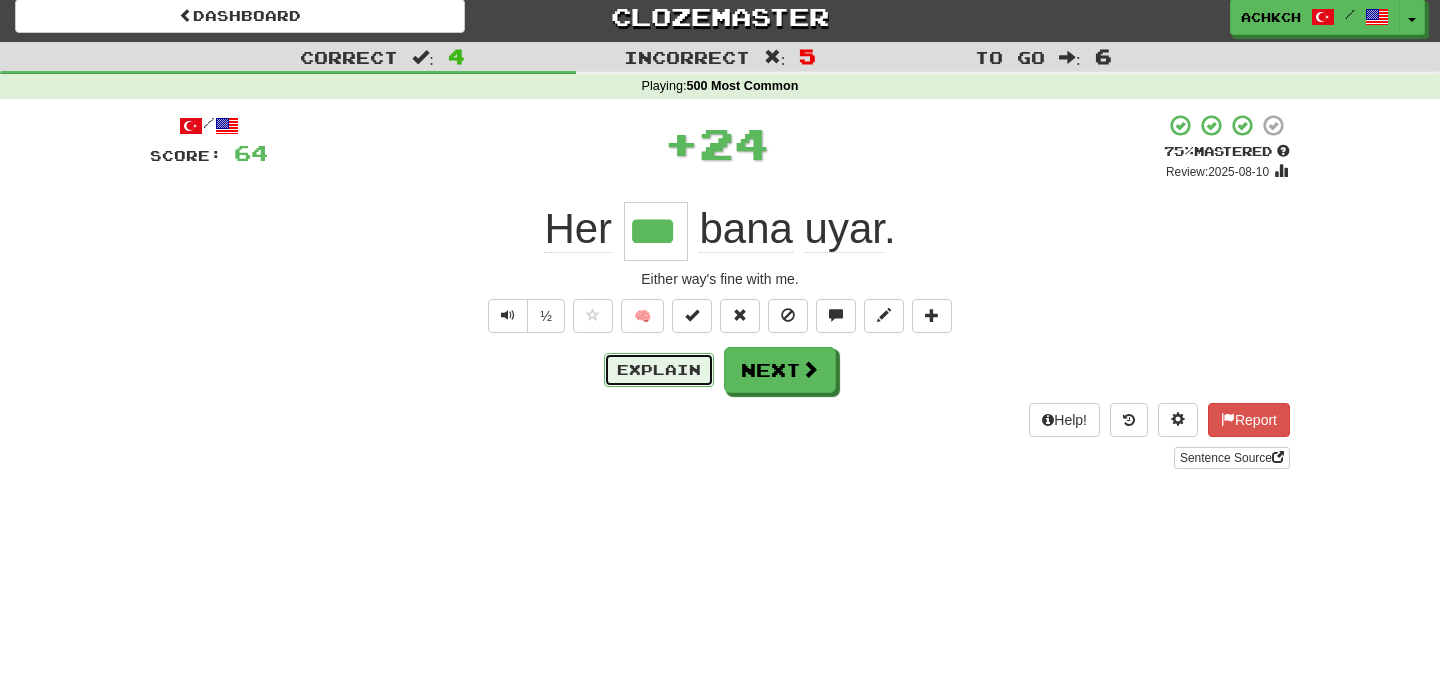 click on "Explain" at bounding box center (659, 370) 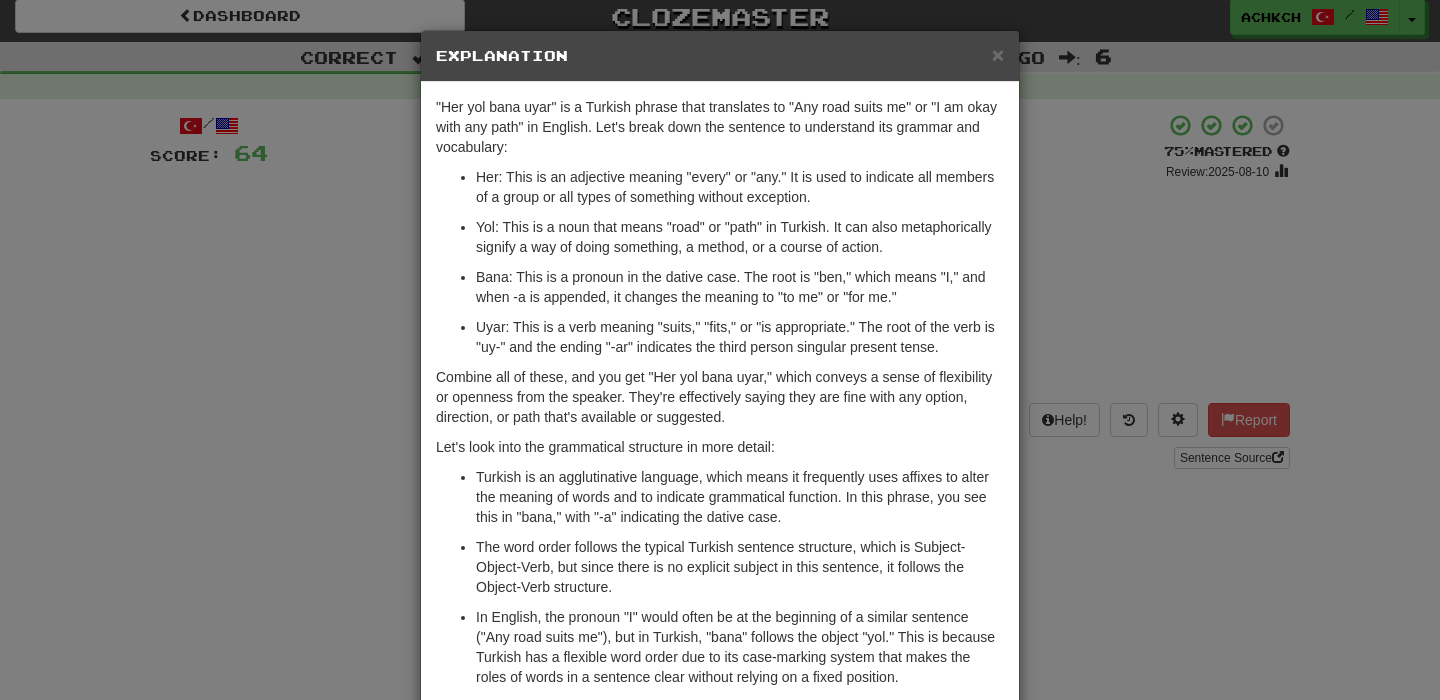 click on "× Explanation "Her yol bana uyar" is a Turkish phrase that translates to "Any road suits me" or "I am okay with any path" in English. Let's break down the sentence to understand its grammar and vocabulary:
Her: This is an adjective meaning "every" or "any." It is used to indicate all members of a group or all types of something without exception.
Yol: This is a noun that means "road" or "path" in Turkish. It can also metaphorically signify a way of doing something, a method, or a course of action.
Bana: This is a pronoun in the dative case. The root is "ben," which means "I," and when -a is appended, it changes the meaning to "to me" or "for me."
Uyar: This is a verb meaning "suits," "fits," or "is appropriate." The root of the verb is "uy-" and the ending "-ar" indicates the third person singular present tense.
Let's look into the grammatical structure in more detail:
In beta. Generated by ChatGPT. Like it? Hate it?  Let us know ! Close" at bounding box center [720, 350] 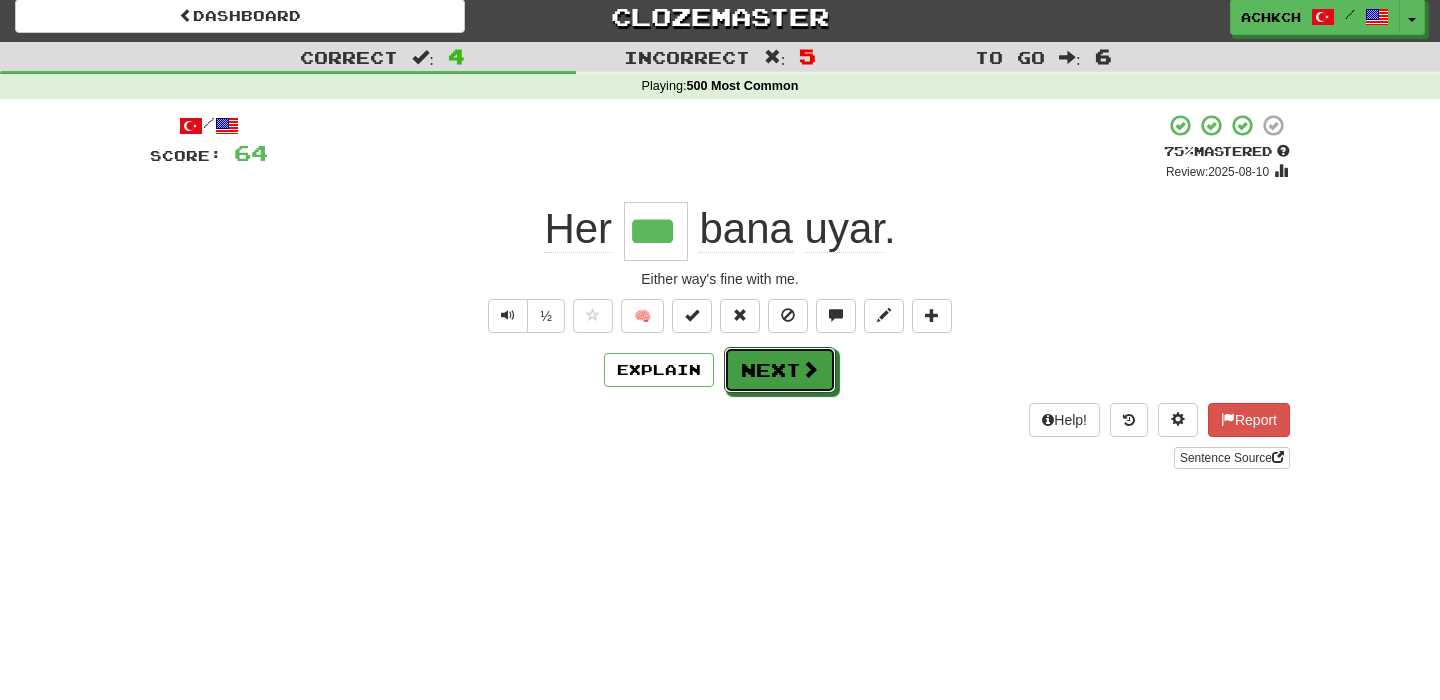 click on "Next" at bounding box center [780, 370] 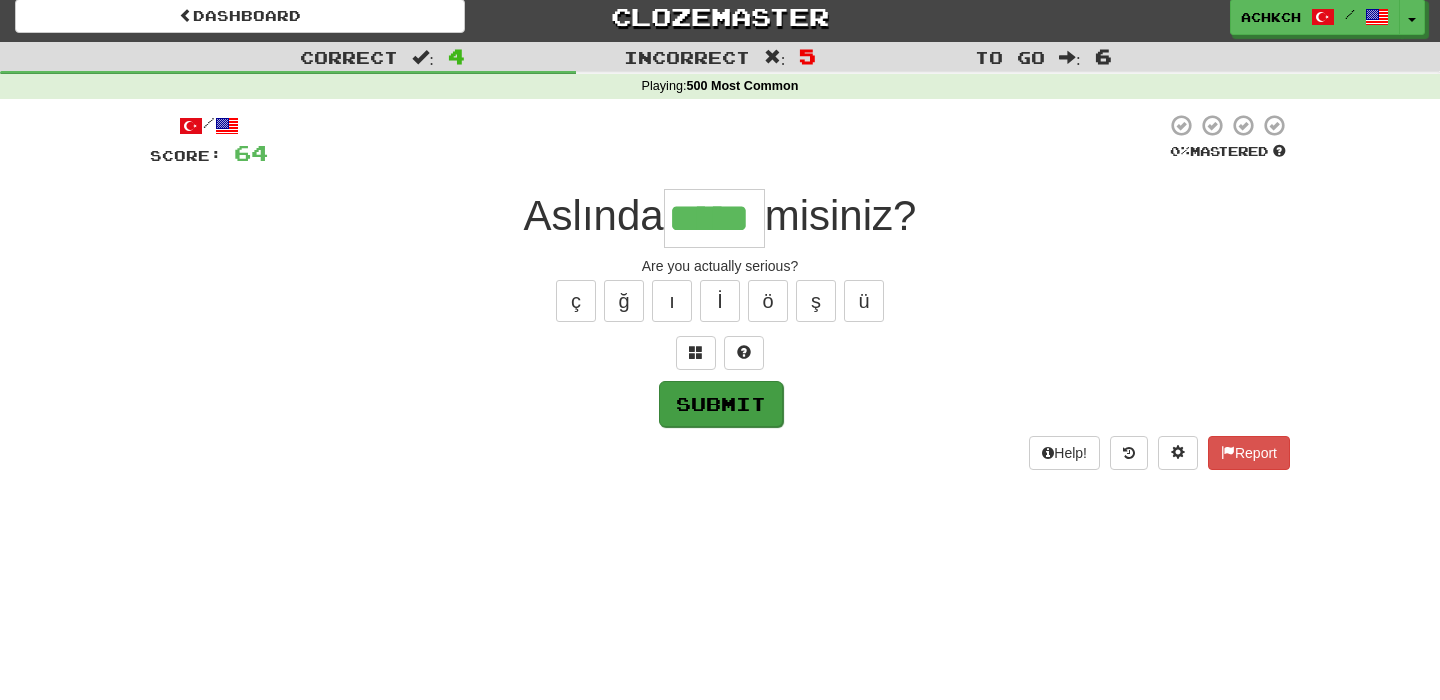 type on "*****" 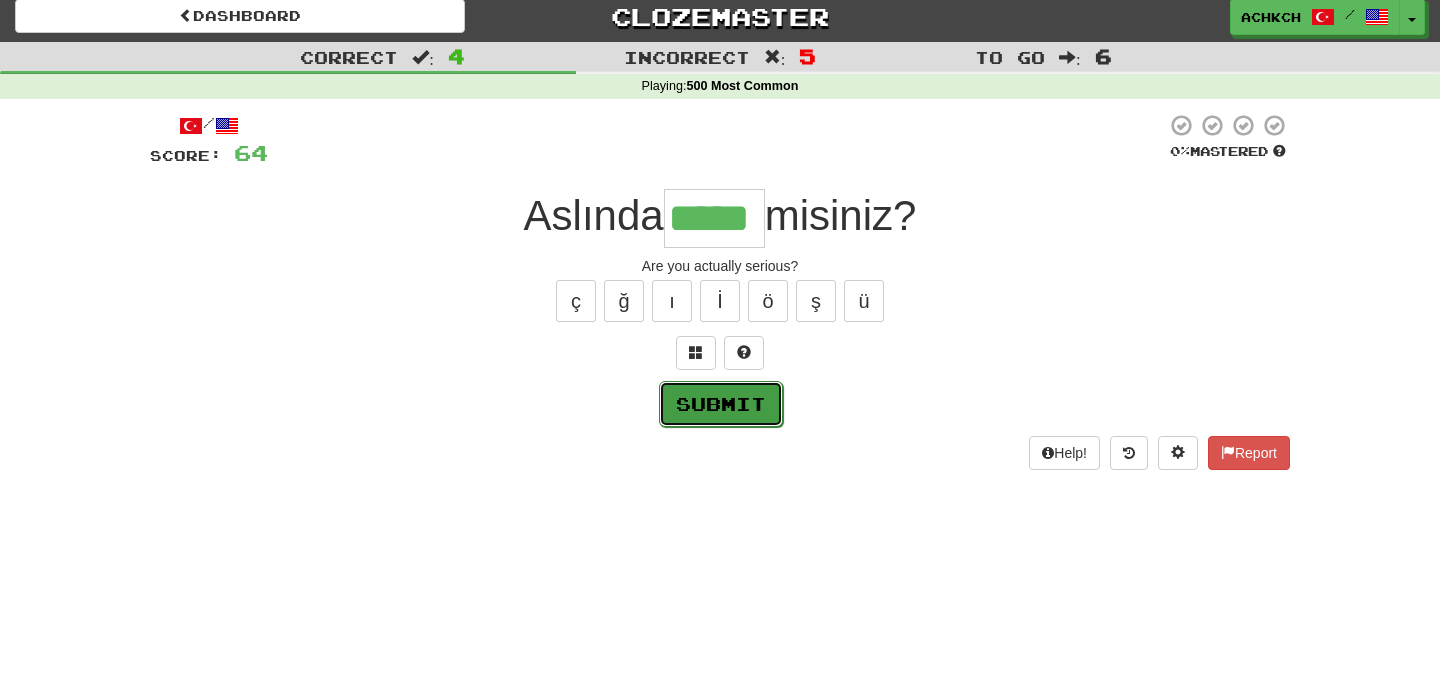 click on "Submit" at bounding box center (721, 404) 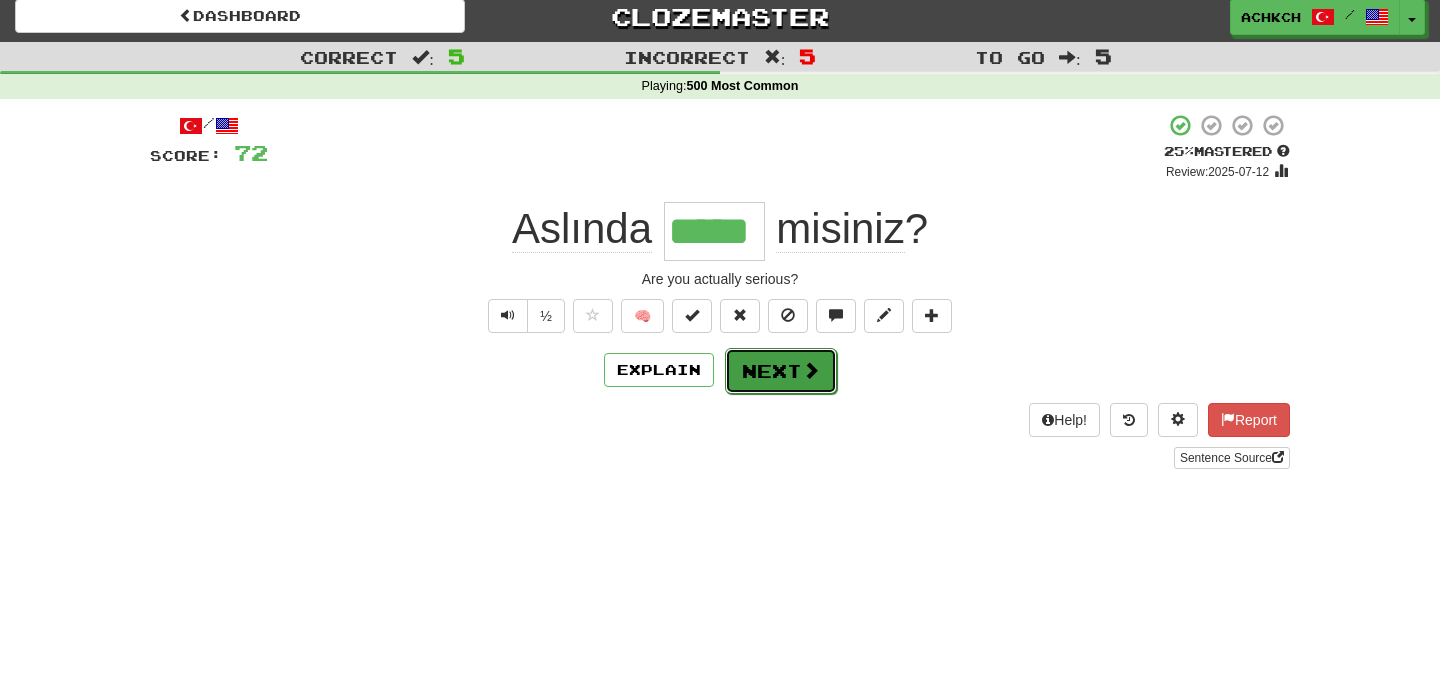 click on "Next" at bounding box center (781, 371) 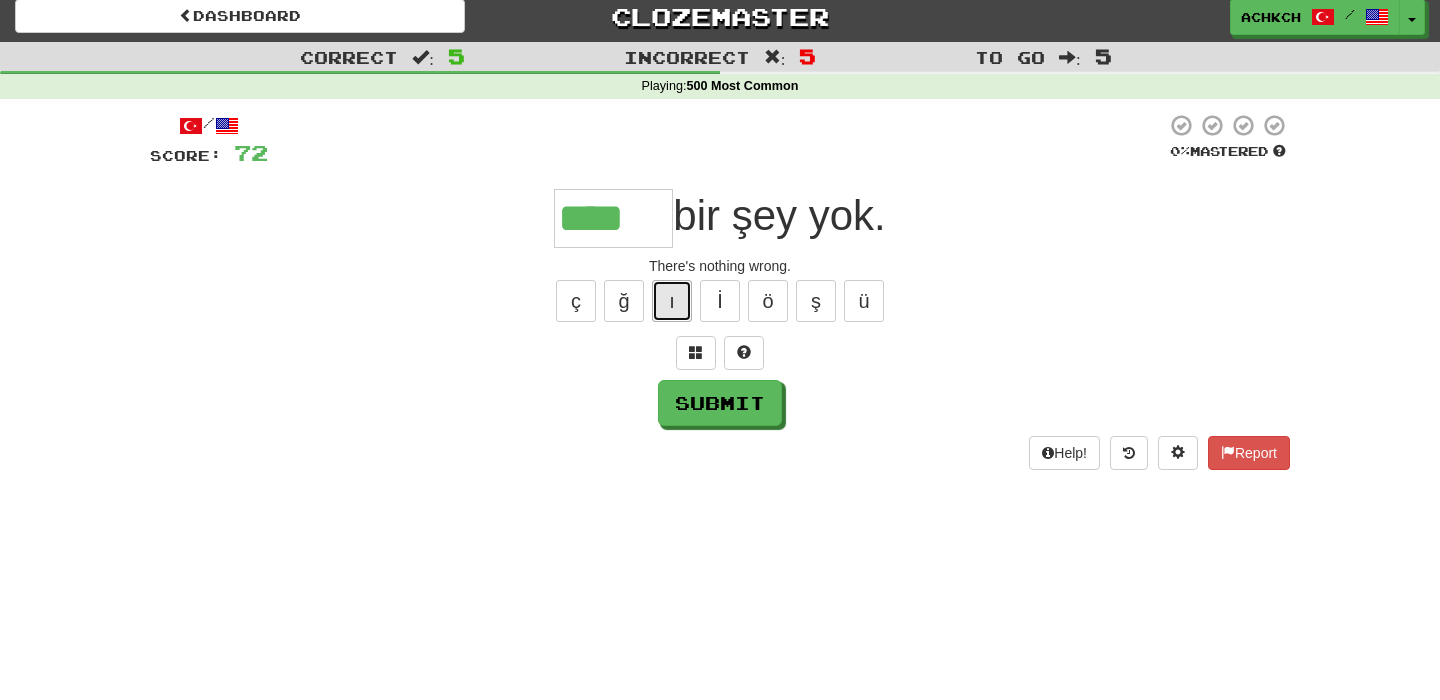 click on "ı" at bounding box center (672, 301) 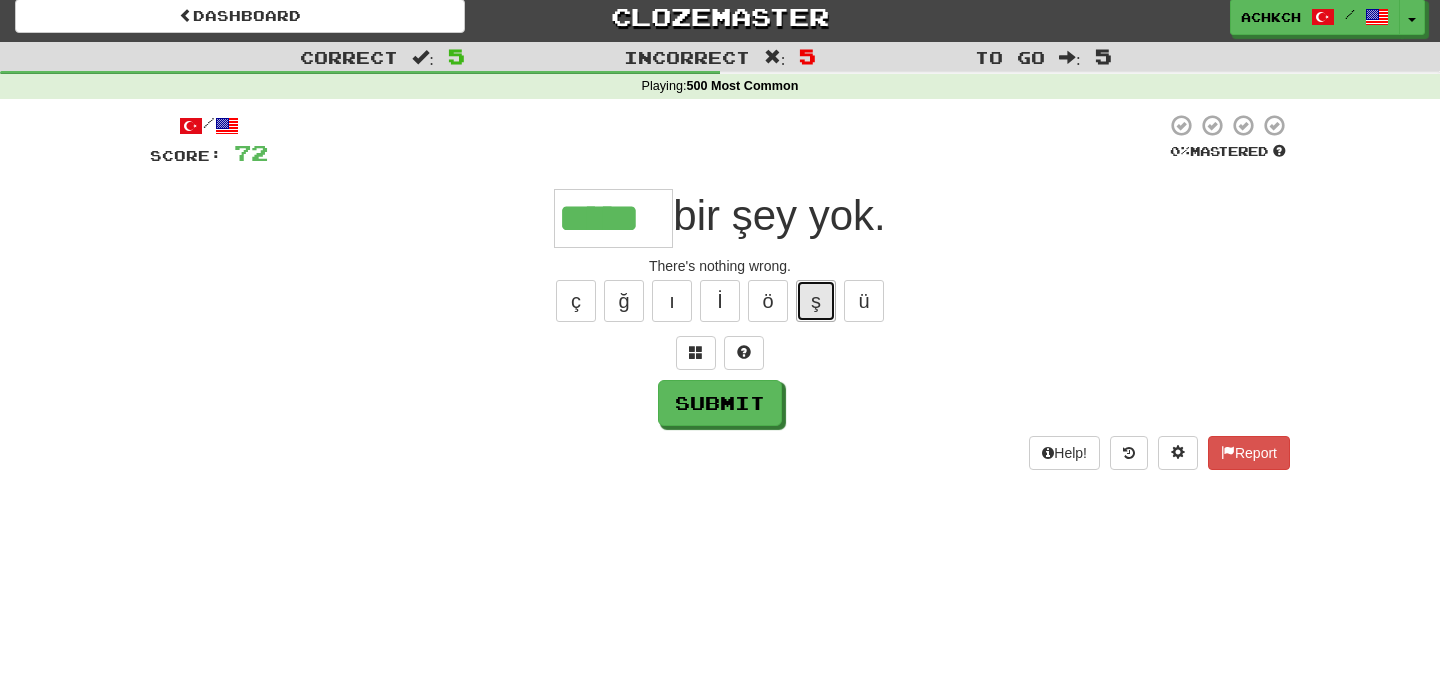click on "ş" at bounding box center (816, 301) 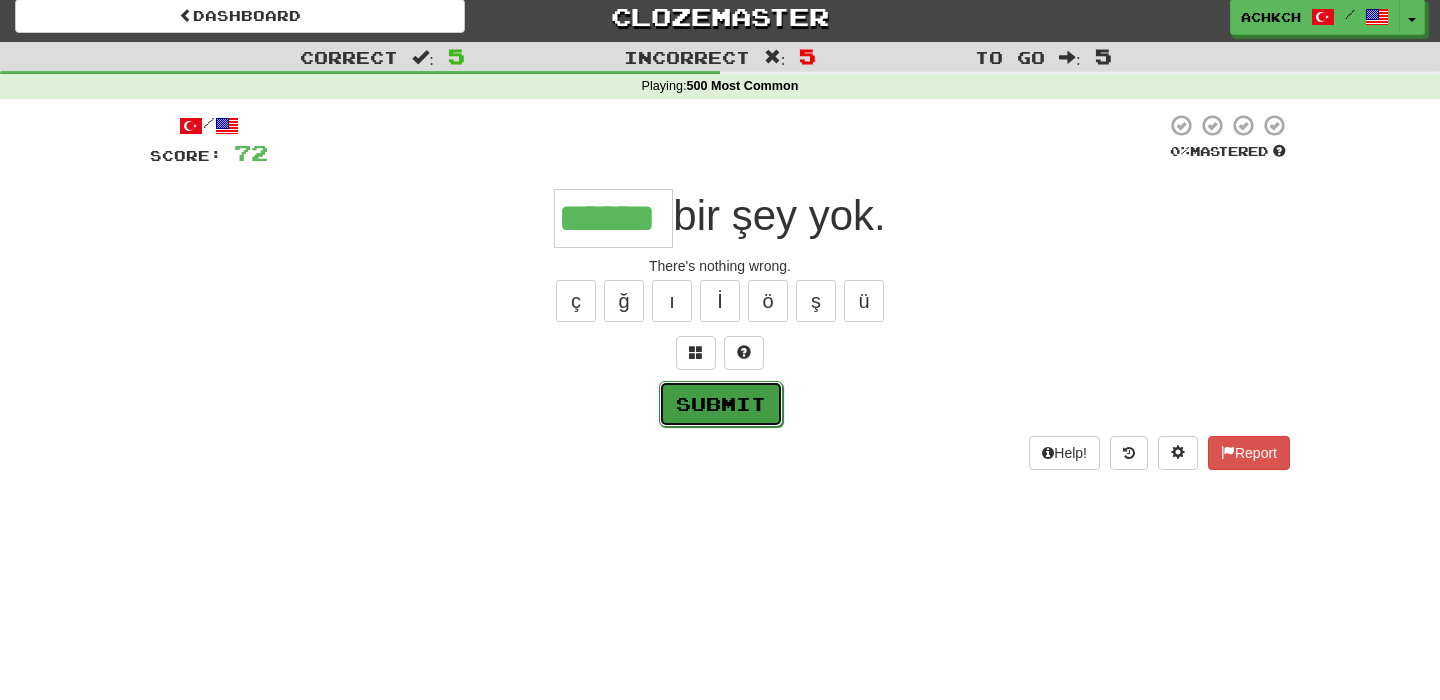 click on "Submit" at bounding box center (721, 404) 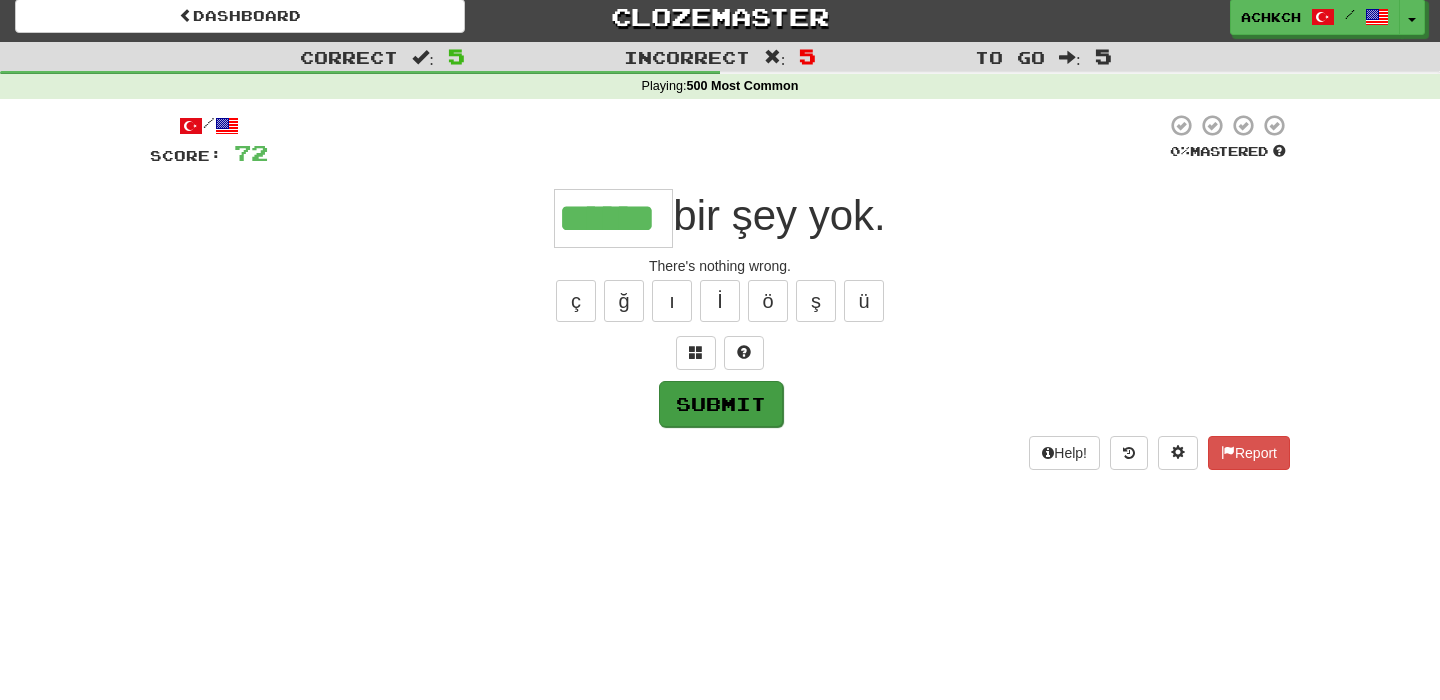 type on "******" 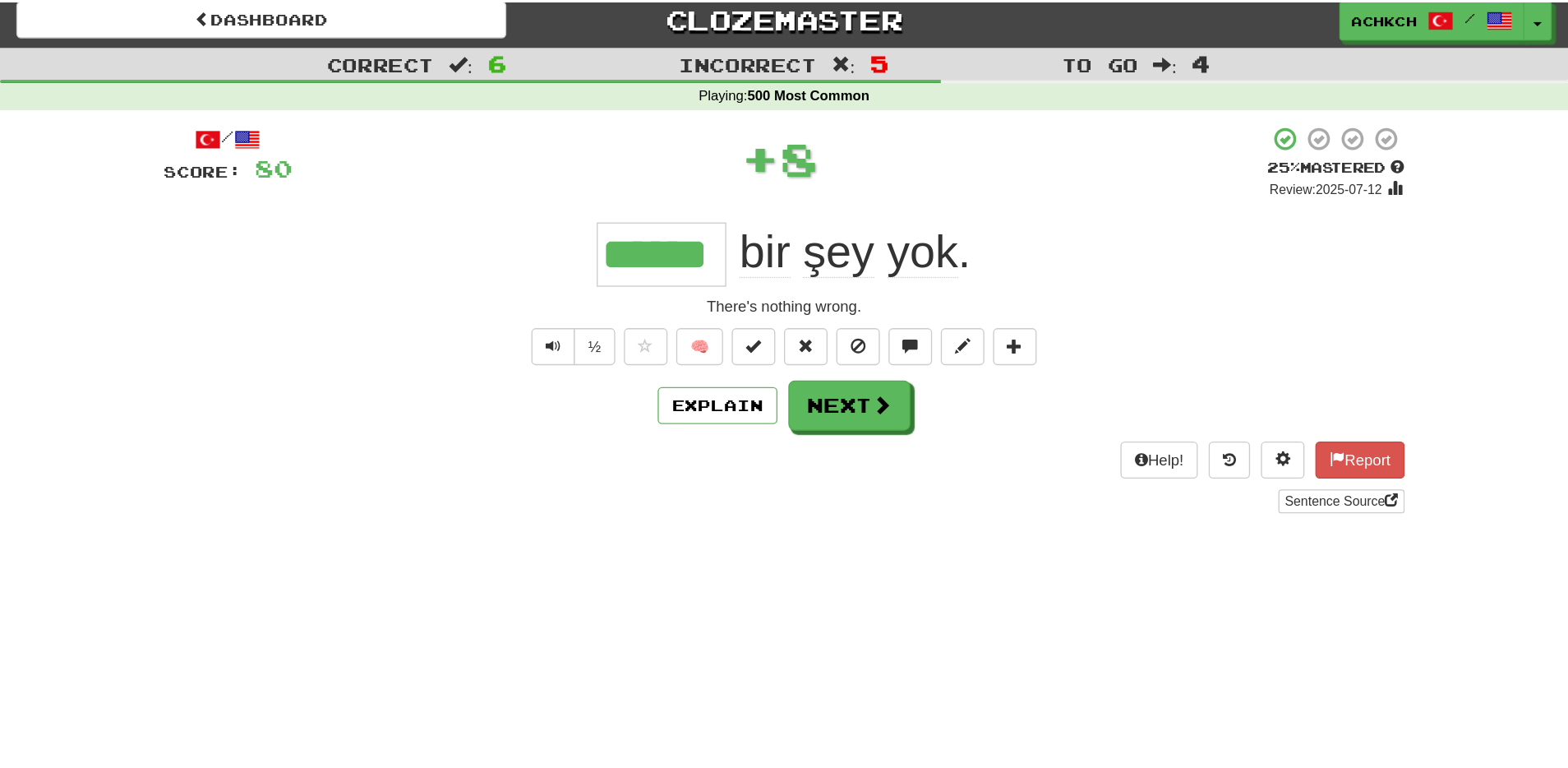 scroll, scrollTop: 4, scrollLeft: 0, axis: vertical 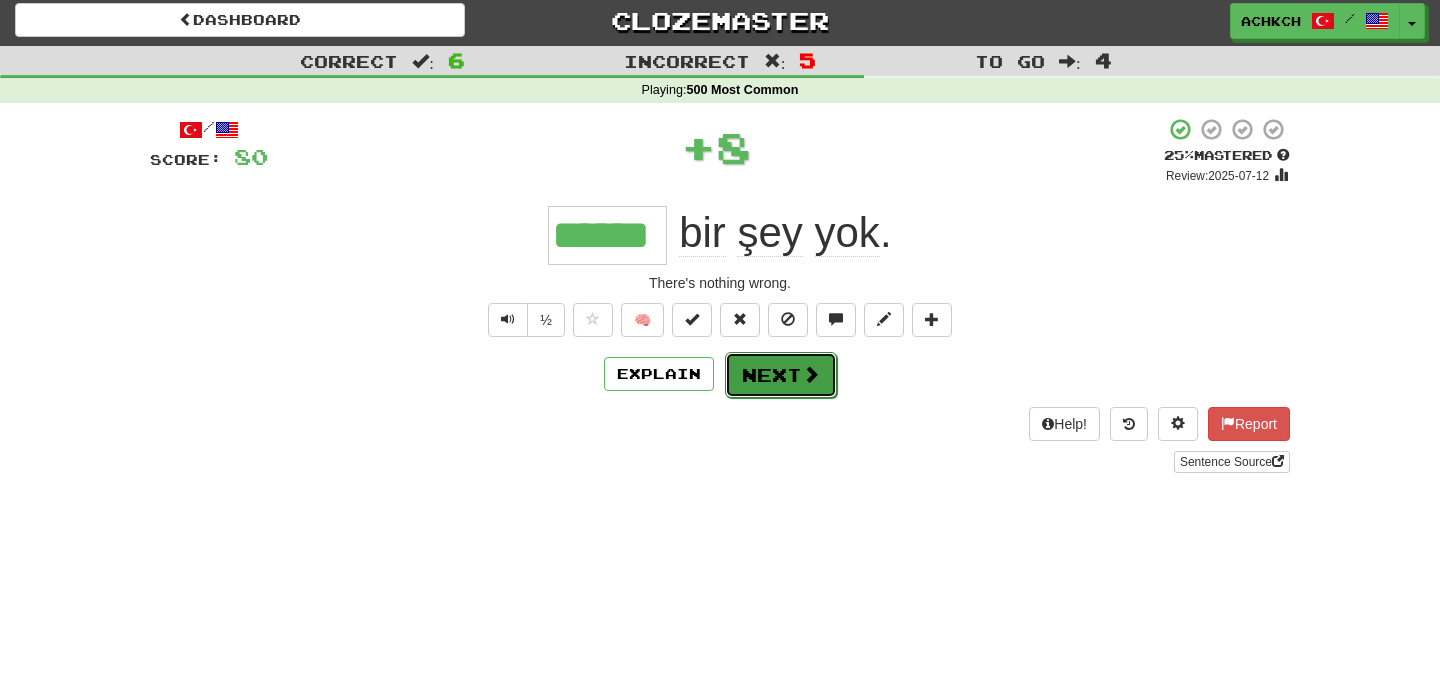click on "Next" at bounding box center (781, 375) 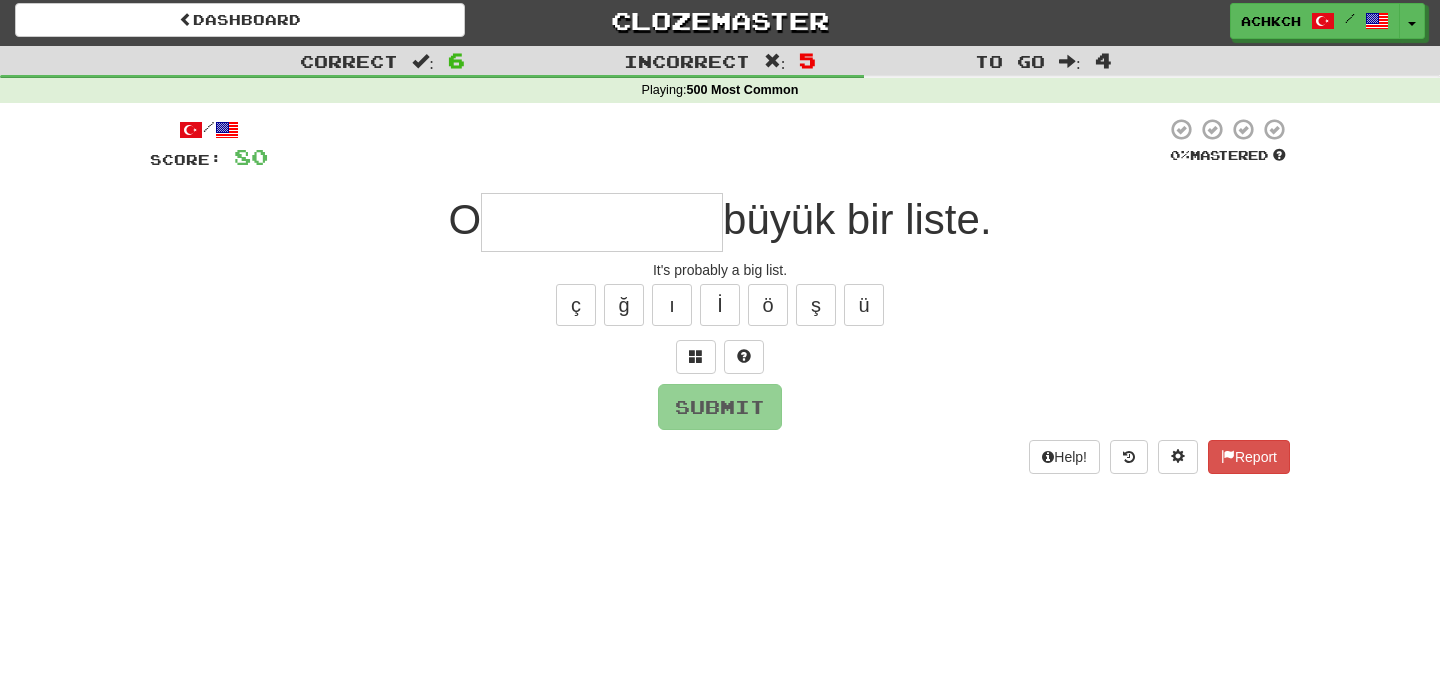 click at bounding box center [602, 222] 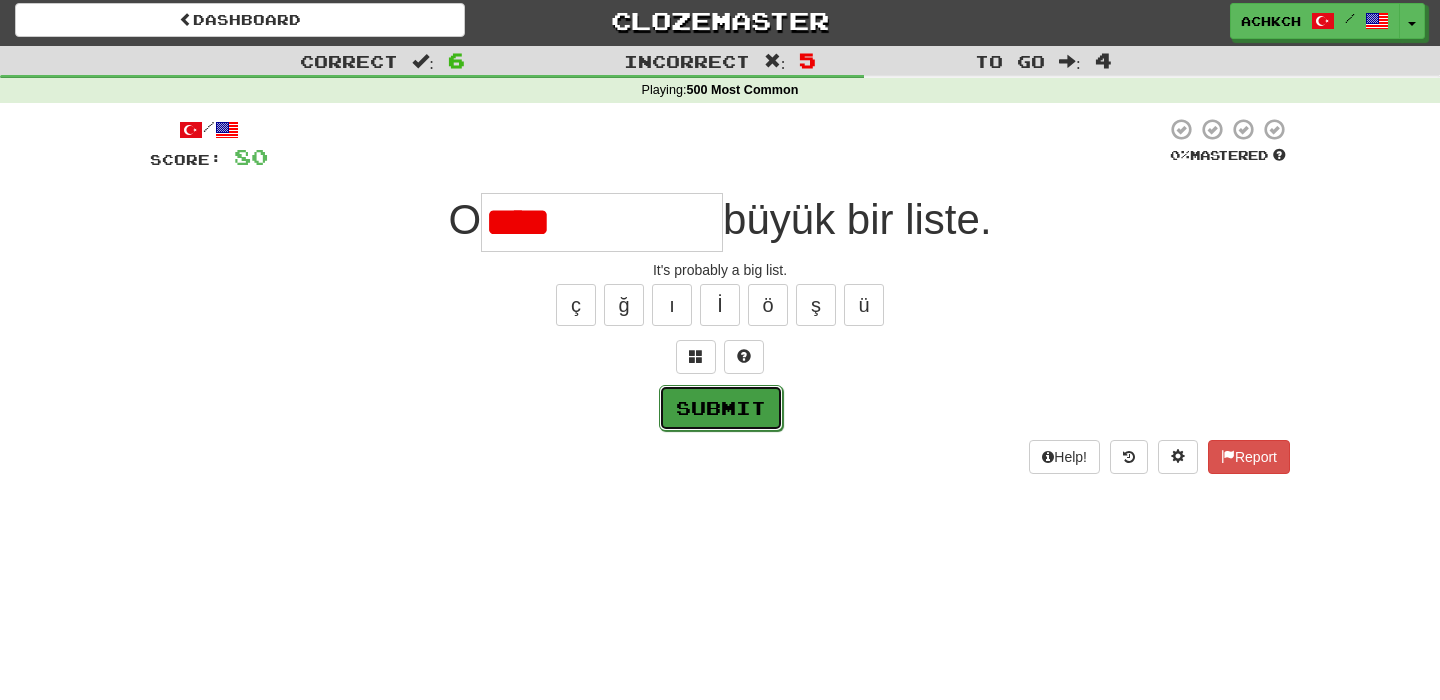 click on "Submit" at bounding box center (721, 408) 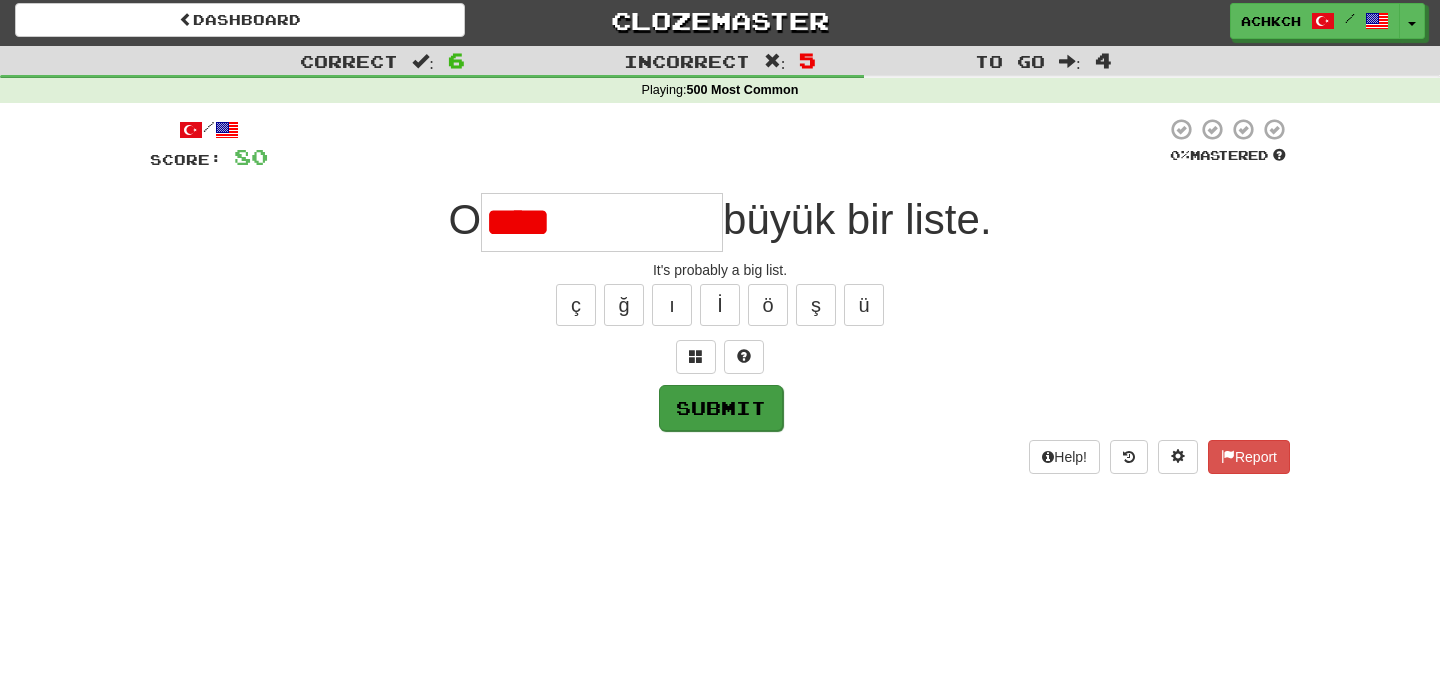 type on "**********" 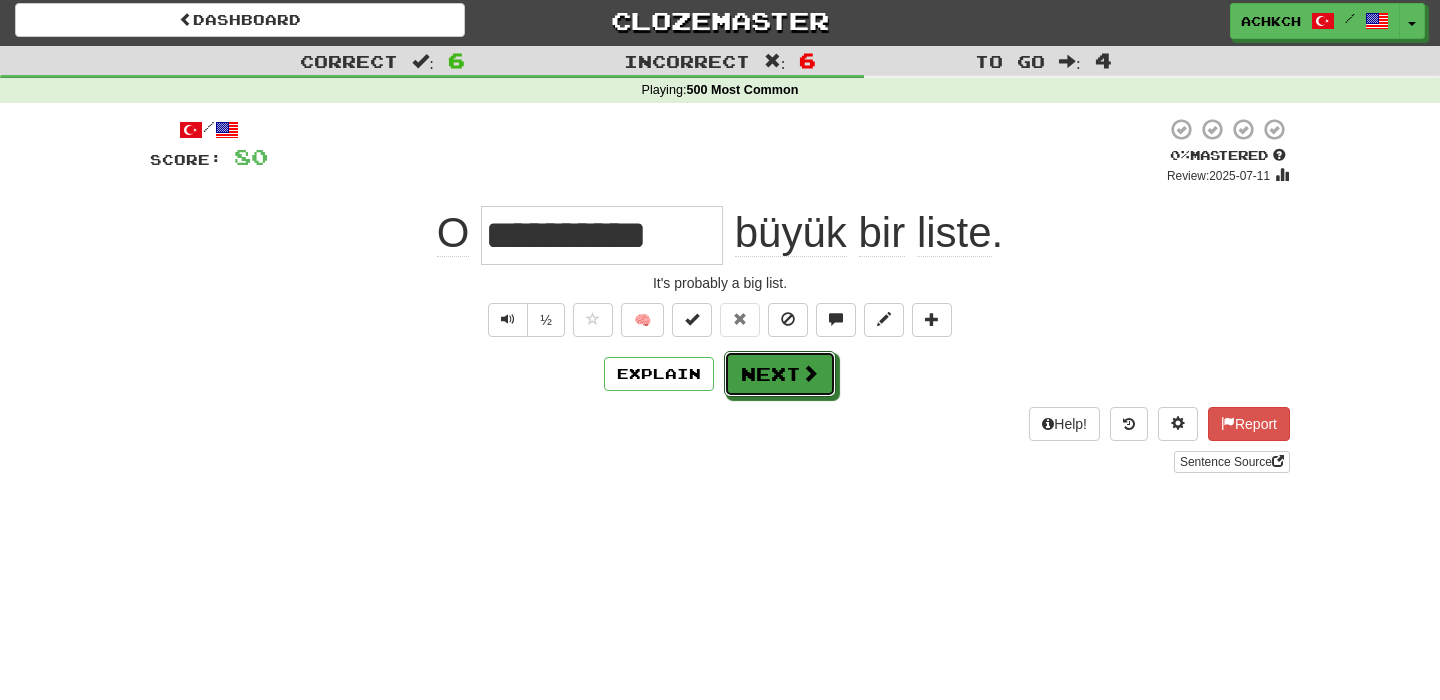 click at bounding box center (810, 373) 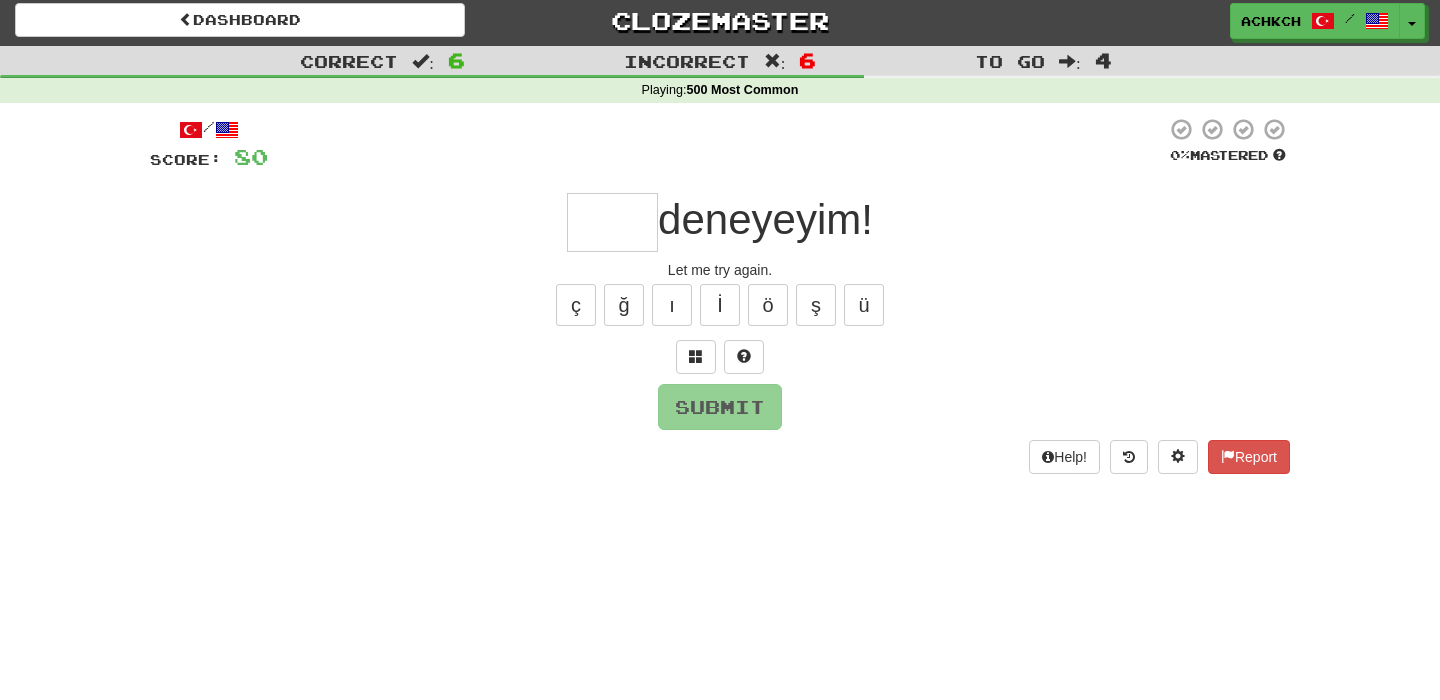click at bounding box center (612, 222) 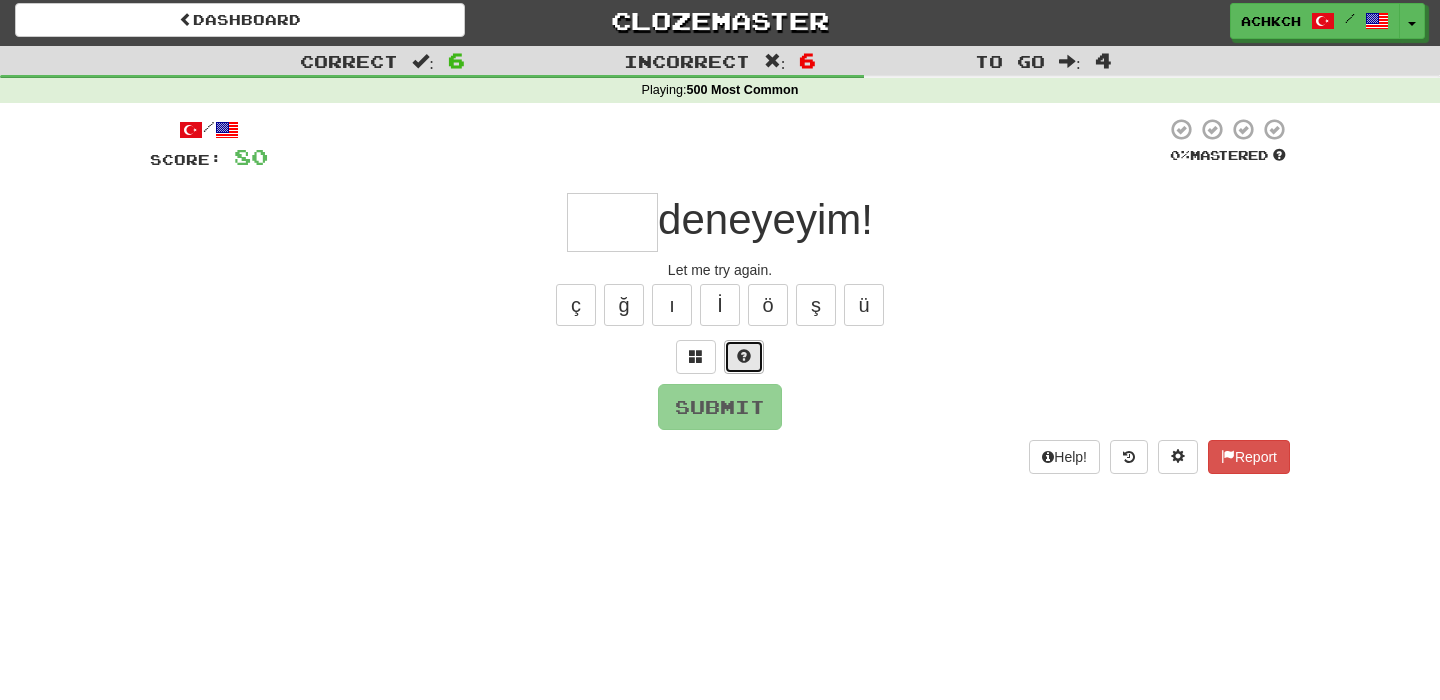 click at bounding box center (744, 357) 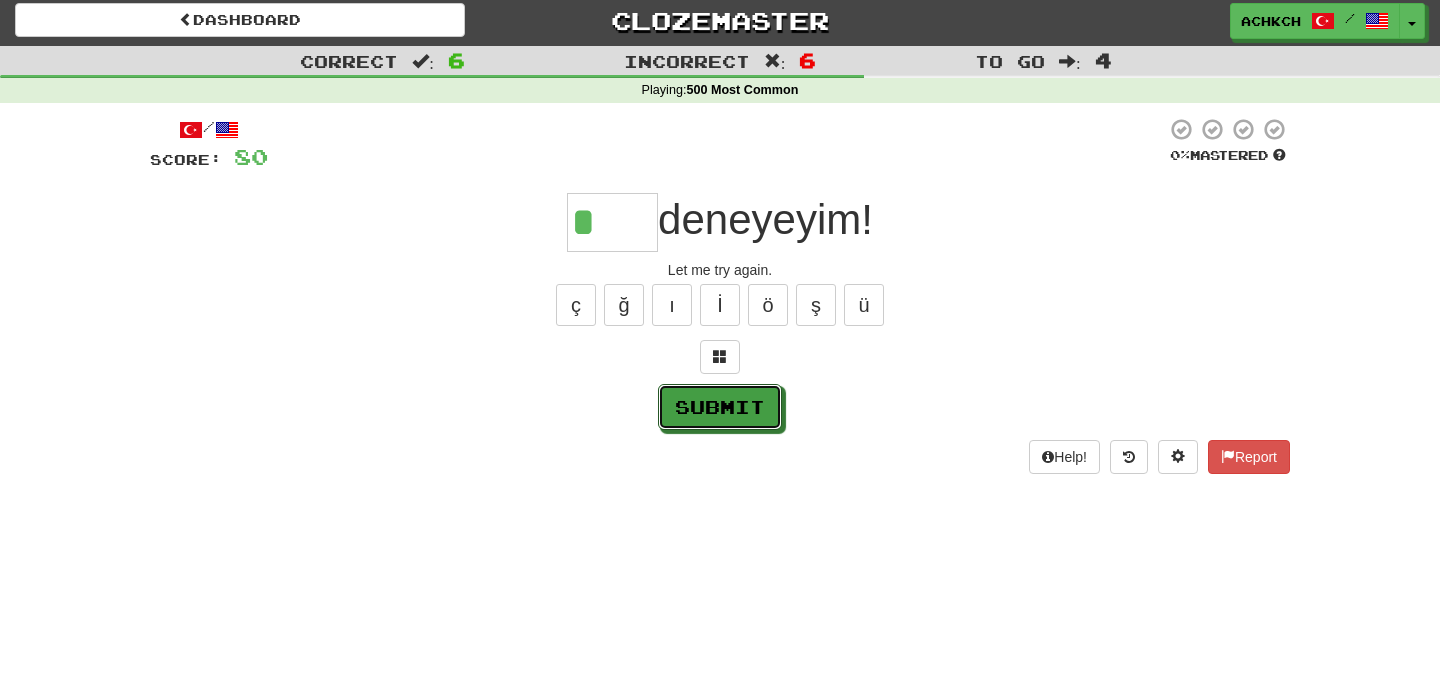 click on "Submit" at bounding box center (720, 407) 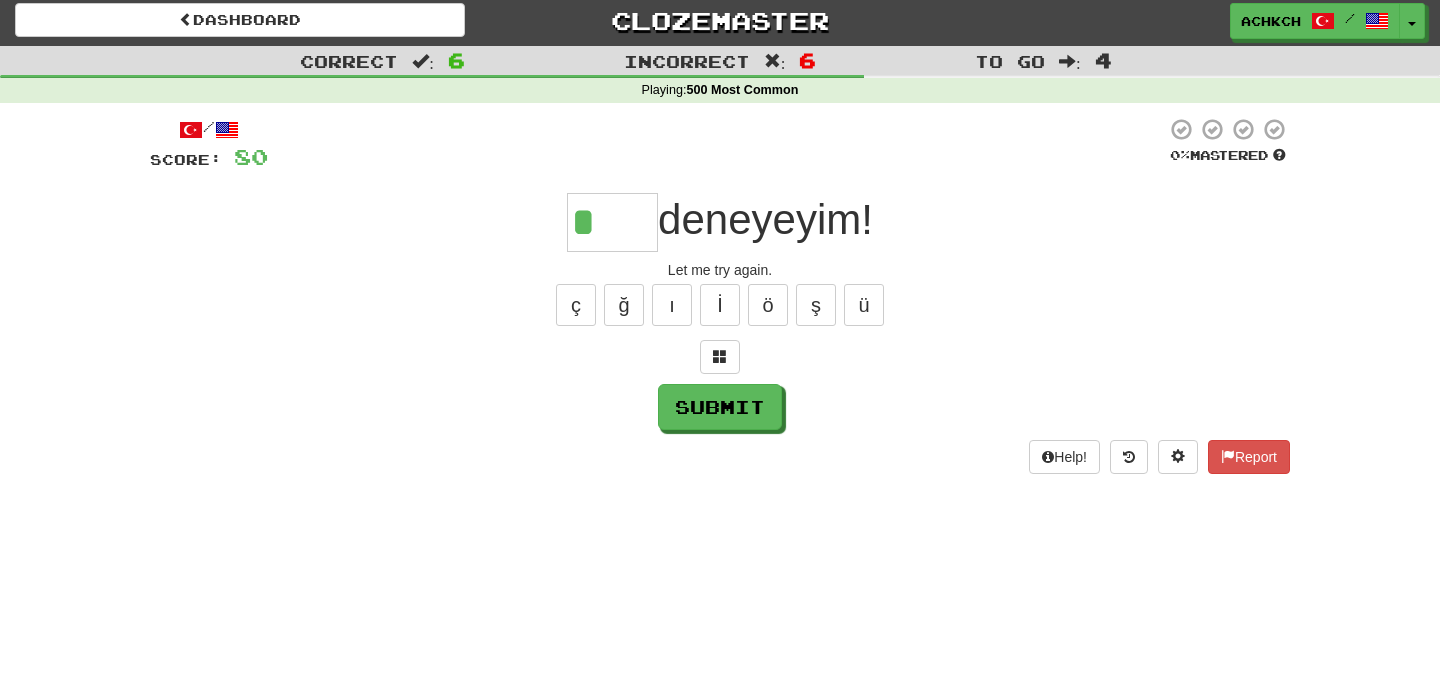 type on "****" 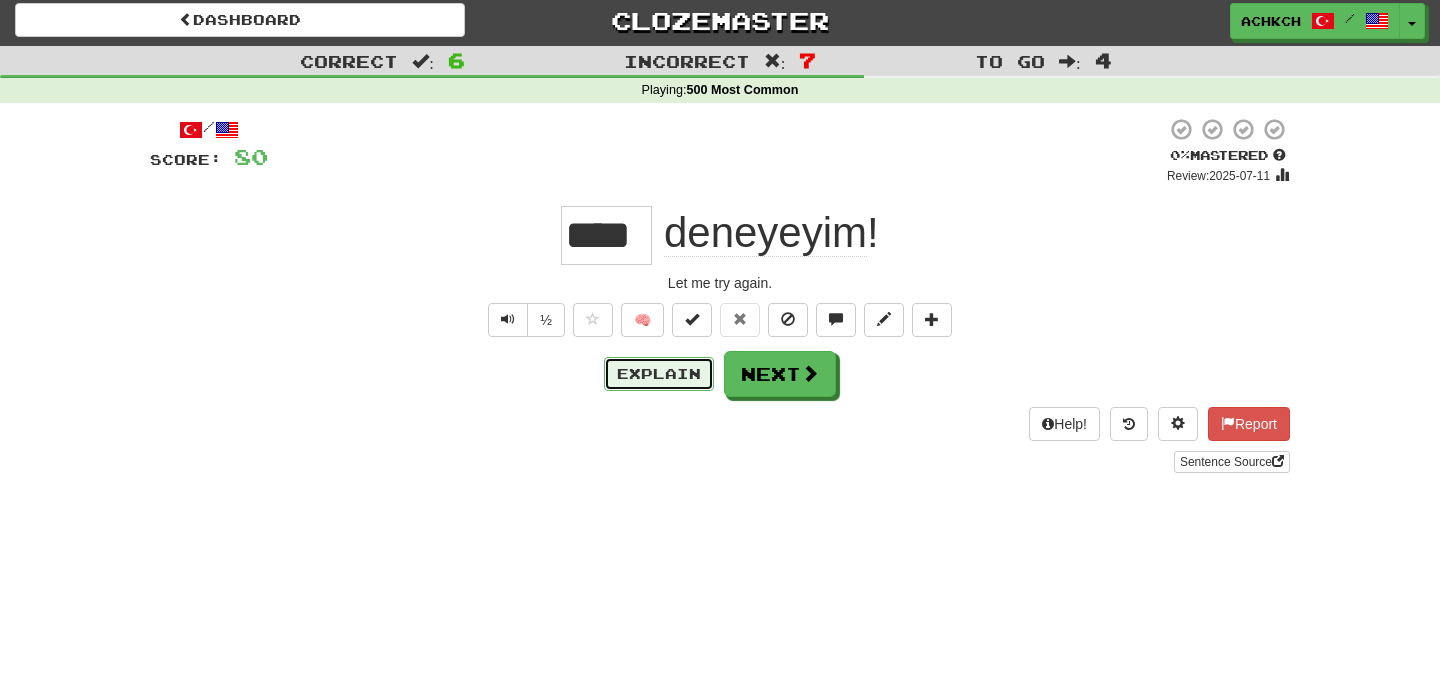click on "Explain" at bounding box center (659, 374) 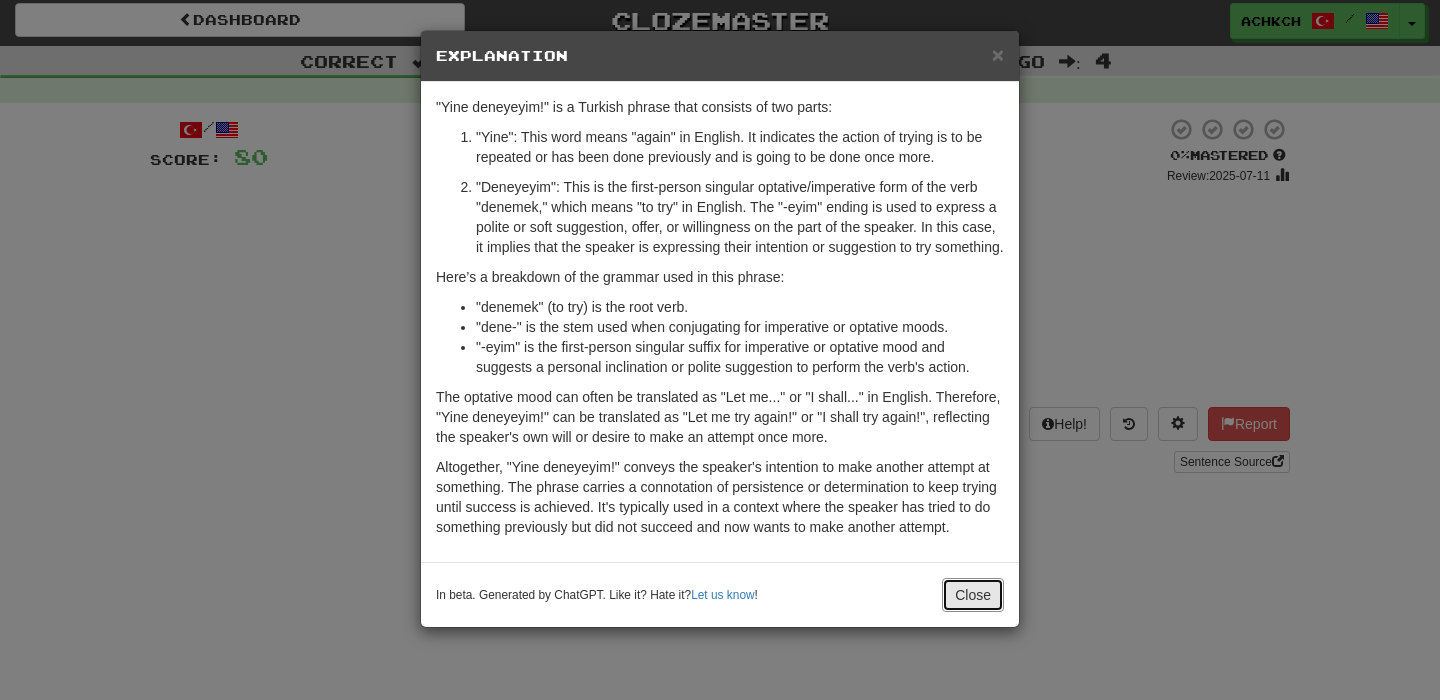 drag, startPoint x: 965, startPoint y: 609, endPoint x: 887, endPoint y: 476, distance: 154.18495 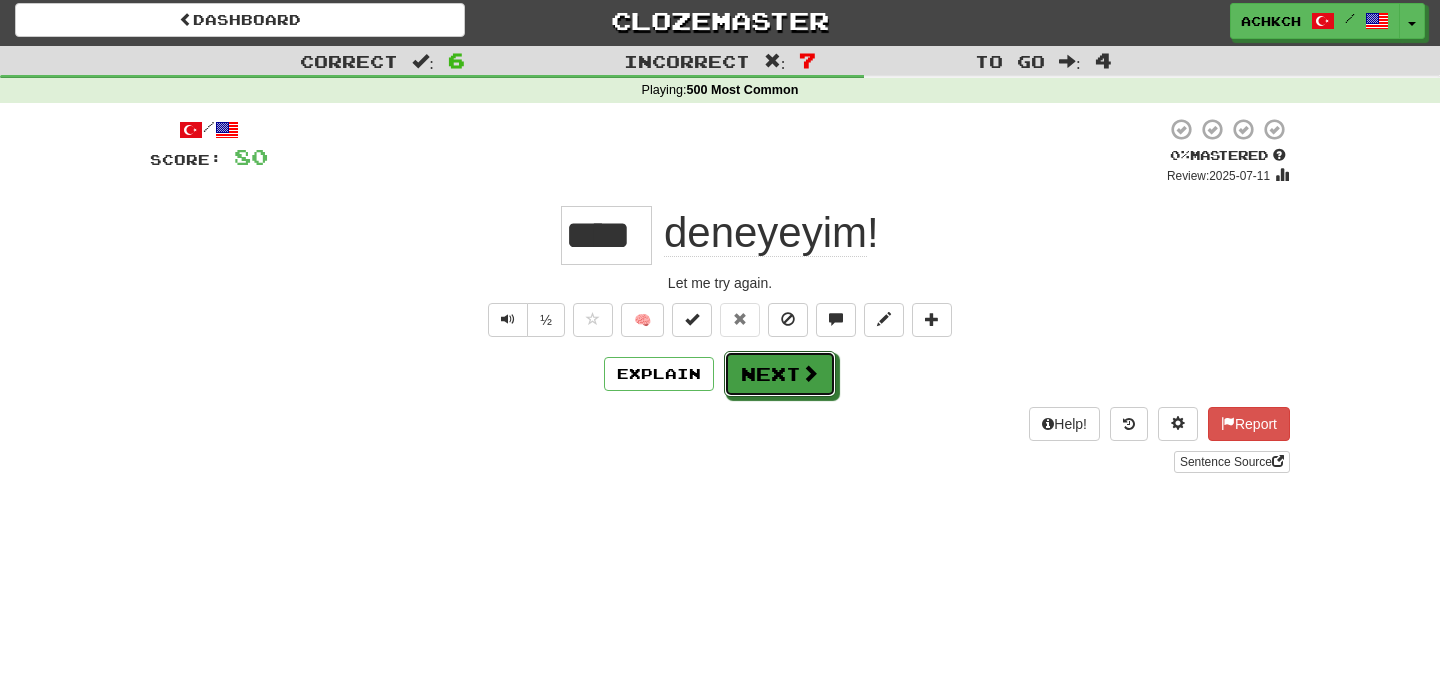 click on "Next" at bounding box center [780, 374] 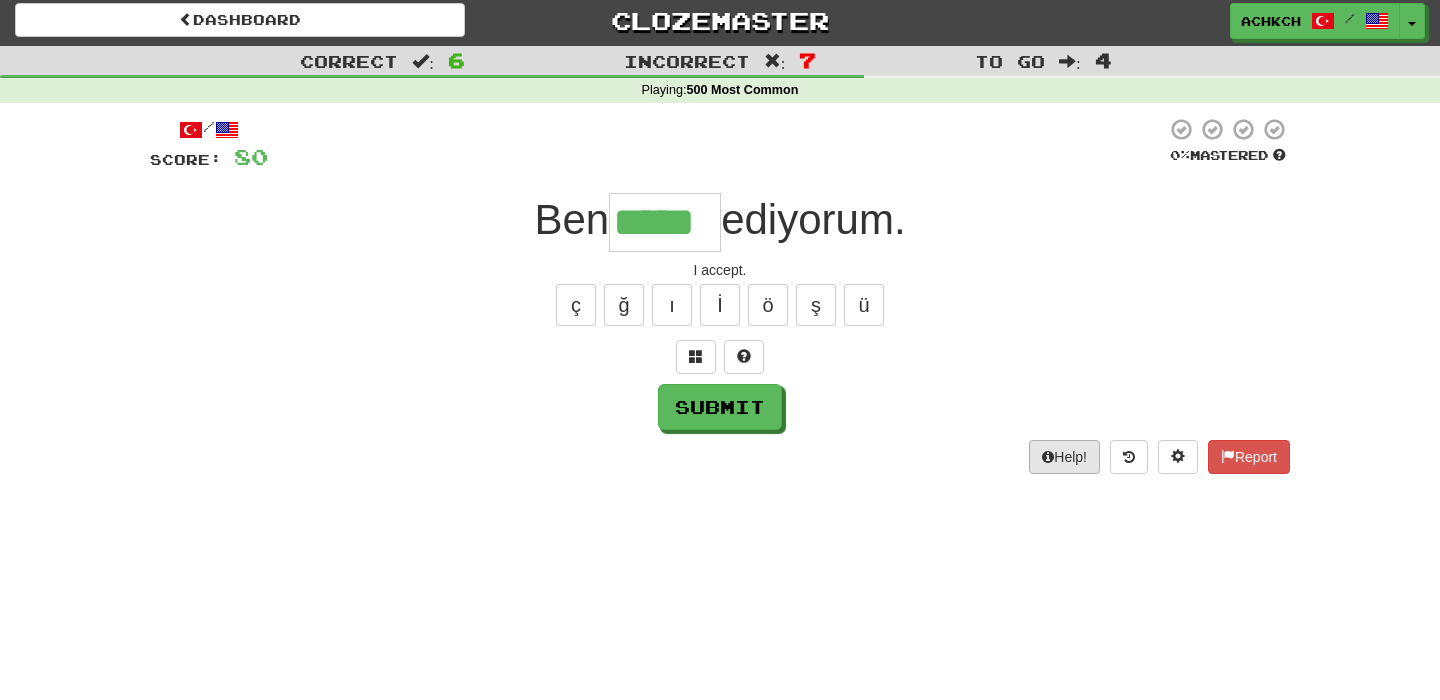 type on "*****" 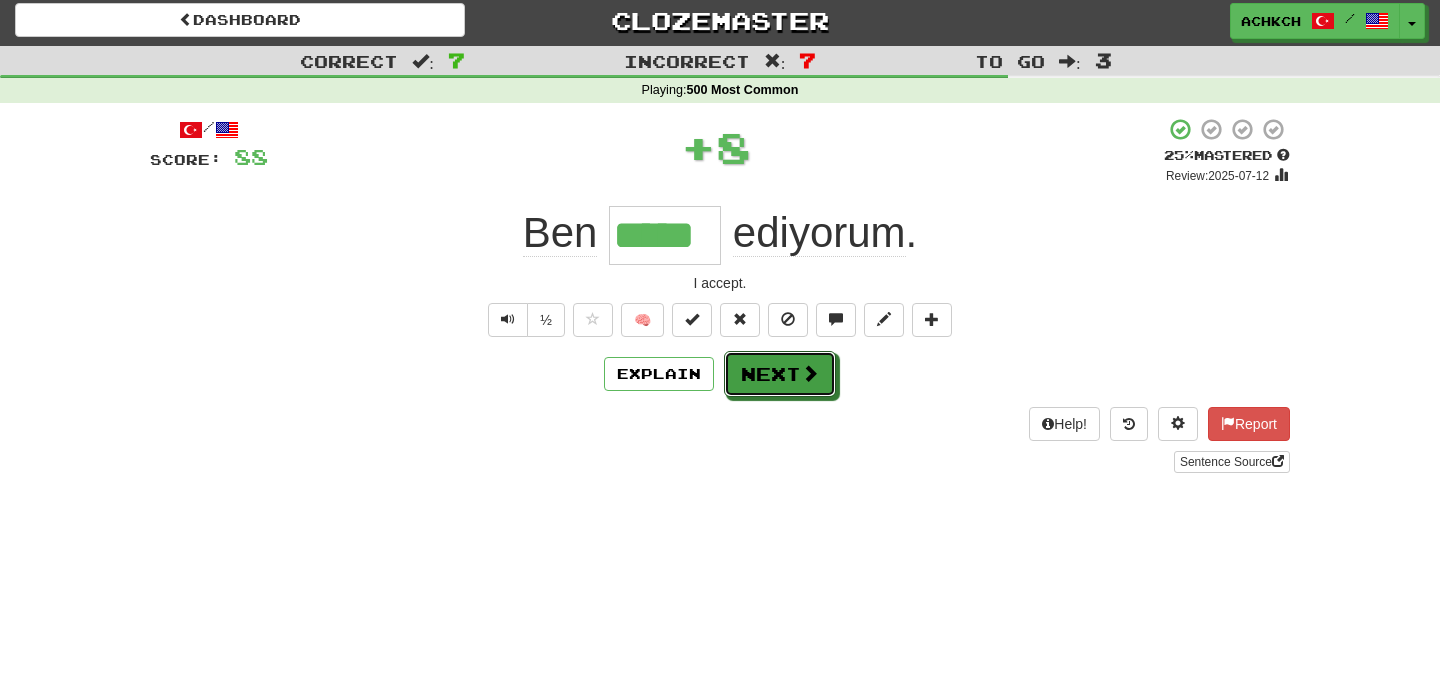 click on "Next" at bounding box center [780, 374] 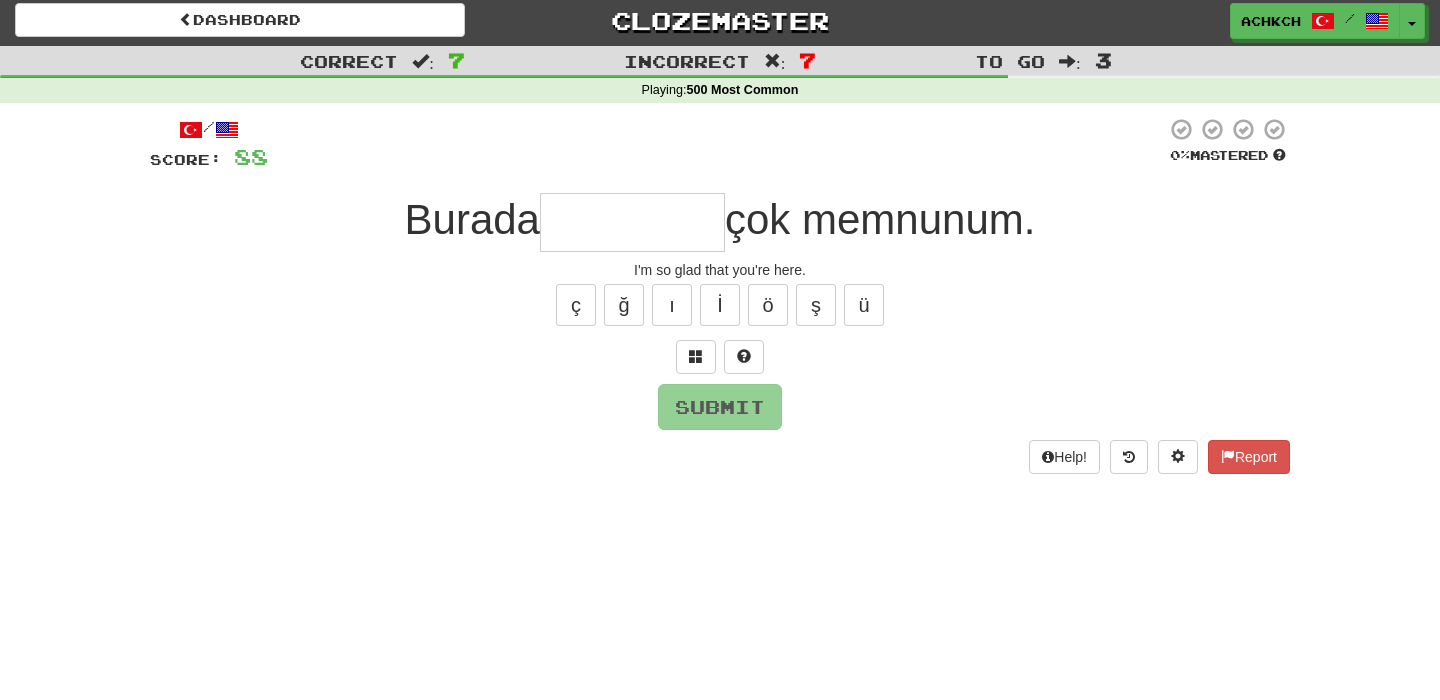 click at bounding box center (632, 222) 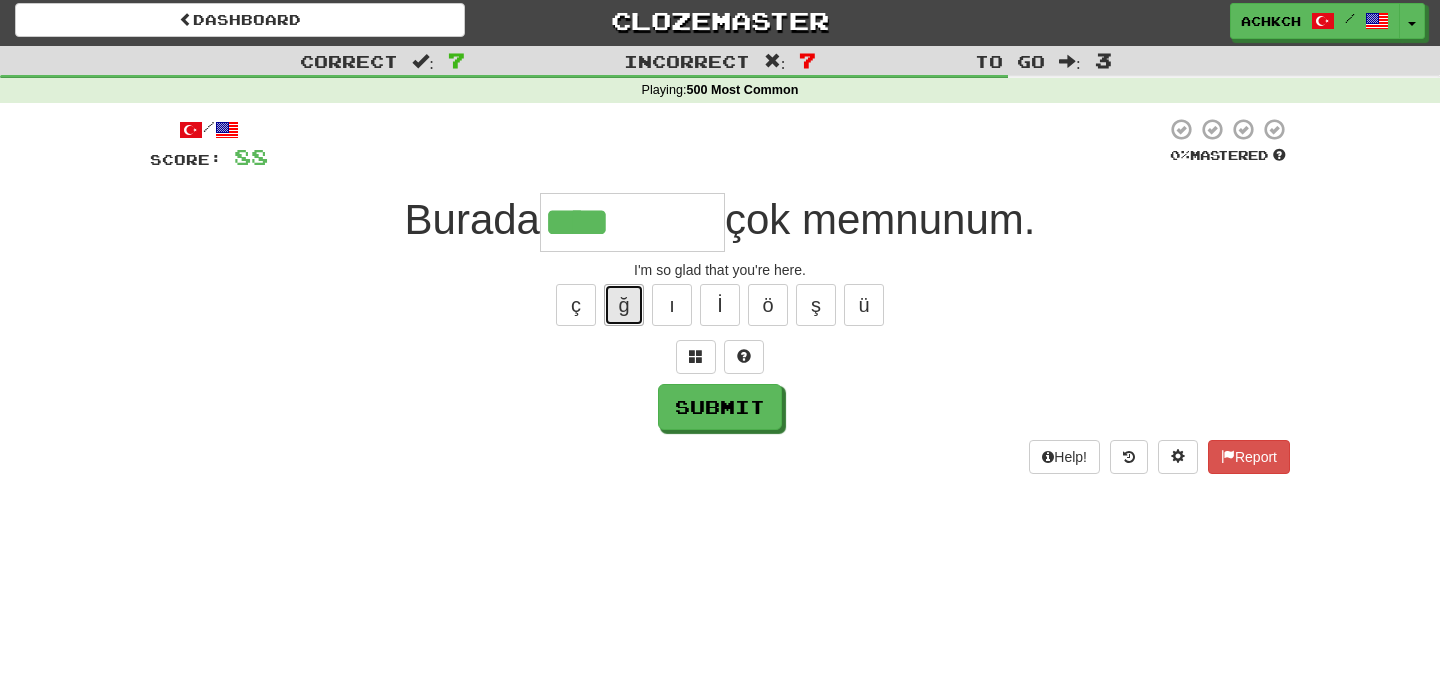 click on "ğ" at bounding box center [624, 305] 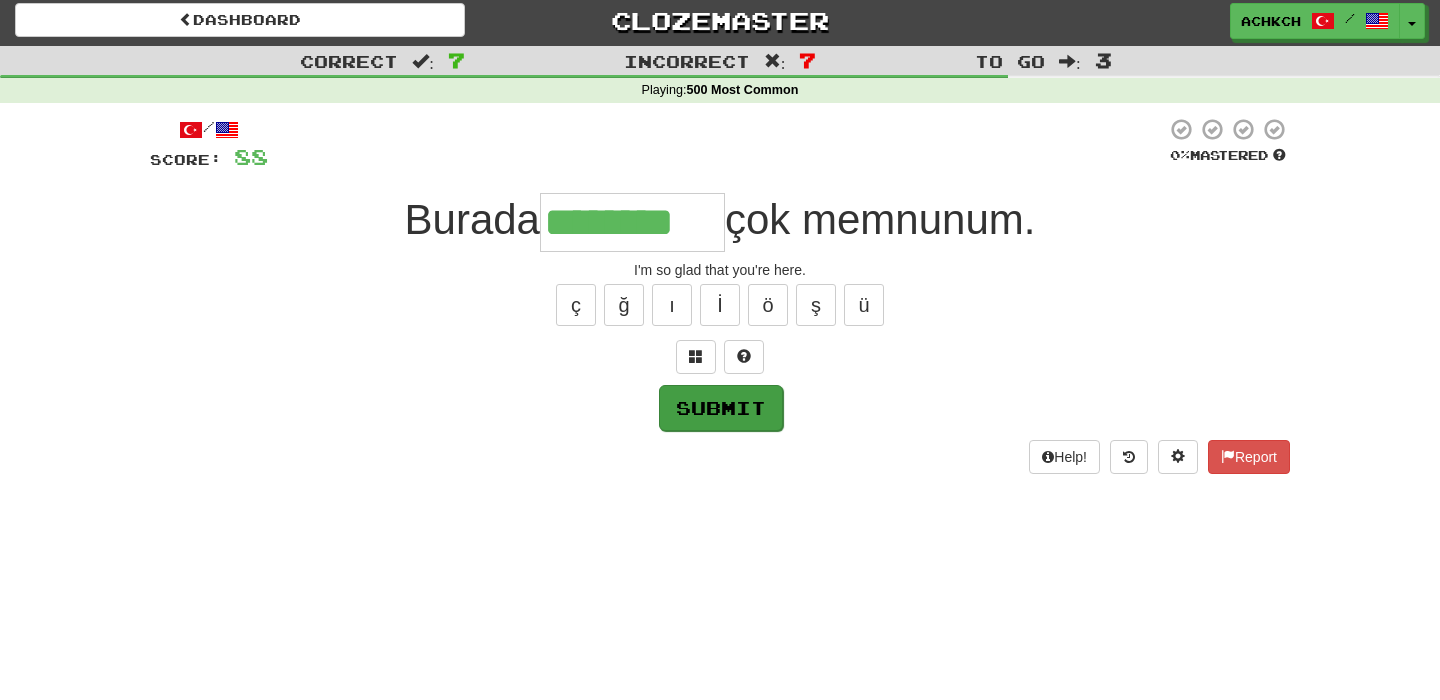 type on "********" 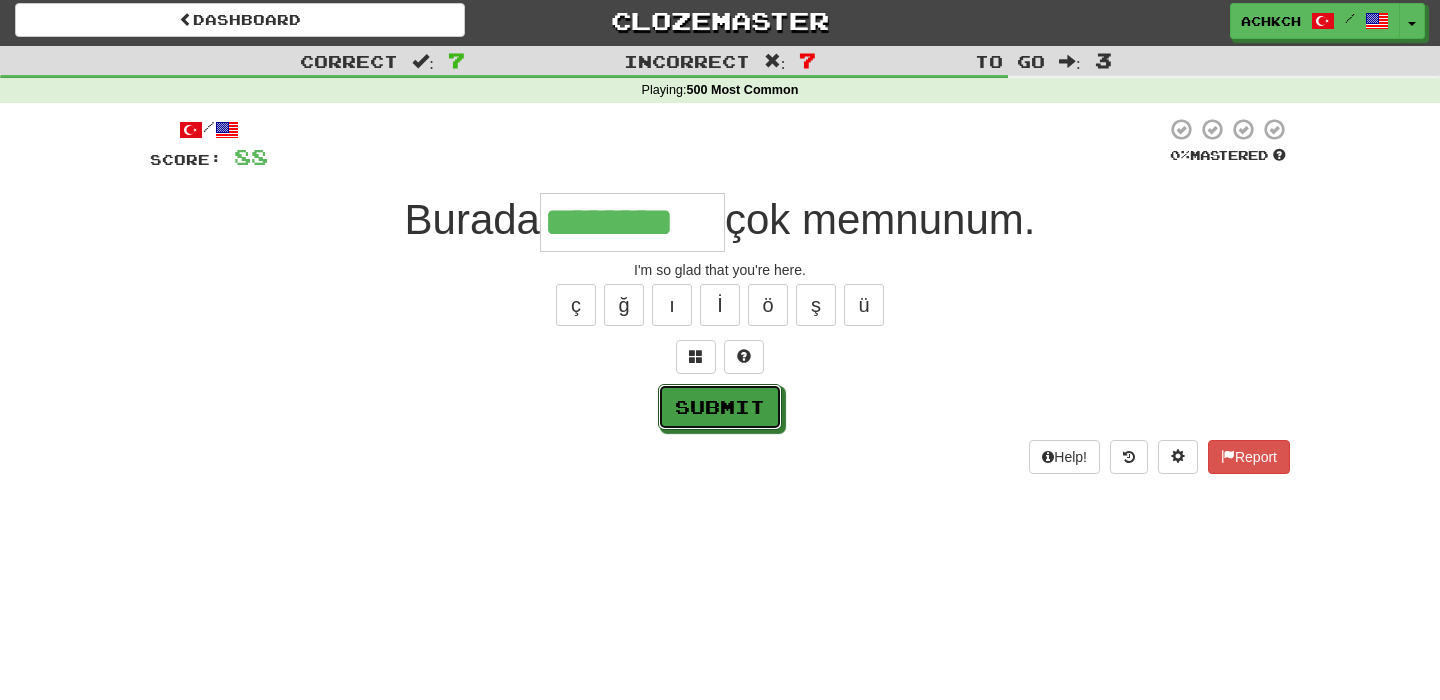 click on "Submit" at bounding box center (720, 407) 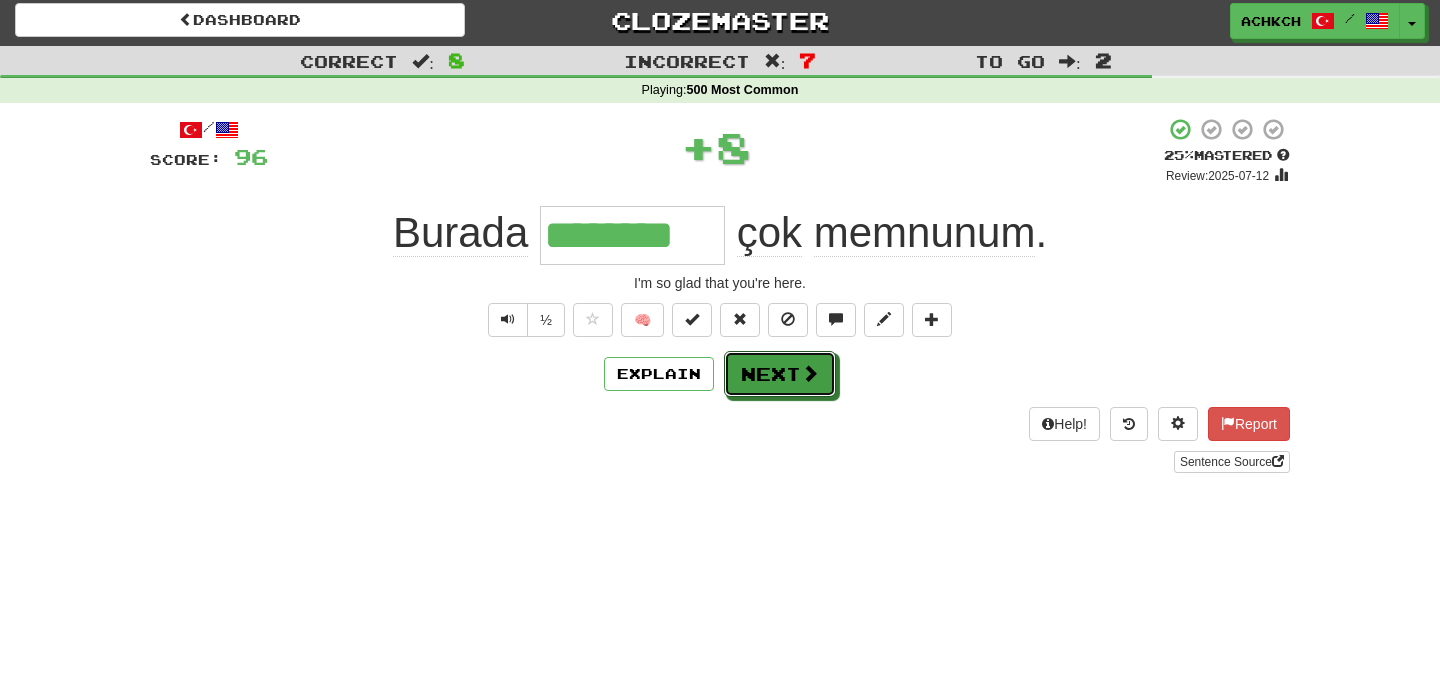 click on "Next" at bounding box center [780, 374] 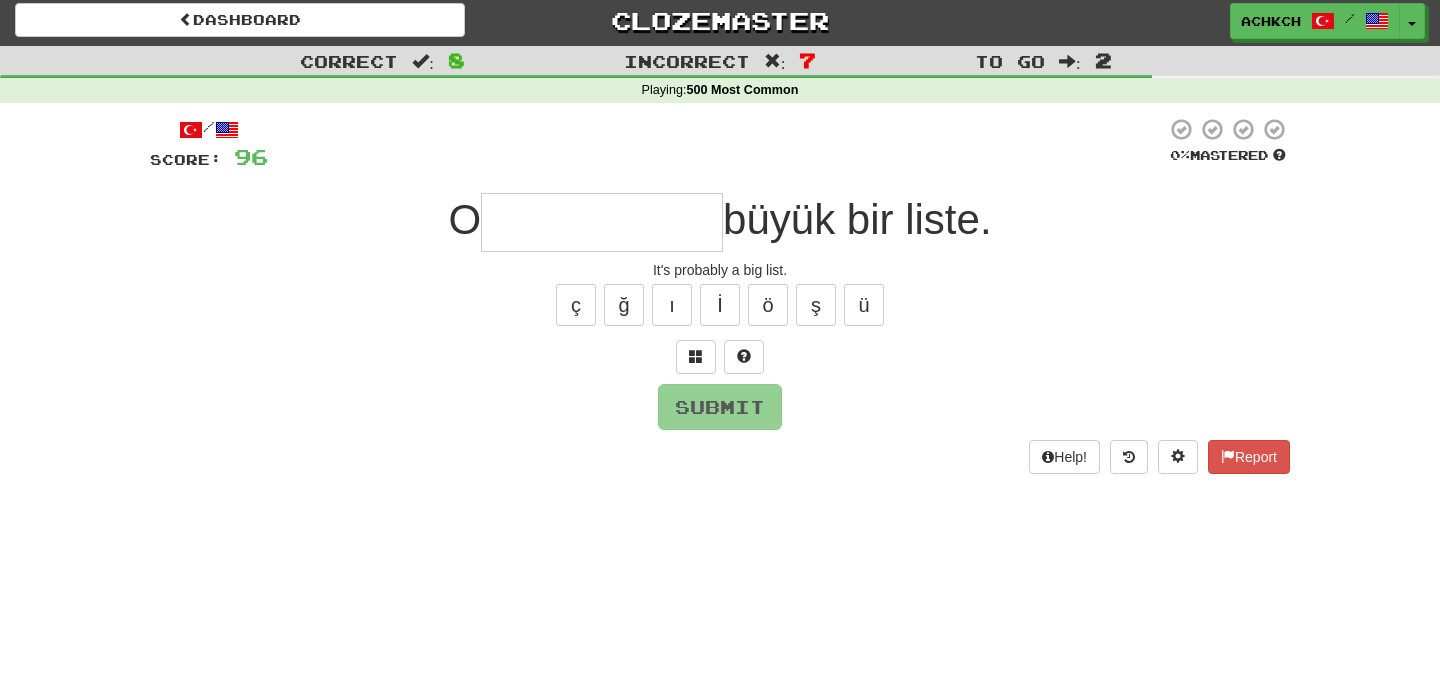 click at bounding box center [602, 222] 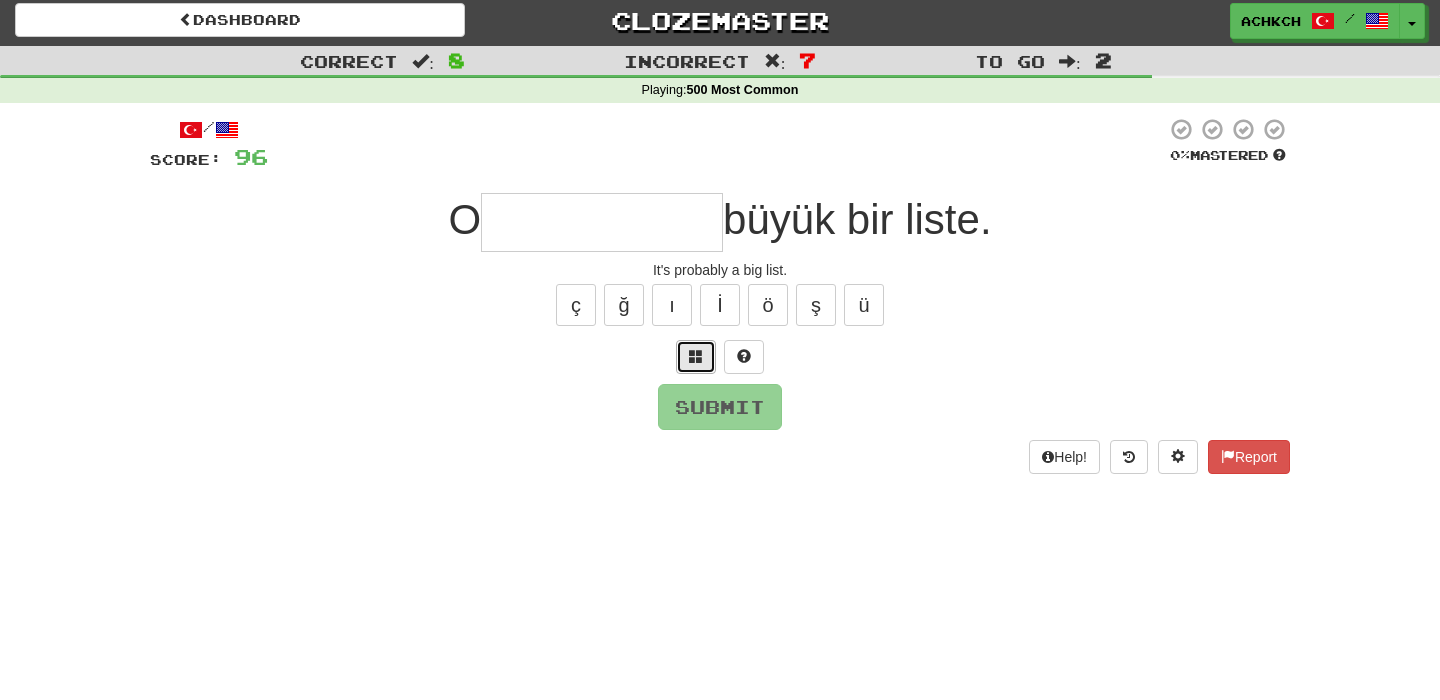 click at bounding box center [696, 357] 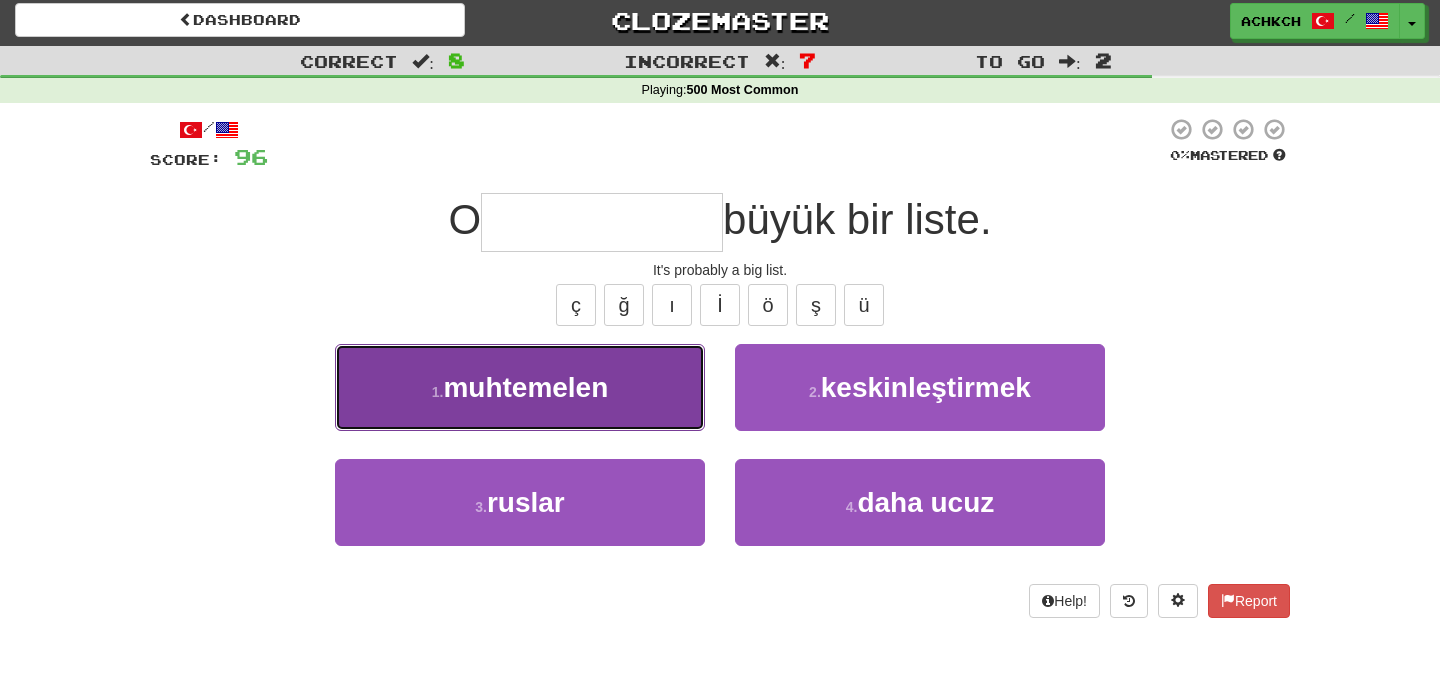 click on "1 .  muhtemelen" at bounding box center (520, 387) 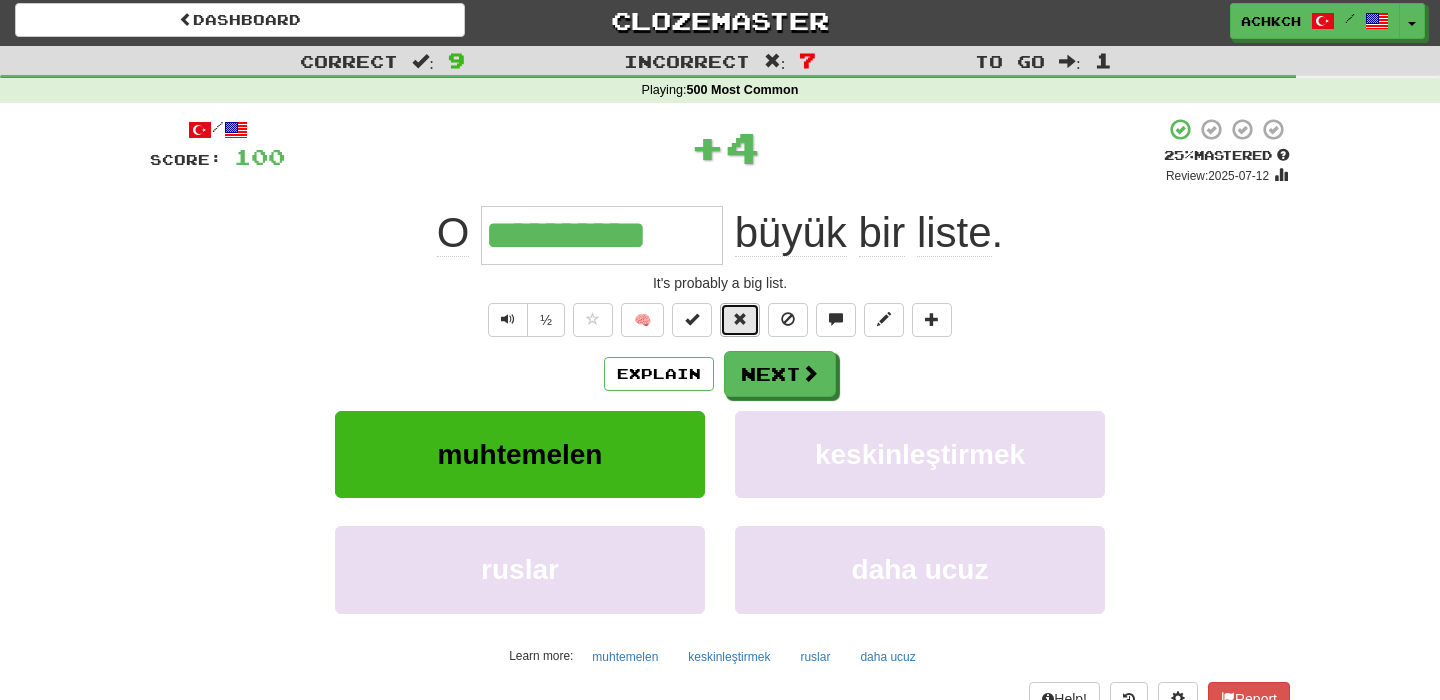 click at bounding box center (740, 320) 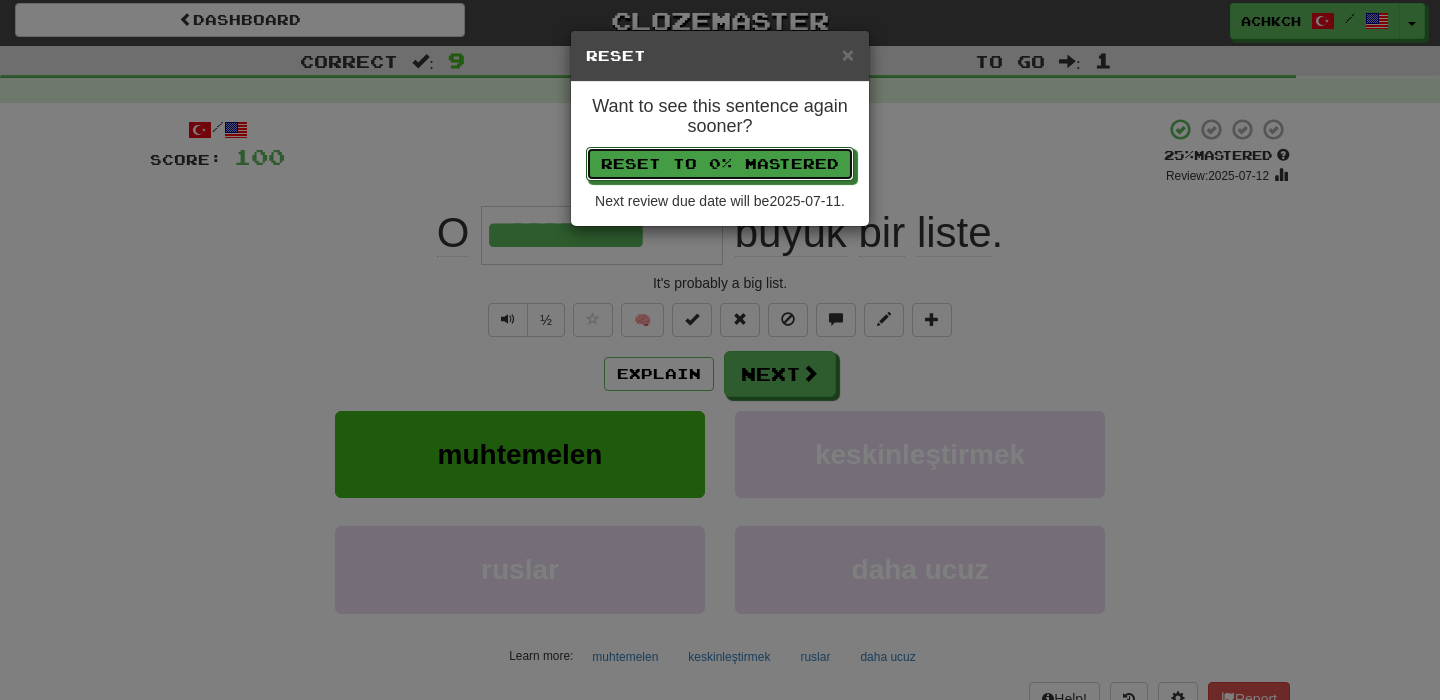 drag, startPoint x: 748, startPoint y: 164, endPoint x: 767, endPoint y: 220, distance: 59.135437 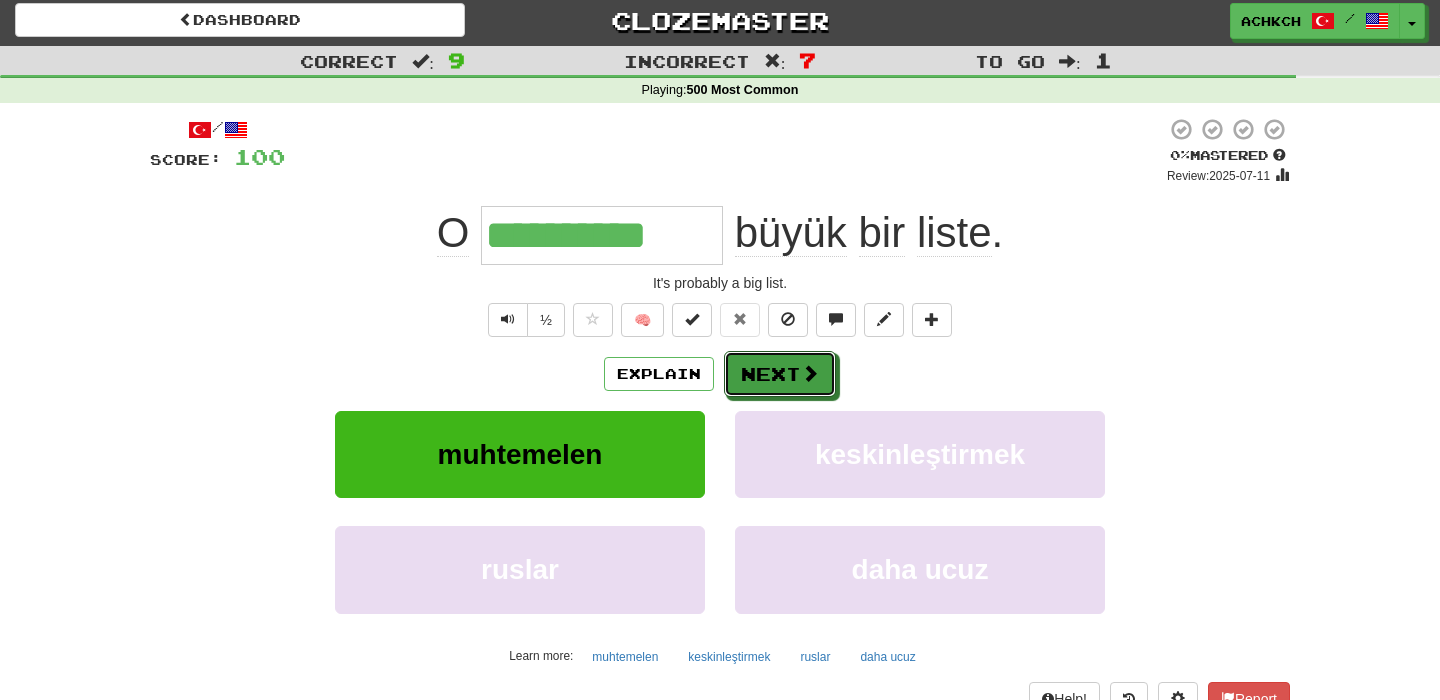 click on "Next" at bounding box center [780, 374] 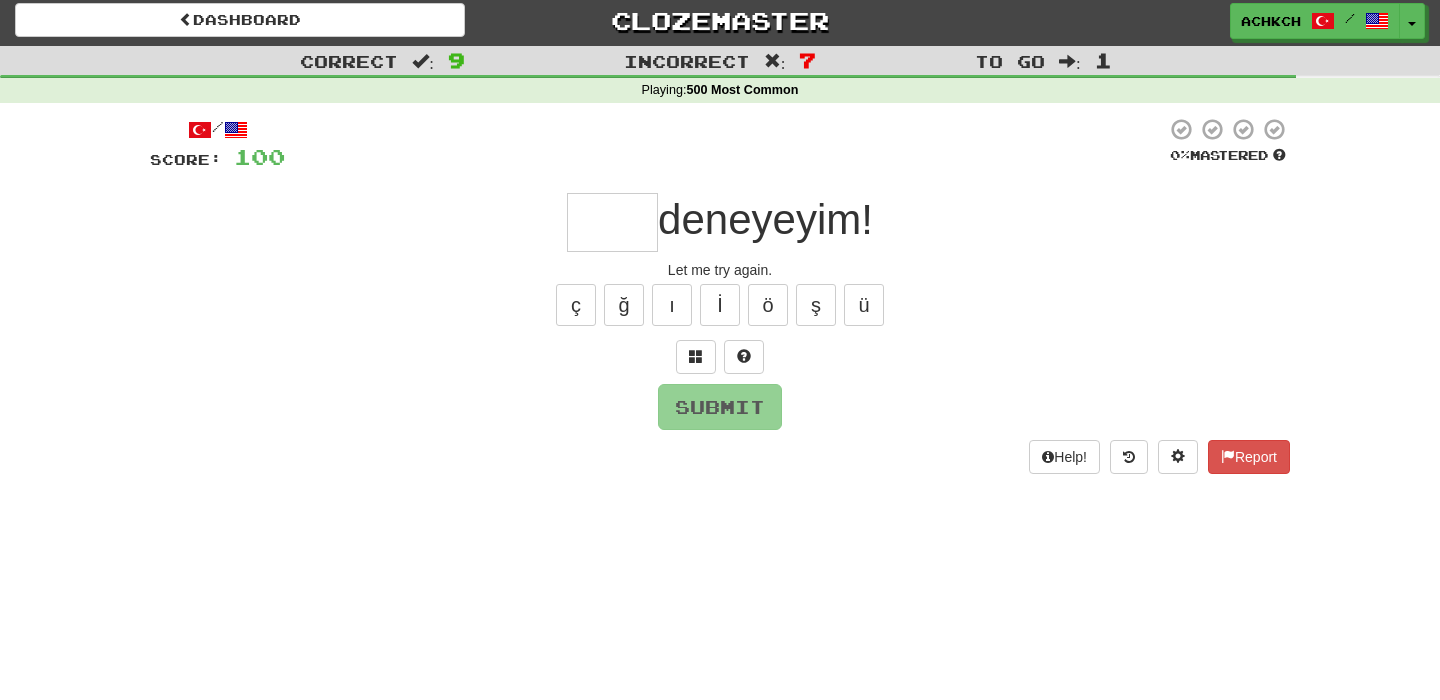 click at bounding box center (612, 222) 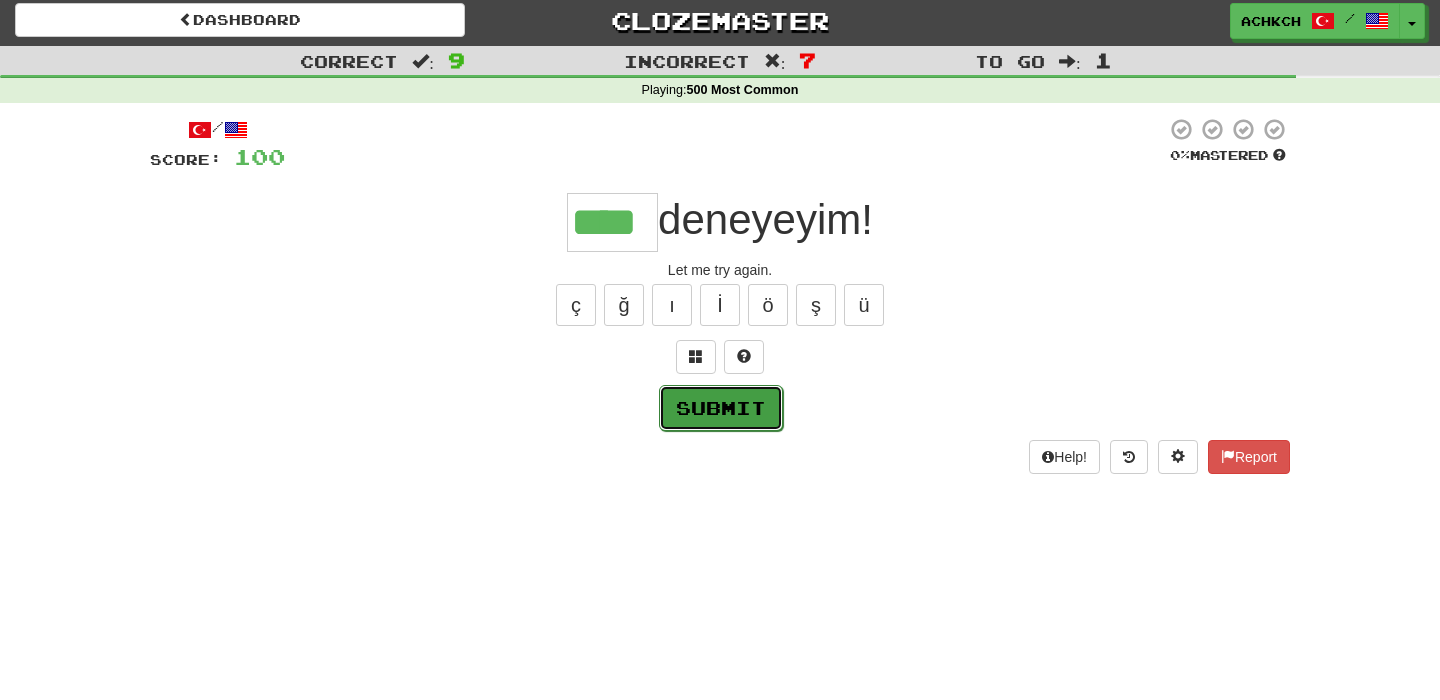 click on "Submit" at bounding box center [721, 408] 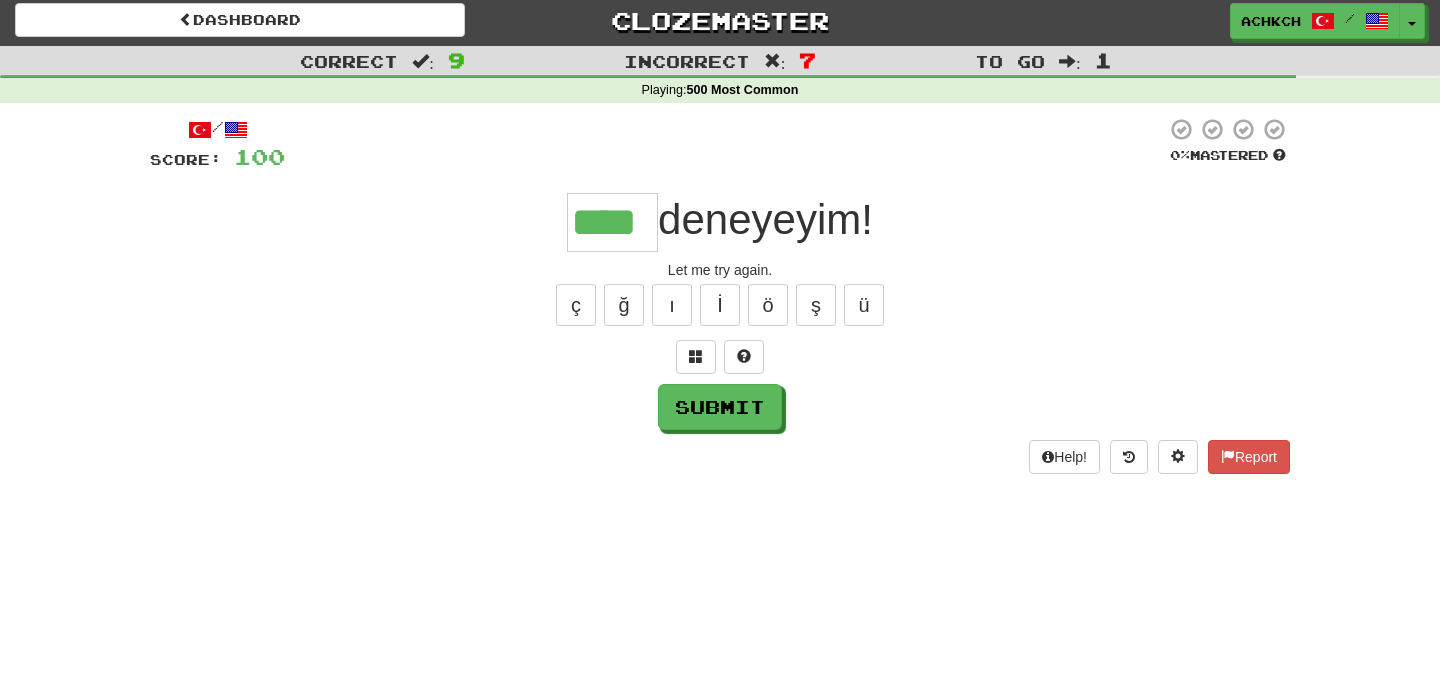 type on "****" 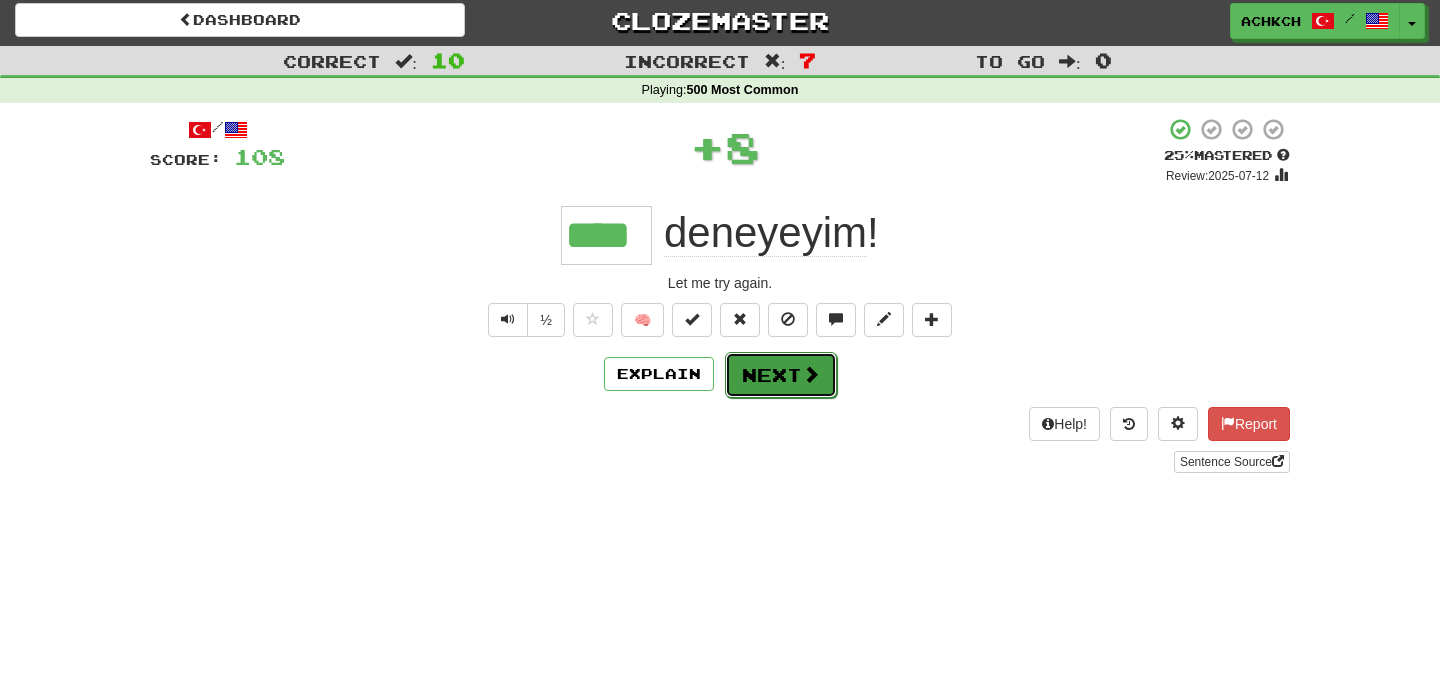 click on "Next" at bounding box center [781, 375] 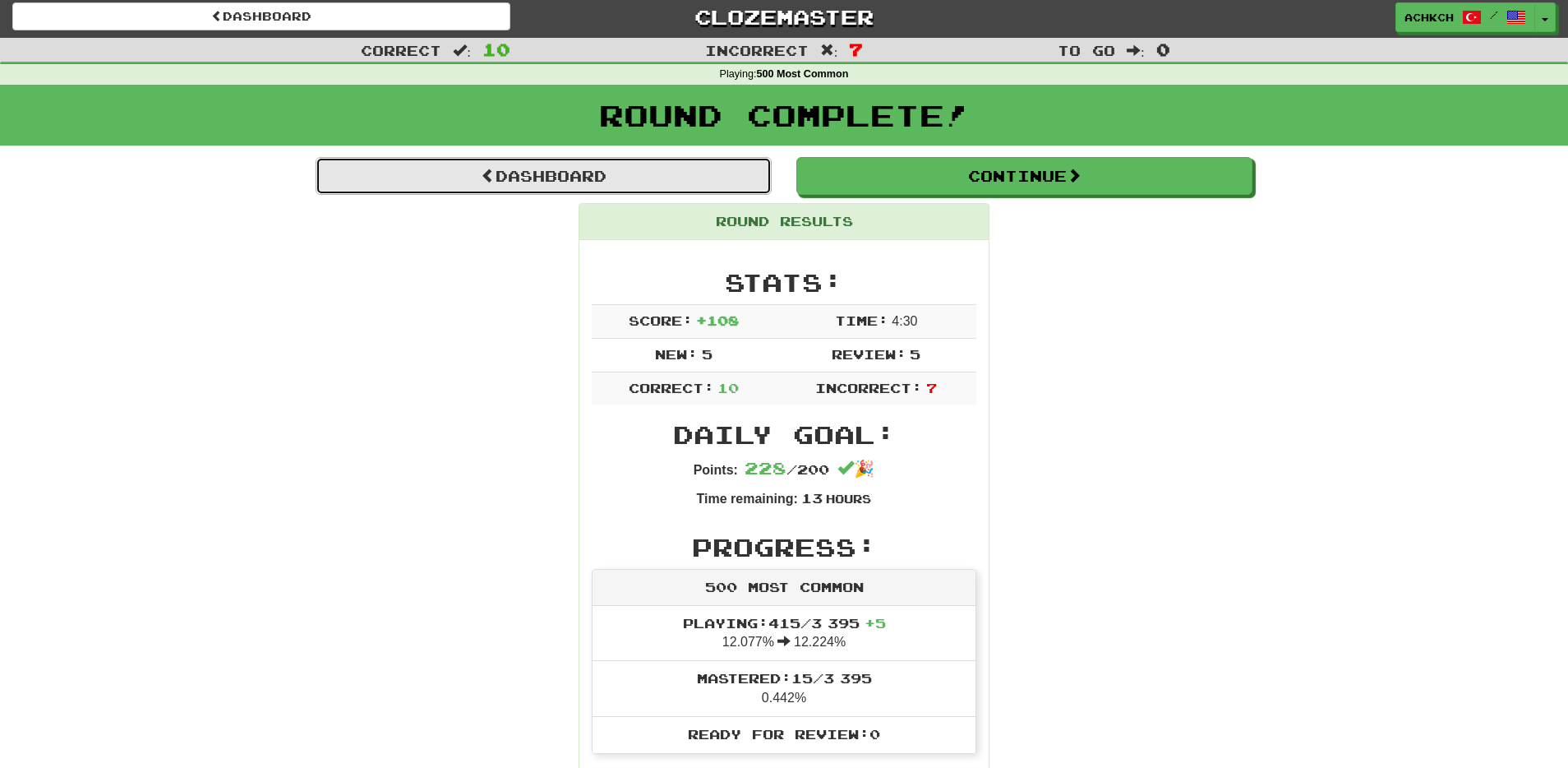 click on "Dashboard" at bounding box center [543, 176] 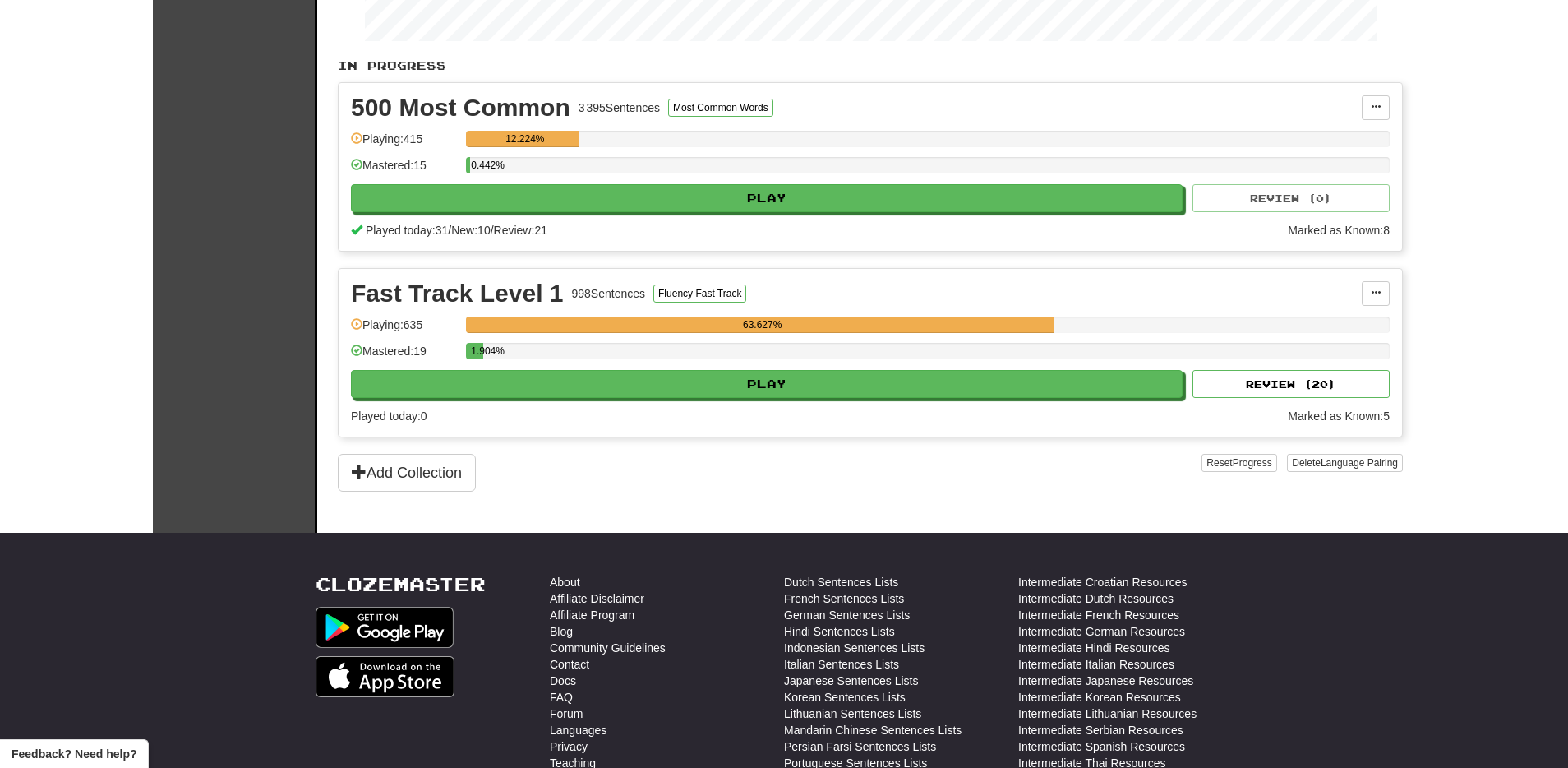 scroll, scrollTop: 305, scrollLeft: 0, axis: vertical 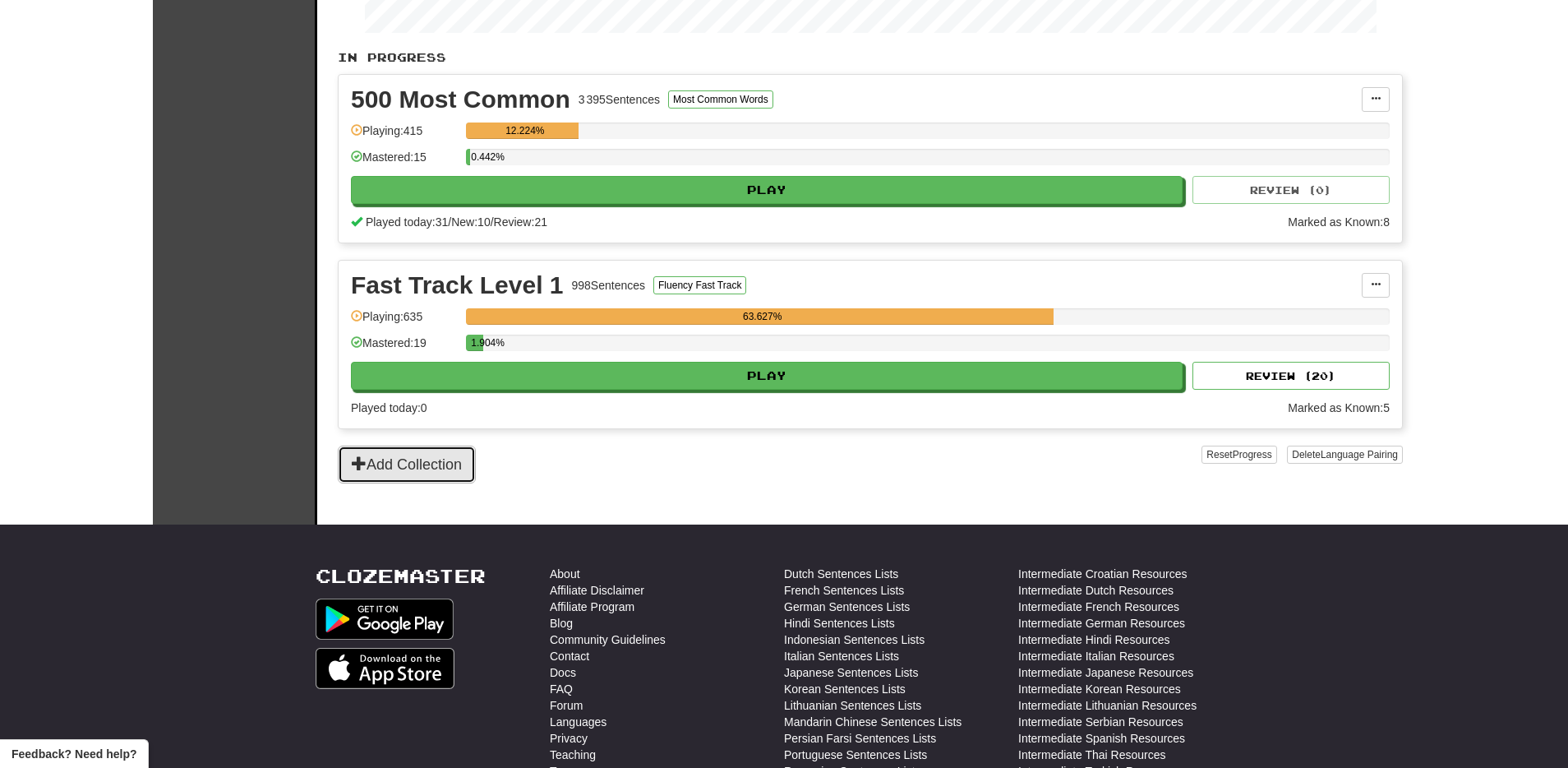 click on "Add Collection" at bounding box center [407, 465] 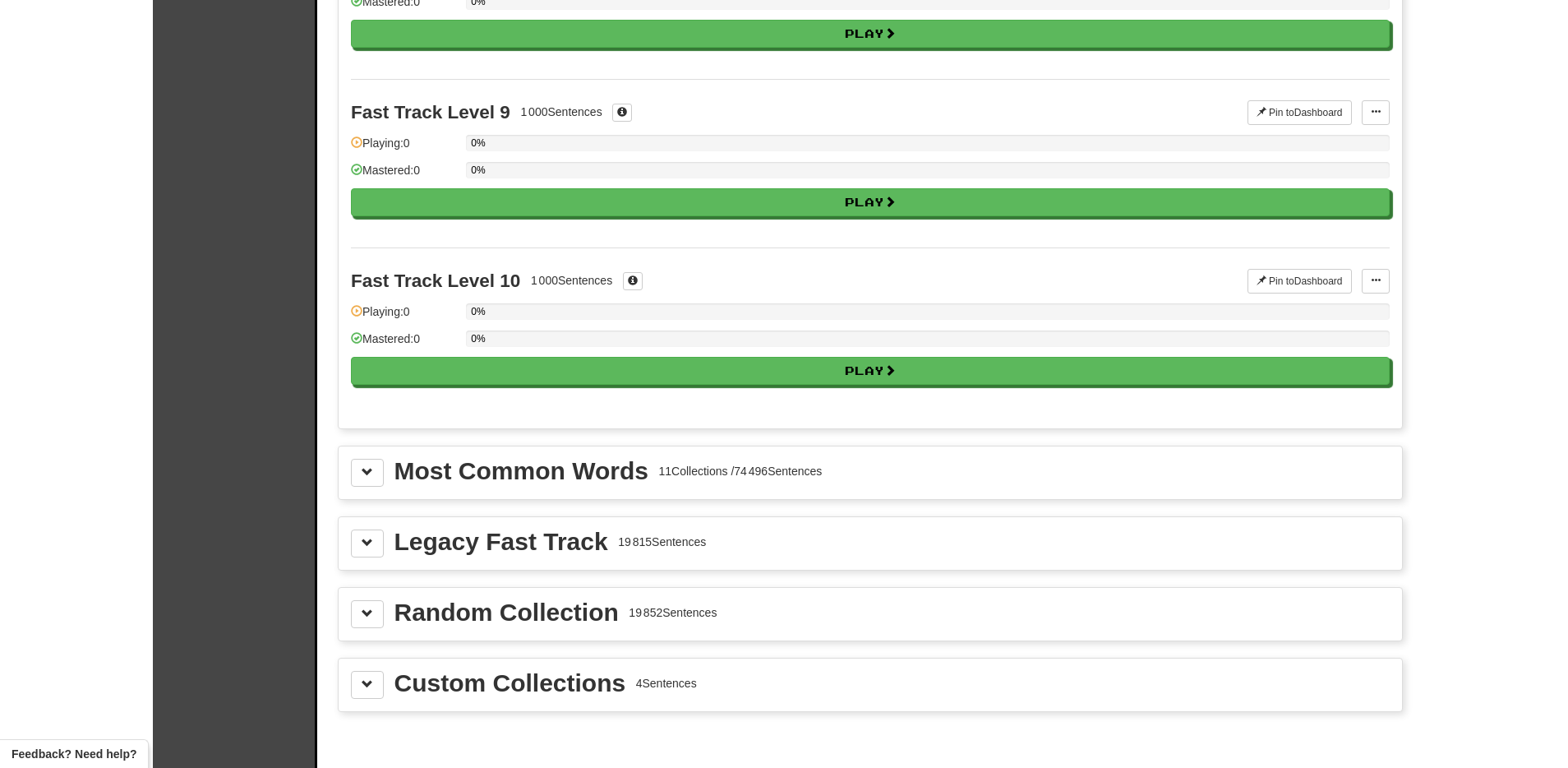 scroll, scrollTop: 1630, scrollLeft: 0, axis: vertical 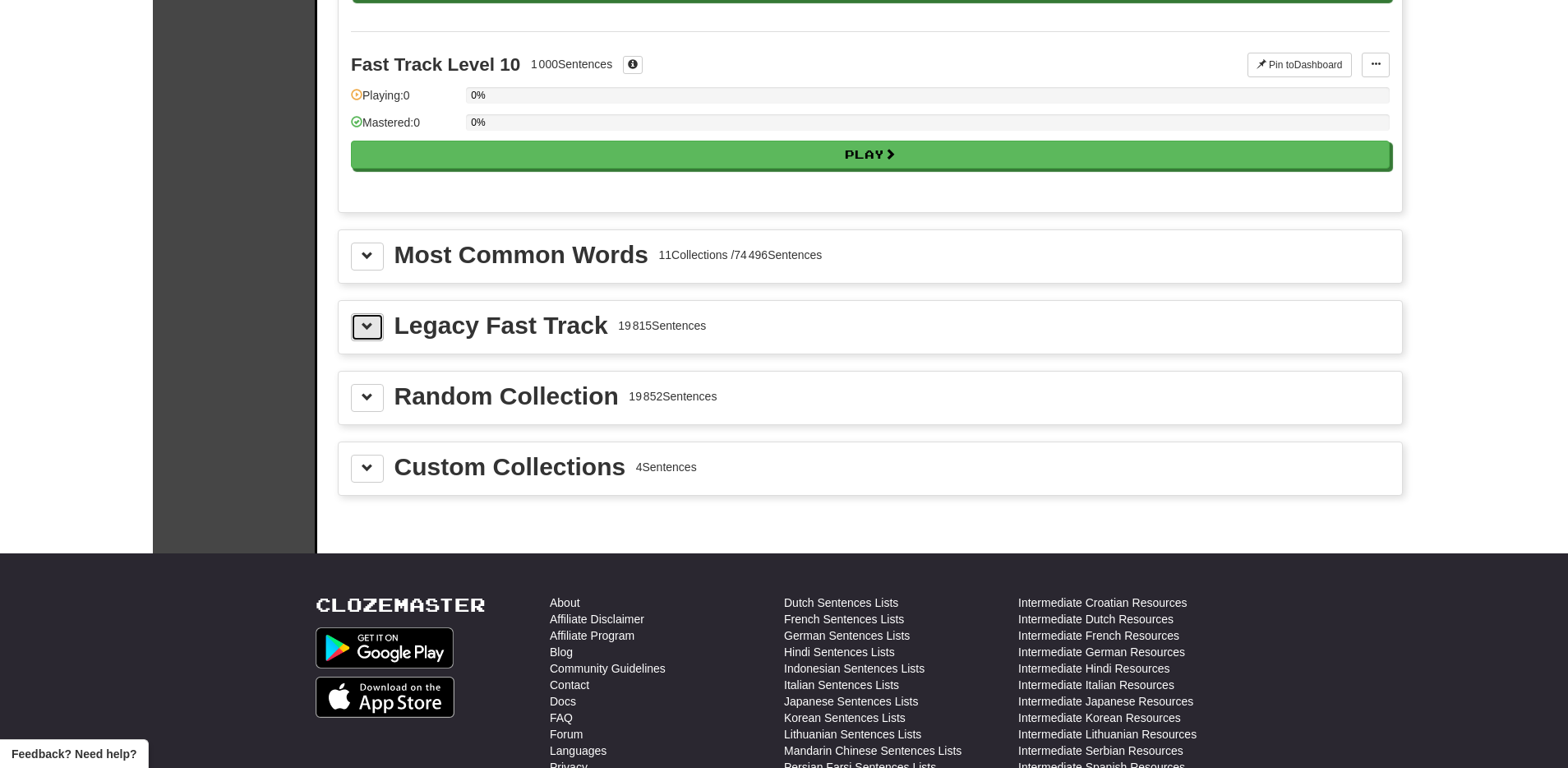 click at bounding box center (367, 326) 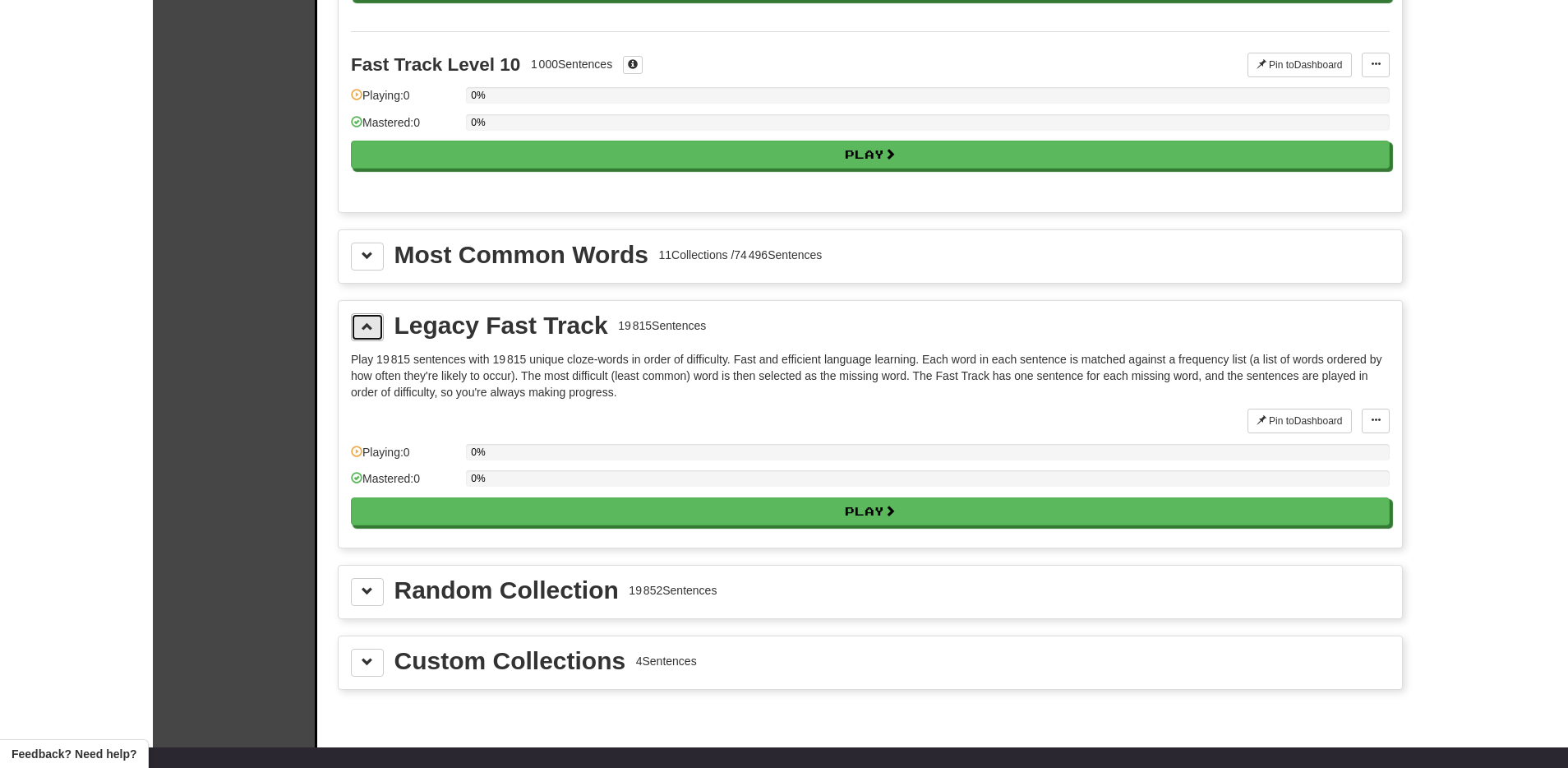 click at bounding box center [367, 326] 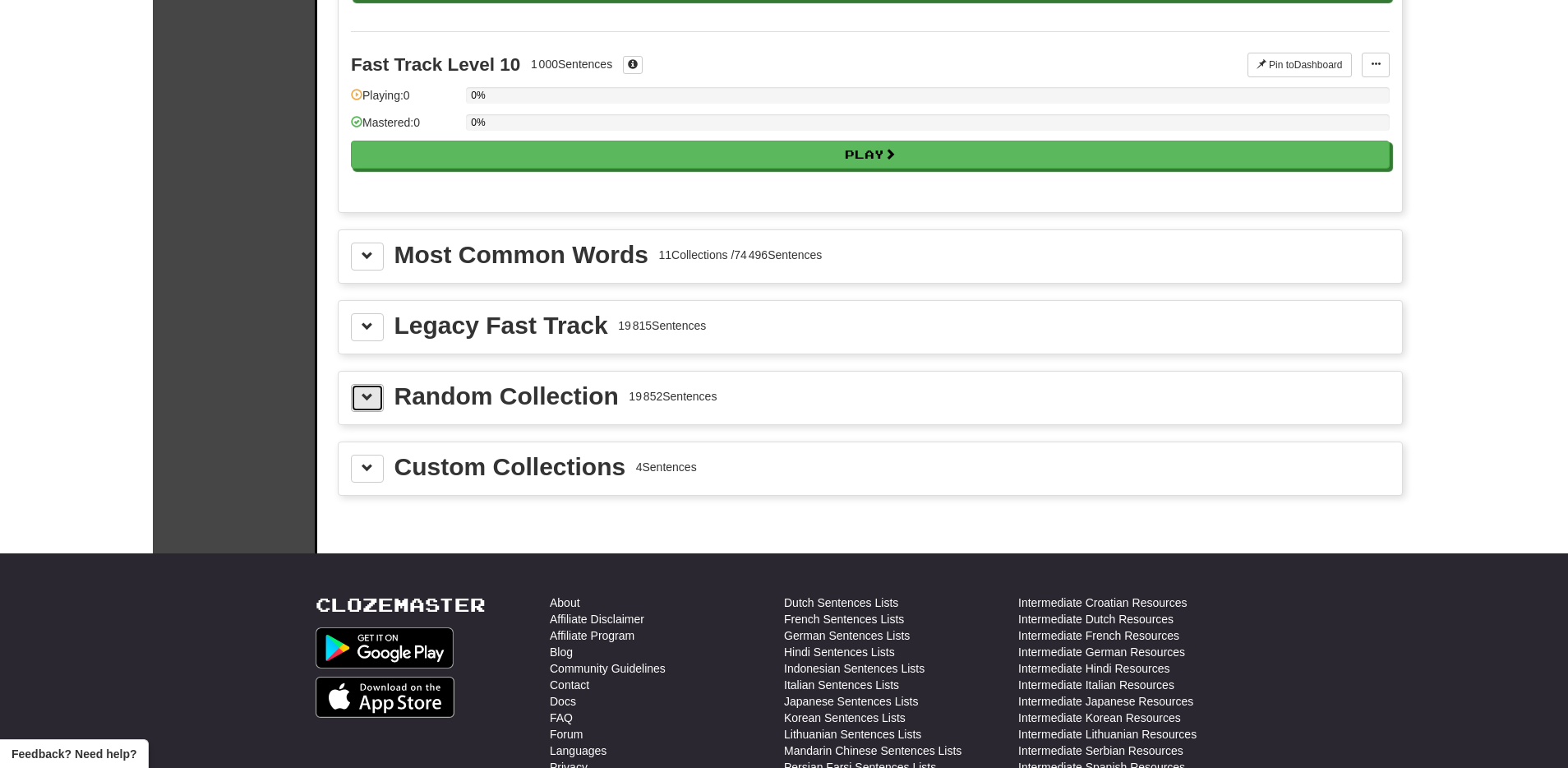 click at bounding box center (367, 398) 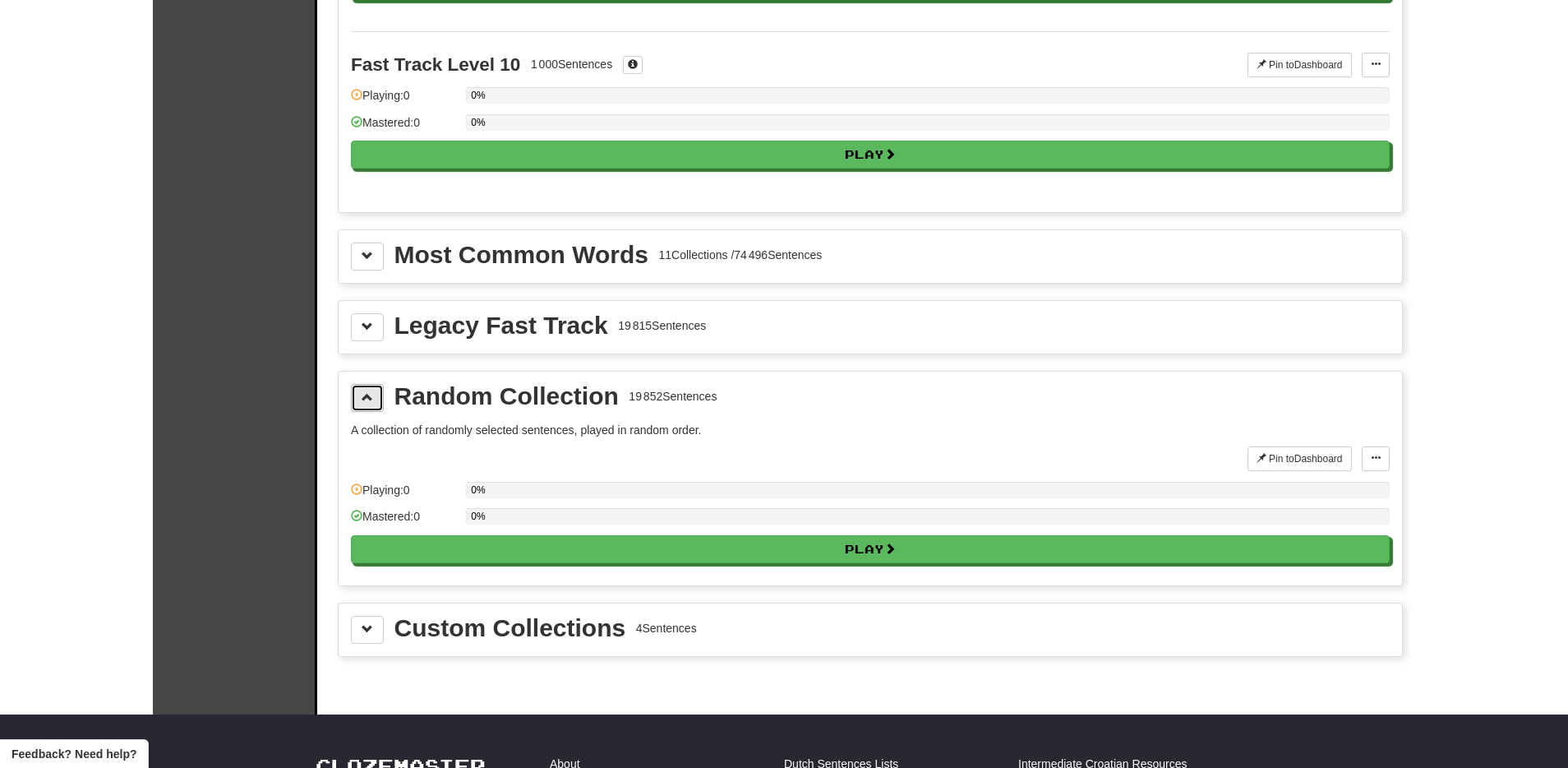click at bounding box center [367, 398] 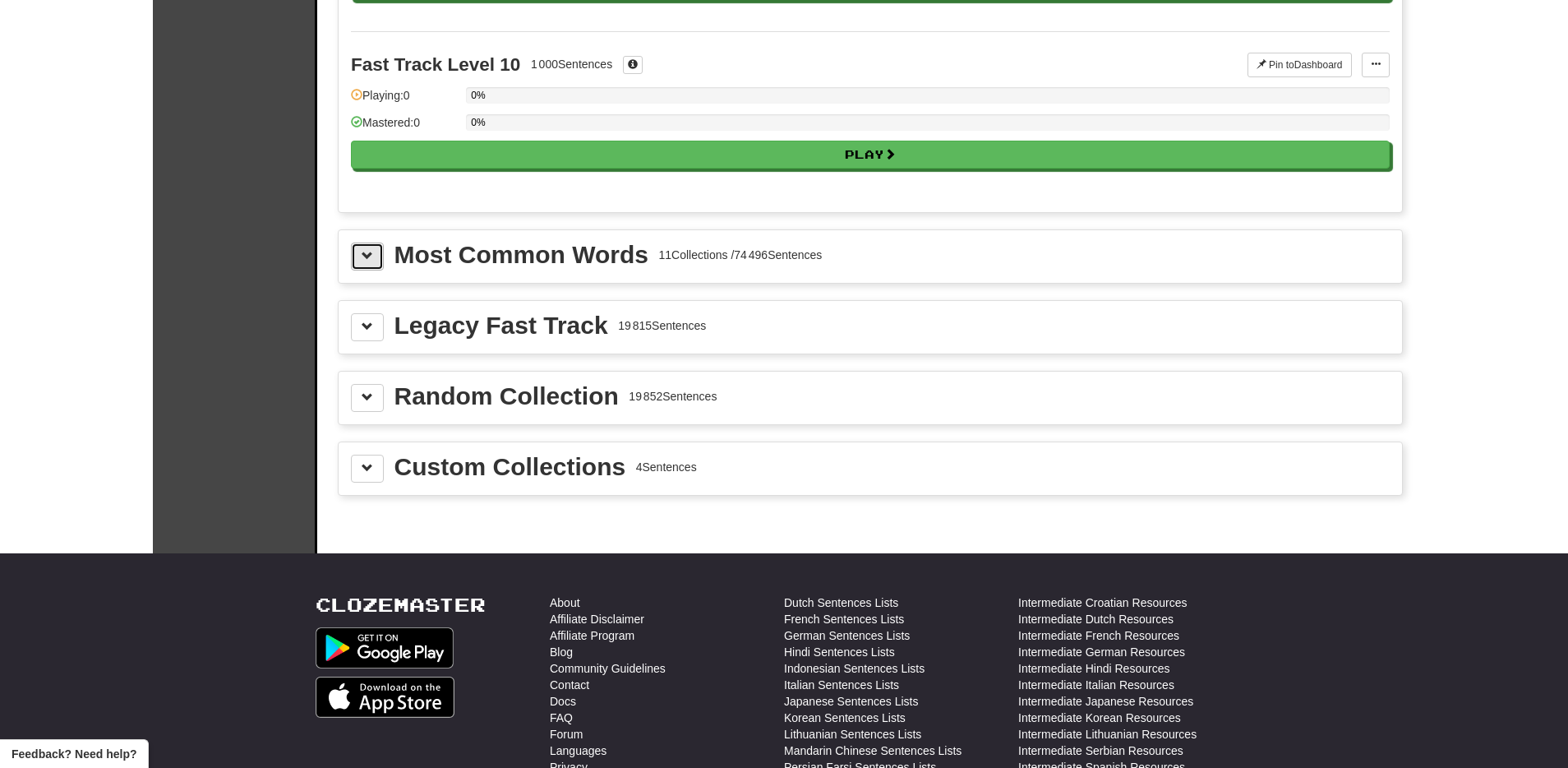 click at bounding box center (367, 257) 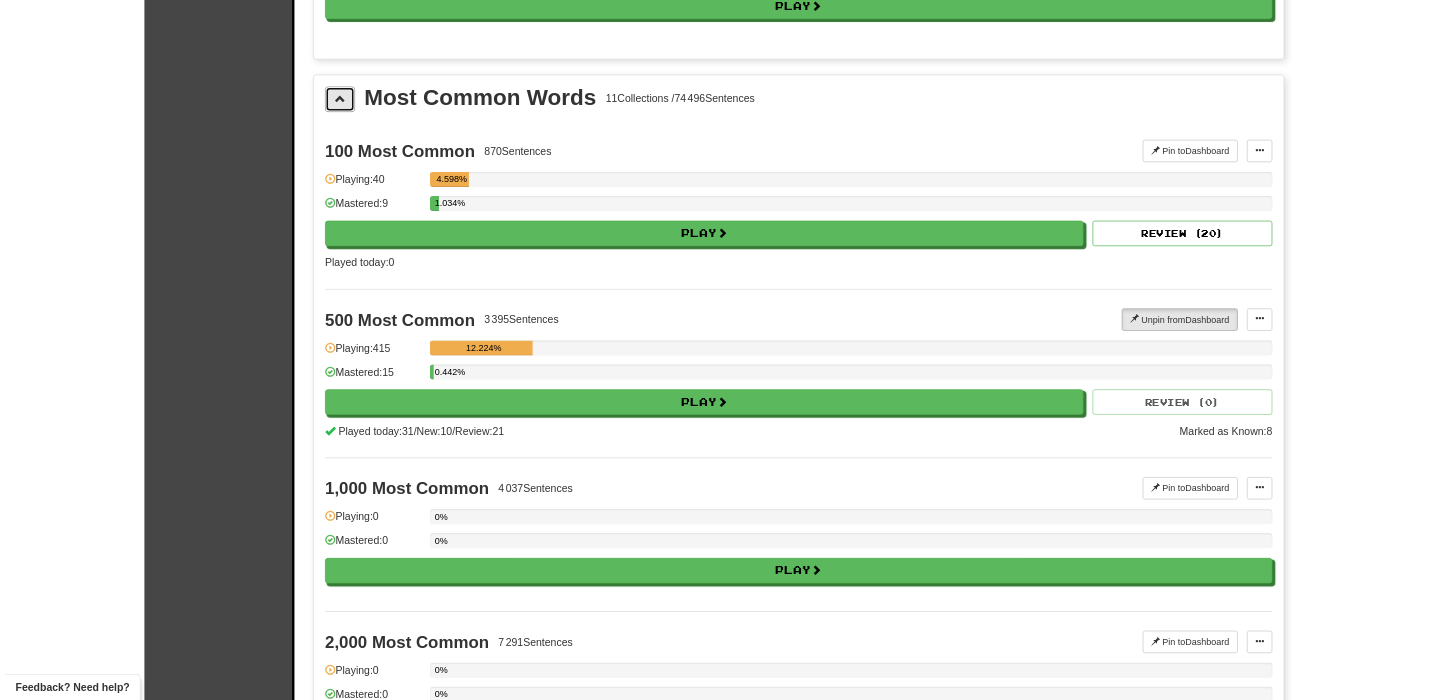 scroll, scrollTop: 2156, scrollLeft: 0, axis: vertical 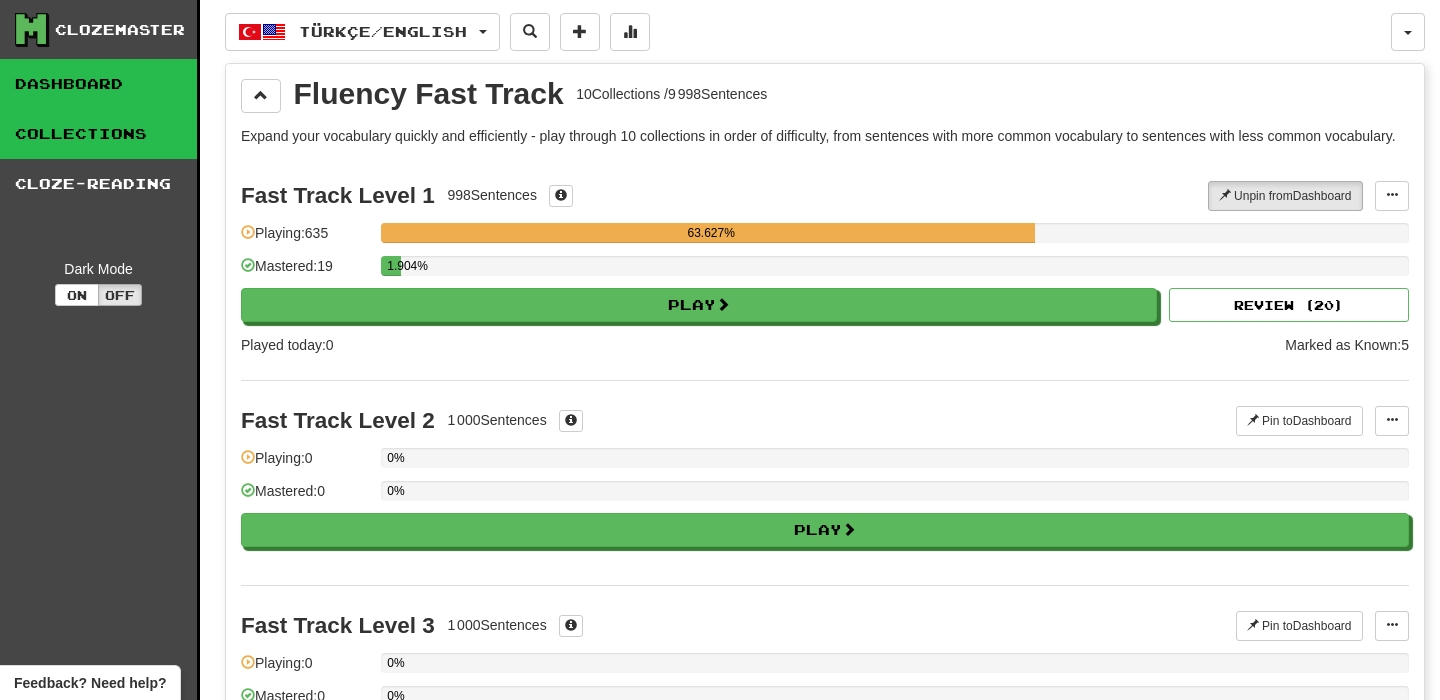 click on "Dashboard" at bounding box center (98, 84) 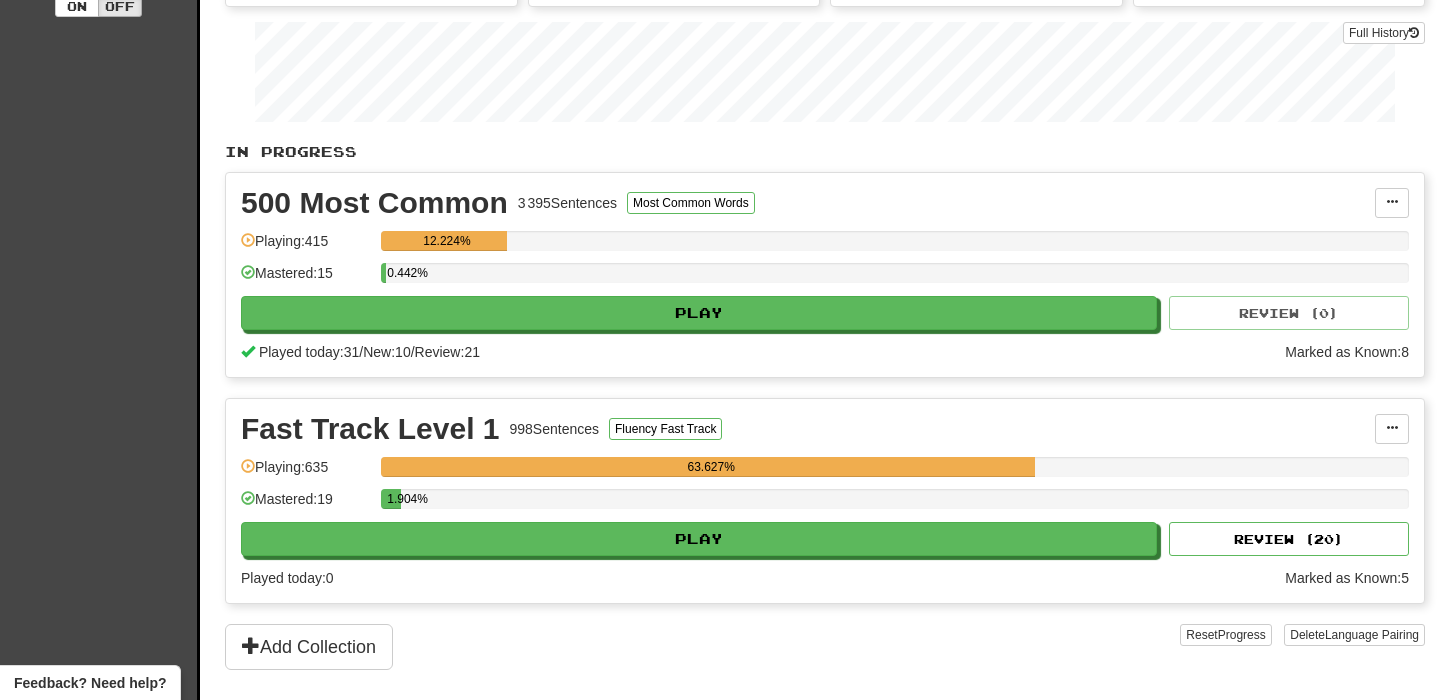 scroll, scrollTop: 0, scrollLeft: 0, axis: both 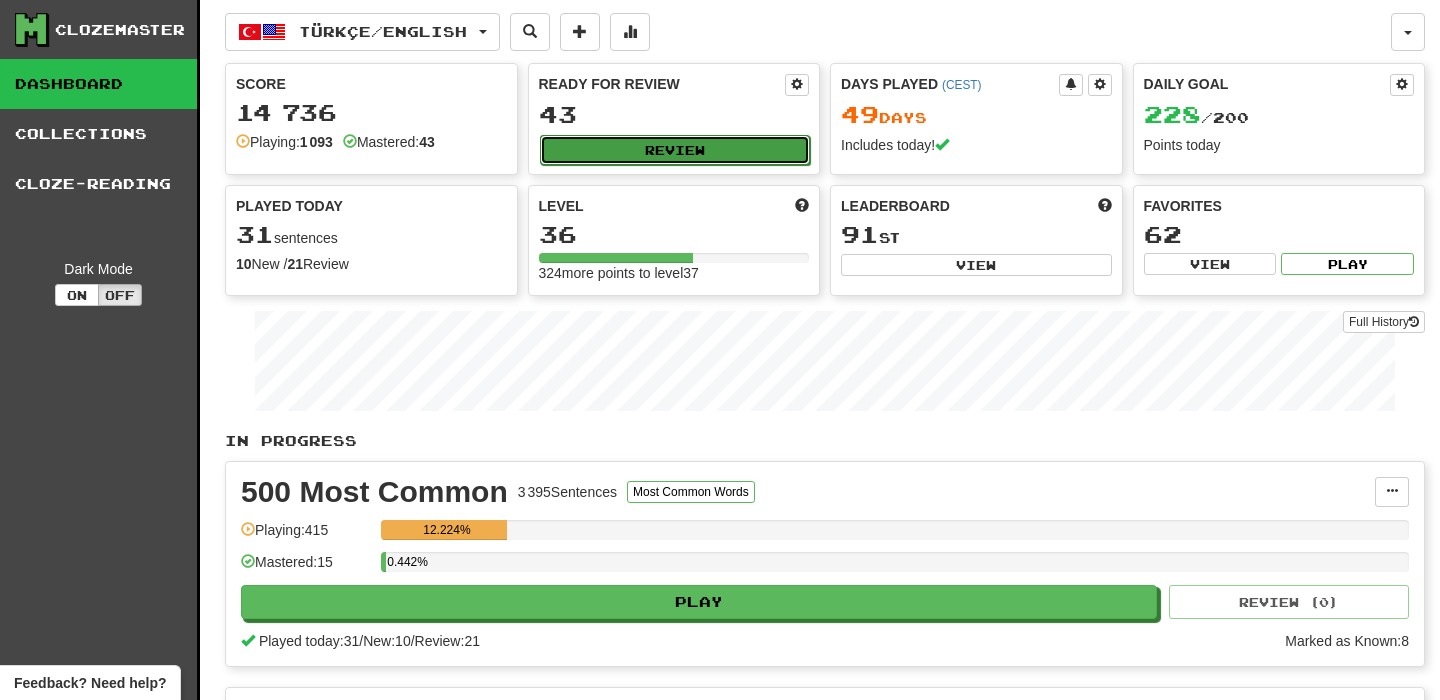 click on "Review" at bounding box center [675, 150] 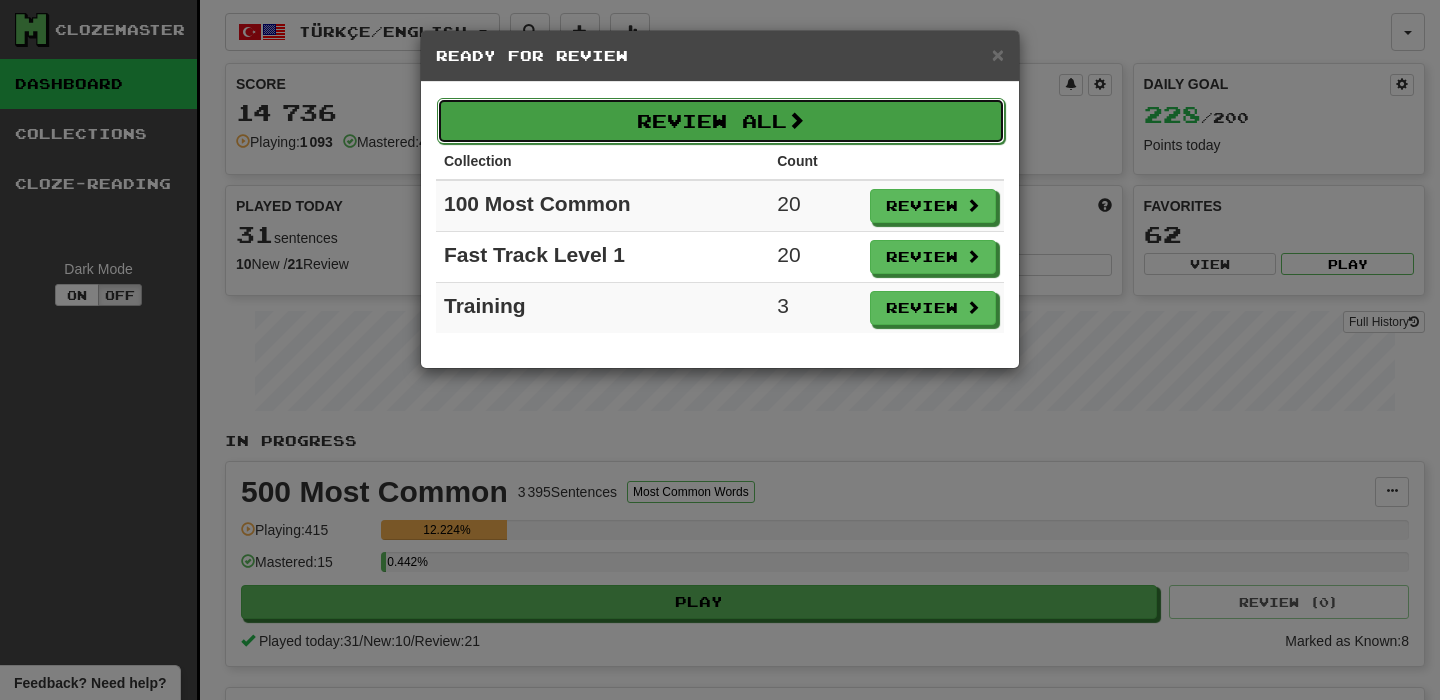 click on "Review All" at bounding box center (721, 121) 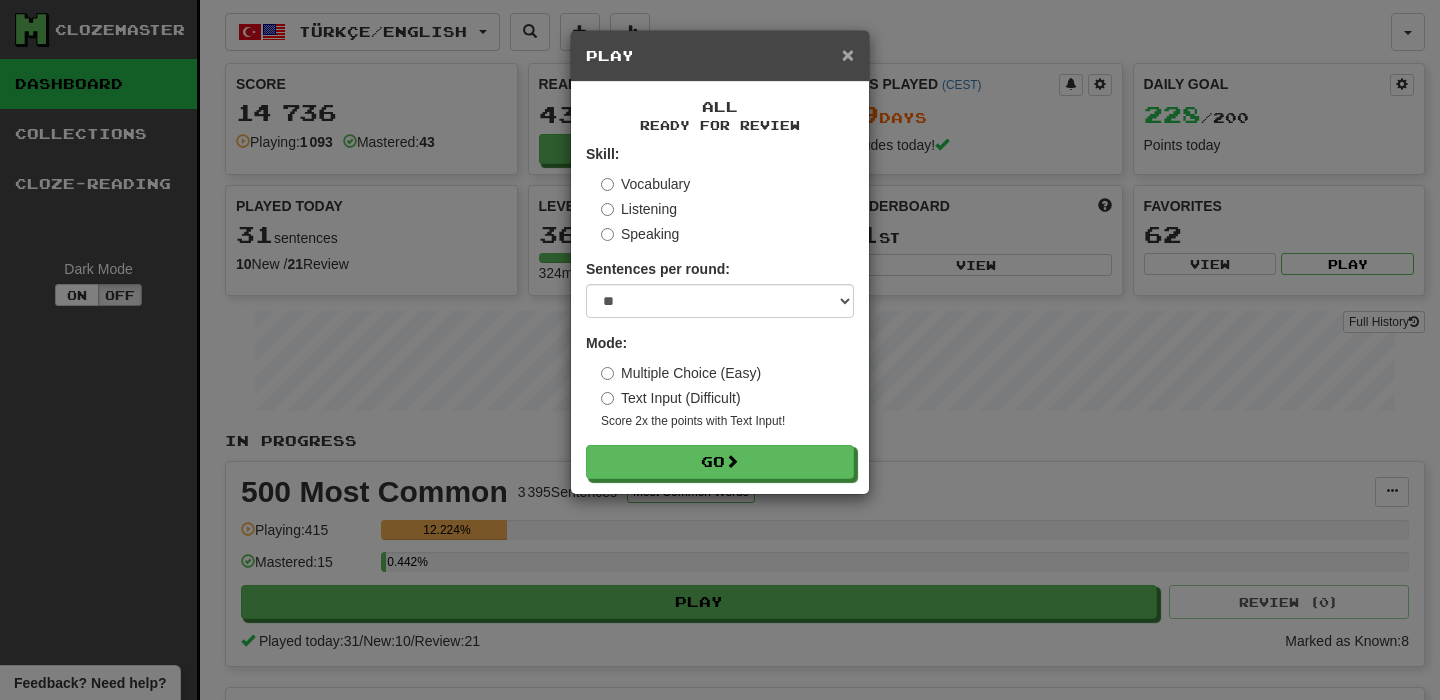 click on "×" at bounding box center (848, 54) 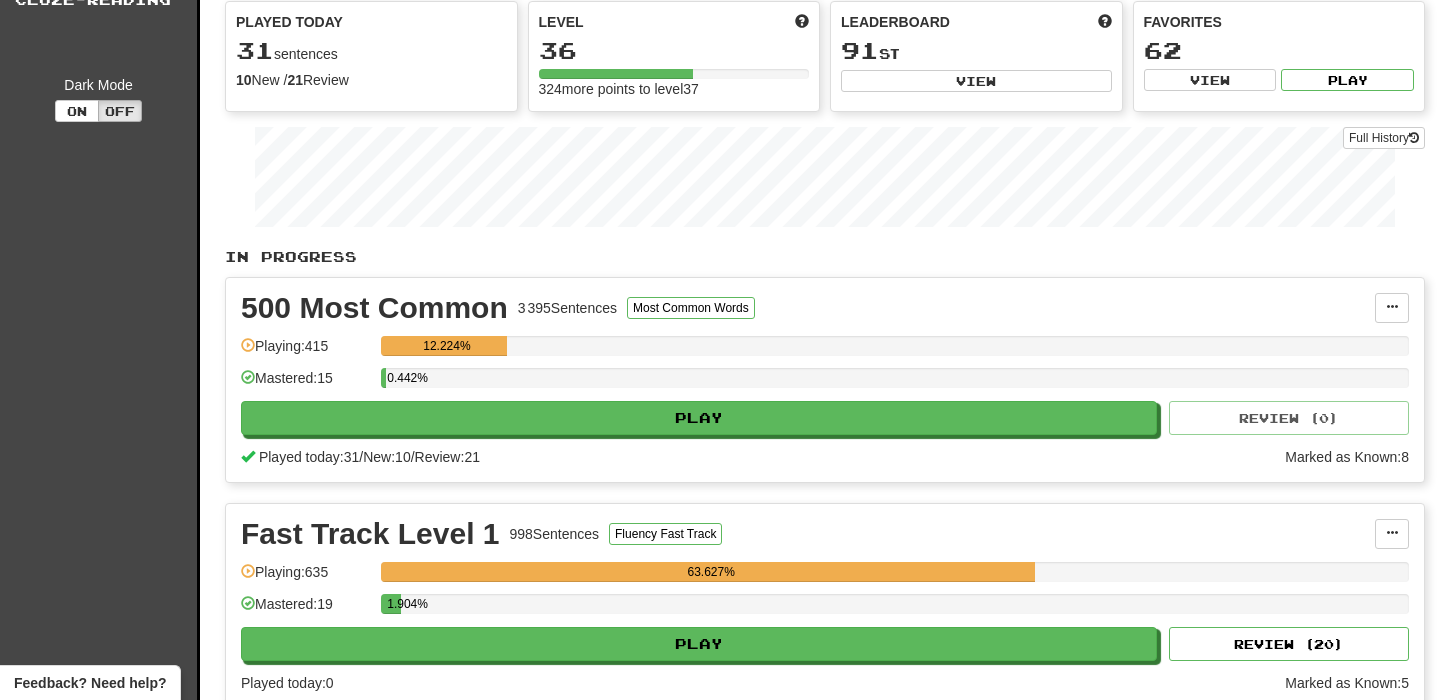 scroll, scrollTop: 208, scrollLeft: 0, axis: vertical 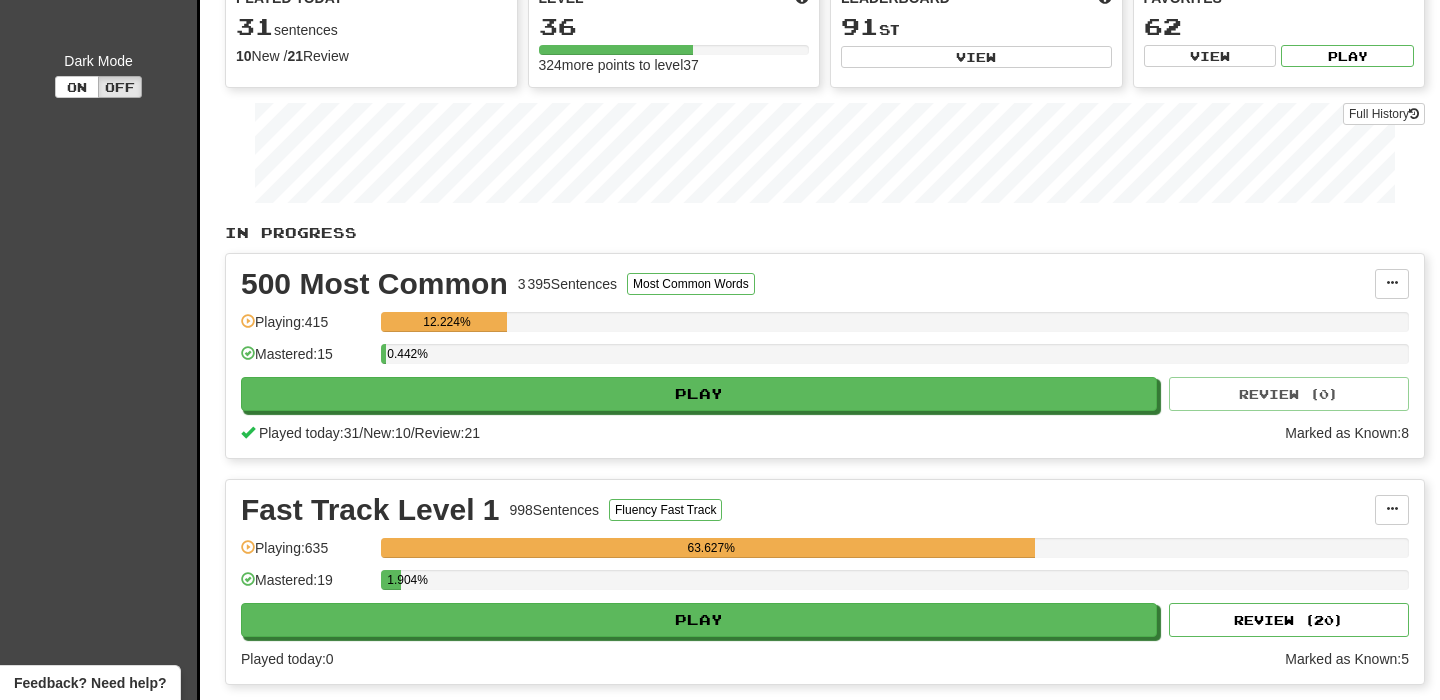 click on "500 Most Common 3 395  Sentences Most Common Words Manage Sentences Unpin from Dashboard  Playing:  415 12.224%  Mastered:  15 0.442% Play Review ( 0 )   Played today:  31  /  New:  10  /  Review:  21 Marked as Known:  8" at bounding box center (825, 356) 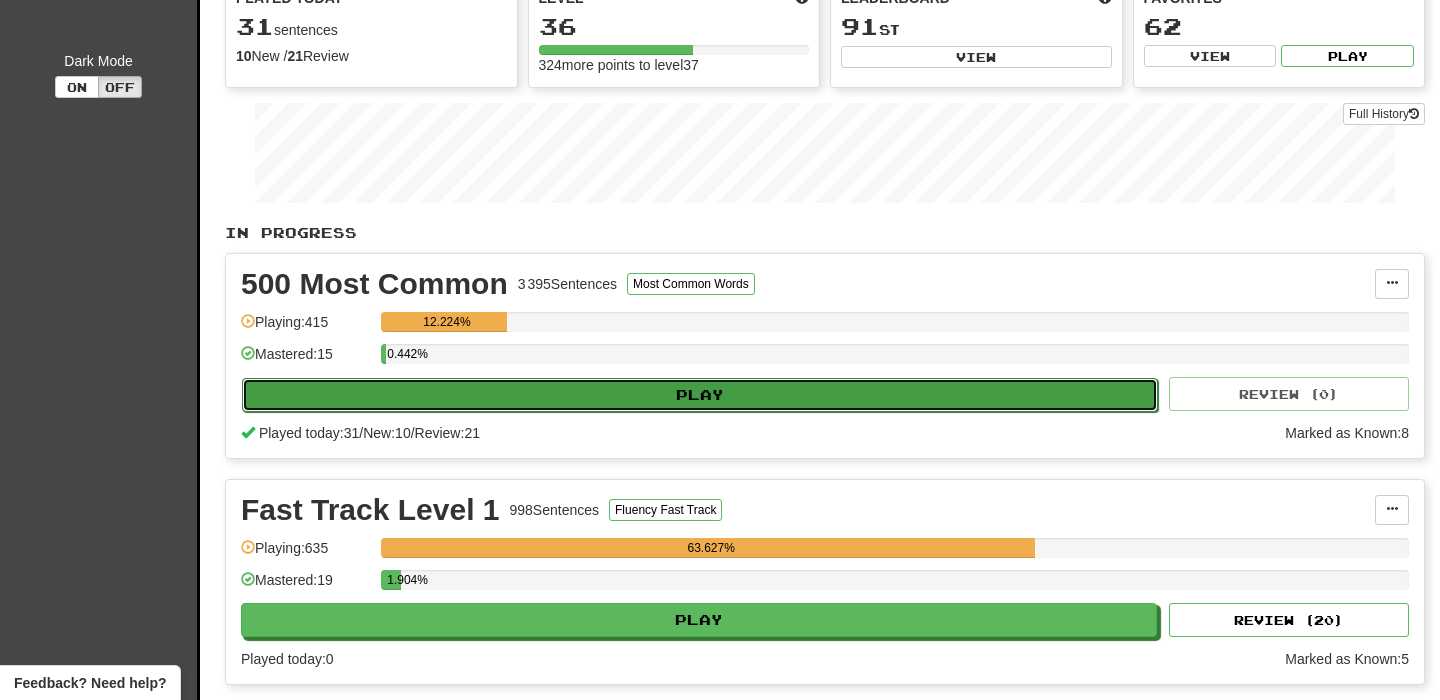 click on "Play" at bounding box center [700, 395] 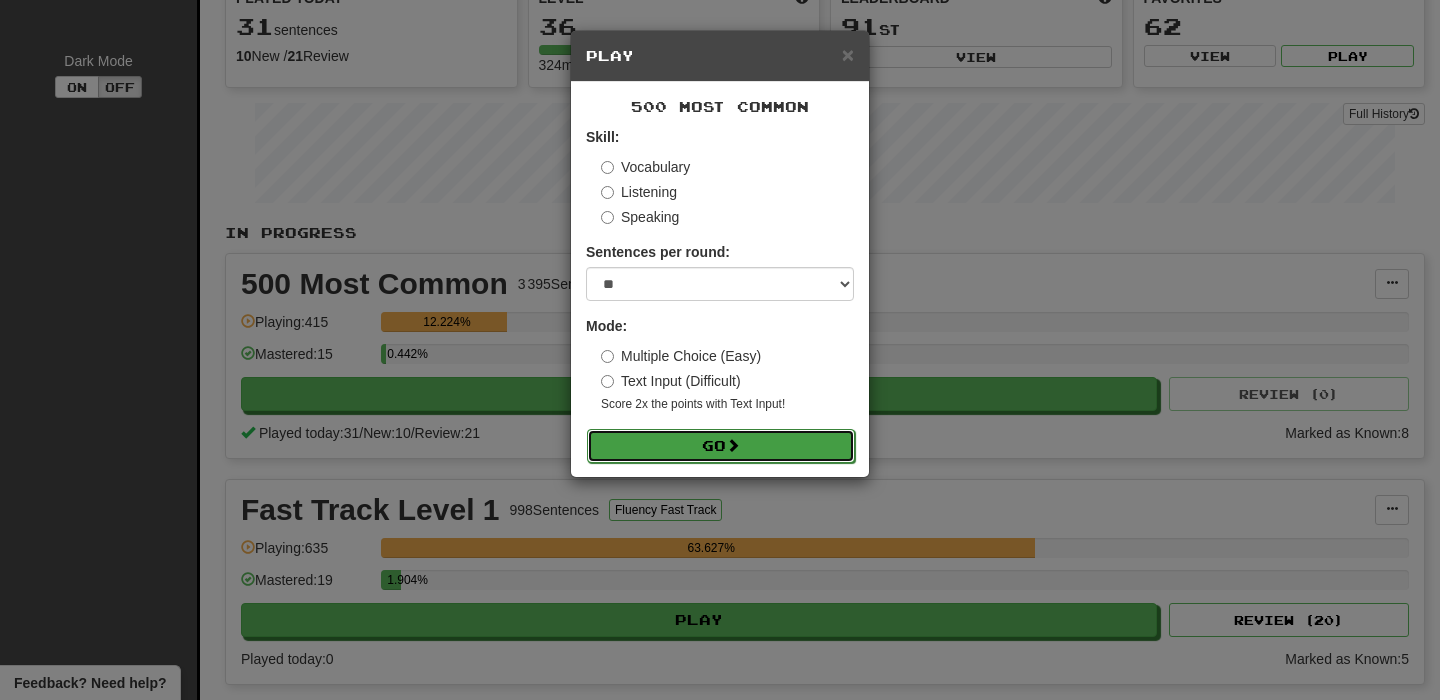 click on "Go" at bounding box center (721, 446) 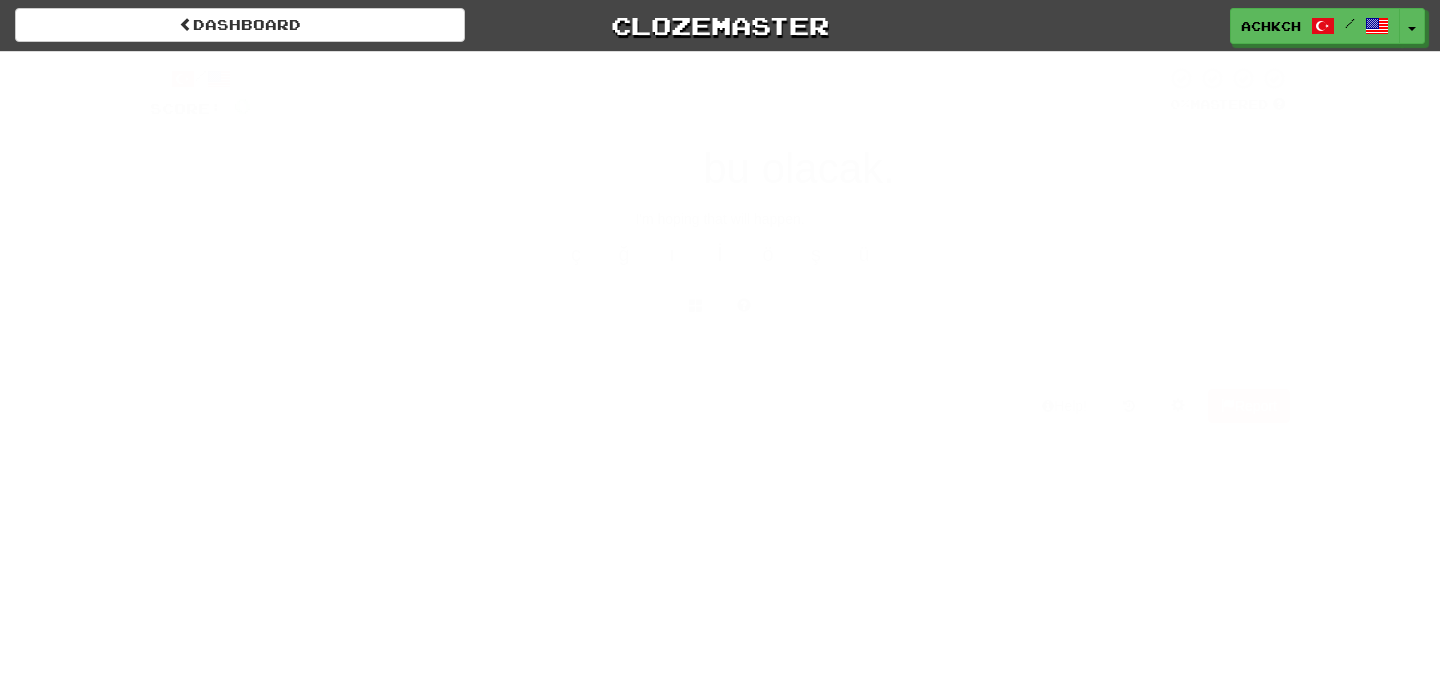 scroll, scrollTop: 0, scrollLeft: 0, axis: both 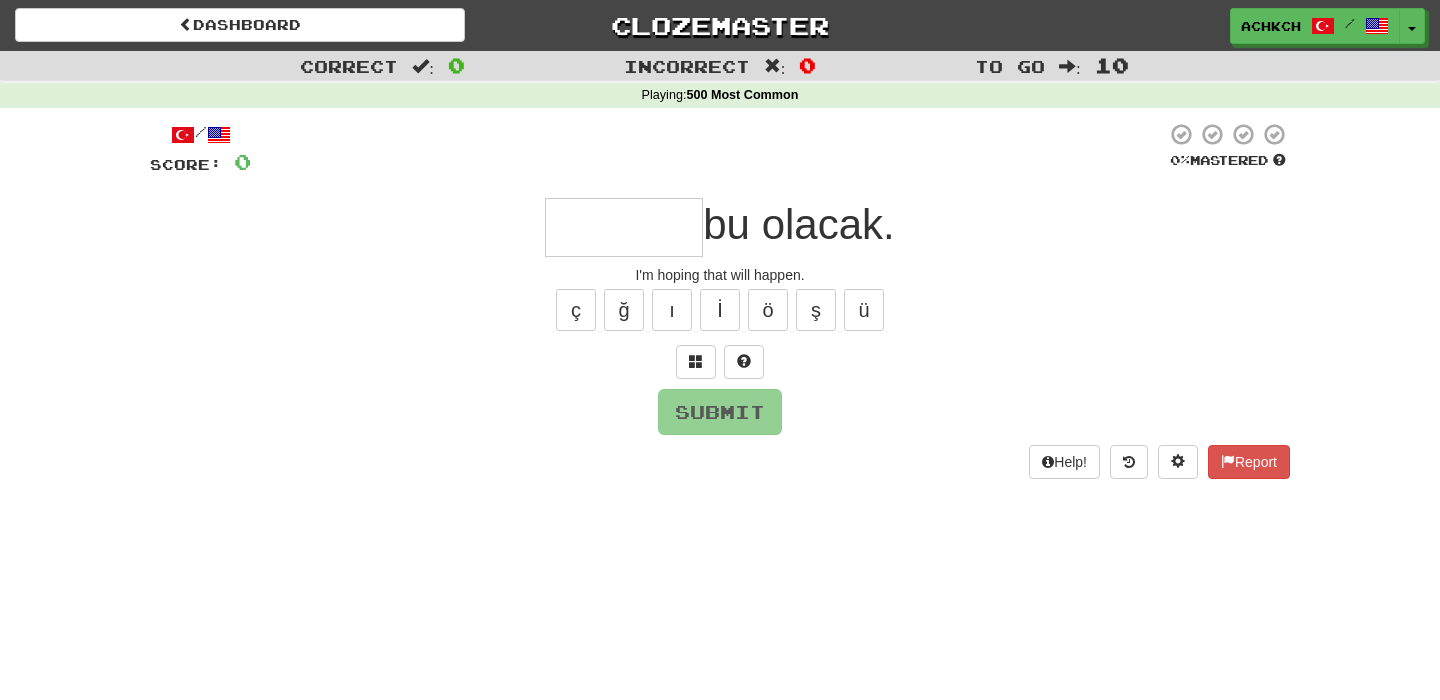 click at bounding box center [624, 227] 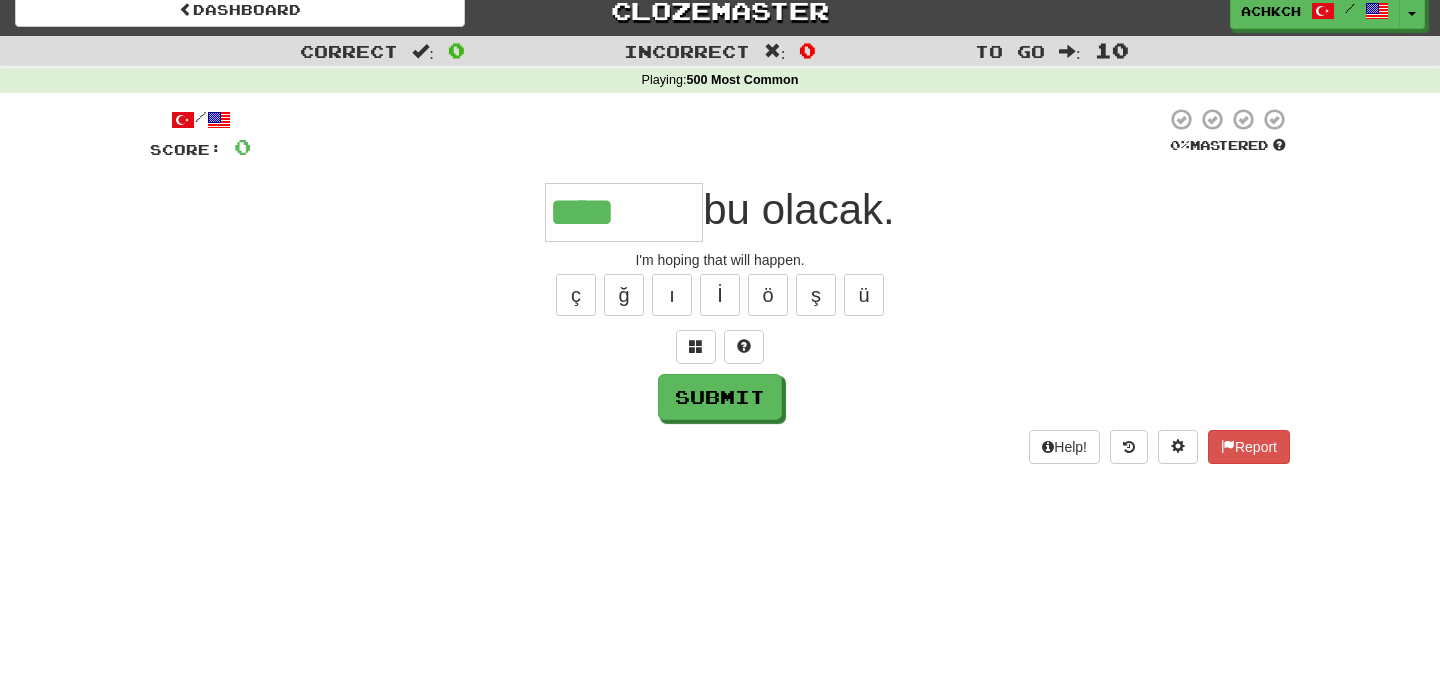 scroll, scrollTop: 49, scrollLeft: 0, axis: vertical 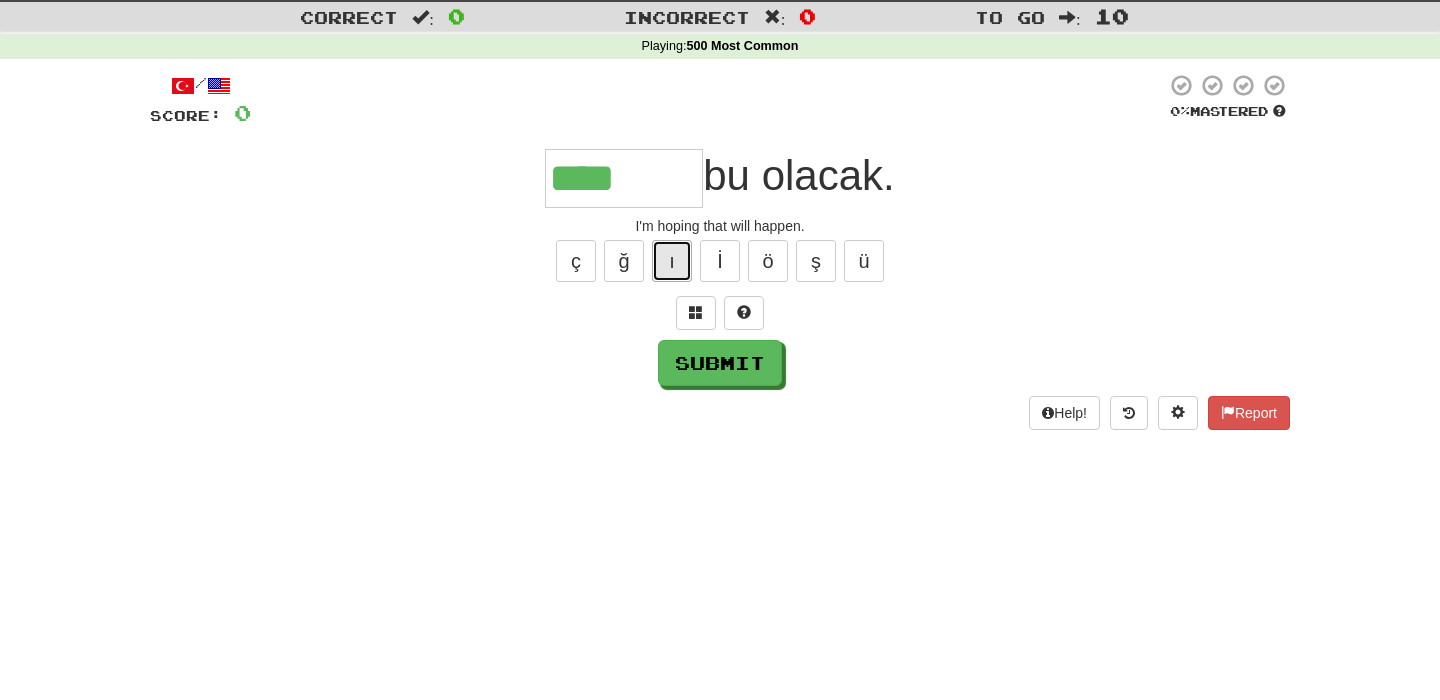 click on "ı" at bounding box center (672, 261) 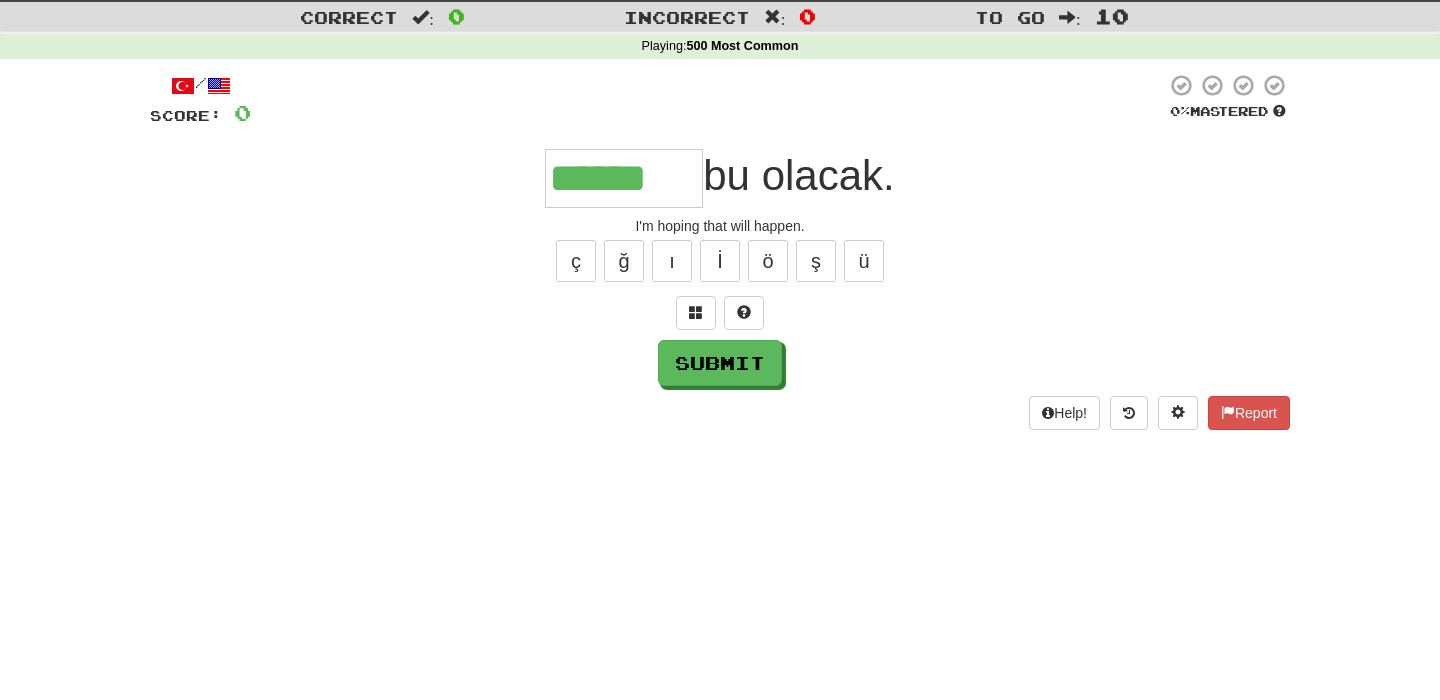 click on "Submit" at bounding box center (720, 363) 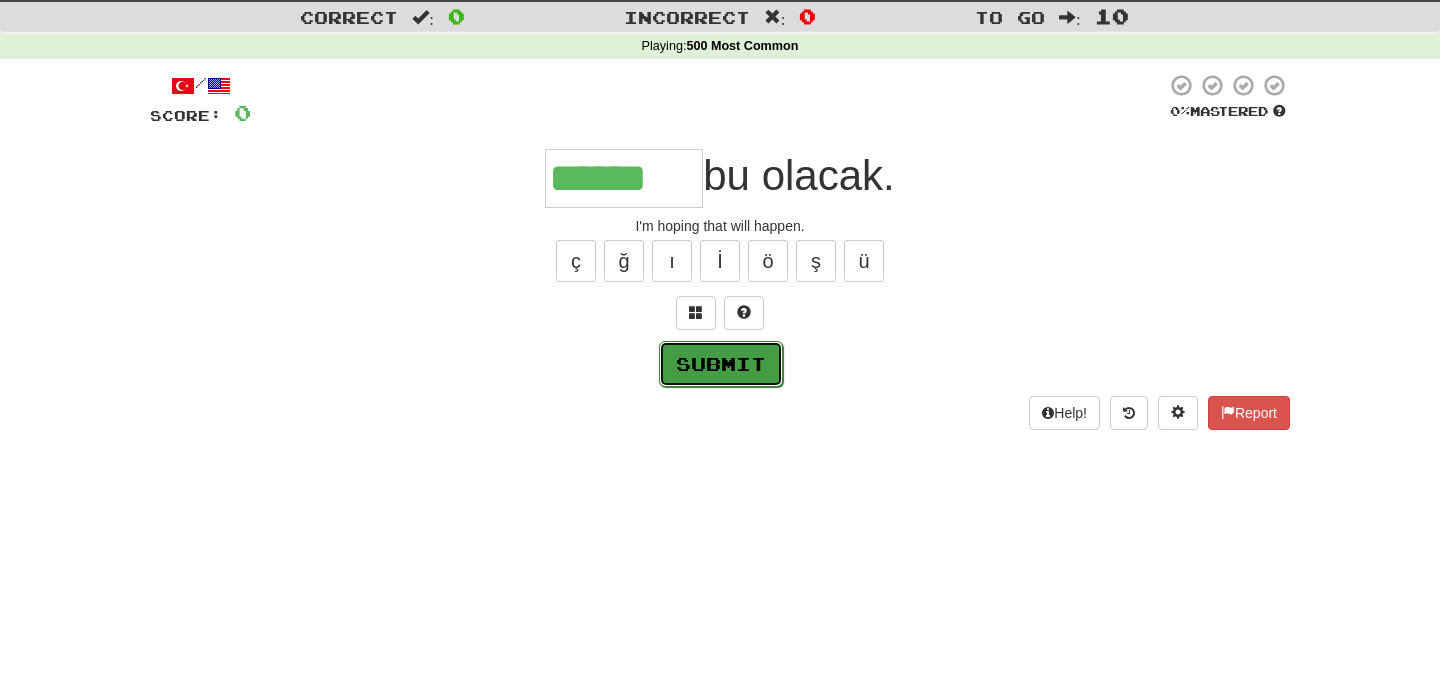 click on "Submit" at bounding box center (721, 364) 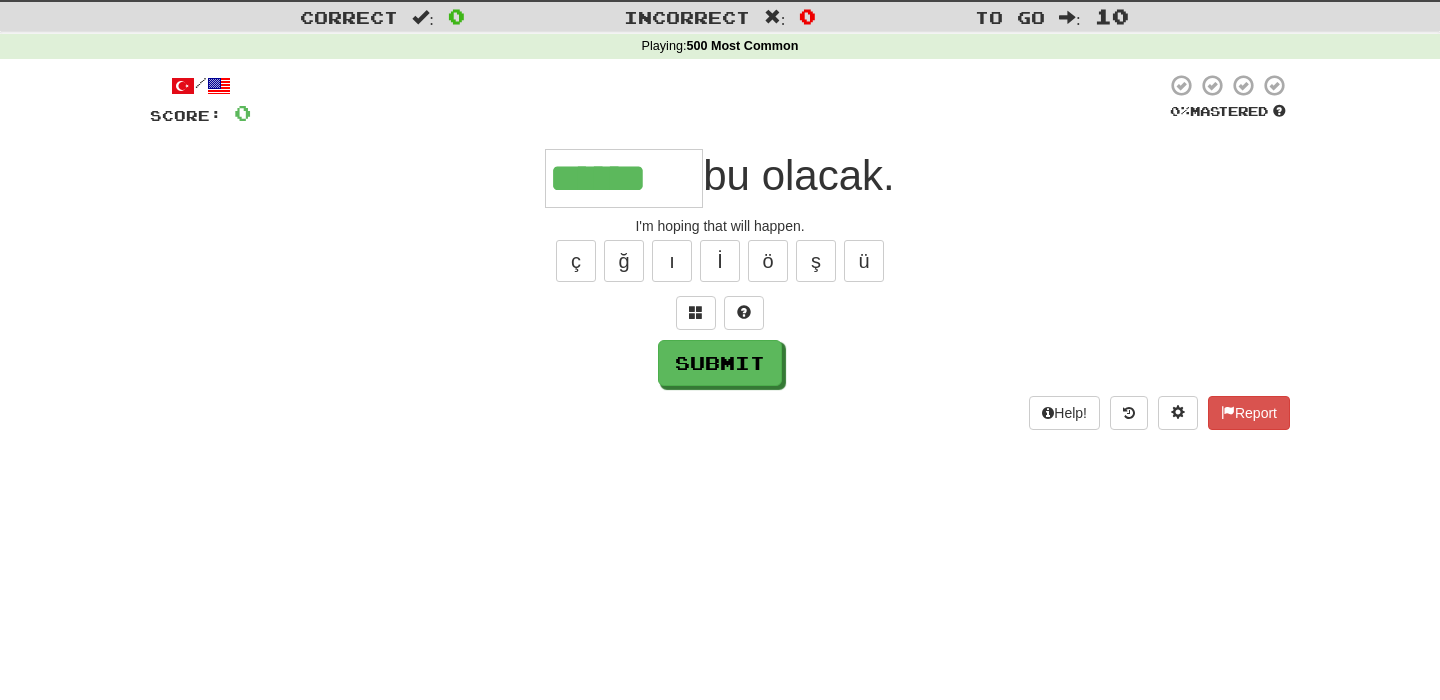 type on "******" 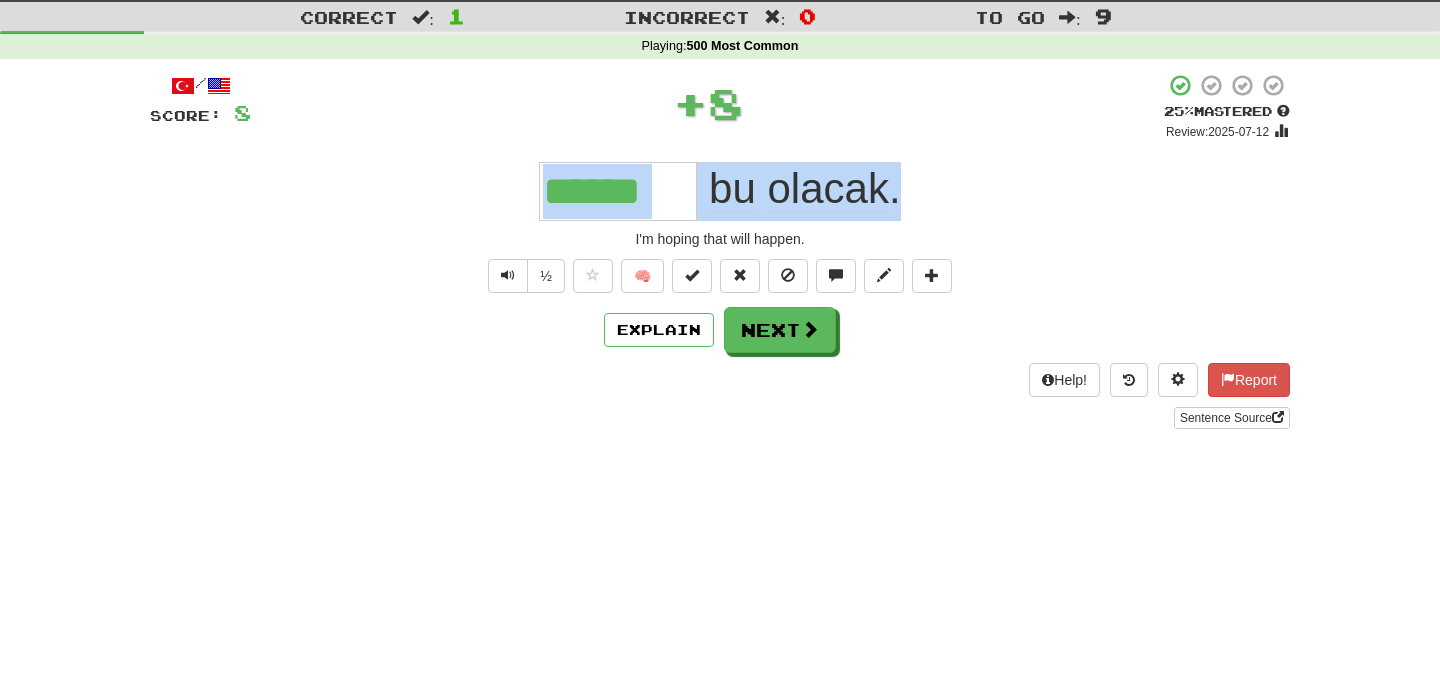 drag, startPoint x: 892, startPoint y: 196, endPoint x: 429, endPoint y: 206, distance: 463.10797 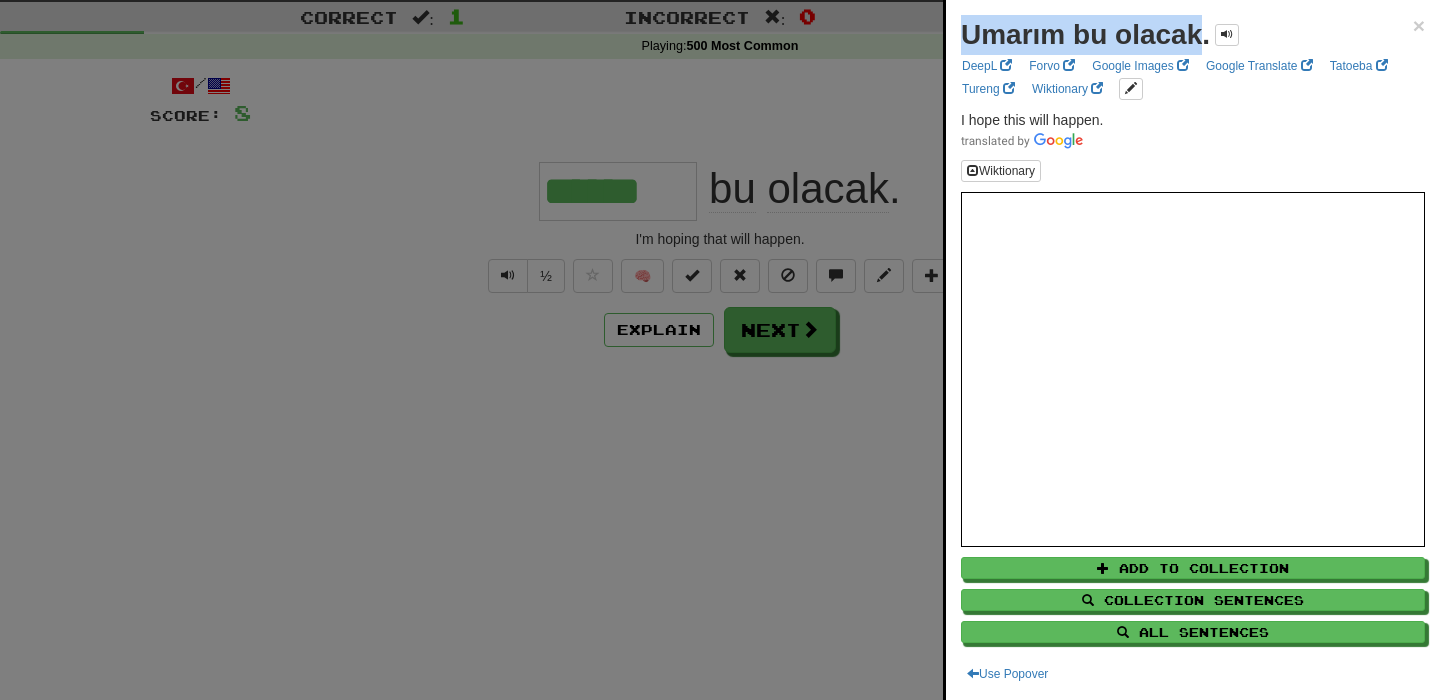 drag, startPoint x: 1206, startPoint y: 35, endPoint x: 955, endPoint y: 37, distance: 251.00797 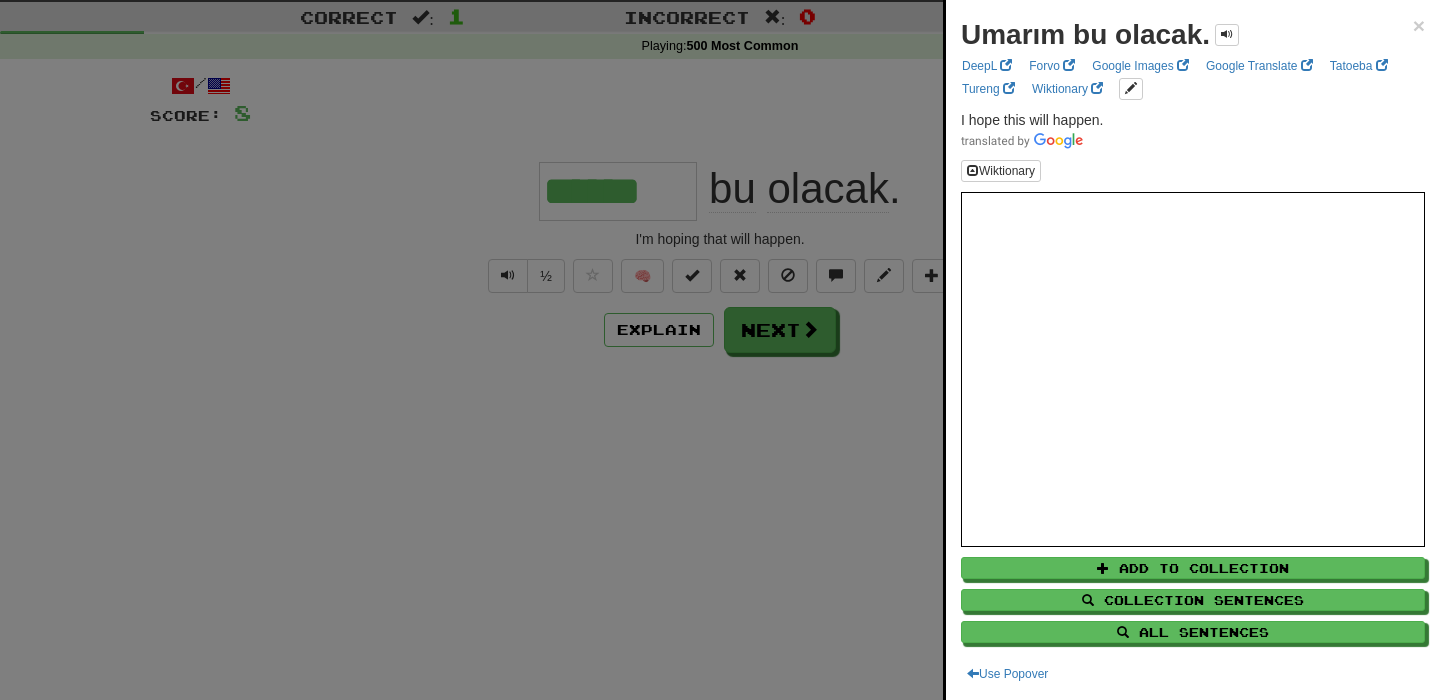 click at bounding box center [720, 350] 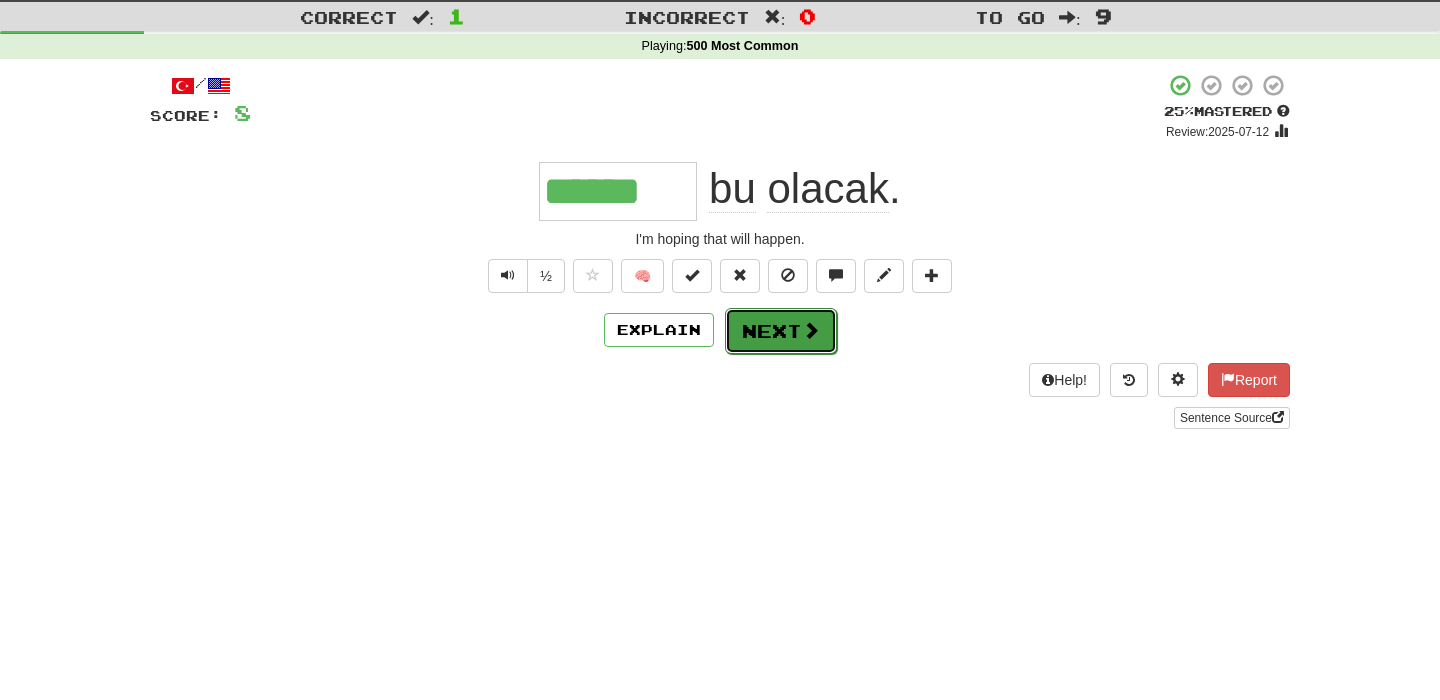 click on "Next" at bounding box center [781, 331] 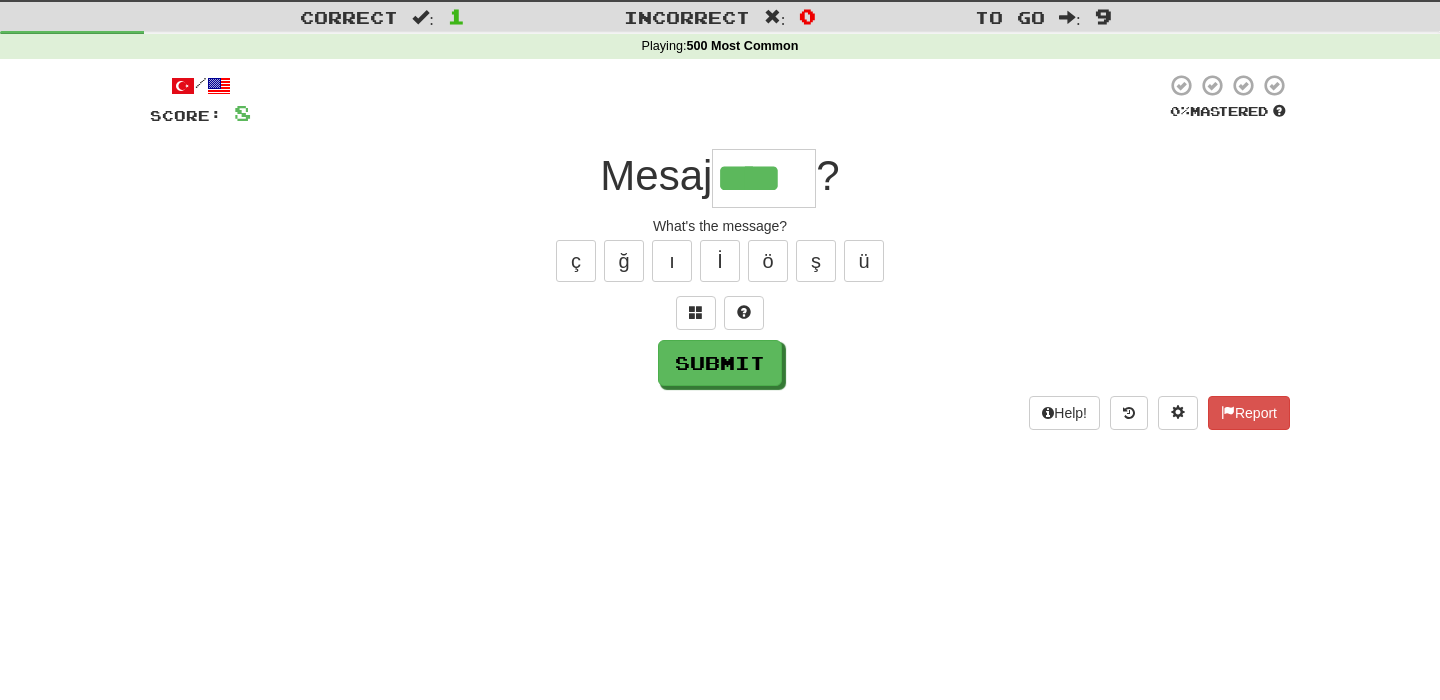 scroll, scrollTop: 0, scrollLeft: 0, axis: both 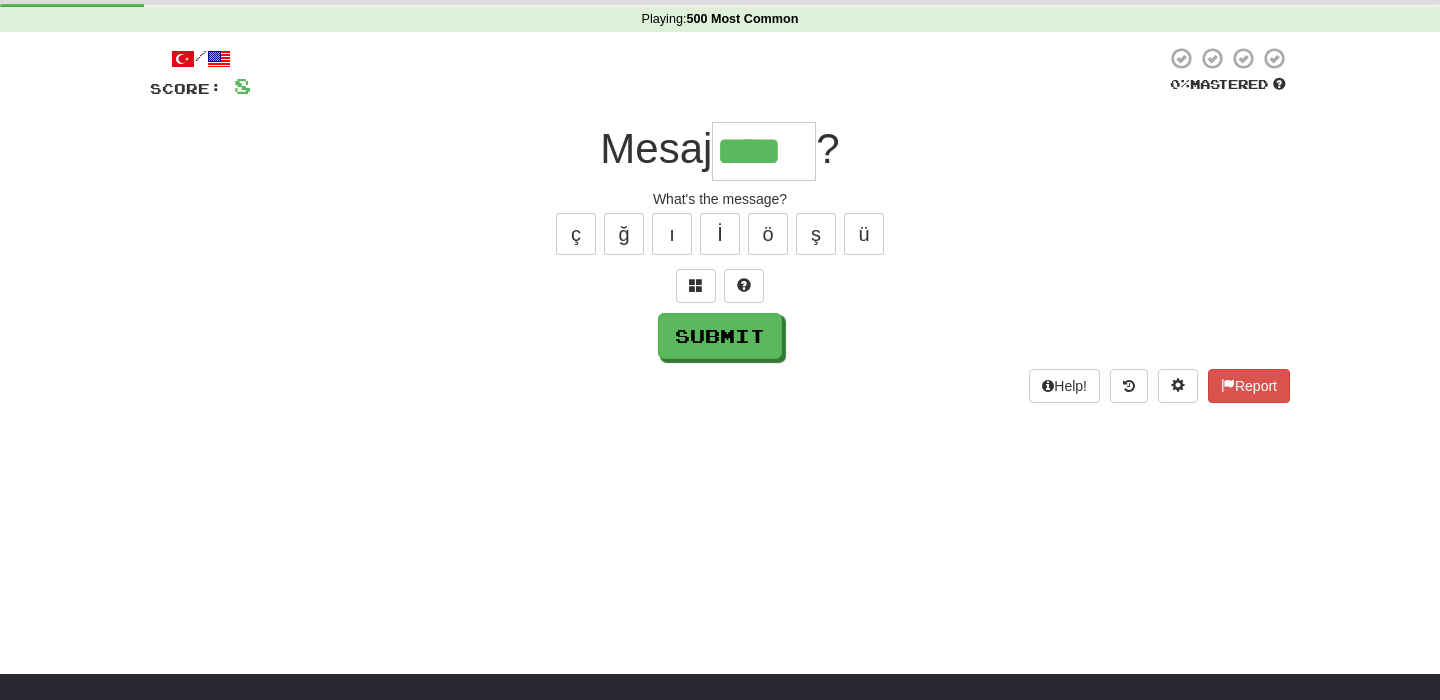 click on "Help!  Report" at bounding box center [720, 386] 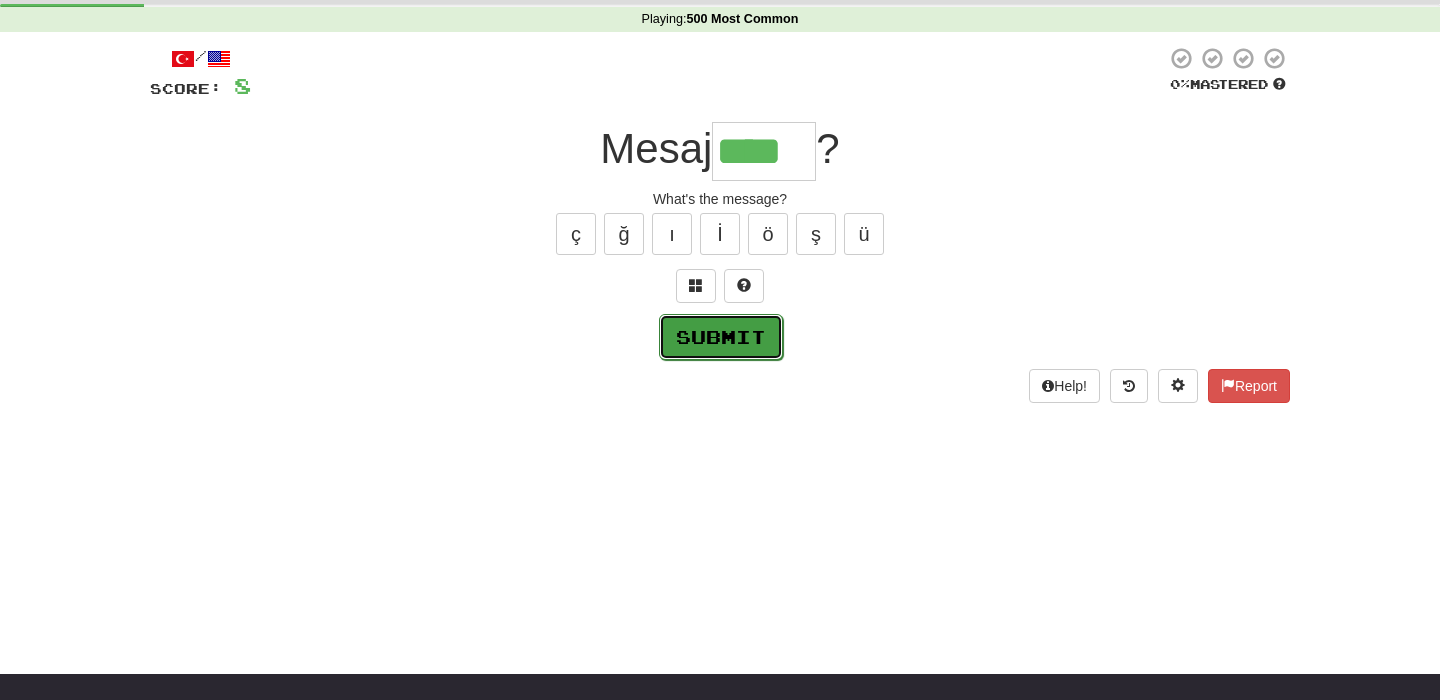 click on "Submit" at bounding box center (721, 337) 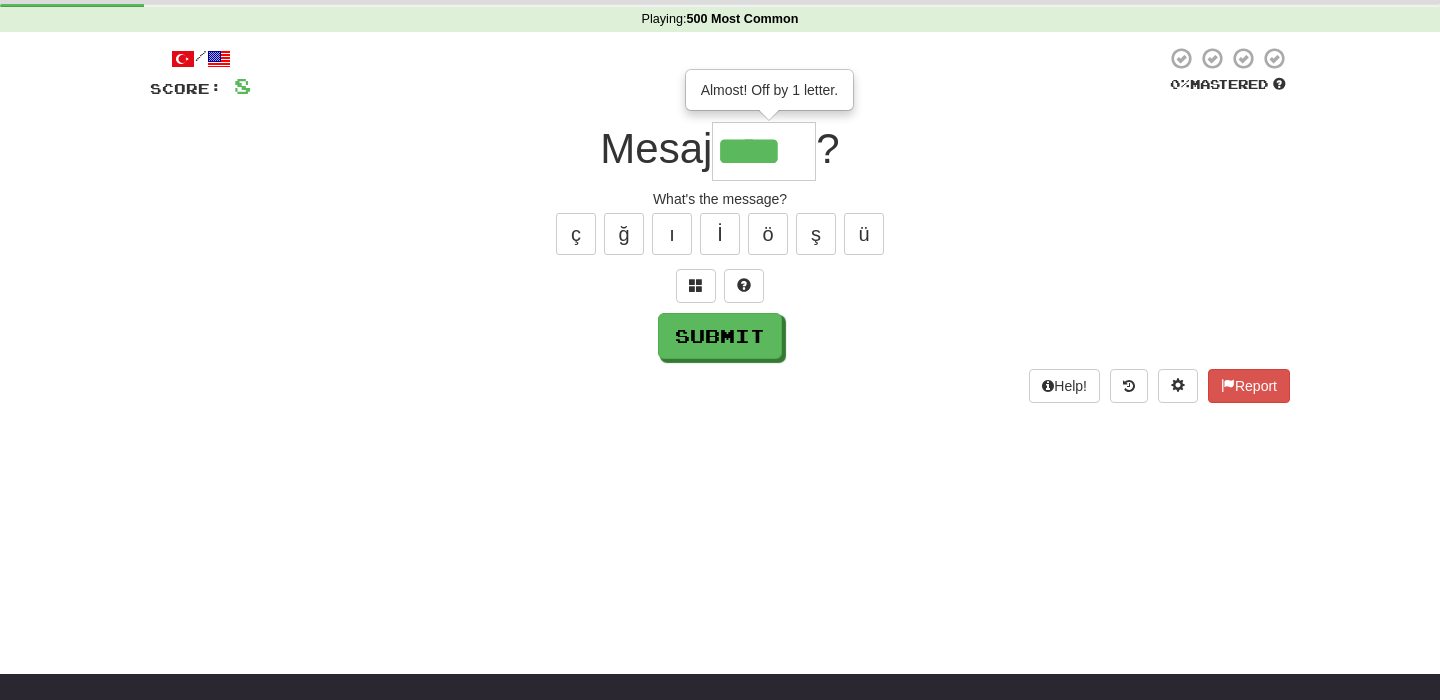 click on "****" at bounding box center [764, 151] 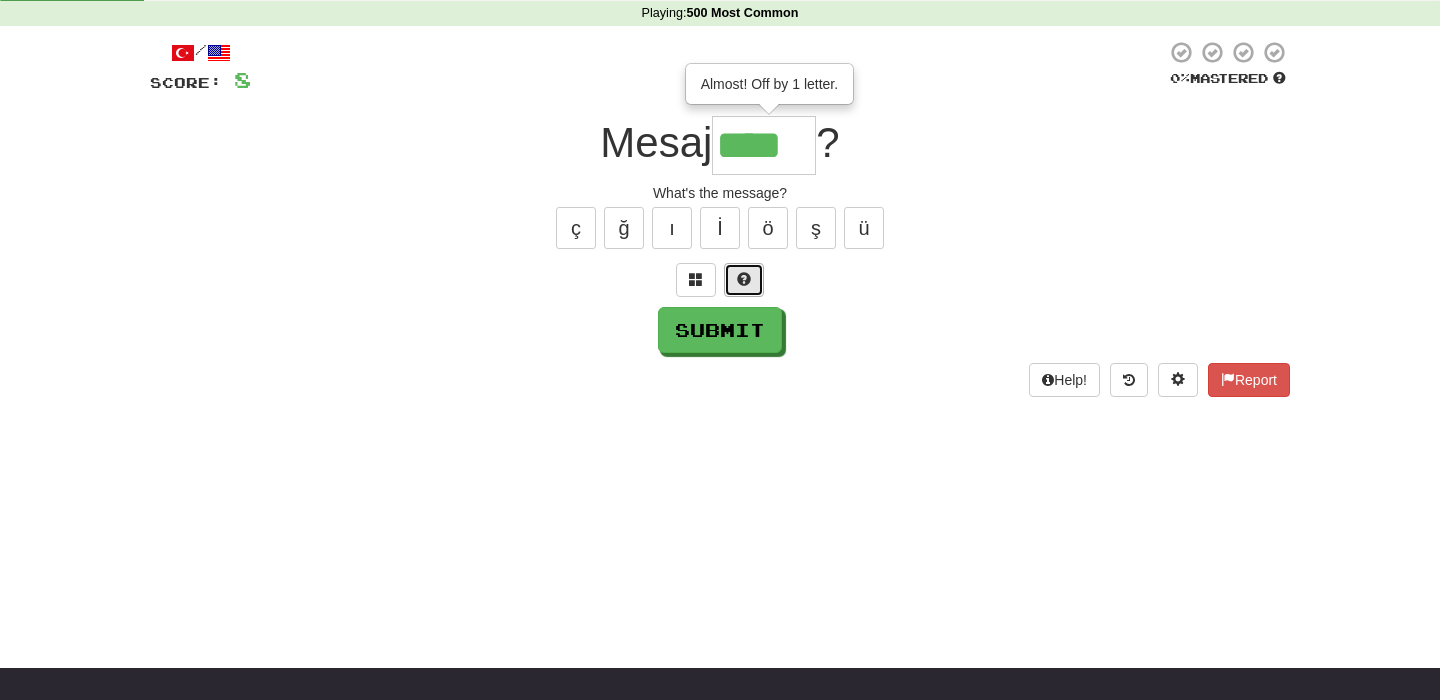 click at bounding box center (744, 280) 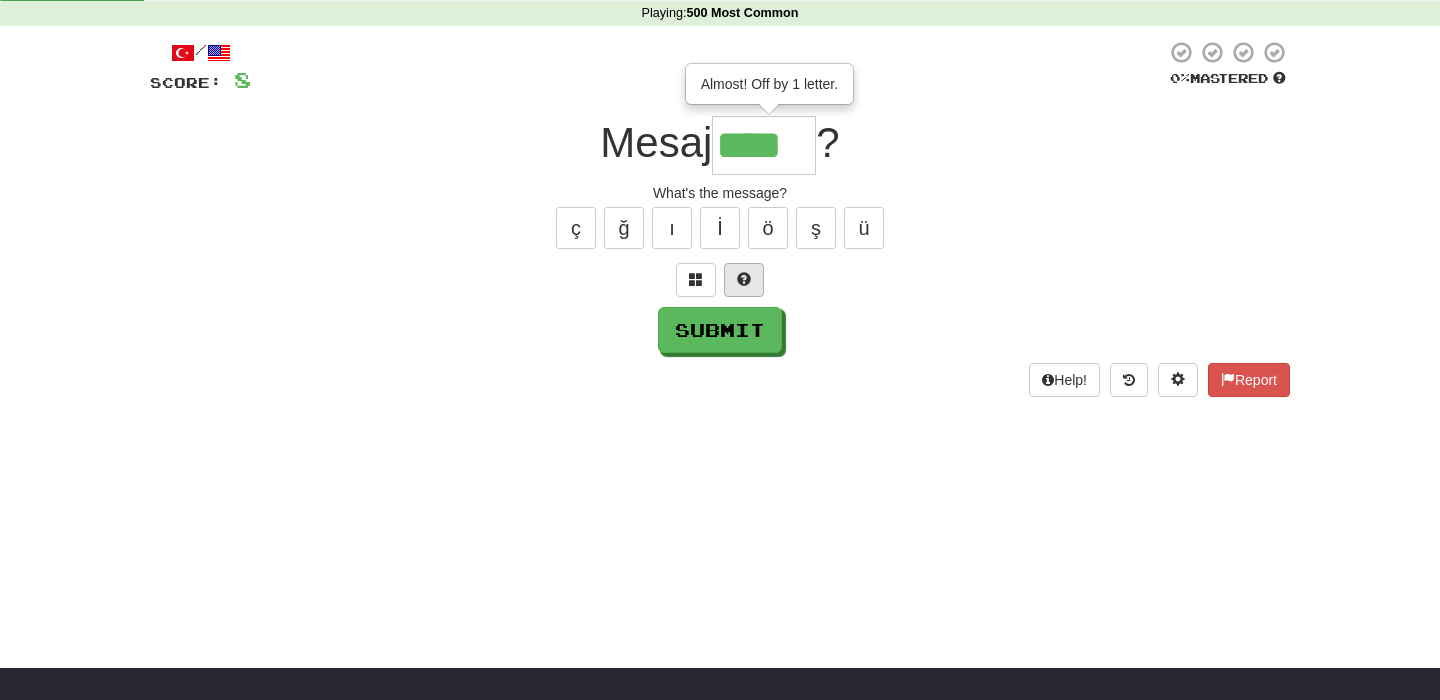 type on "*****" 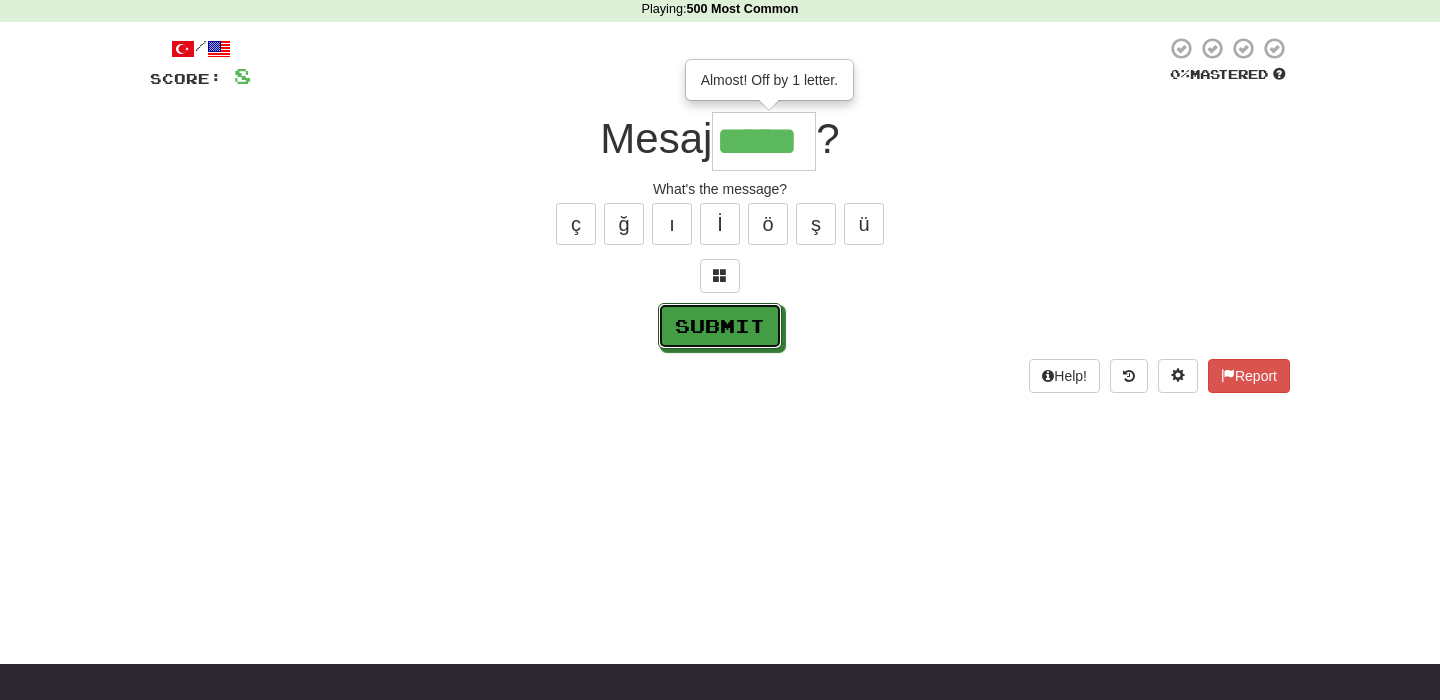 click on "Submit" at bounding box center [720, 326] 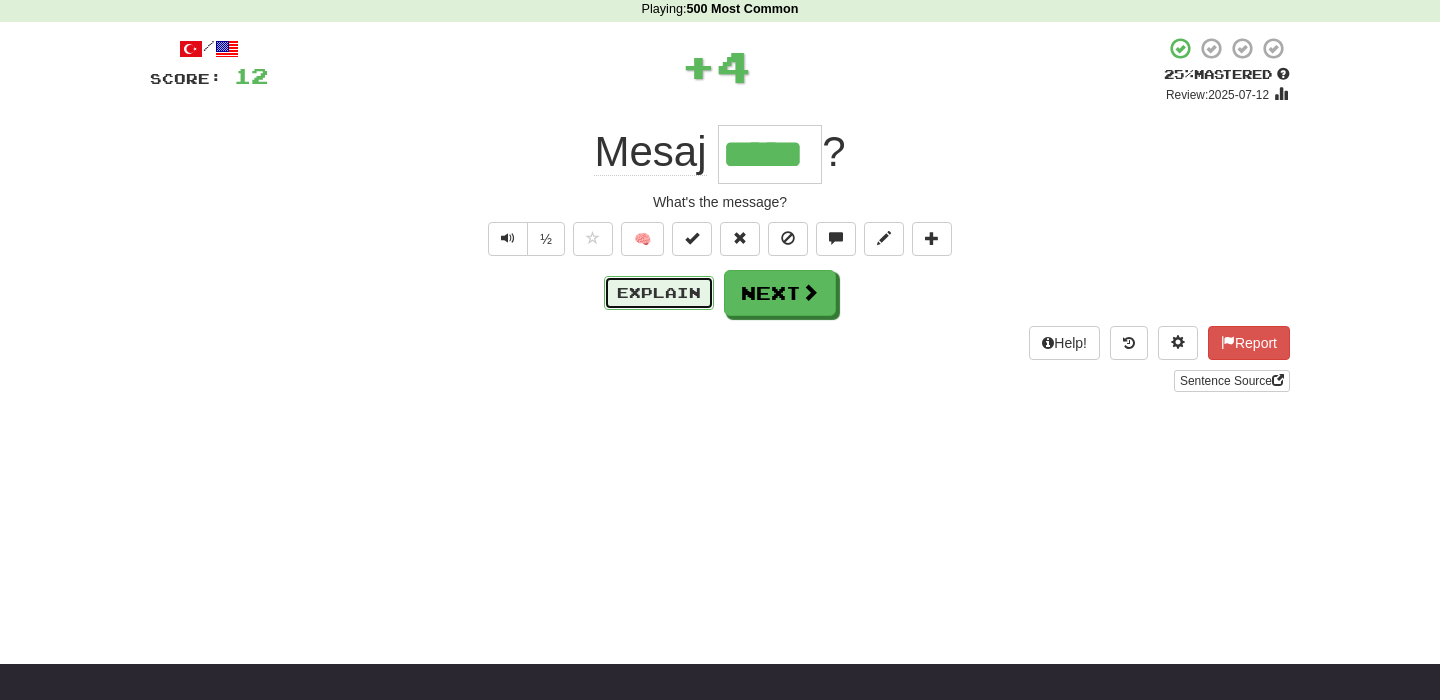 click on "Explain" at bounding box center (659, 293) 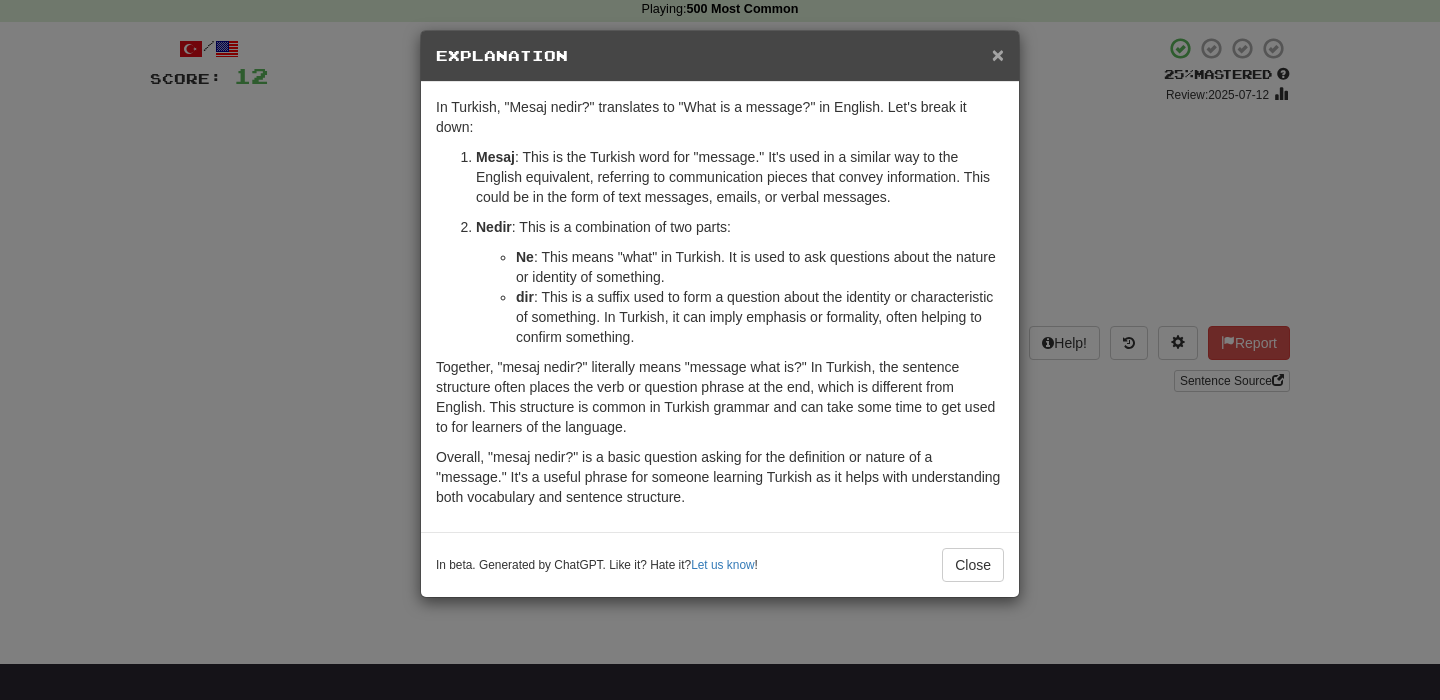 click on "×" at bounding box center (998, 54) 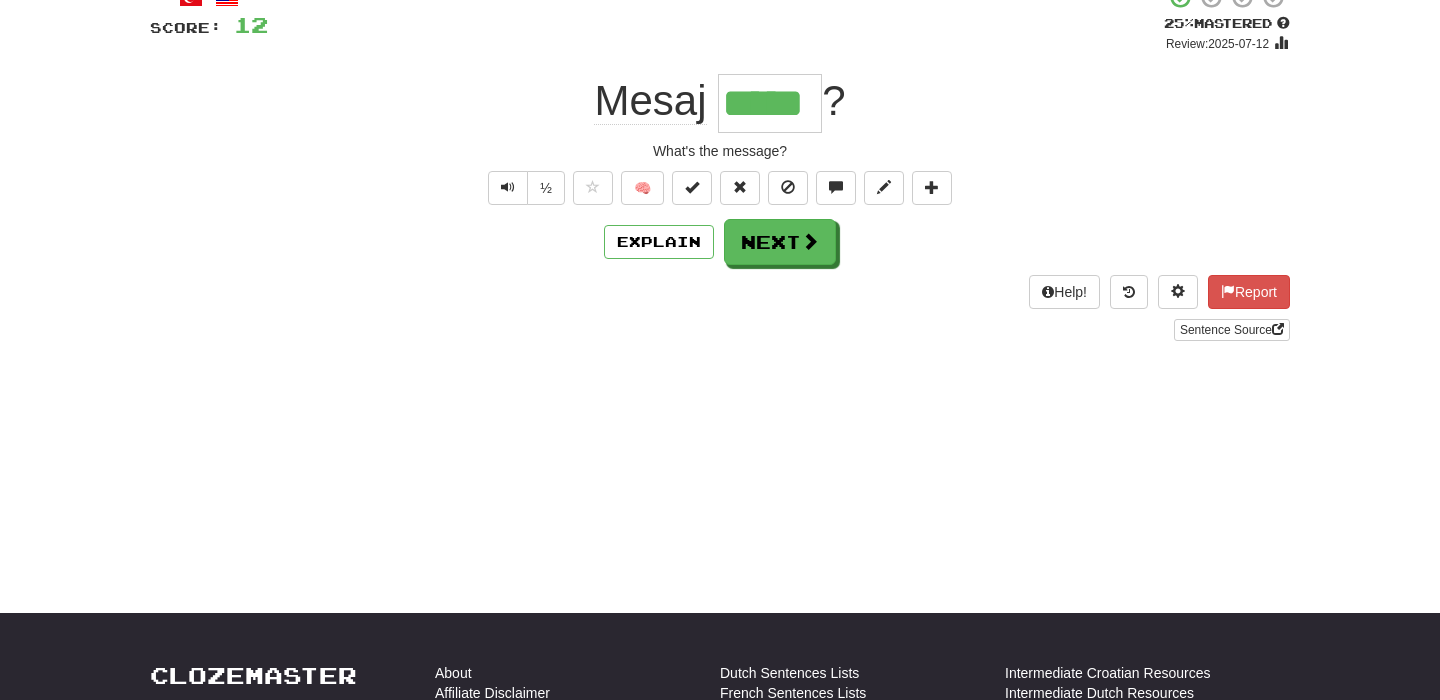 scroll, scrollTop: 0, scrollLeft: 0, axis: both 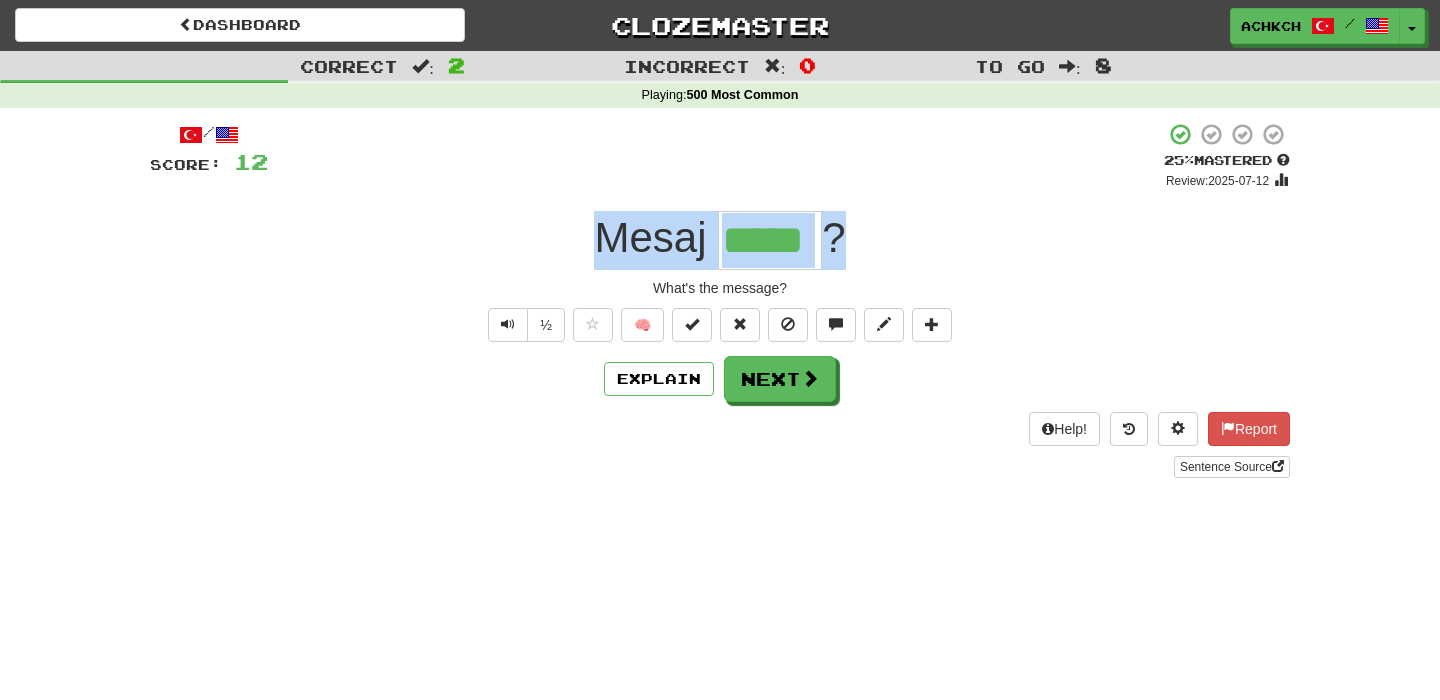 drag, startPoint x: 619, startPoint y: 226, endPoint x: 908, endPoint y: 245, distance: 289.6239 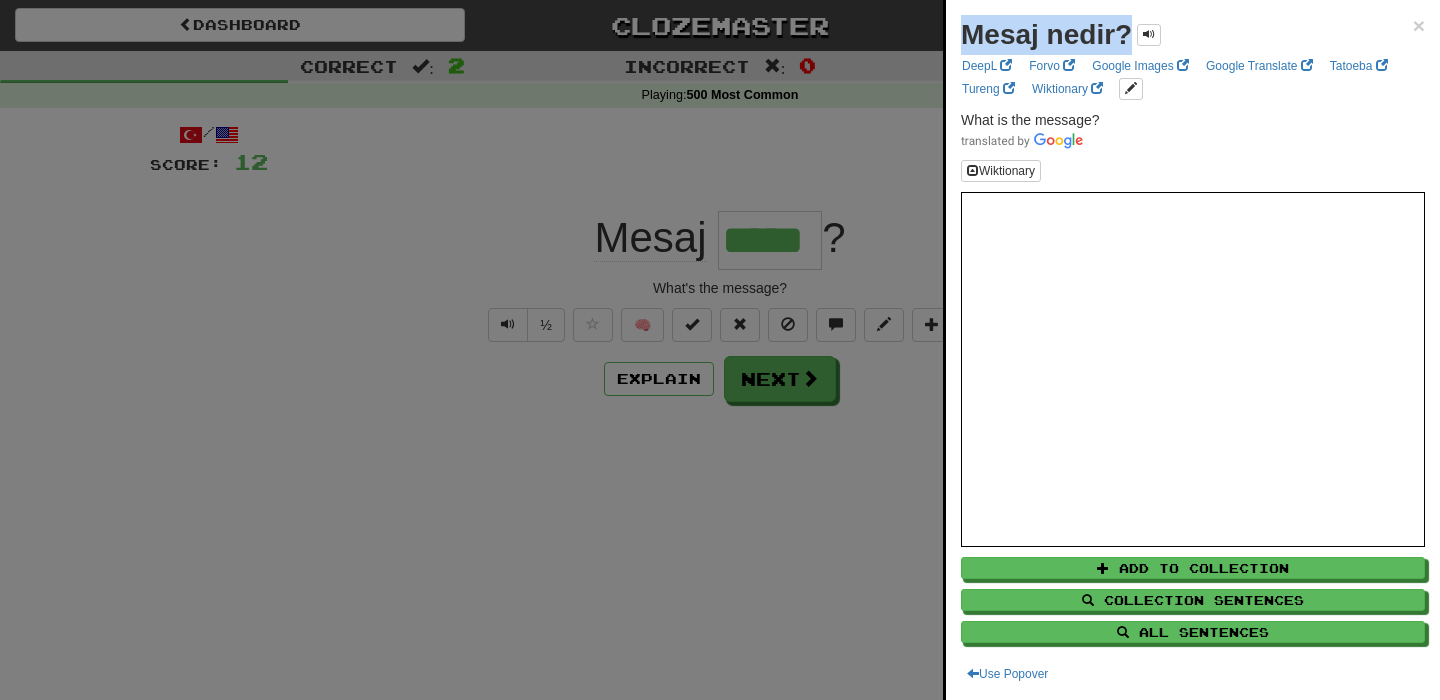 drag, startPoint x: 961, startPoint y: 37, endPoint x: 1125, endPoint y: 28, distance: 164.24677 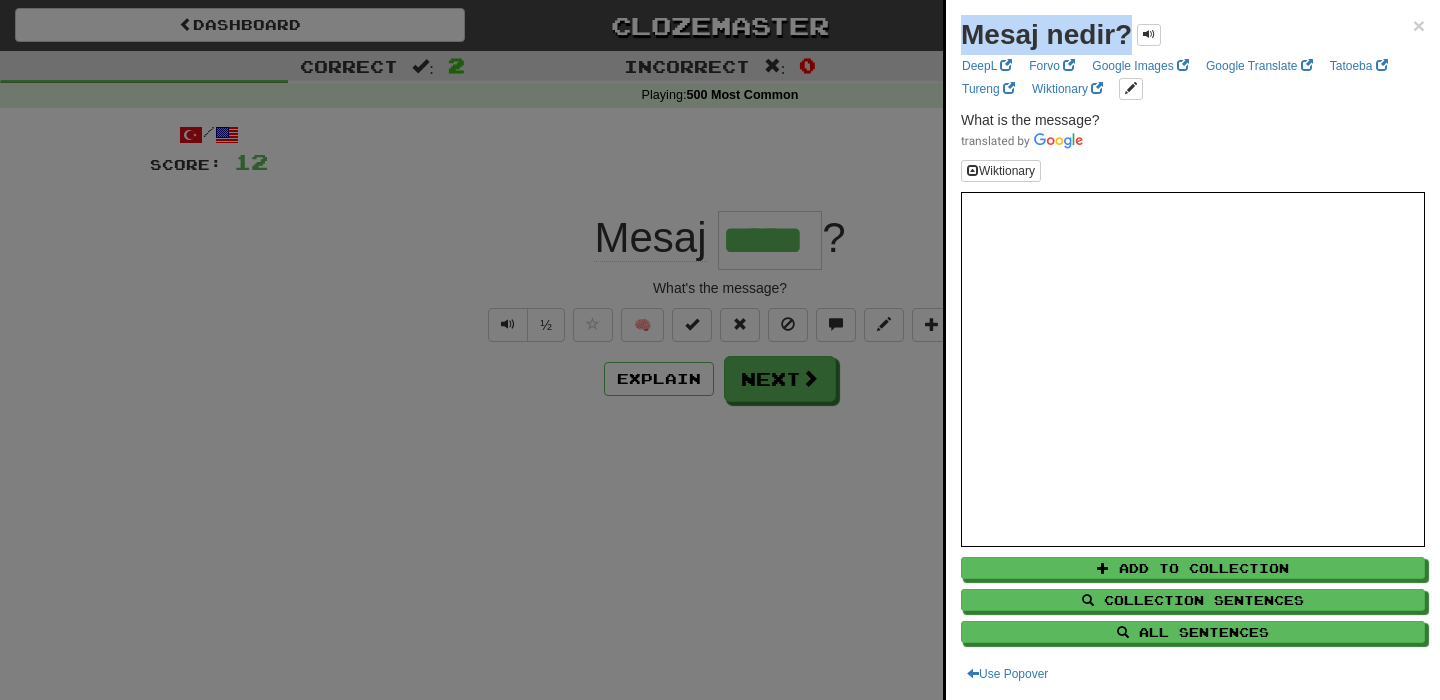 copy on "Mesaj nedir?" 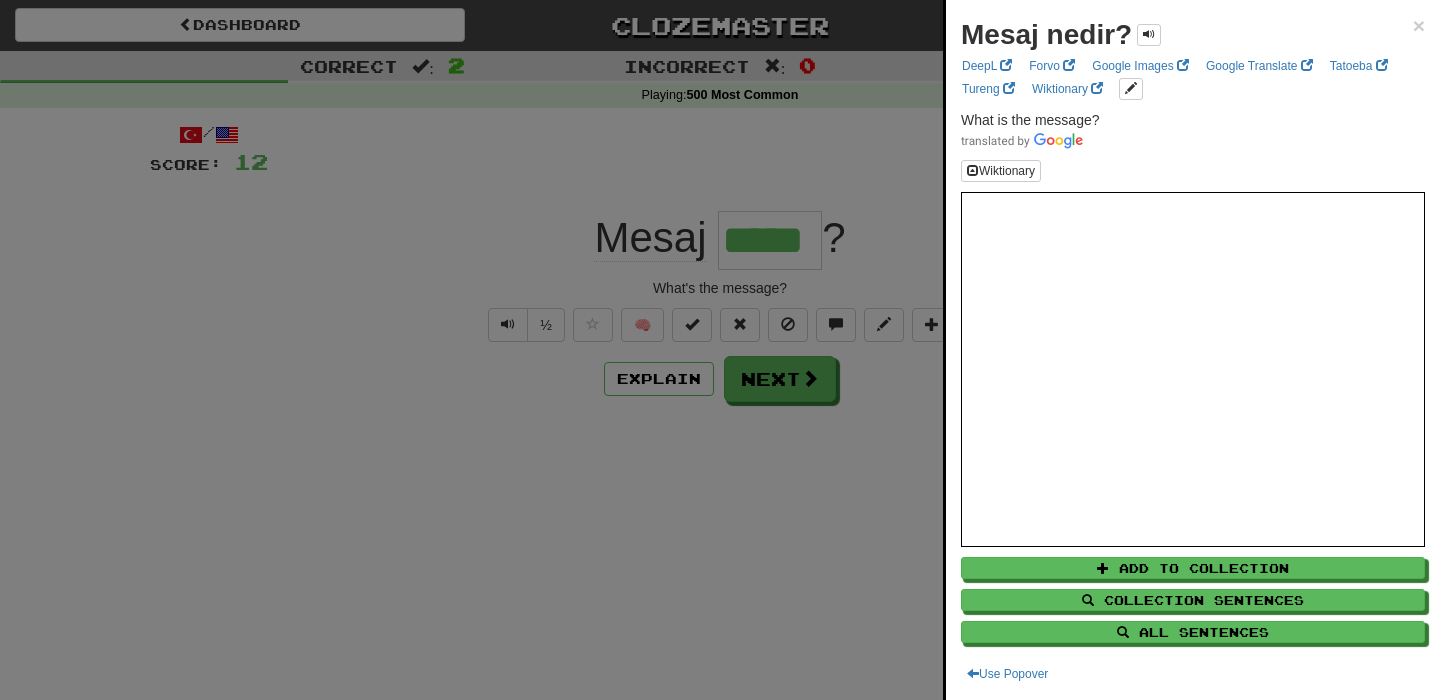 drag, startPoint x: 688, startPoint y: 478, endPoint x: 747, endPoint y: 438, distance: 71.281136 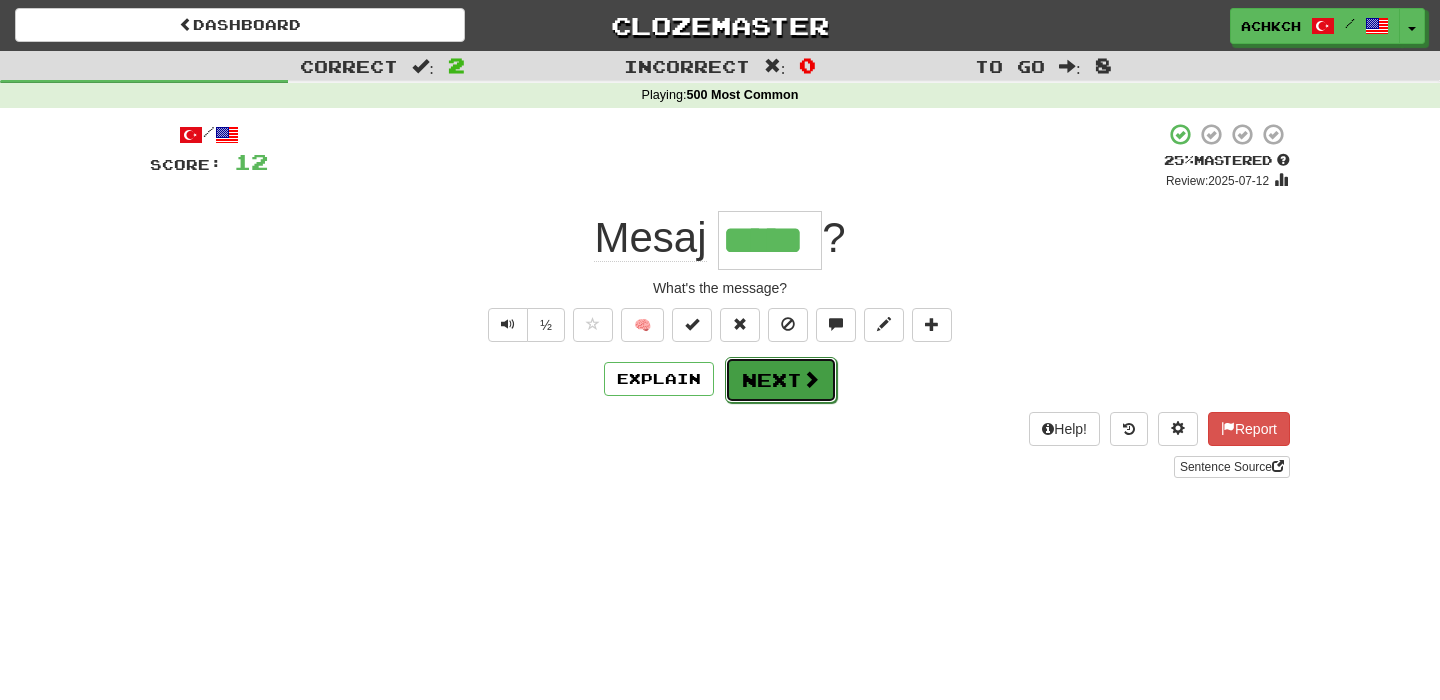 click on "Next" at bounding box center (781, 380) 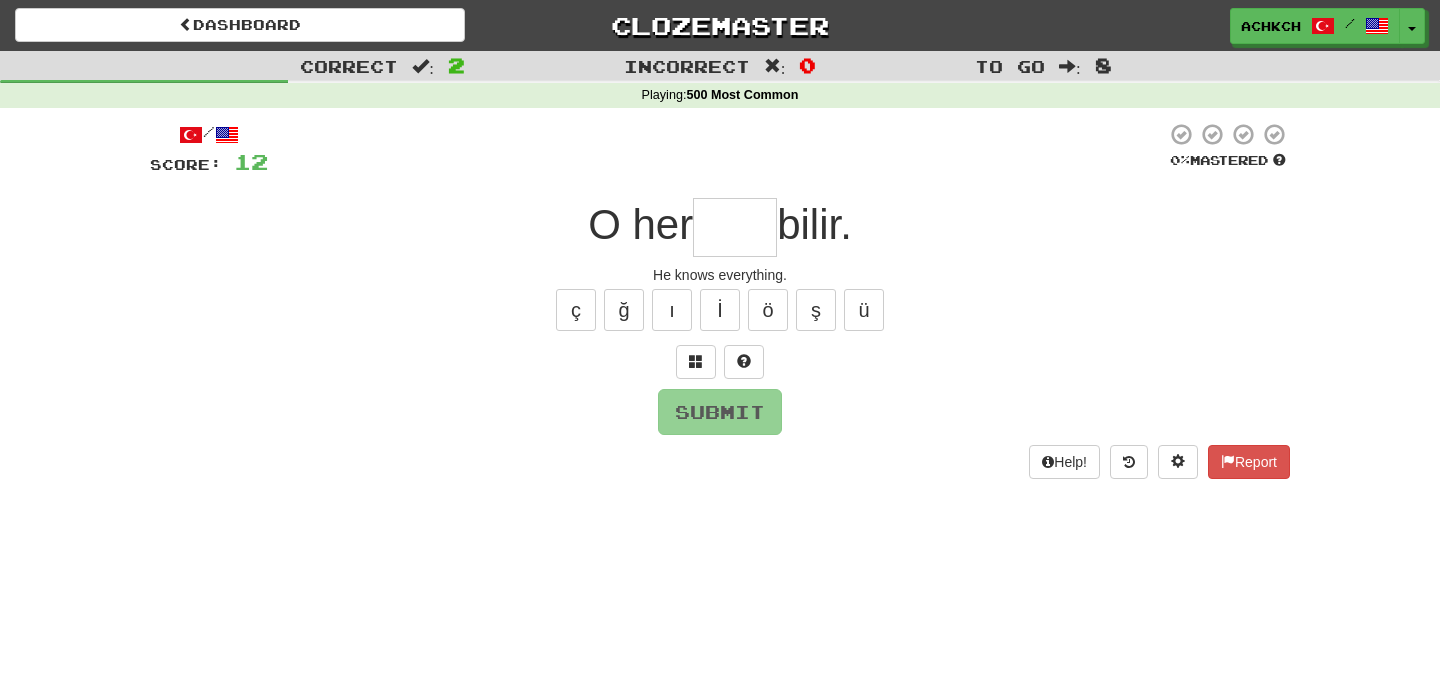 click at bounding box center (735, 227) 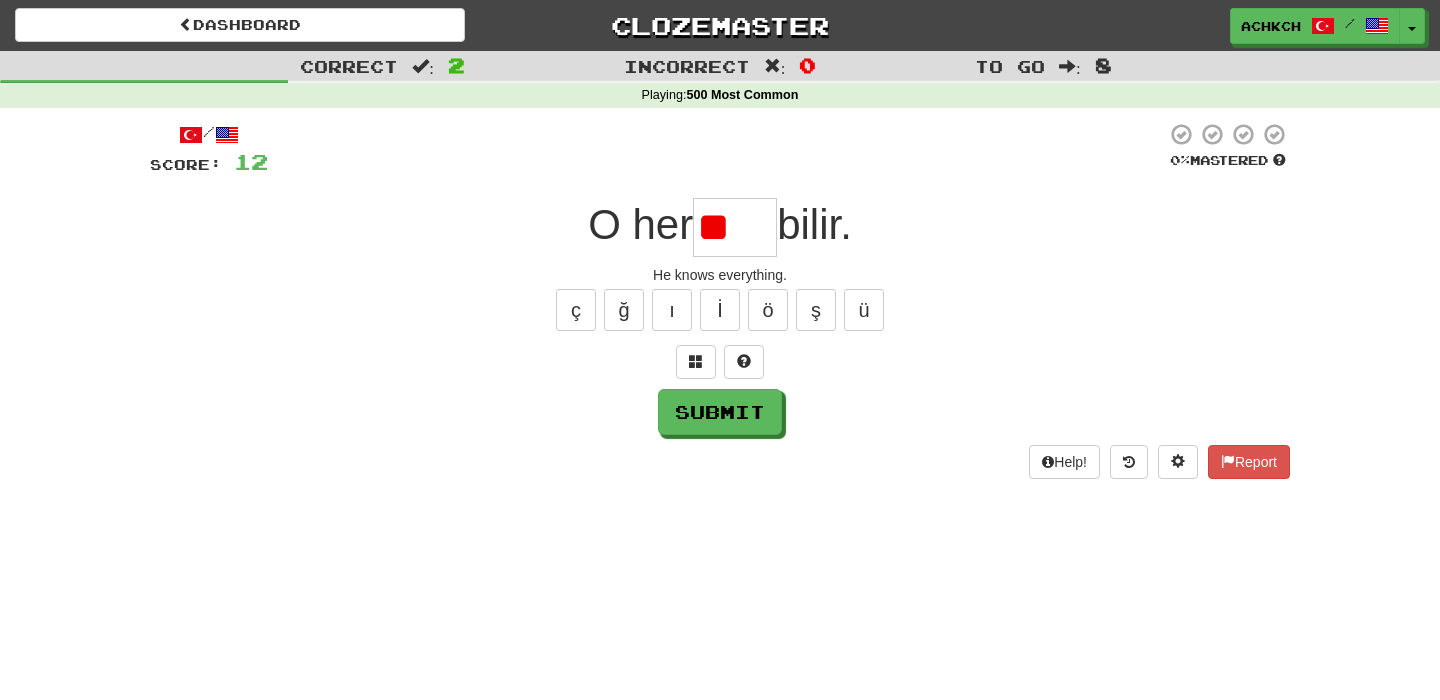 type on "*" 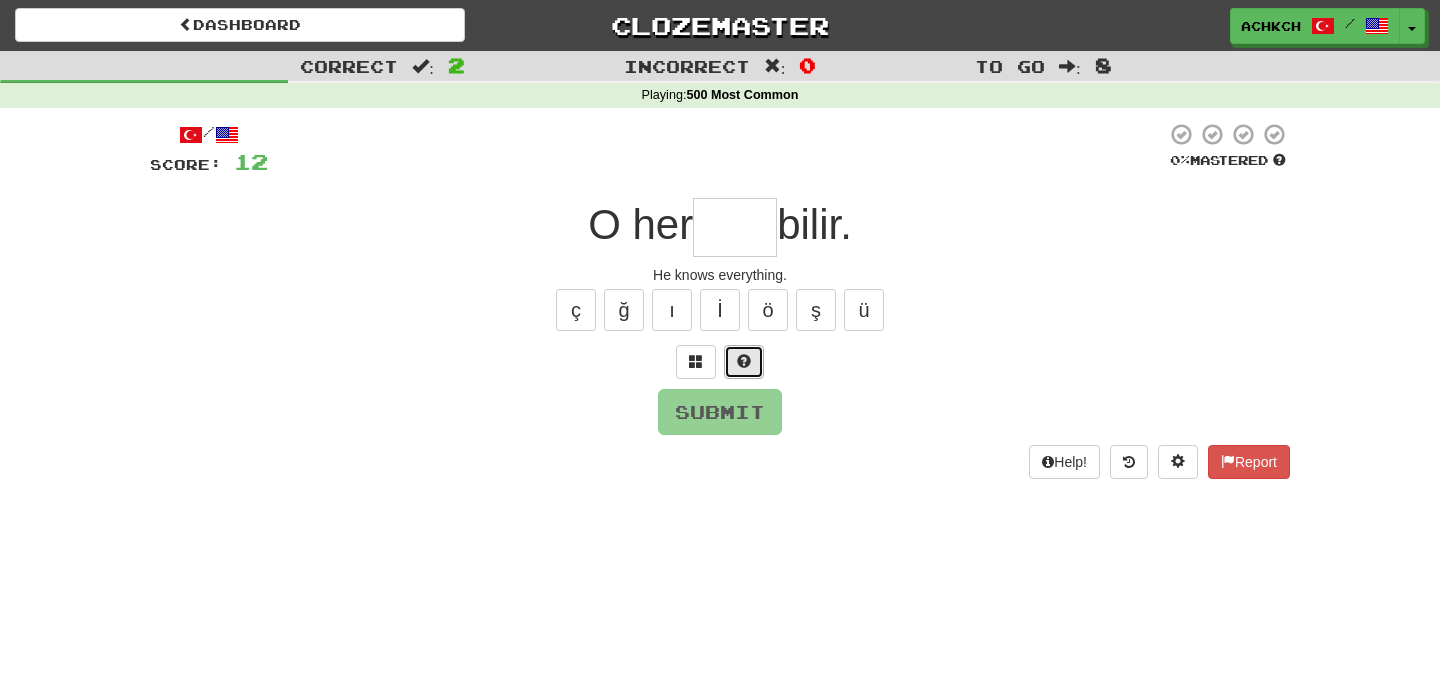 click at bounding box center [744, 362] 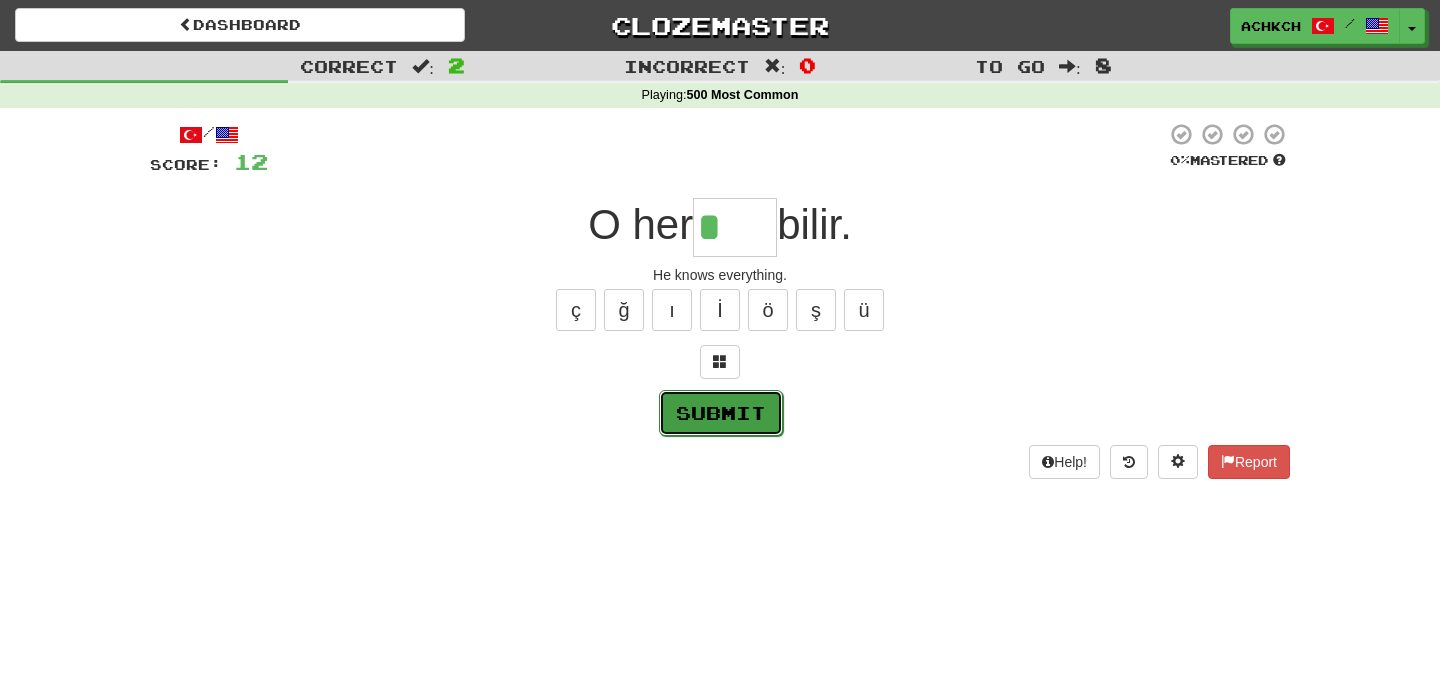 click on "Submit" at bounding box center (721, 413) 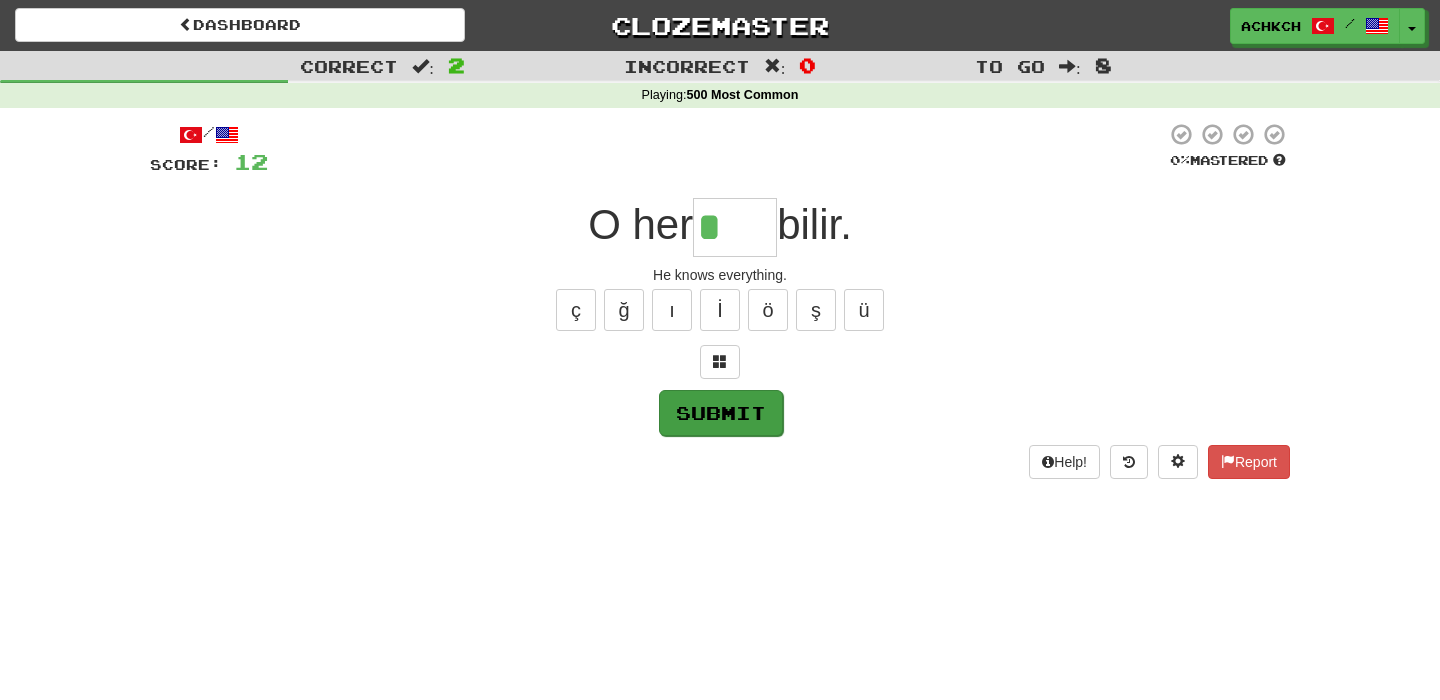 type on "****" 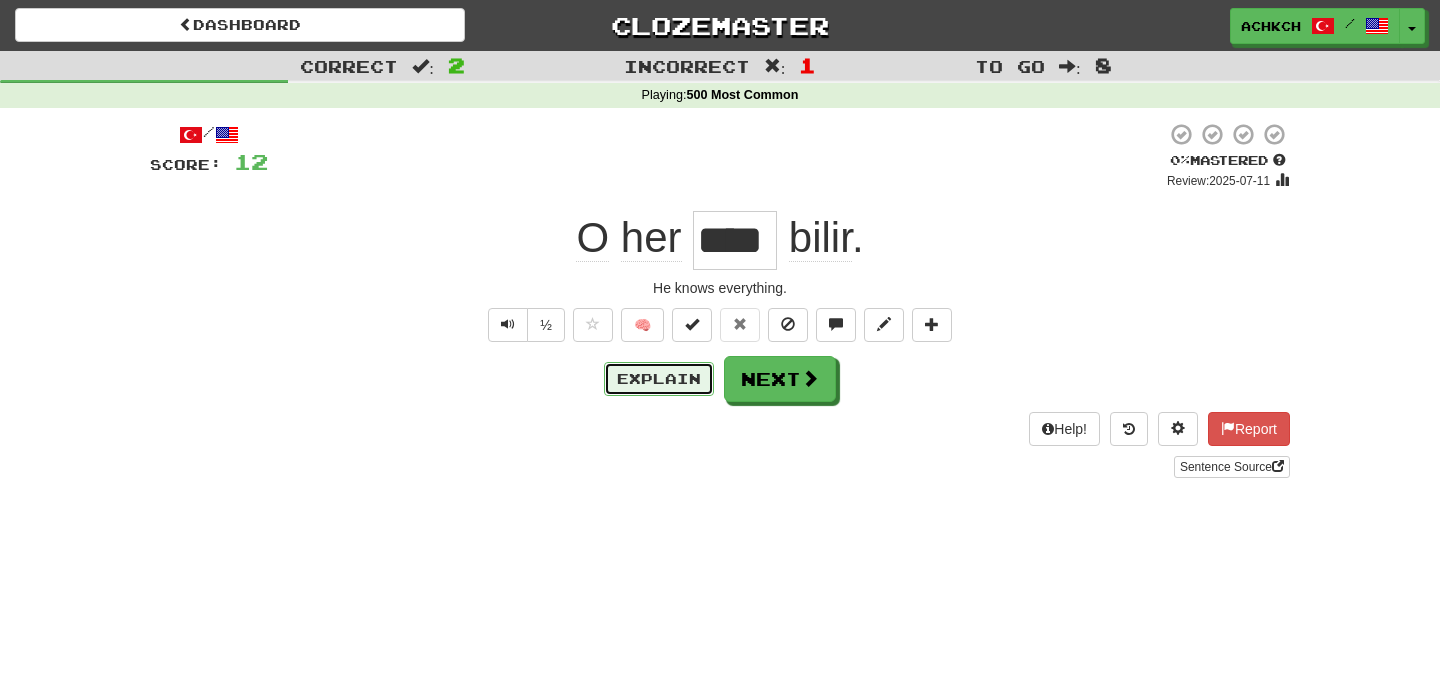 click on "Explain" at bounding box center [659, 379] 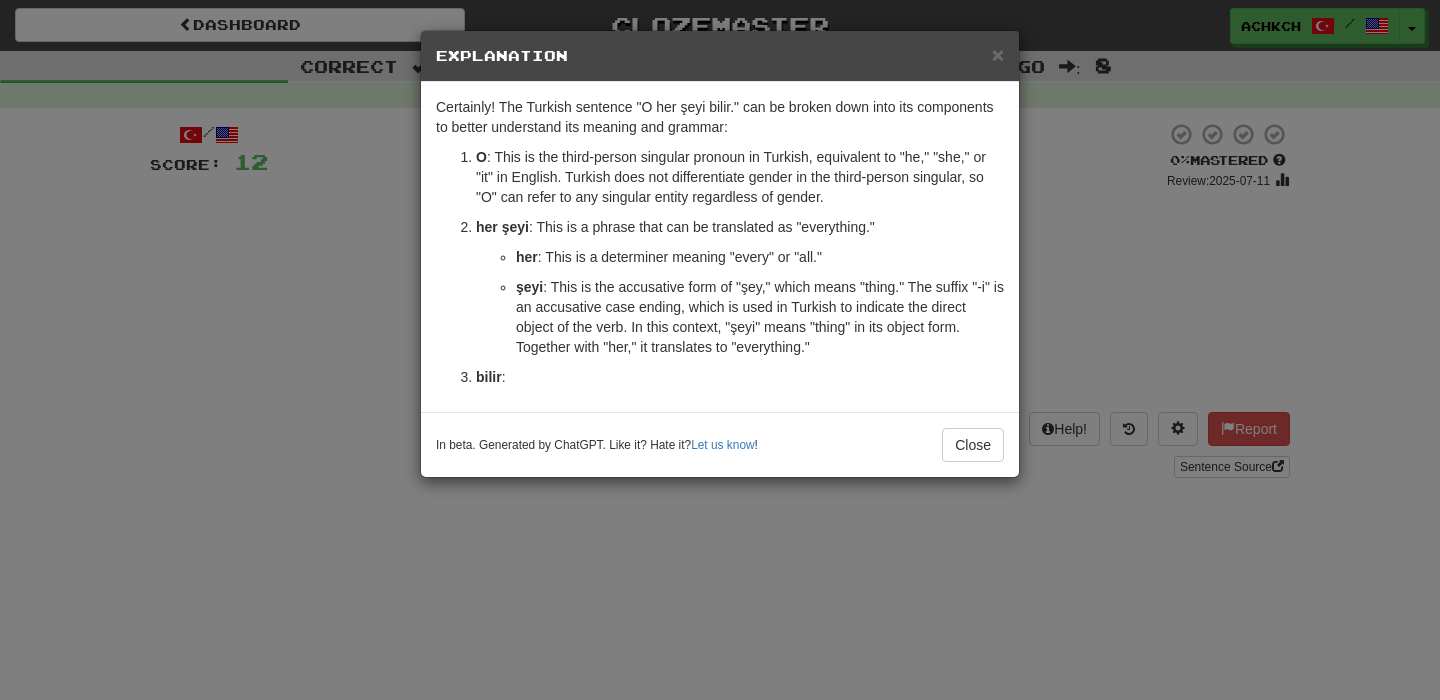 click on "bilir :" at bounding box center [740, 377] 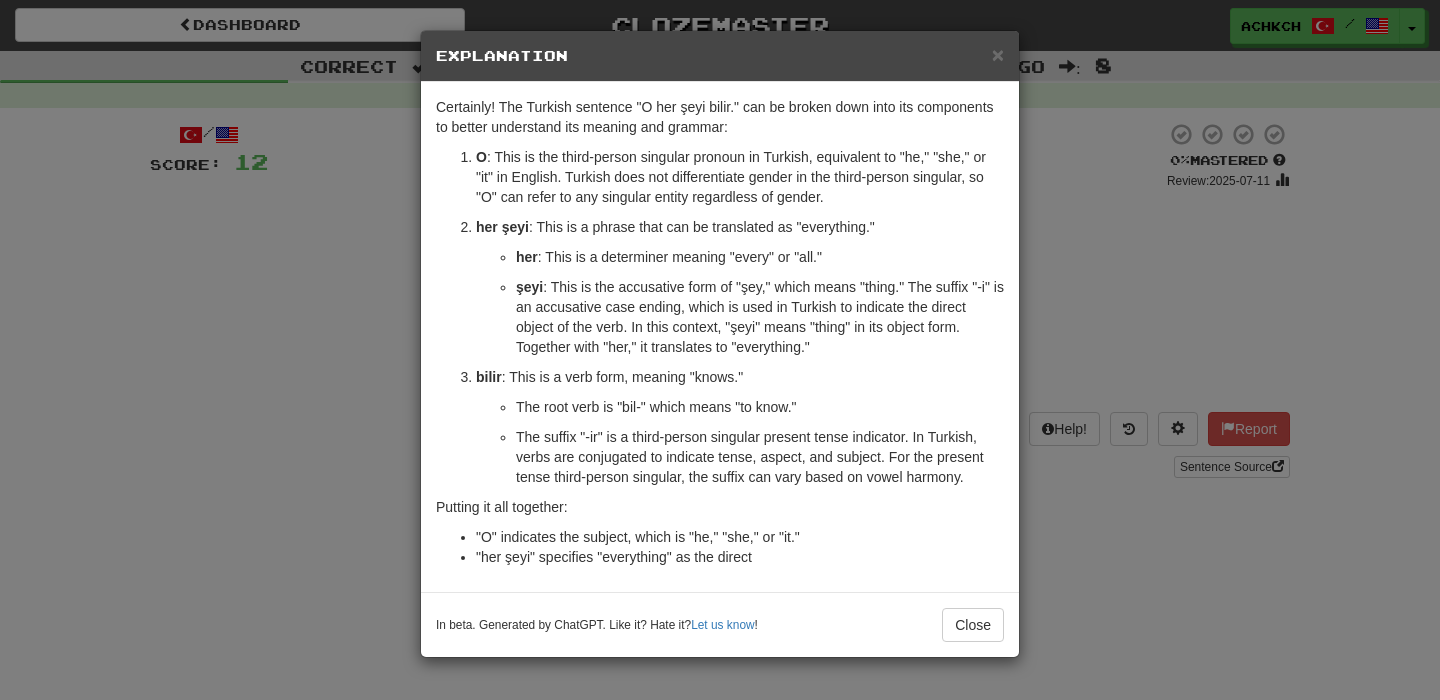 click on "Certainly! The Turkish sentence "O her şeyi bilir." can be broken down into its components to better understand its meaning and grammar:
O : This is the third-person singular pronoun in Turkish, equivalent to "he," "she," or "it" in English. Turkish does not differentiate gender in the third-person singular, so "O" can refer to any singular entity regardless of gender.
her şeyi : This is a phrase that can be translated as "everything."
her : This is a determiner meaning "every" or "all."
şeyi : This is the accusative form of "şey," which means "thing." The suffix "-i" is an accusative case ending, which is used in Turkish to indicate the direct object of the verb. In this context, "şeyi" means "thing" in its object form. Together with "her," it translates to "everything."
bilir : This is a verb form, meaning "knows."
The root verb is "bil-" which means "to know."
Putting it all together:
"O" indicates the subject, which is "he," "she," or "it."" at bounding box center [720, 337] 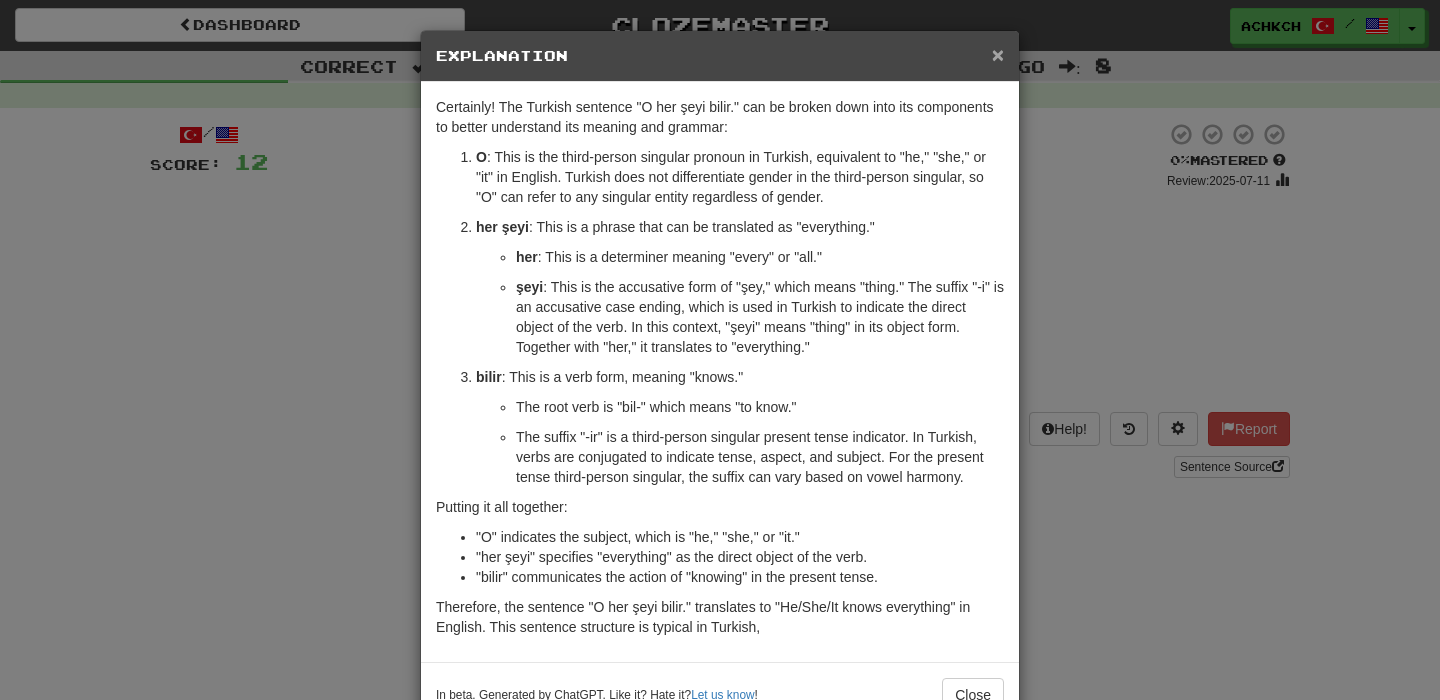 click on "×" at bounding box center [998, 54] 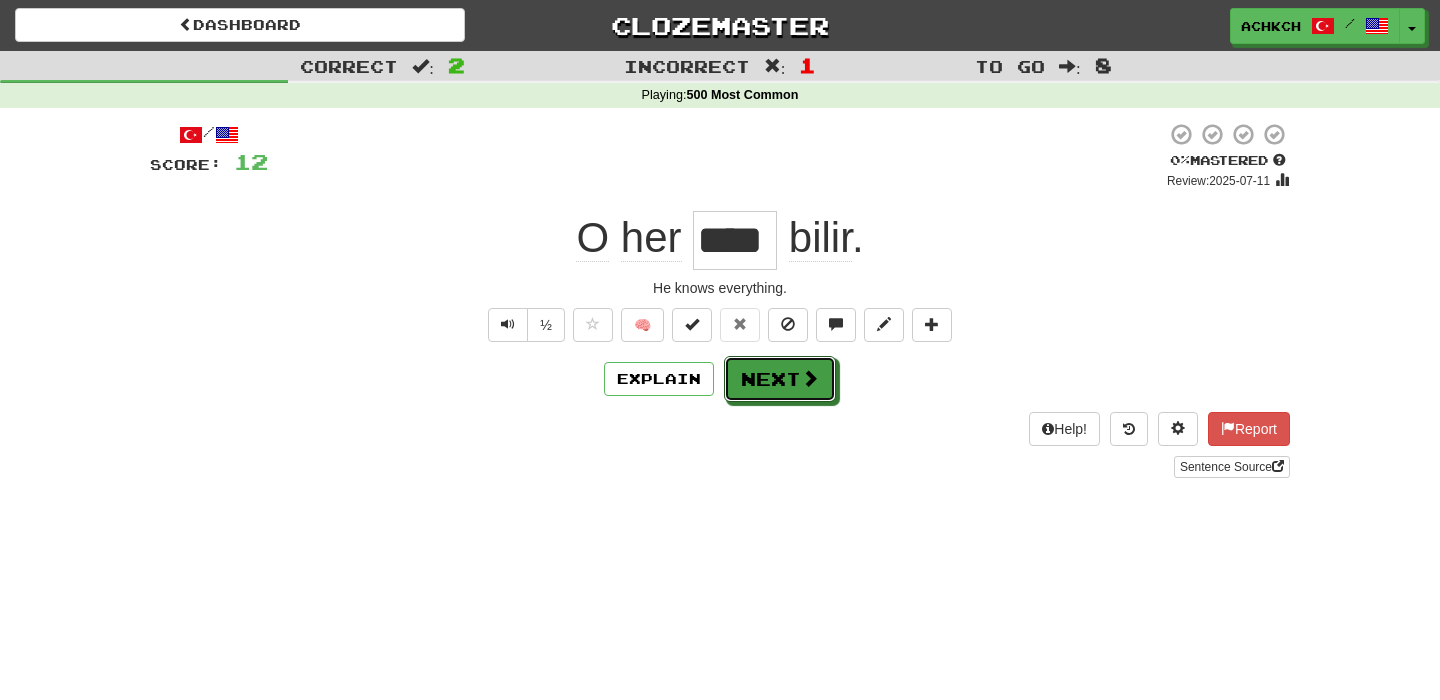 click on "Next" at bounding box center (780, 379) 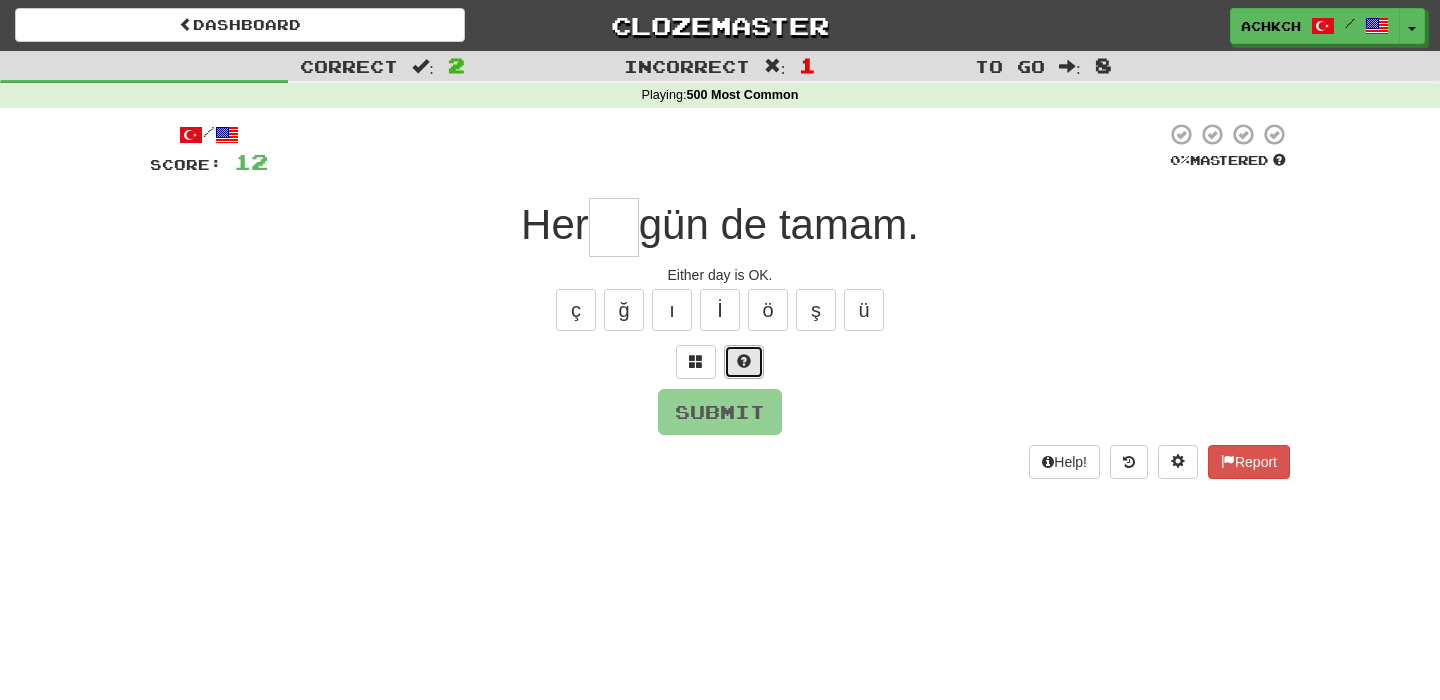 click at bounding box center (744, 362) 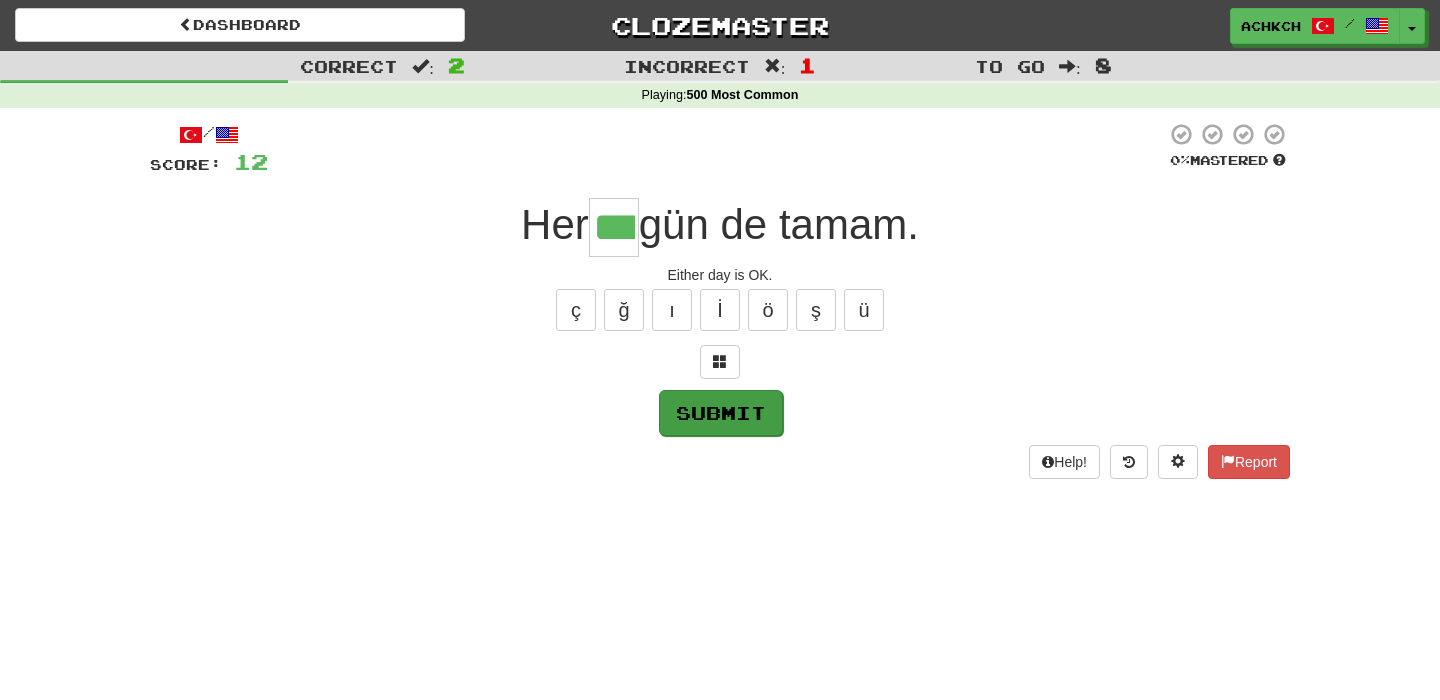 type on "***" 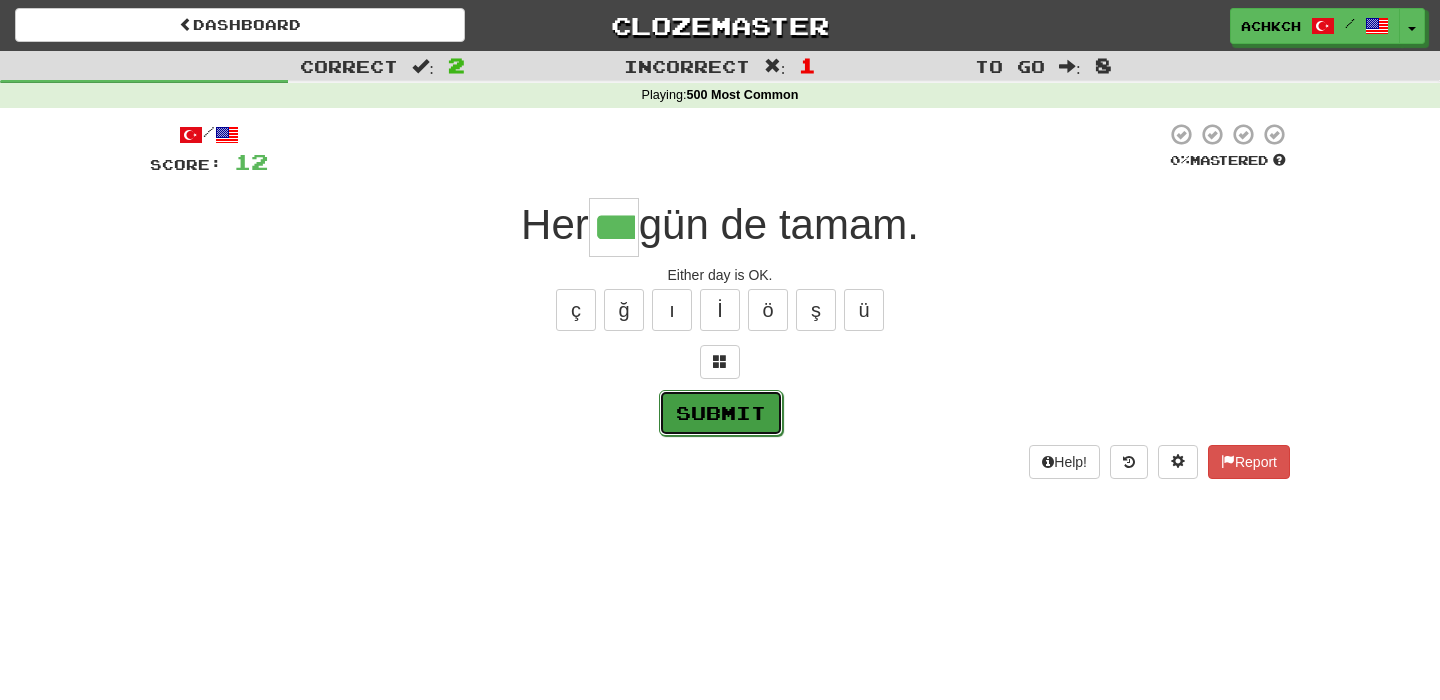 click on "Submit" at bounding box center [721, 413] 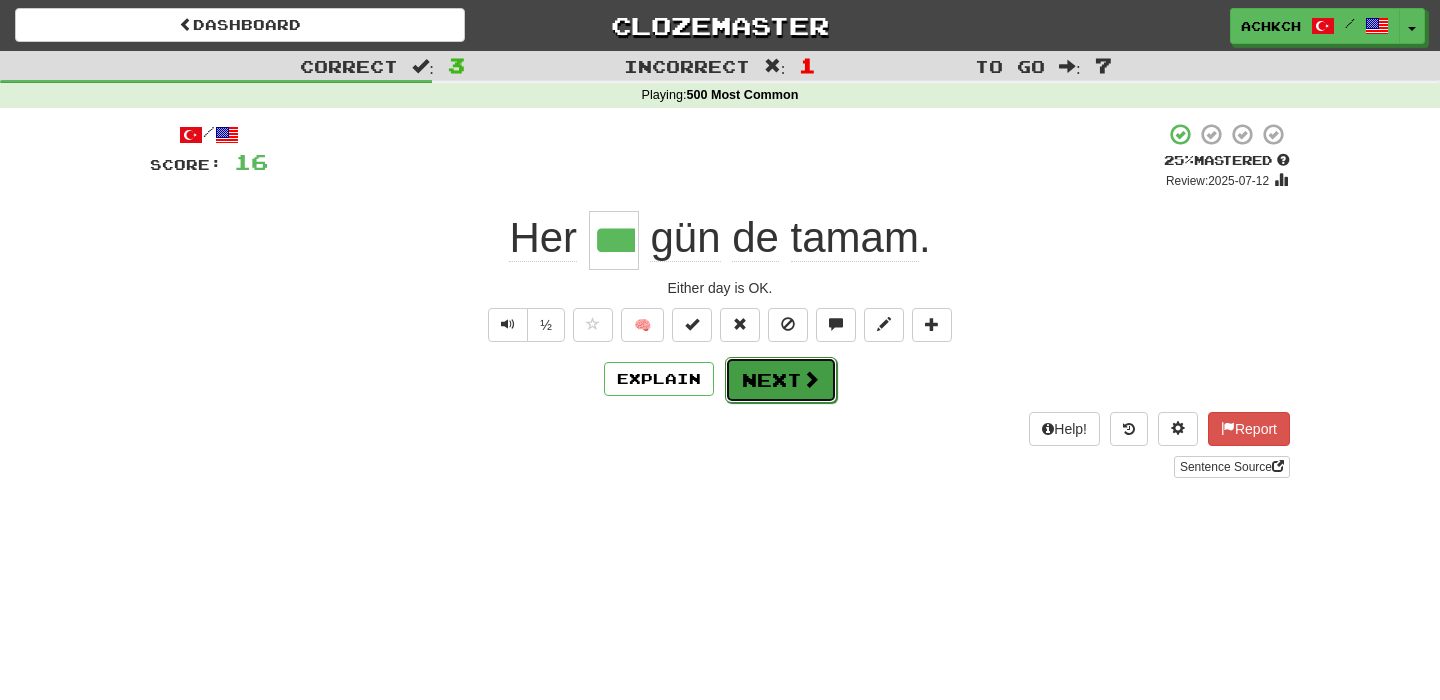 click on "Next" at bounding box center [781, 380] 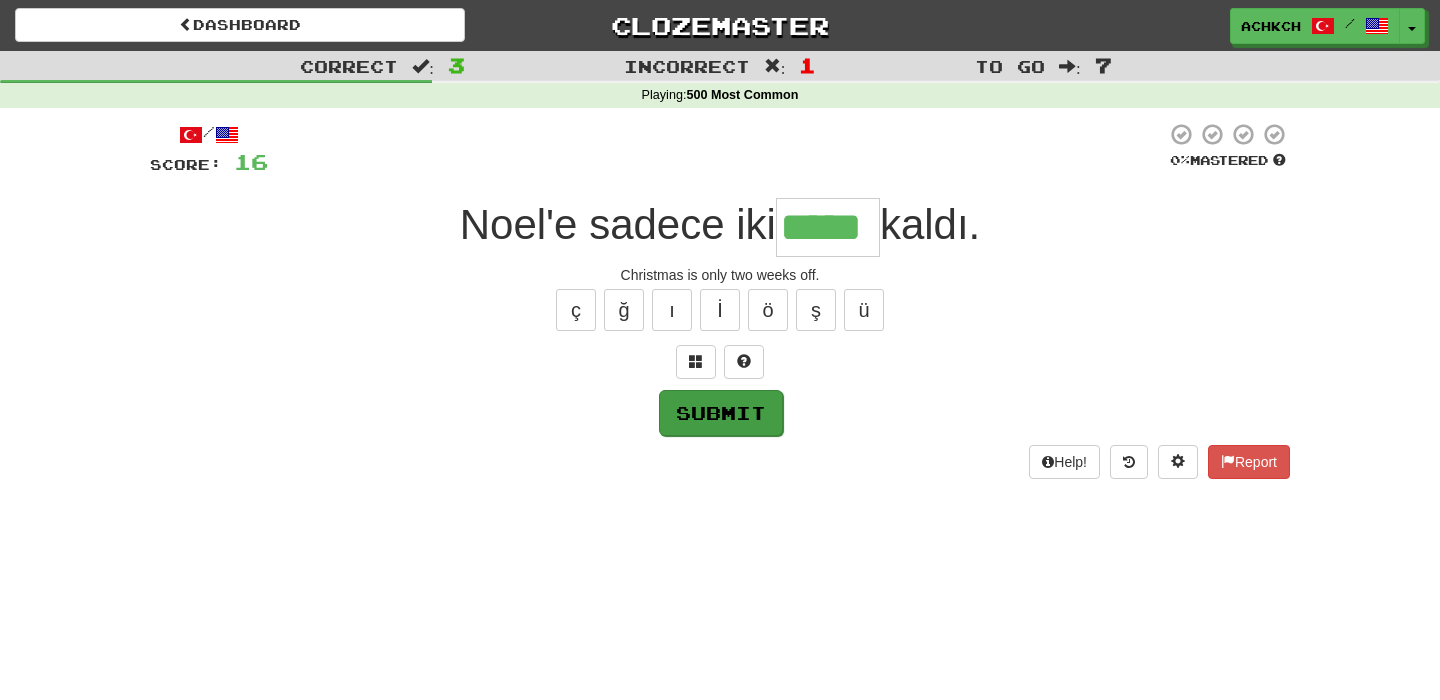 type on "*****" 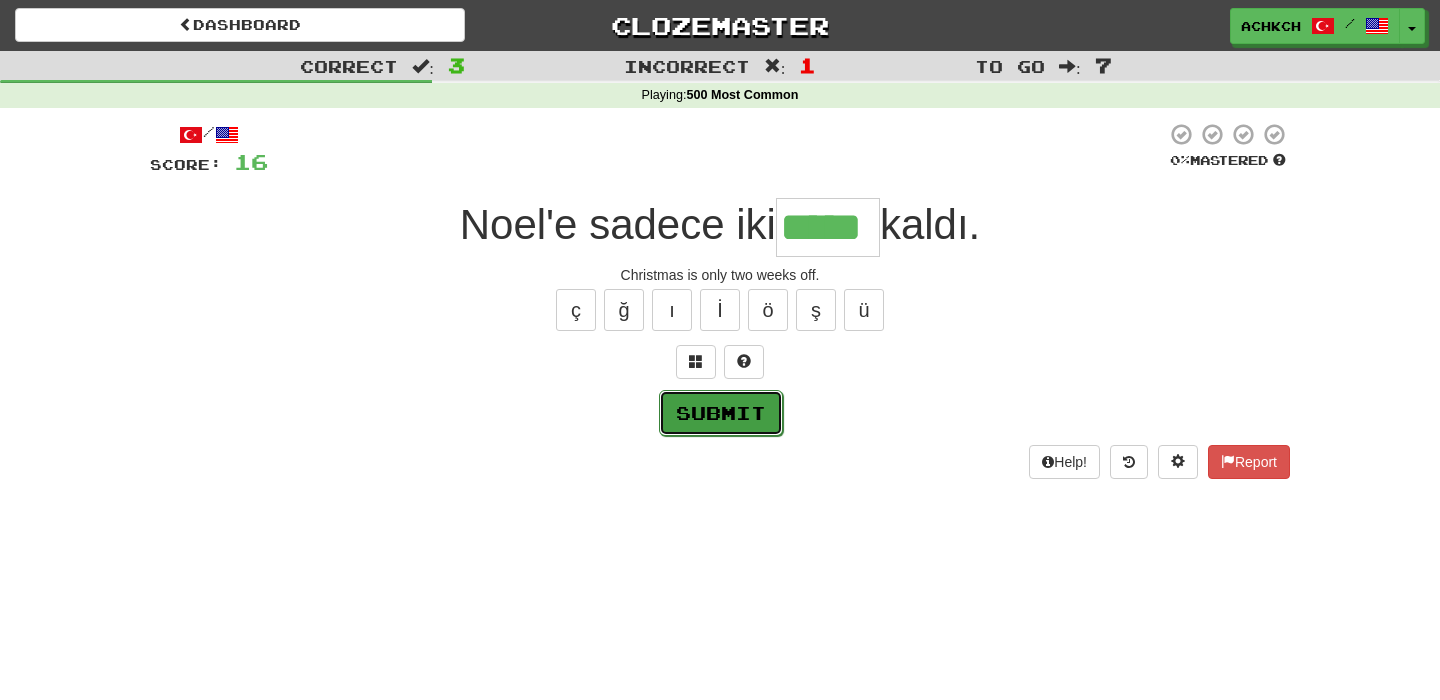 click on "Submit" at bounding box center (721, 413) 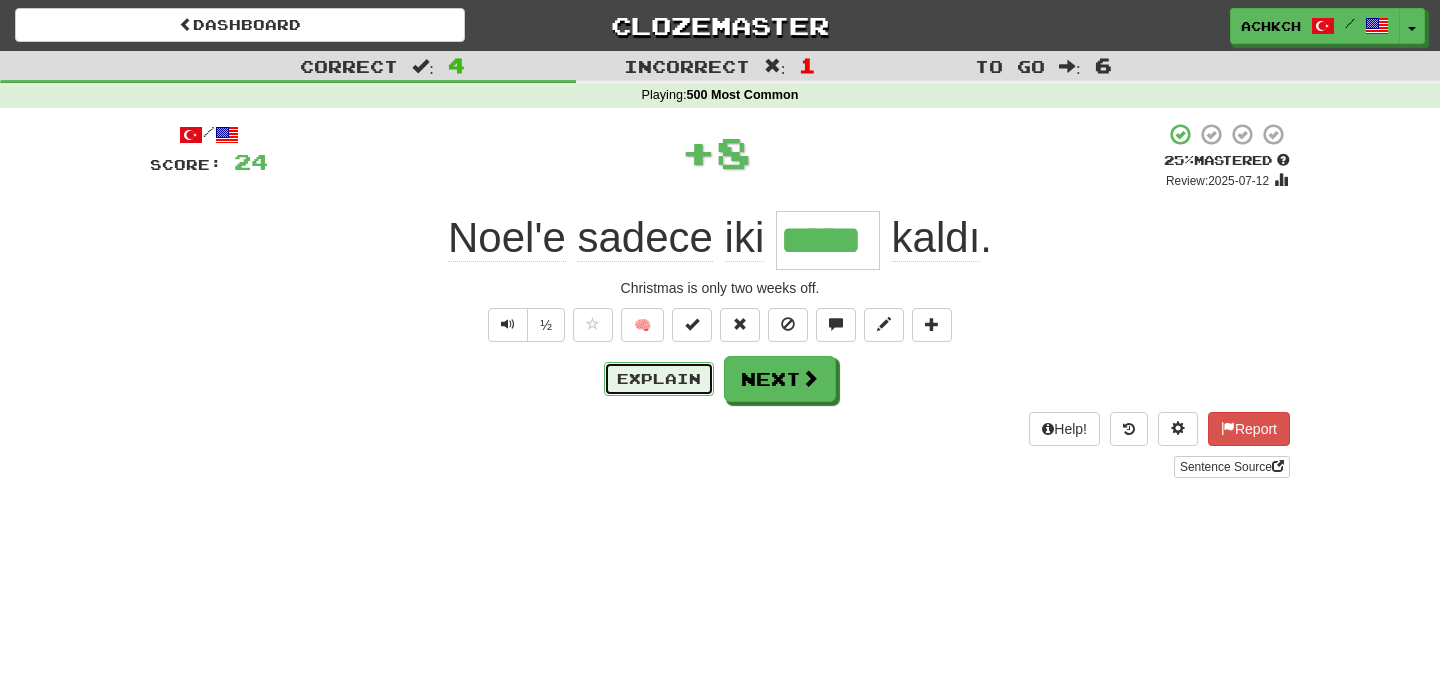 click on "Explain" at bounding box center [659, 379] 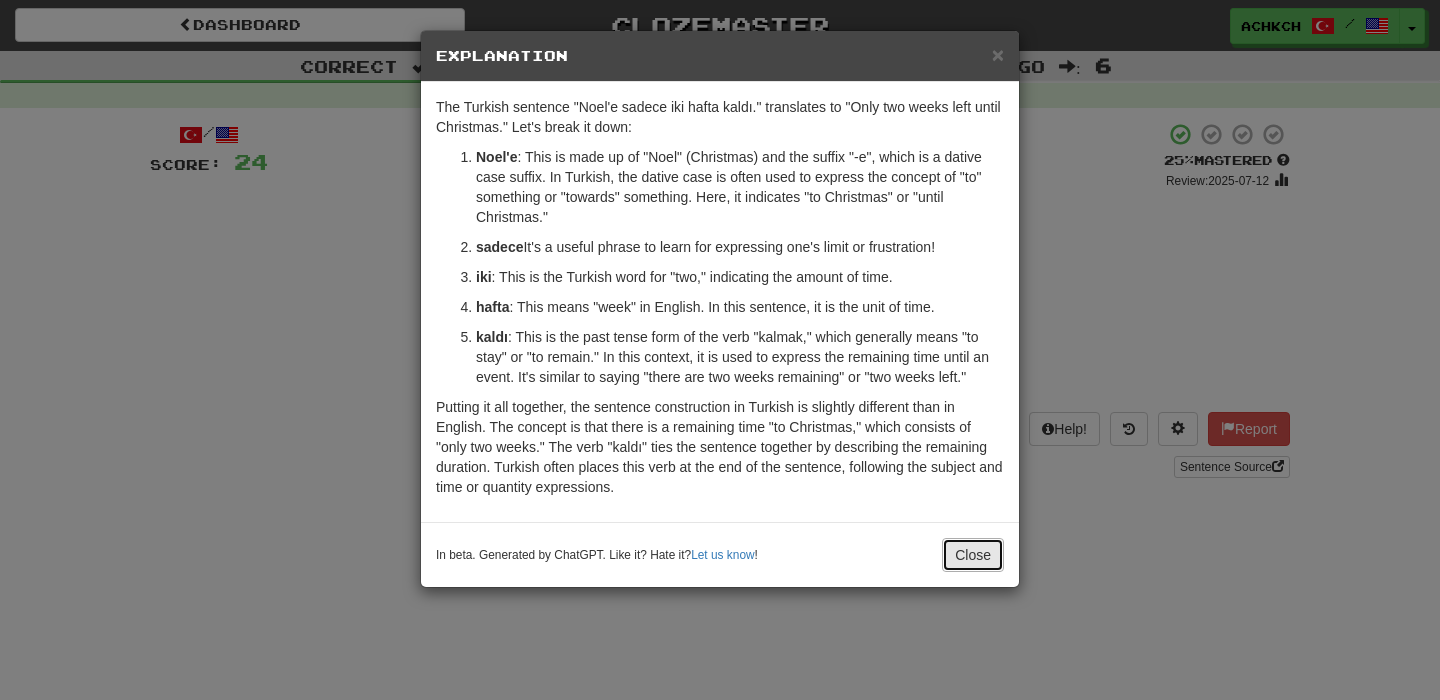 click on "Close" at bounding box center (973, 555) 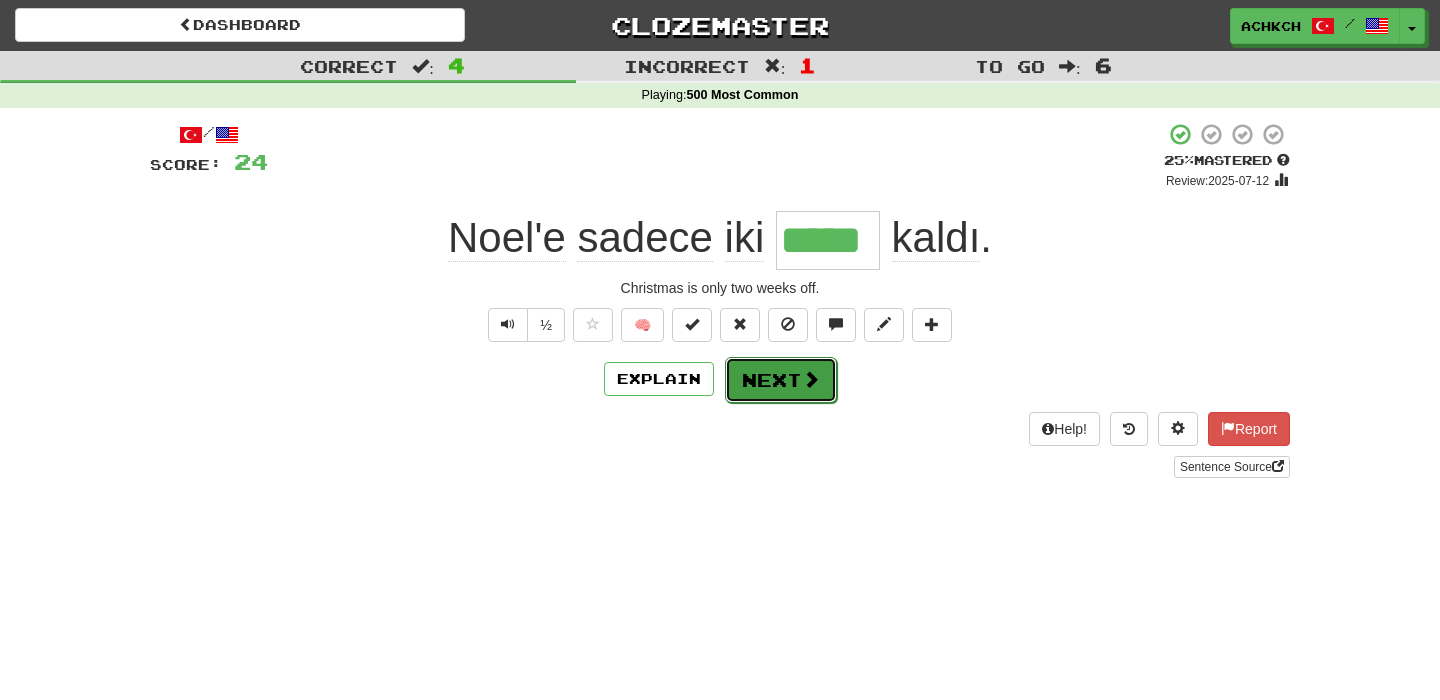 click on "Next" at bounding box center [781, 380] 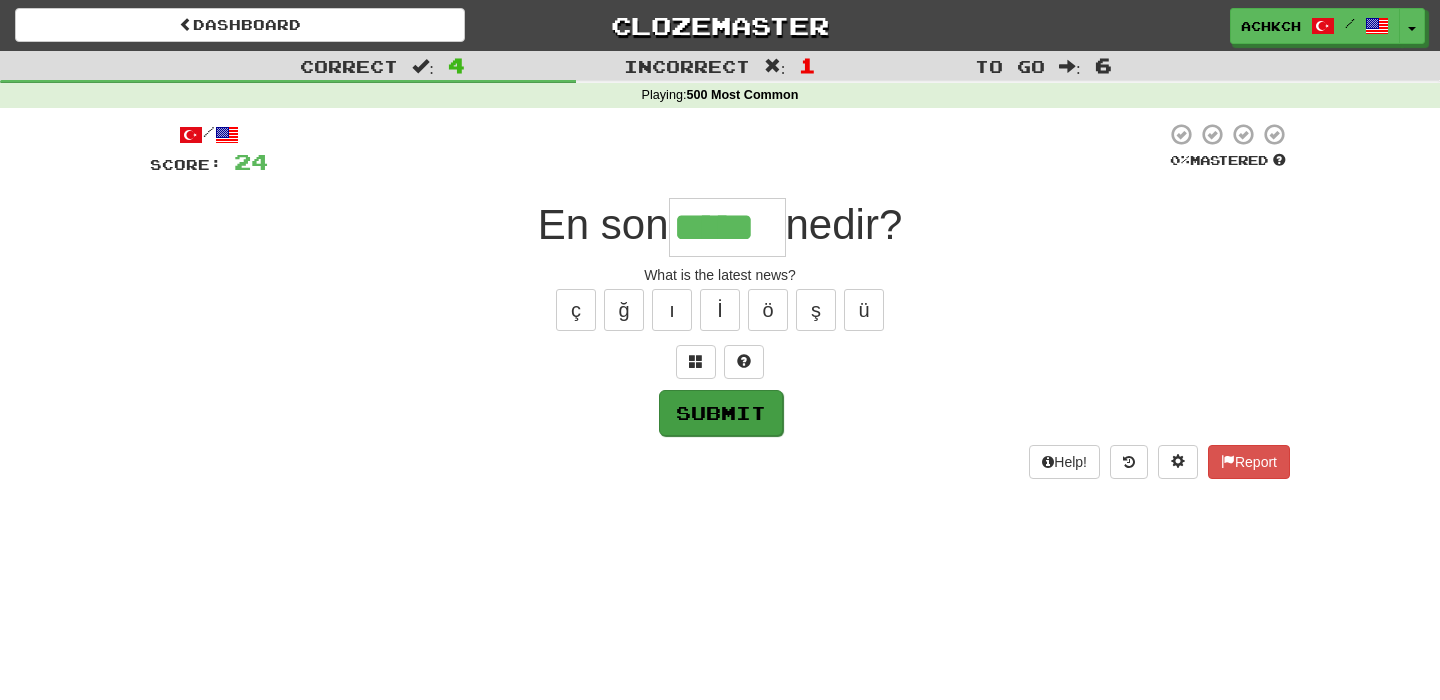 type on "*****" 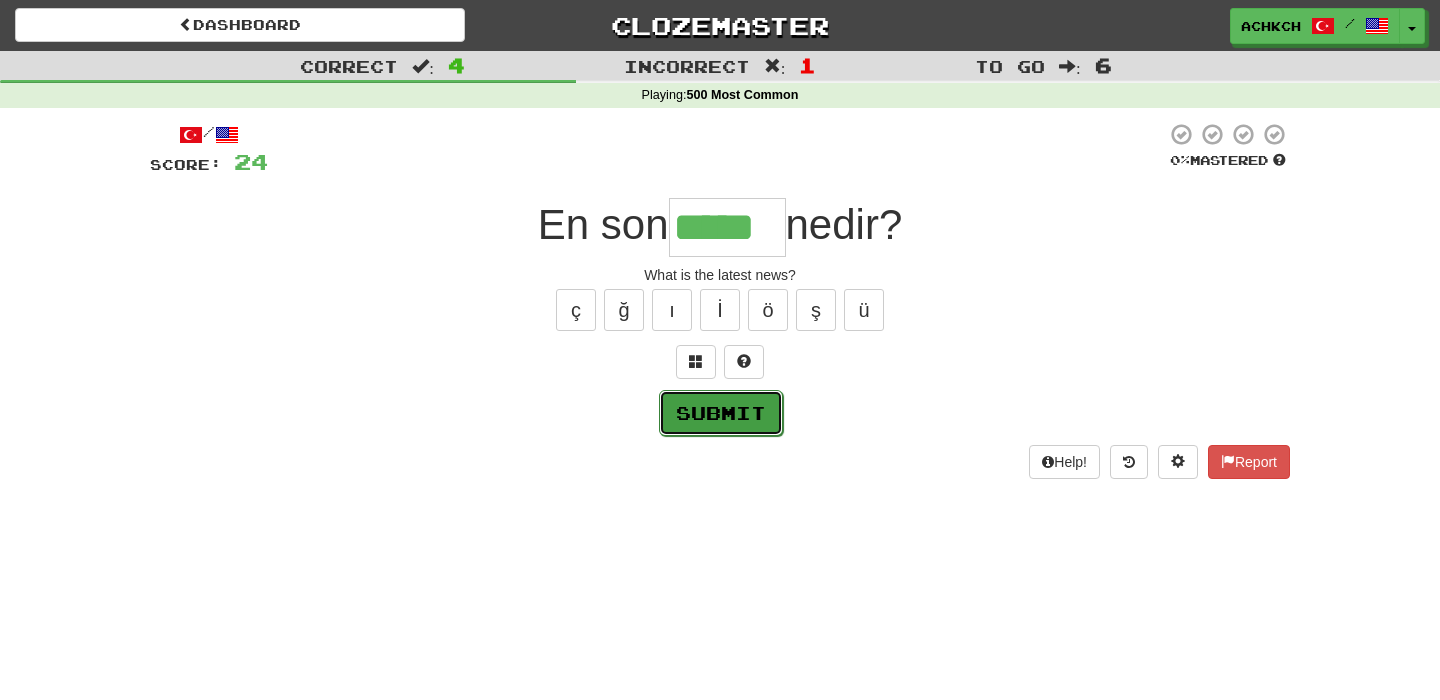 click on "Submit" at bounding box center (721, 413) 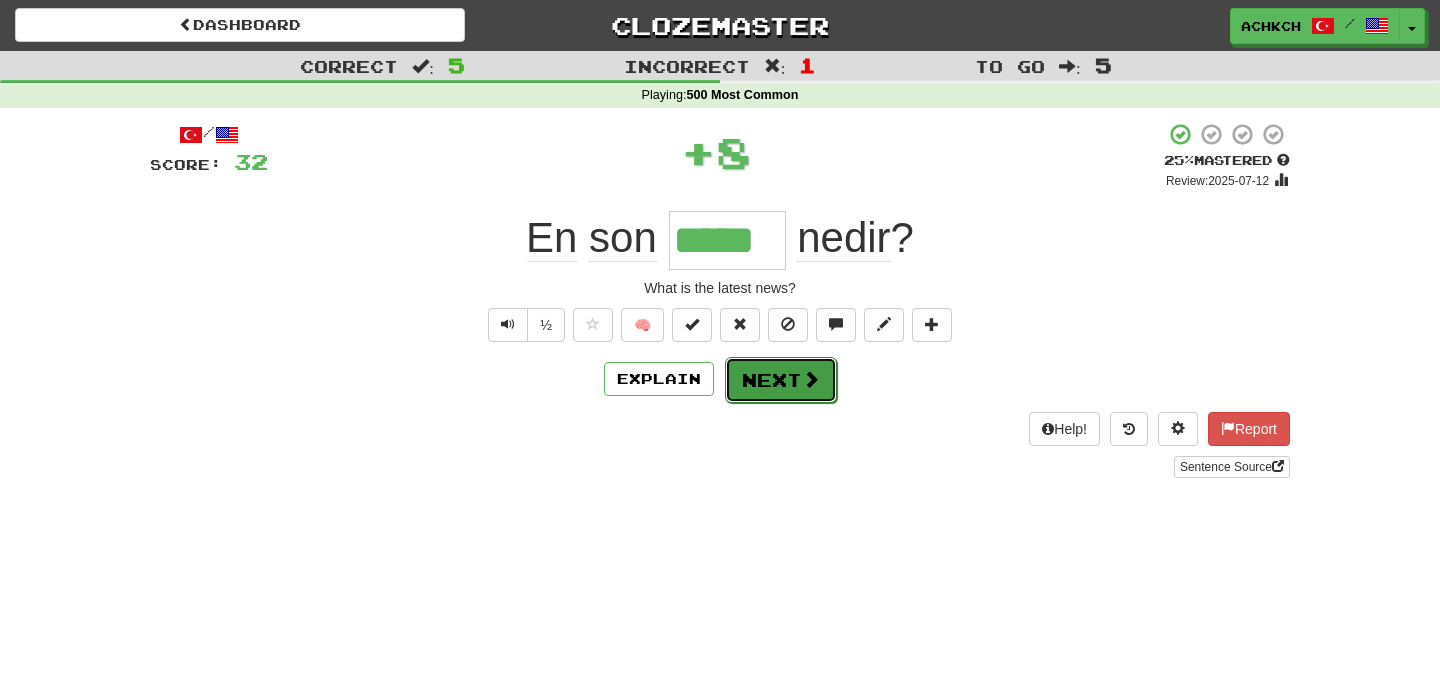 click on "Next" at bounding box center [781, 380] 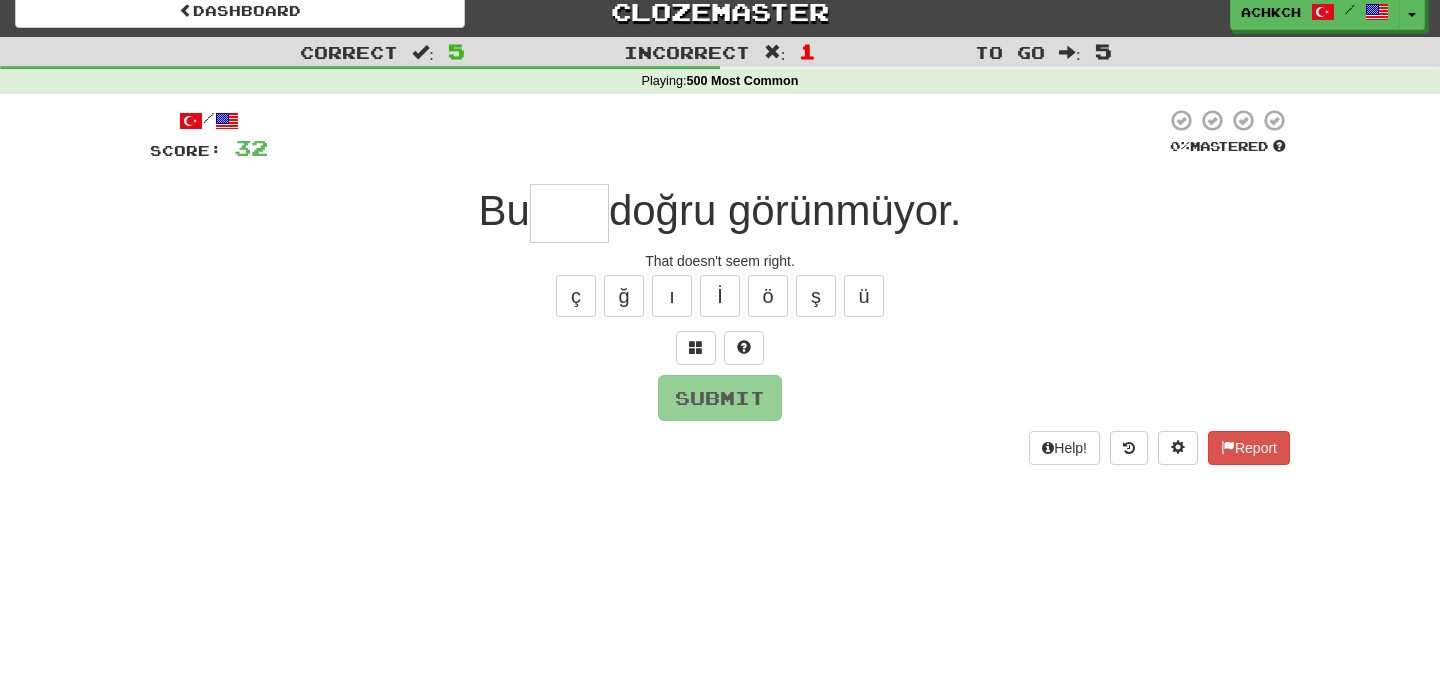 scroll, scrollTop: 14, scrollLeft: 0, axis: vertical 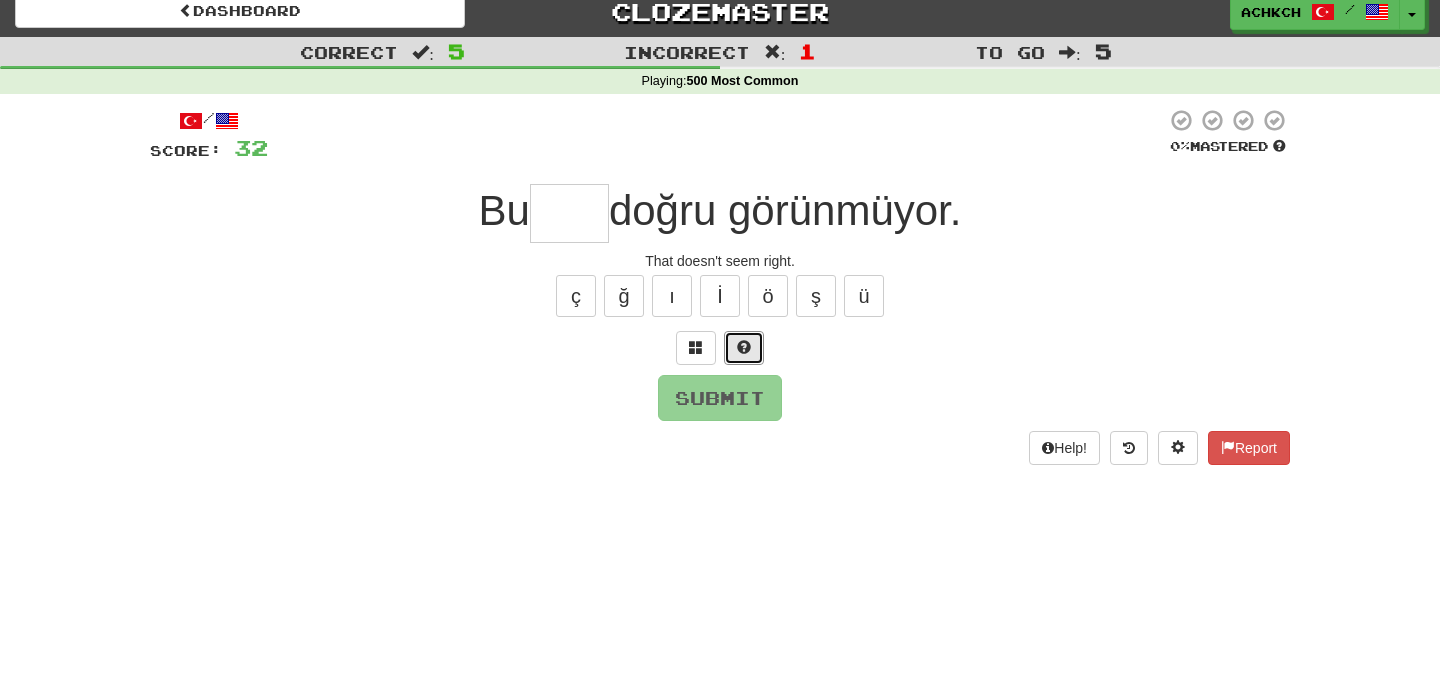 click at bounding box center (744, 347) 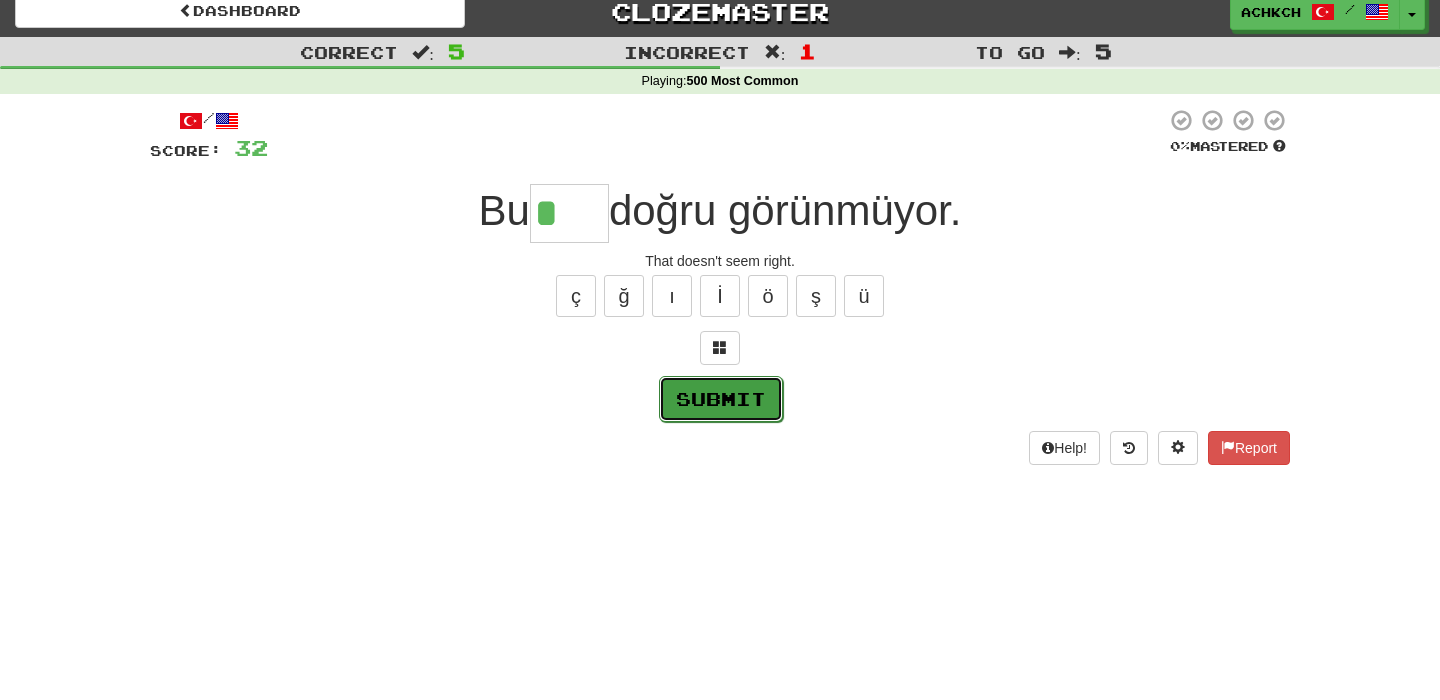 click on "Submit" at bounding box center [721, 399] 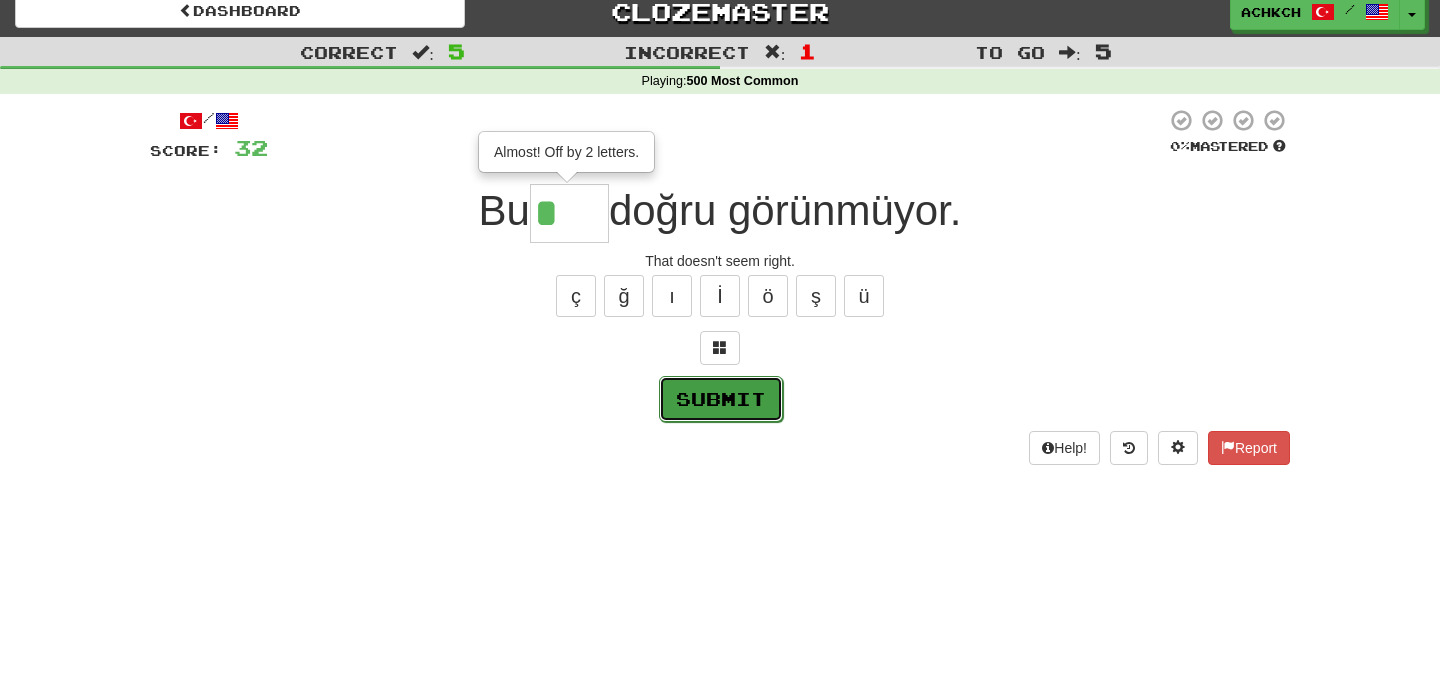 click on "Submit" at bounding box center (721, 399) 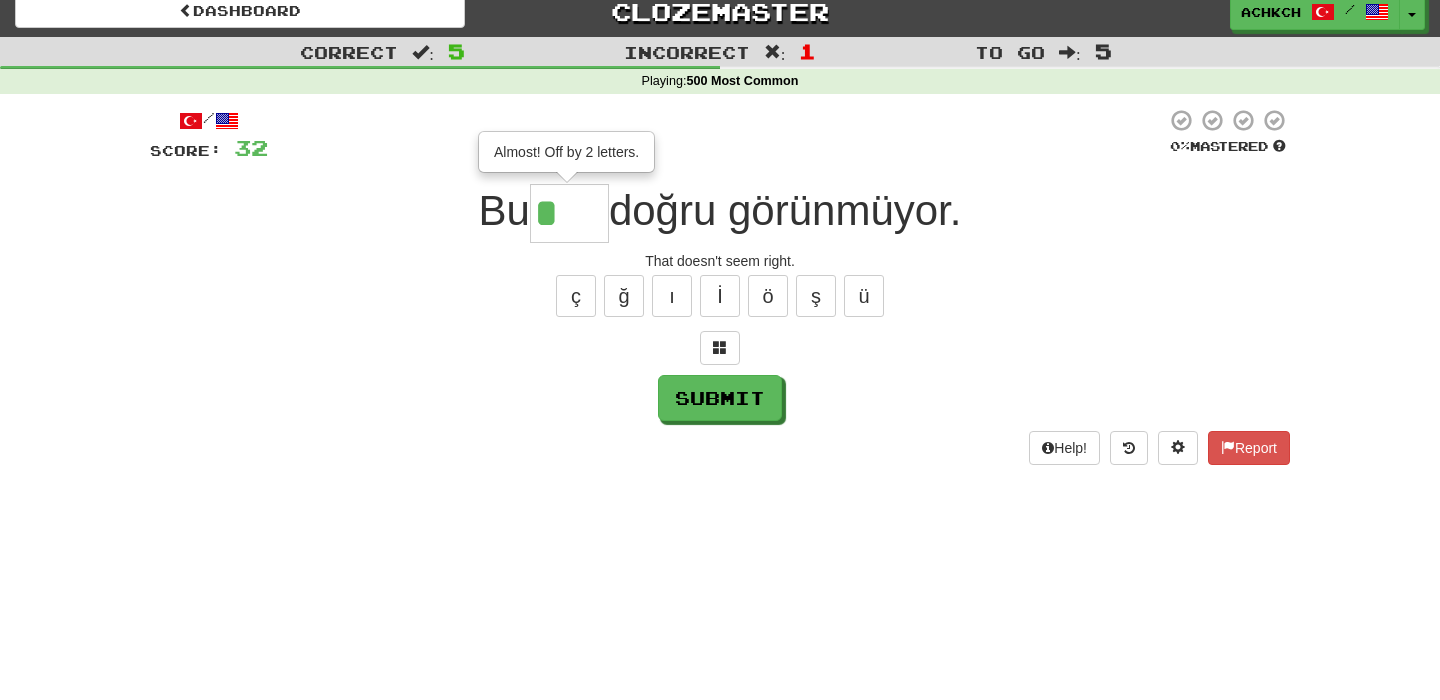 type on "***" 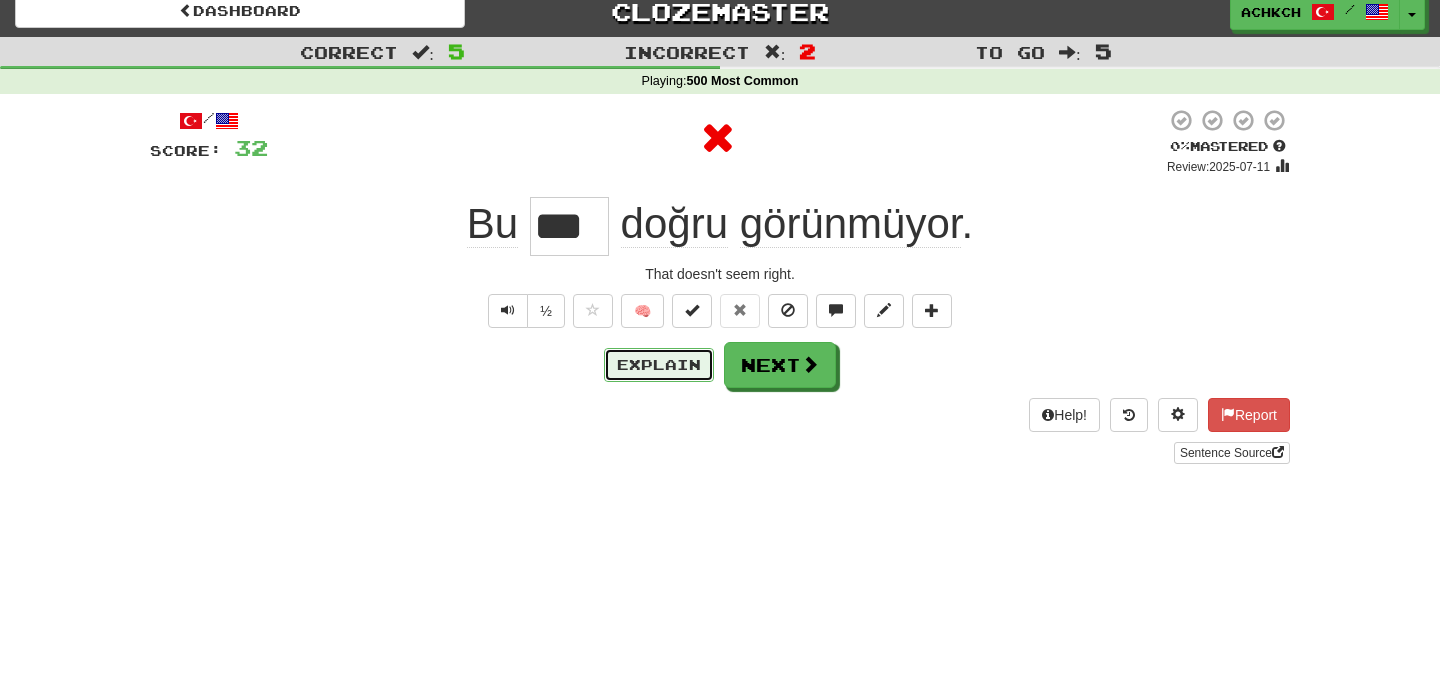click on "Explain" at bounding box center (659, 365) 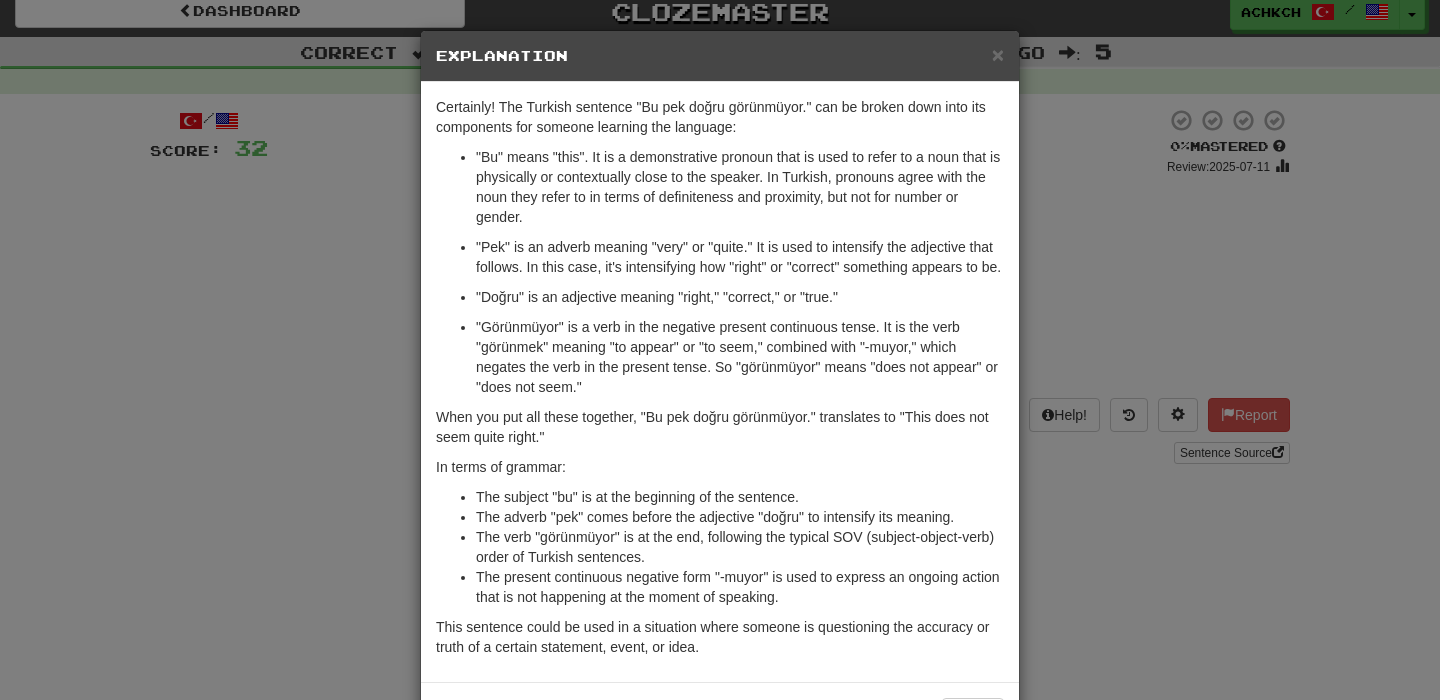 click on "× Explanation" at bounding box center [720, 56] 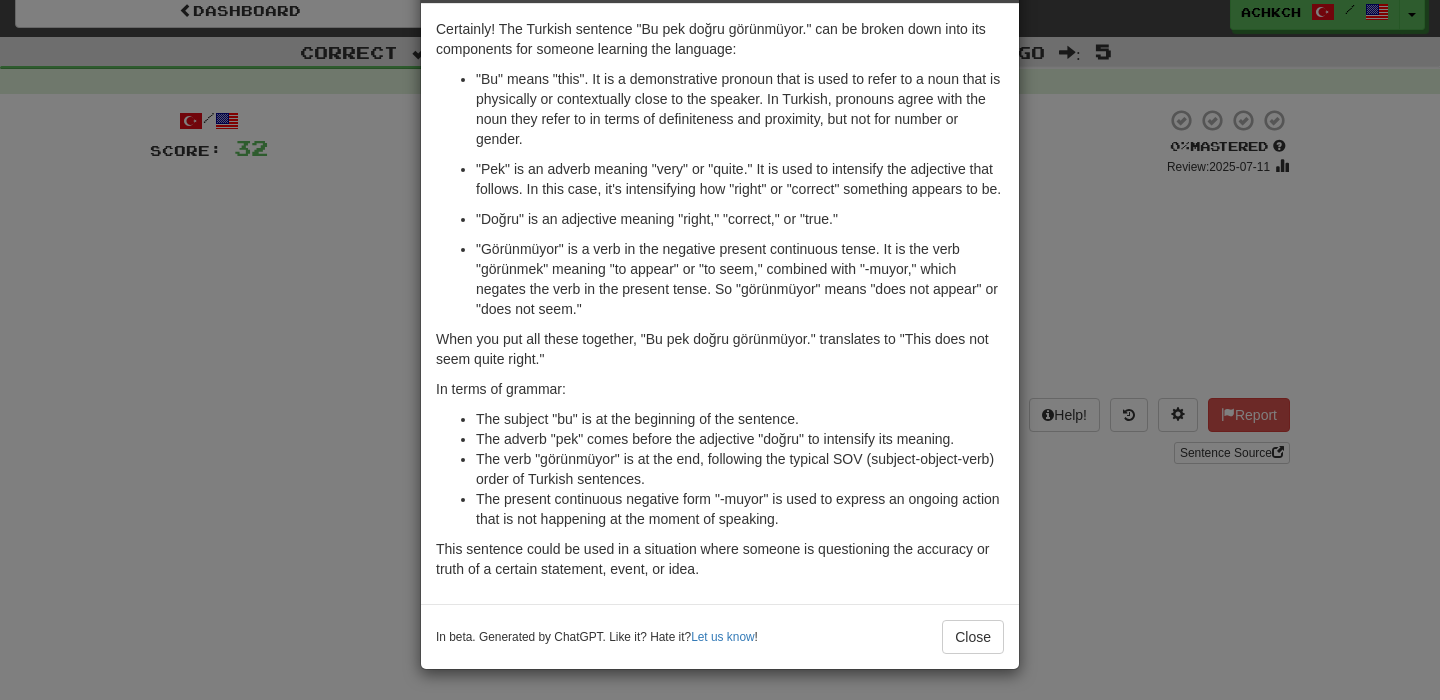 scroll, scrollTop: 0, scrollLeft: 0, axis: both 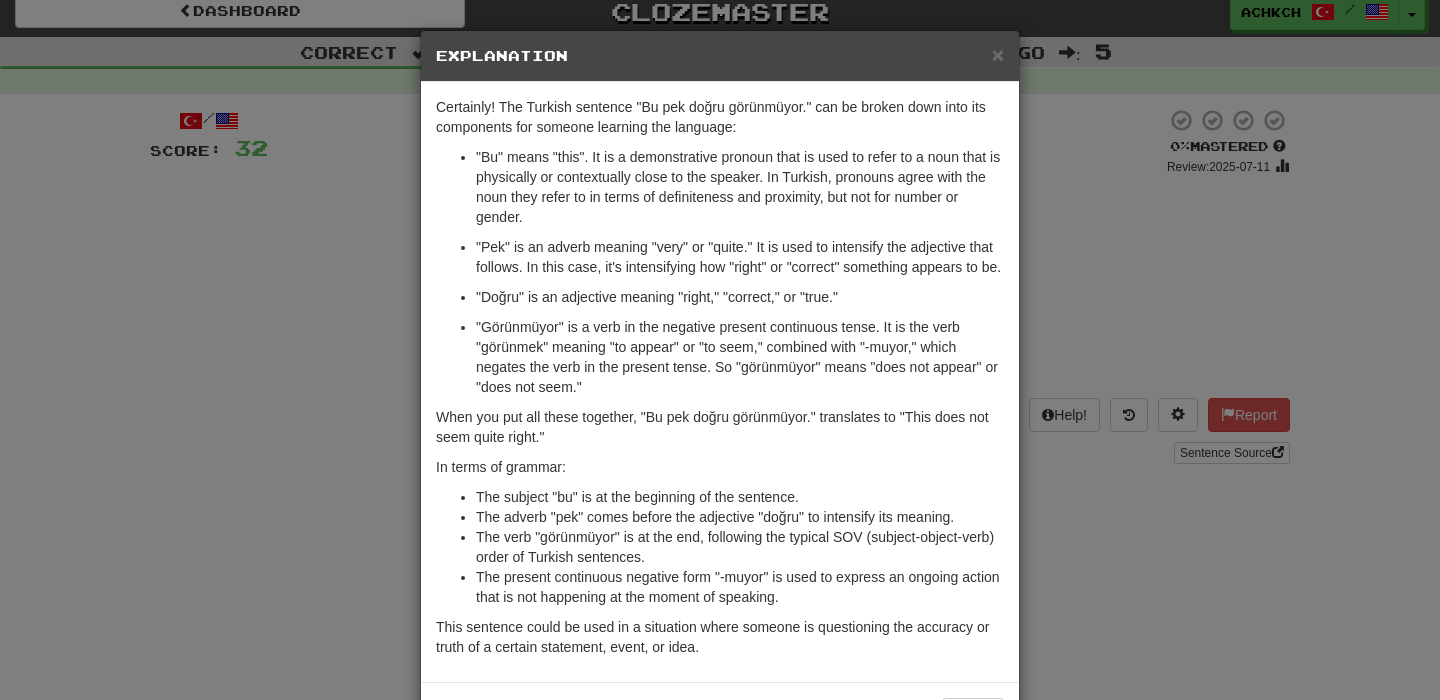 click on "Explanation" at bounding box center (720, 56) 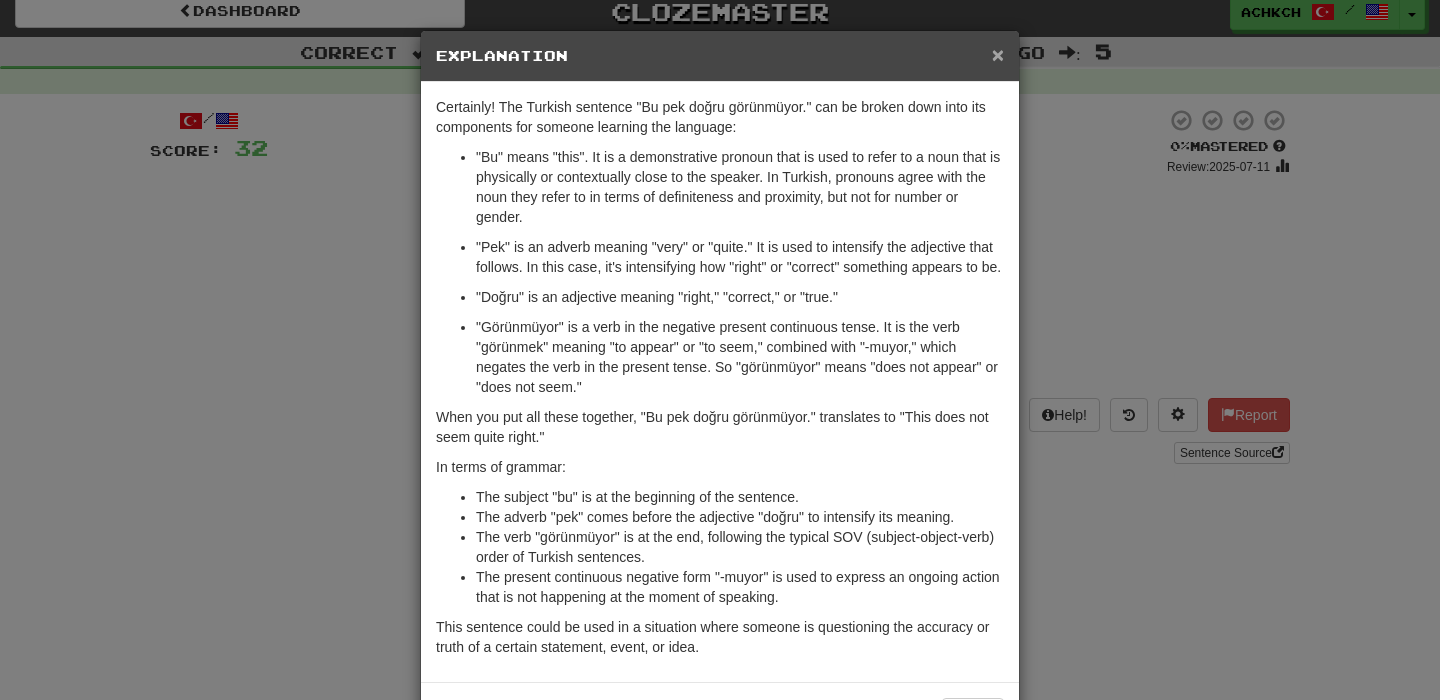 click on "×" at bounding box center (998, 54) 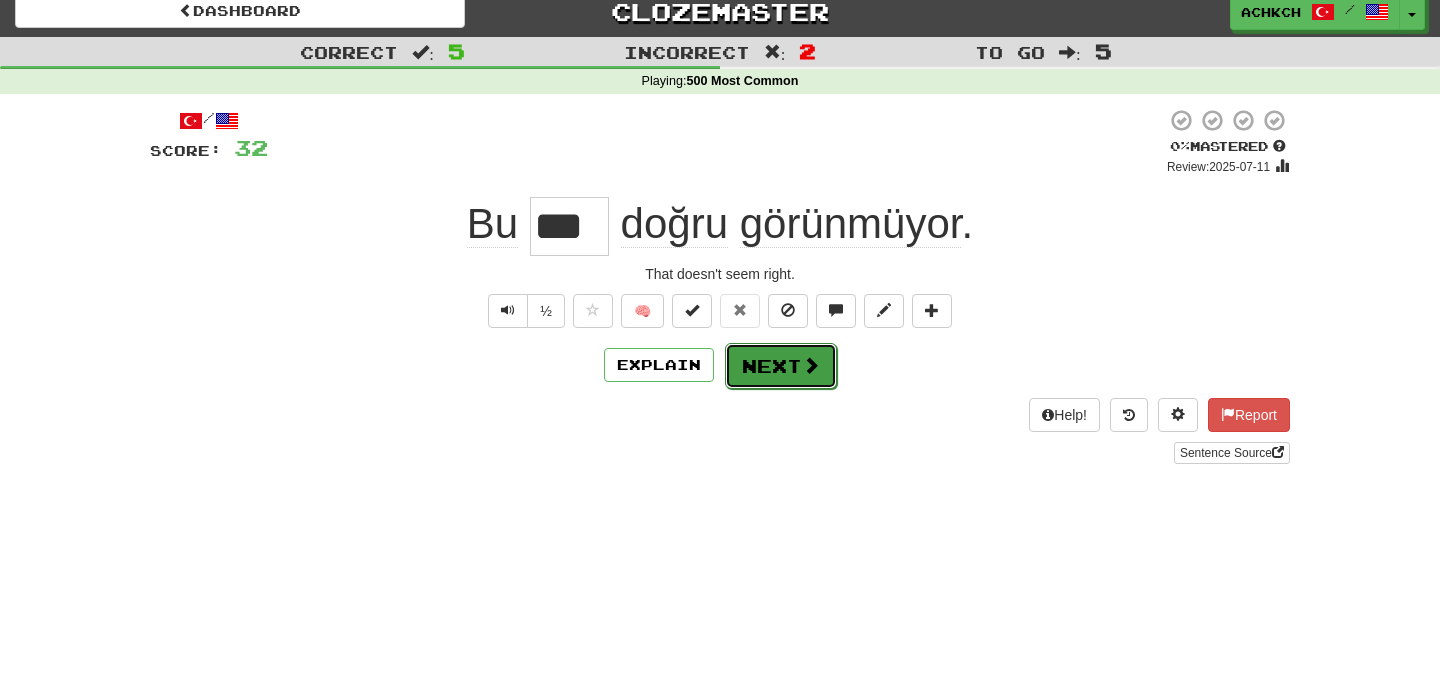 click on "Next" at bounding box center [781, 366] 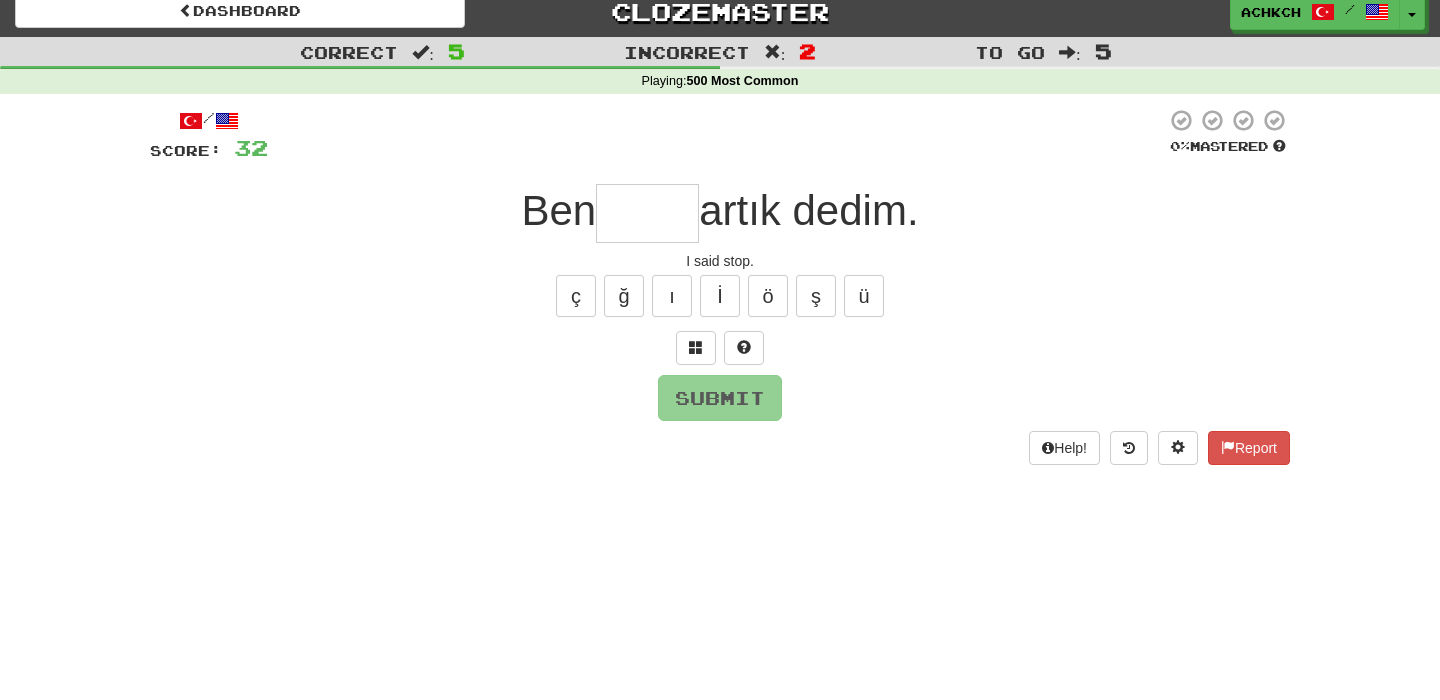 type on "*" 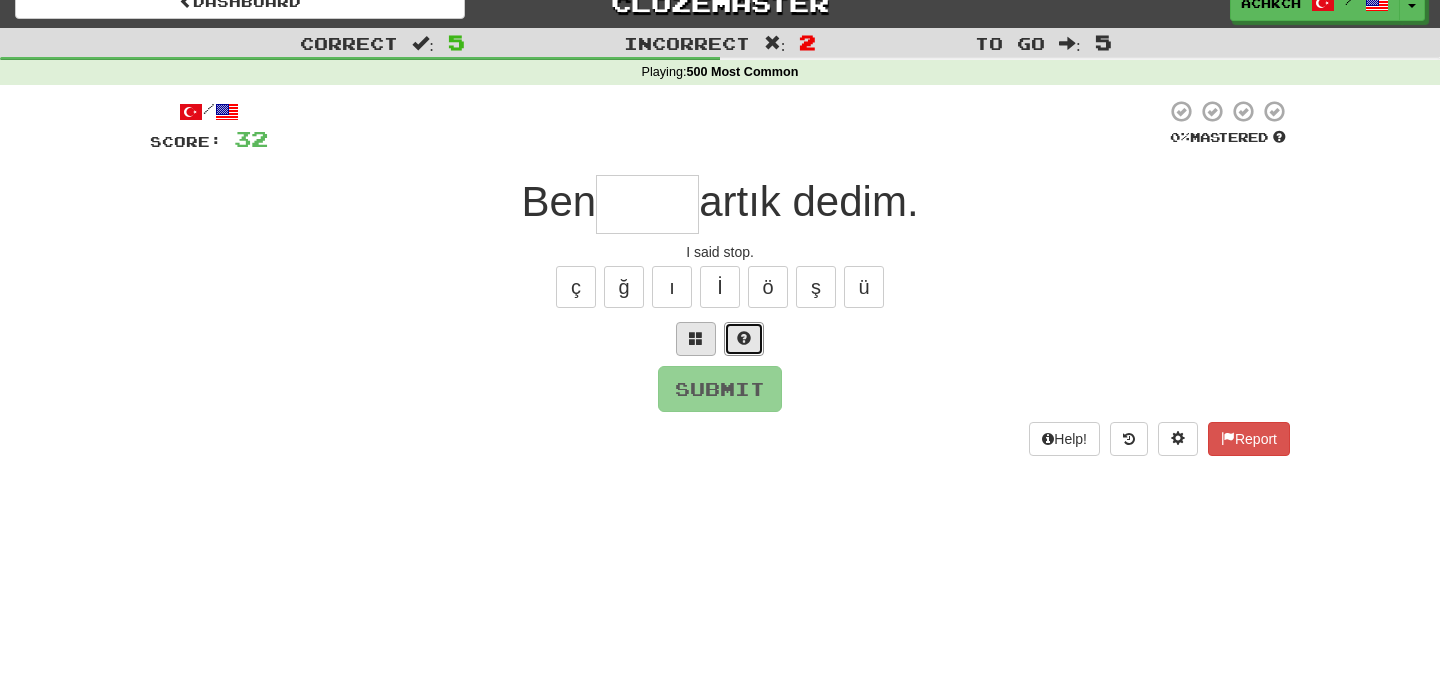 click at bounding box center (744, 339) 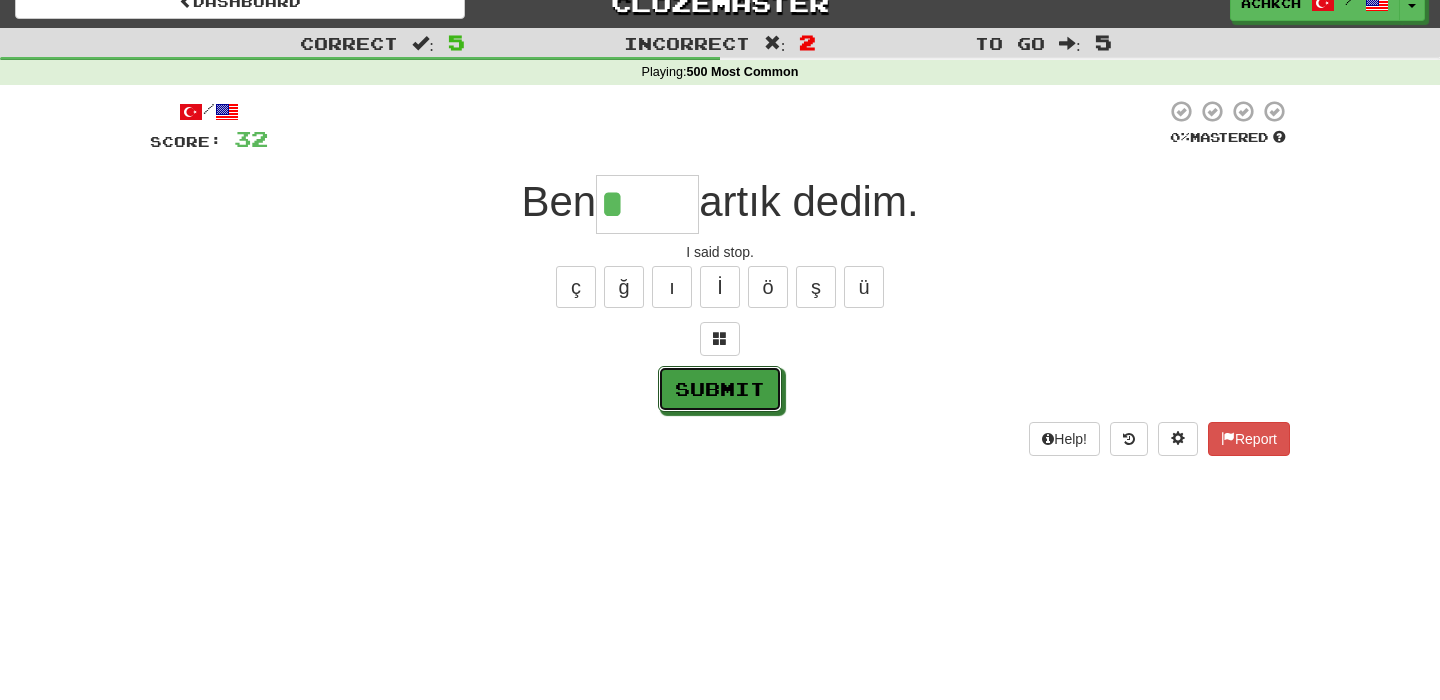 click on "Submit" at bounding box center (720, 389) 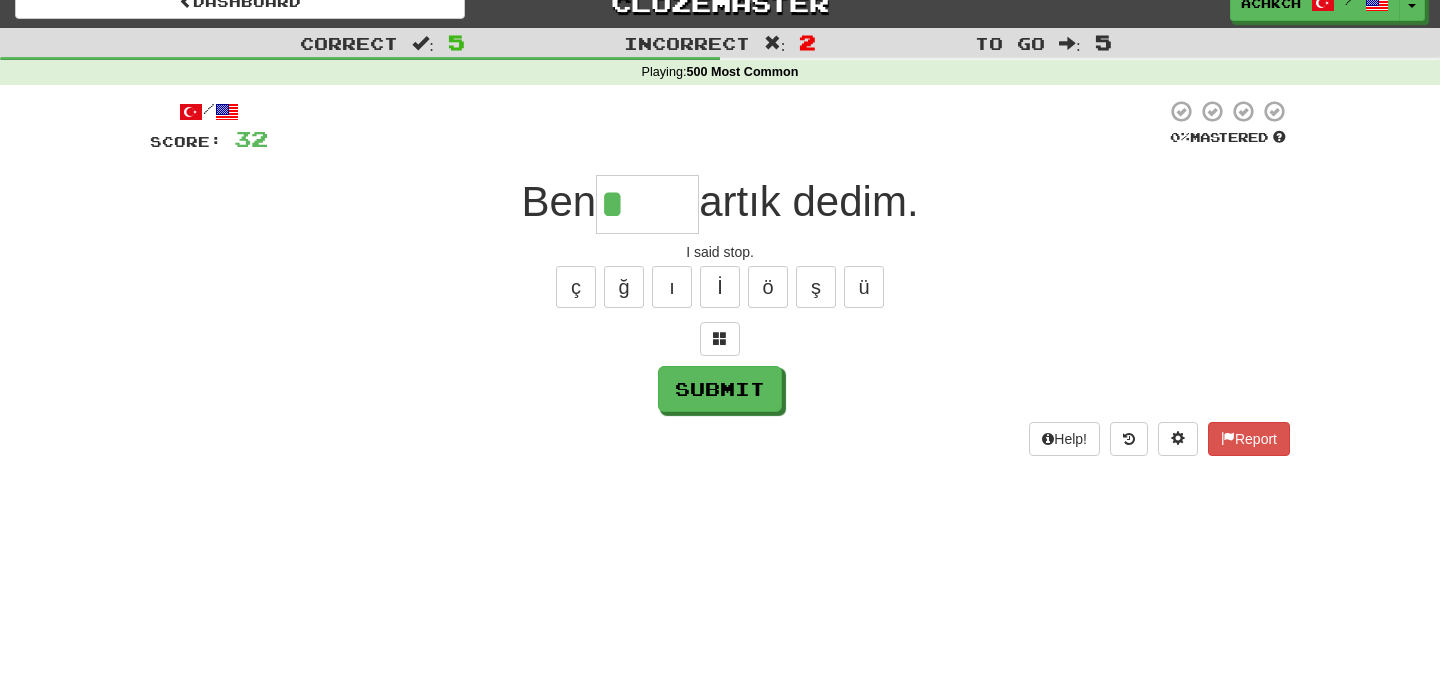 type on "*****" 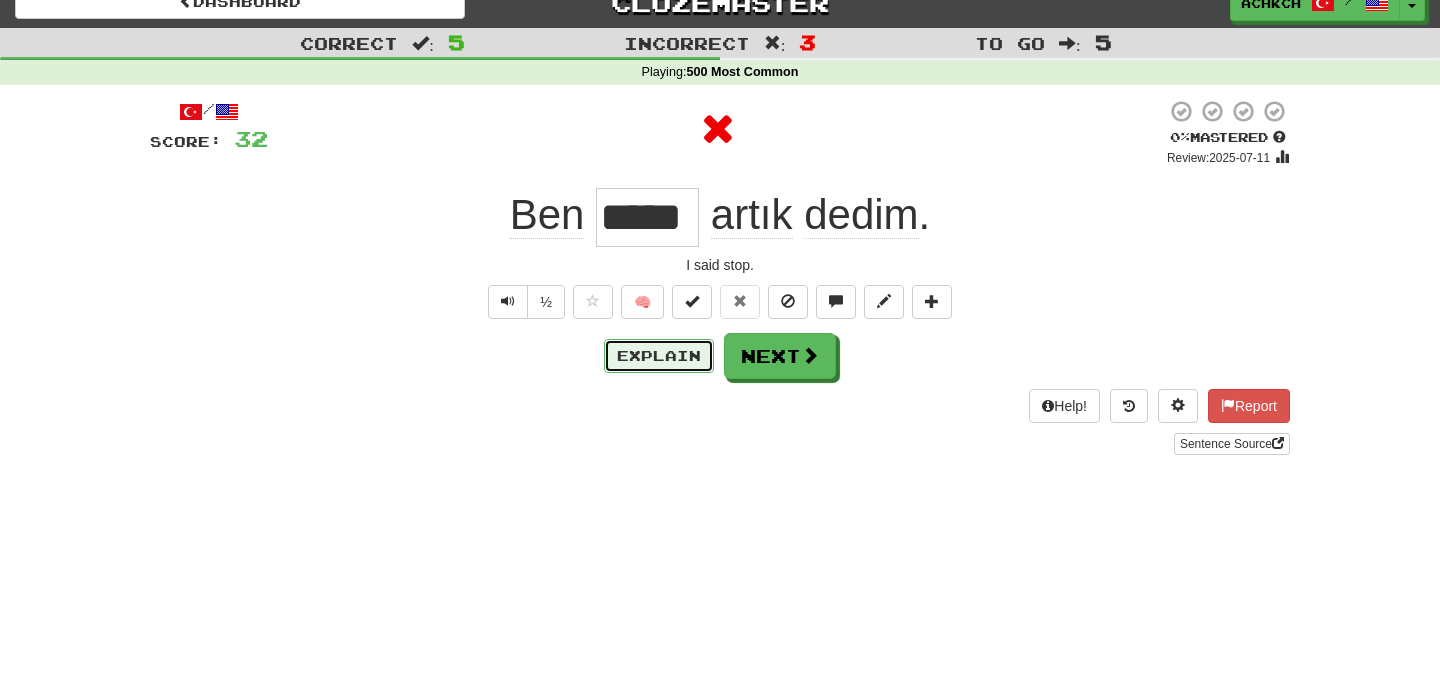 click on "Explain" at bounding box center [659, 356] 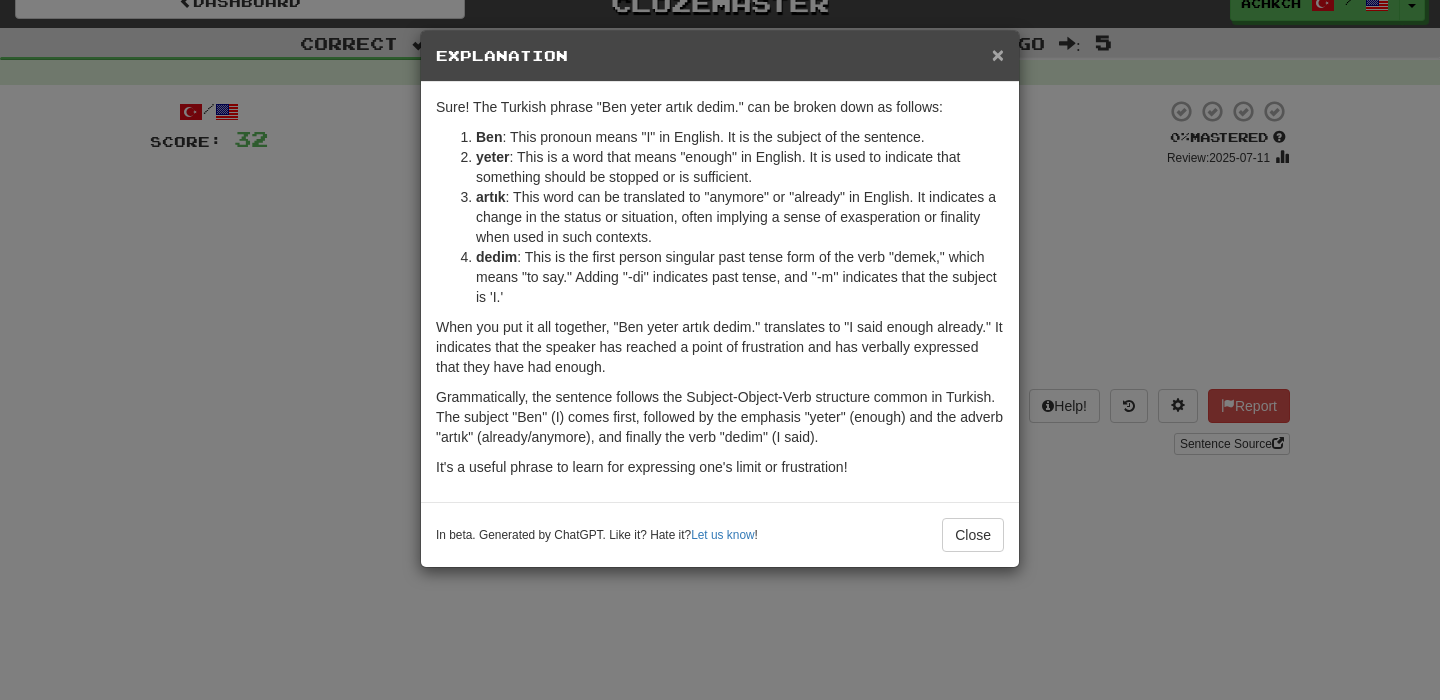 click on "×" at bounding box center [998, 54] 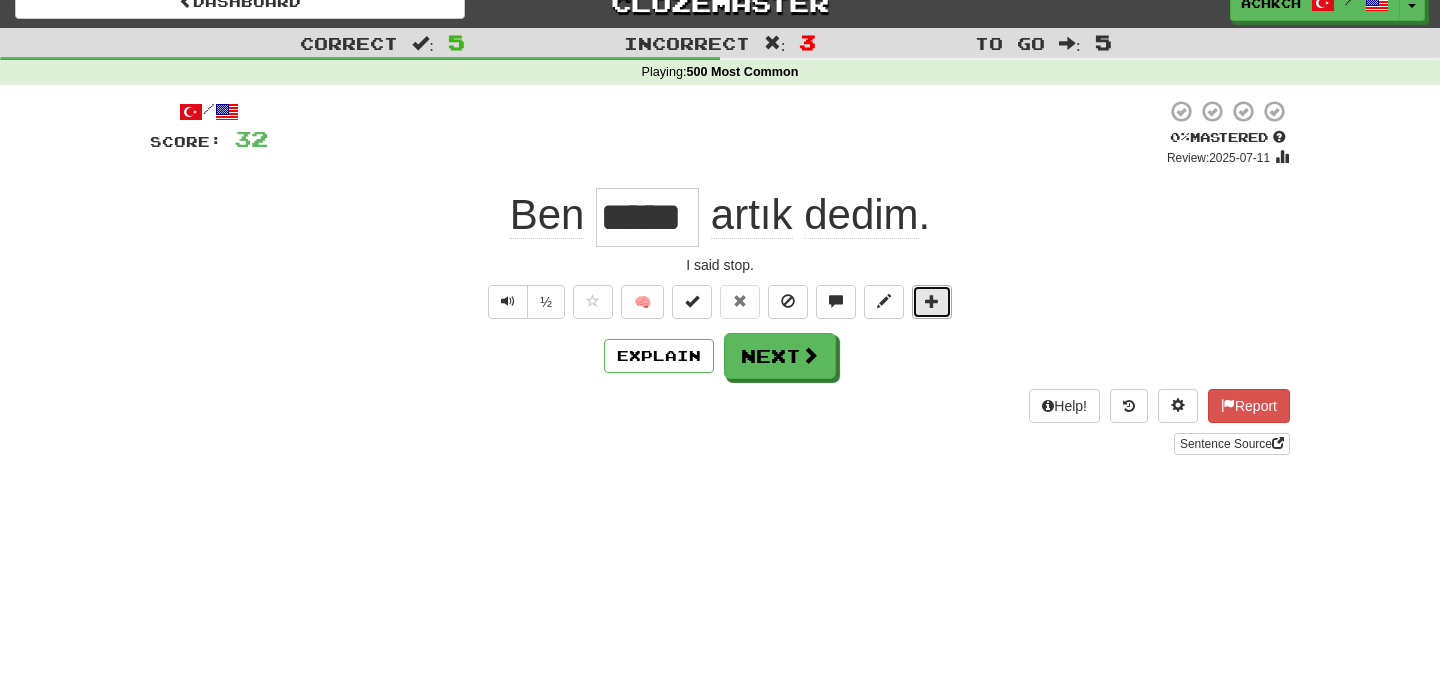 click at bounding box center (932, 301) 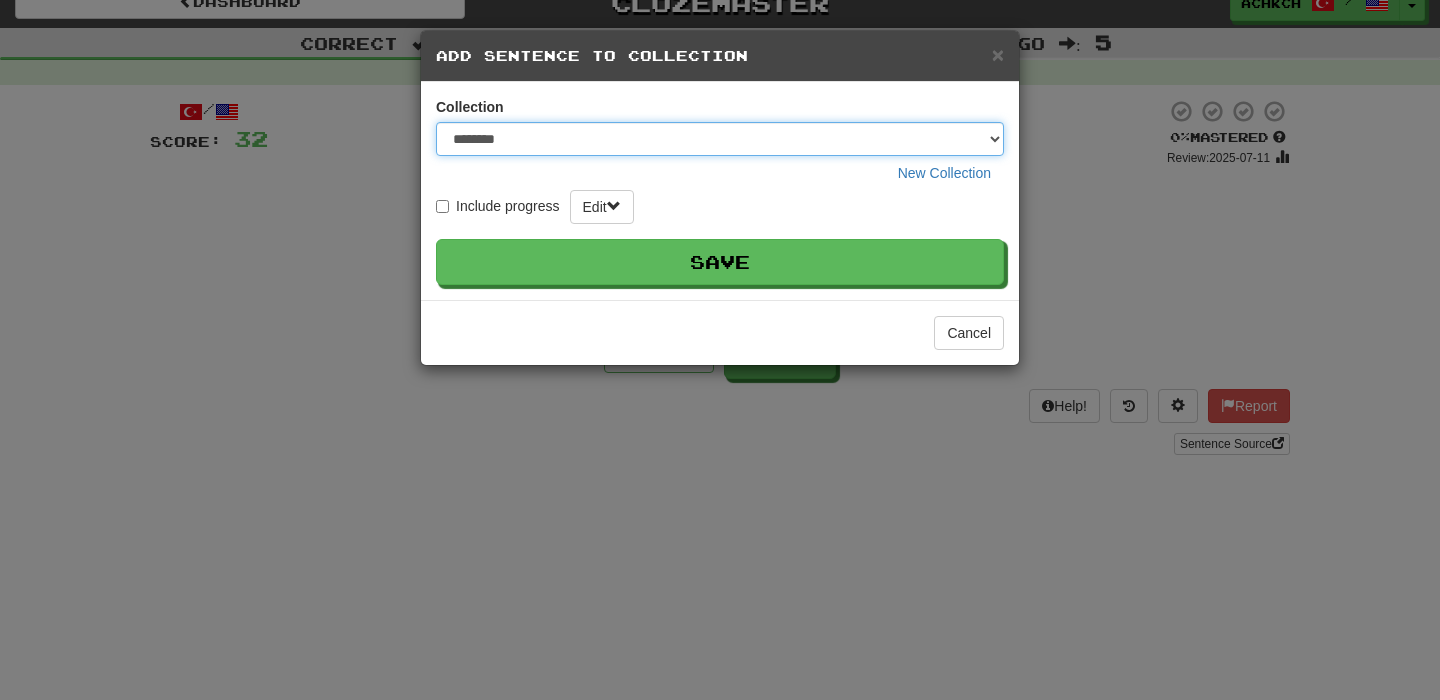 click on "********" at bounding box center [720, 139] 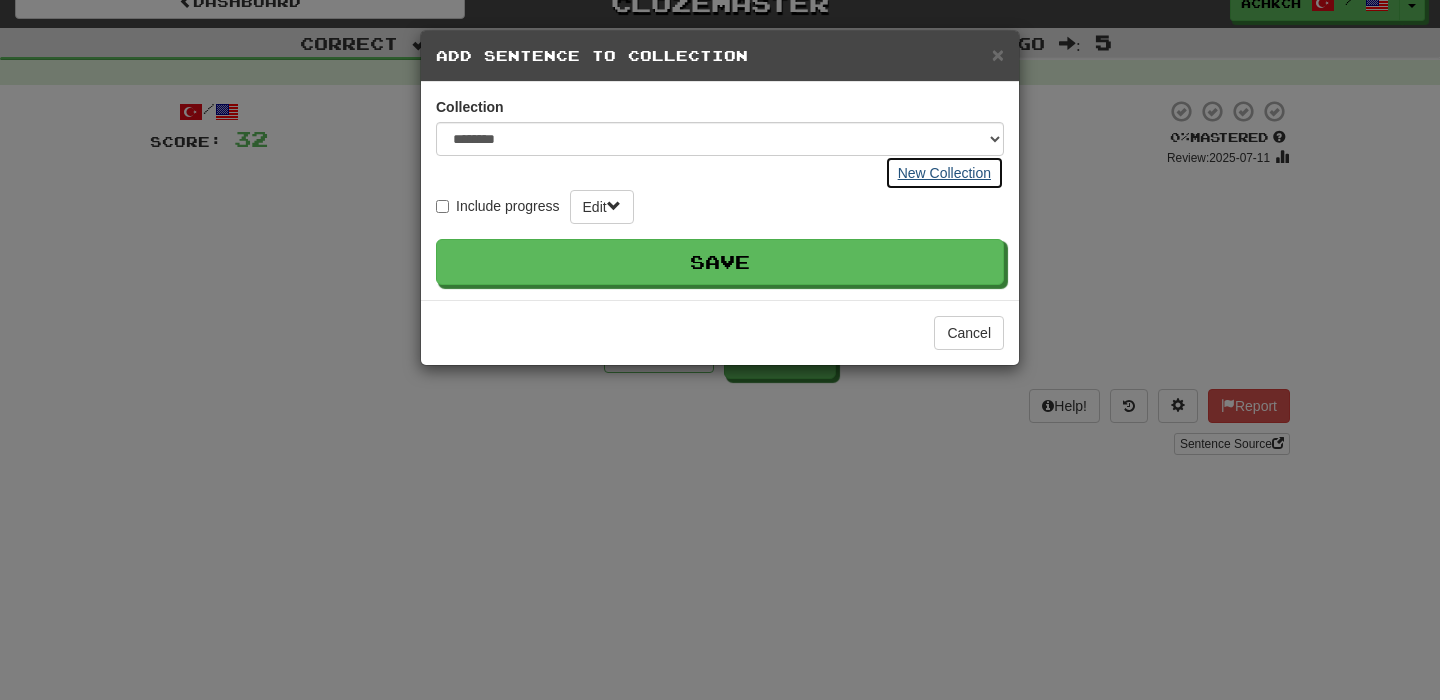 click on "New Collection" at bounding box center (944, 173) 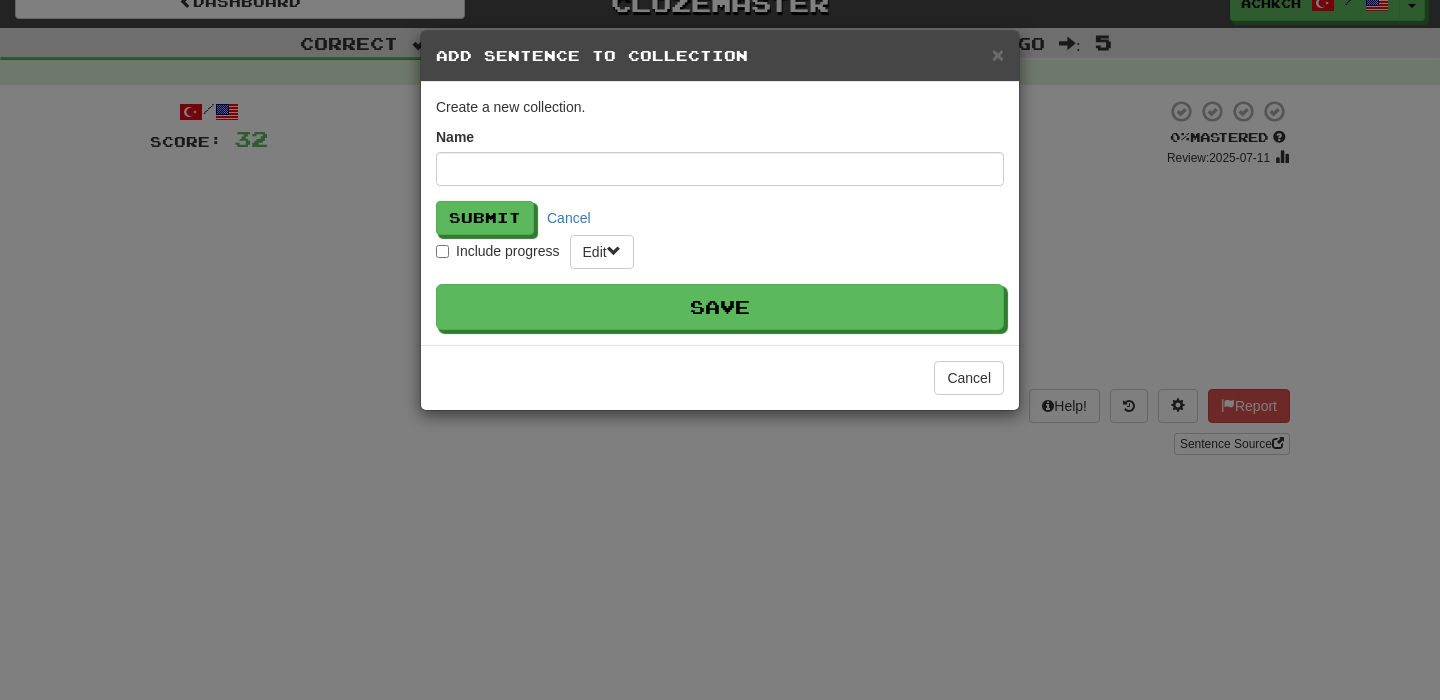 click at bounding box center (720, 169) 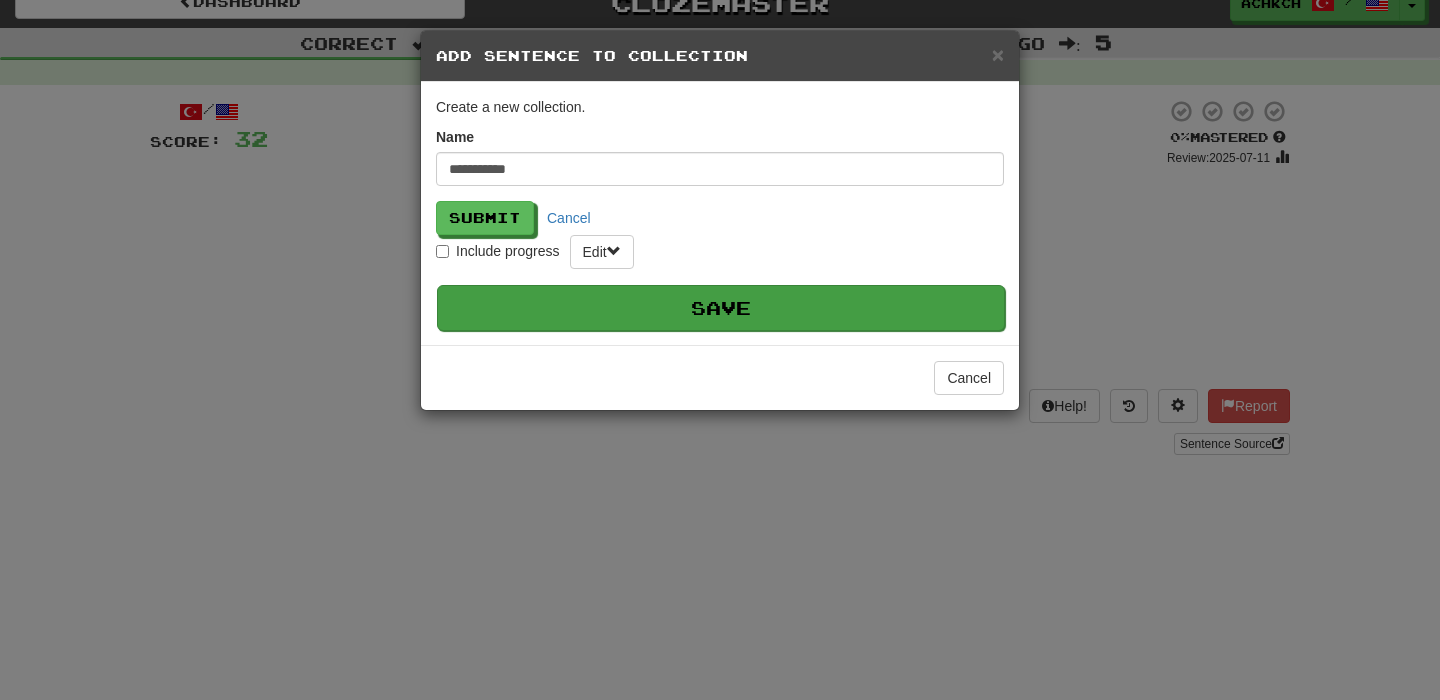 type on "**********" 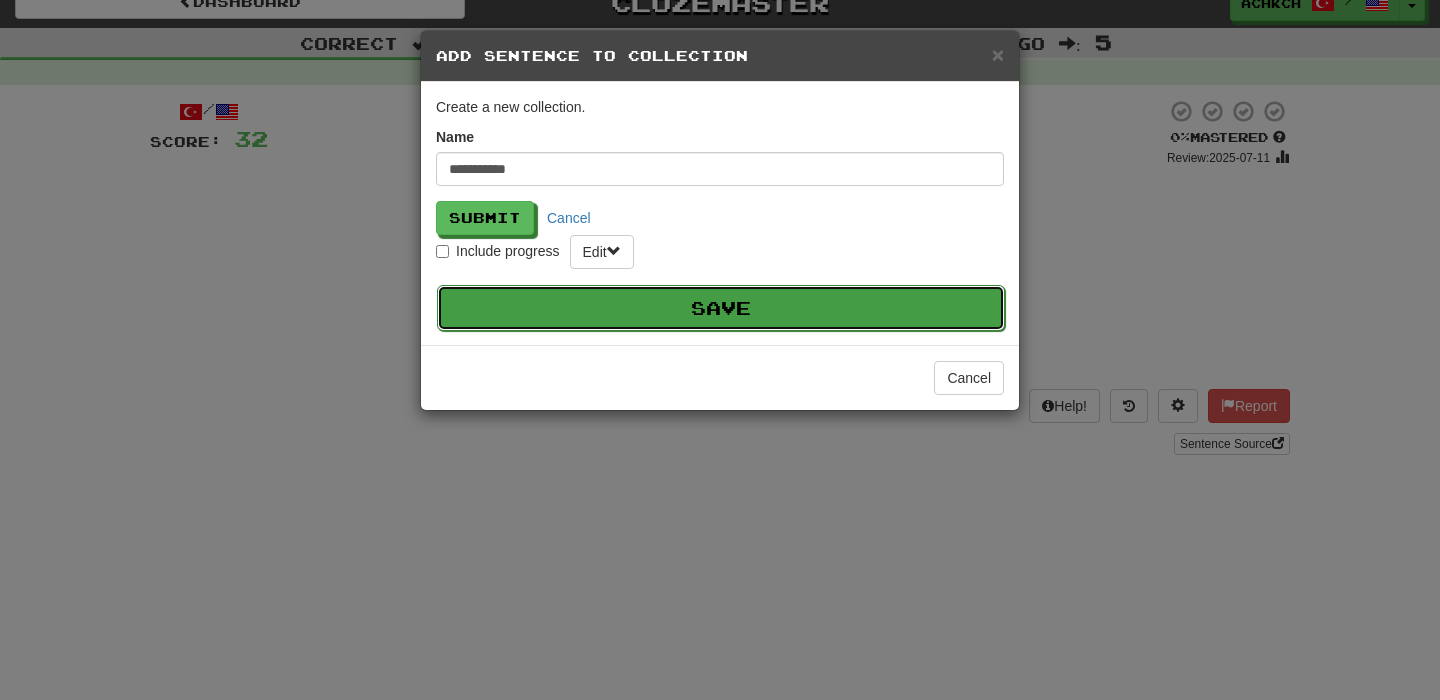 click on "Save" at bounding box center (721, 308) 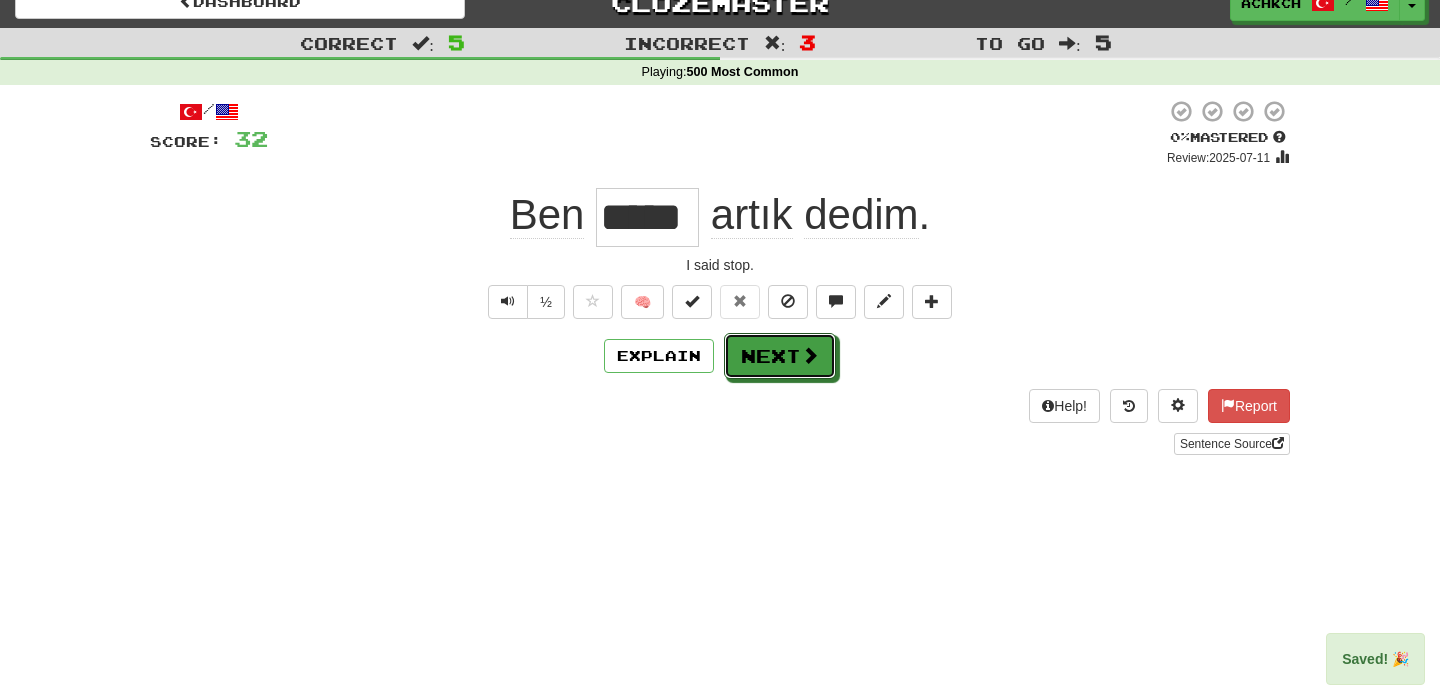 click on "Next" at bounding box center (780, 356) 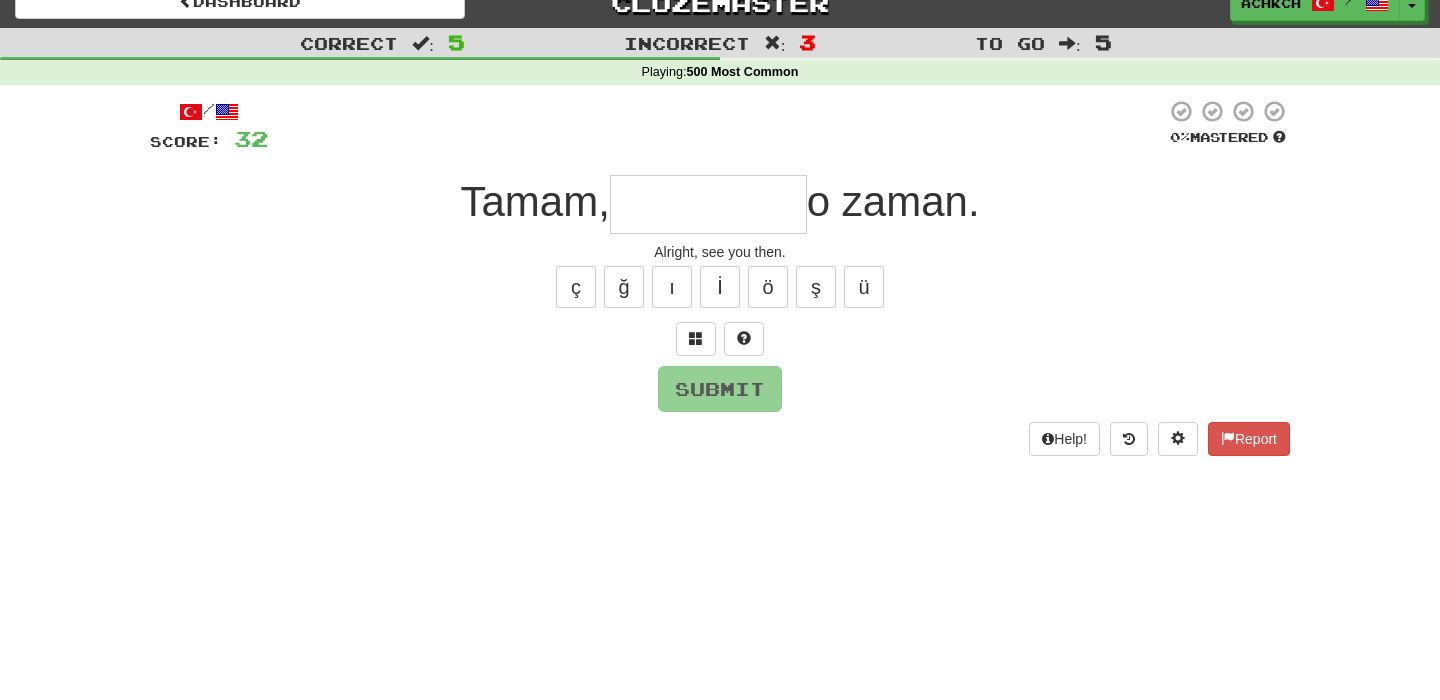 click at bounding box center [708, 204] 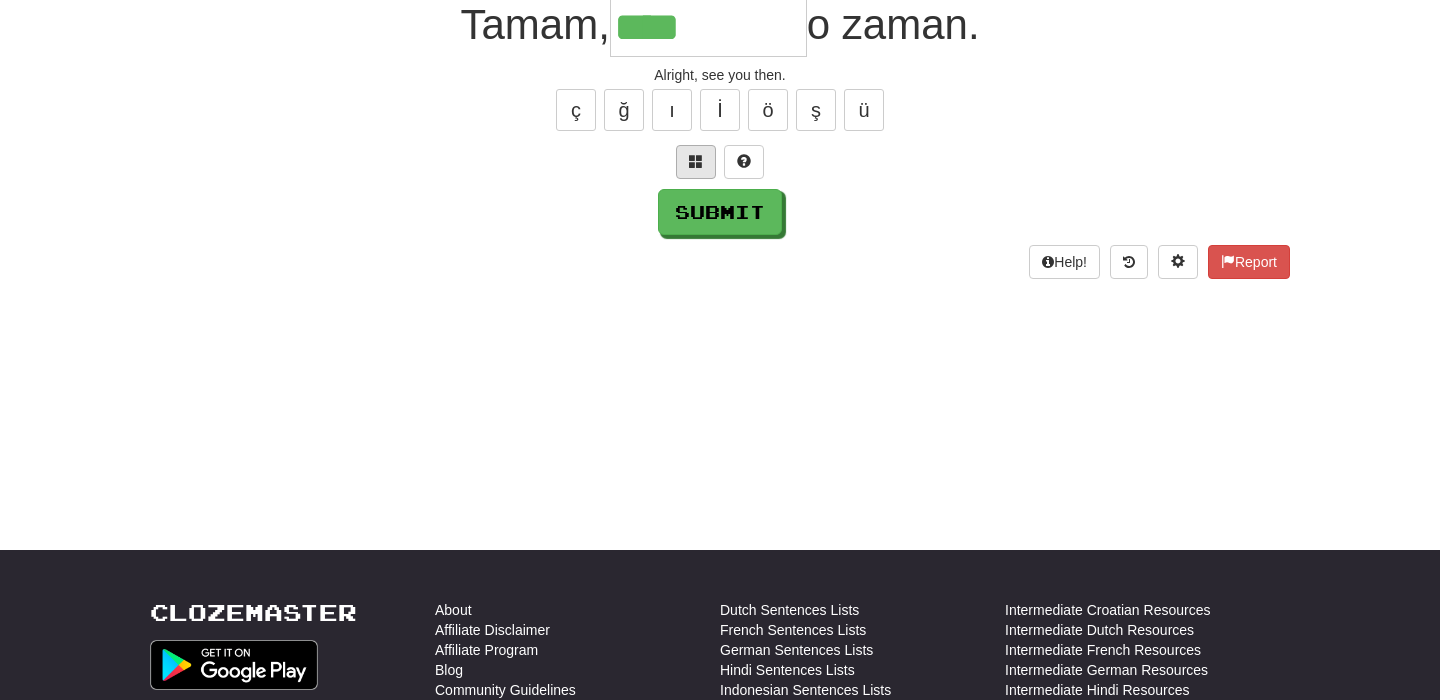 scroll, scrollTop: 232, scrollLeft: 0, axis: vertical 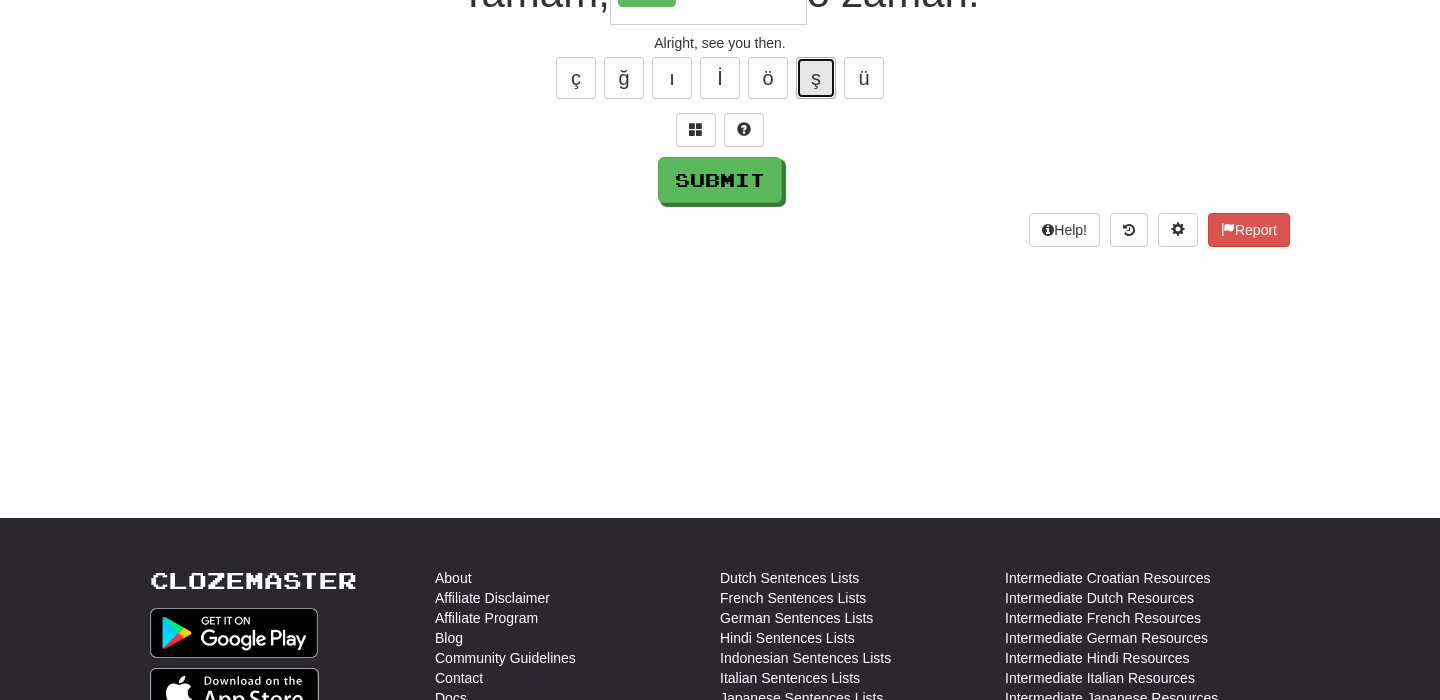 click on "ş" at bounding box center (816, 78) 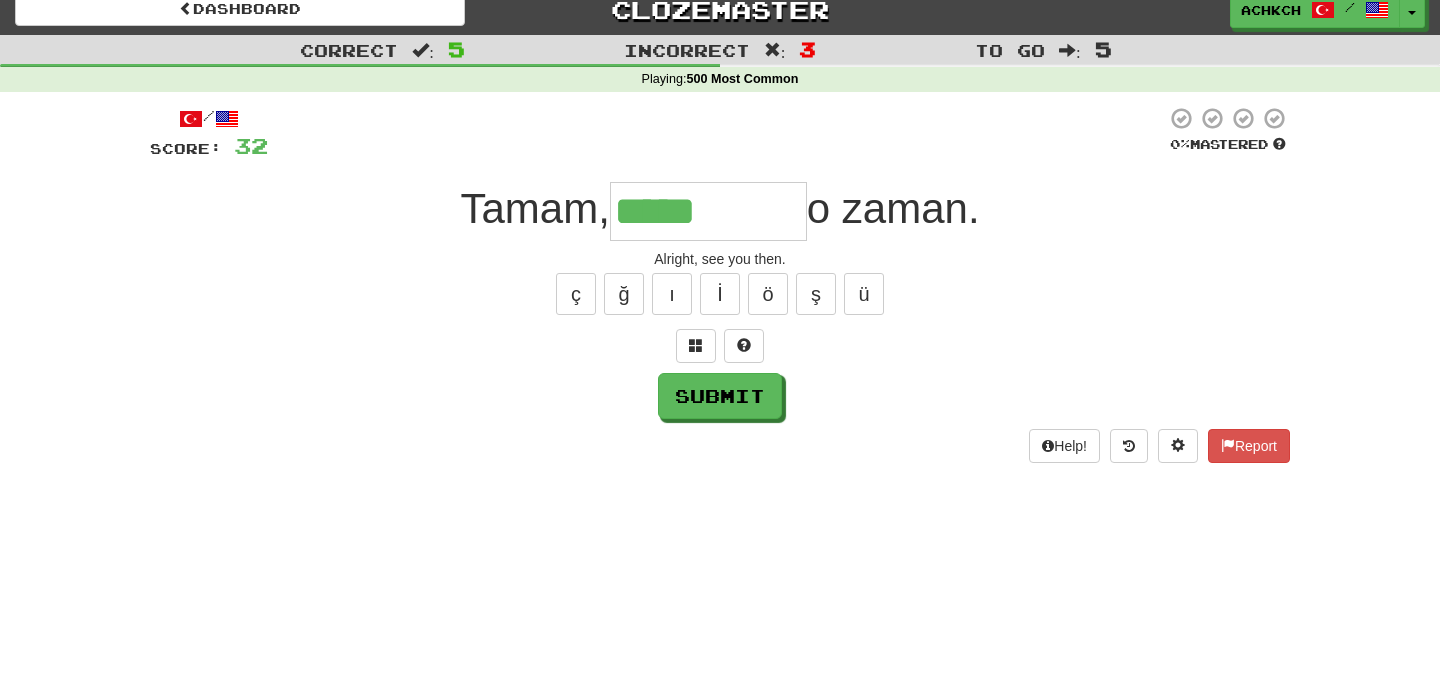 scroll, scrollTop: 0, scrollLeft: 0, axis: both 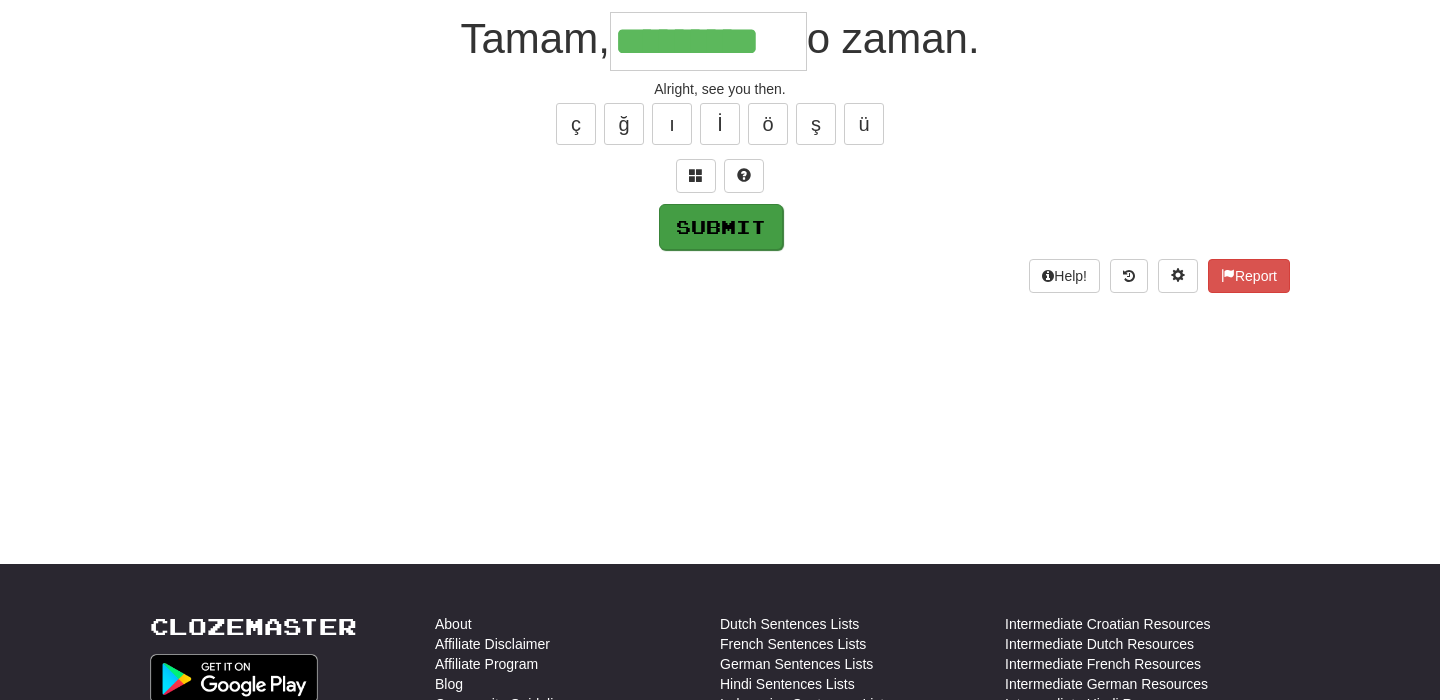 type on "*********" 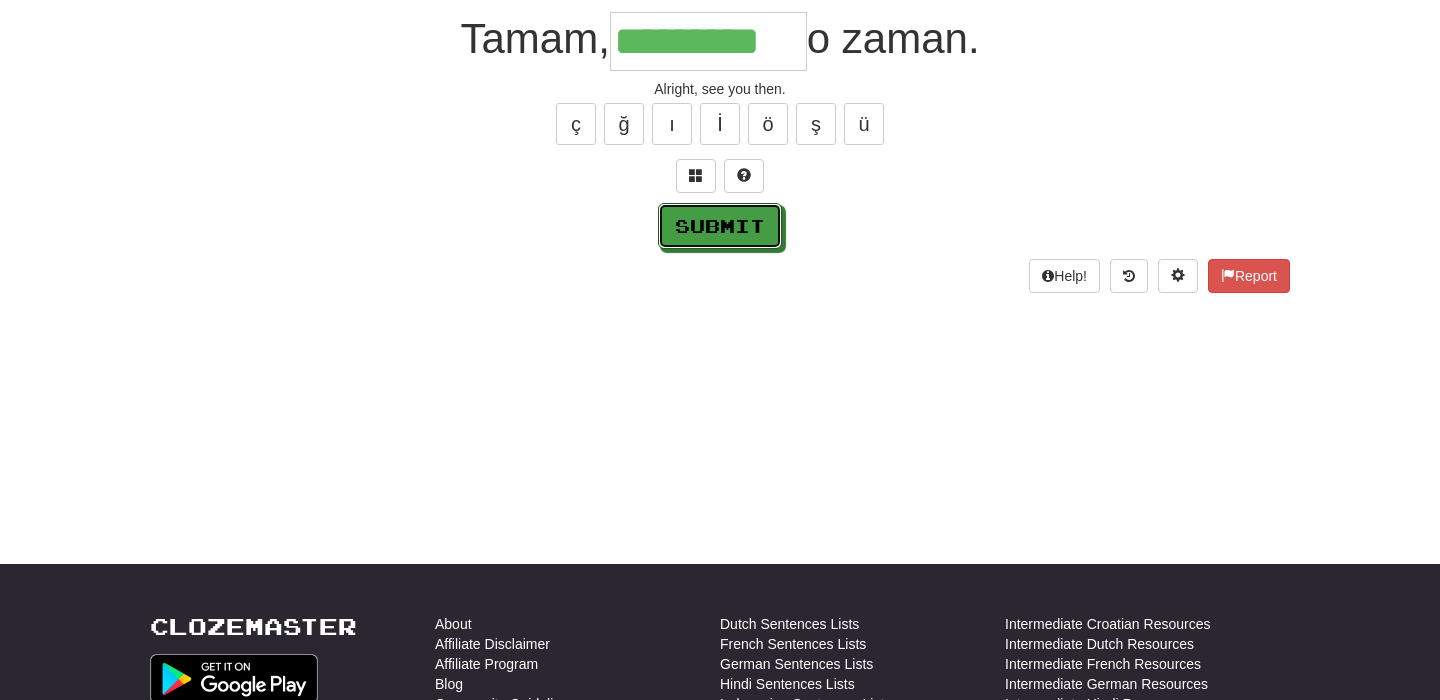 click on "Submit" at bounding box center [720, 226] 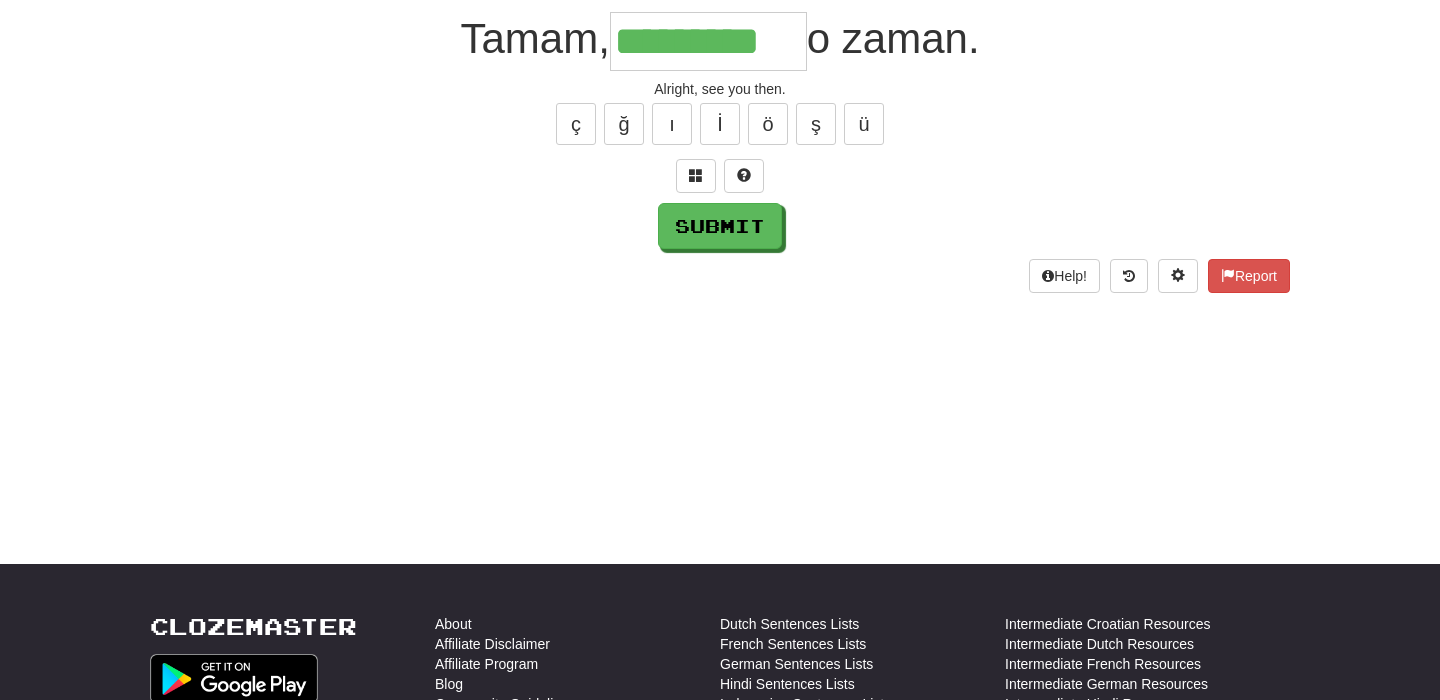 scroll, scrollTop: 200, scrollLeft: 0, axis: vertical 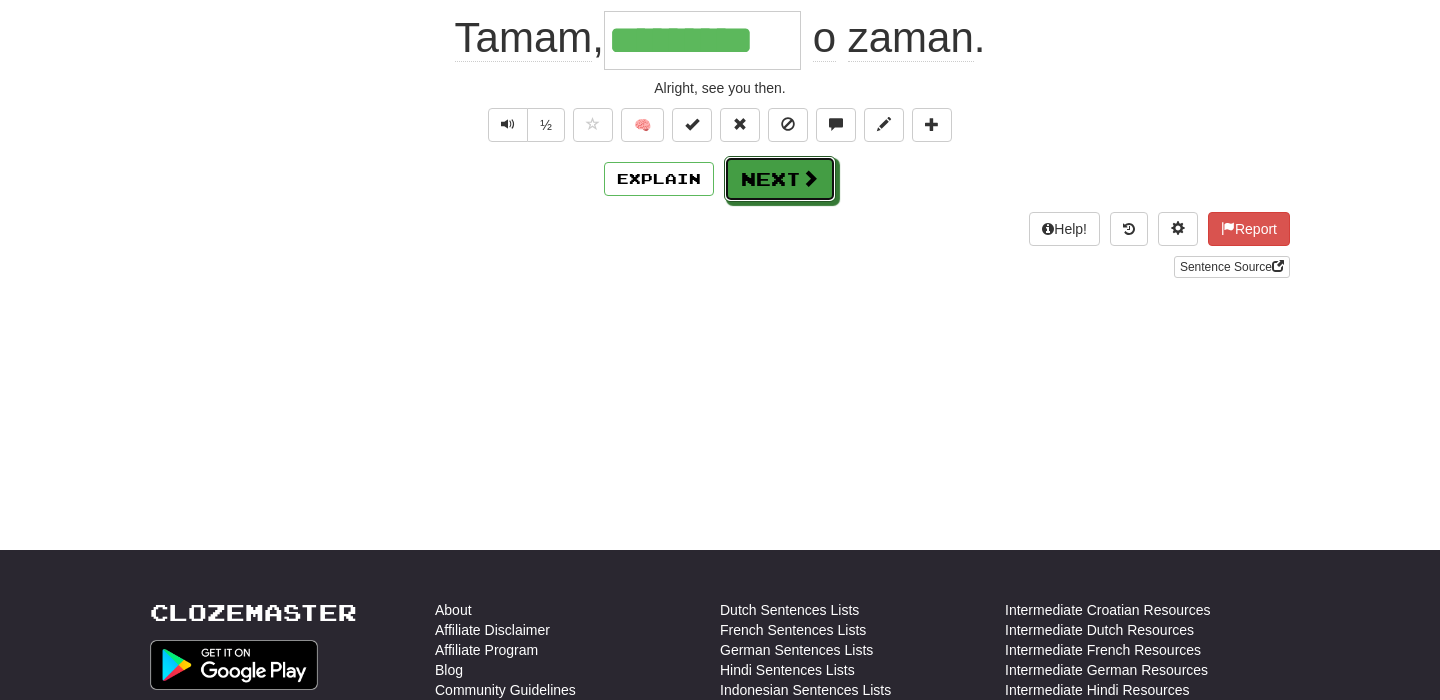 click at bounding box center [810, 178] 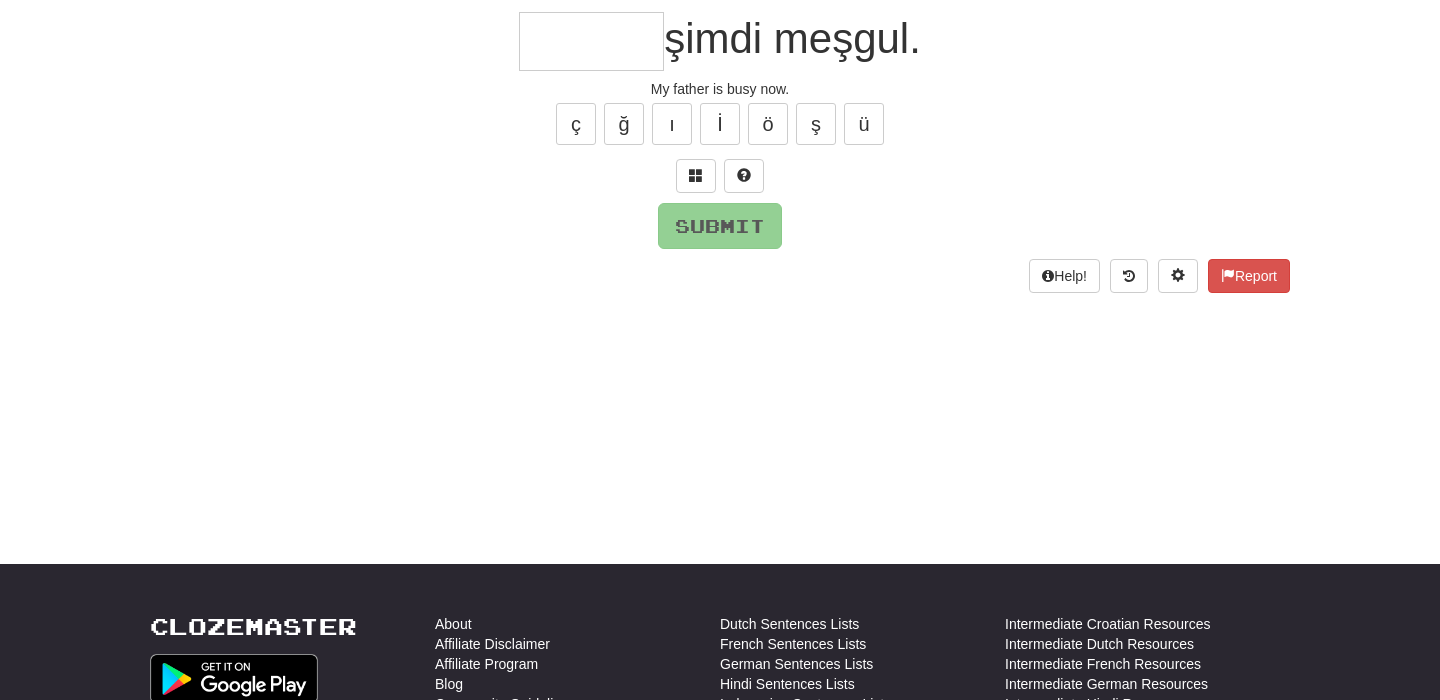 scroll, scrollTop: 0, scrollLeft: 0, axis: both 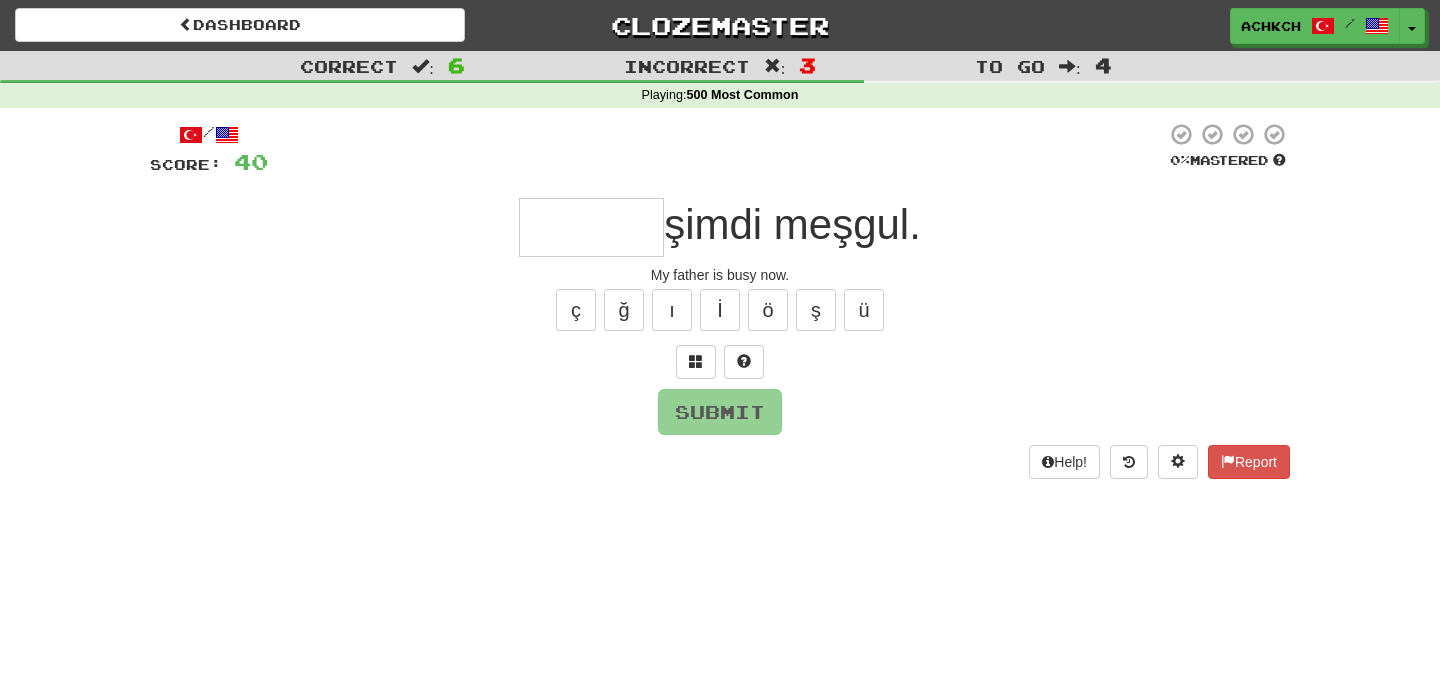 click at bounding box center (591, 227) 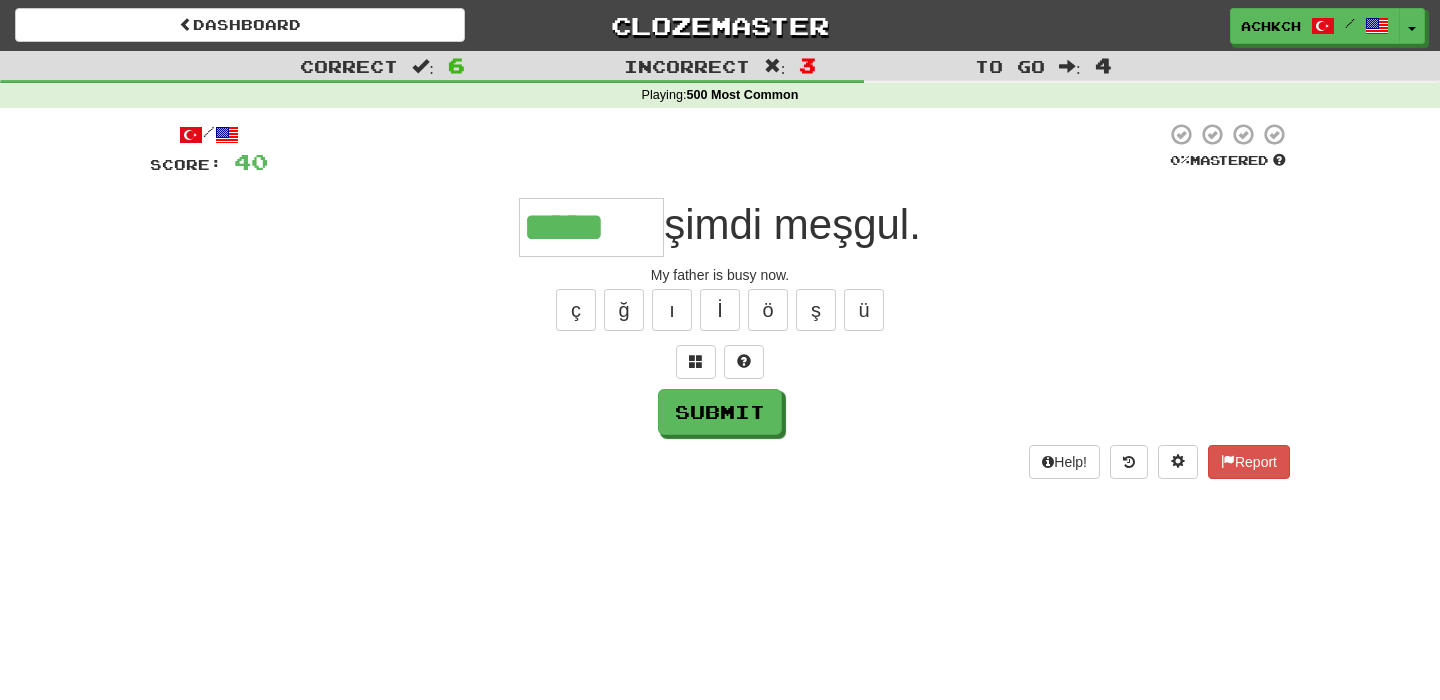 type on "*****" 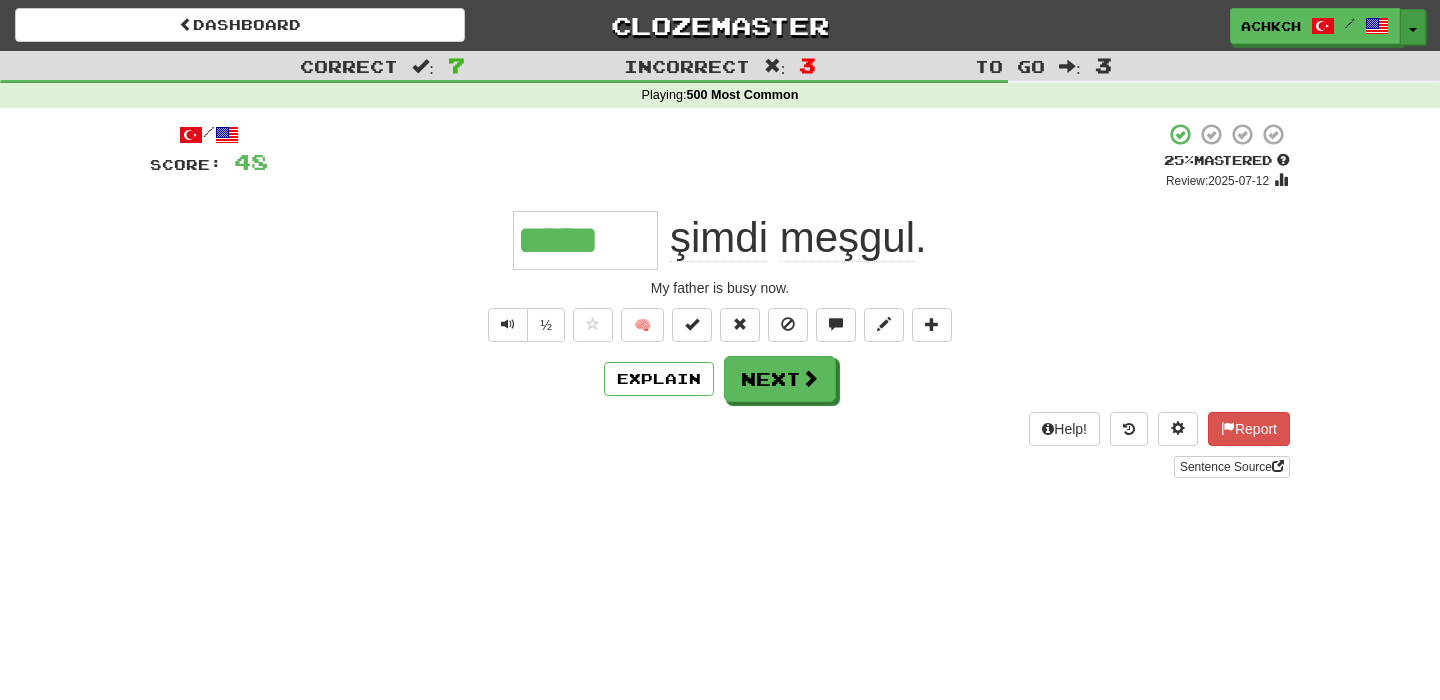 click on "Toggle Dropdown" at bounding box center (1413, 27) 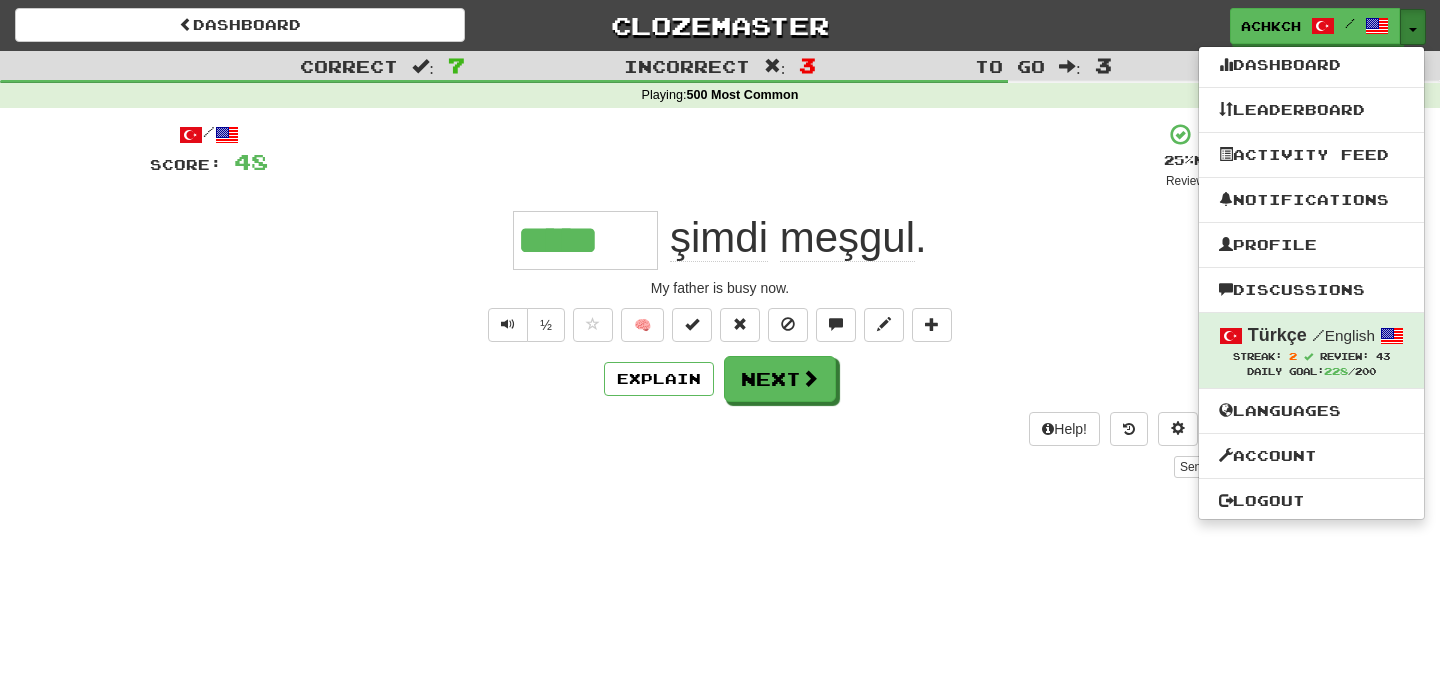 click on "Toggle Dropdown" at bounding box center (1413, 27) 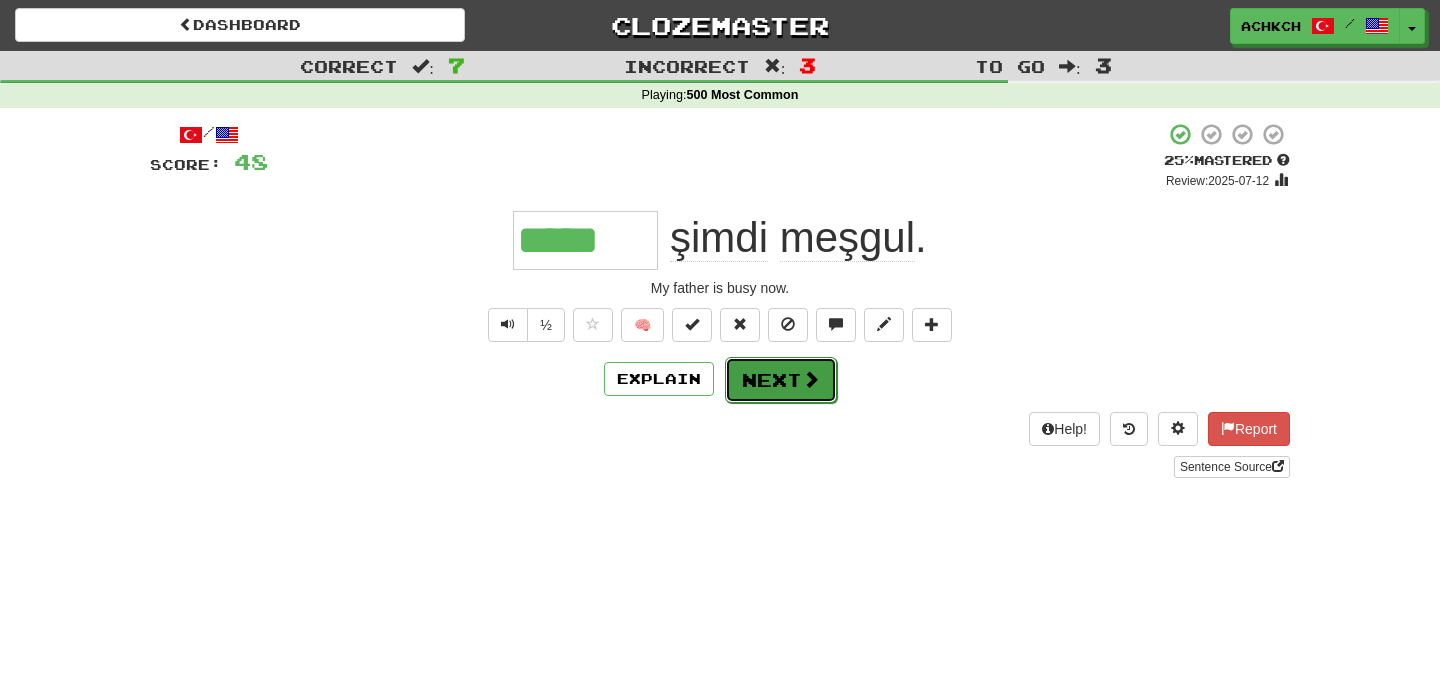 click on "Next" at bounding box center (781, 380) 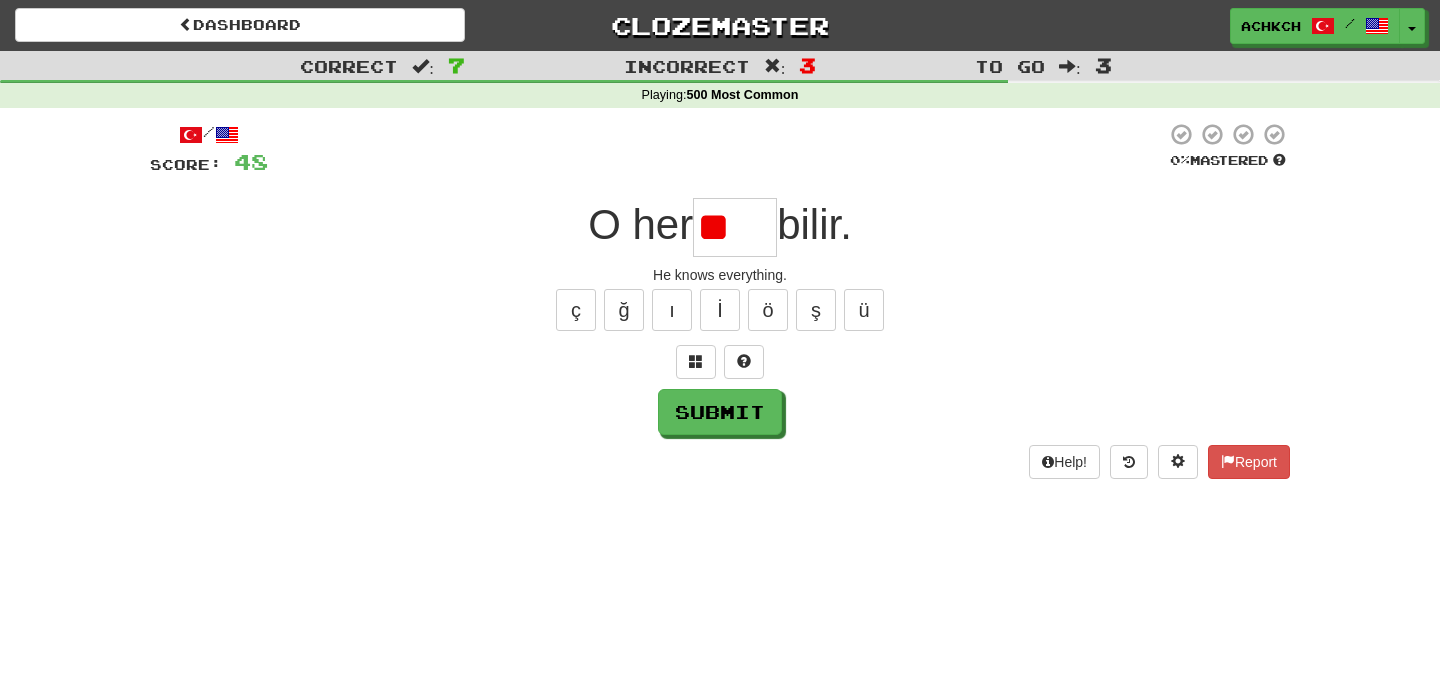 type on "*" 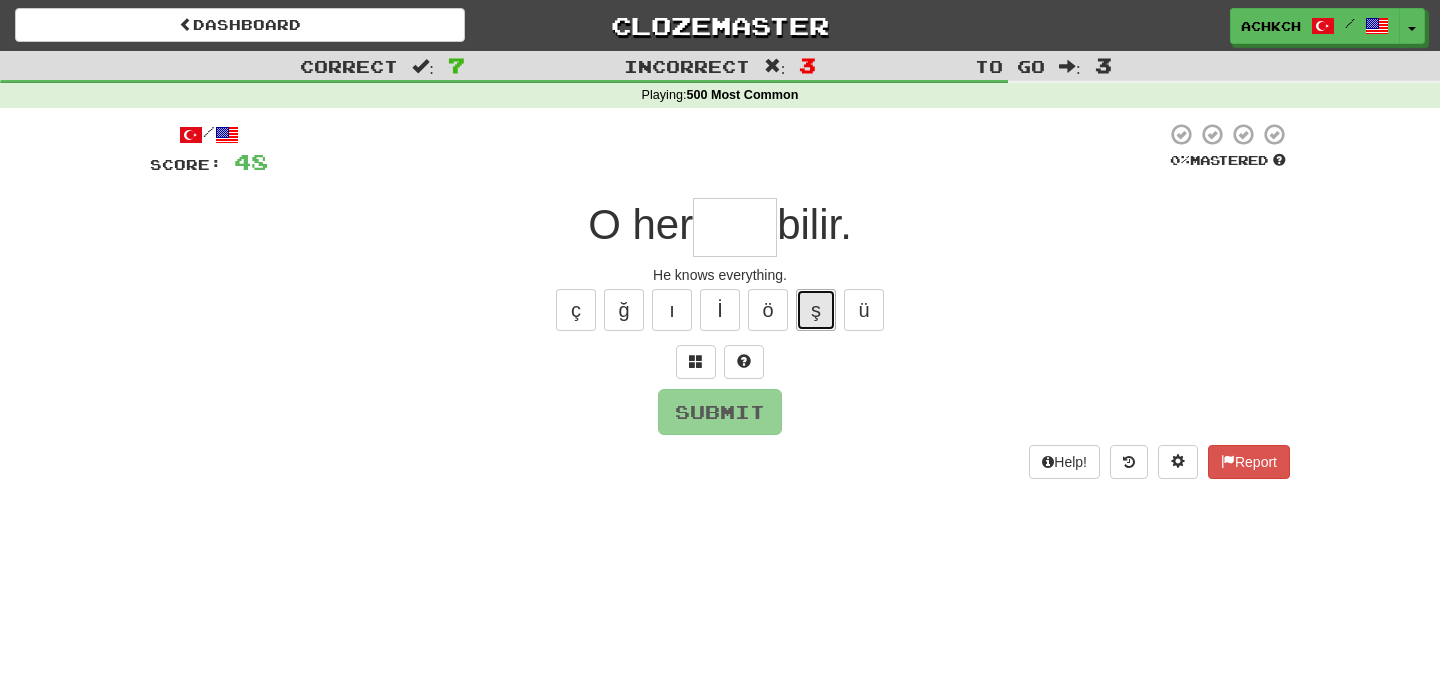 click on "ş" at bounding box center (816, 310) 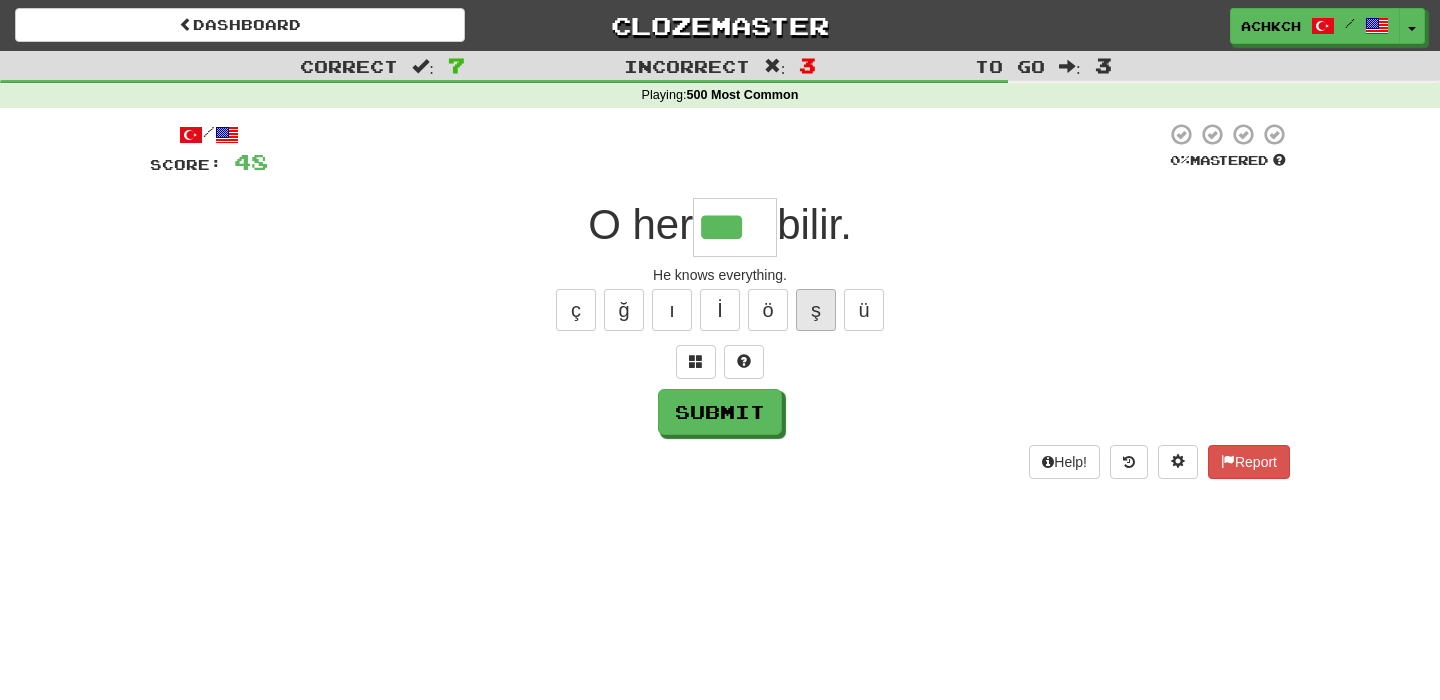 scroll, scrollTop: 1, scrollLeft: 0, axis: vertical 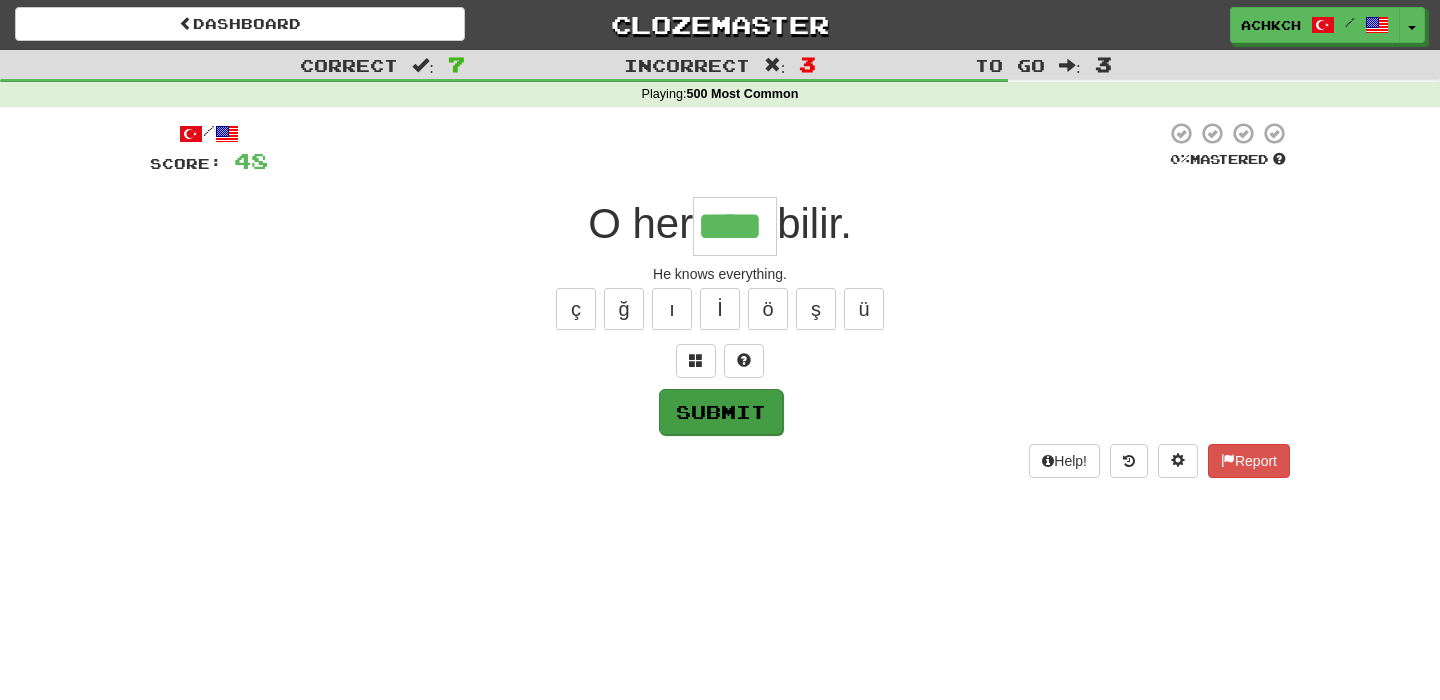 type on "****" 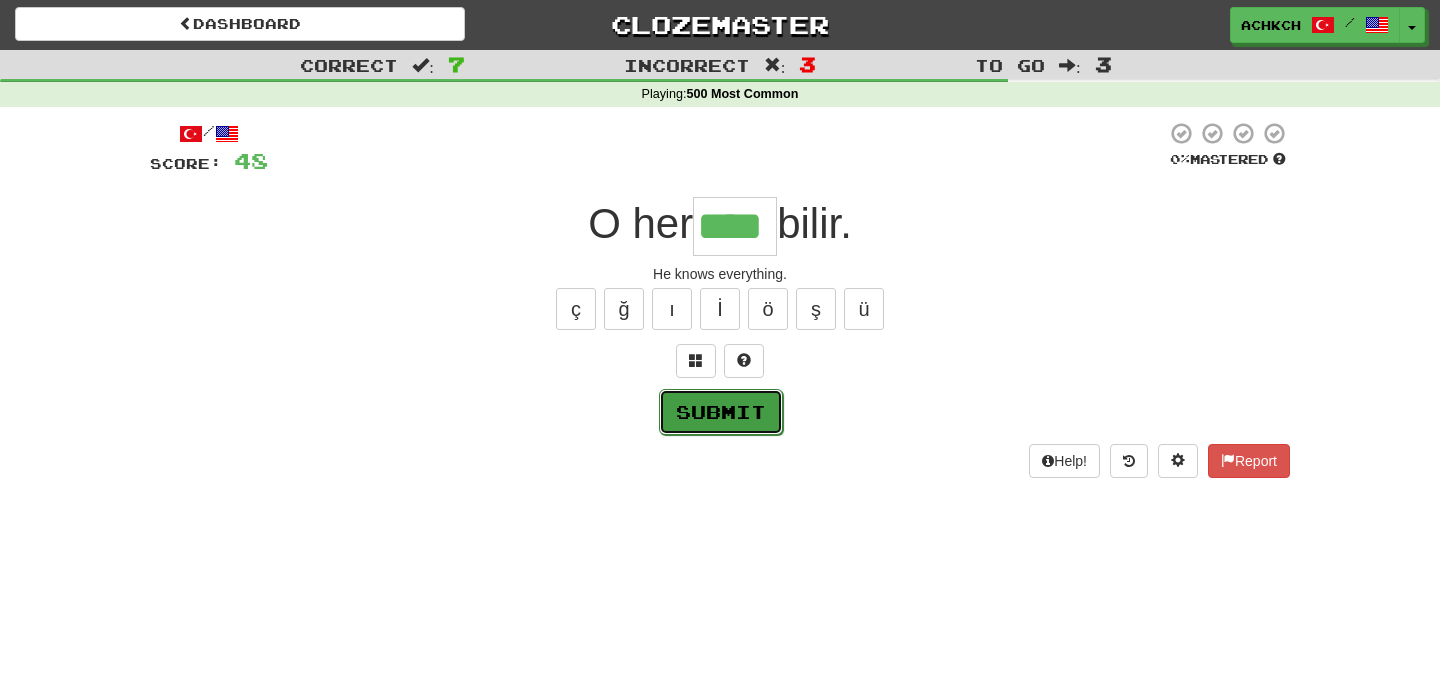 click on "Submit" at bounding box center [721, 412] 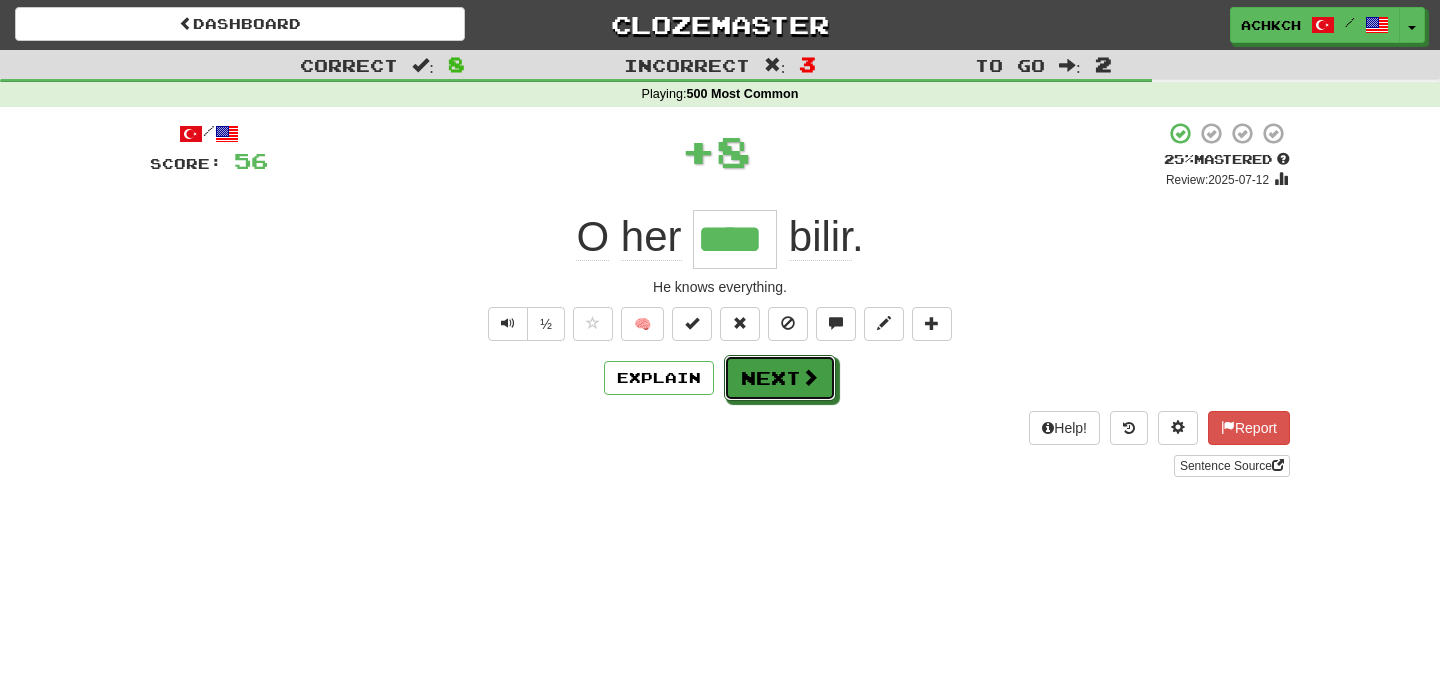 click on "Next" at bounding box center [780, 378] 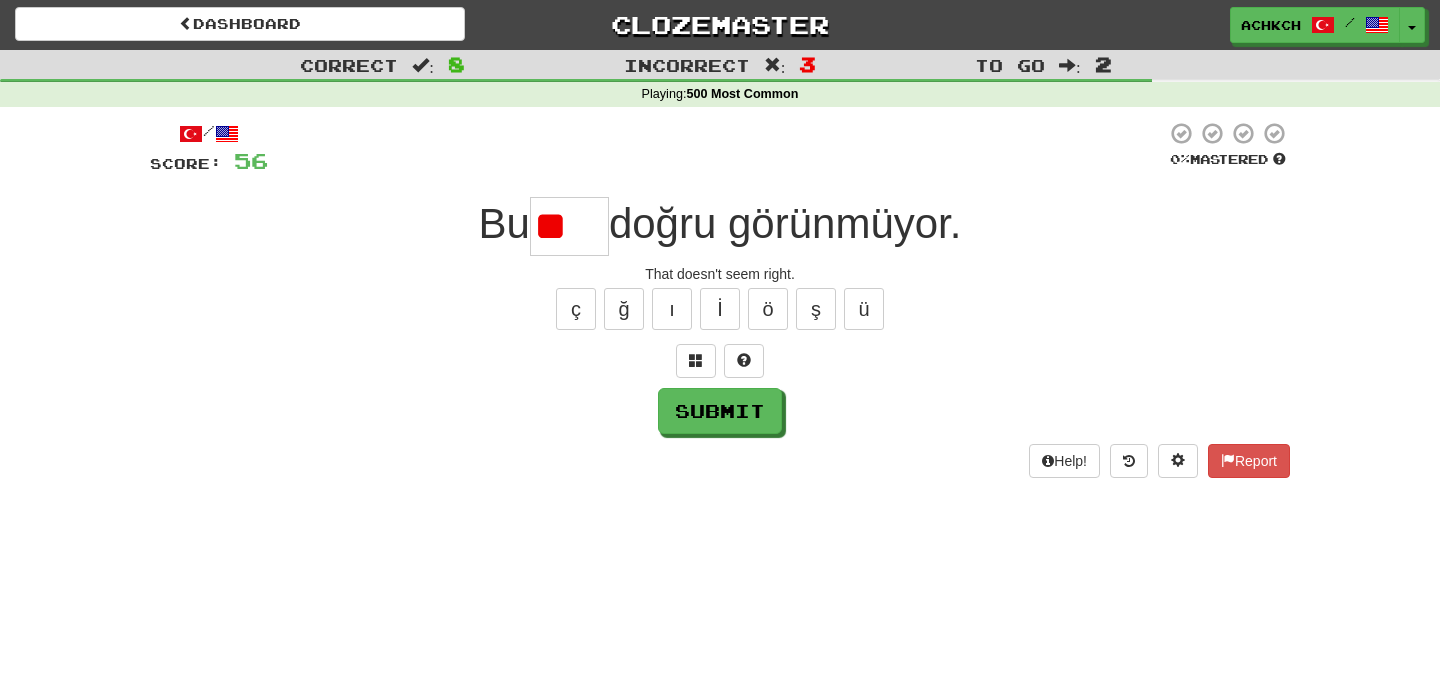 type on "*" 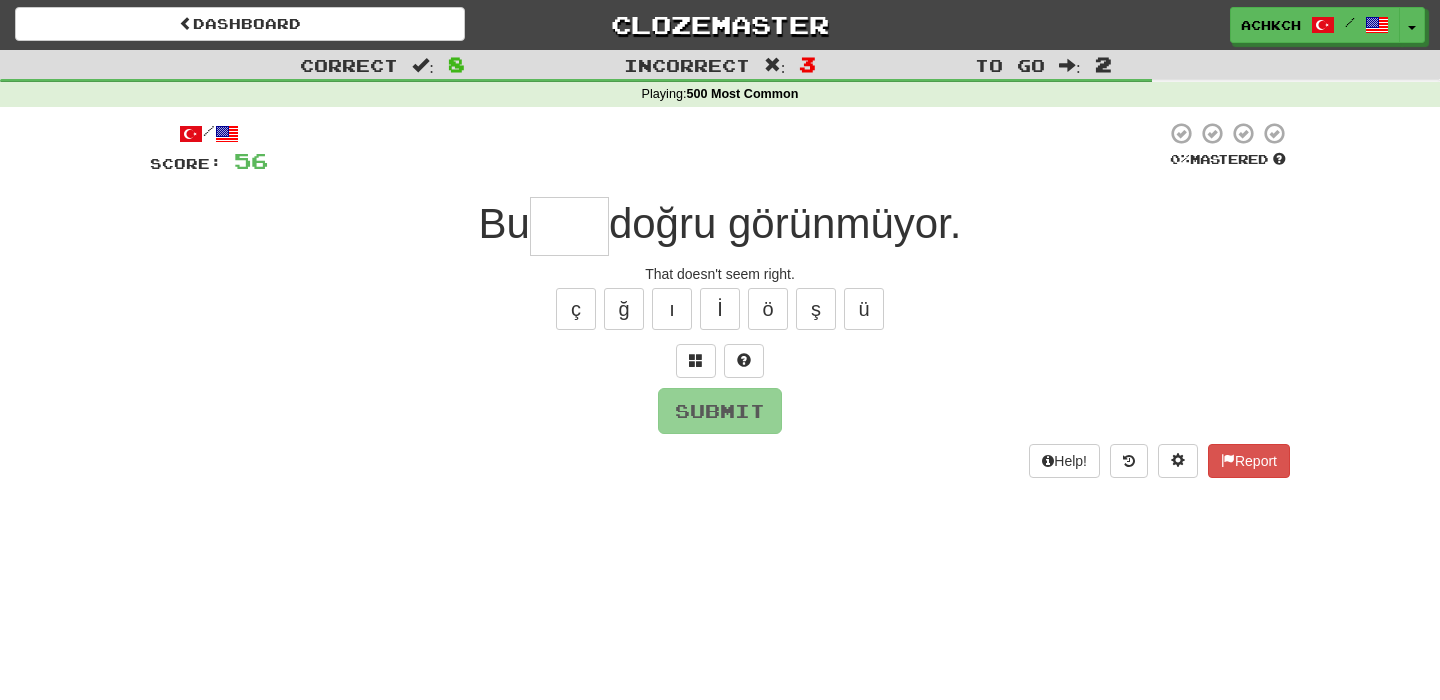type on "*" 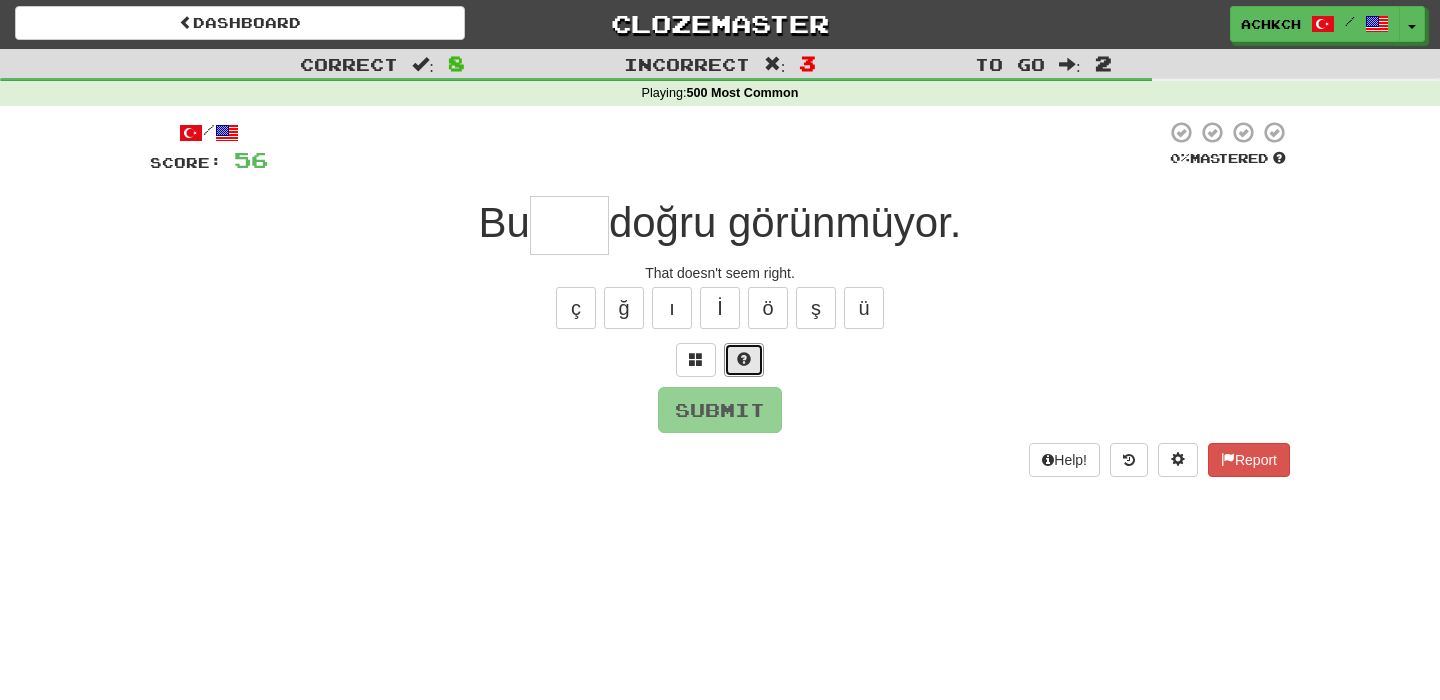 click at bounding box center [744, 360] 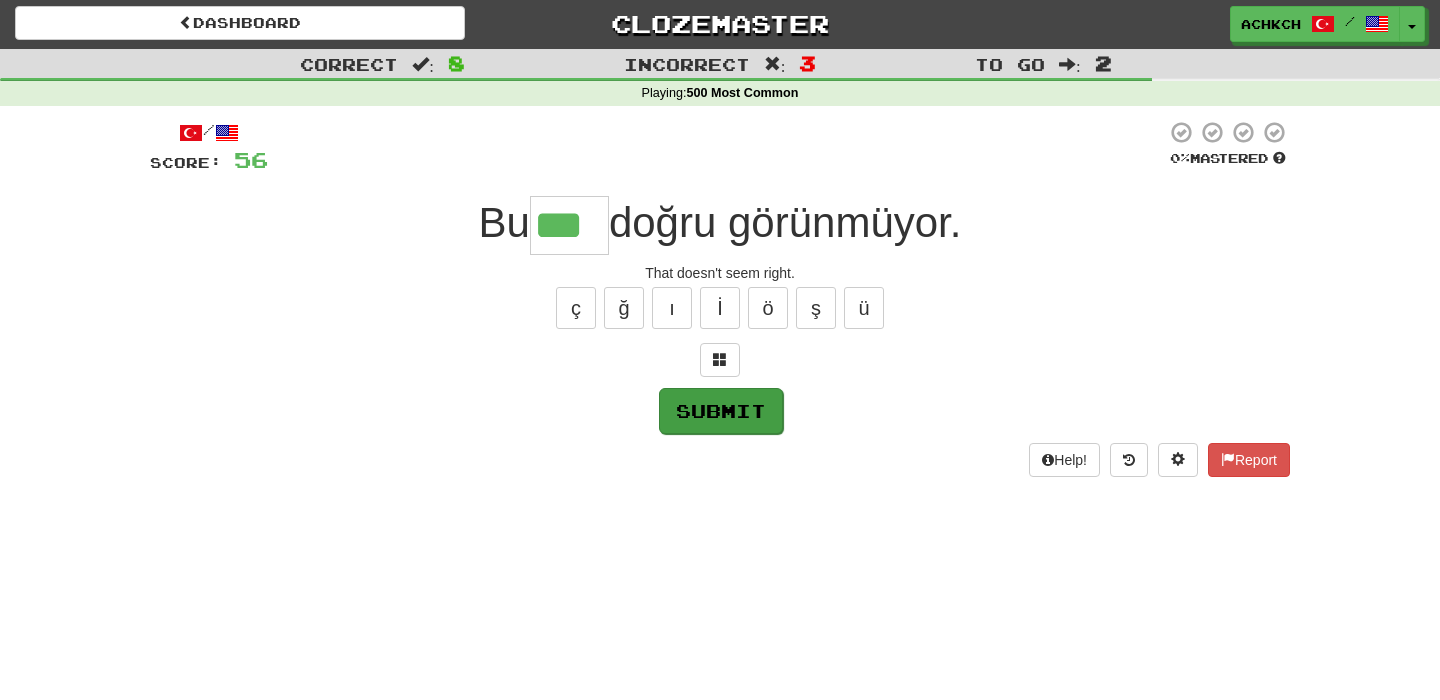 type on "***" 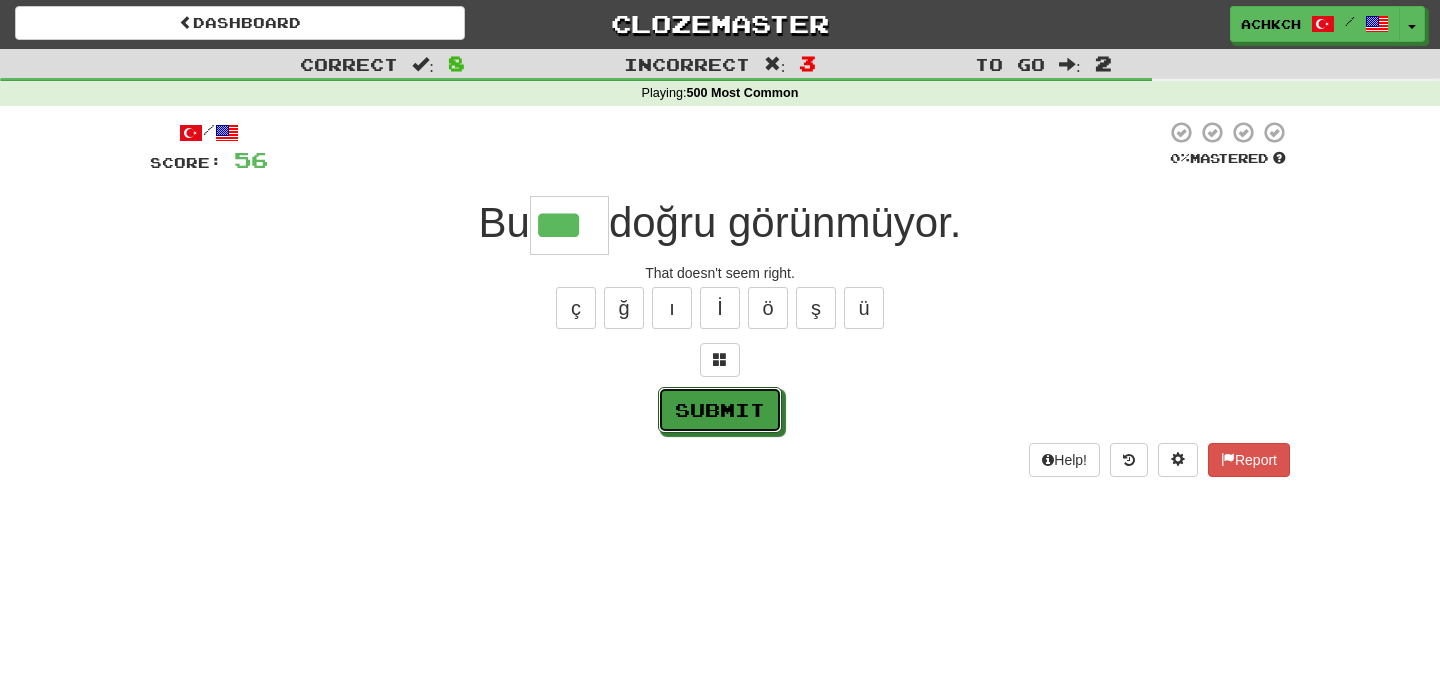 click on "Submit" at bounding box center (720, 410) 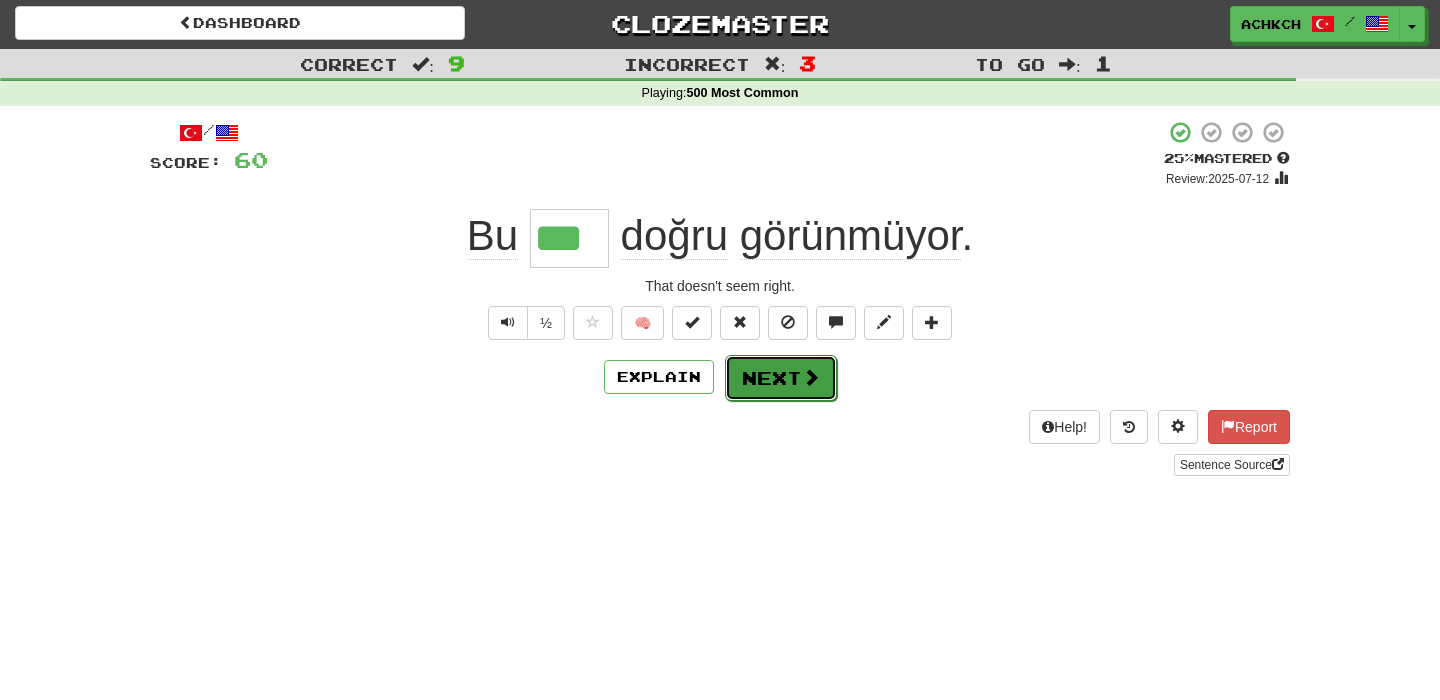 click on "Next" at bounding box center [781, 378] 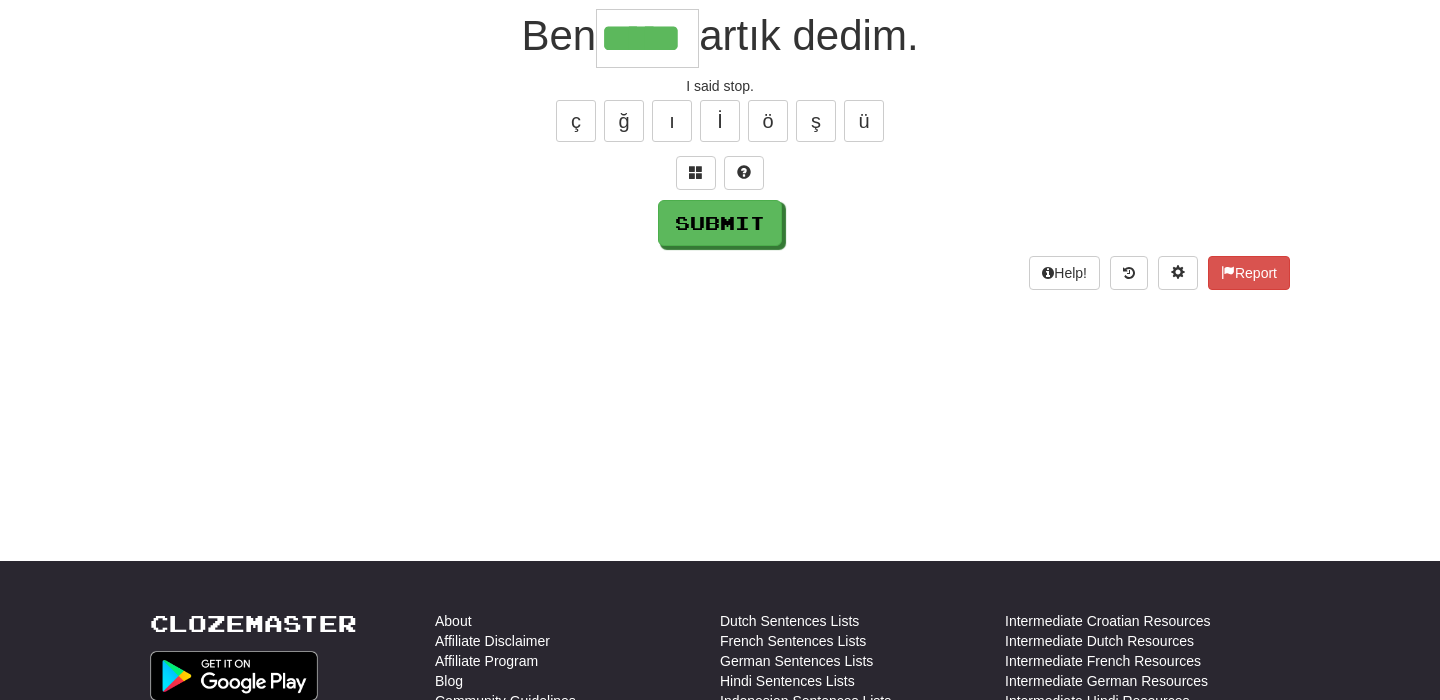 scroll, scrollTop: 203, scrollLeft: 0, axis: vertical 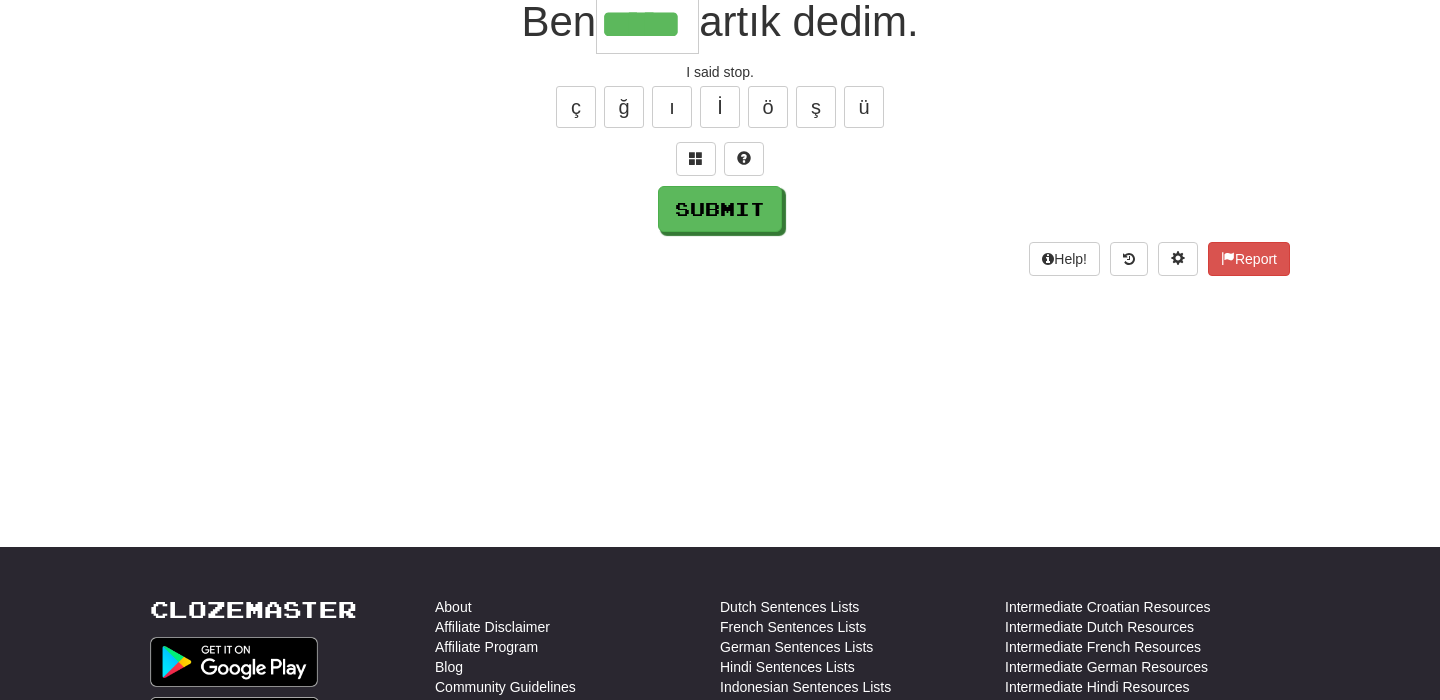 type on "*****" 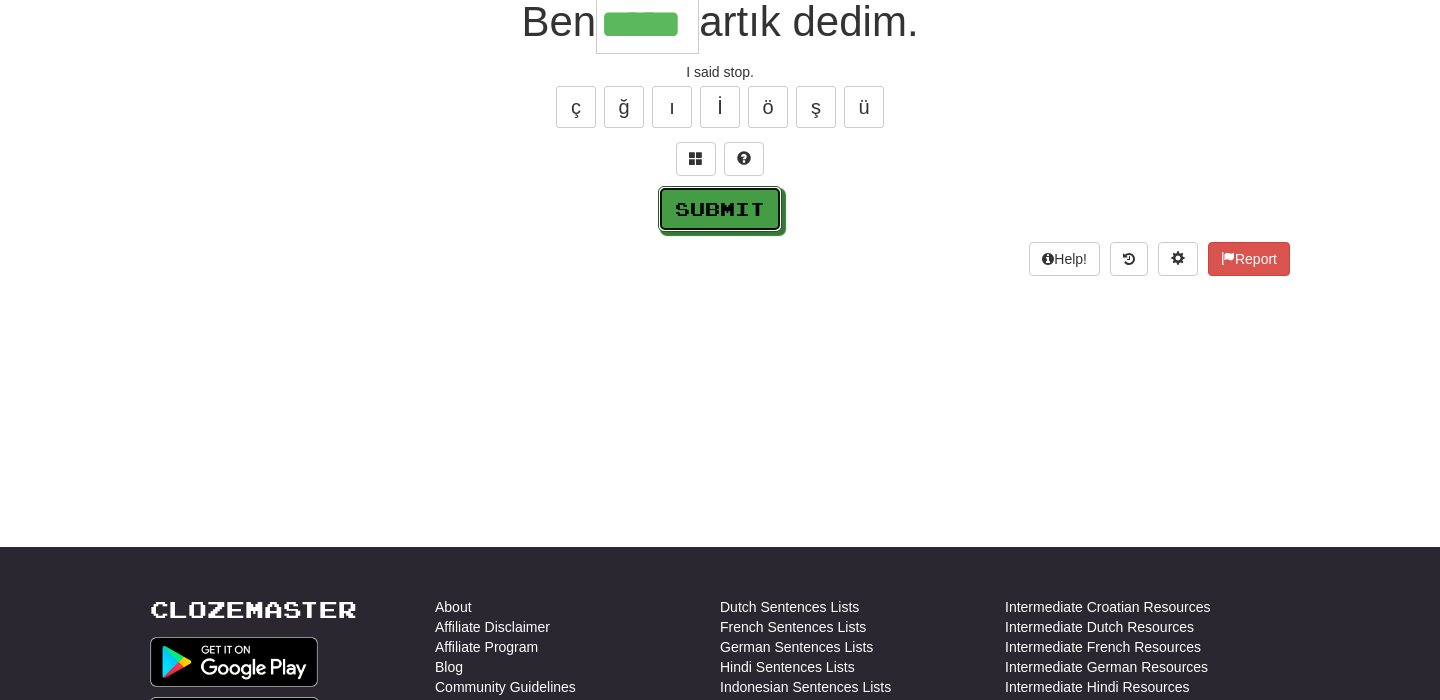 click on "Submit" at bounding box center [720, 209] 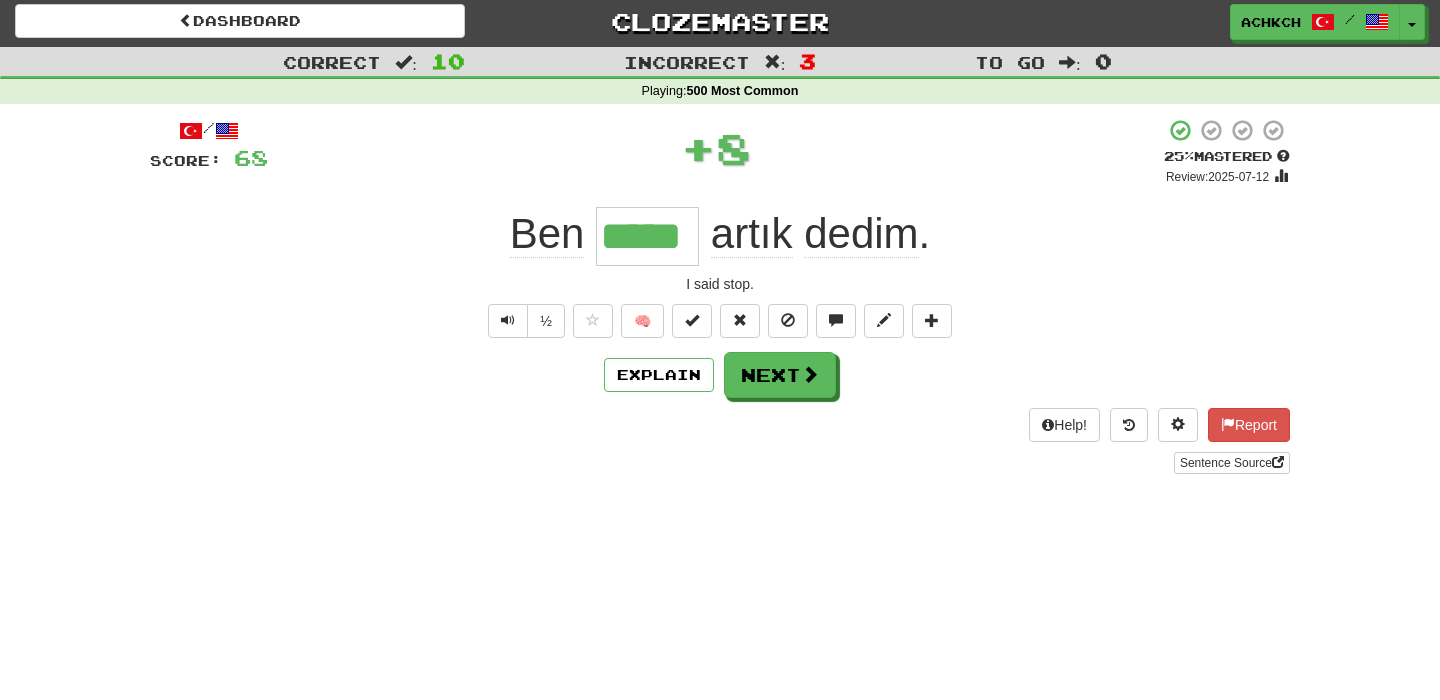 scroll, scrollTop: 0, scrollLeft: 0, axis: both 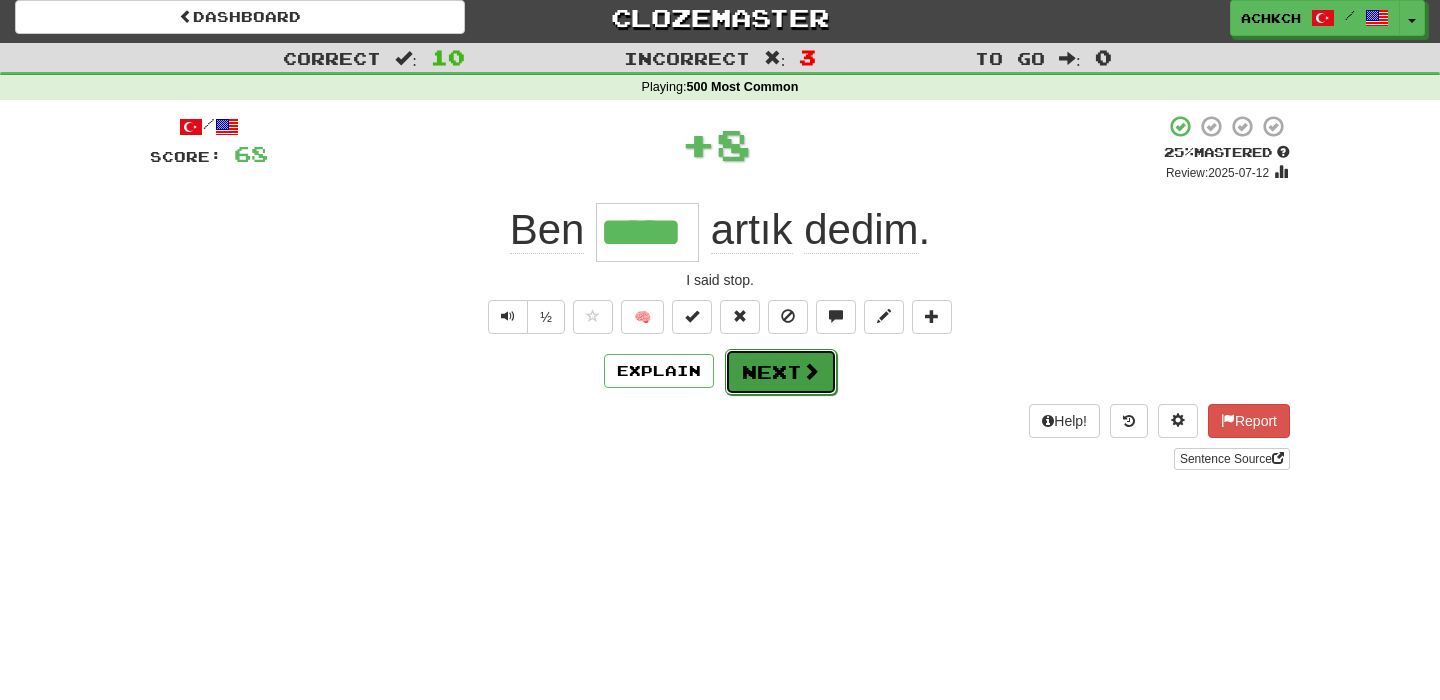 click on "Next" at bounding box center [781, 372] 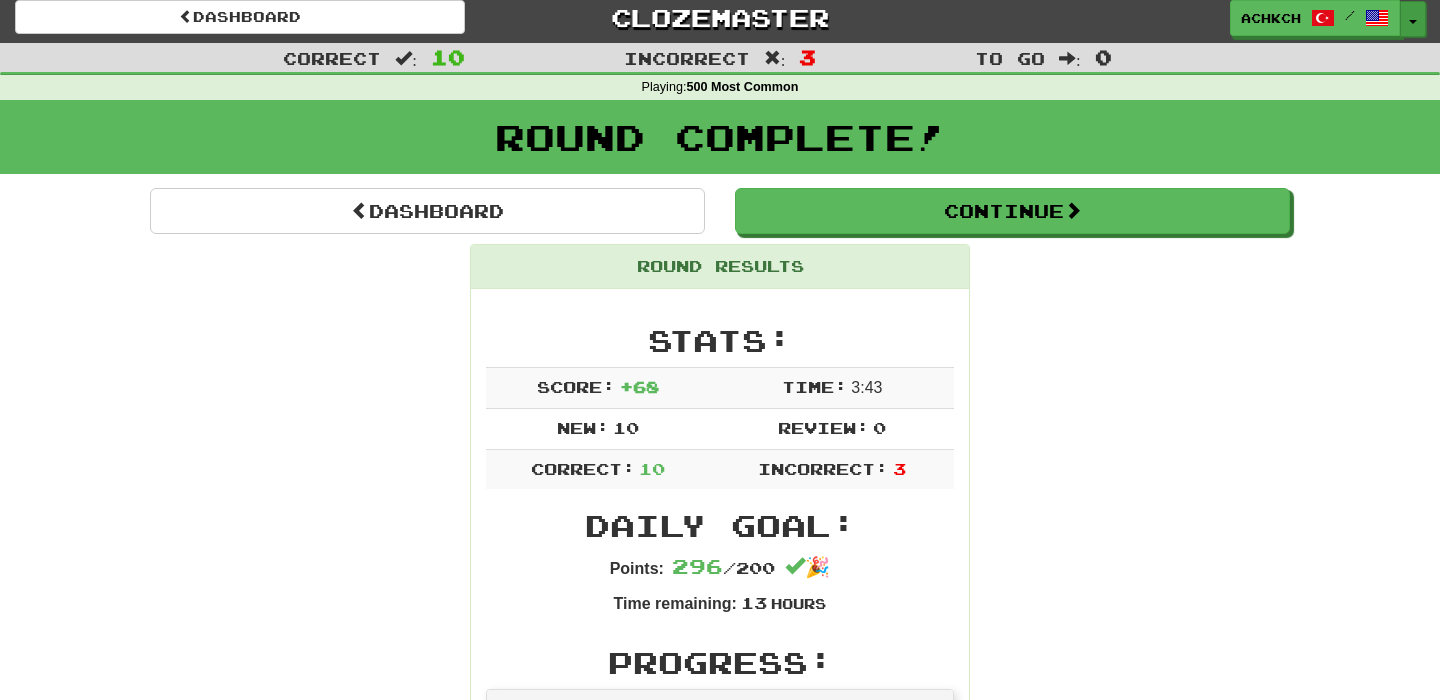 click on "Toggle Dropdown" at bounding box center [1413, 19] 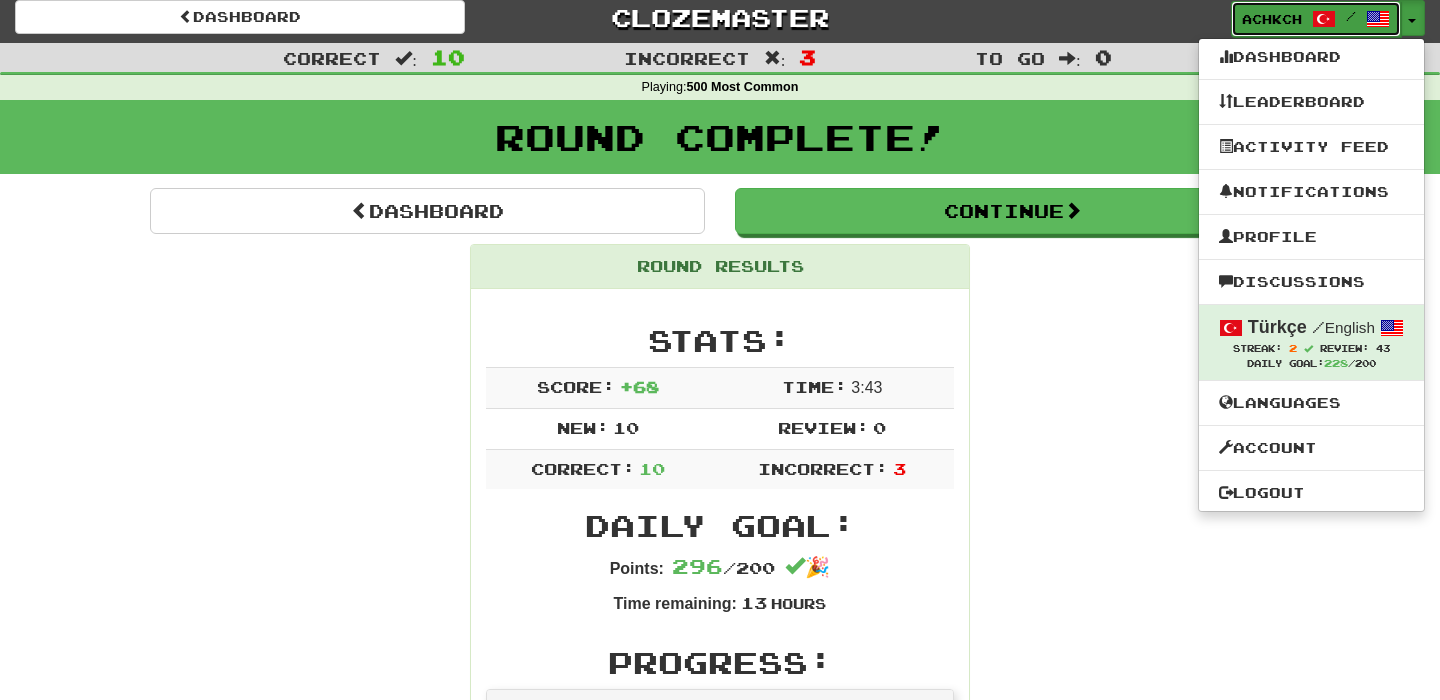 click on "/" at bounding box center [1351, 16] 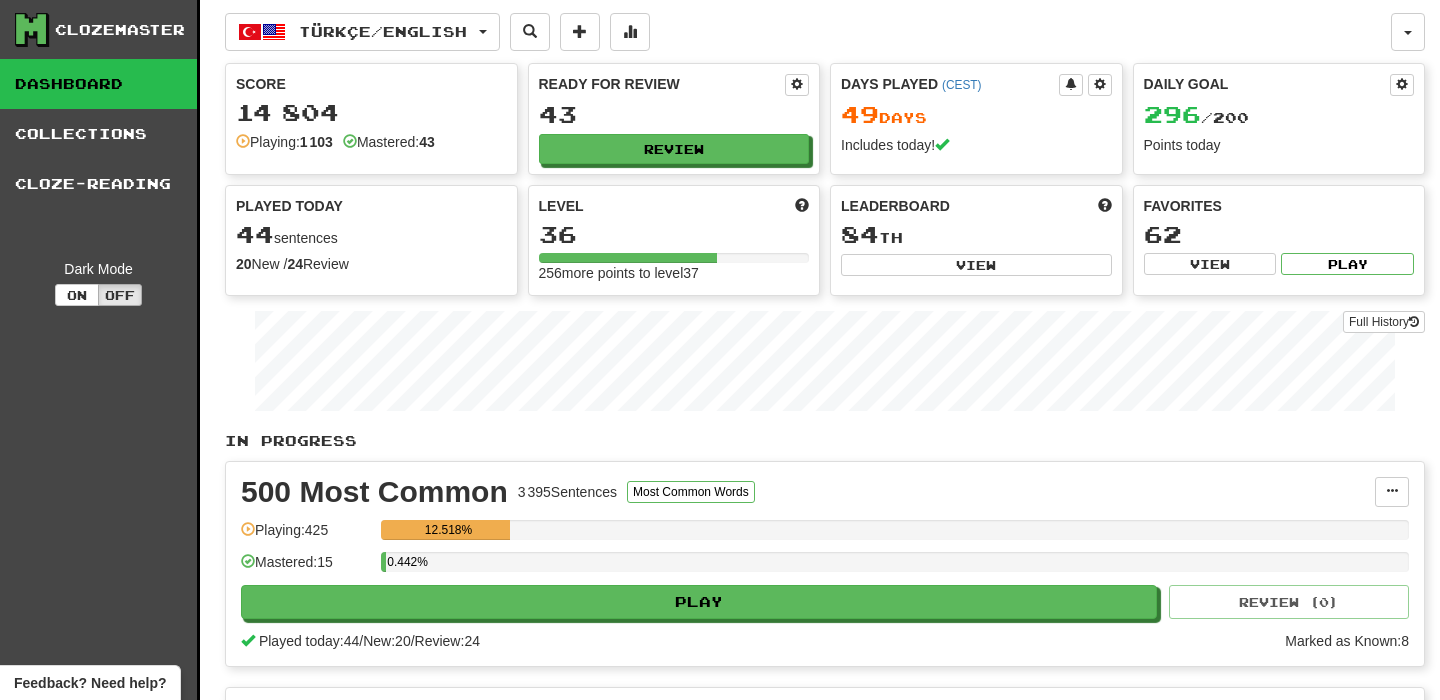 scroll, scrollTop: 0, scrollLeft: 0, axis: both 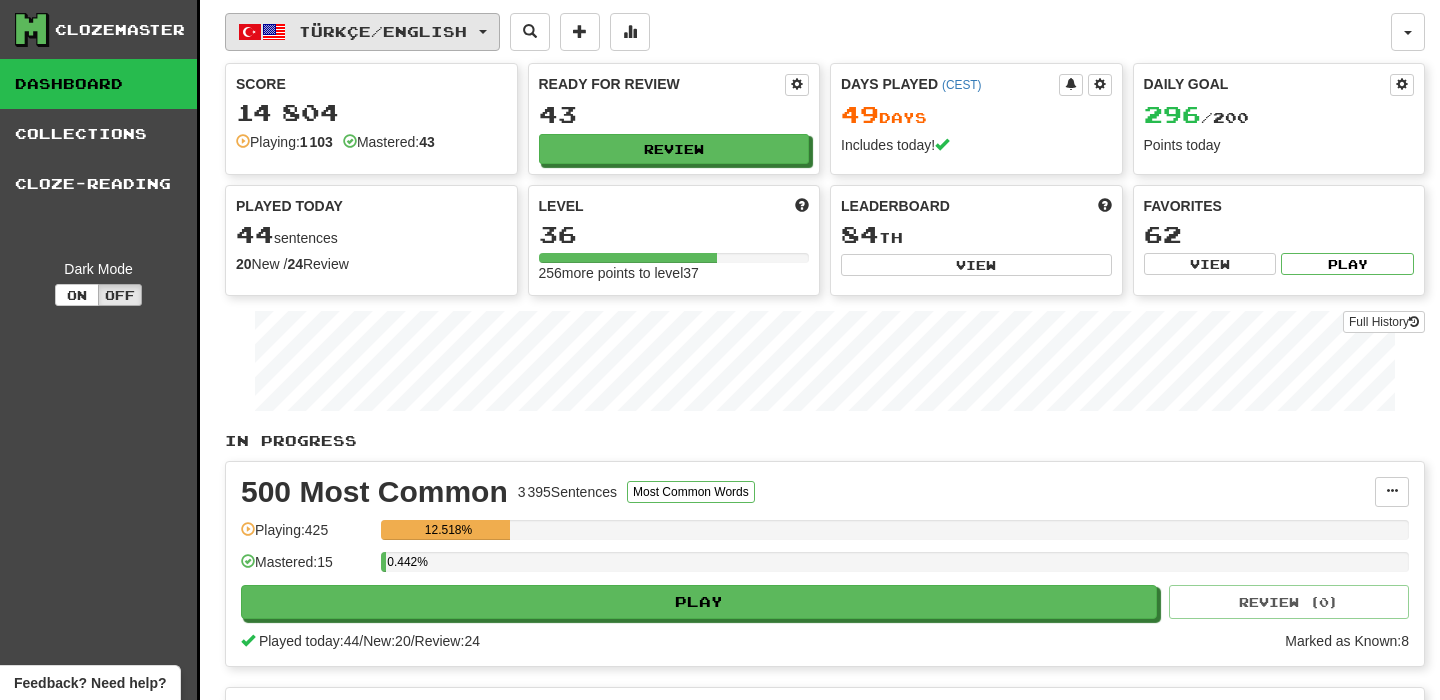 click on "Türkçe  /  English" at bounding box center [383, 31] 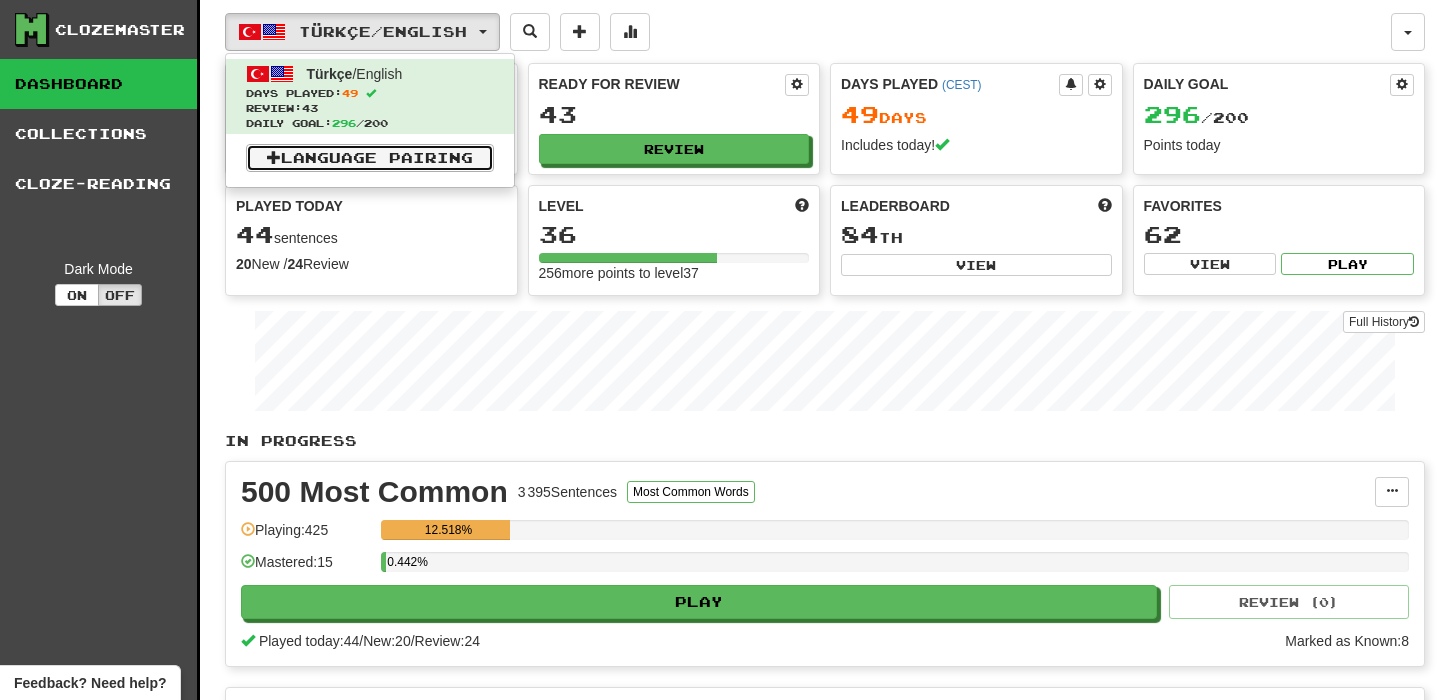 click on "Language Pairing" at bounding box center (370, 158) 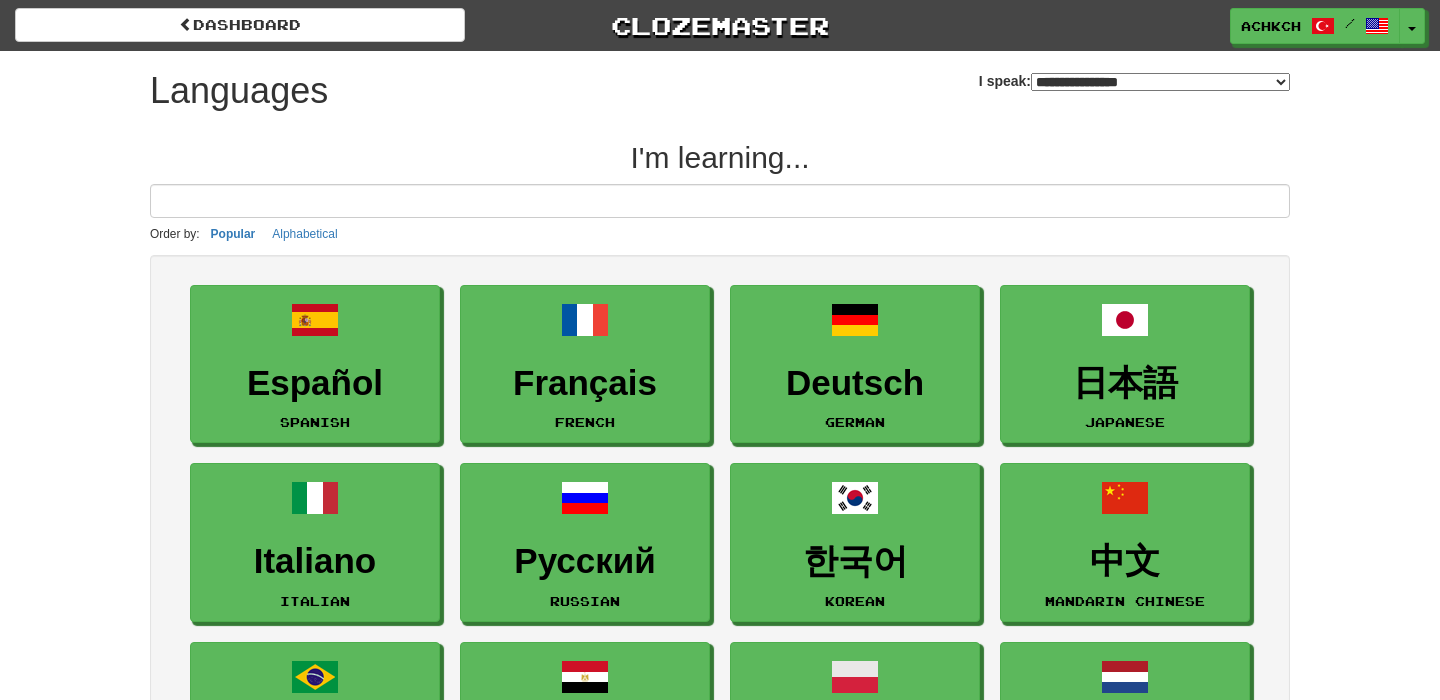 select on "*******" 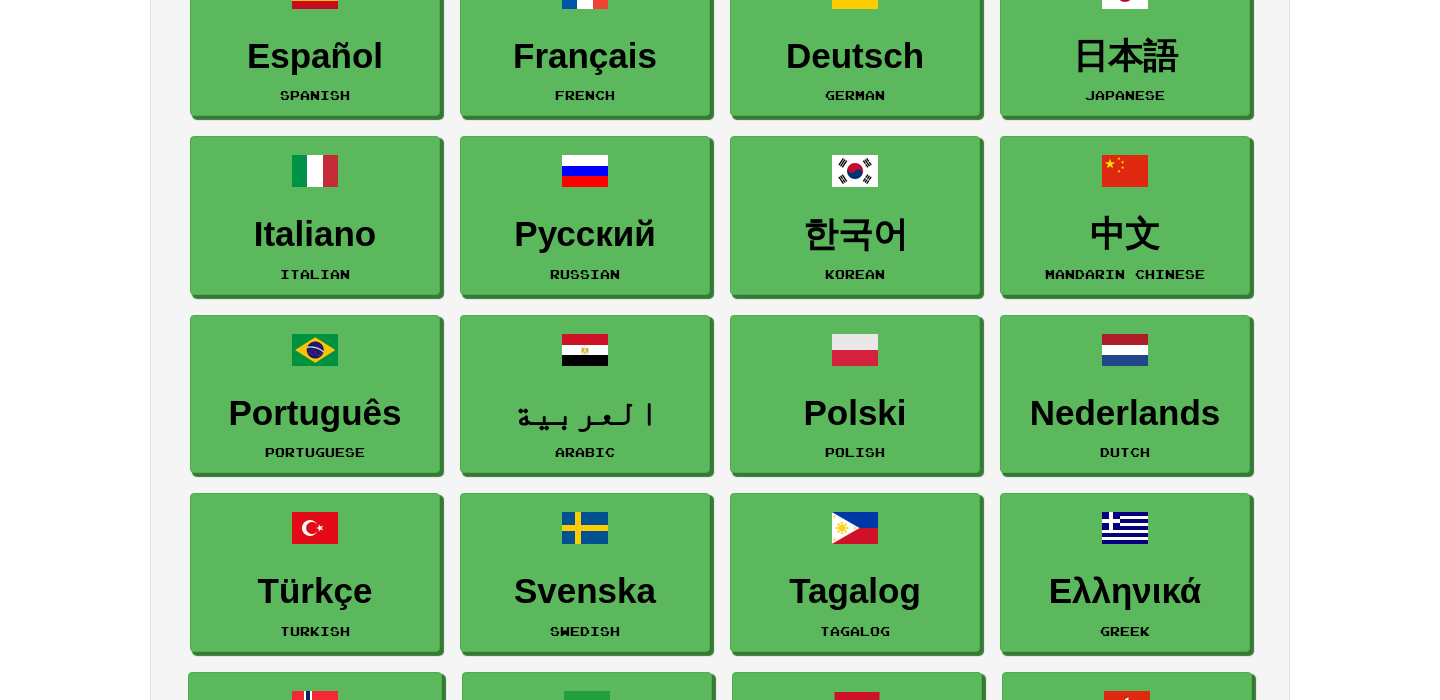 scroll, scrollTop: 337, scrollLeft: 0, axis: vertical 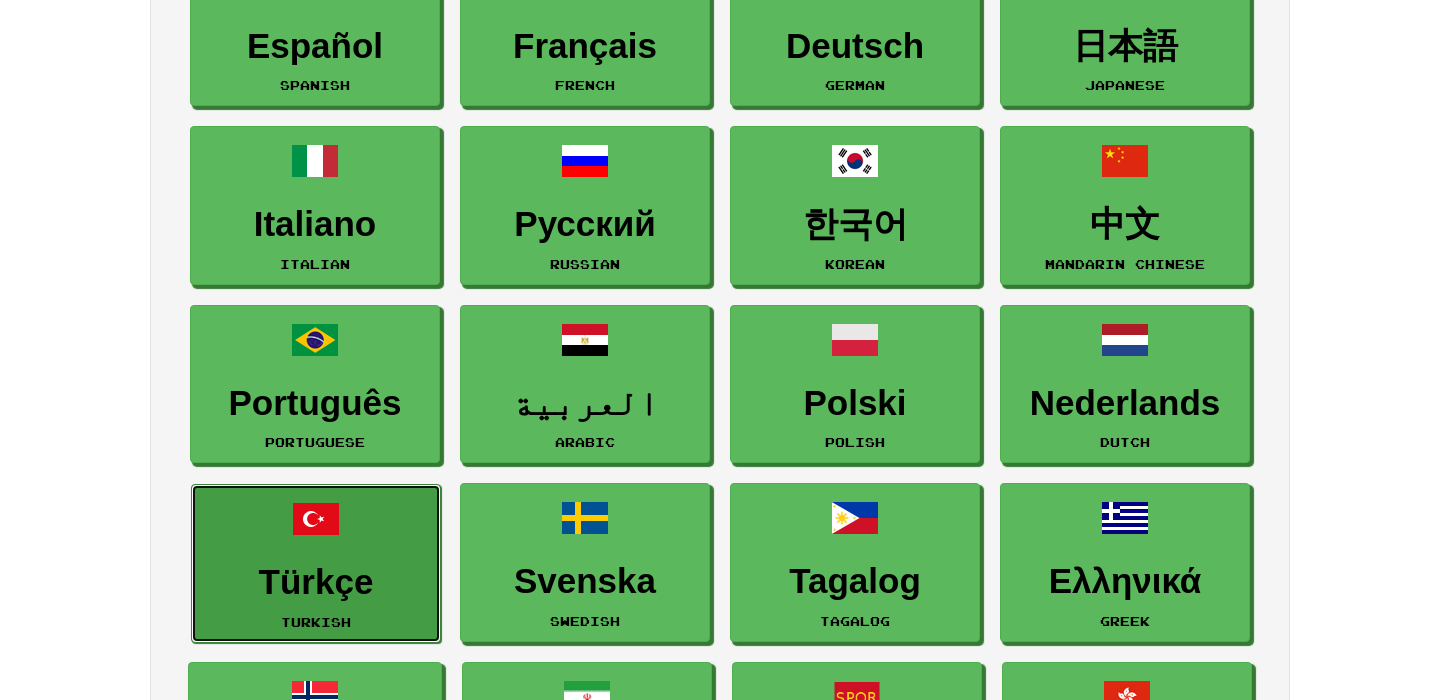 click at bounding box center (316, 519) 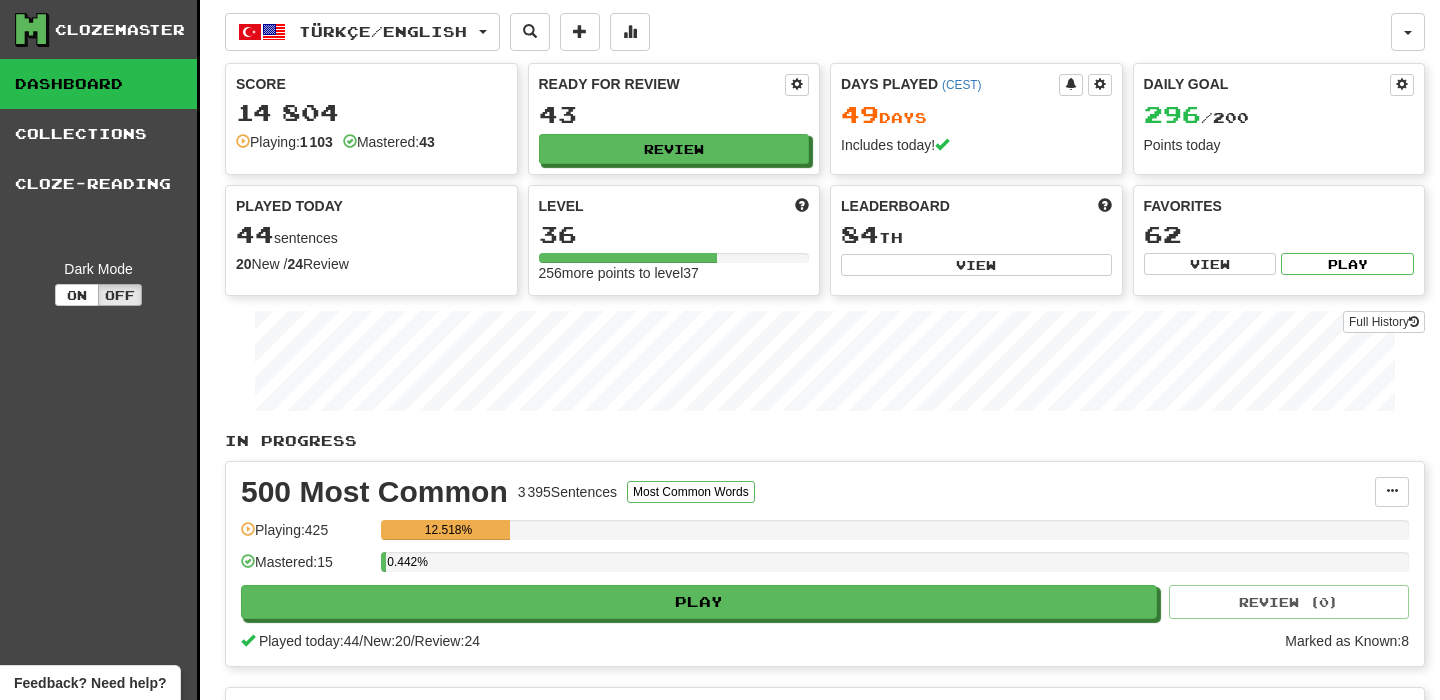scroll, scrollTop: 0, scrollLeft: 0, axis: both 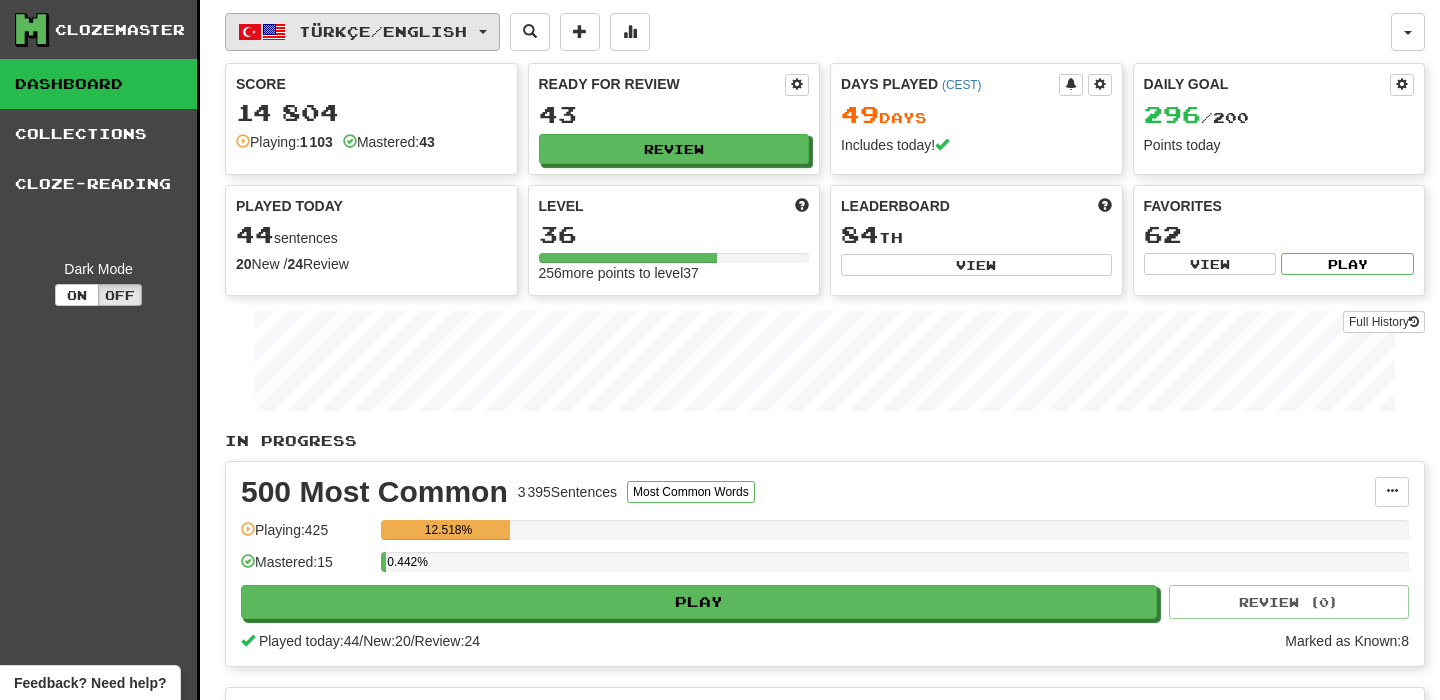 click on "Türkçe  /  English" at bounding box center [362, 32] 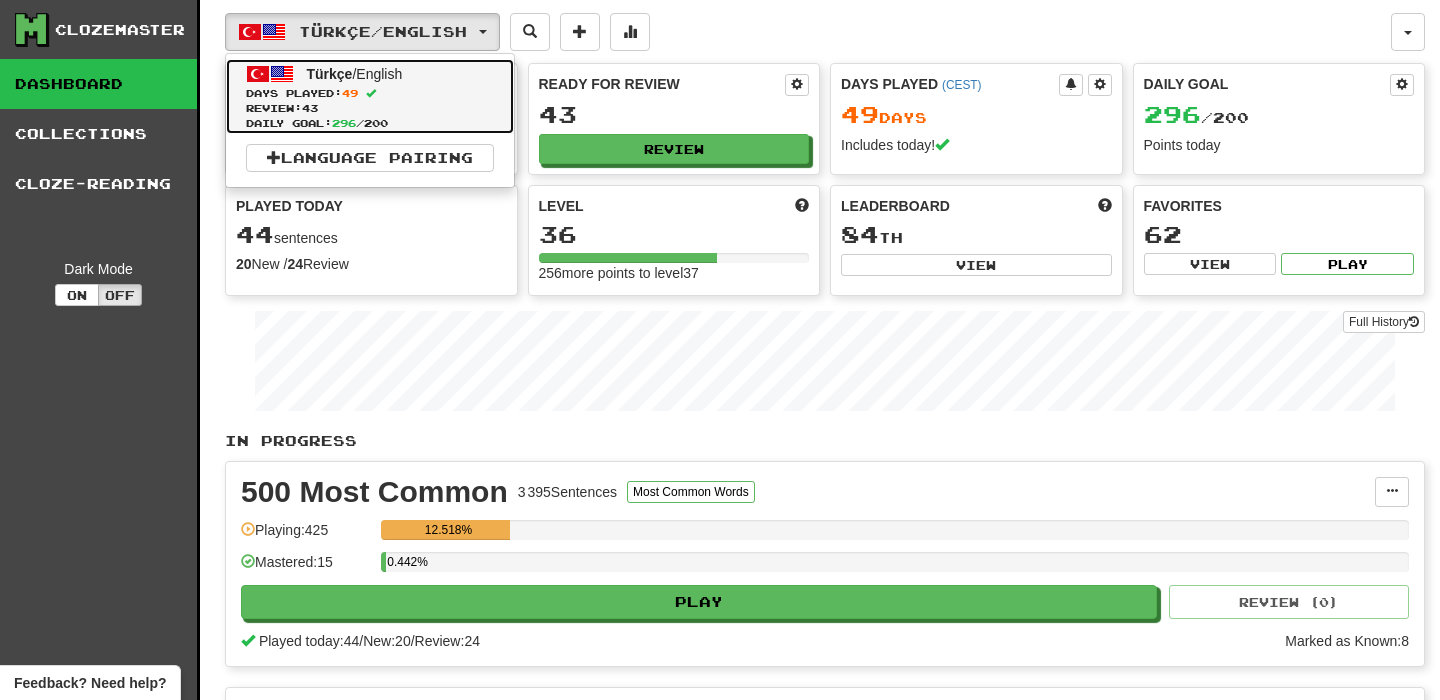 click at bounding box center [282, 74] 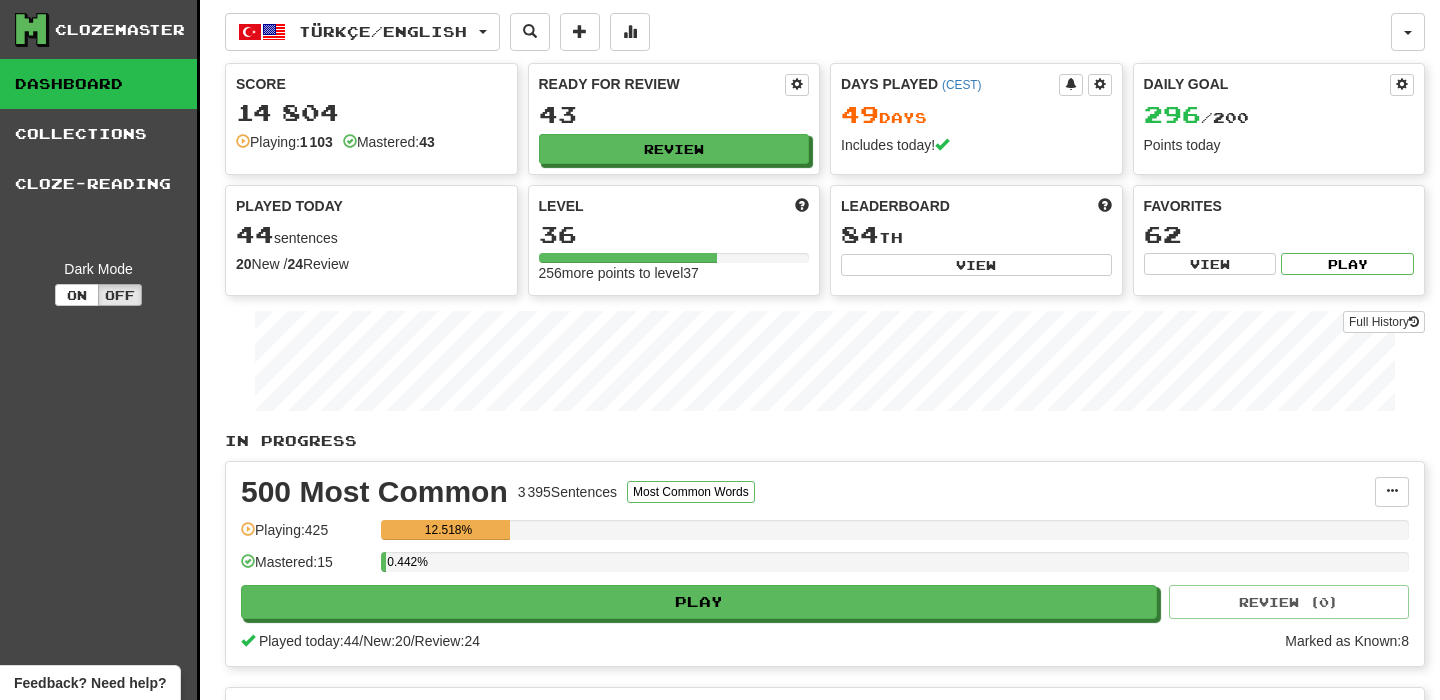 scroll, scrollTop: 0, scrollLeft: 0, axis: both 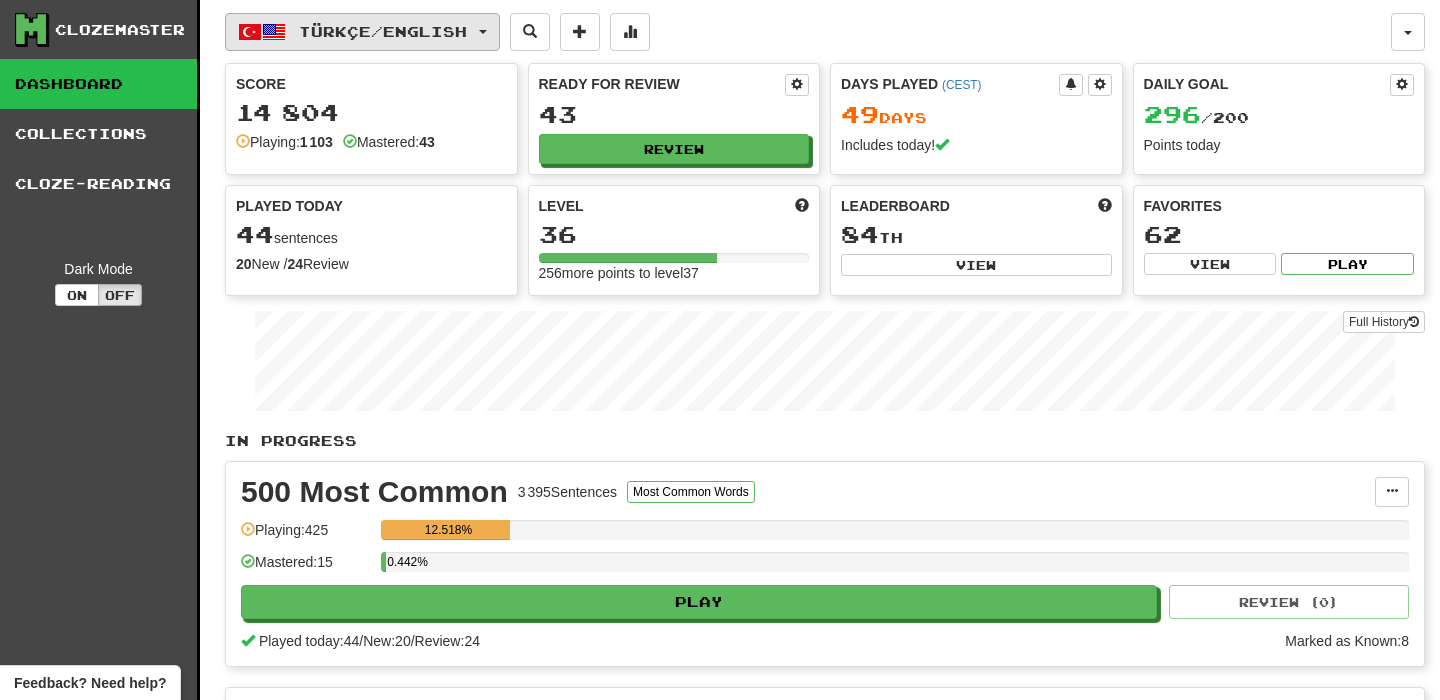 click on "Türkçe  /  English" at bounding box center [383, 31] 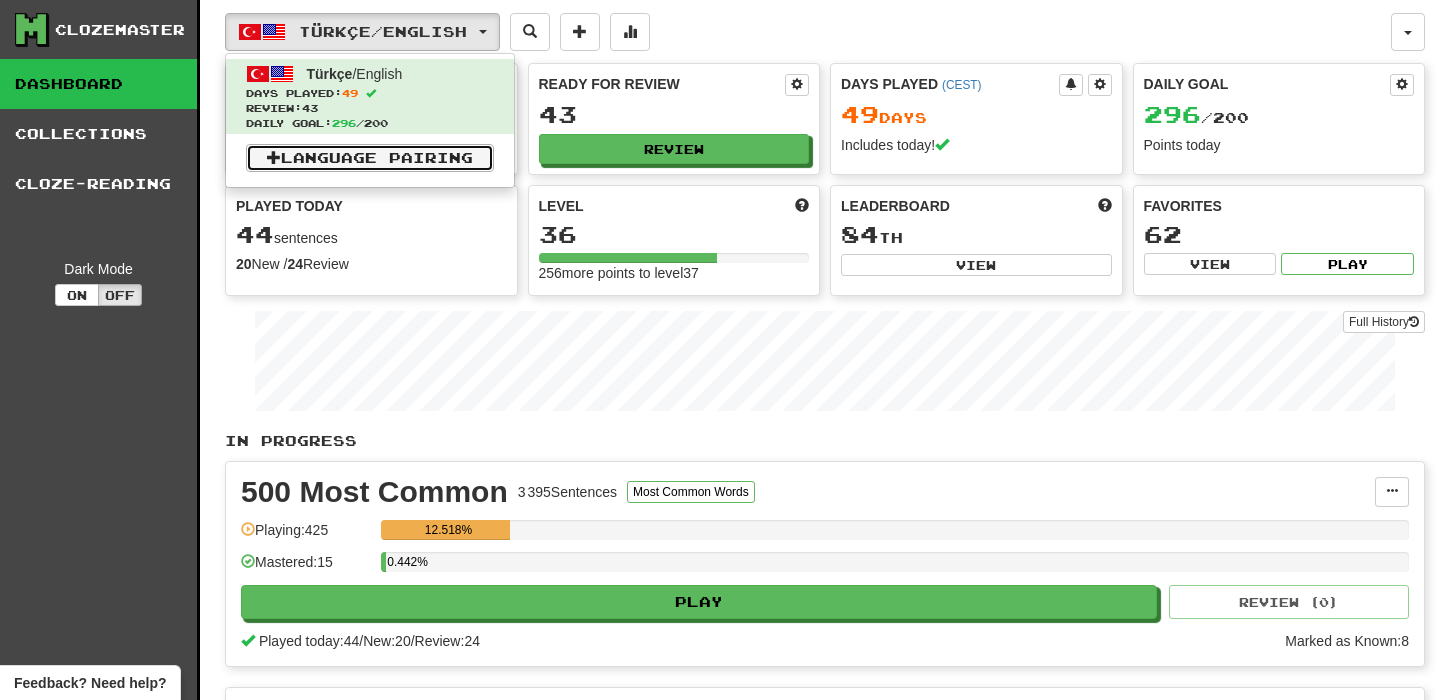 click on "Language Pairing" at bounding box center [370, 158] 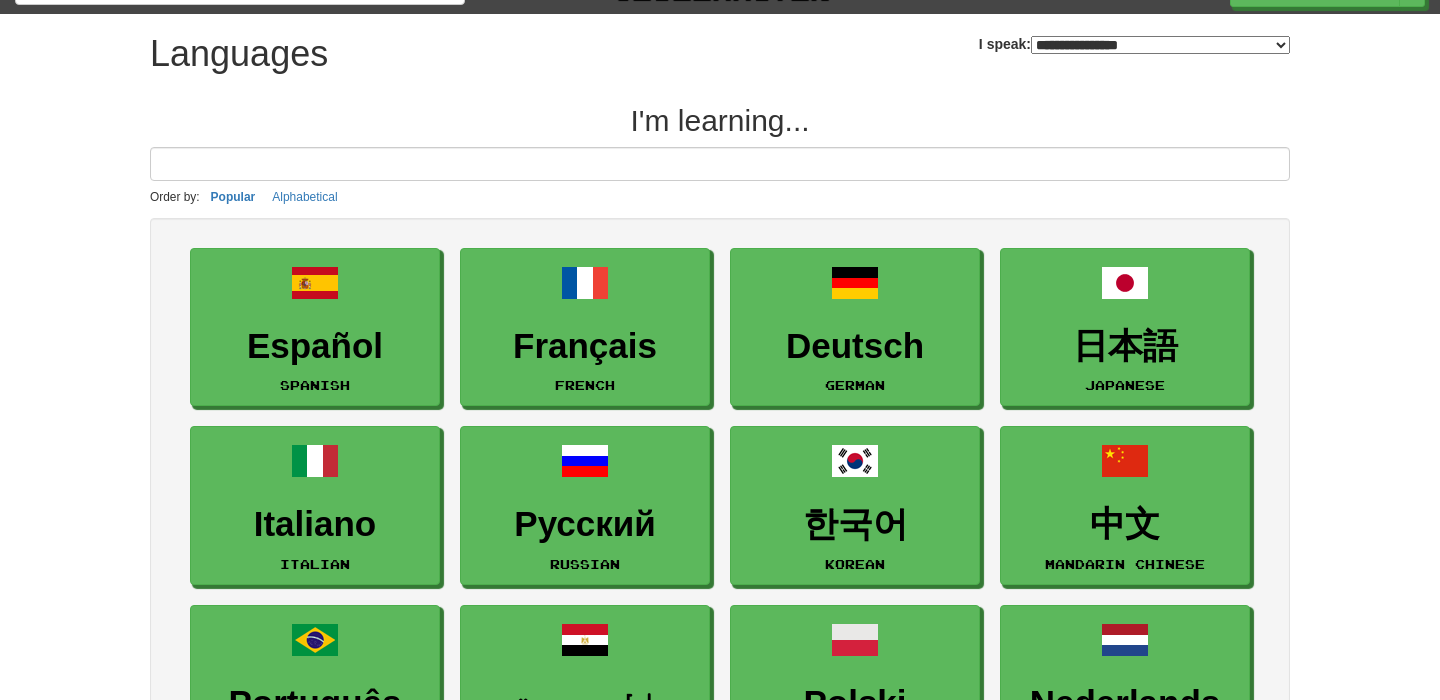 scroll, scrollTop: 0, scrollLeft: 0, axis: both 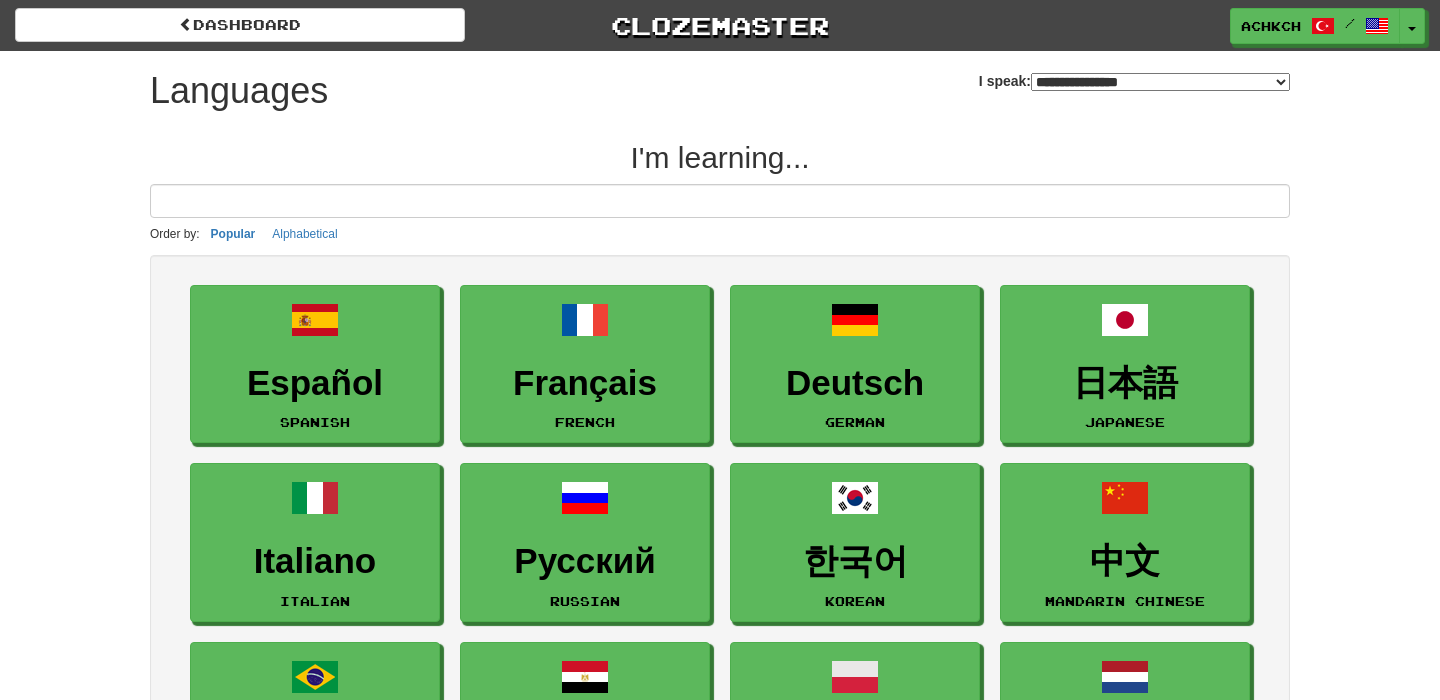 click on "**********" at bounding box center [1160, 82] 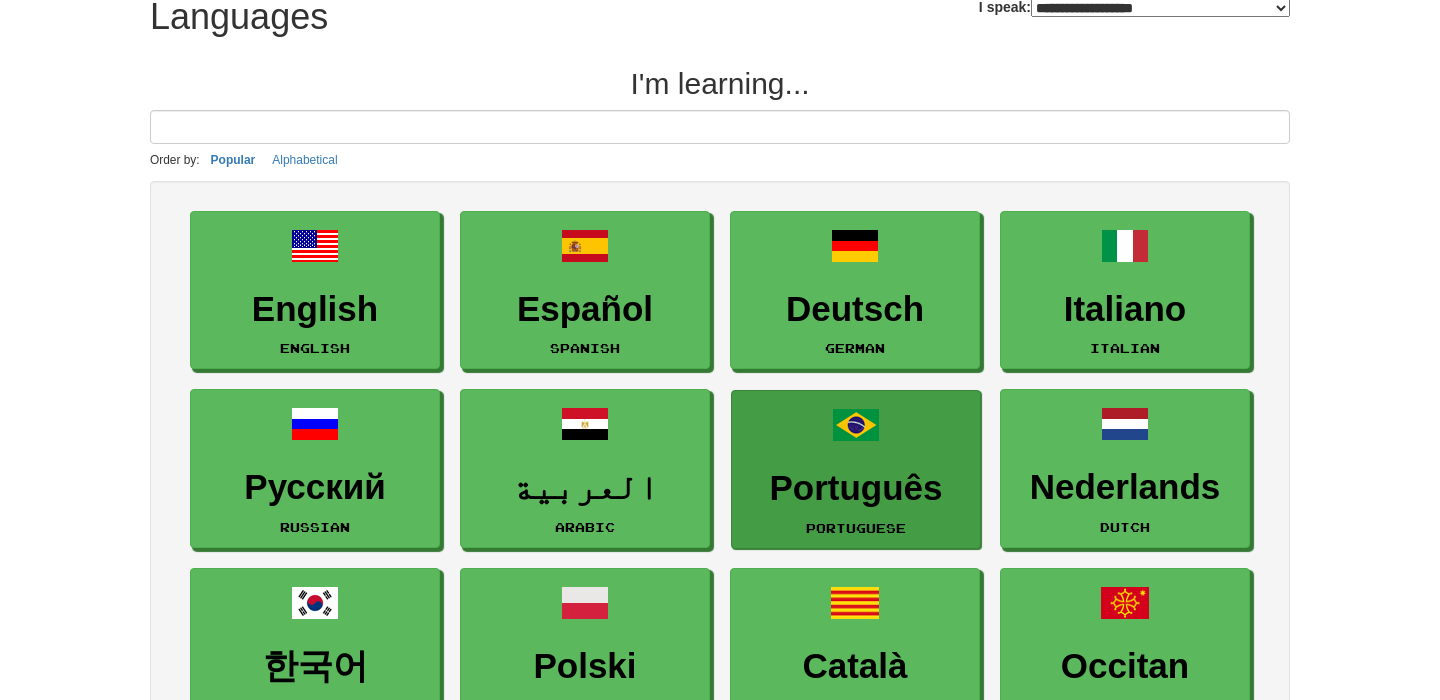 scroll, scrollTop: 0, scrollLeft: 0, axis: both 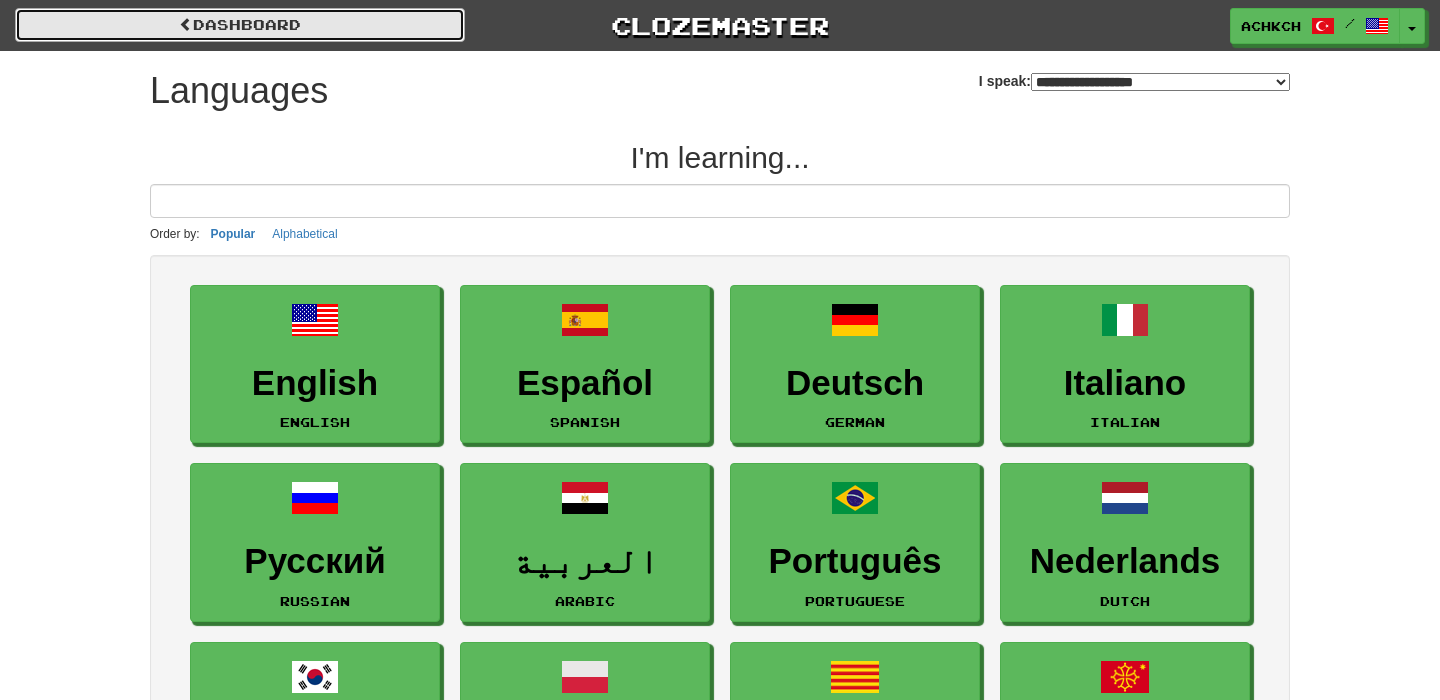 click on "dashboard" at bounding box center (240, 25) 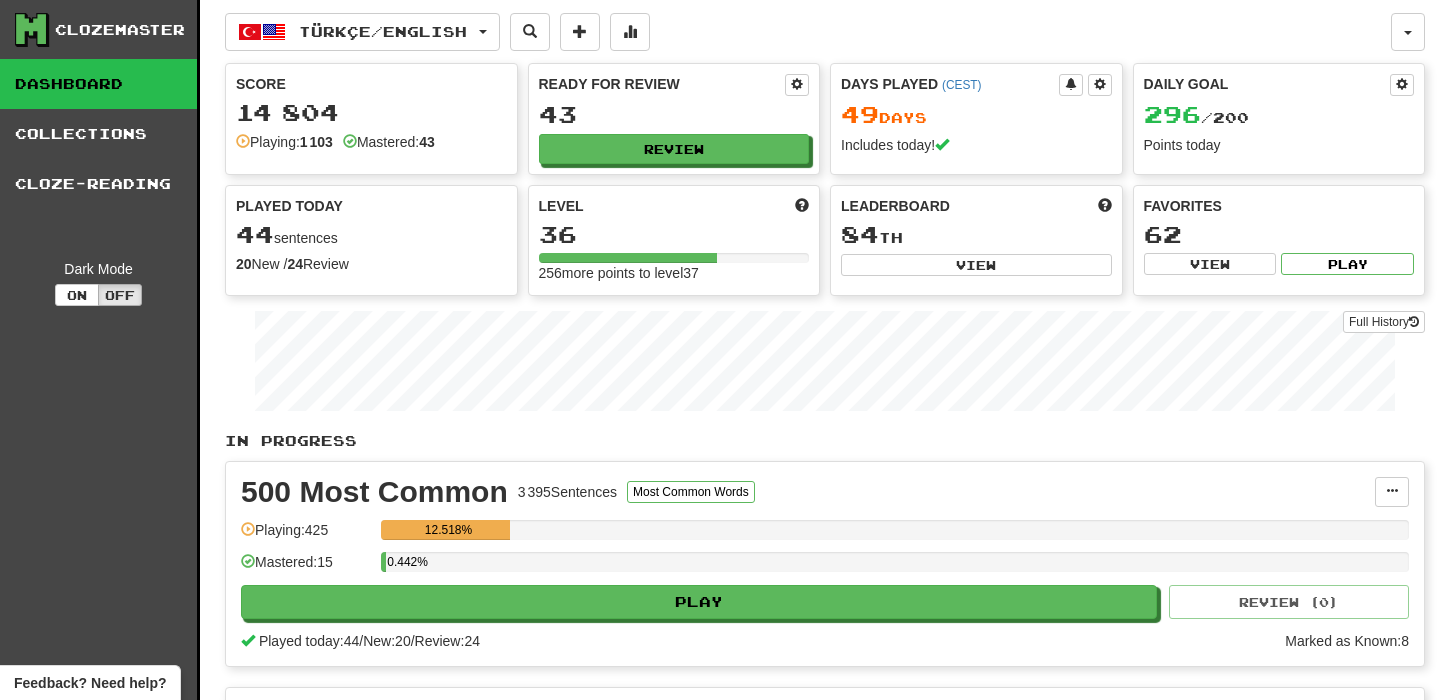 scroll, scrollTop: 0, scrollLeft: 0, axis: both 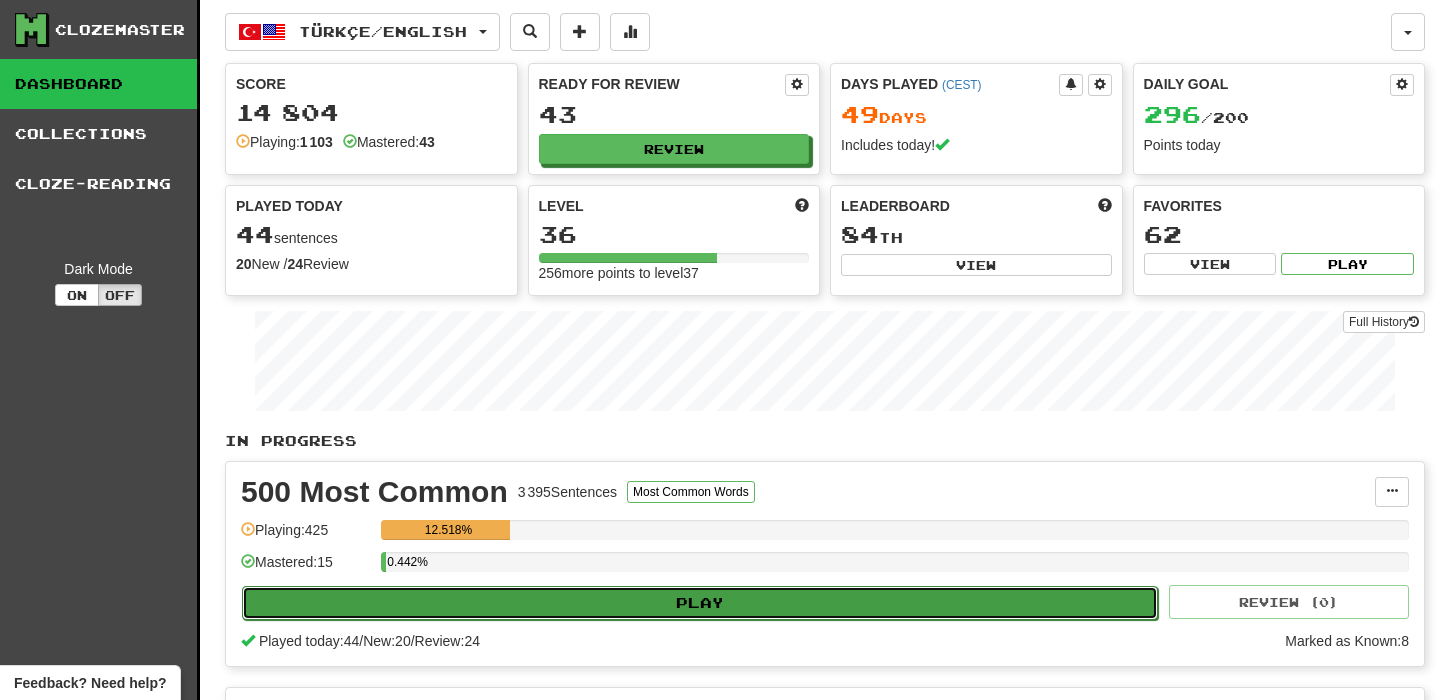 click on "Play" at bounding box center [700, 603] 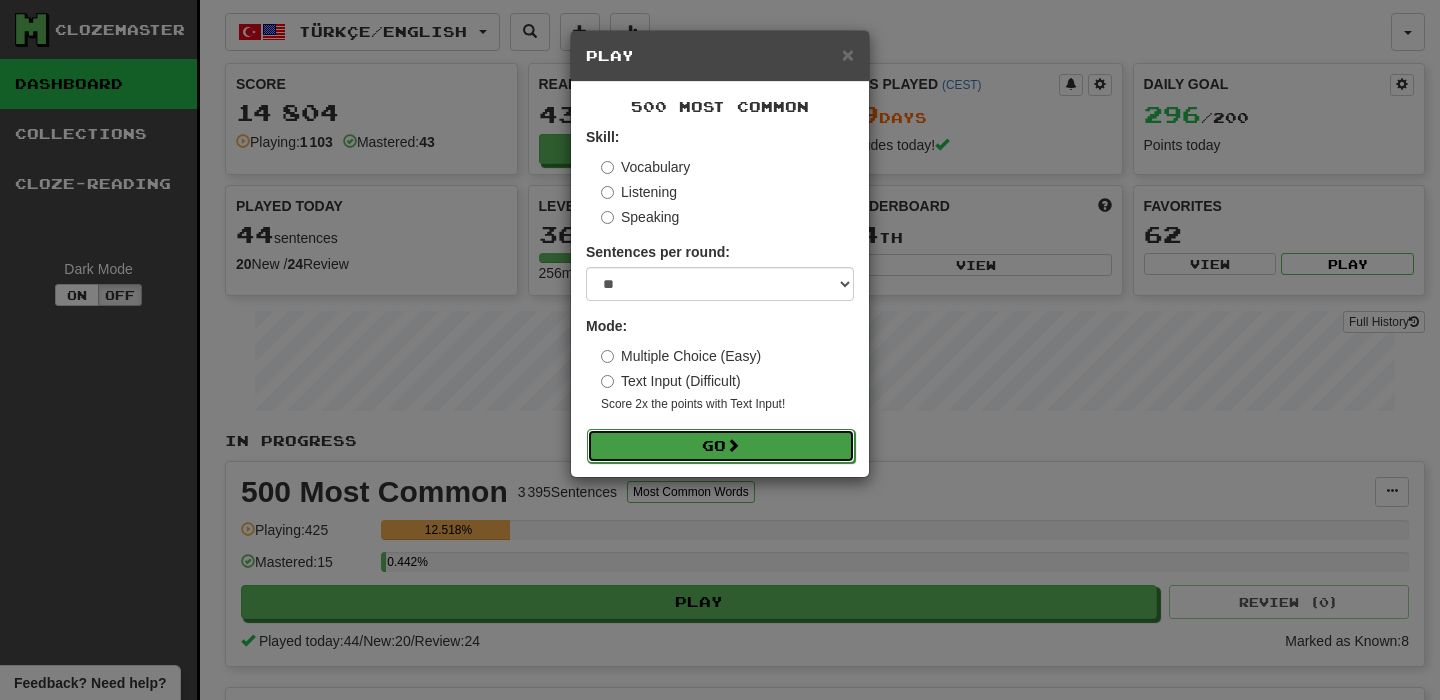 click on "Go" at bounding box center [721, 446] 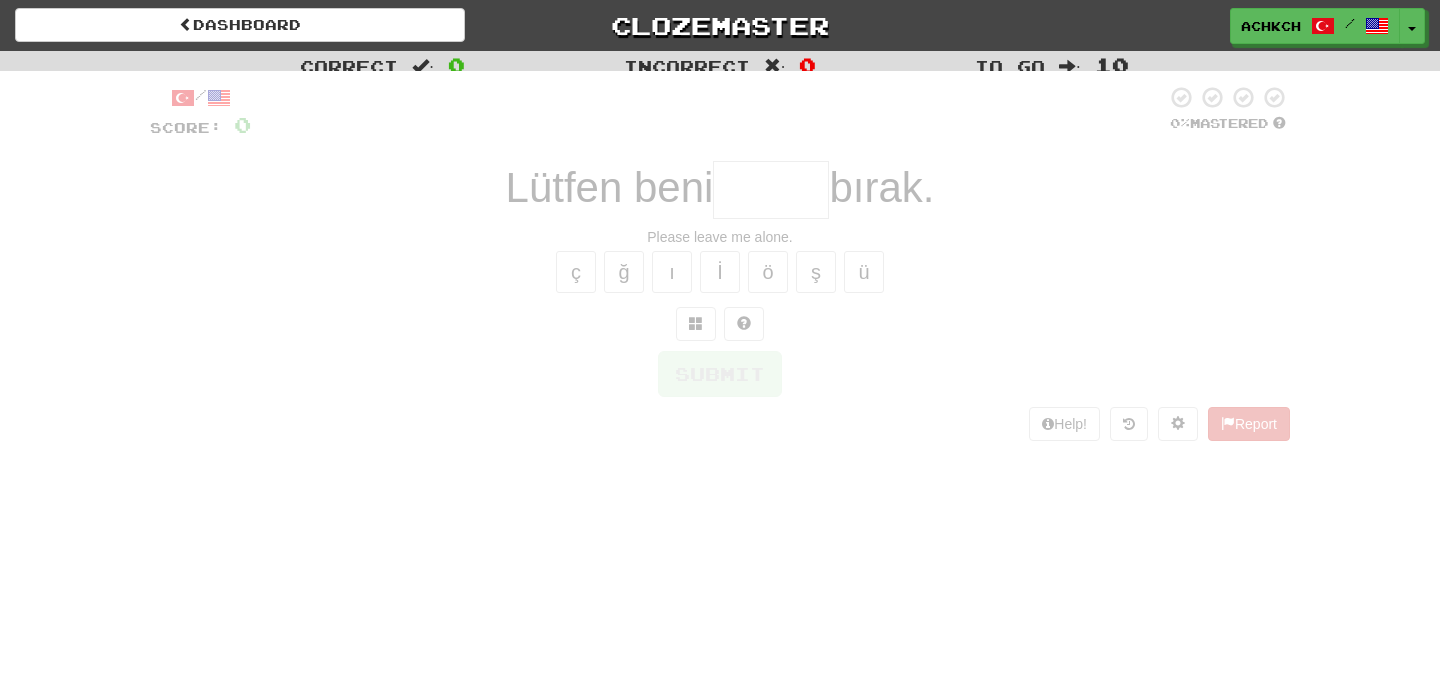 scroll, scrollTop: 0, scrollLeft: 0, axis: both 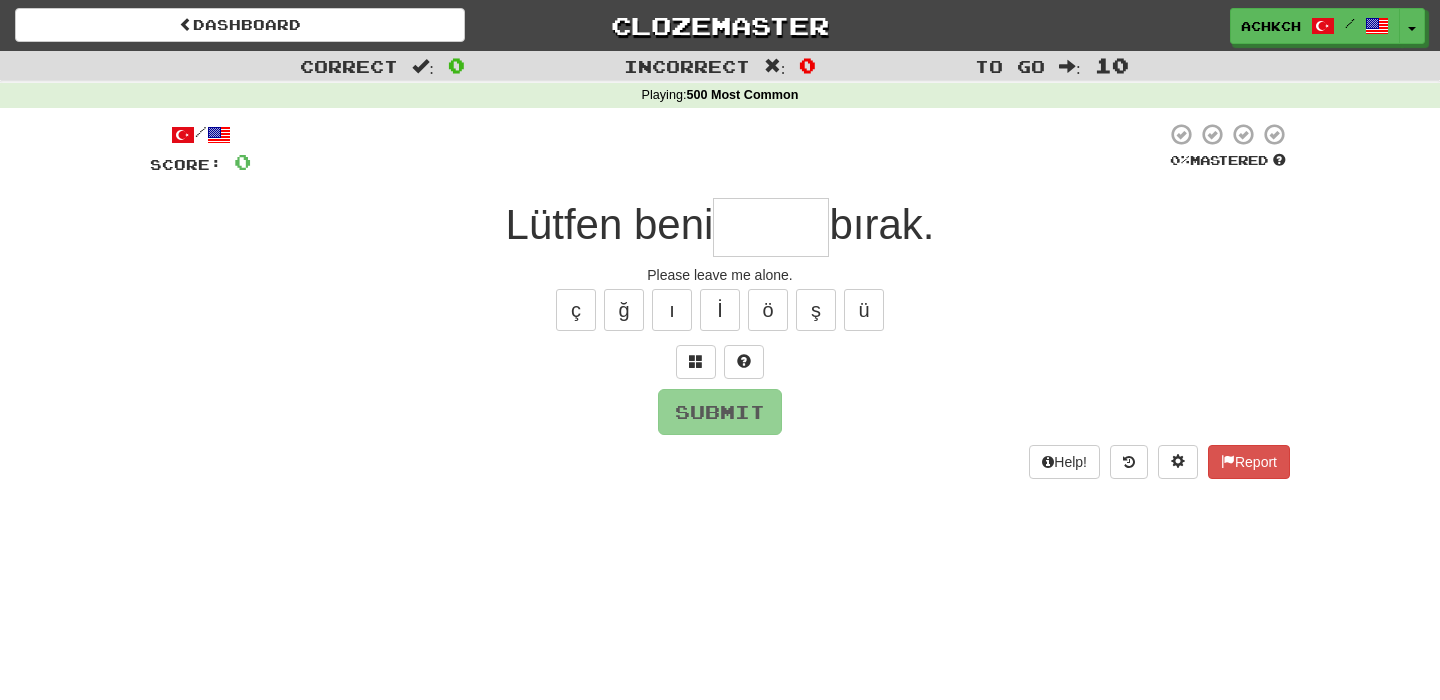 click at bounding box center (771, 227) 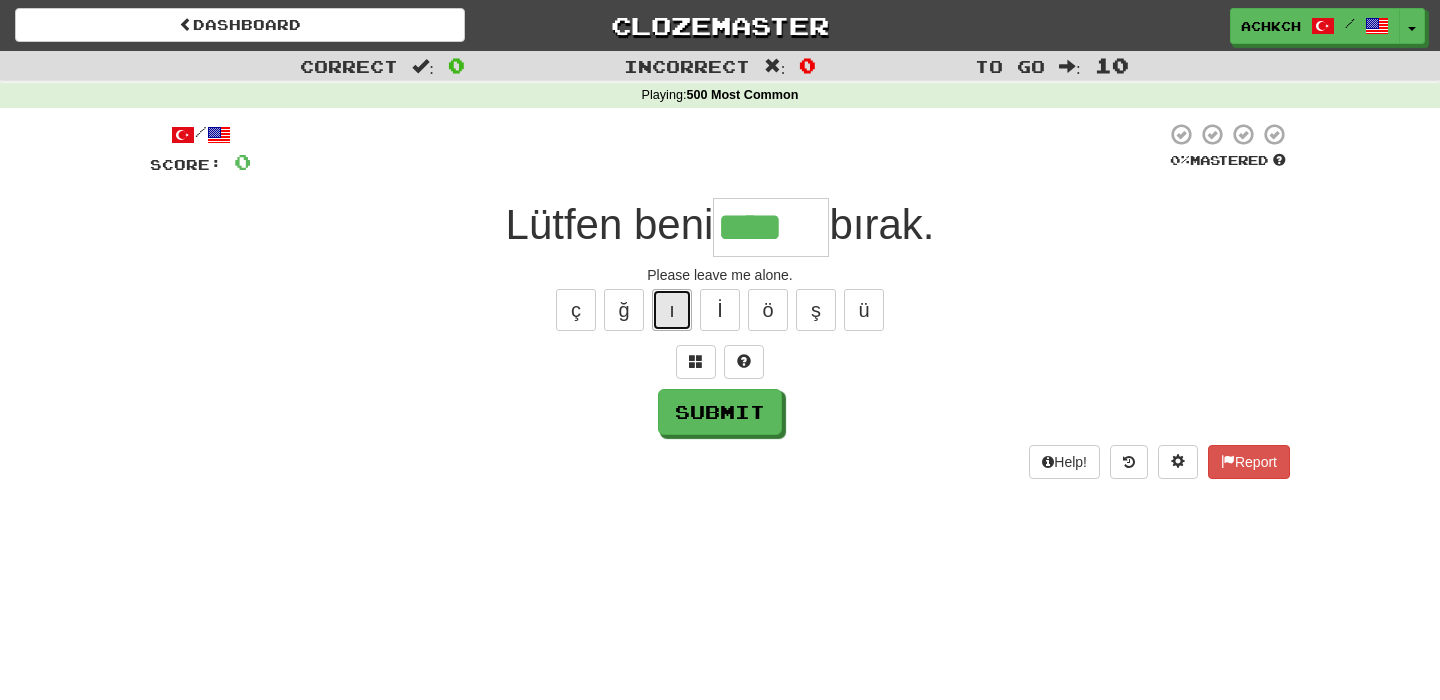 click on "ı" at bounding box center [672, 310] 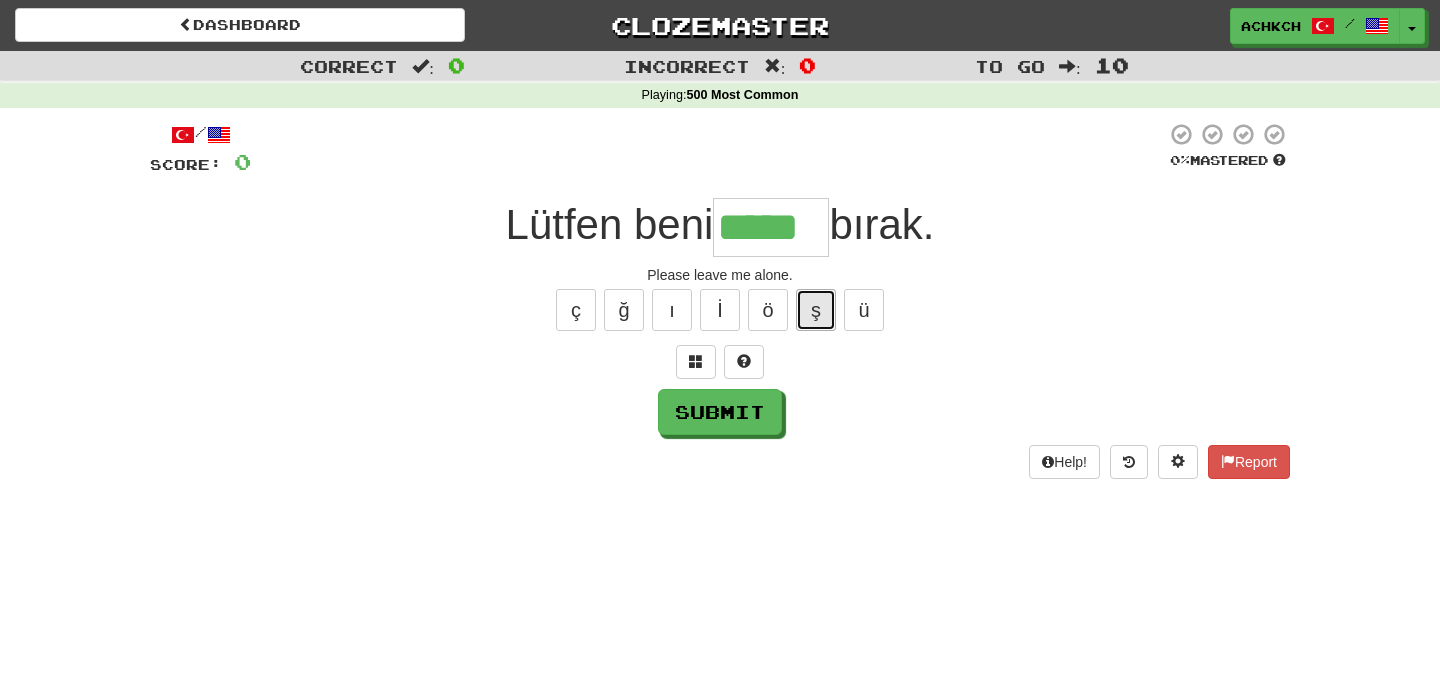 click on "ş" at bounding box center [816, 310] 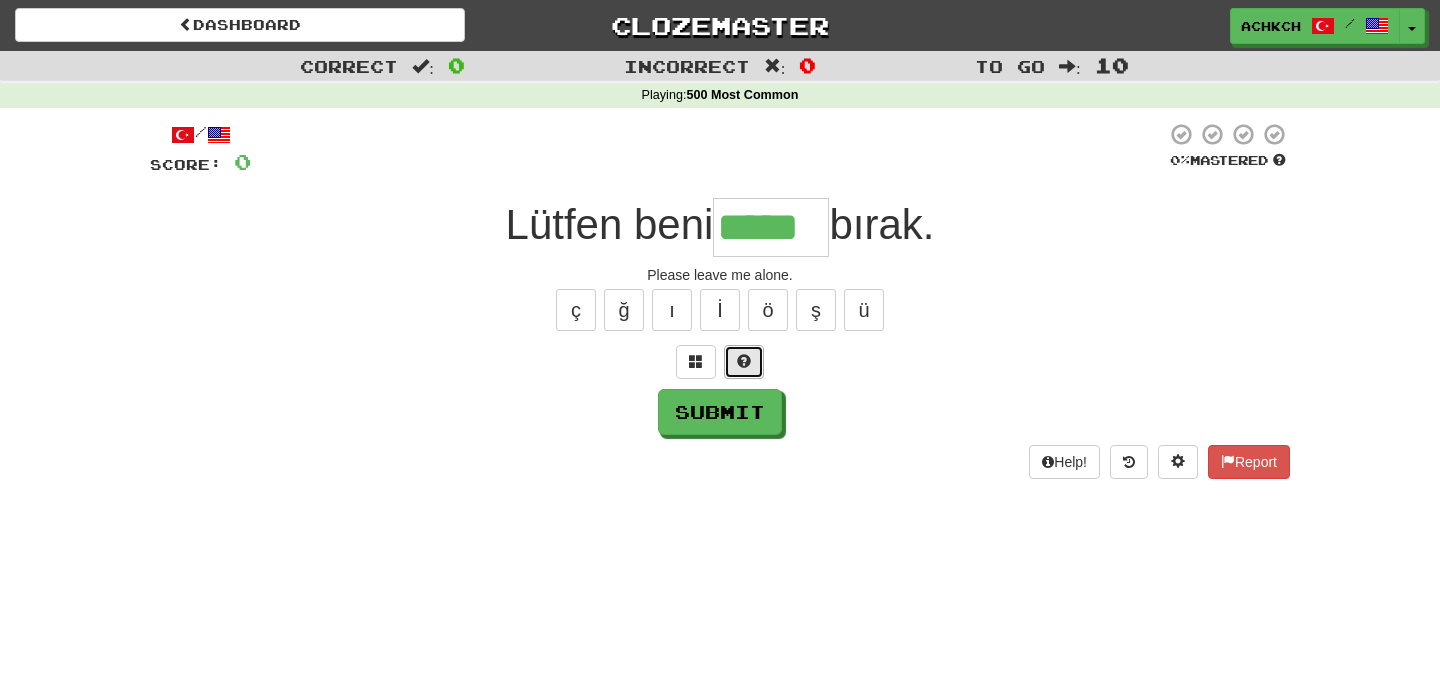 click at bounding box center [744, 361] 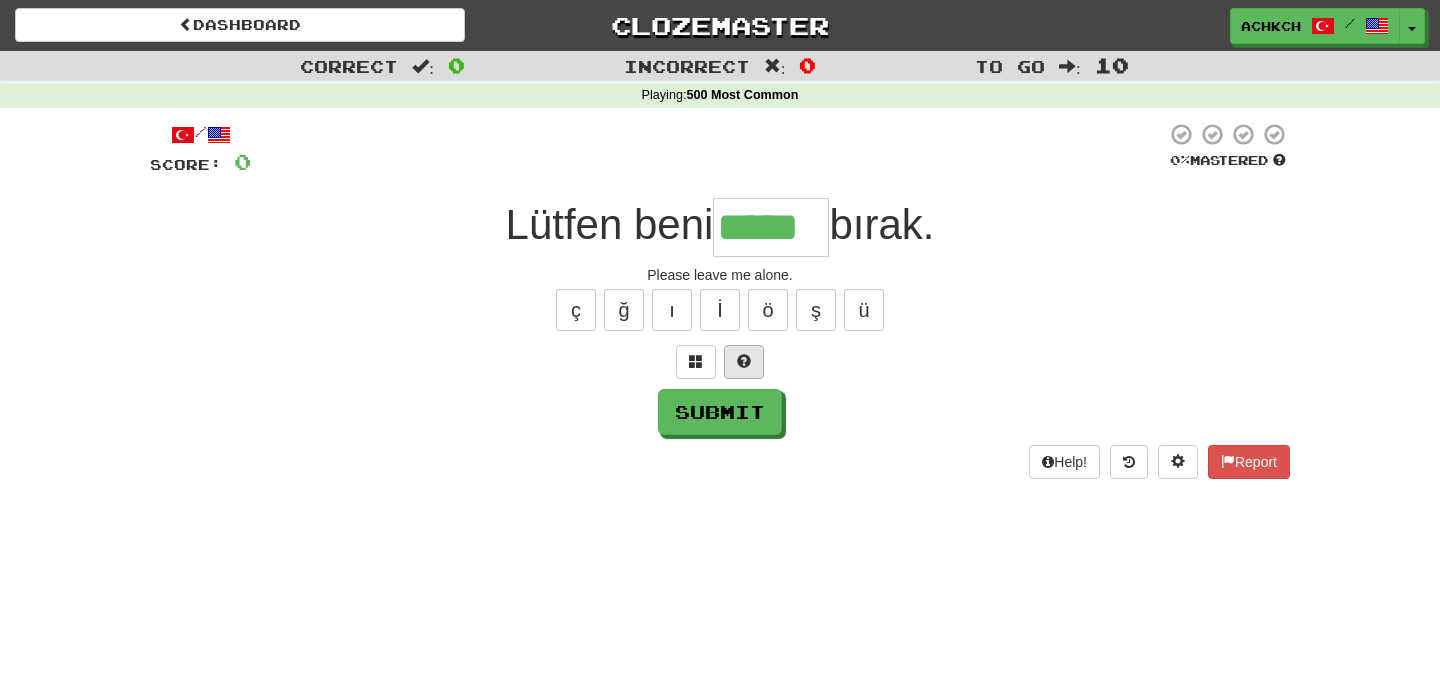 type on "******" 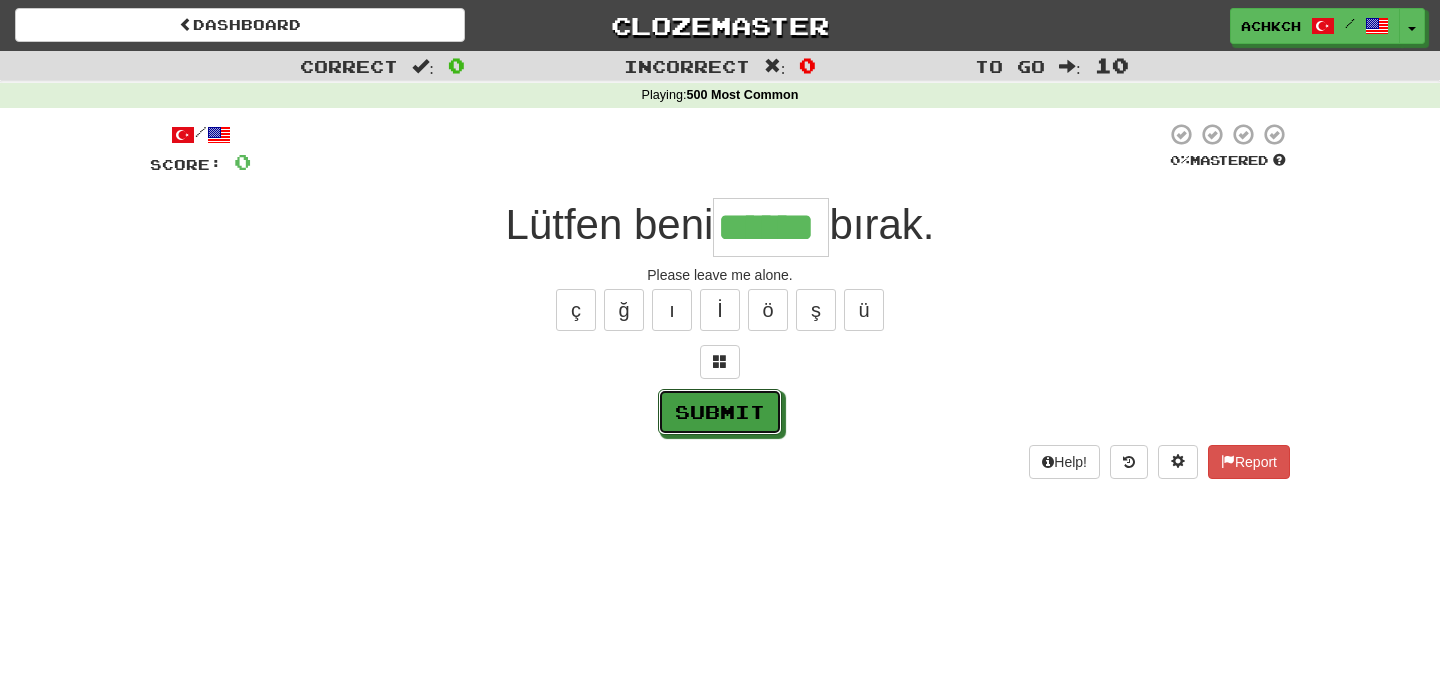 click on "Submit" at bounding box center (720, 412) 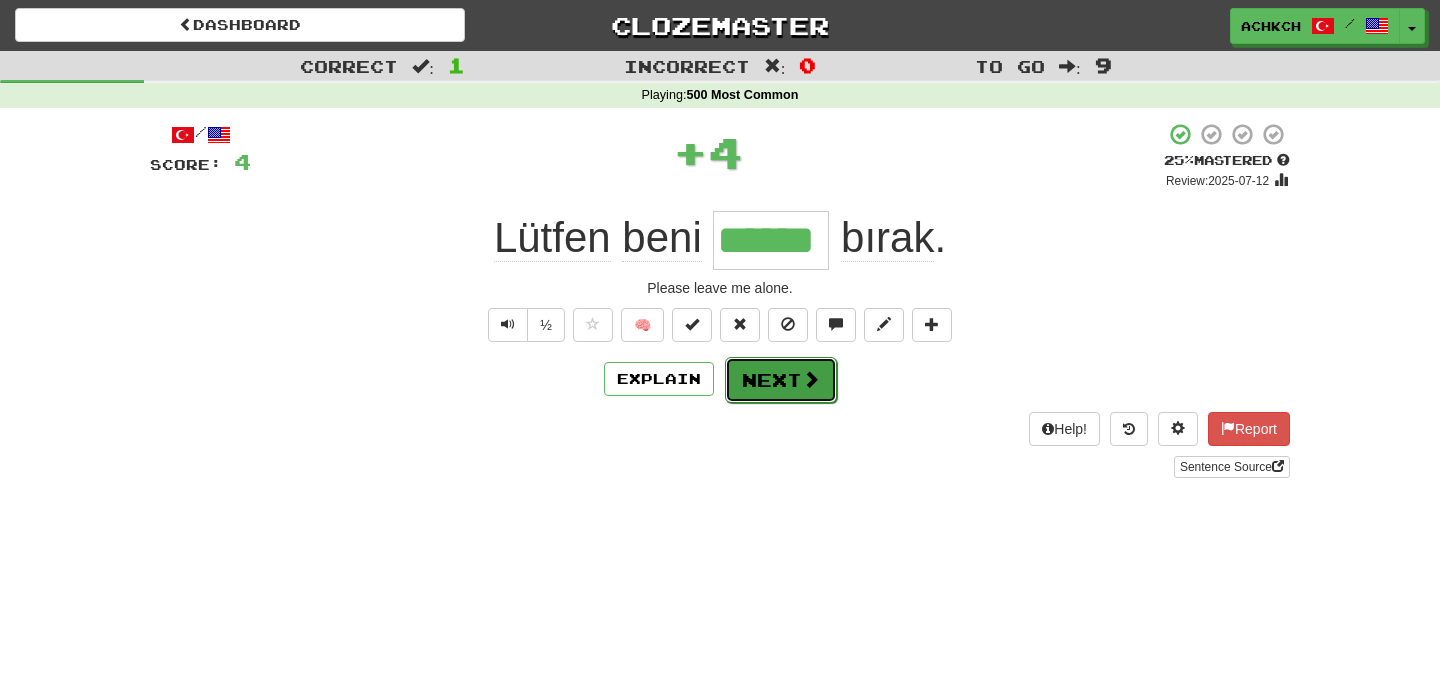 click at bounding box center [811, 379] 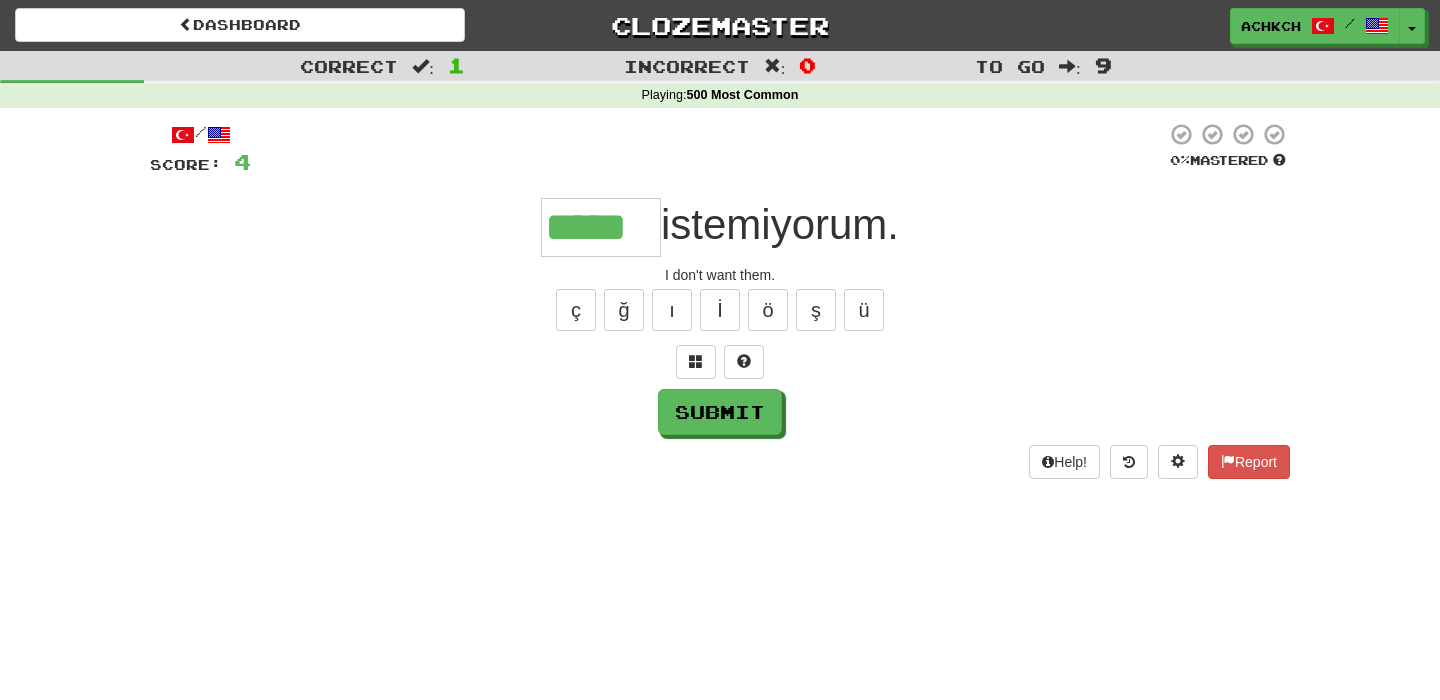 scroll, scrollTop: 6, scrollLeft: 0, axis: vertical 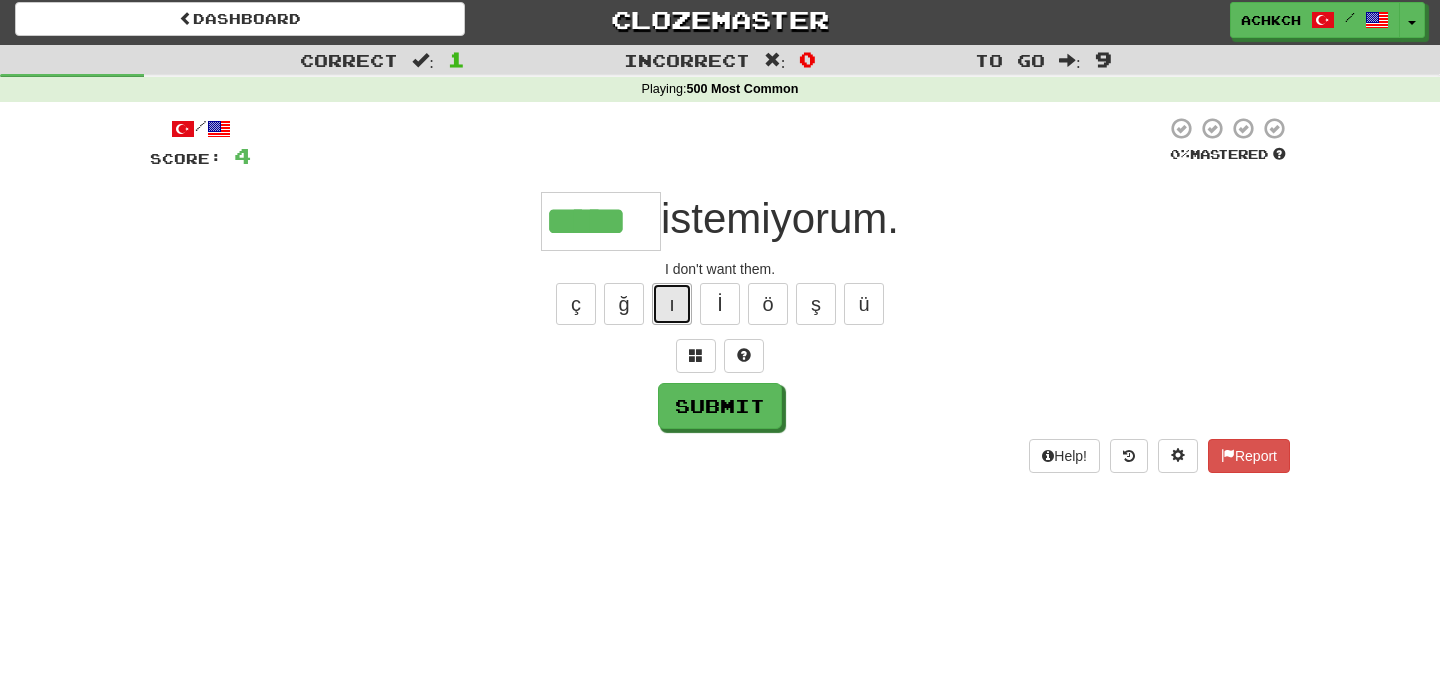 click on "ı" at bounding box center [672, 304] 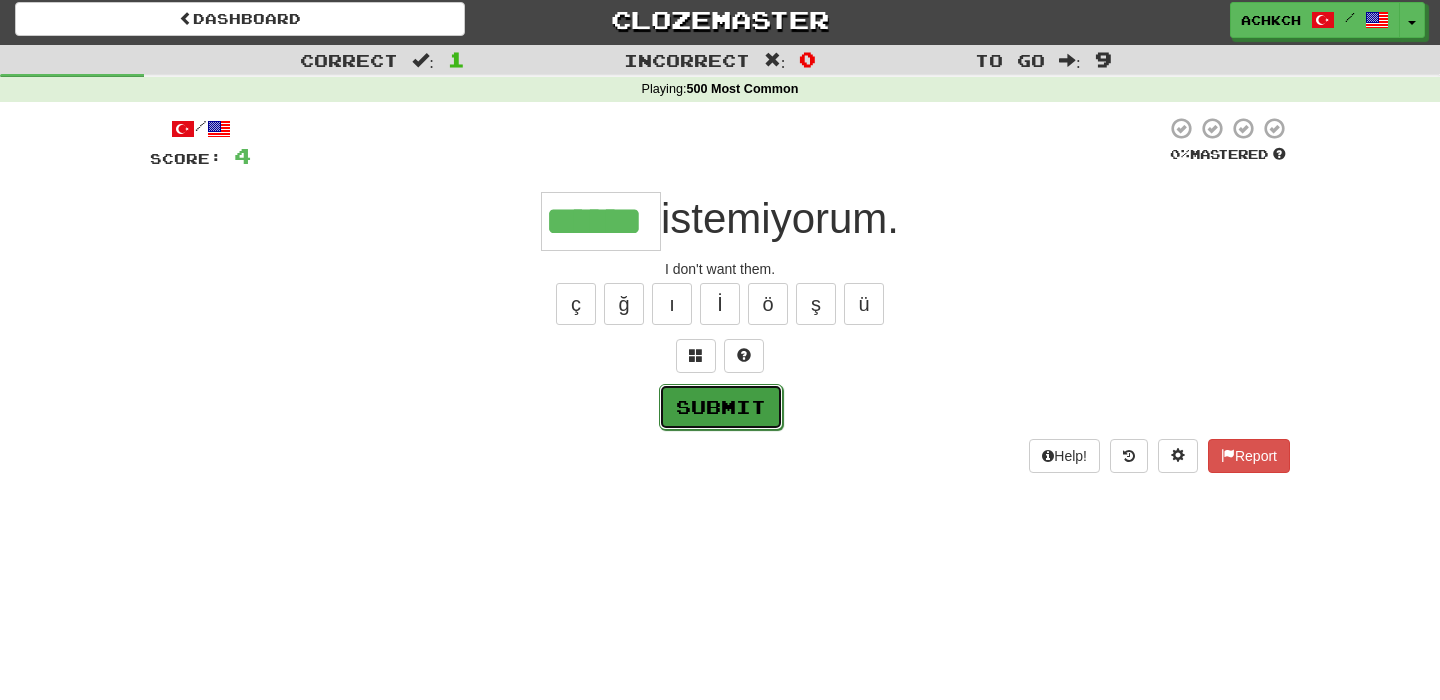 click on "Submit" at bounding box center (721, 407) 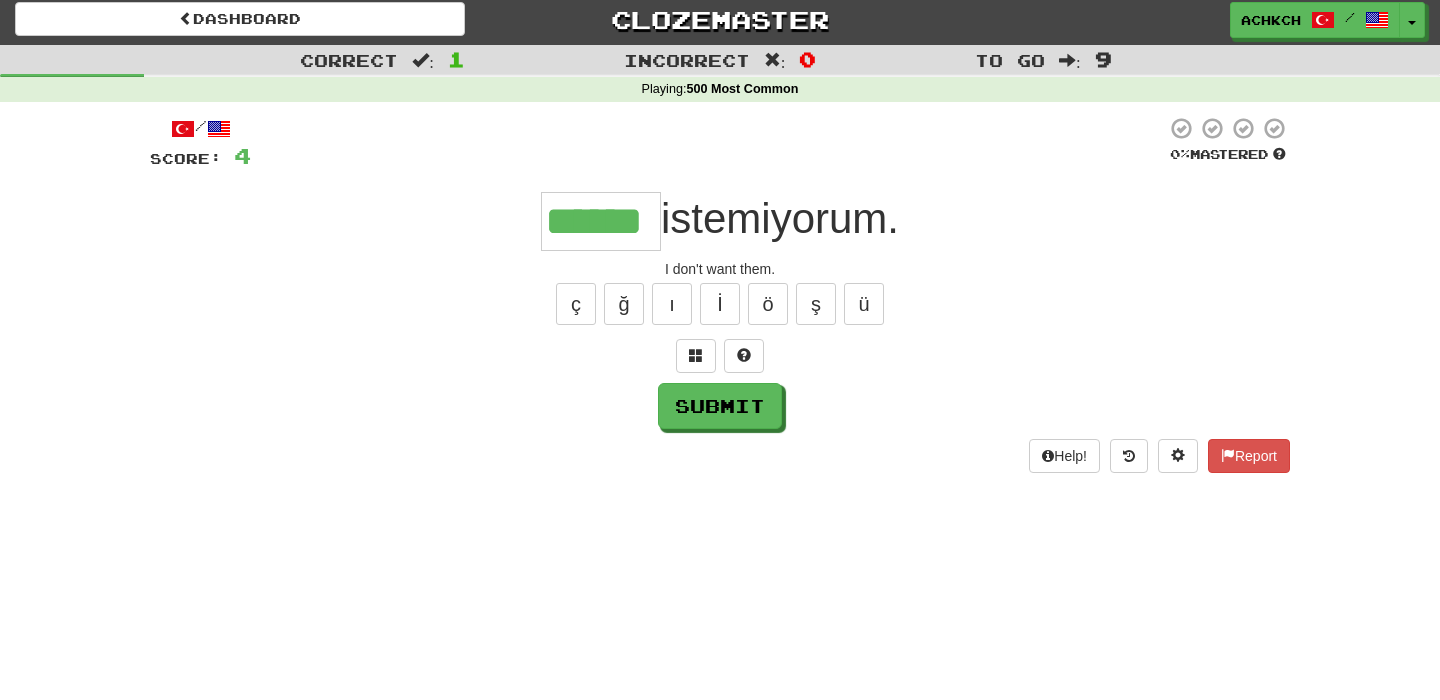 type on "******" 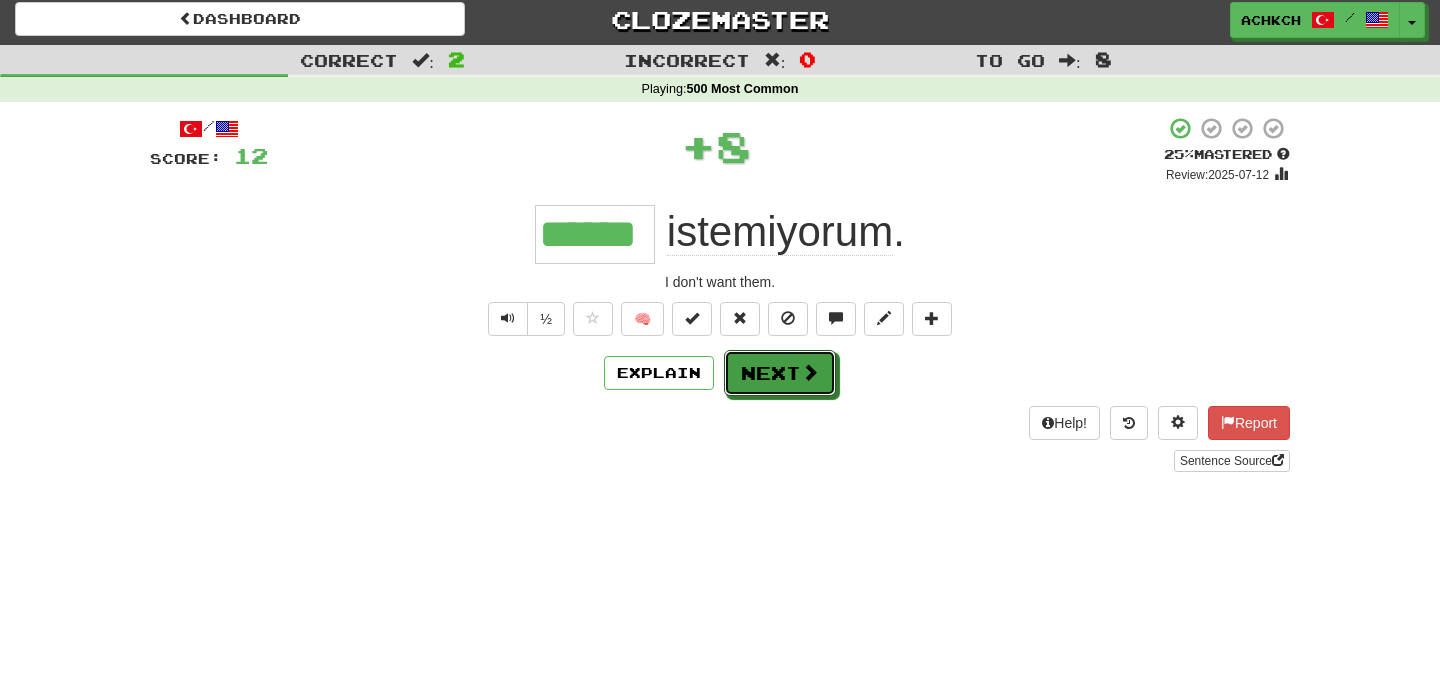 click on "Next" at bounding box center [780, 373] 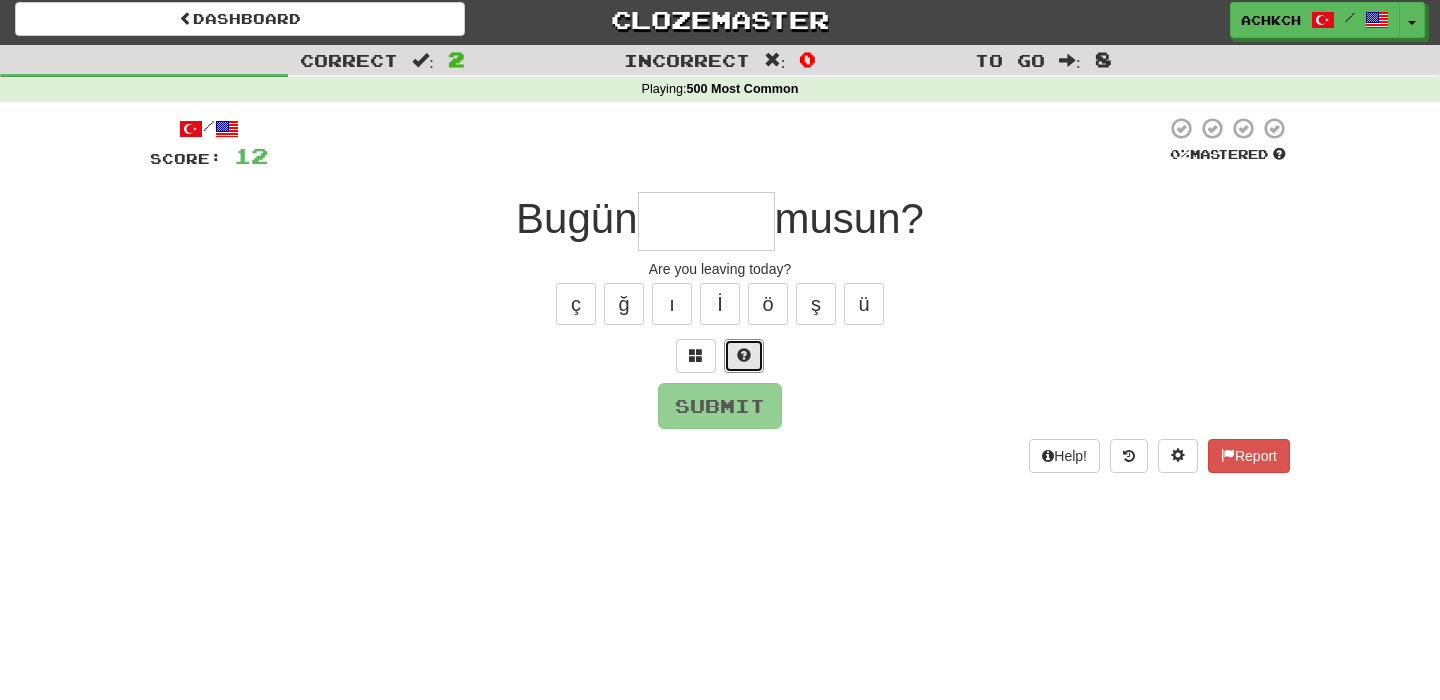 click at bounding box center [744, 355] 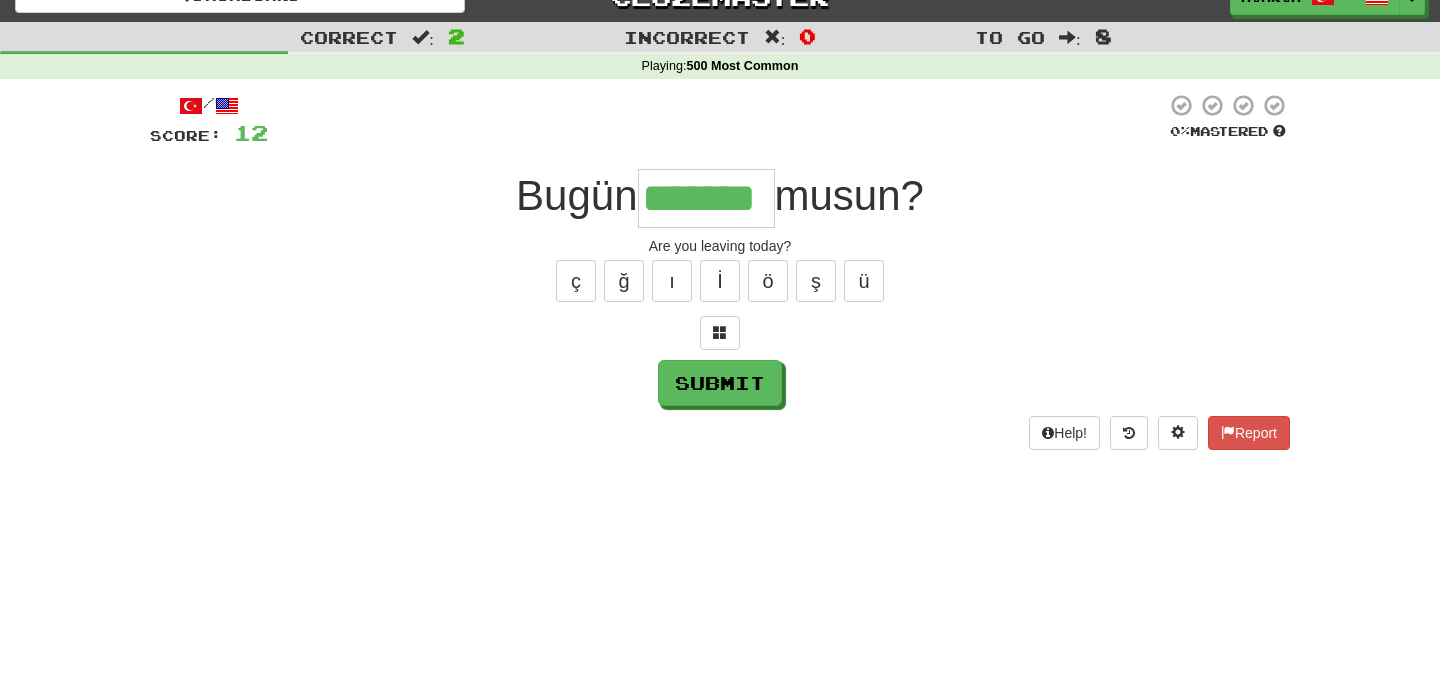 scroll, scrollTop: 38, scrollLeft: 0, axis: vertical 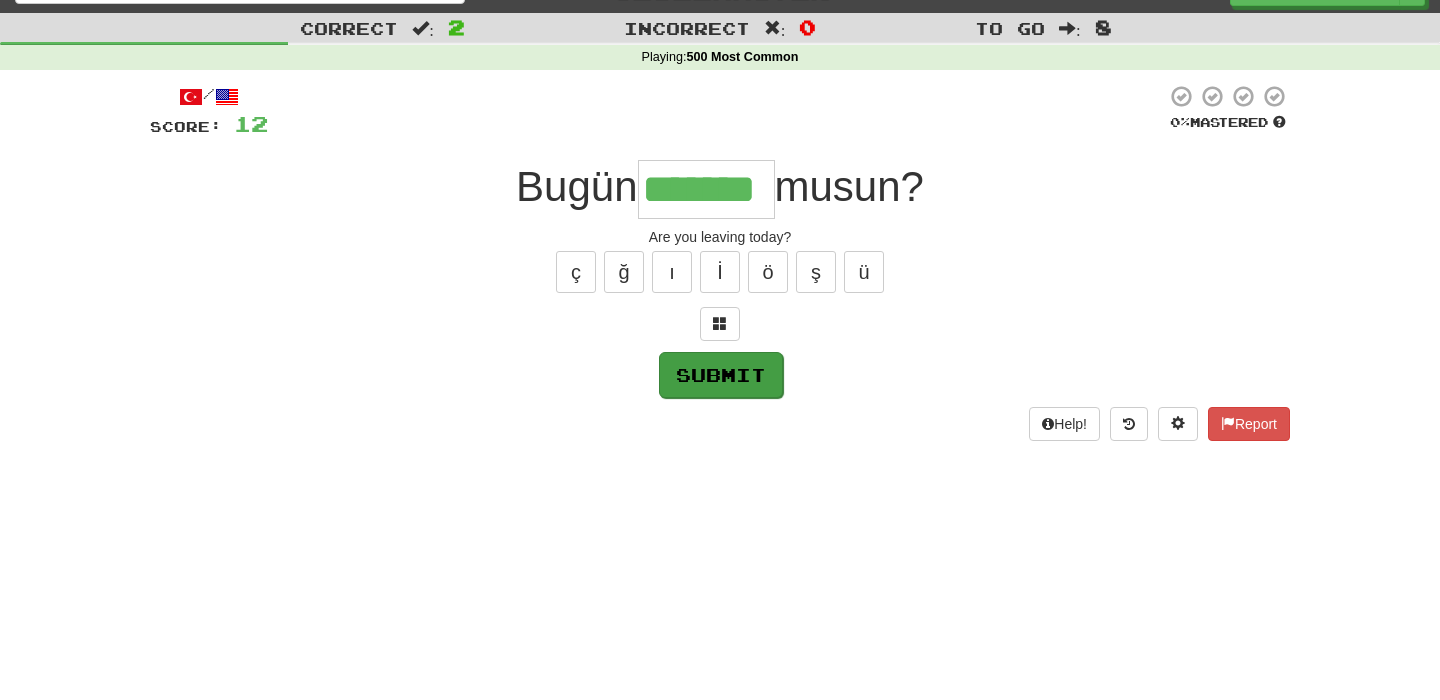 type on "*******" 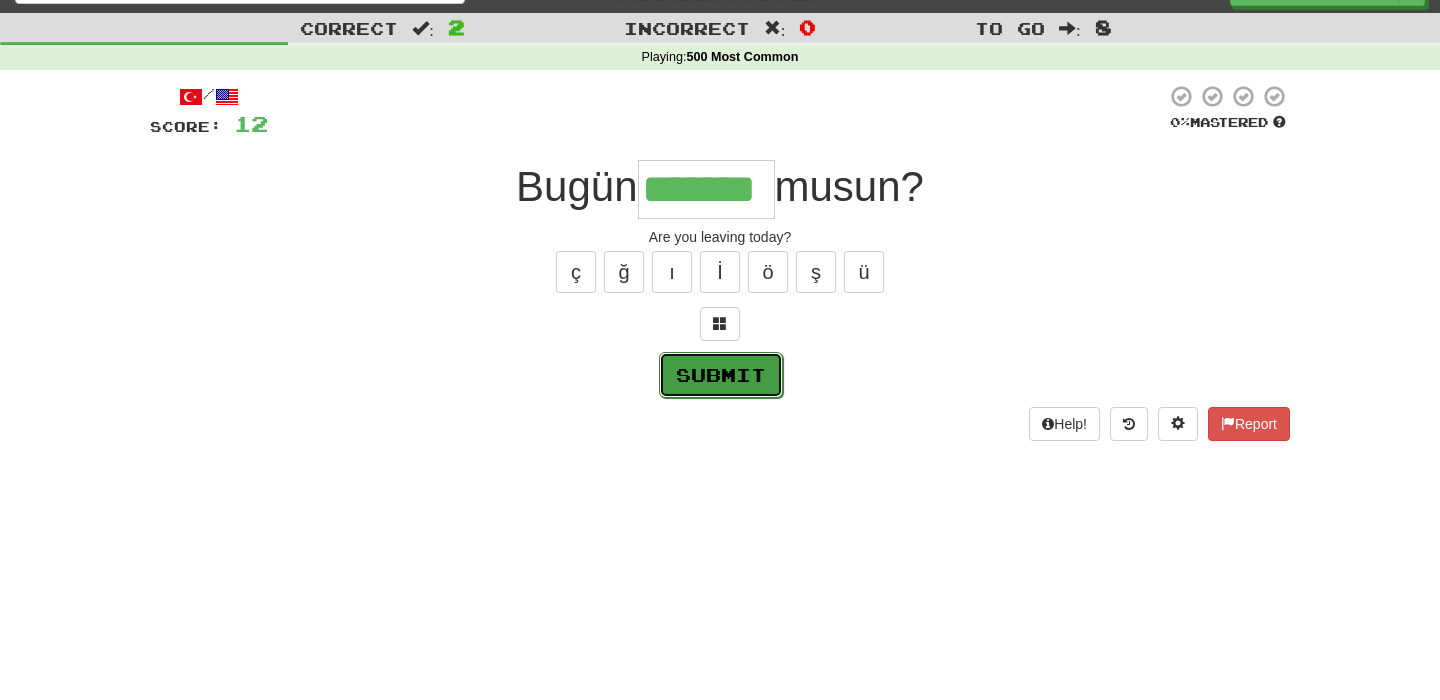 click on "Submit" at bounding box center [721, 375] 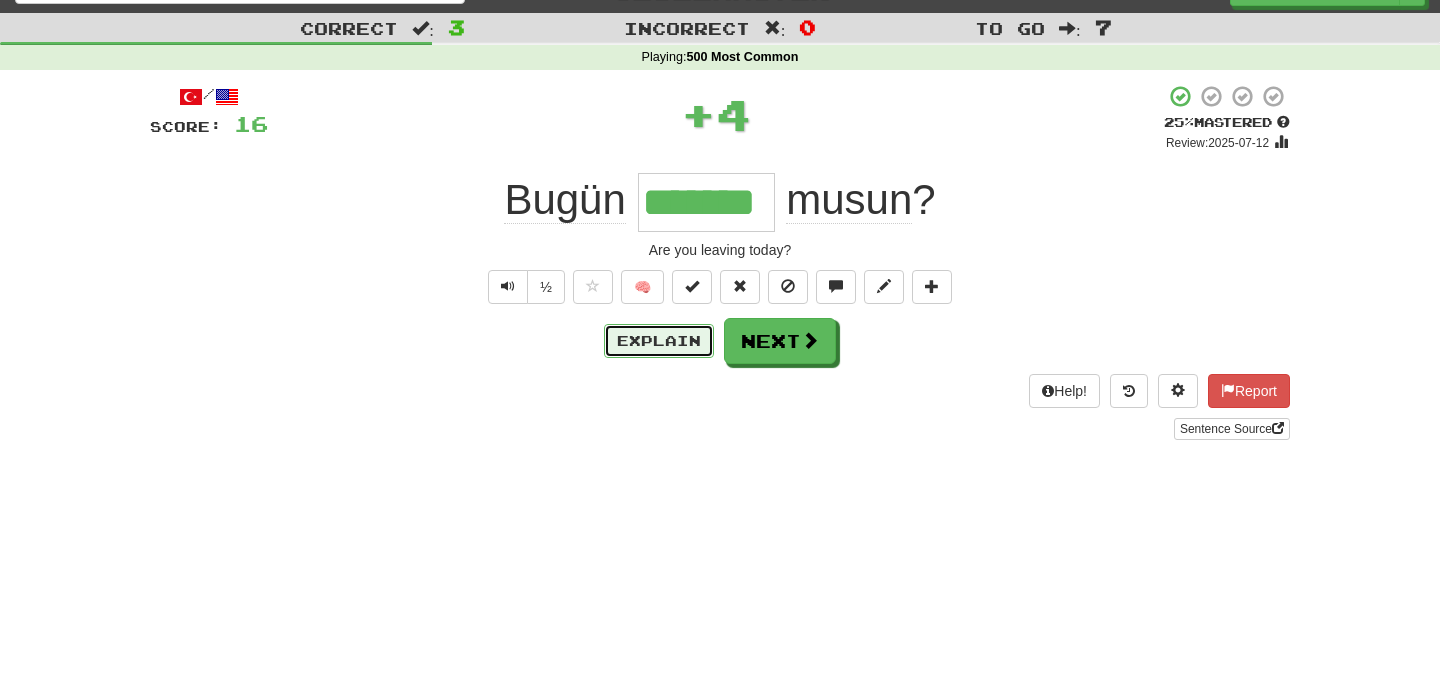 click on "Explain" at bounding box center [659, 341] 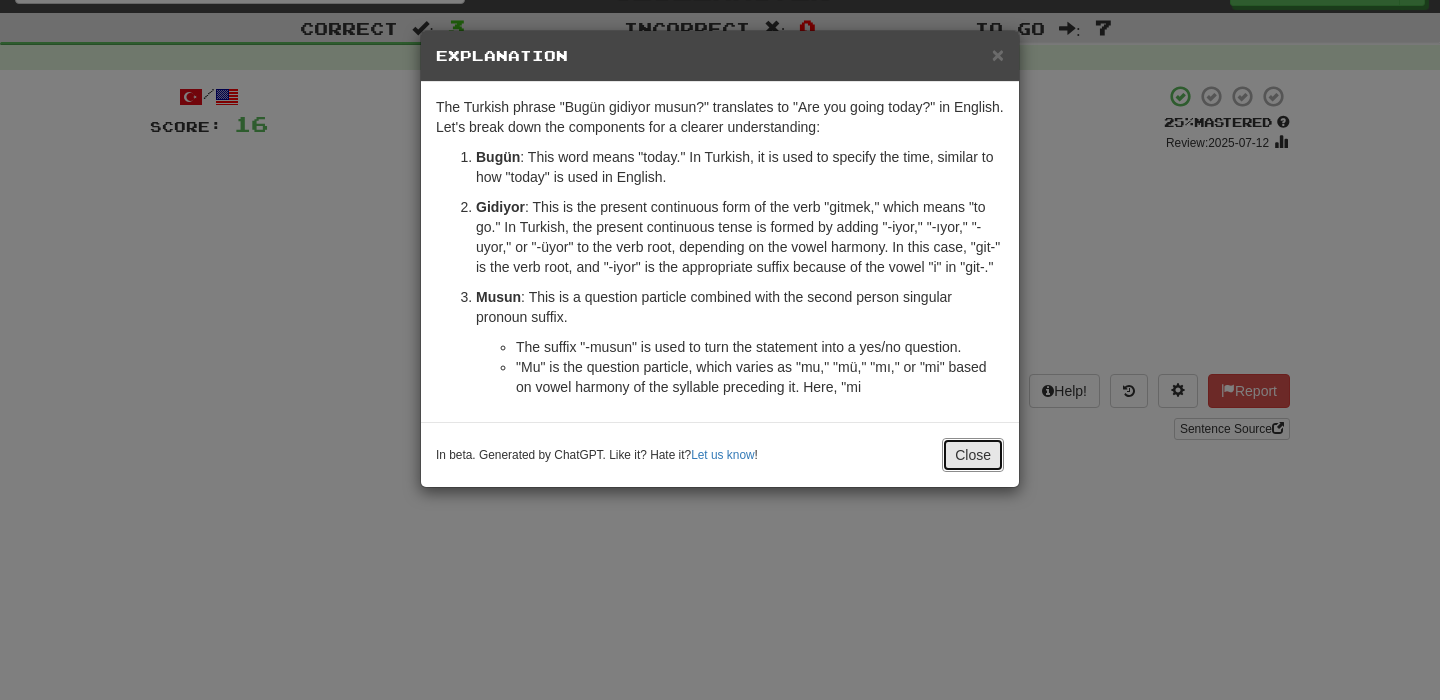 click on "Close" at bounding box center [973, 455] 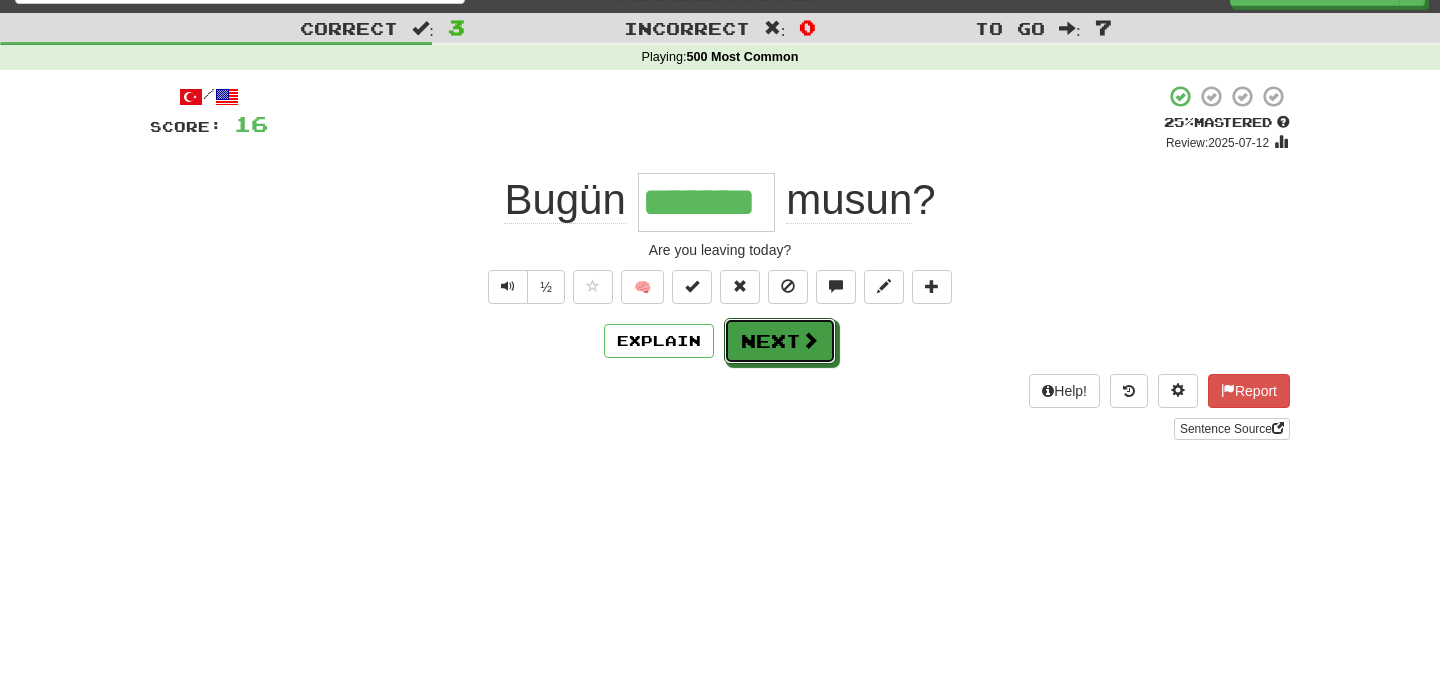 click at bounding box center [810, 340] 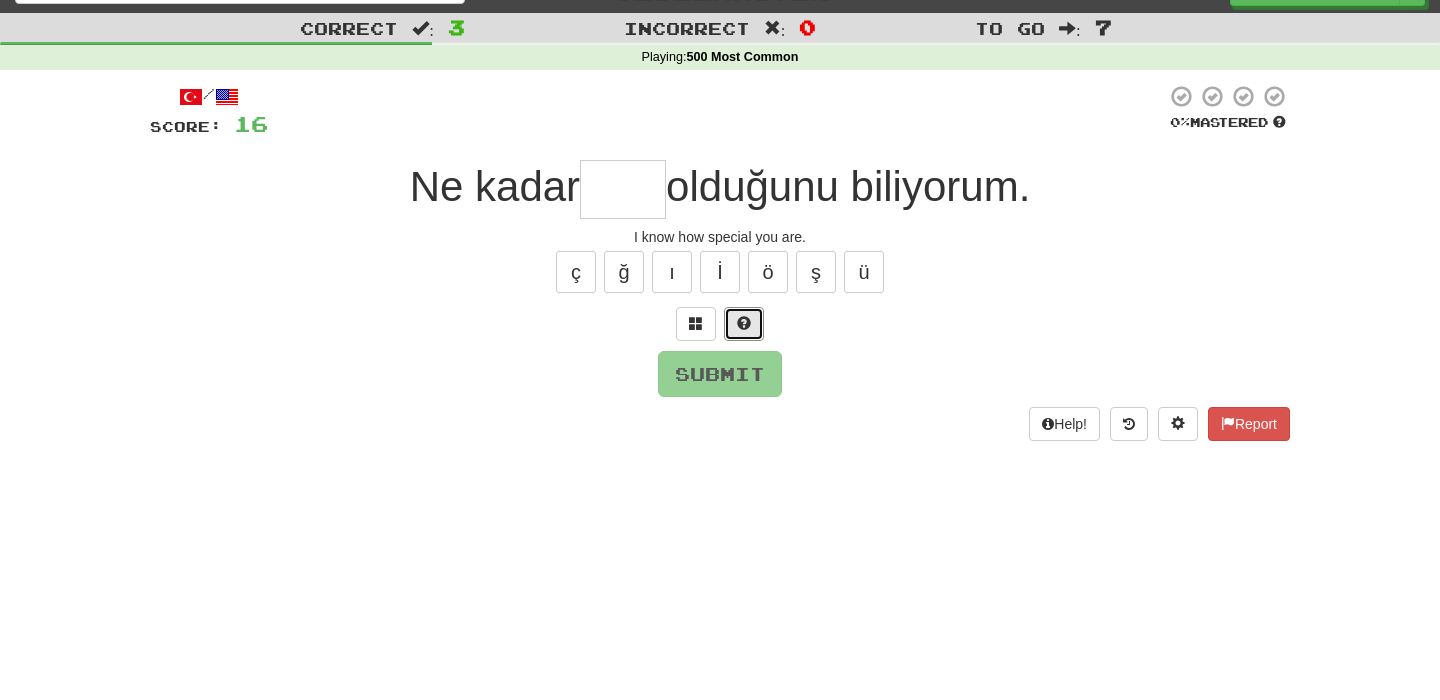 click at bounding box center (744, 324) 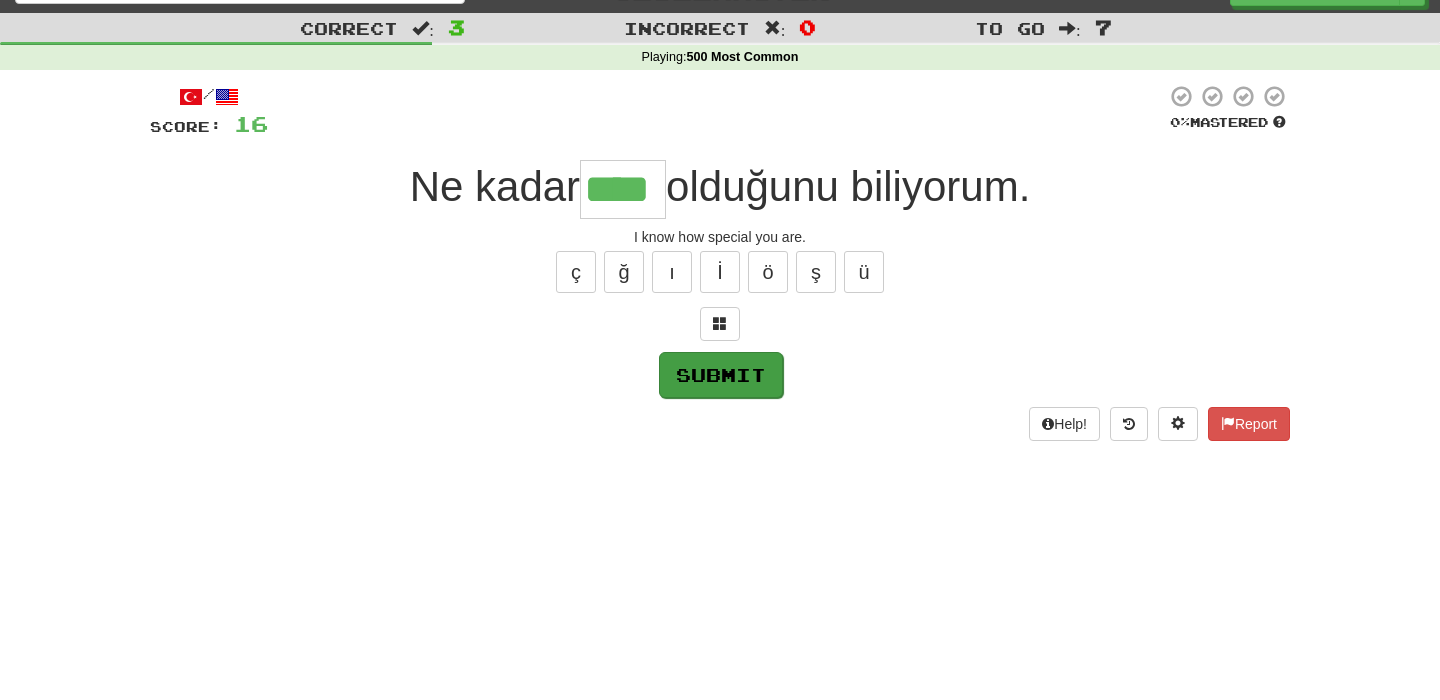 type on "****" 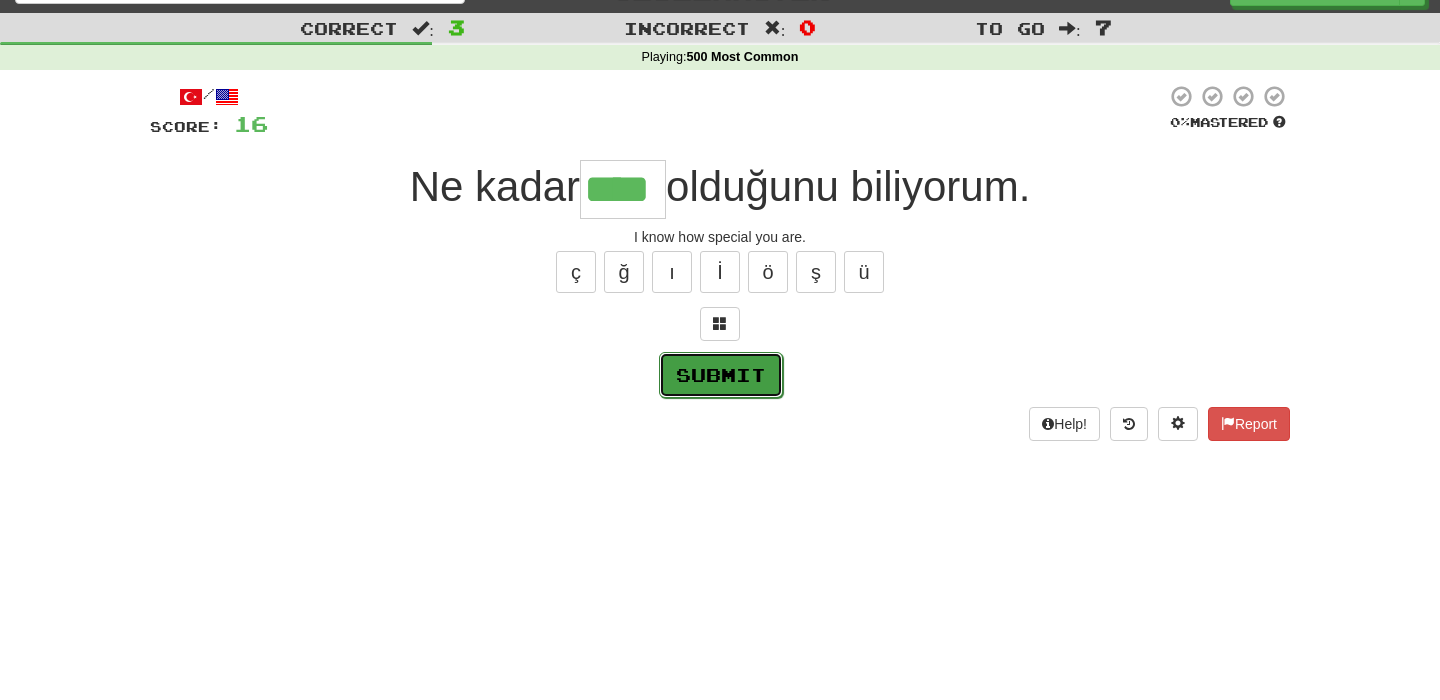 click on "Submit" at bounding box center (721, 375) 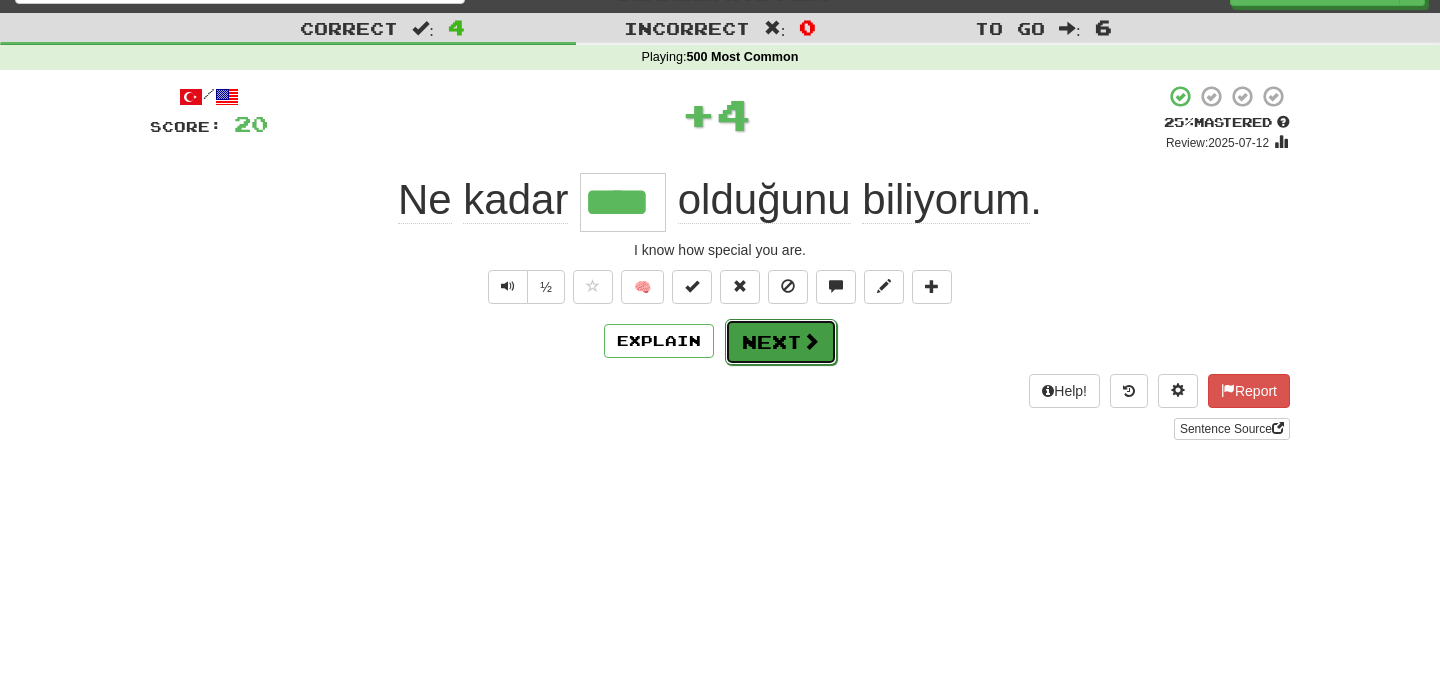 click on "Next" at bounding box center (781, 342) 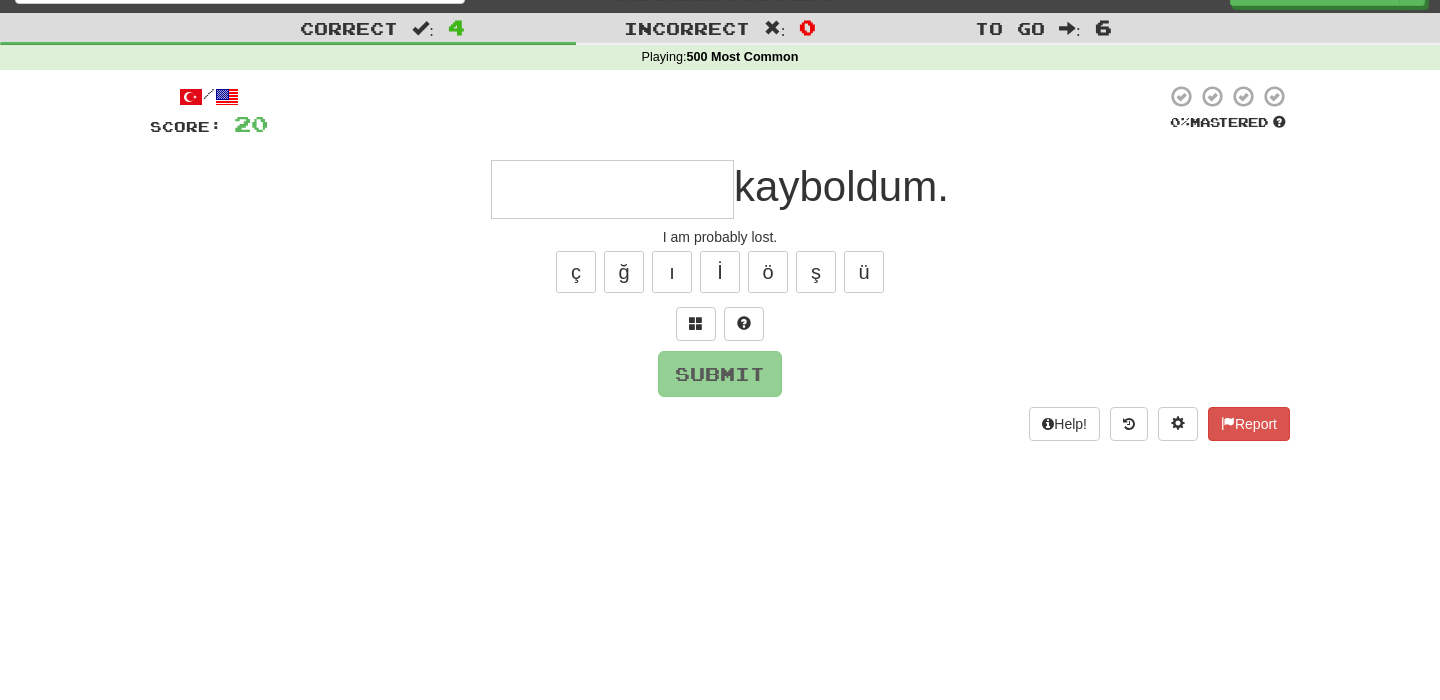 click at bounding box center (612, 189) 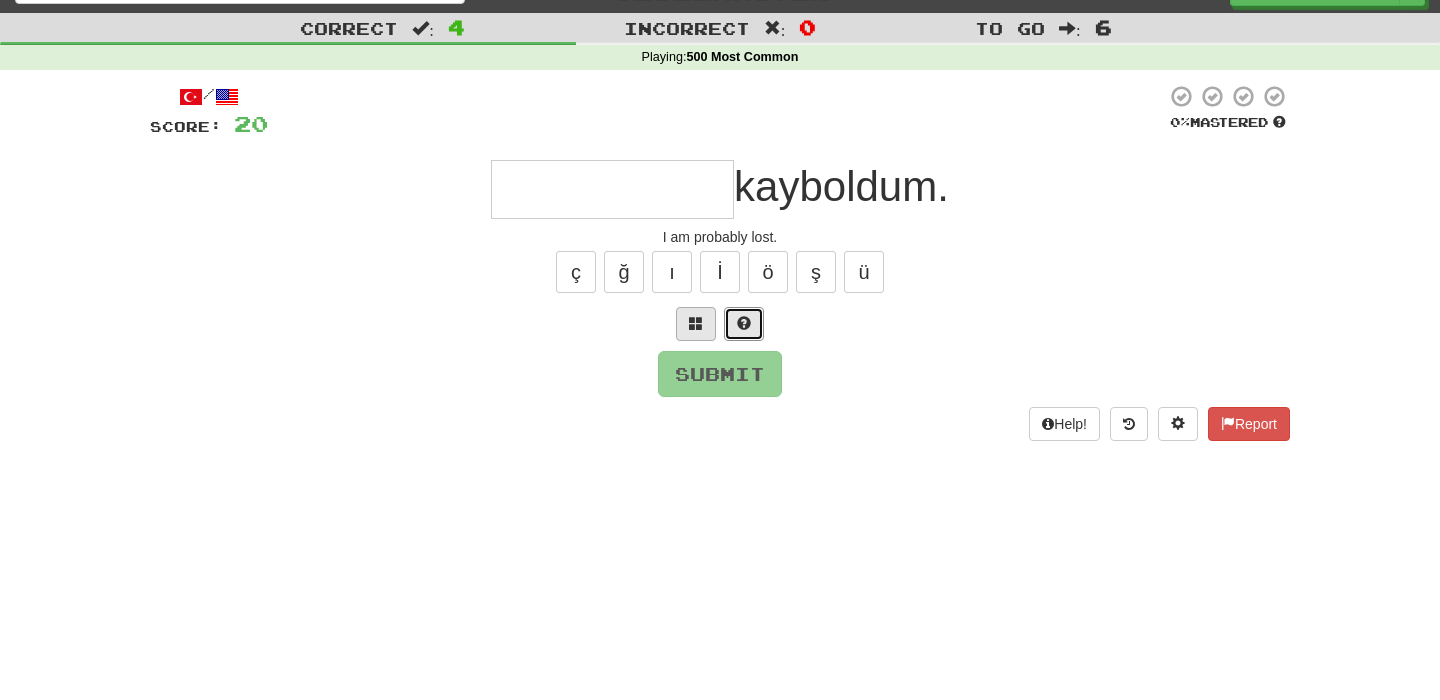 click at bounding box center [744, 324] 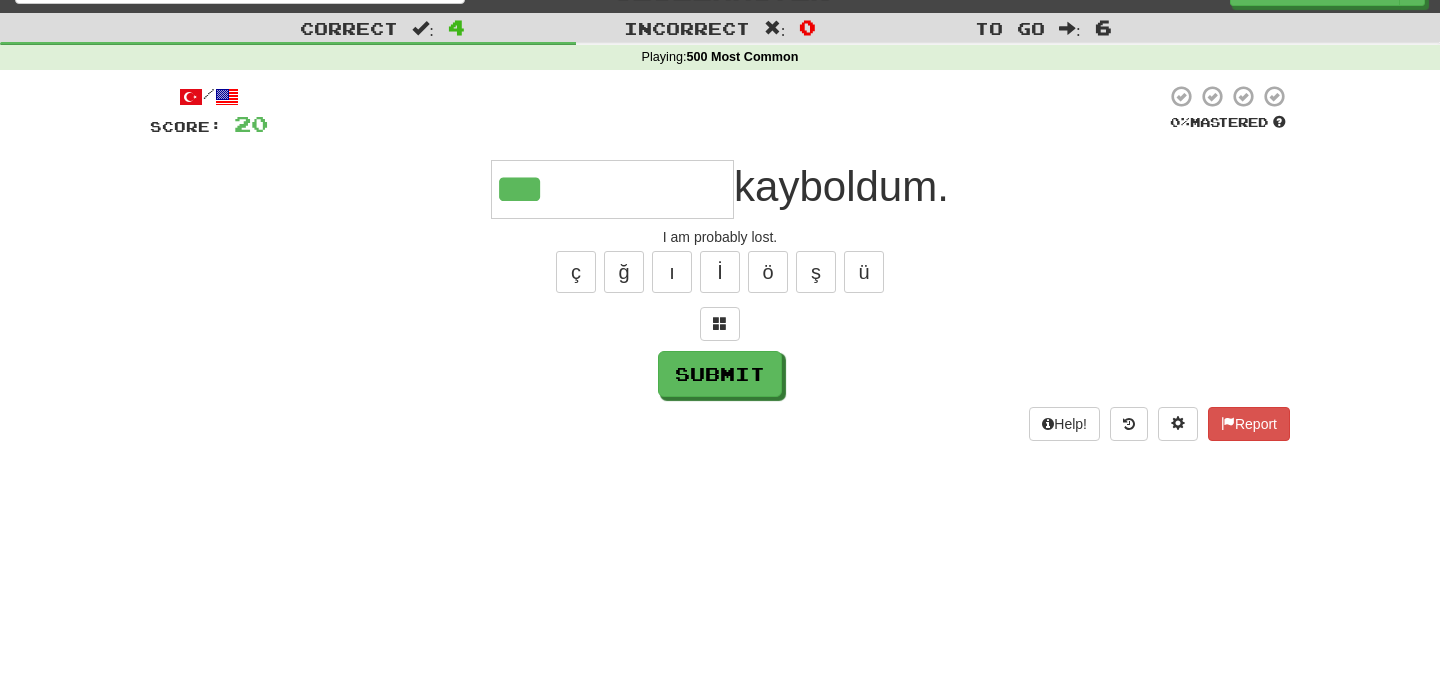 scroll, scrollTop: 37, scrollLeft: 0, axis: vertical 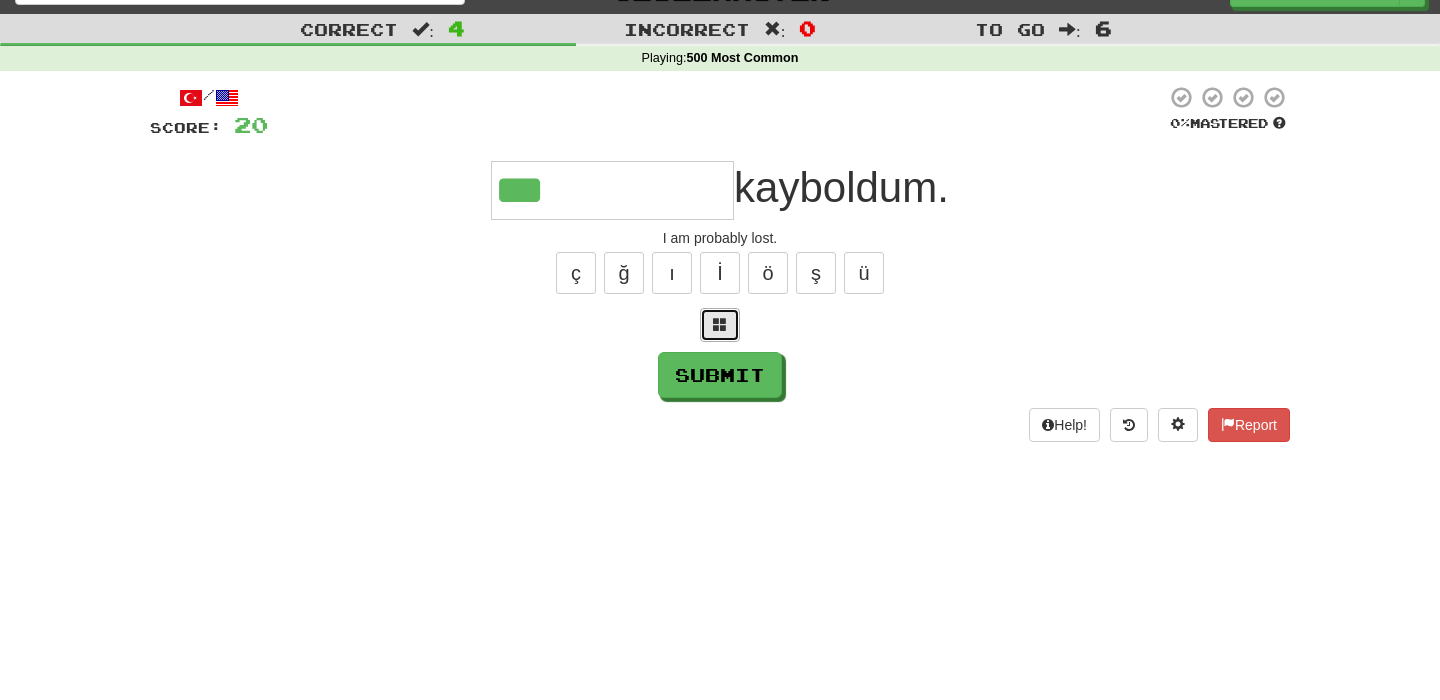 click at bounding box center (720, 324) 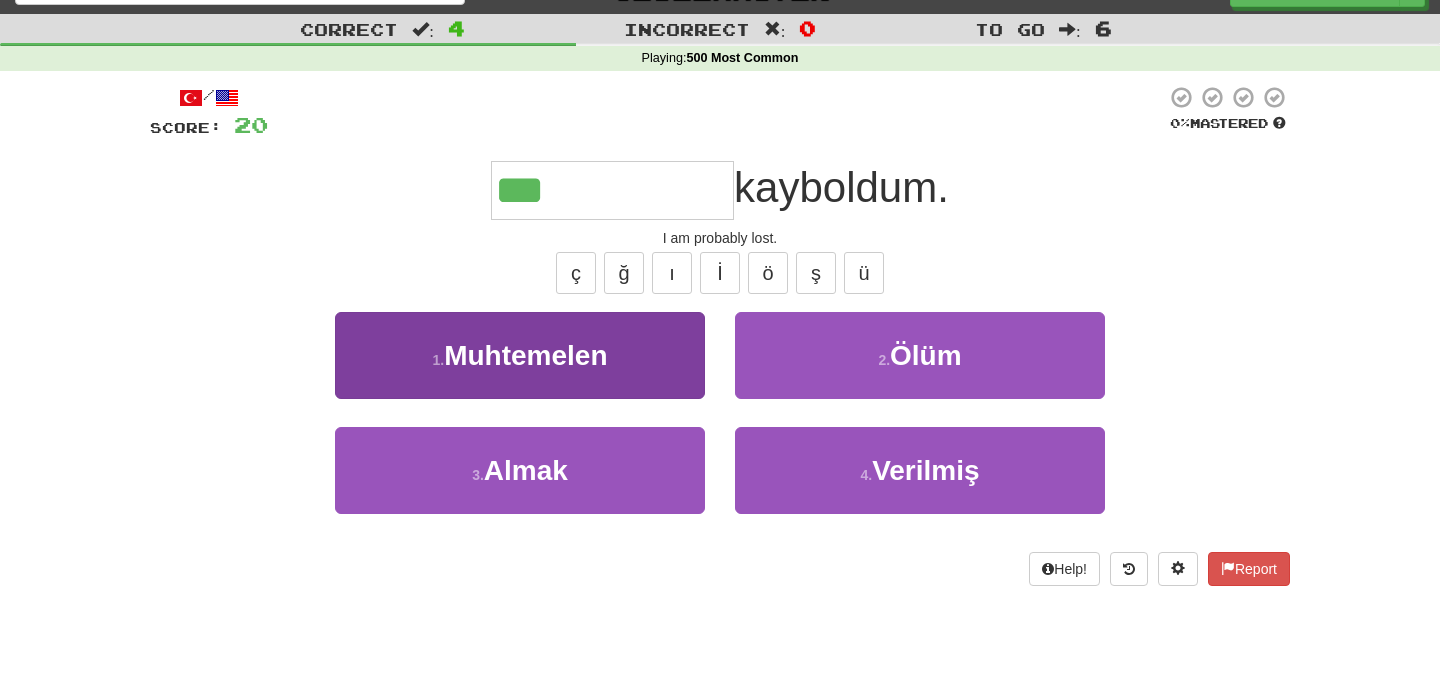 scroll, scrollTop: 40, scrollLeft: 0, axis: vertical 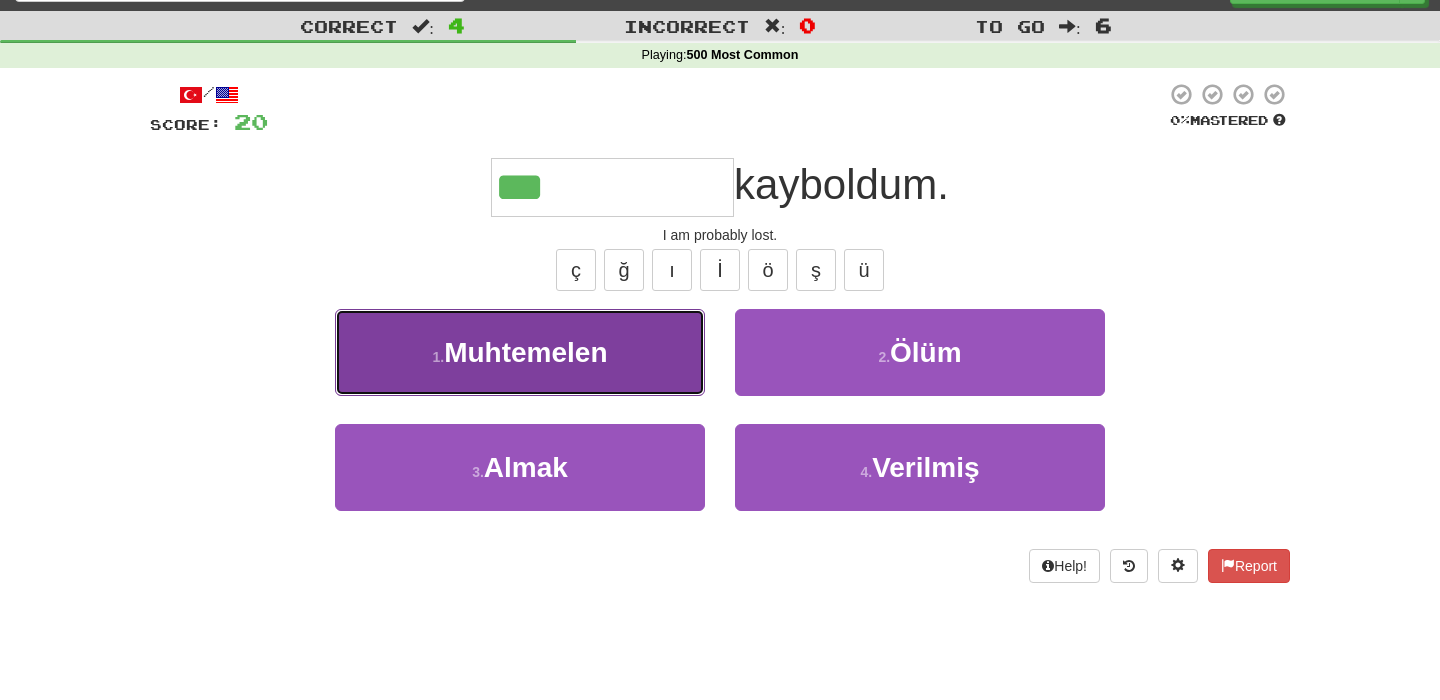 click on "1 .  Muhtemelen" at bounding box center (520, 352) 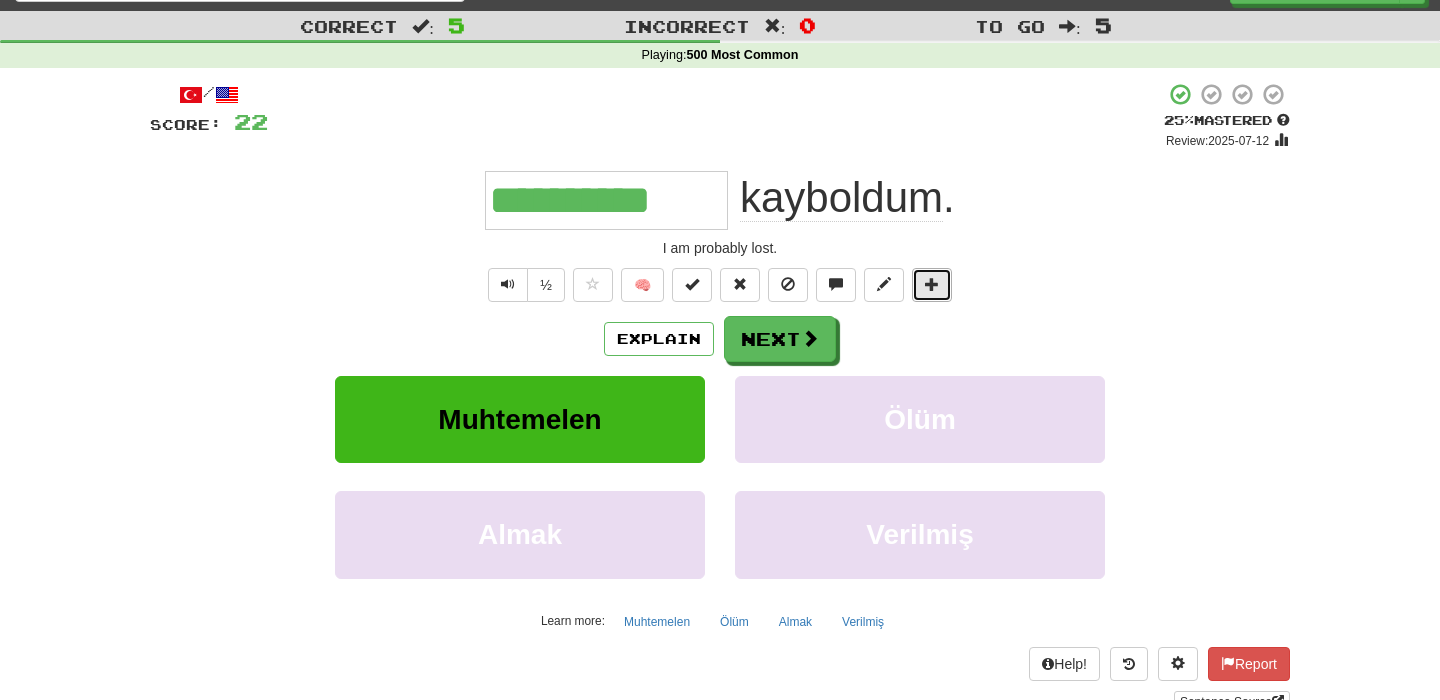 click at bounding box center [932, 284] 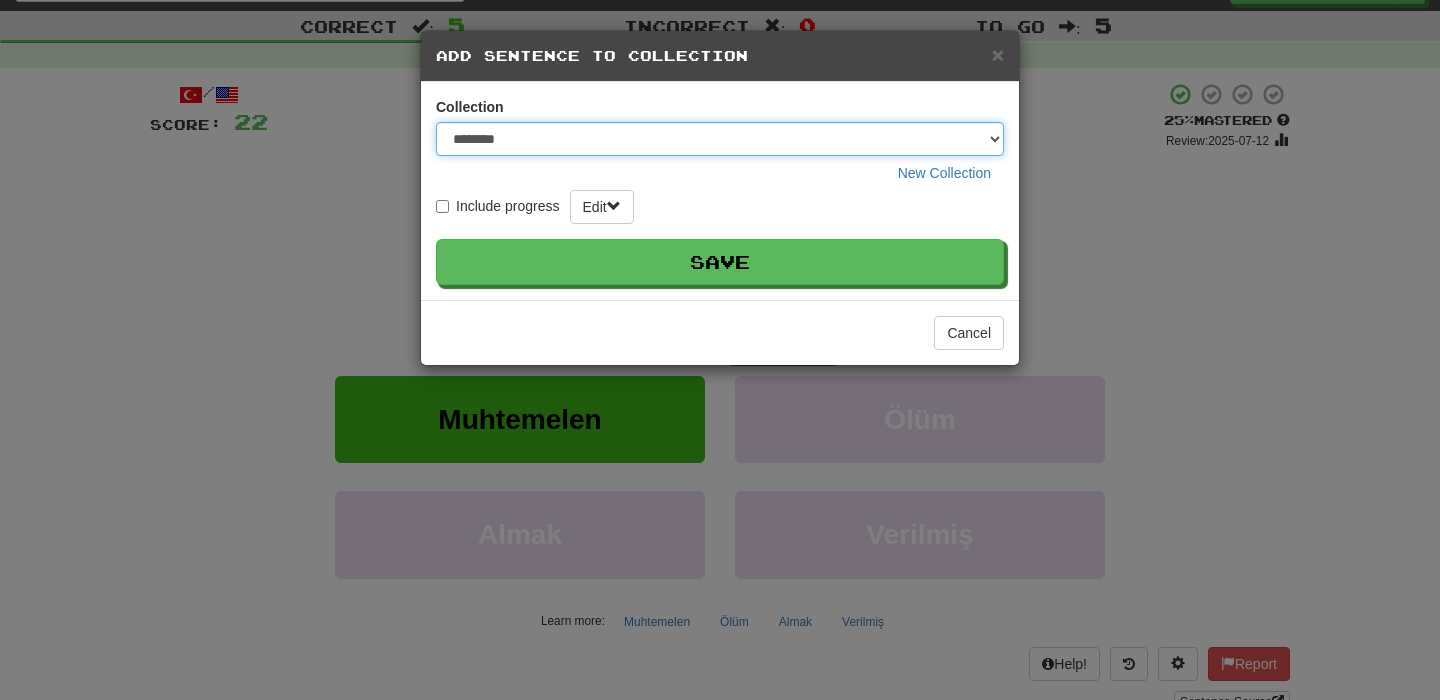 click on "********" at bounding box center [720, 139] 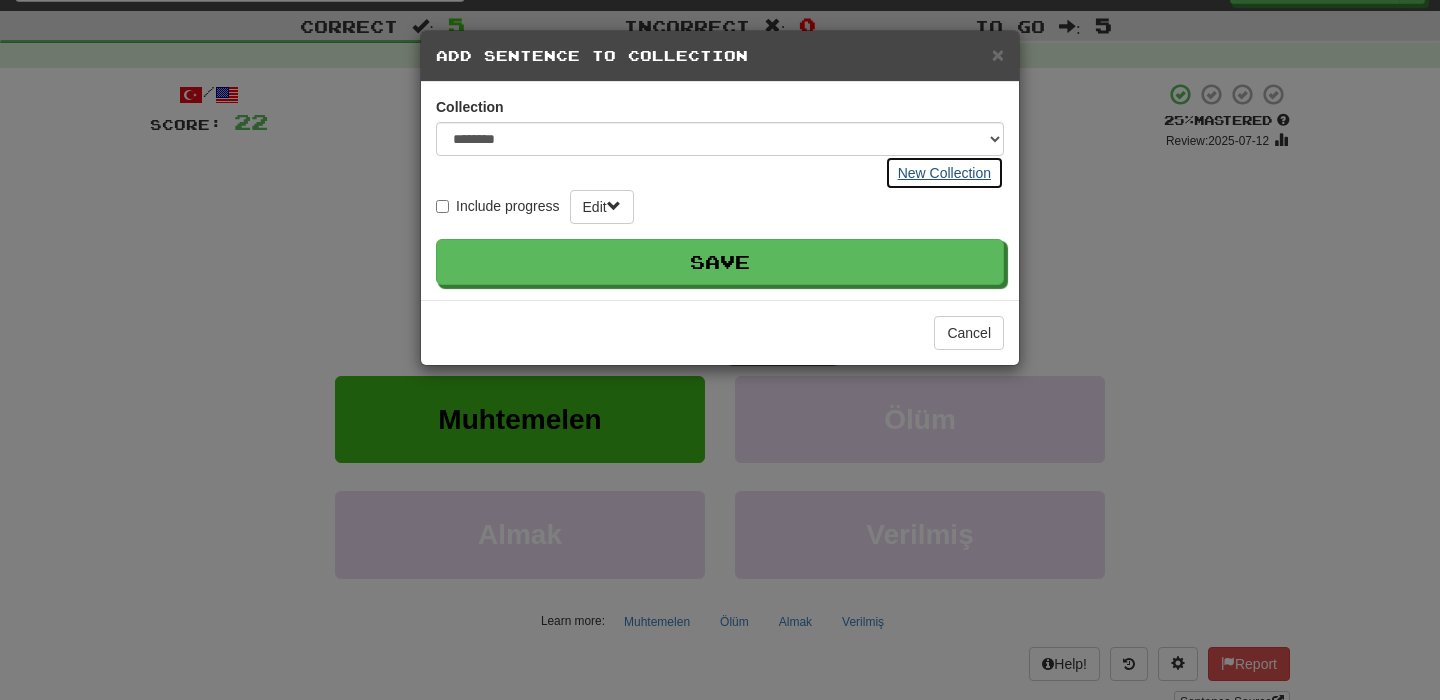 drag, startPoint x: 813, startPoint y: 156, endPoint x: 976, endPoint y: 175, distance: 164.10362 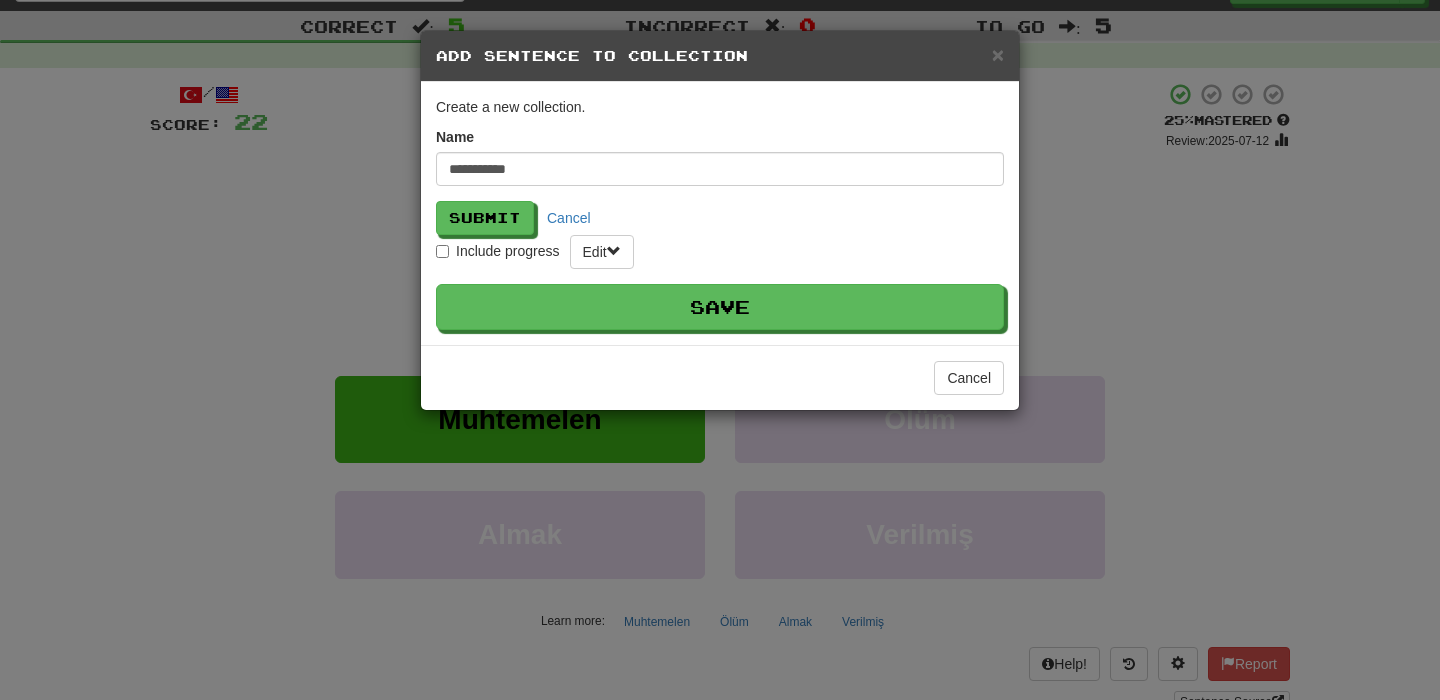 drag, startPoint x: 976, startPoint y: 175, endPoint x: 513, endPoint y: 175, distance: 463 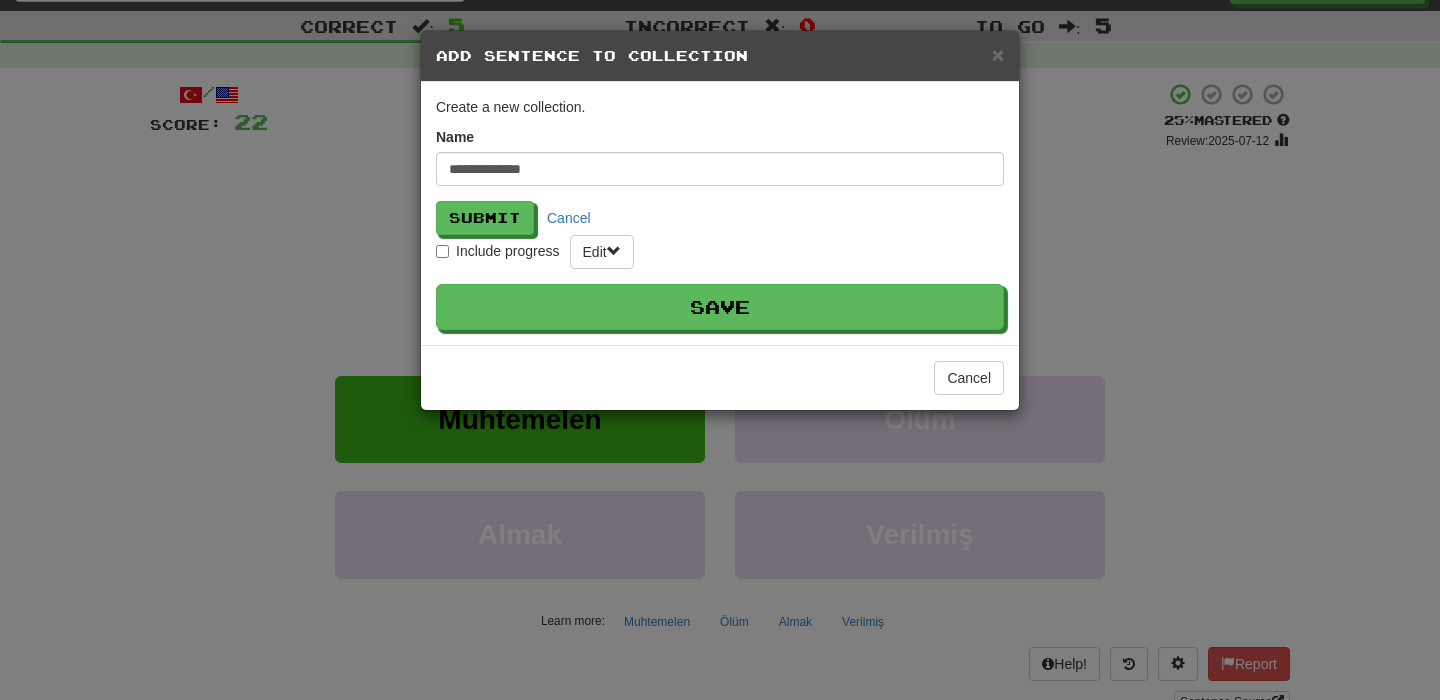 type on "**********" 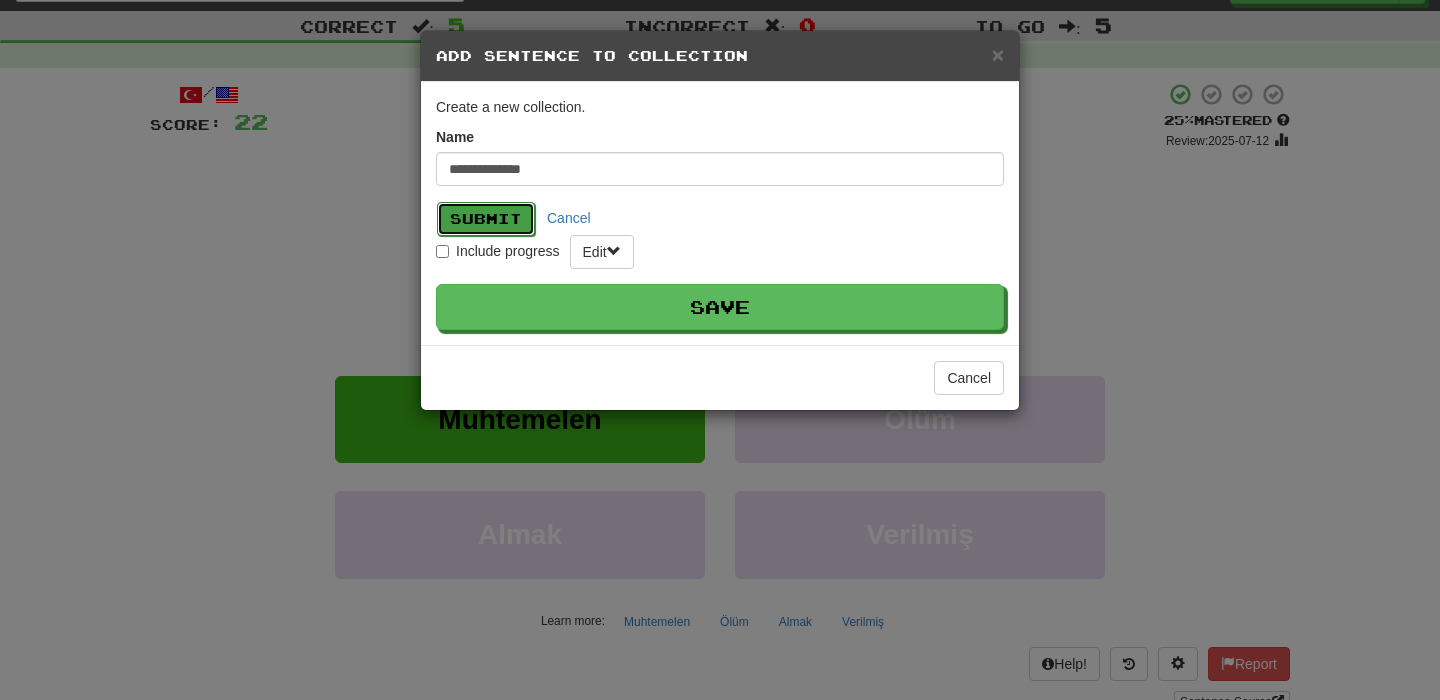 drag, startPoint x: 552, startPoint y: 174, endPoint x: 487, endPoint y: 227, distance: 83.86894 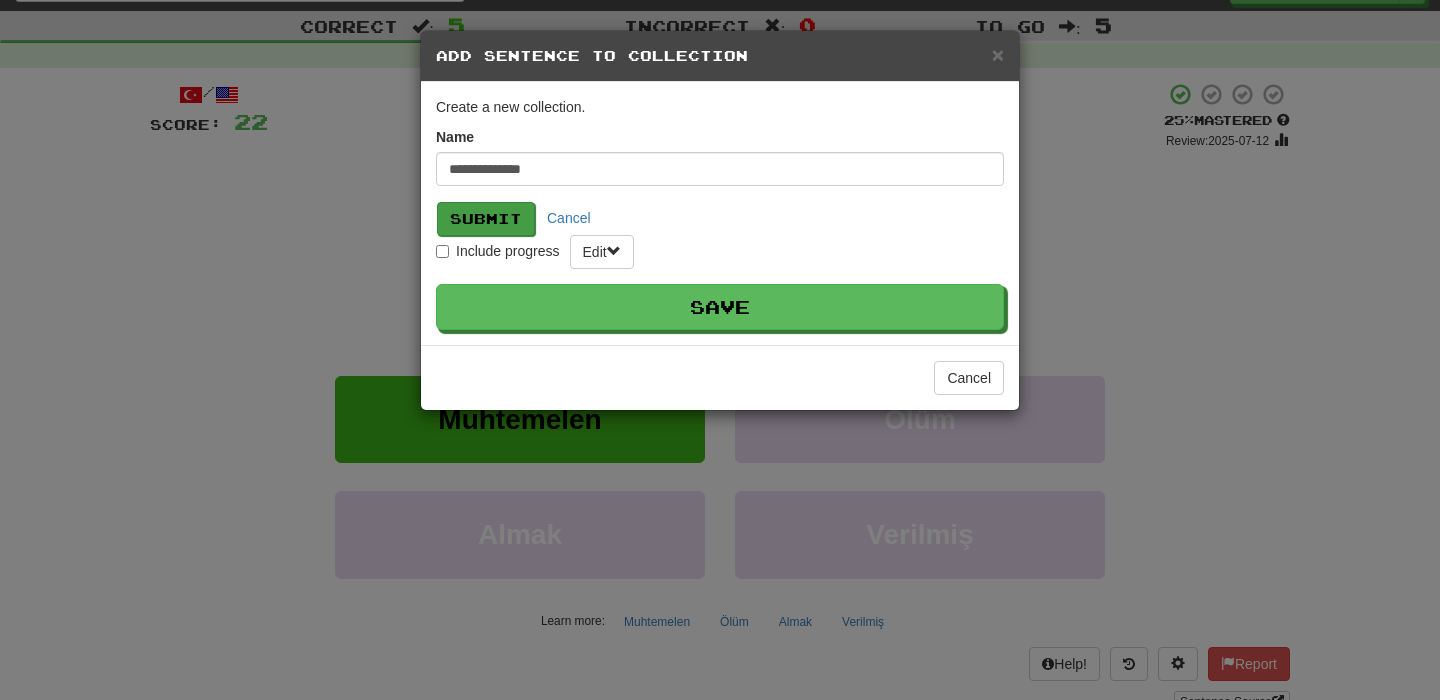 select on "*****" 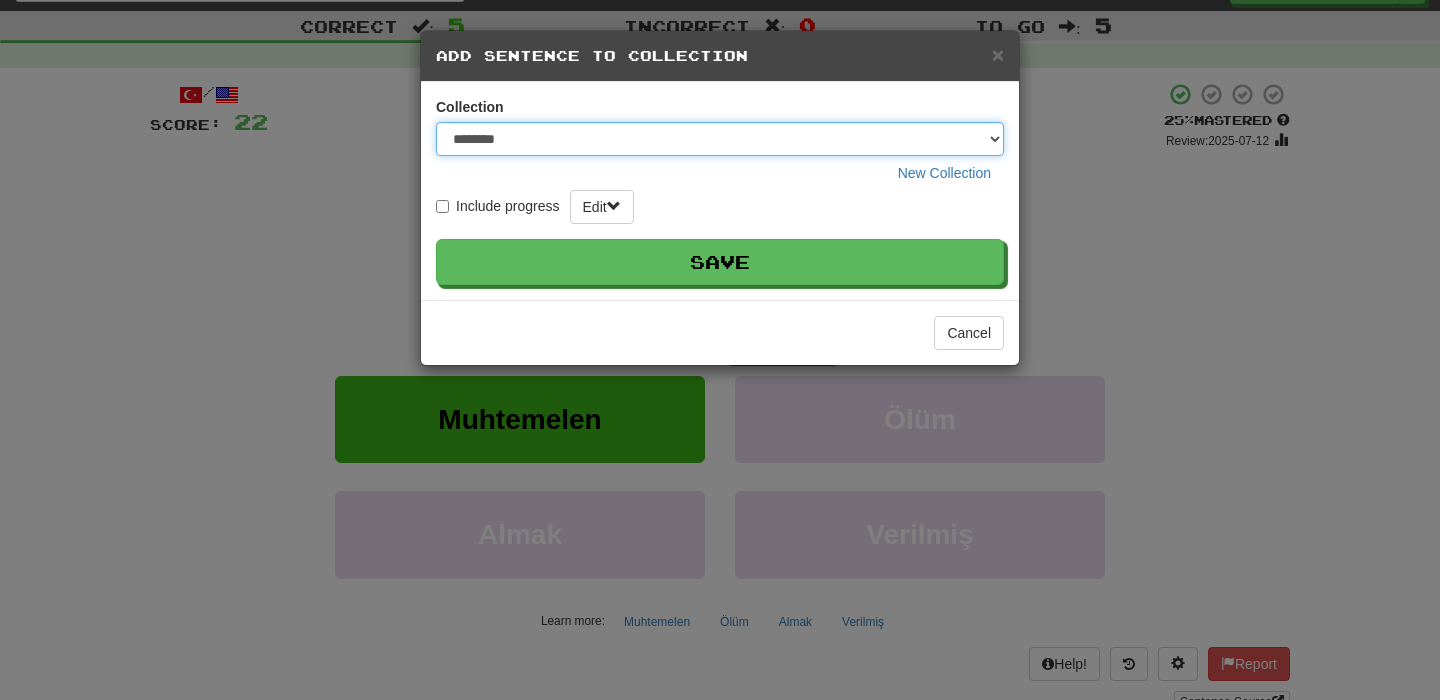 click on "**********" at bounding box center [720, 139] 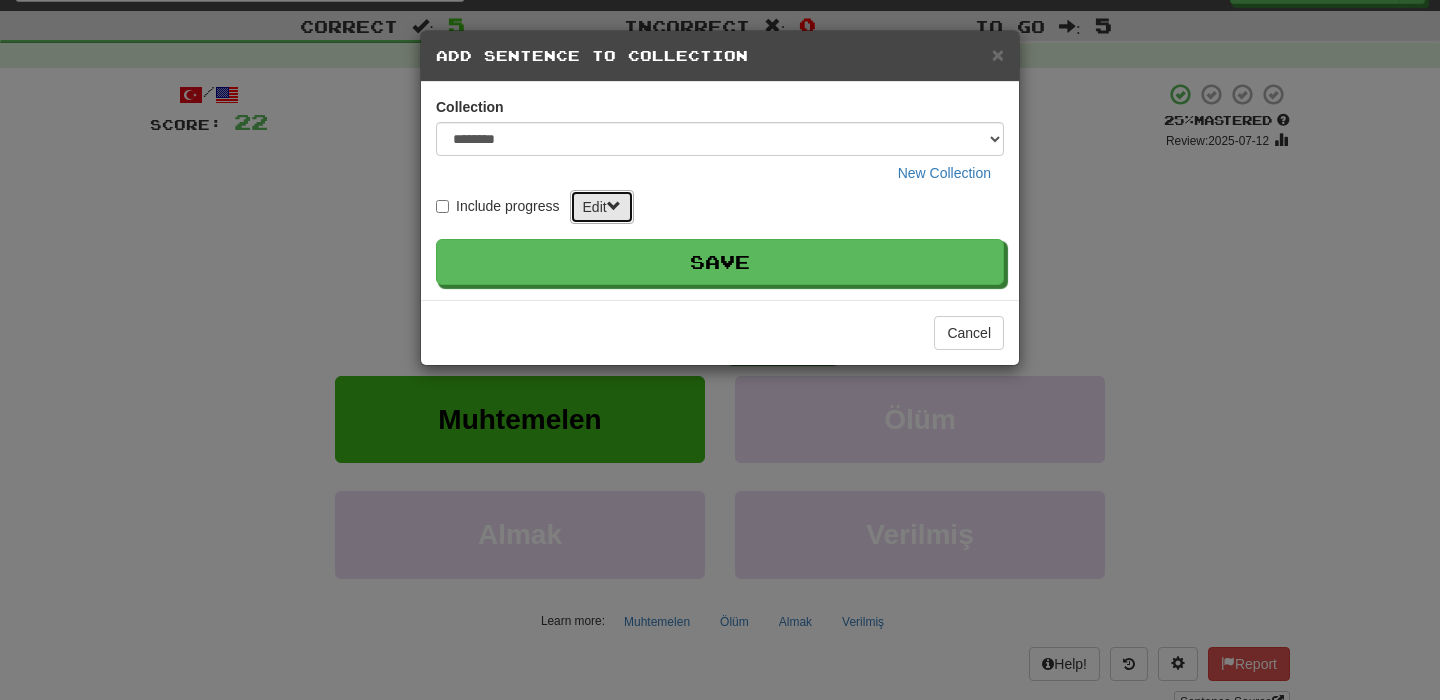 click on "Edit" at bounding box center [602, 207] 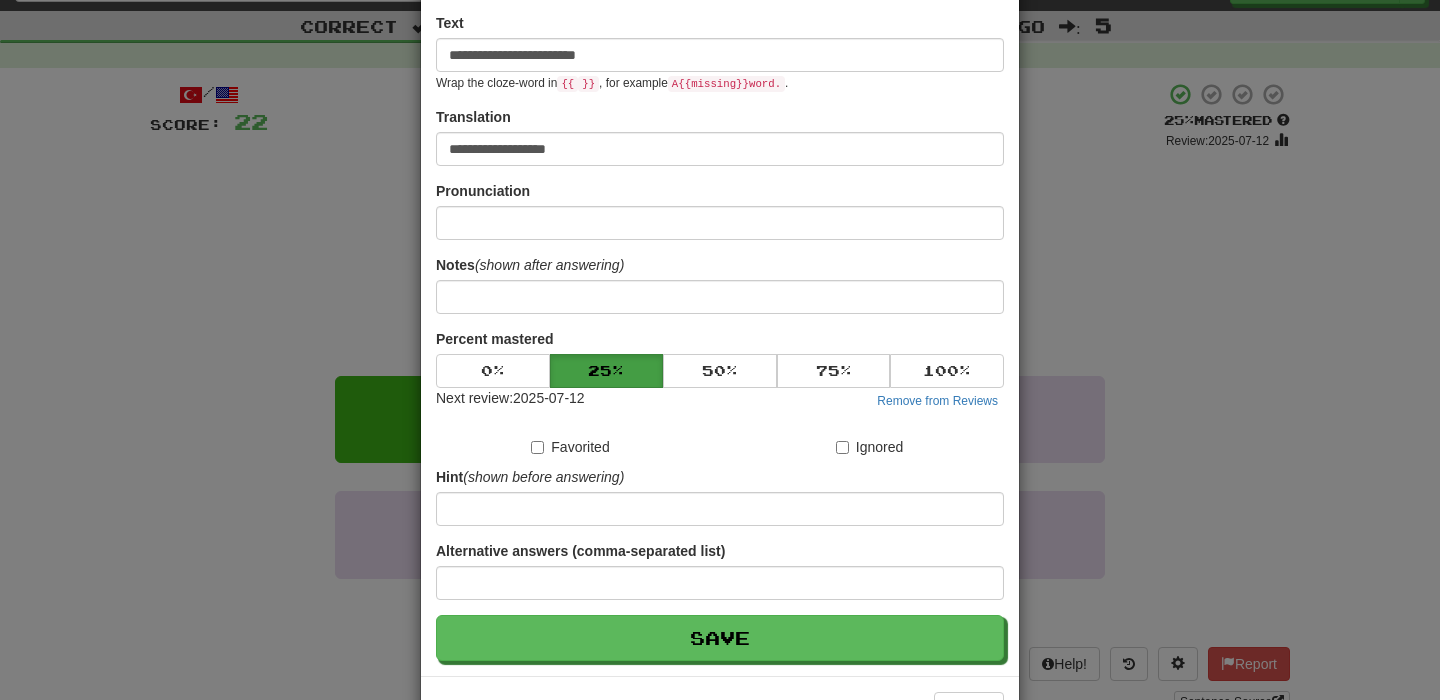 scroll, scrollTop: 306, scrollLeft: 0, axis: vertical 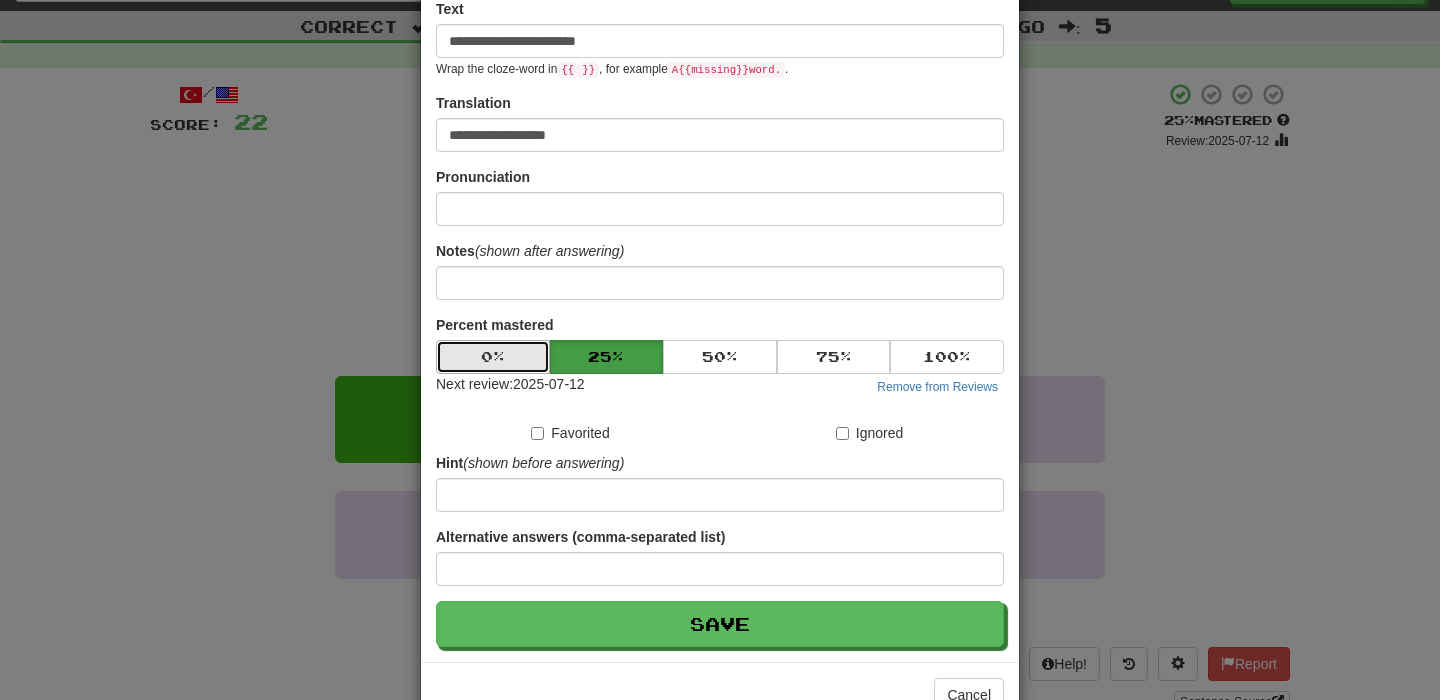 click on "0 %" at bounding box center [493, 357] 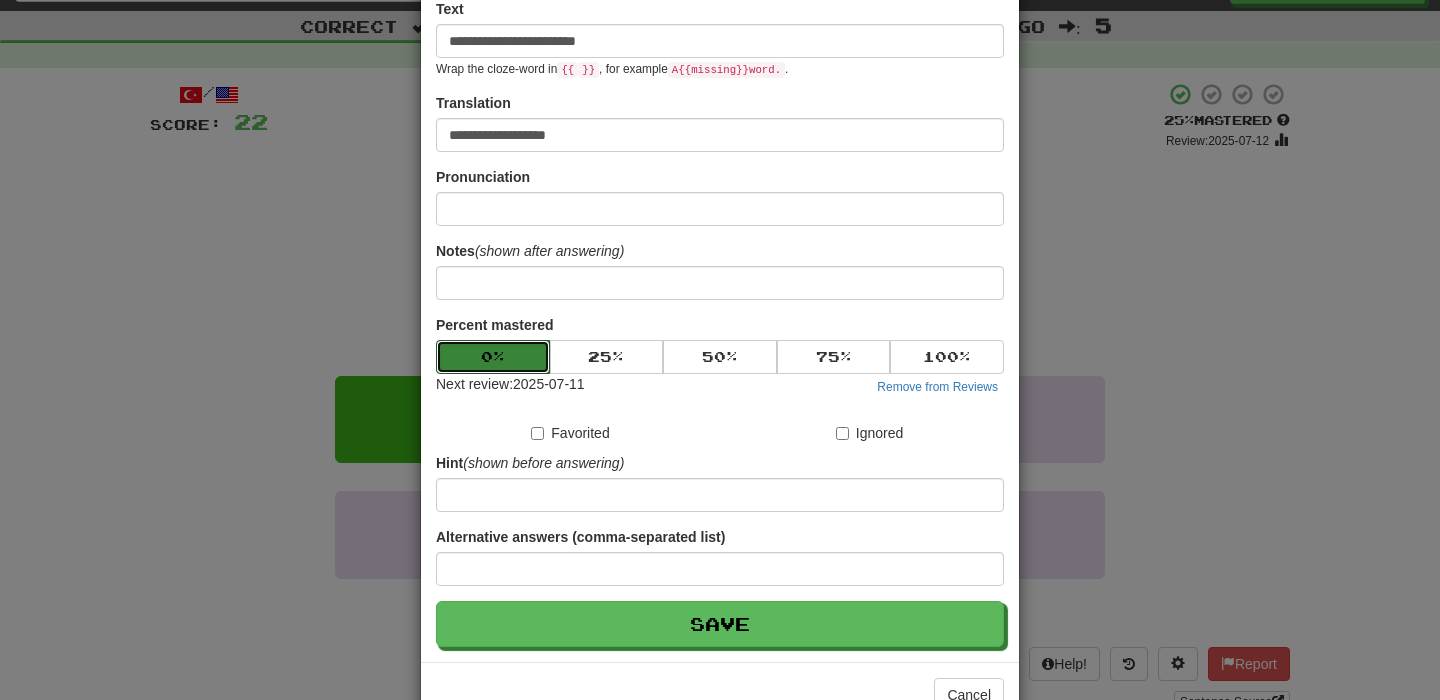 scroll, scrollTop: 364, scrollLeft: 0, axis: vertical 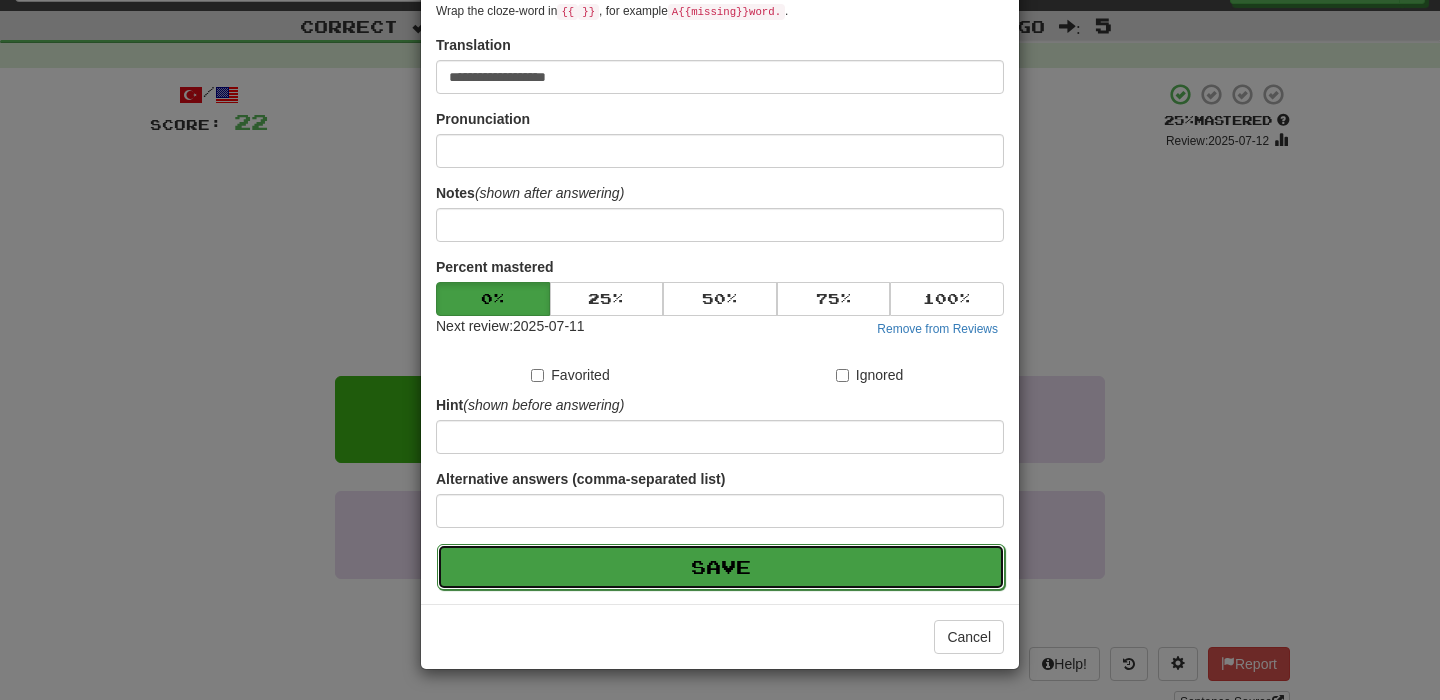 click on "Save" at bounding box center (721, 567) 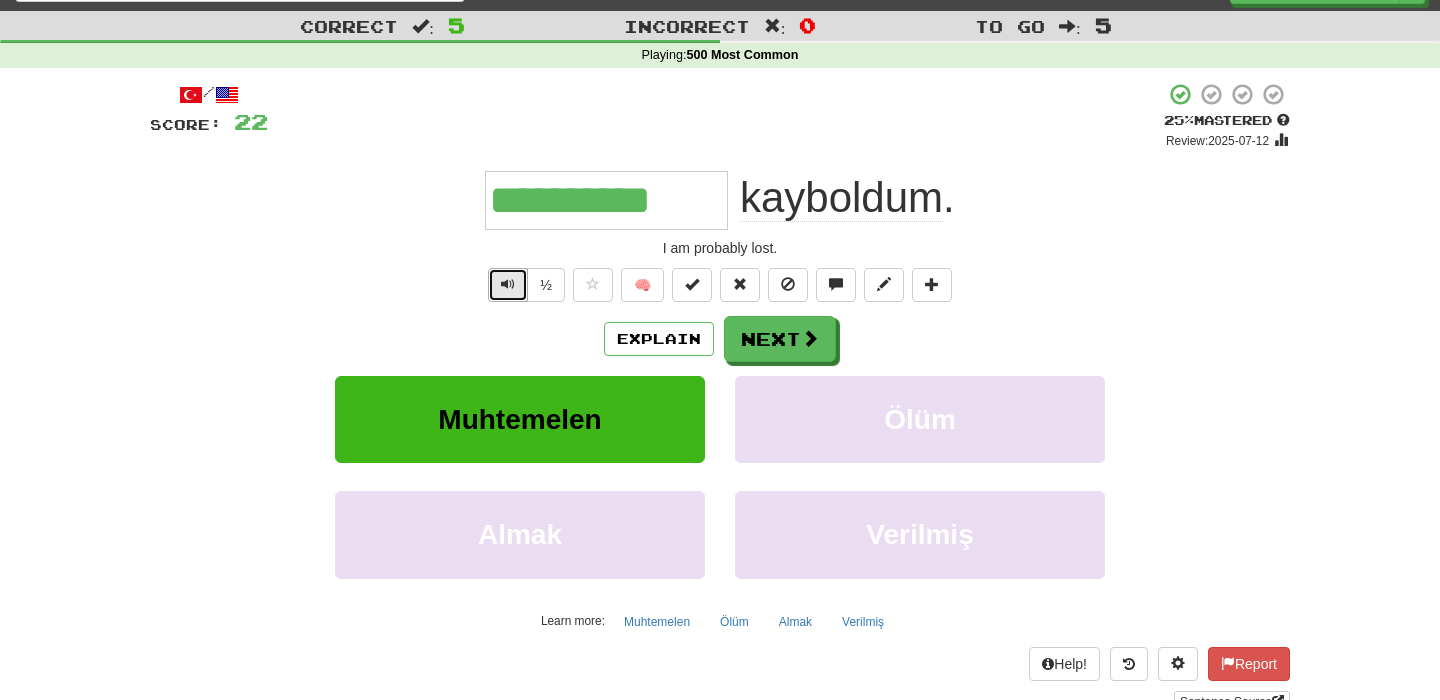 click at bounding box center (508, 284) 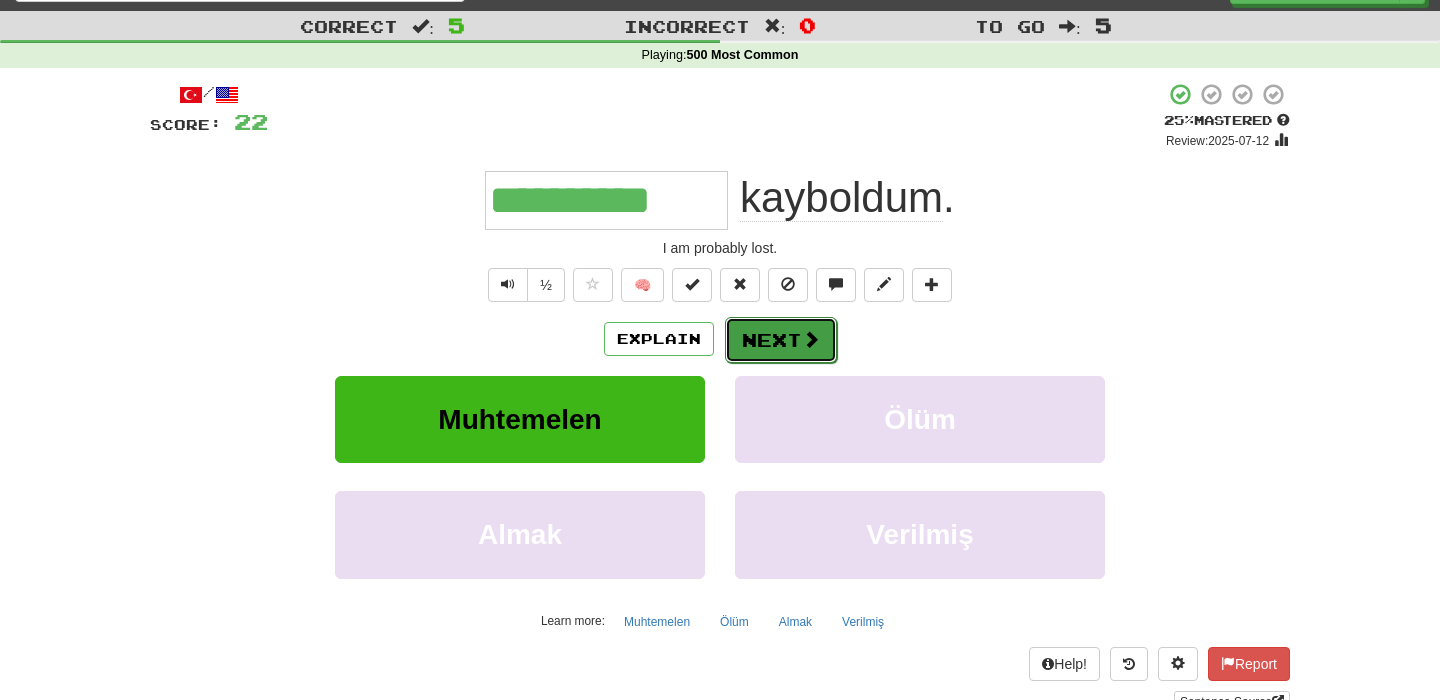 click on "Next" at bounding box center [781, 340] 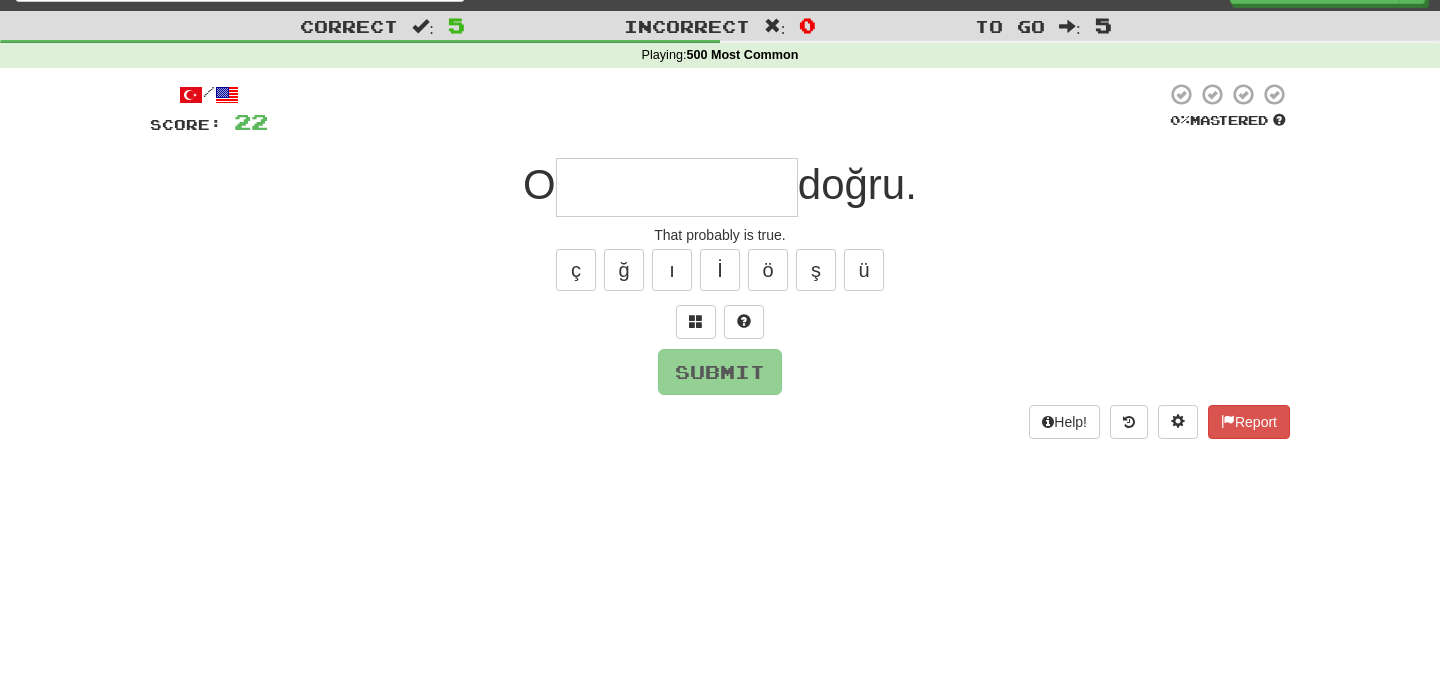 click at bounding box center (677, 187) 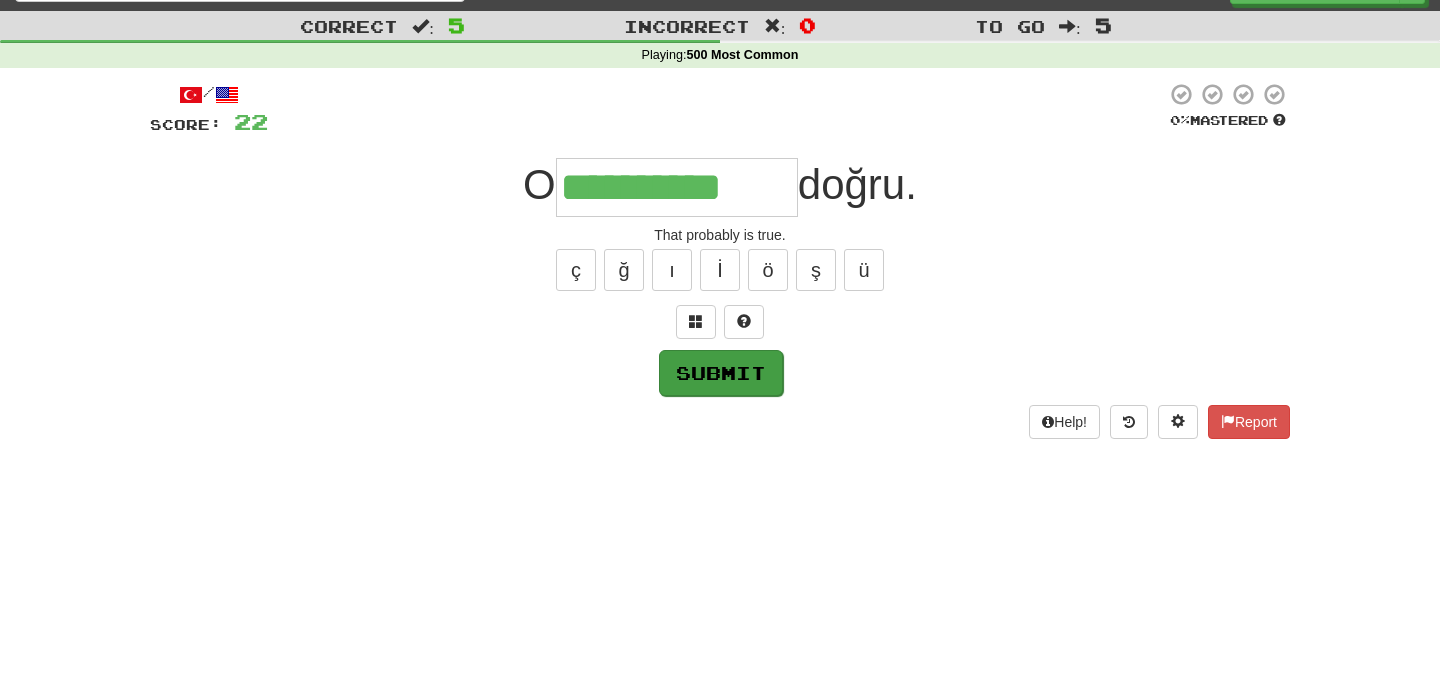 type on "**********" 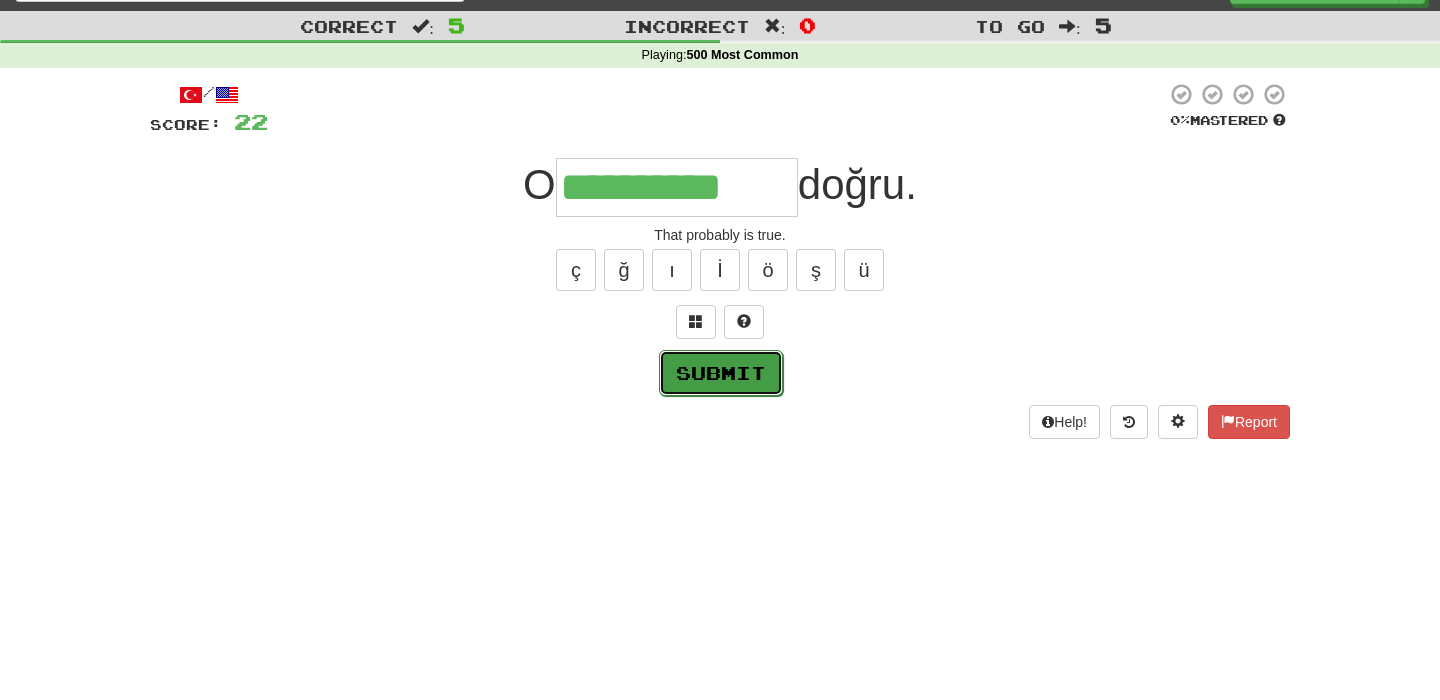 click on "Submit" at bounding box center (721, 373) 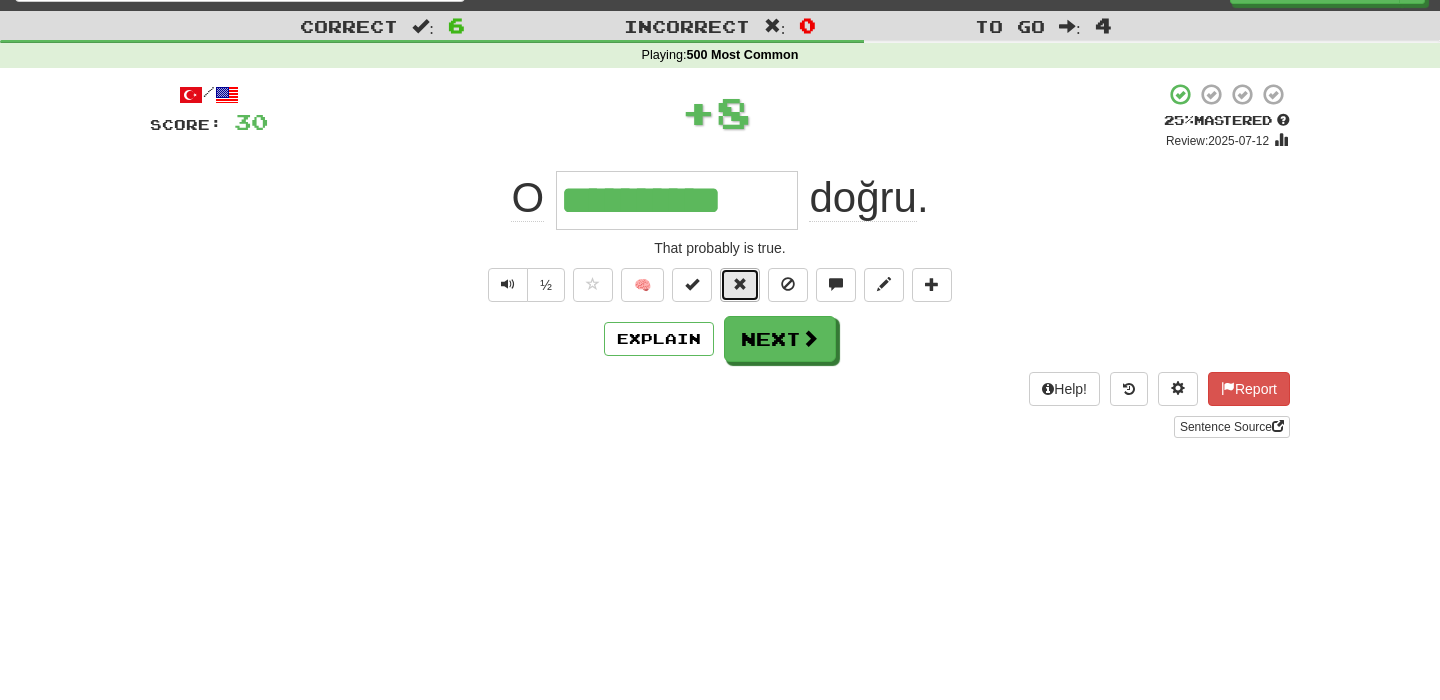 click at bounding box center [740, 284] 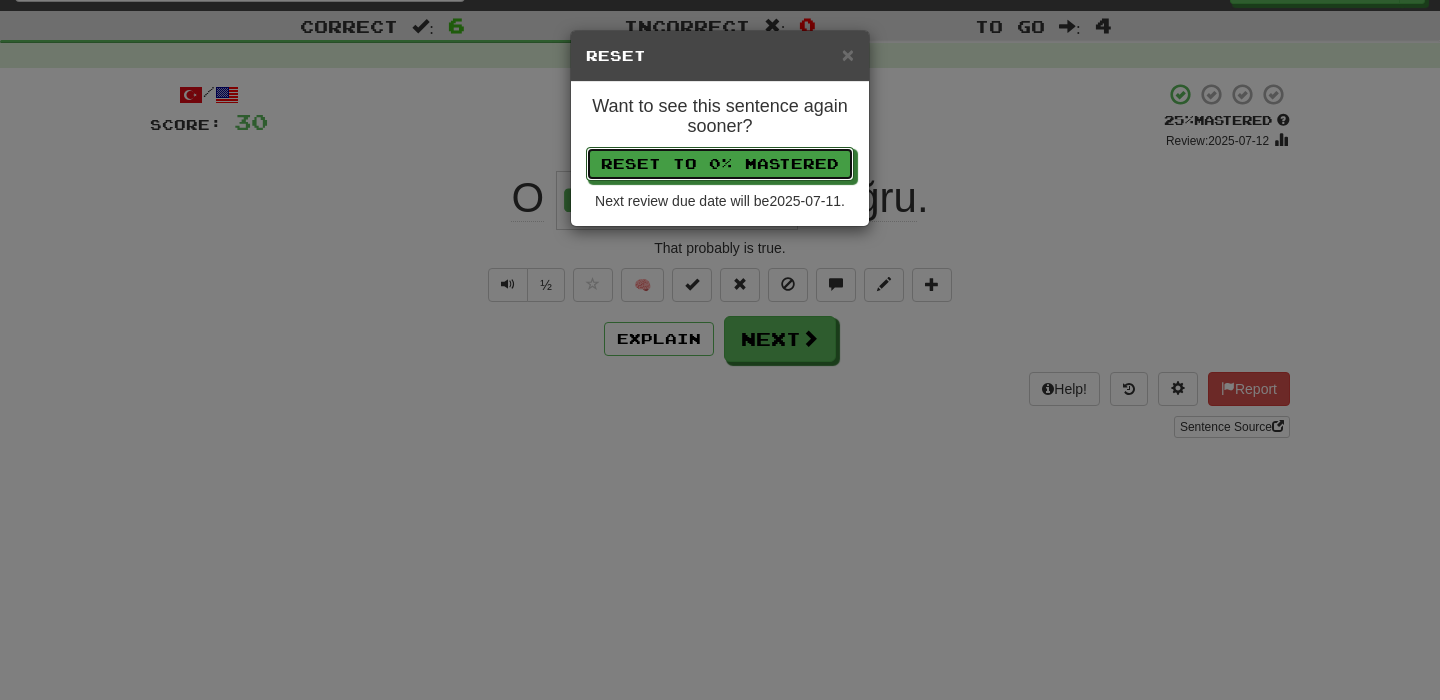 click on "Reset to 0% Mastered" at bounding box center (720, 164) 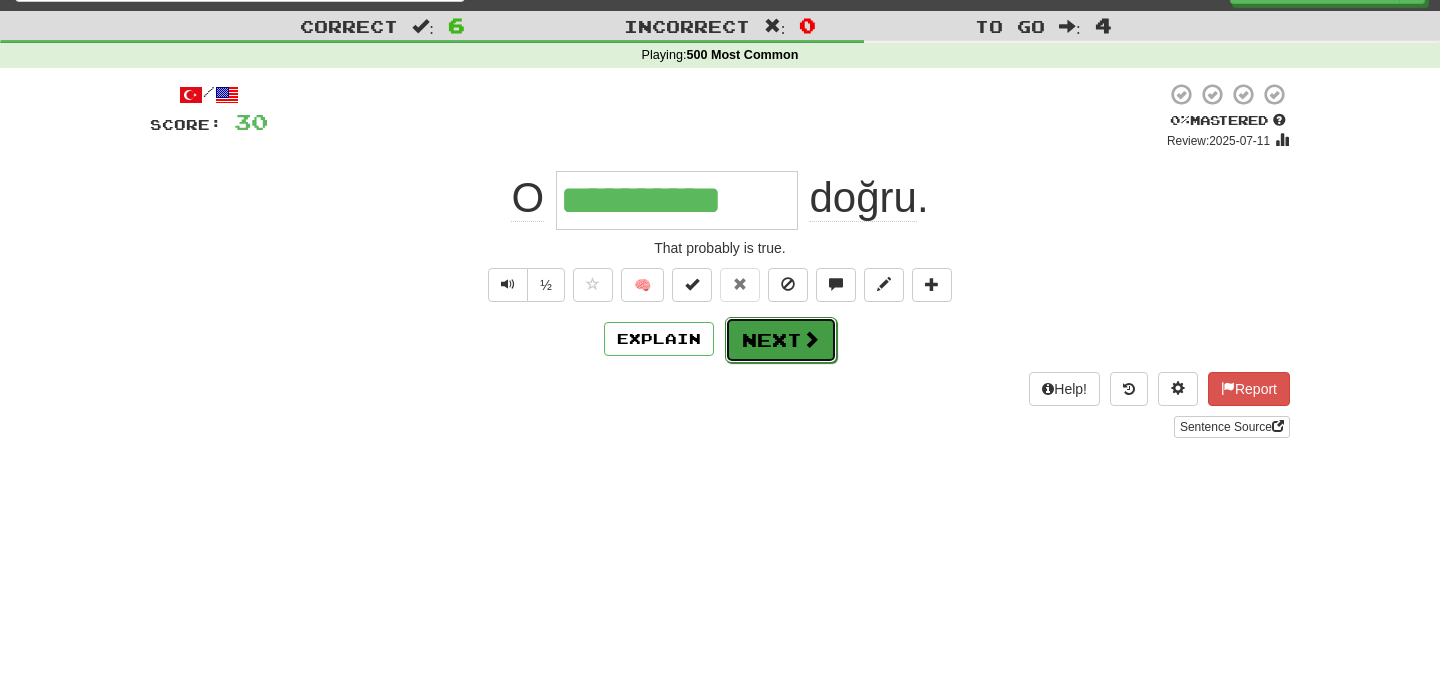 click on "Next" at bounding box center (781, 340) 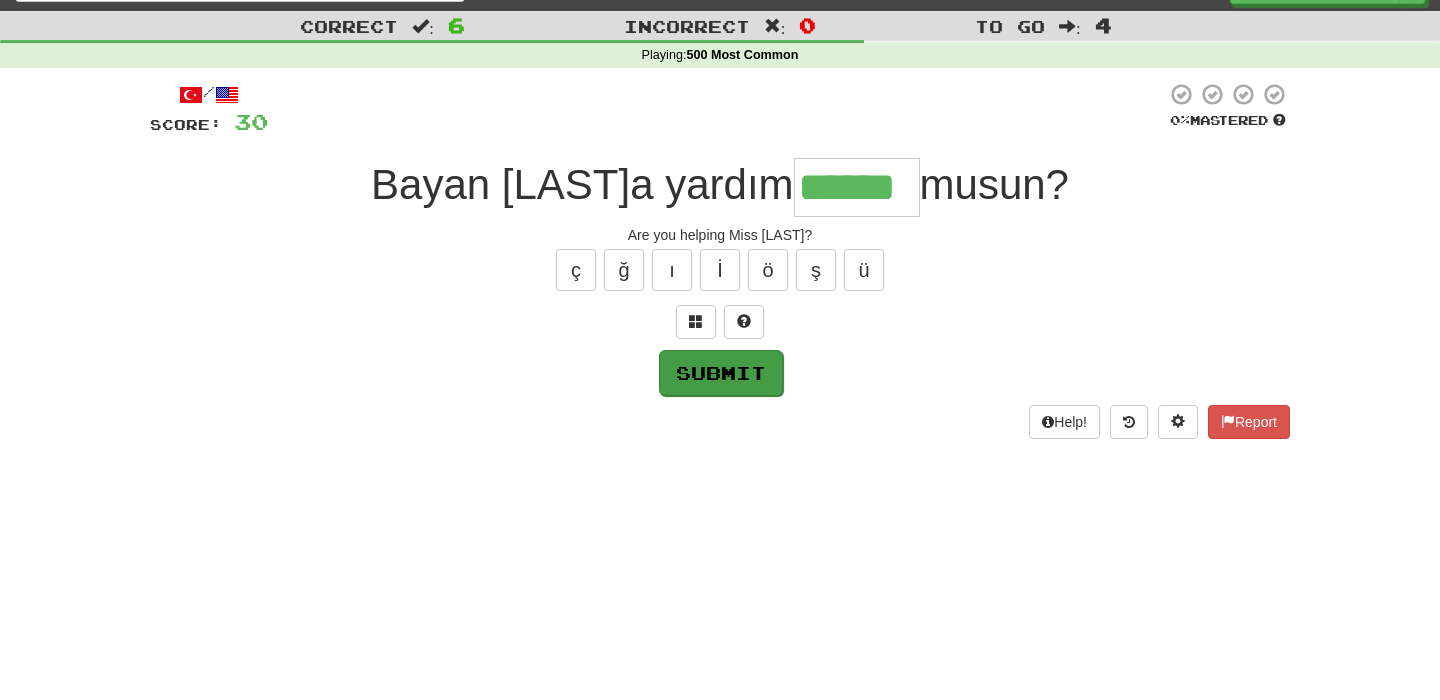 type on "******" 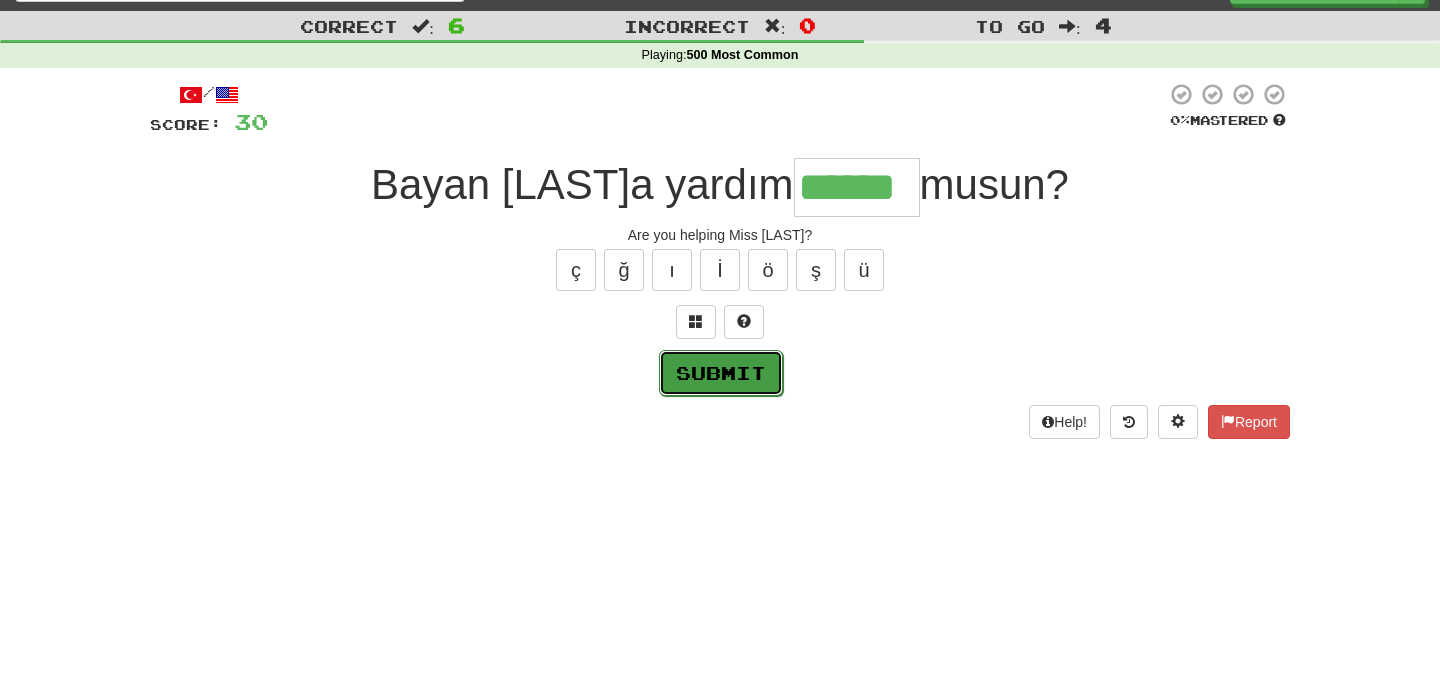 click on "Submit" at bounding box center [721, 373] 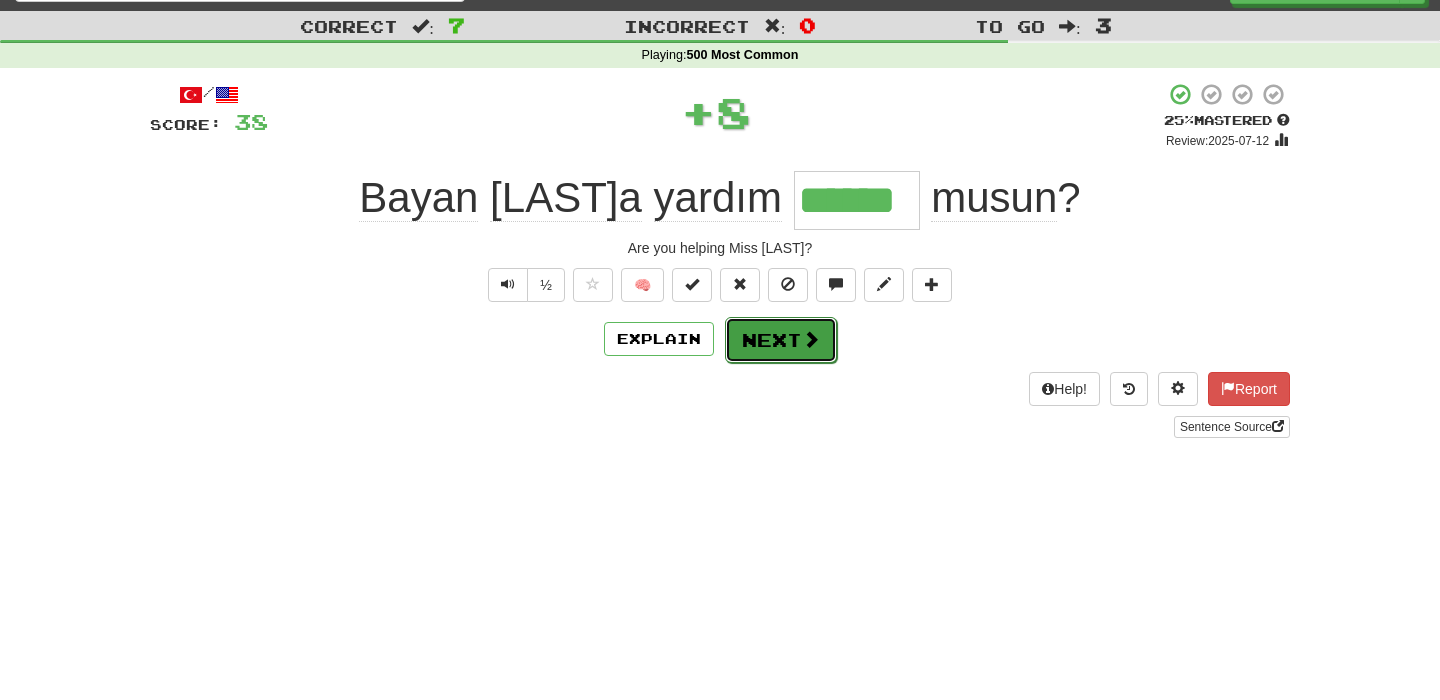 click at bounding box center [811, 339] 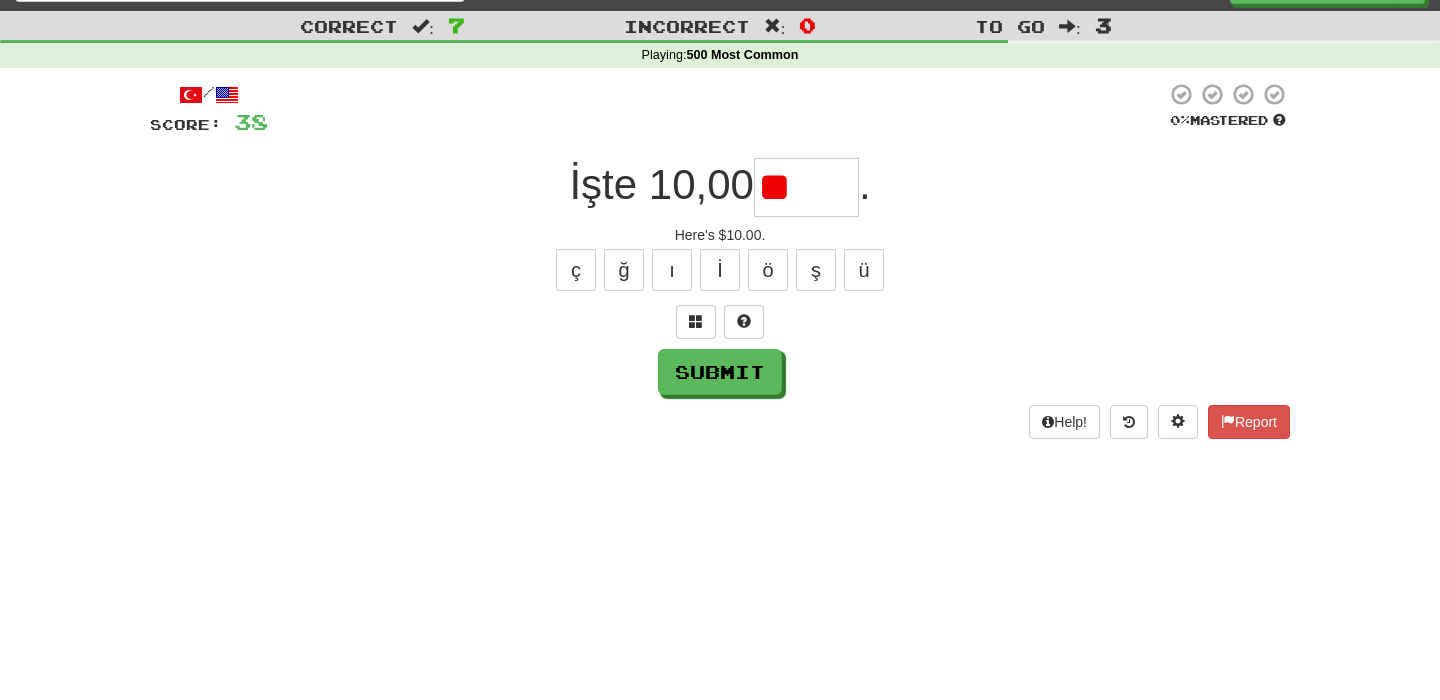 type on "*" 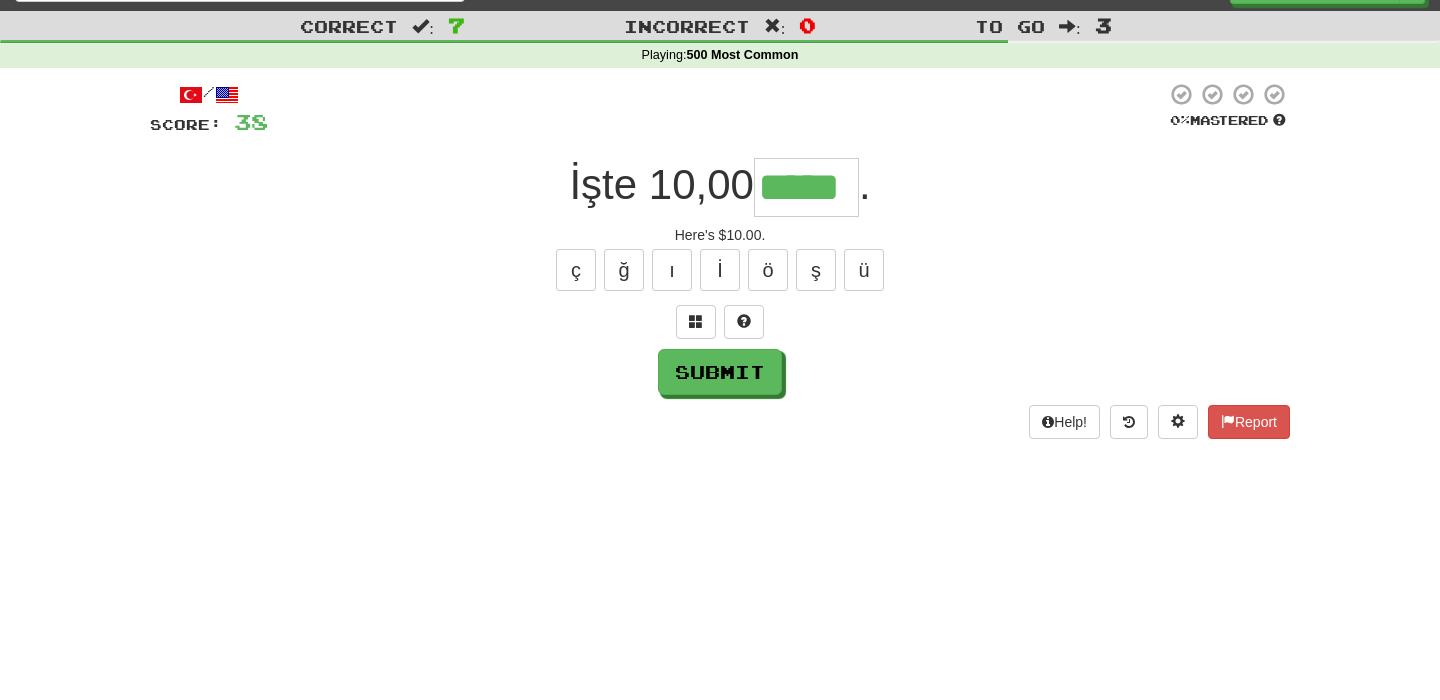 scroll, scrollTop: 32, scrollLeft: 0, axis: vertical 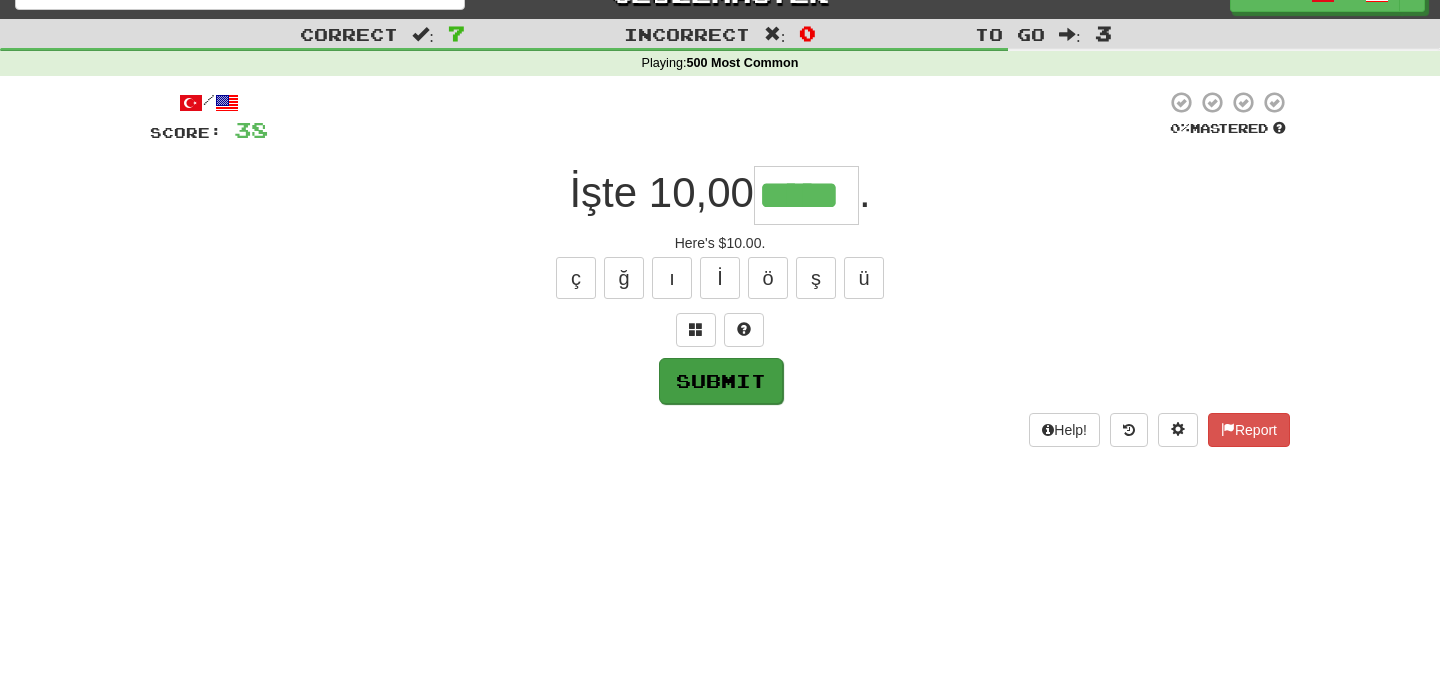 type on "*****" 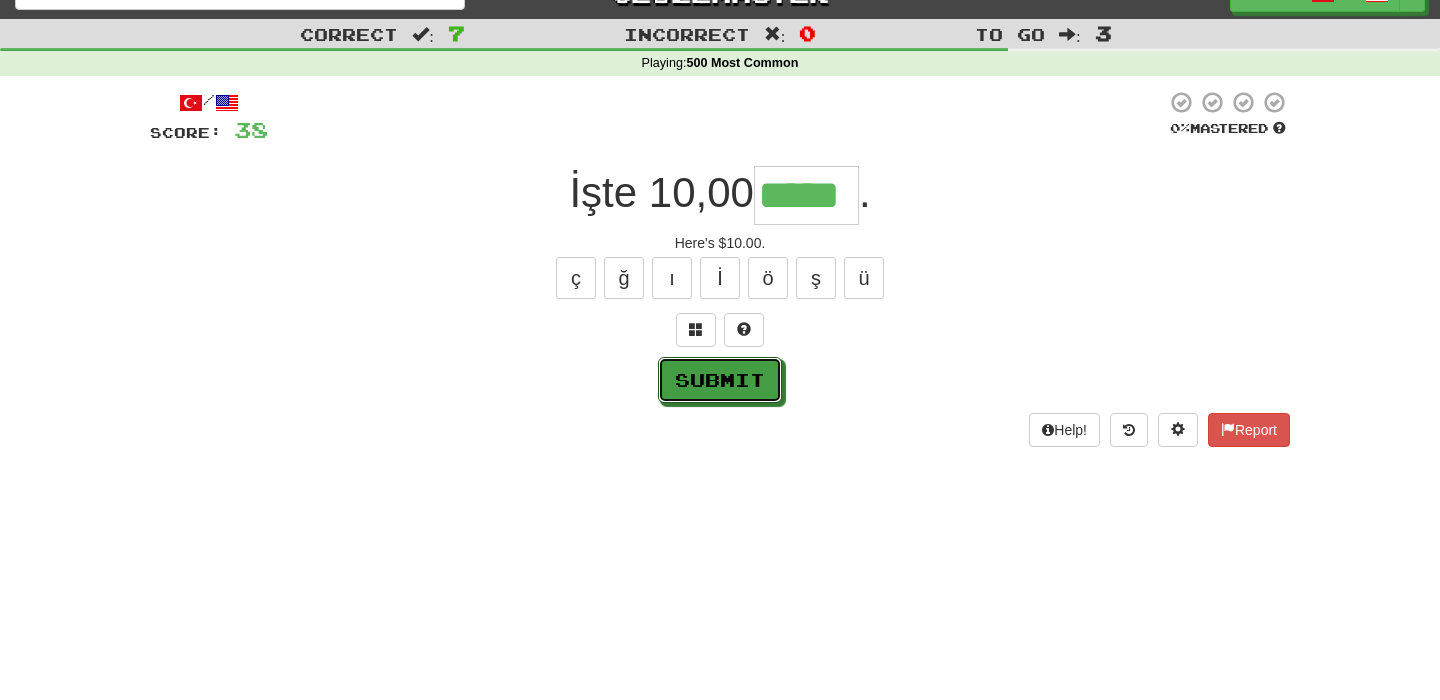click on "Submit" at bounding box center (720, 380) 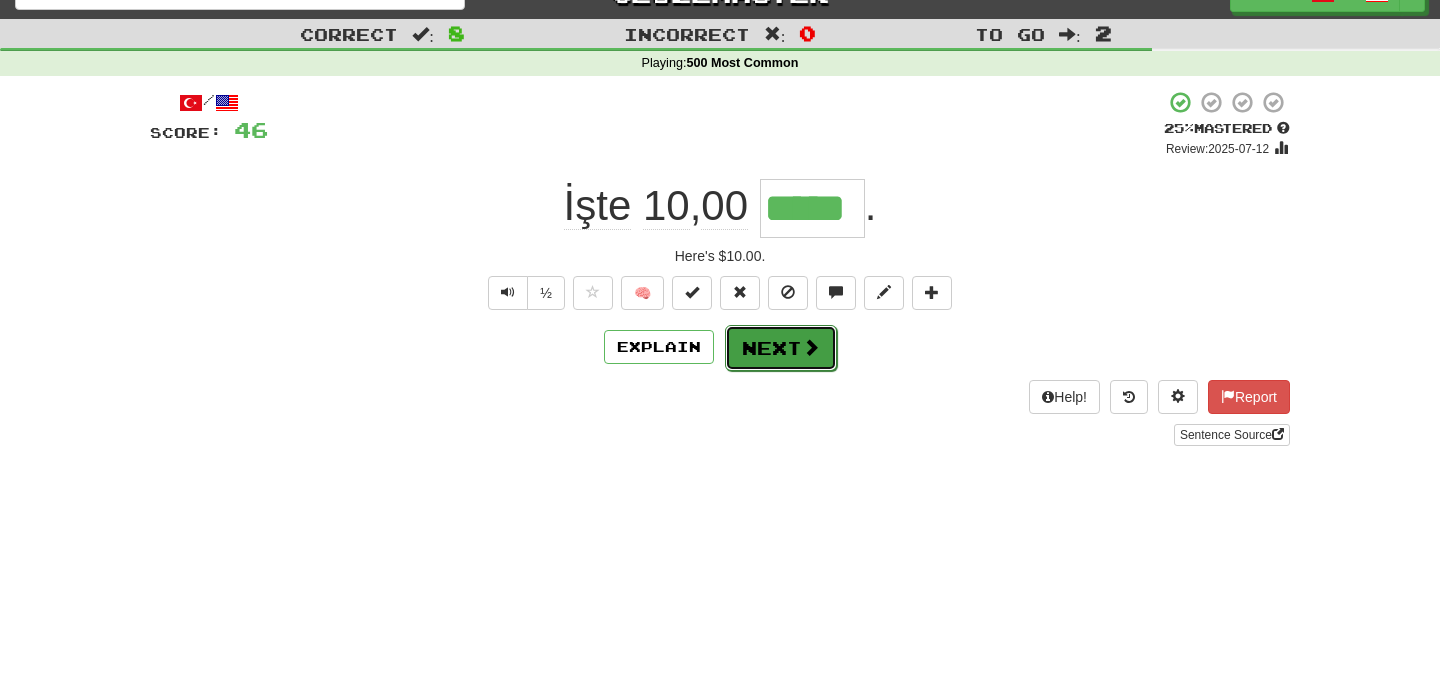 click on "Next" at bounding box center [781, 348] 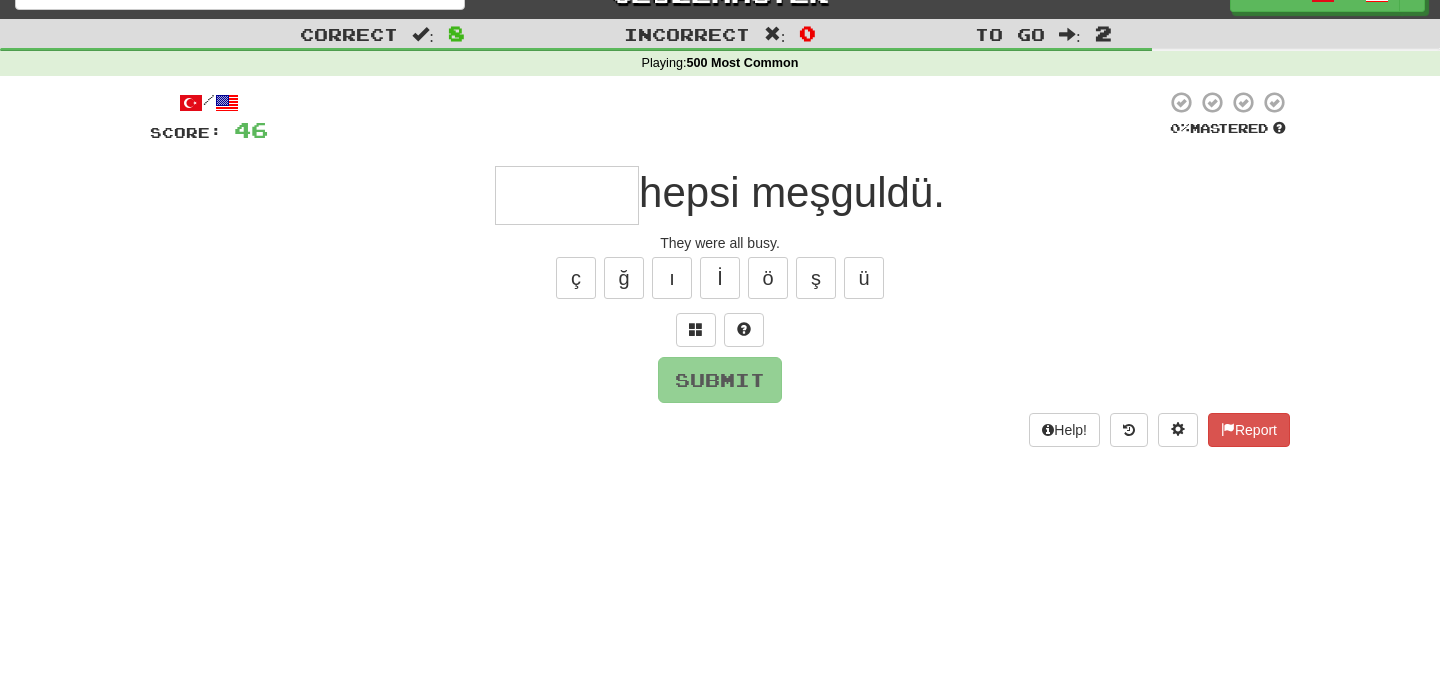 scroll, scrollTop: 29, scrollLeft: 0, axis: vertical 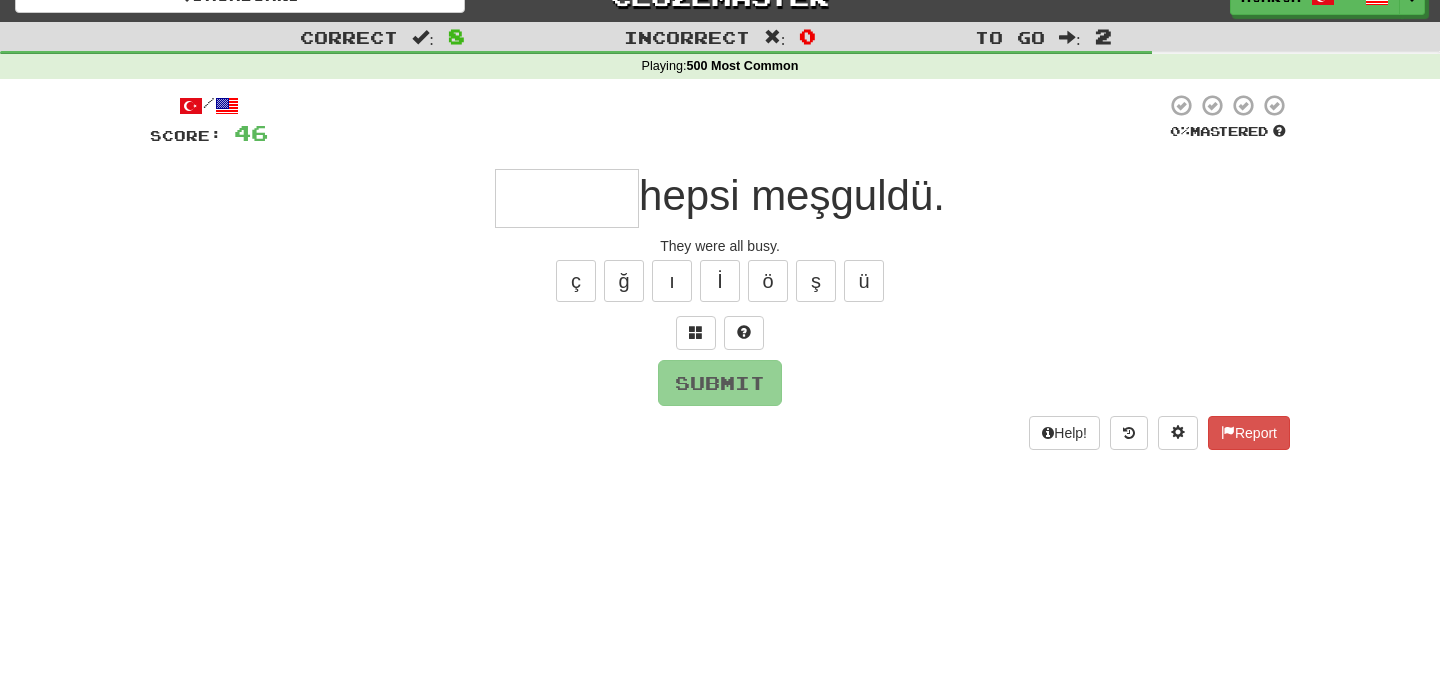 drag, startPoint x: 530, startPoint y: 179, endPoint x: 519, endPoint y: 200, distance: 23.70654 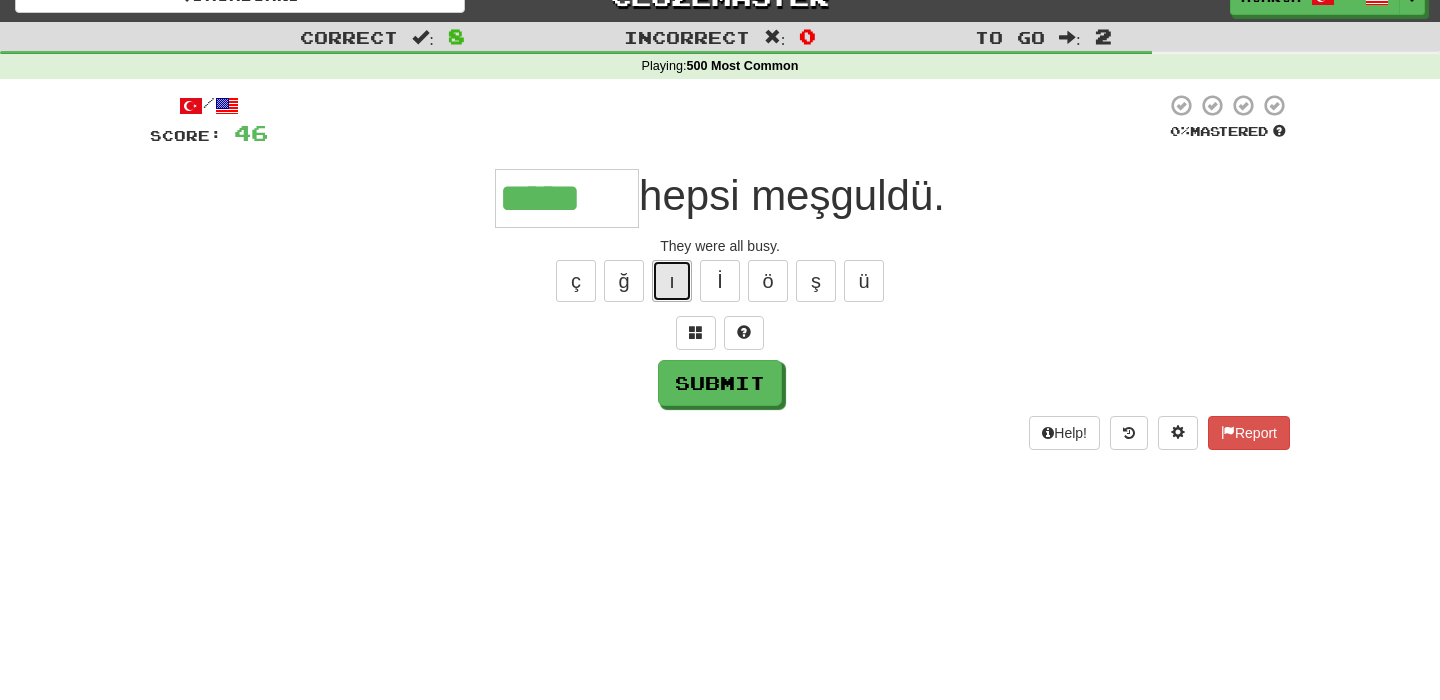 click on "ı" at bounding box center [672, 281] 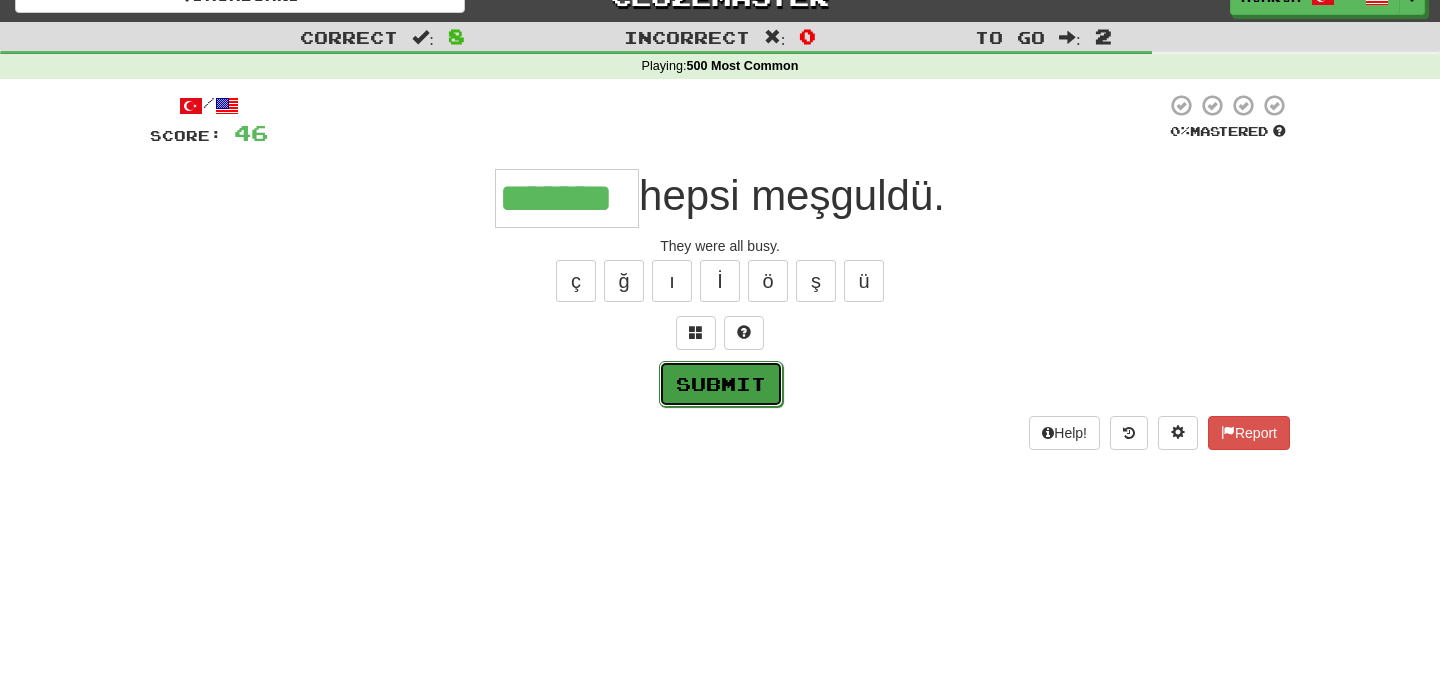 click on "Submit" at bounding box center [721, 384] 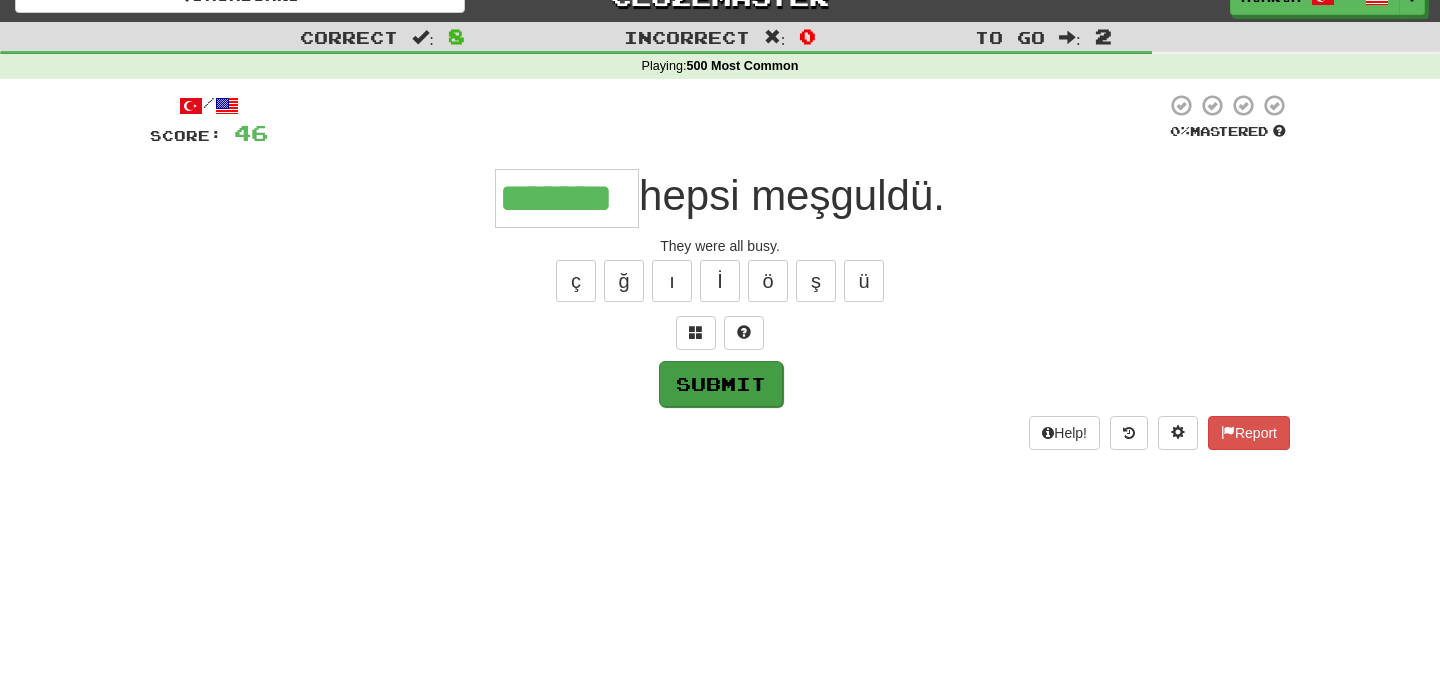 type on "*******" 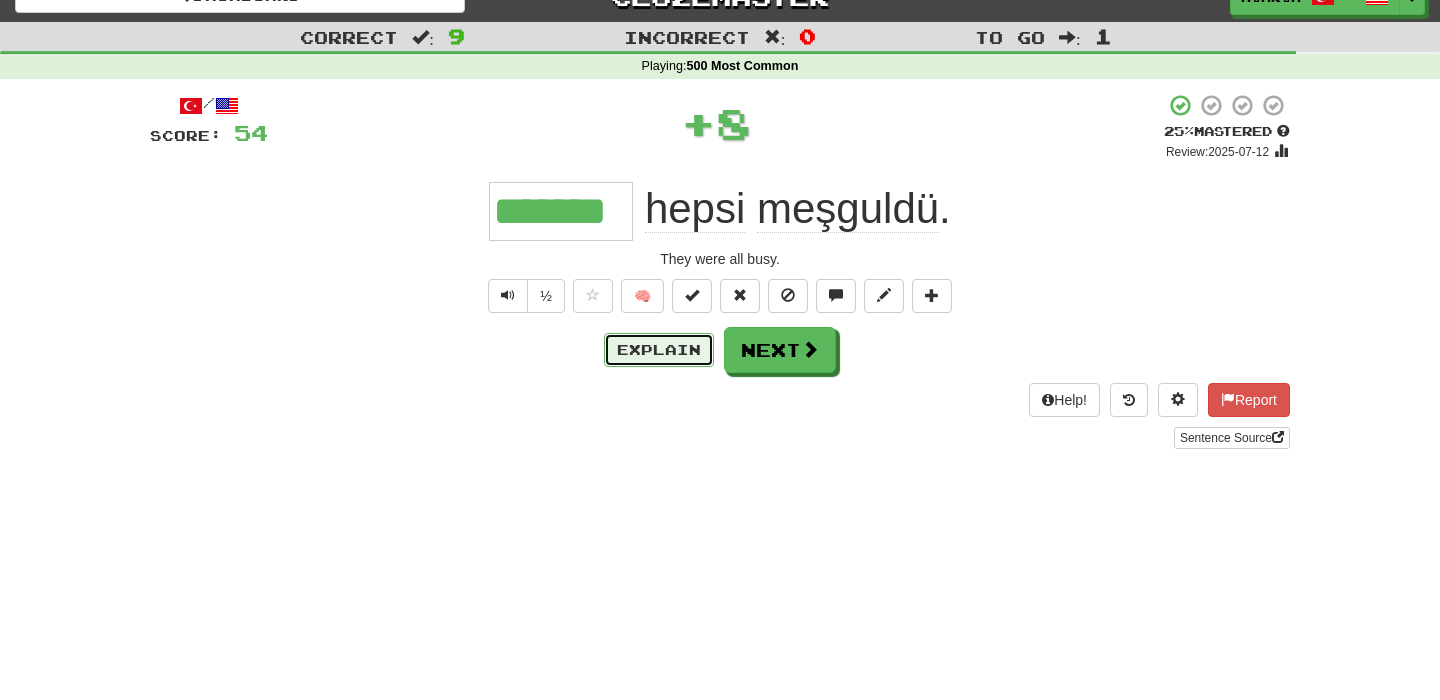 click on "Explain" at bounding box center [659, 350] 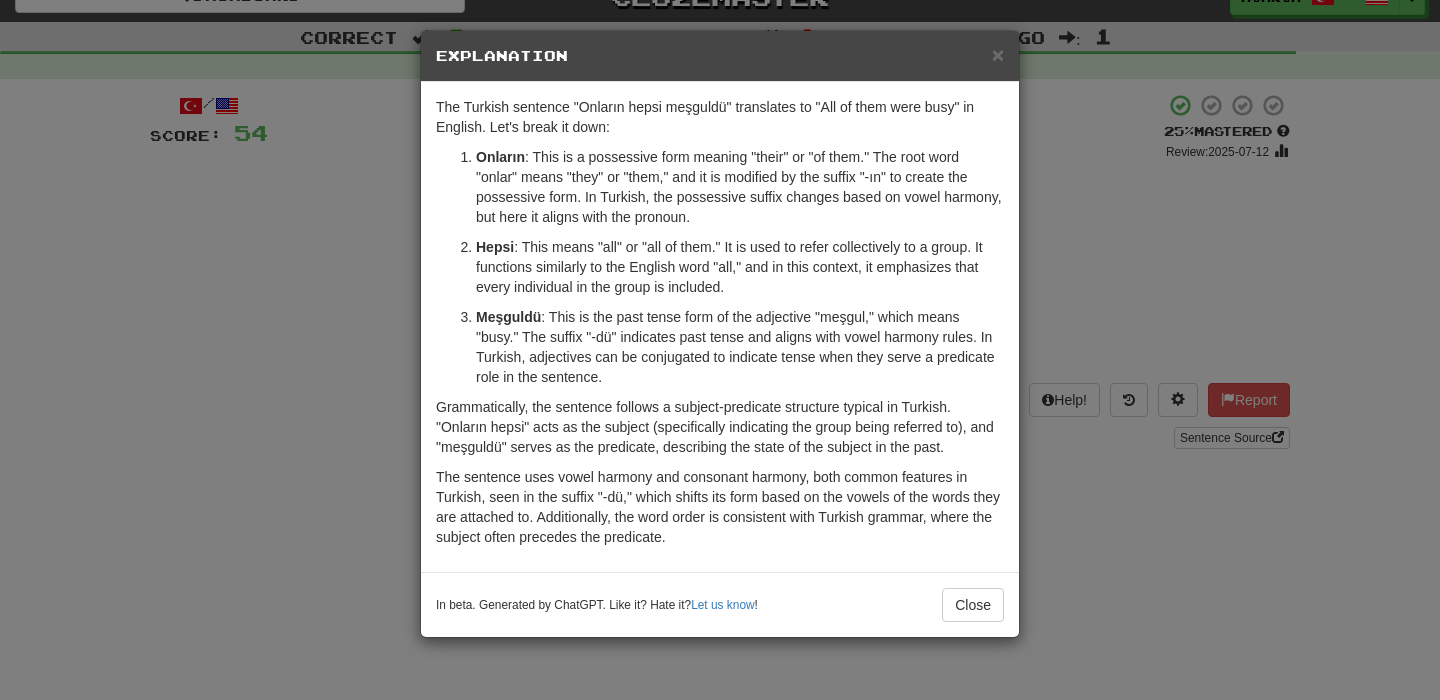 click on "× Explanation" at bounding box center (720, 56) 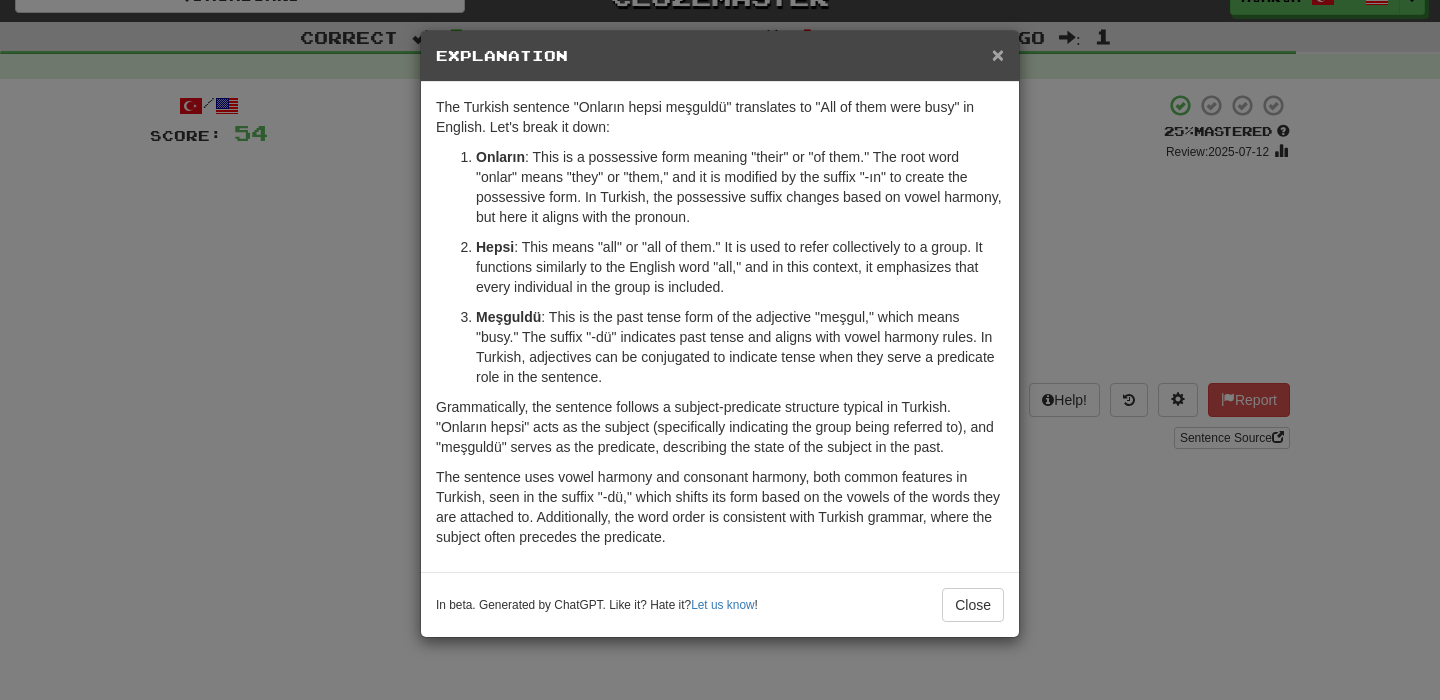click on "×" at bounding box center [998, 54] 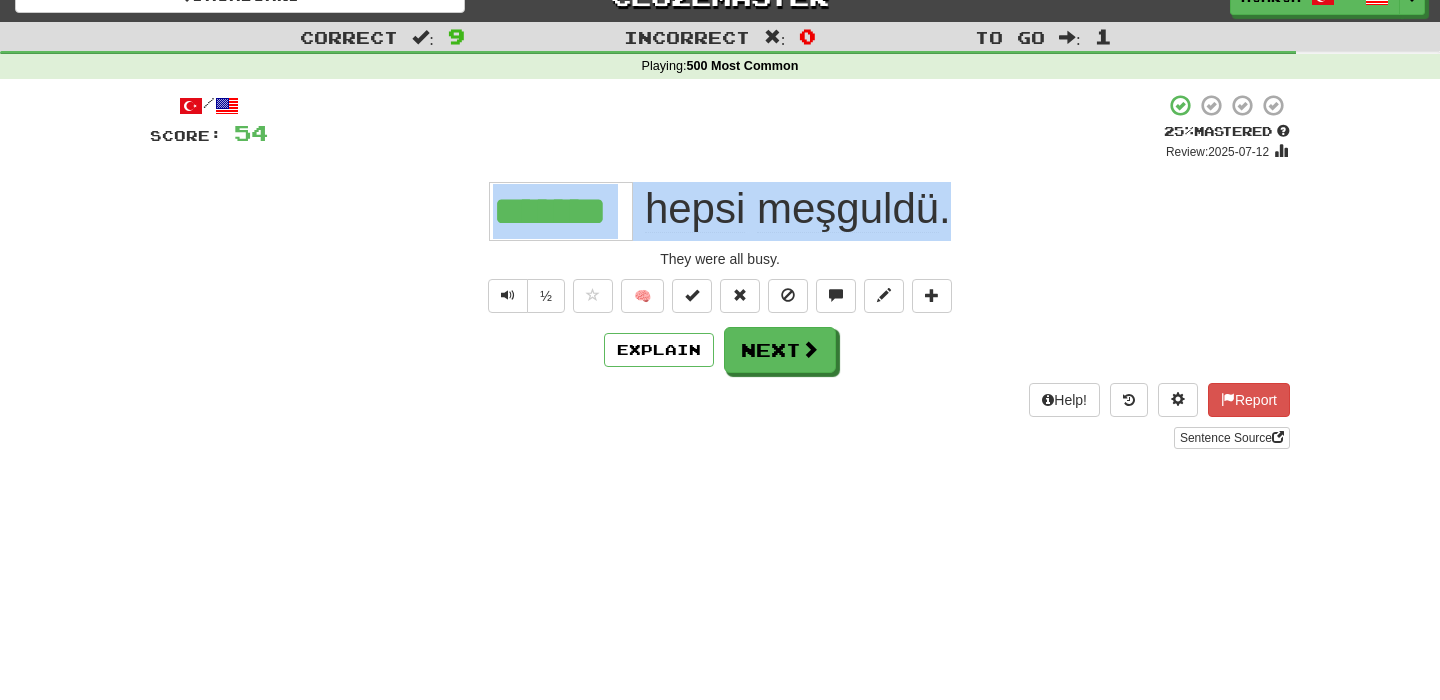 drag, startPoint x: 981, startPoint y: 205, endPoint x: 465, endPoint y: 216, distance: 516.11725 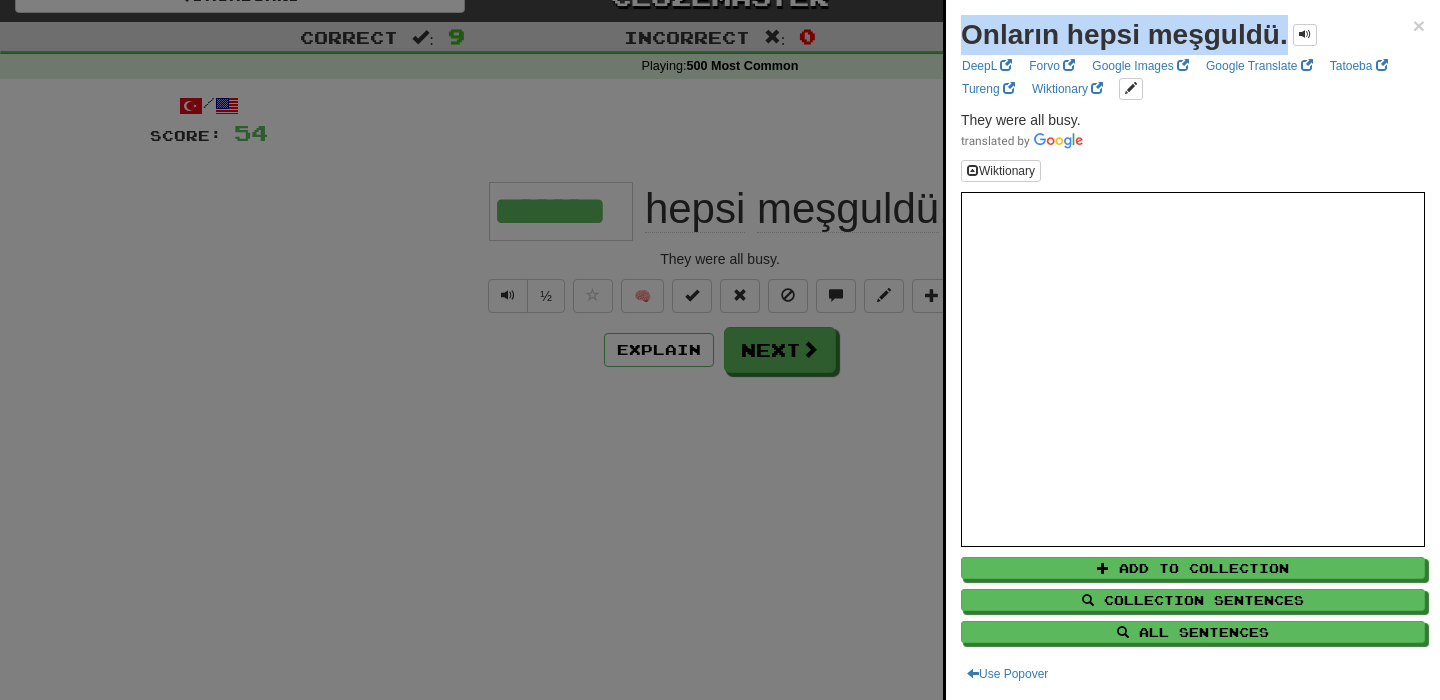 drag, startPoint x: 1282, startPoint y: 38, endPoint x: 964, endPoint y: 51, distance: 318.26562 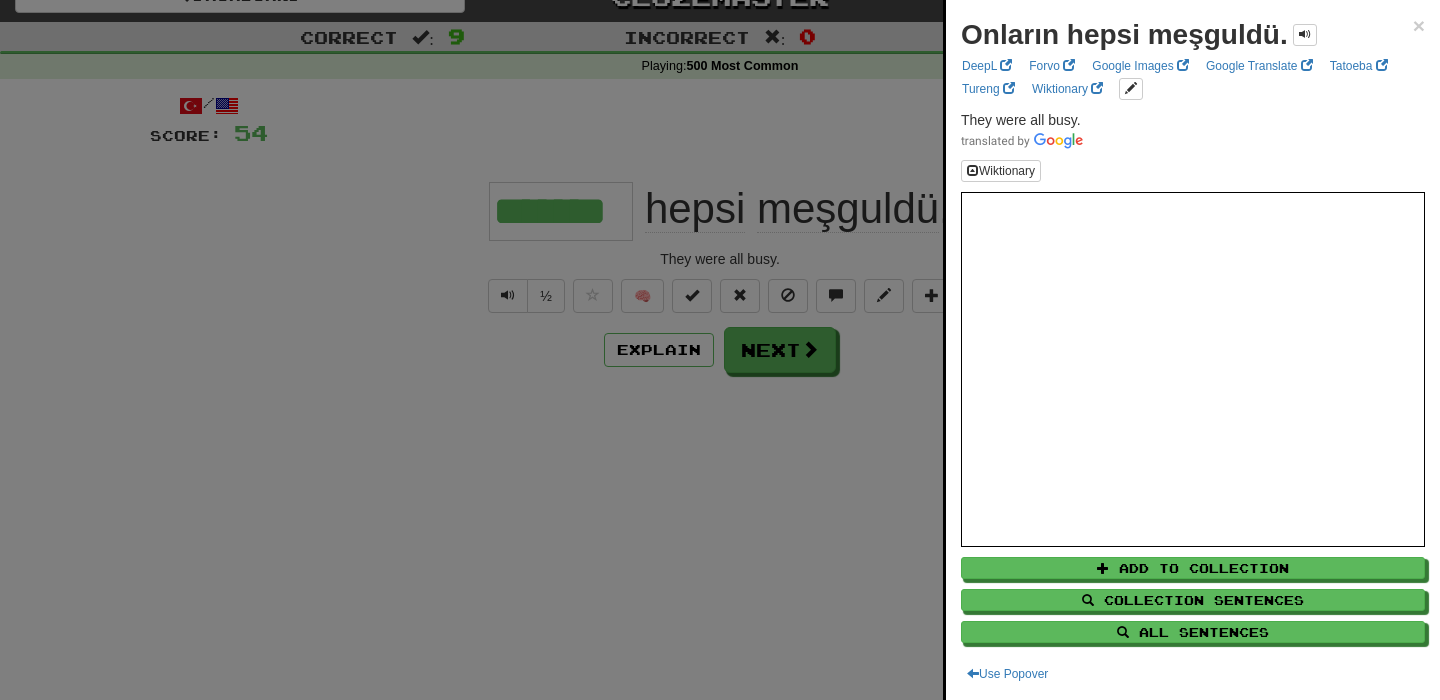 click at bounding box center (720, 350) 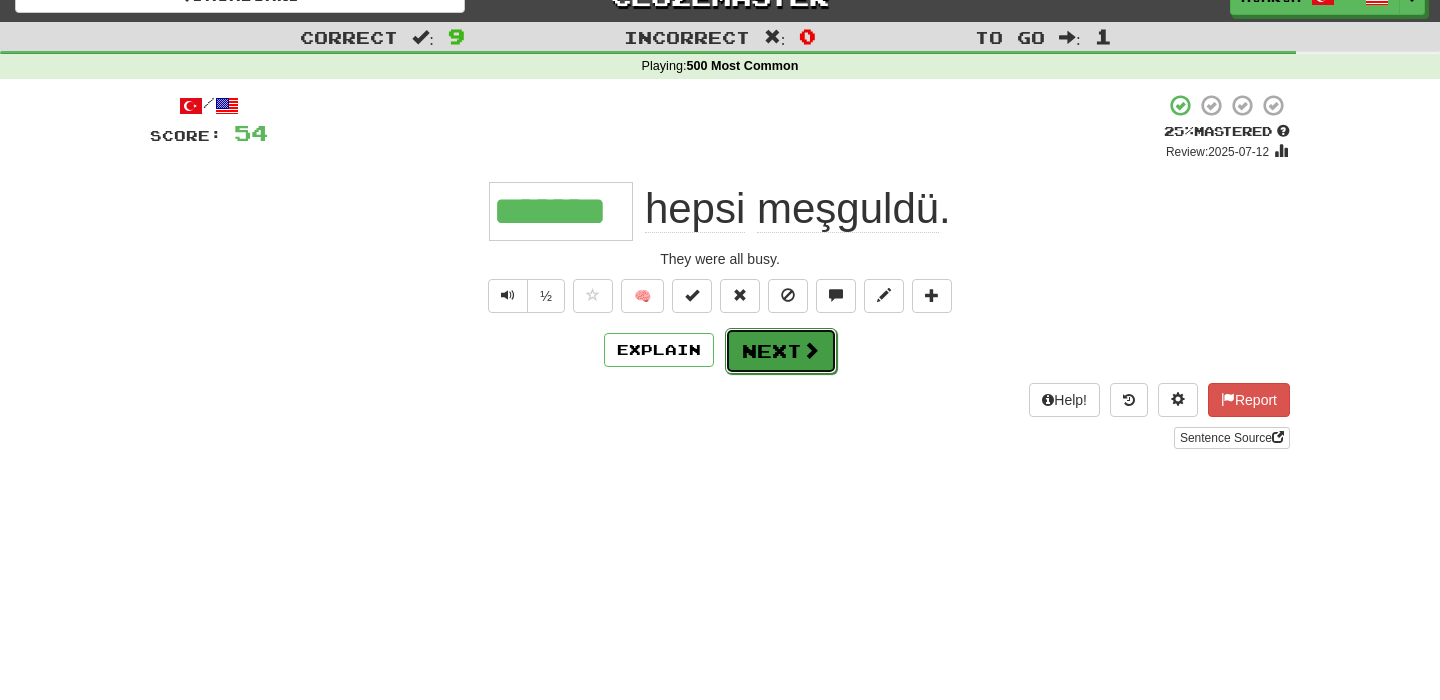 click on "Next" at bounding box center [781, 351] 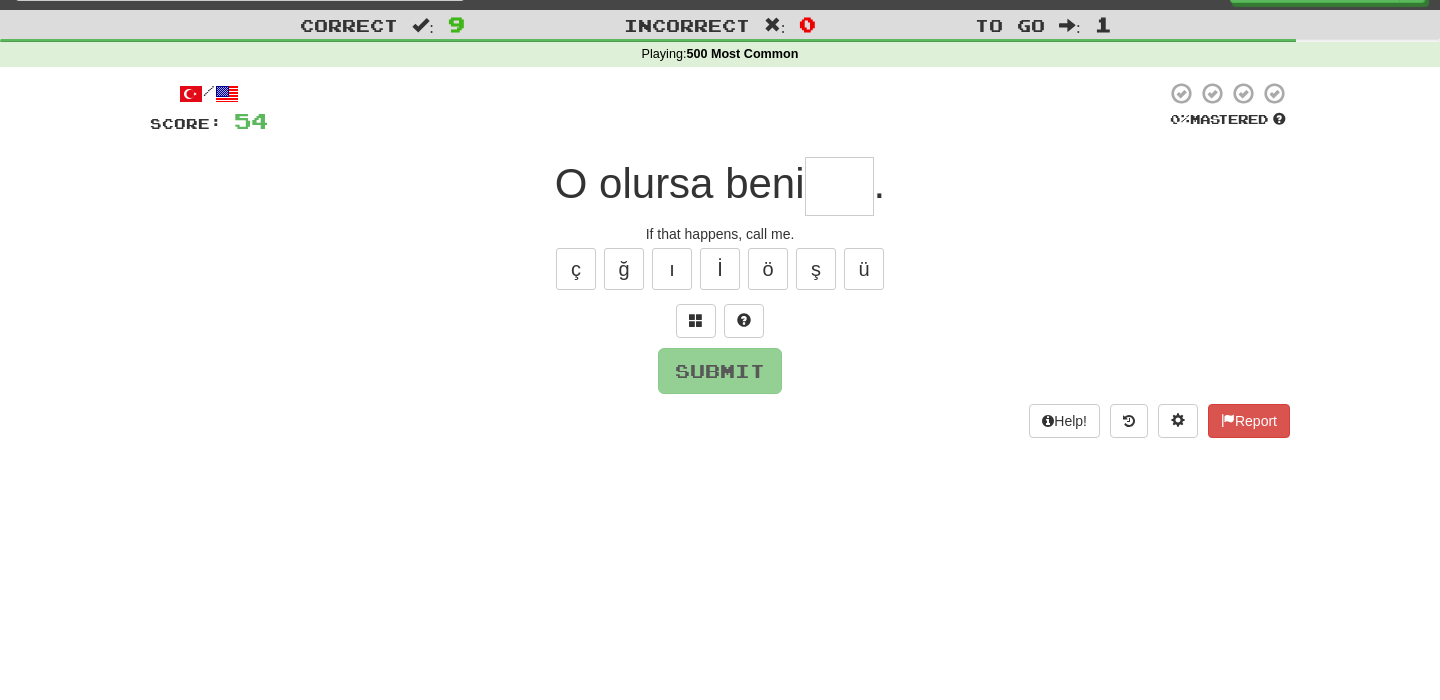 scroll, scrollTop: 40, scrollLeft: 0, axis: vertical 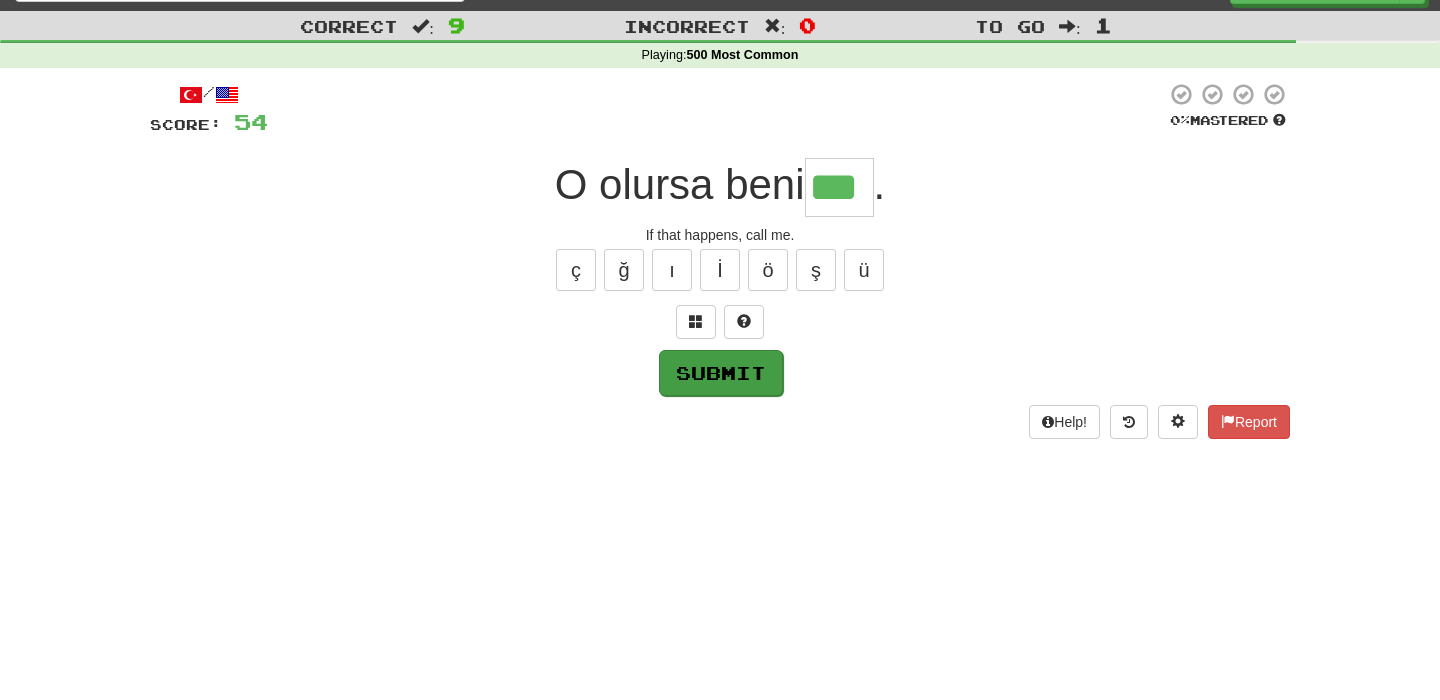 type on "***" 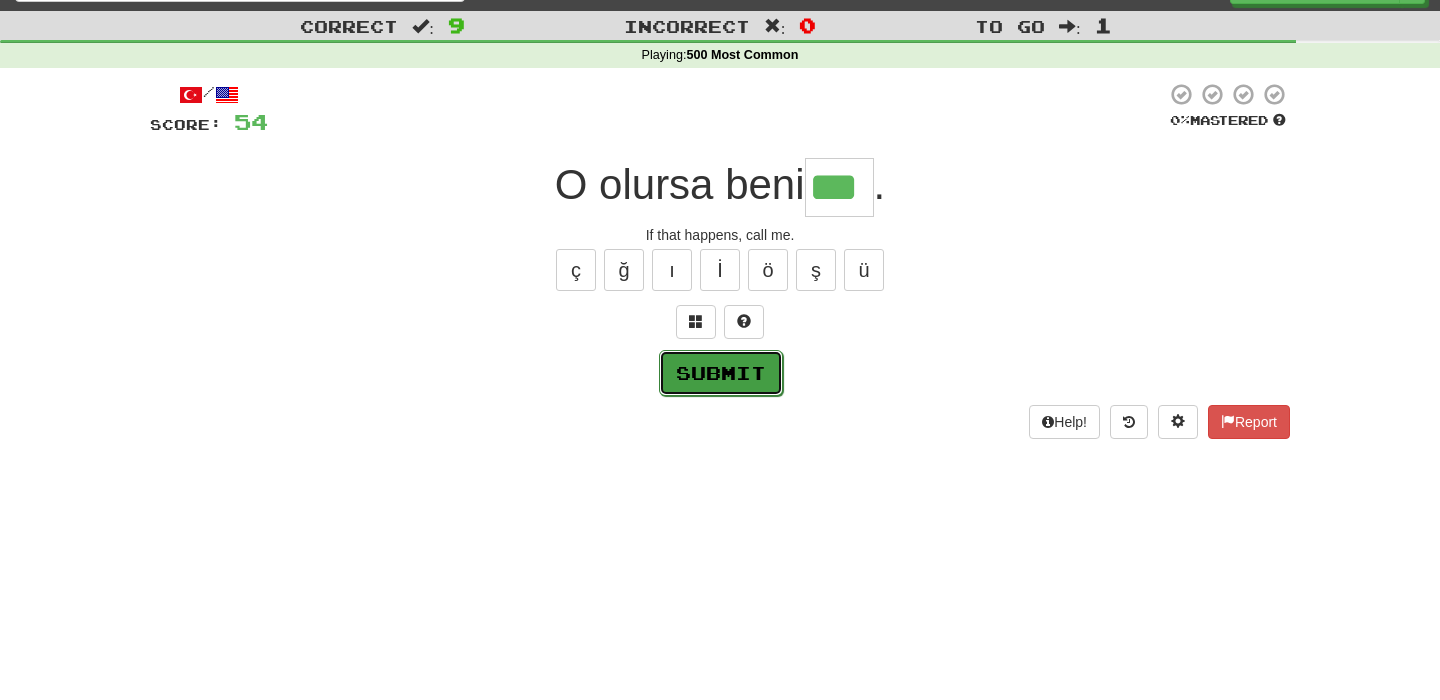 click on "Submit" at bounding box center [721, 373] 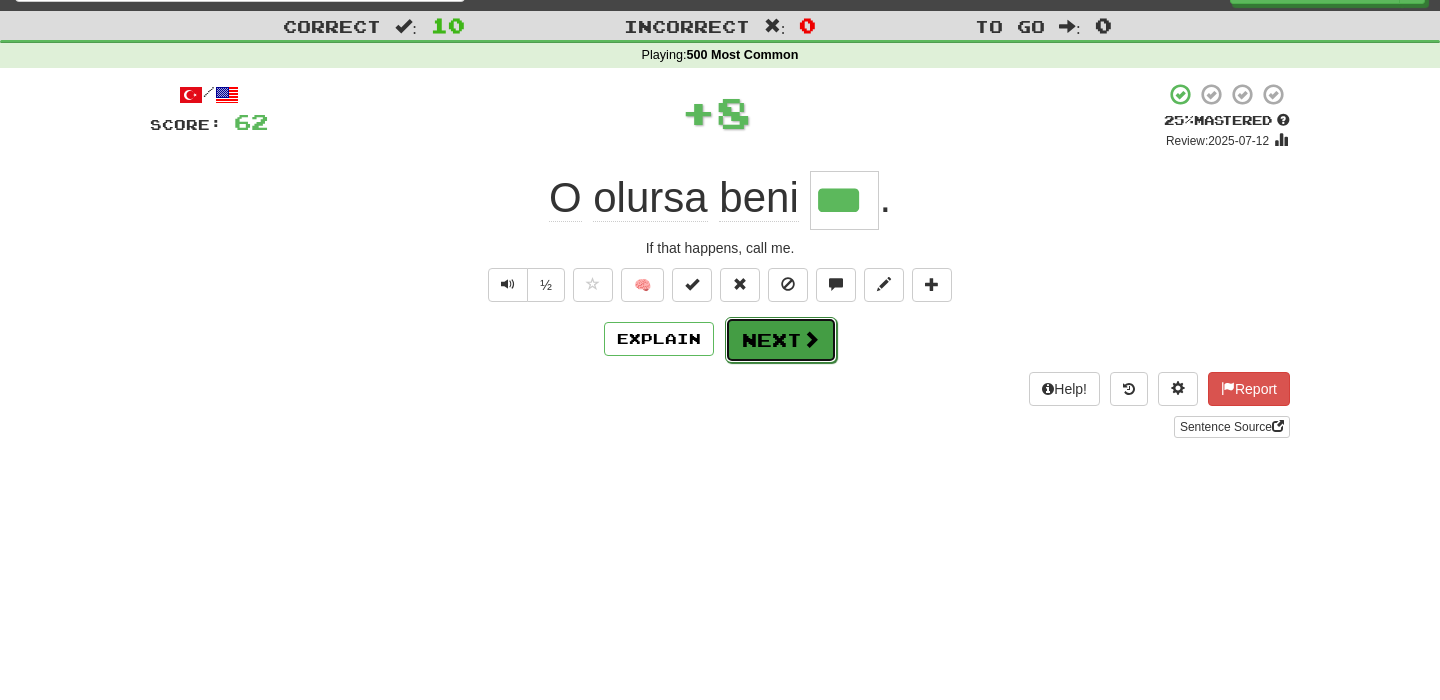click on "Next" at bounding box center (781, 340) 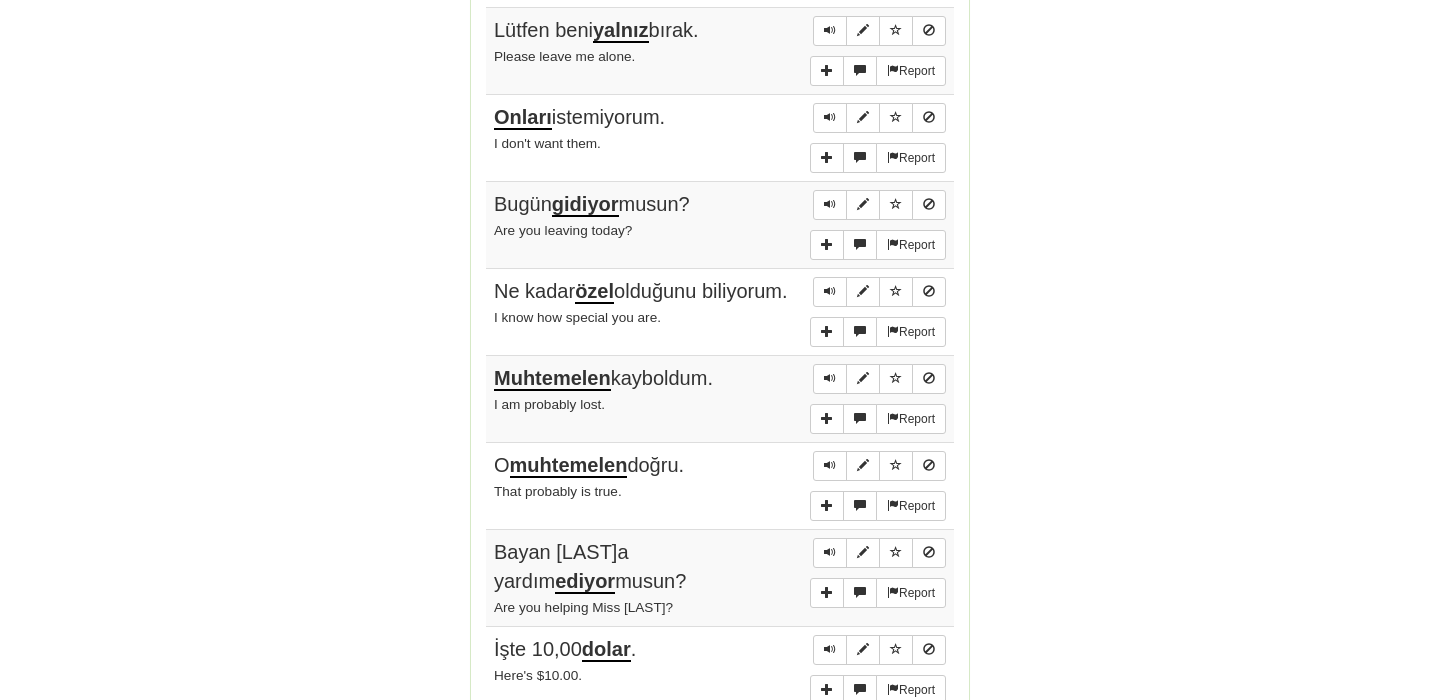 scroll, scrollTop: 0, scrollLeft: 0, axis: both 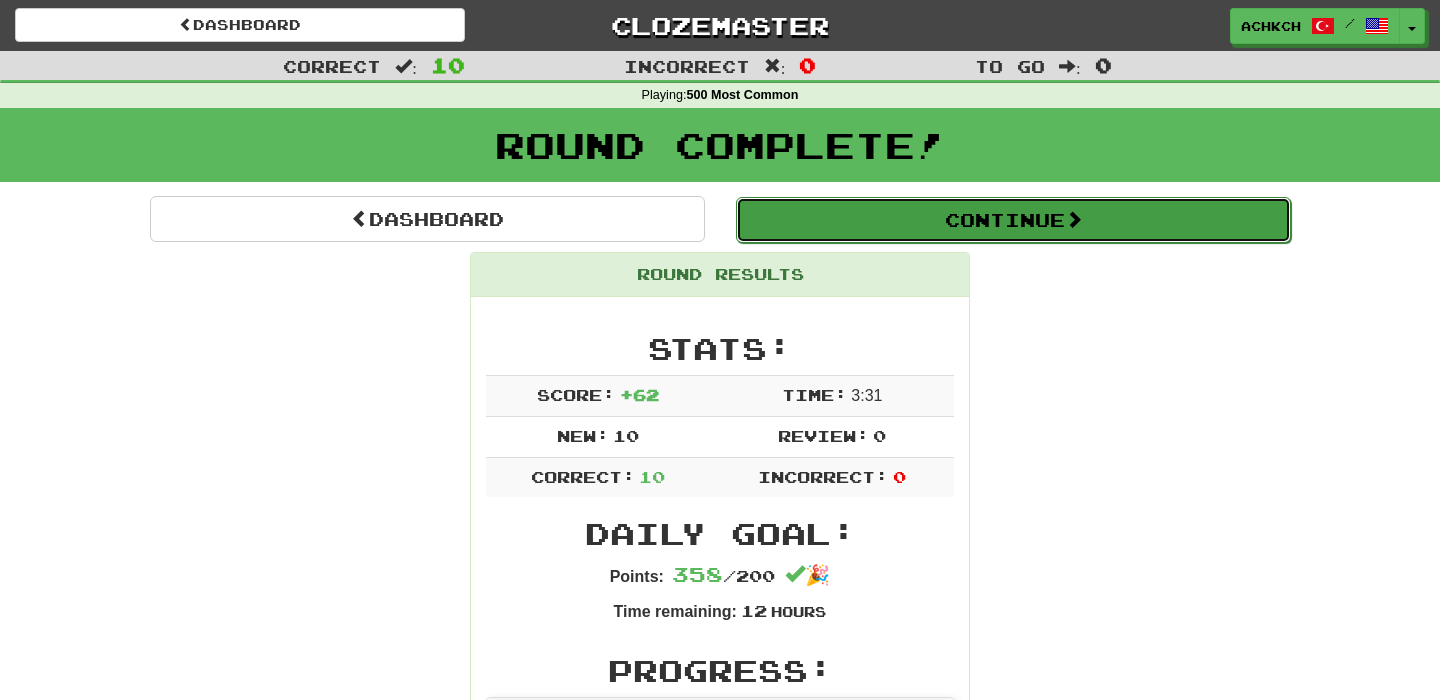 click on "Continue" at bounding box center (1013, 220) 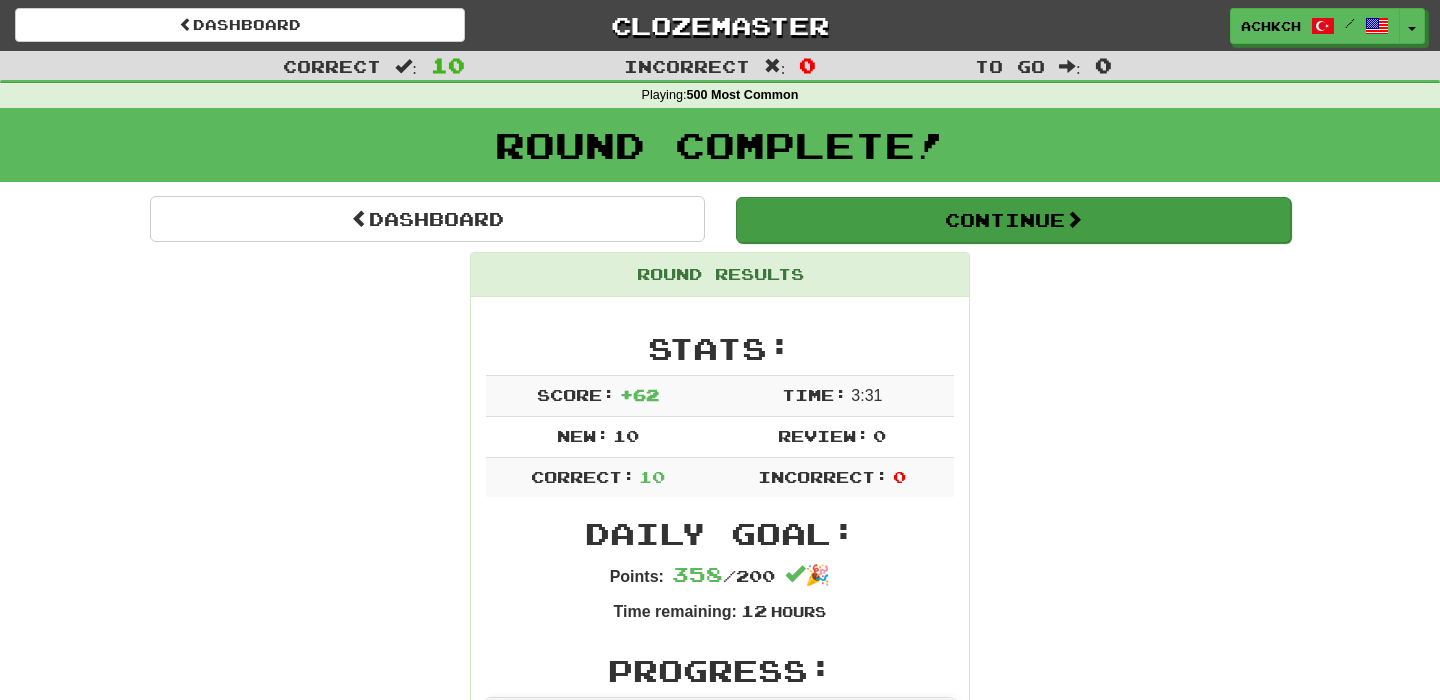 scroll, scrollTop: 6, scrollLeft: 0, axis: vertical 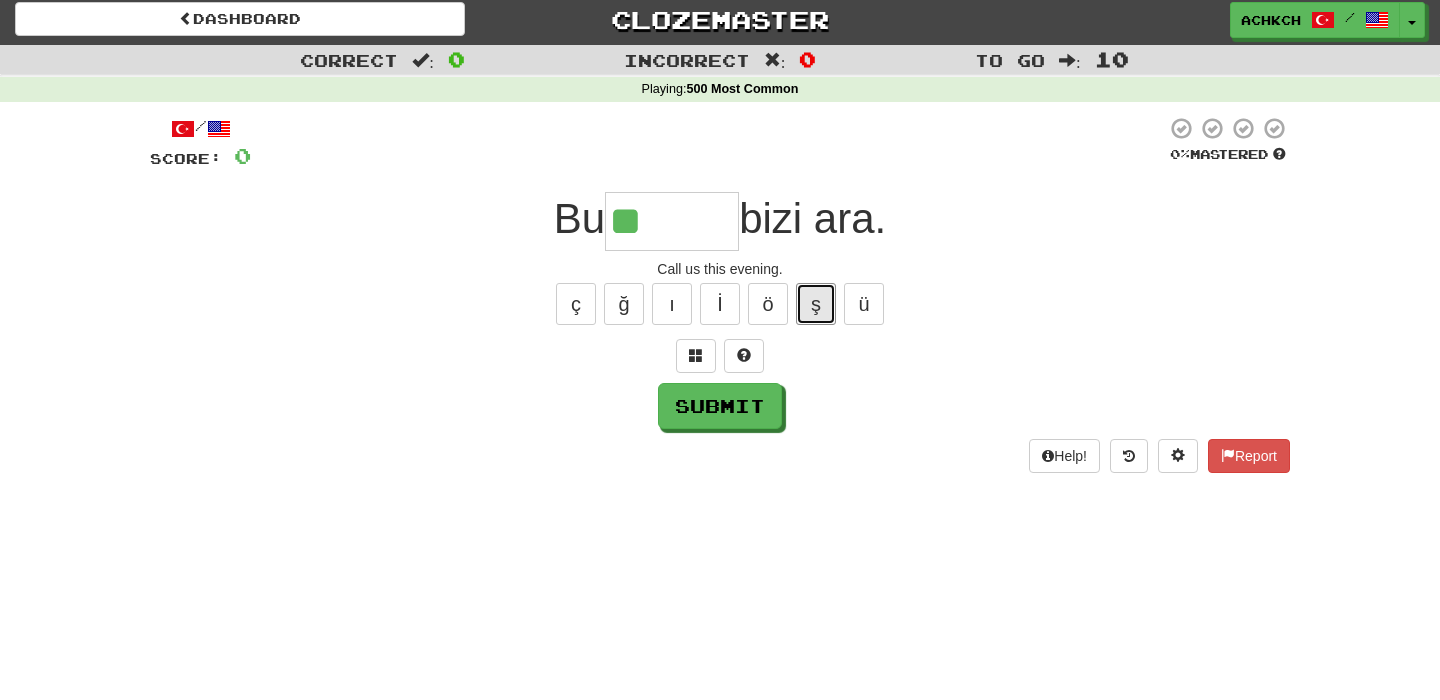 drag, startPoint x: 813, startPoint y: 311, endPoint x: 857, endPoint y: 348, distance: 57.48913 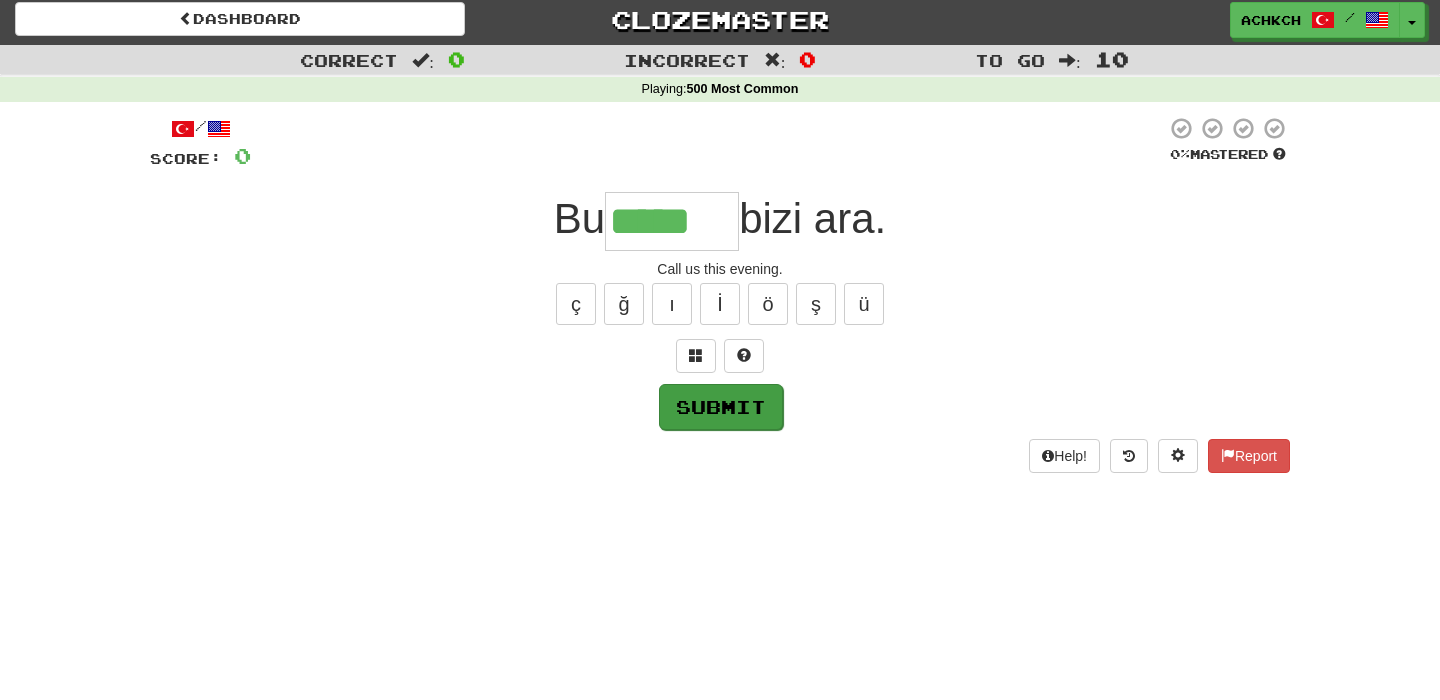 type on "*****" 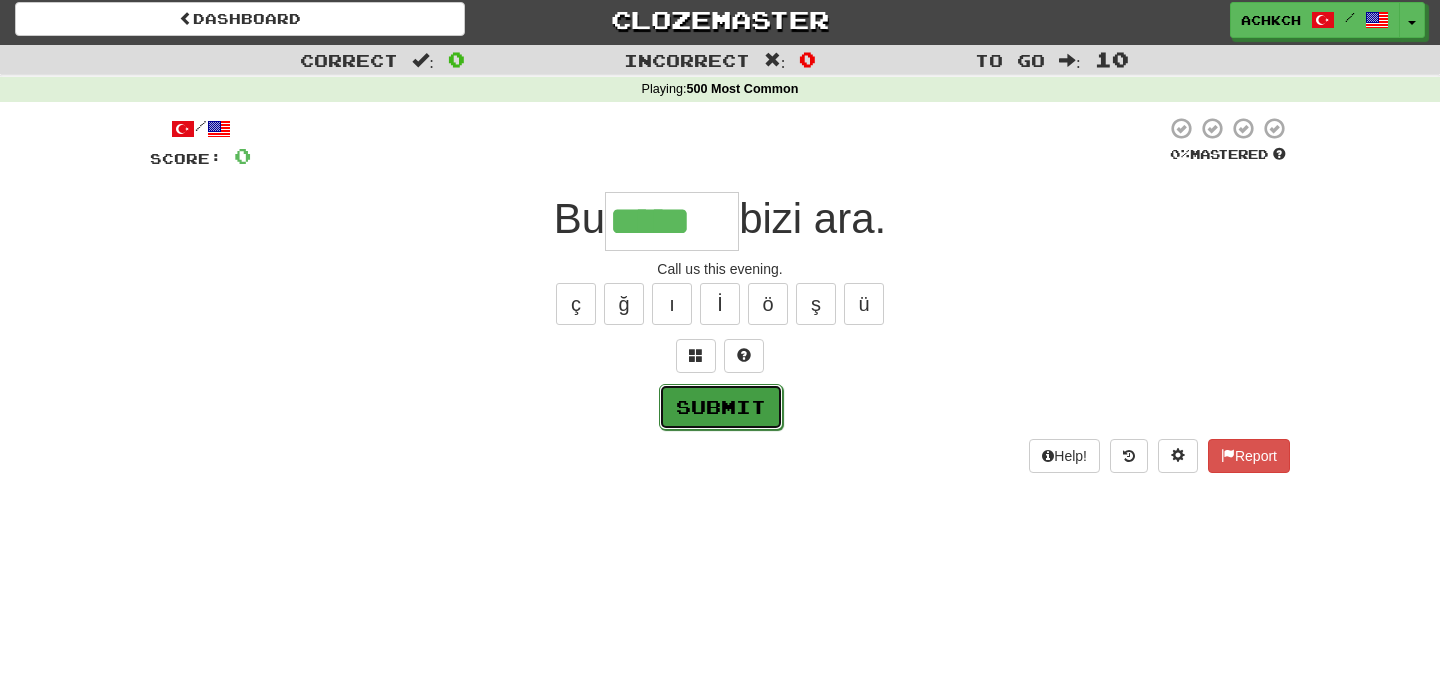click on "Submit" at bounding box center [721, 407] 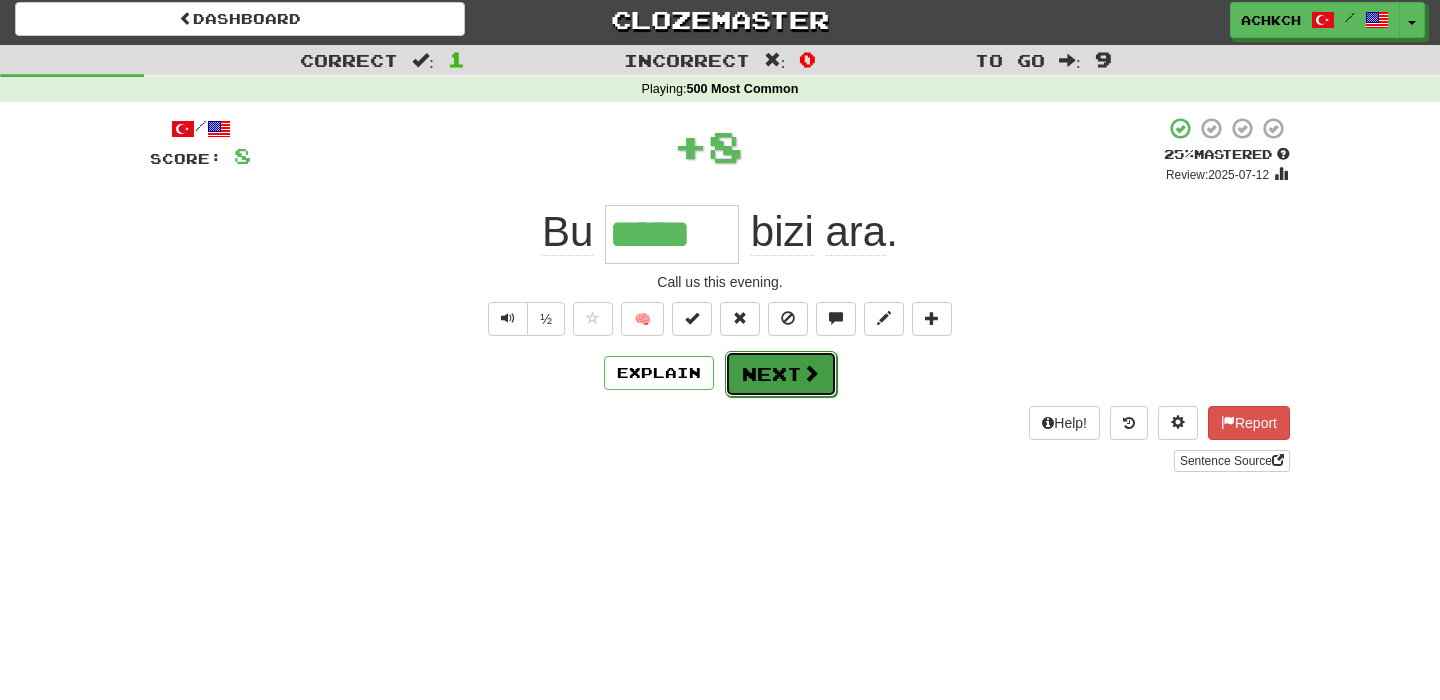 click at bounding box center [811, 373] 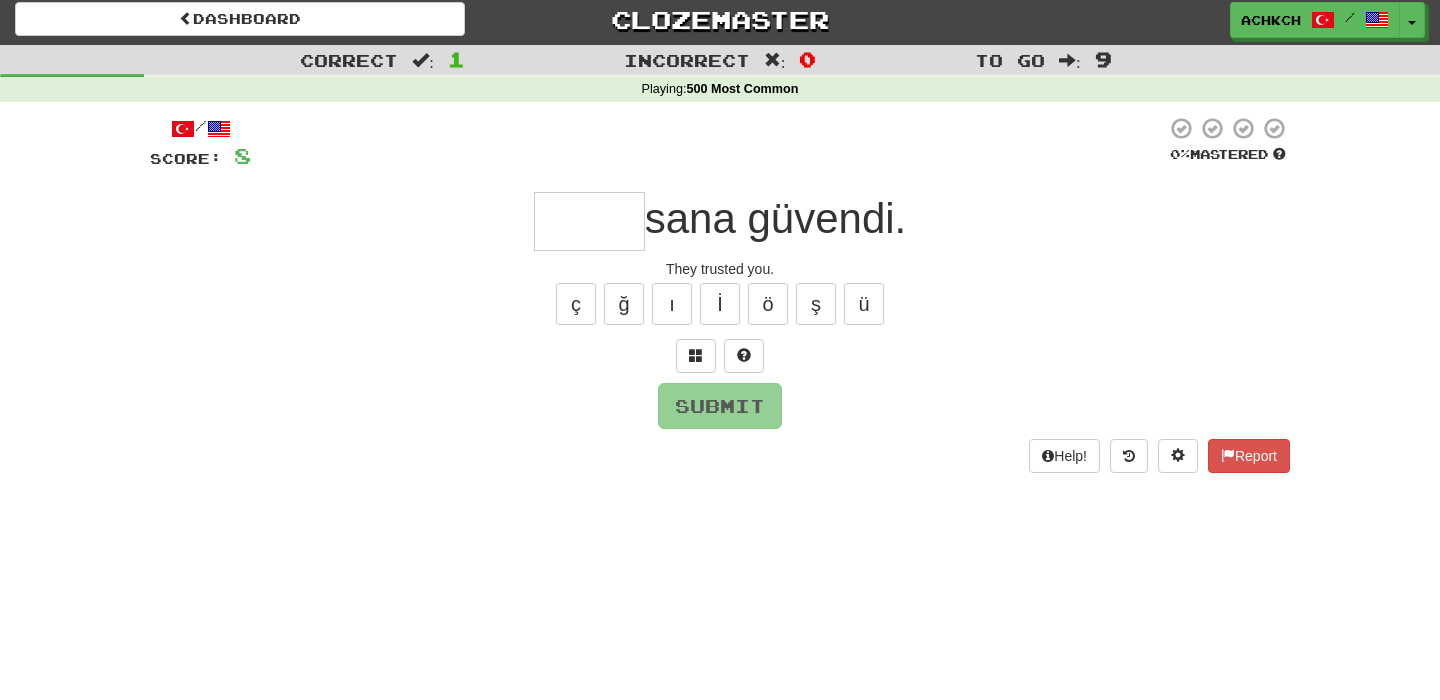 click at bounding box center [589, 221] 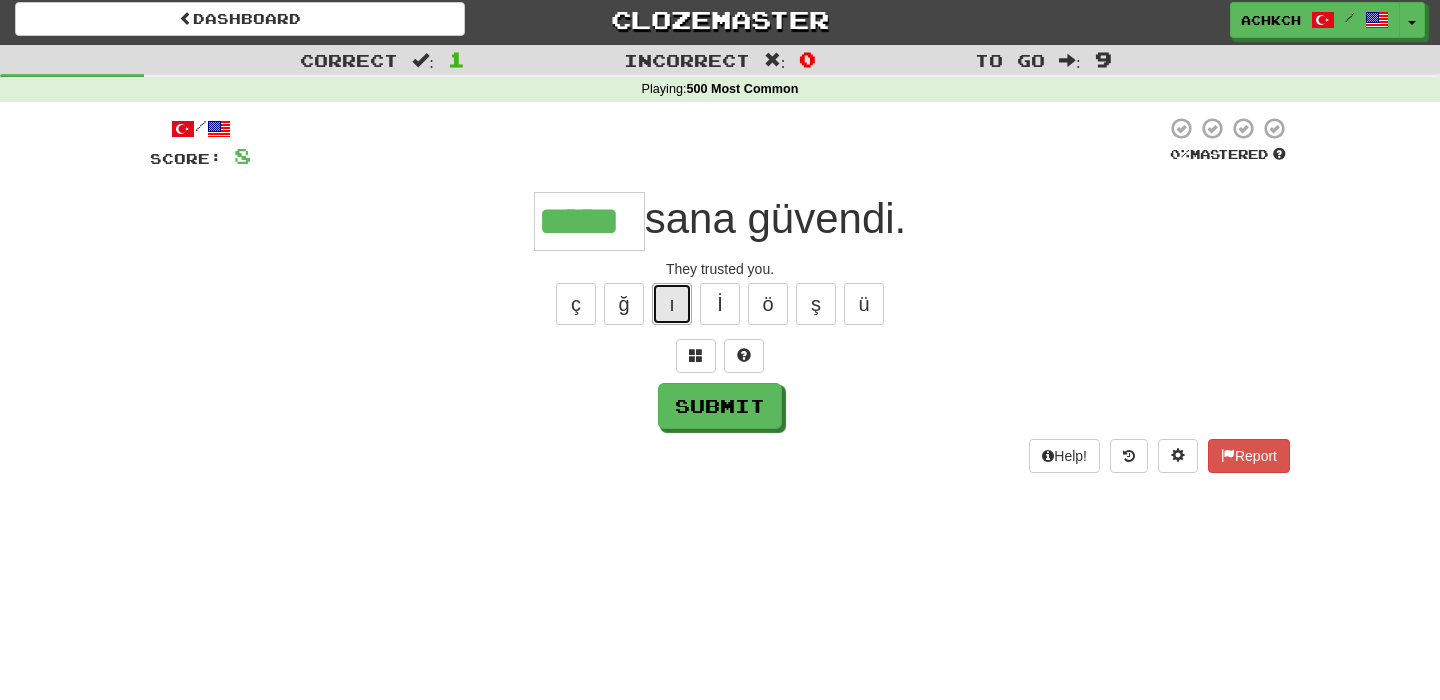 click on "ı" at bounding box center [672, 304] 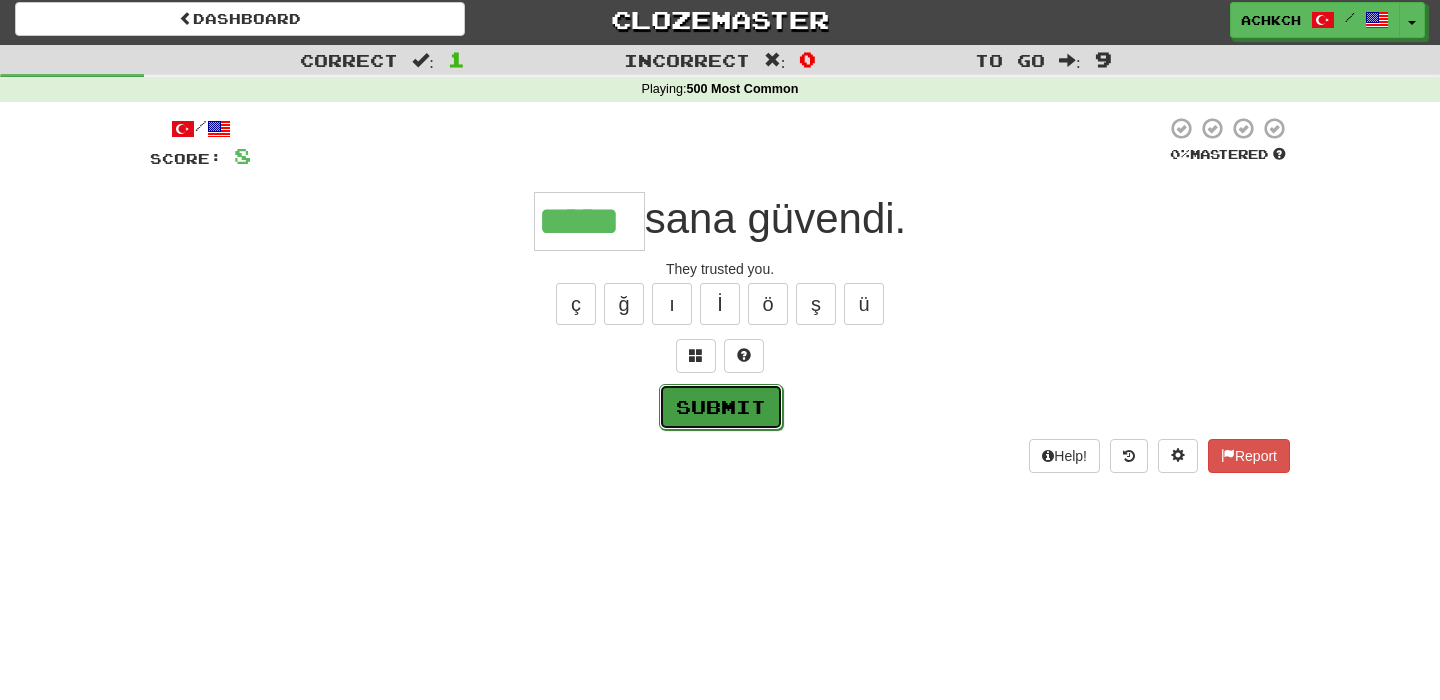 click on "Submit" at bounding box center [721, 407] 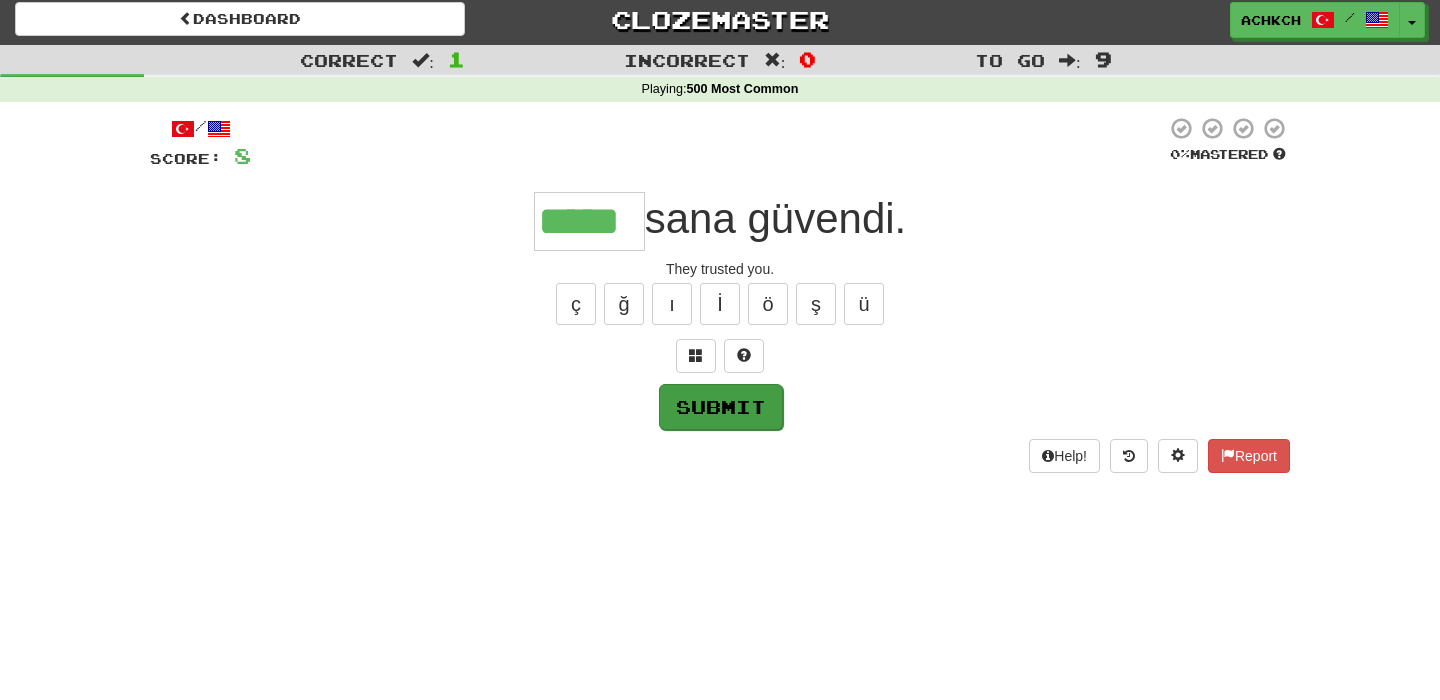 type on "*****" 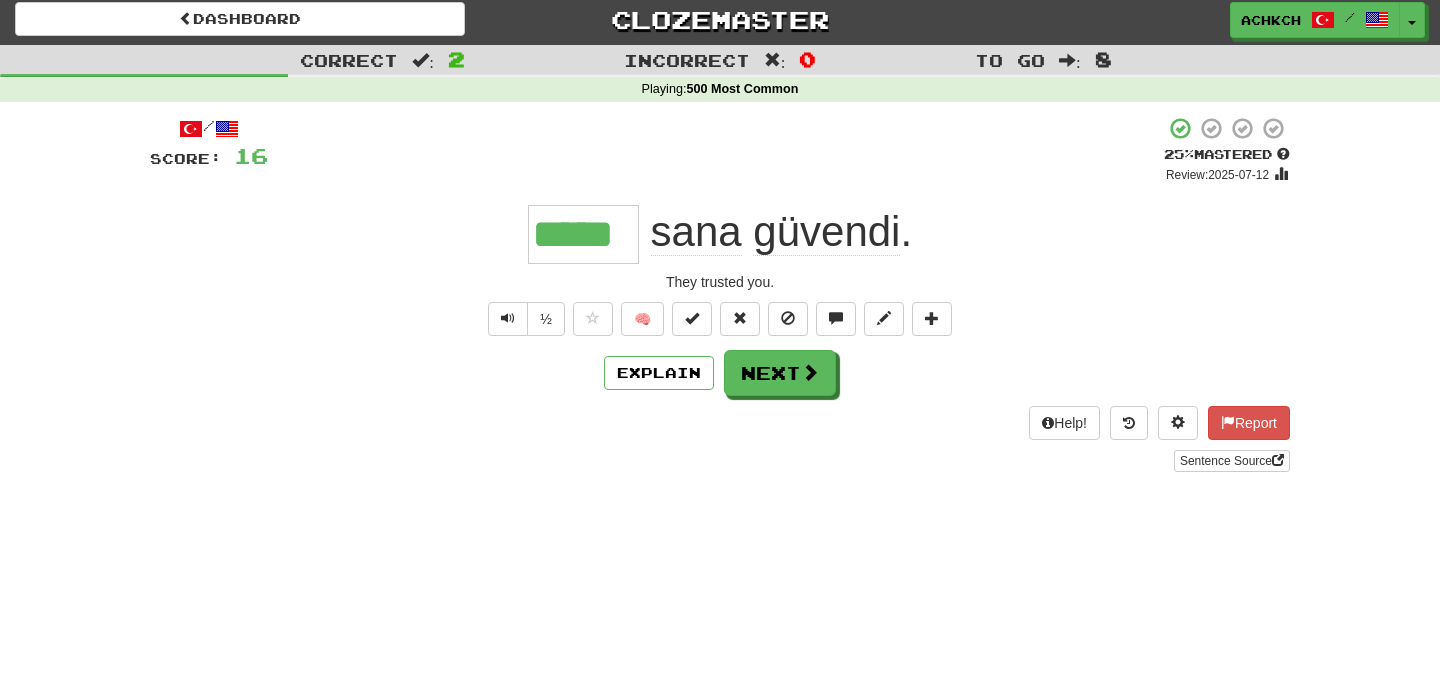 click on "/  Score:   16 + 8 25 %  Mastered Review:  2025-07-12 *****   sana   güvendi . They trusted you. ½ 🧠 Explain Next  Help!  Report Sentence Source" at bounding box center (720, 294) 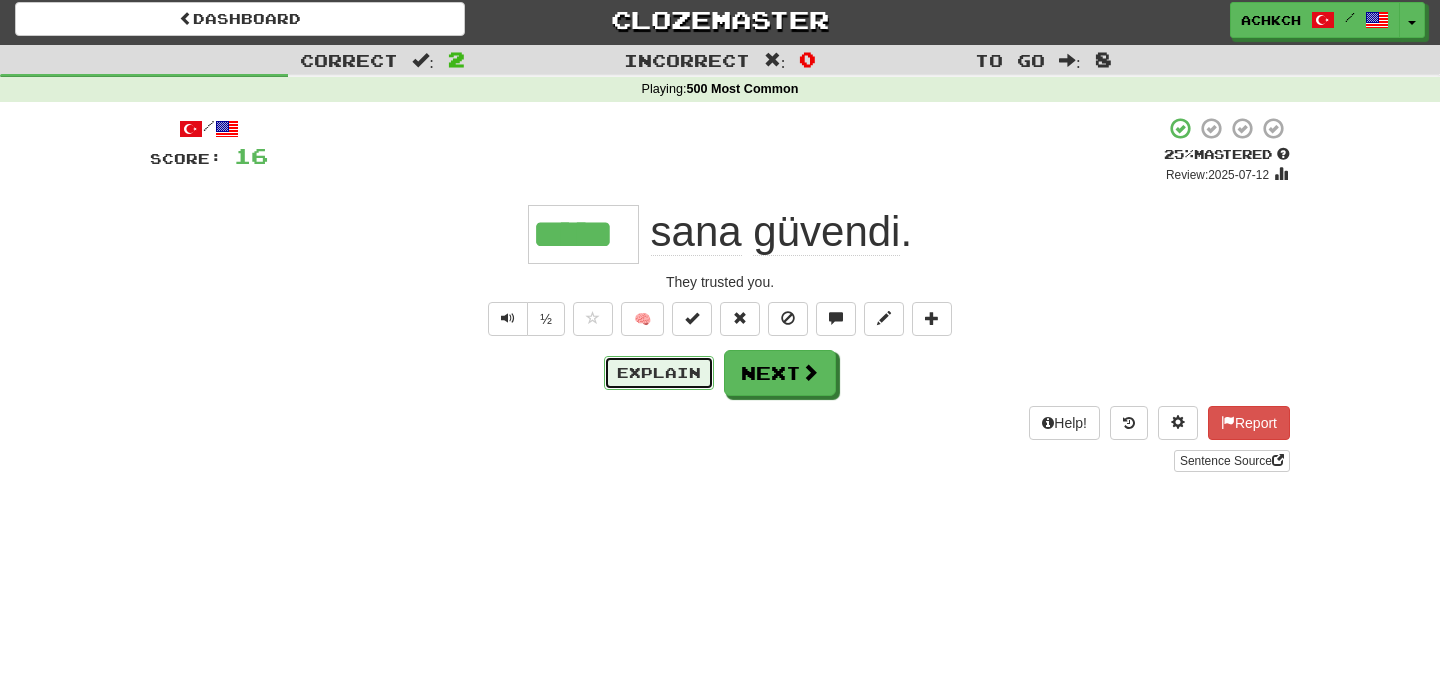click on "Explain" at bounding box center [659, 373] 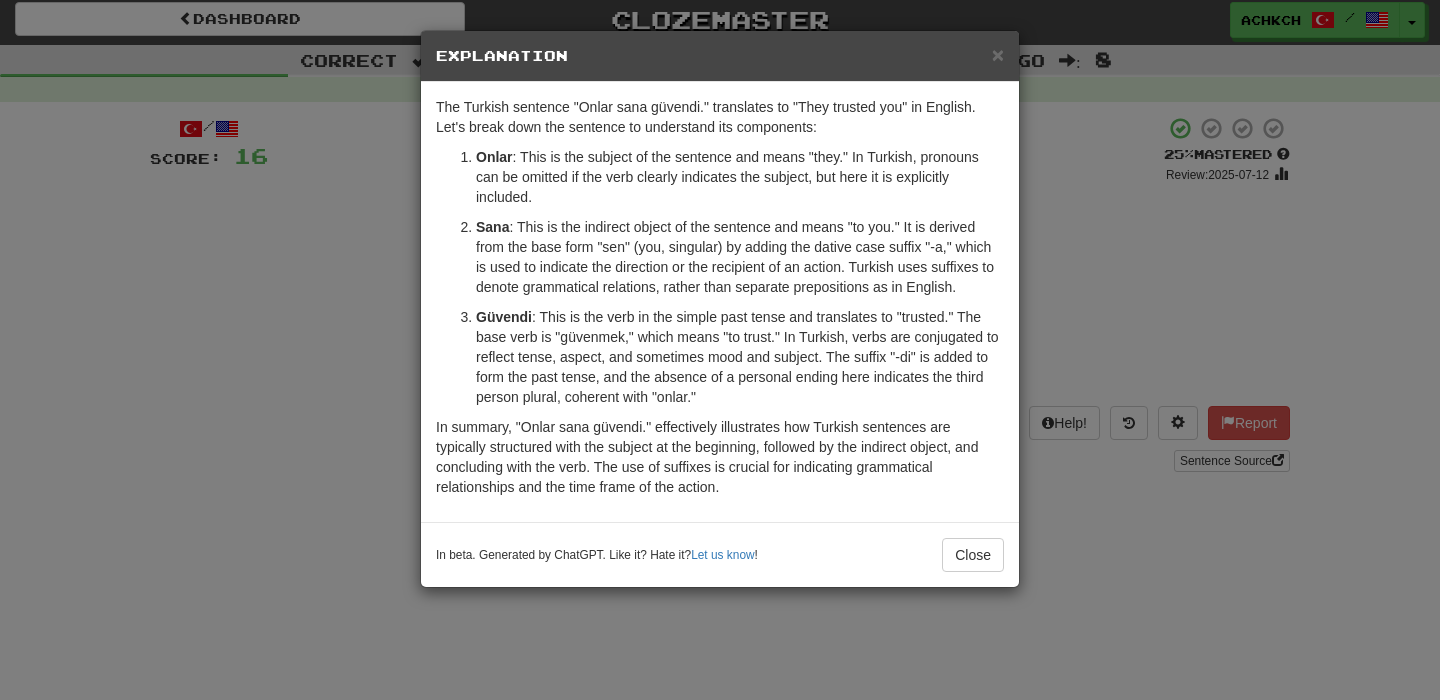 click on "In summary, "Onlar sana güvendi." effectively illustrates how Turkish sentences are typically structured with the subject at the beginning, followed by the indirect object, and concluding with the verb. The use of suffixes is crucial for indicating grammatical relationships and the time frame of the action." at bounding box center [720, 457] 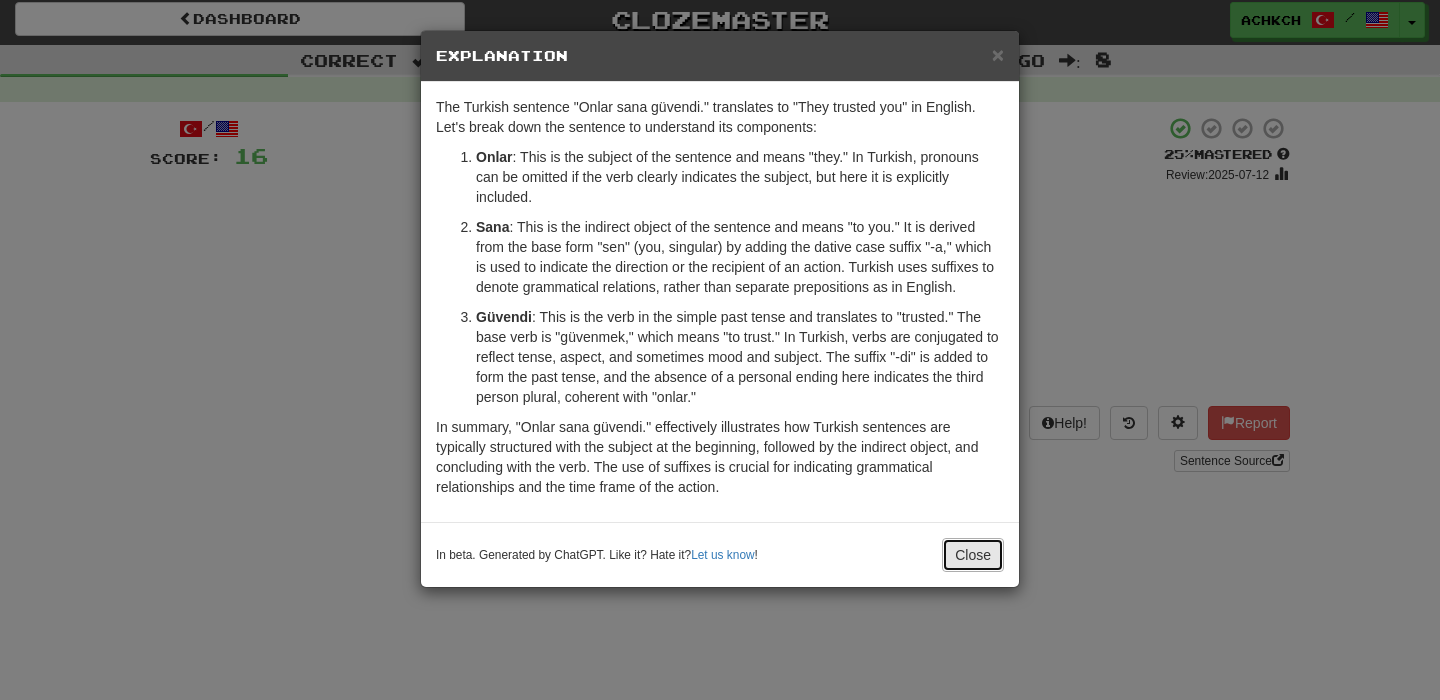 click on "Close" at bounding box center [973, 555] 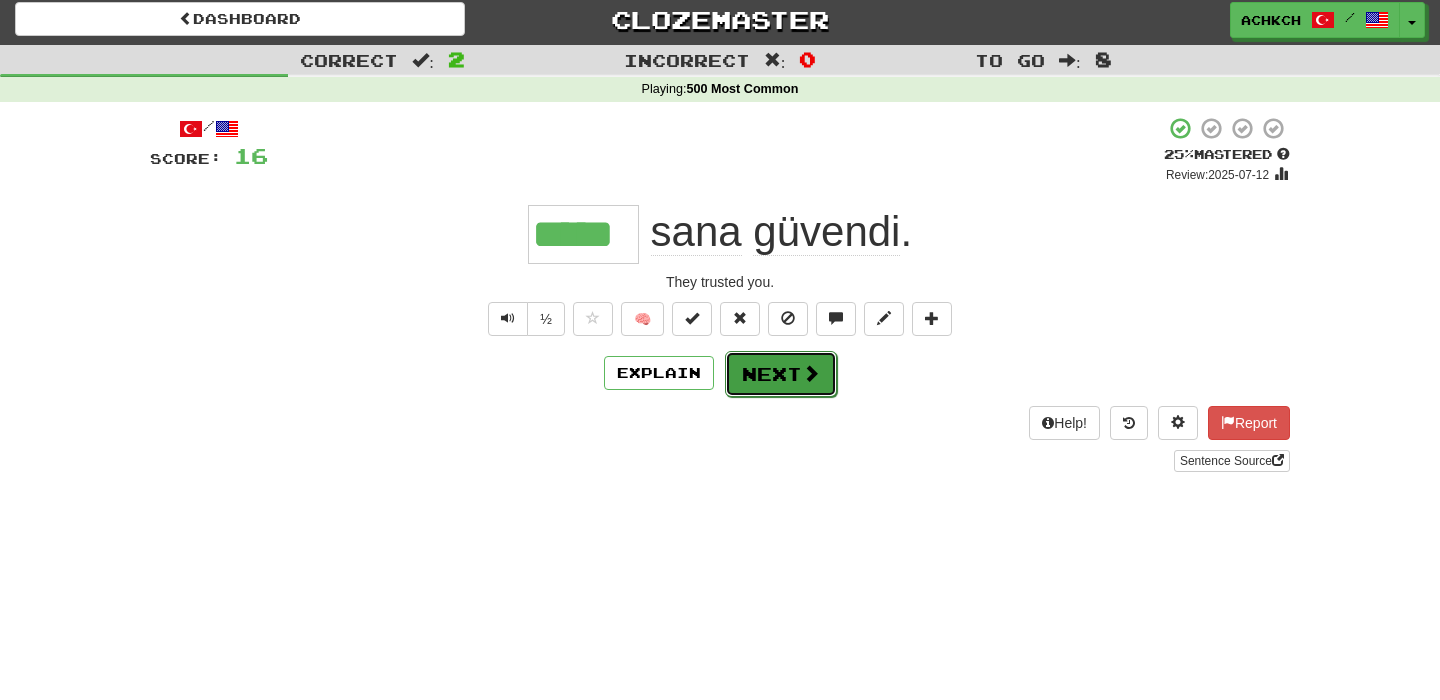 click on "Next" at bounding box center [781, 374] 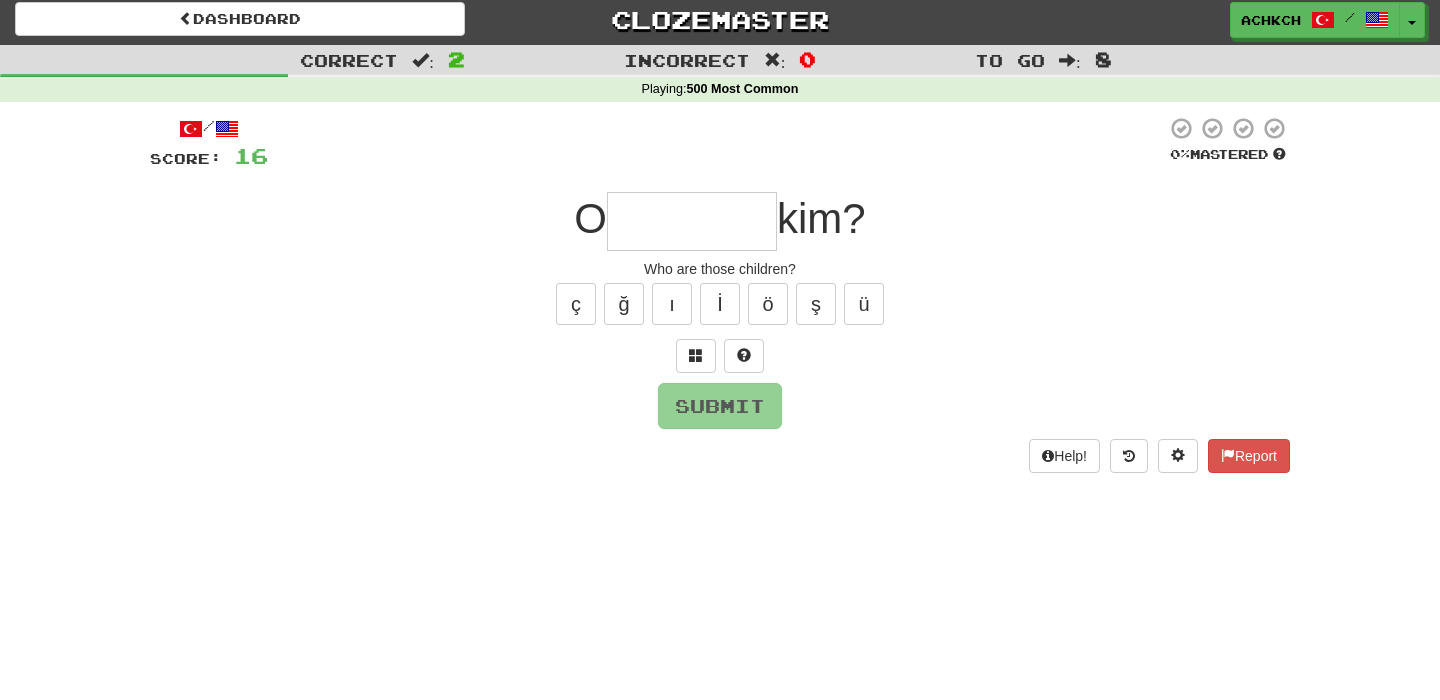 type on "*" 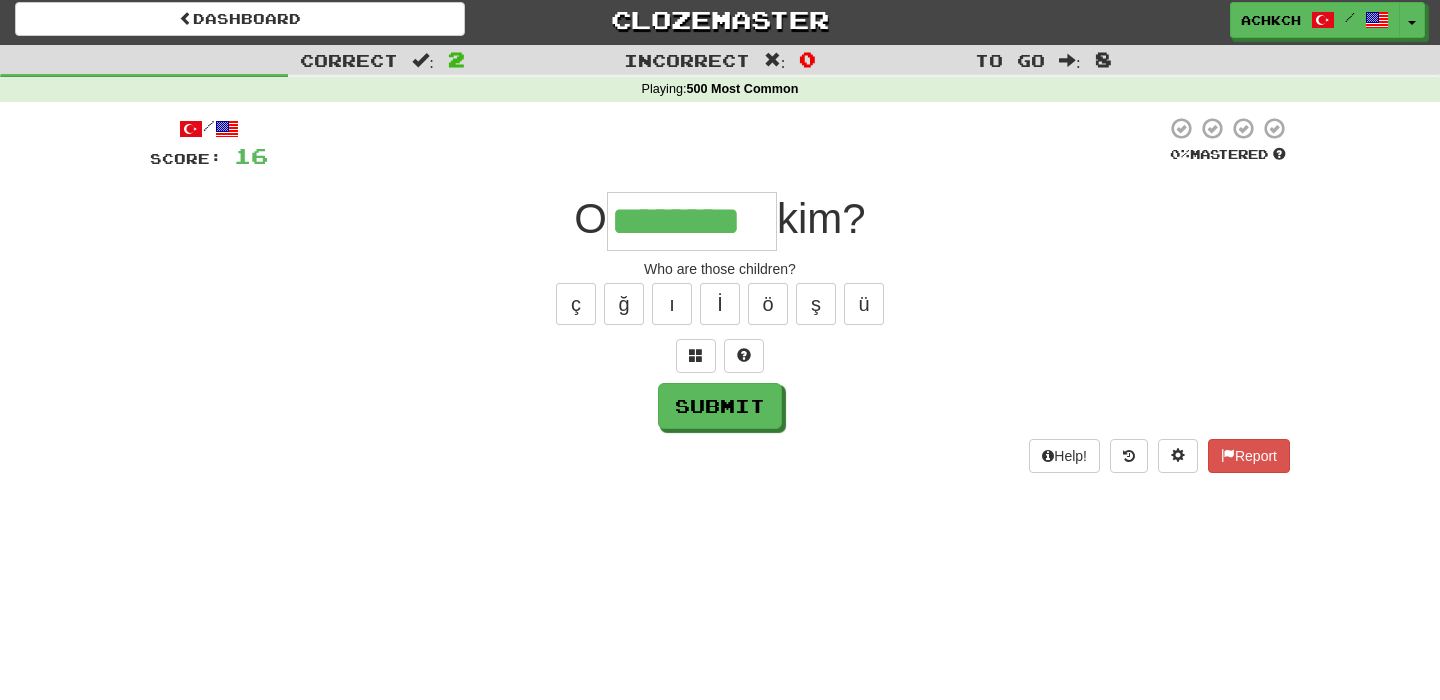 type on "********" 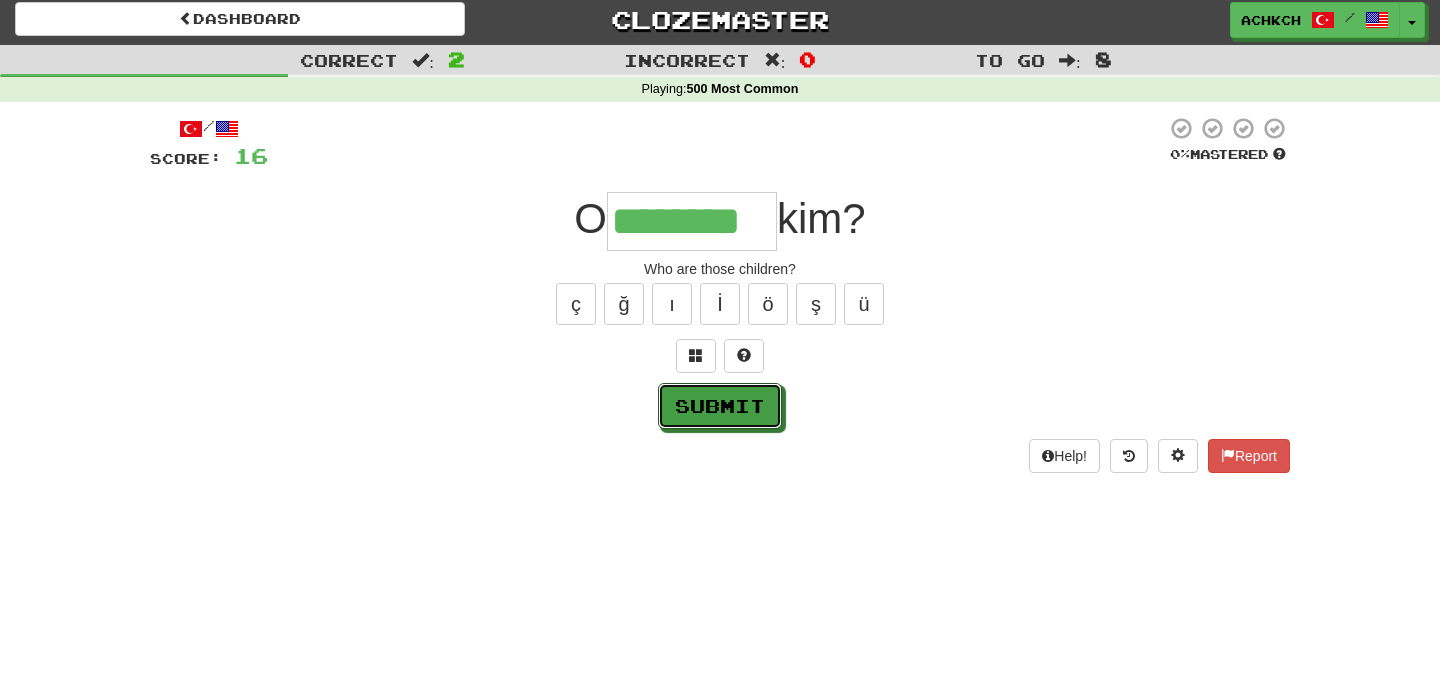click on "Submit" at bounding box center [720, 406] 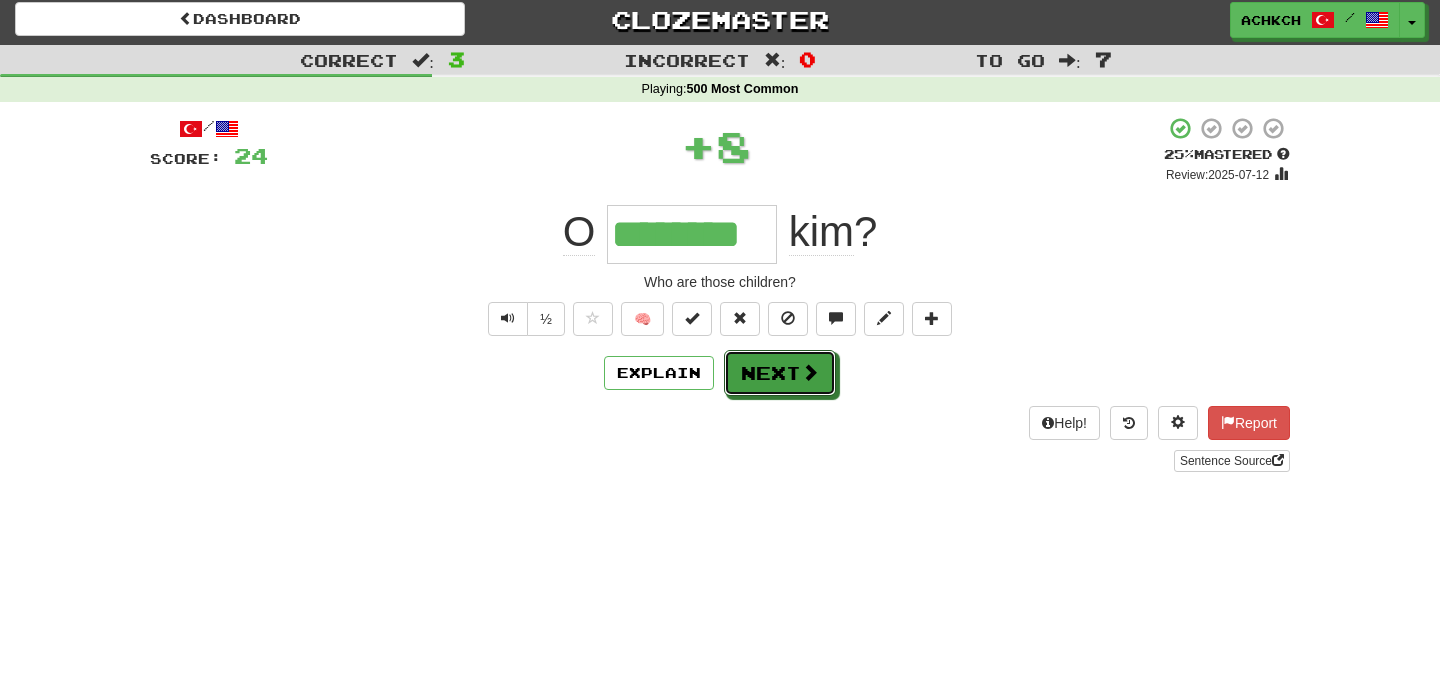click on "Next" at bounding box center [780, 373] 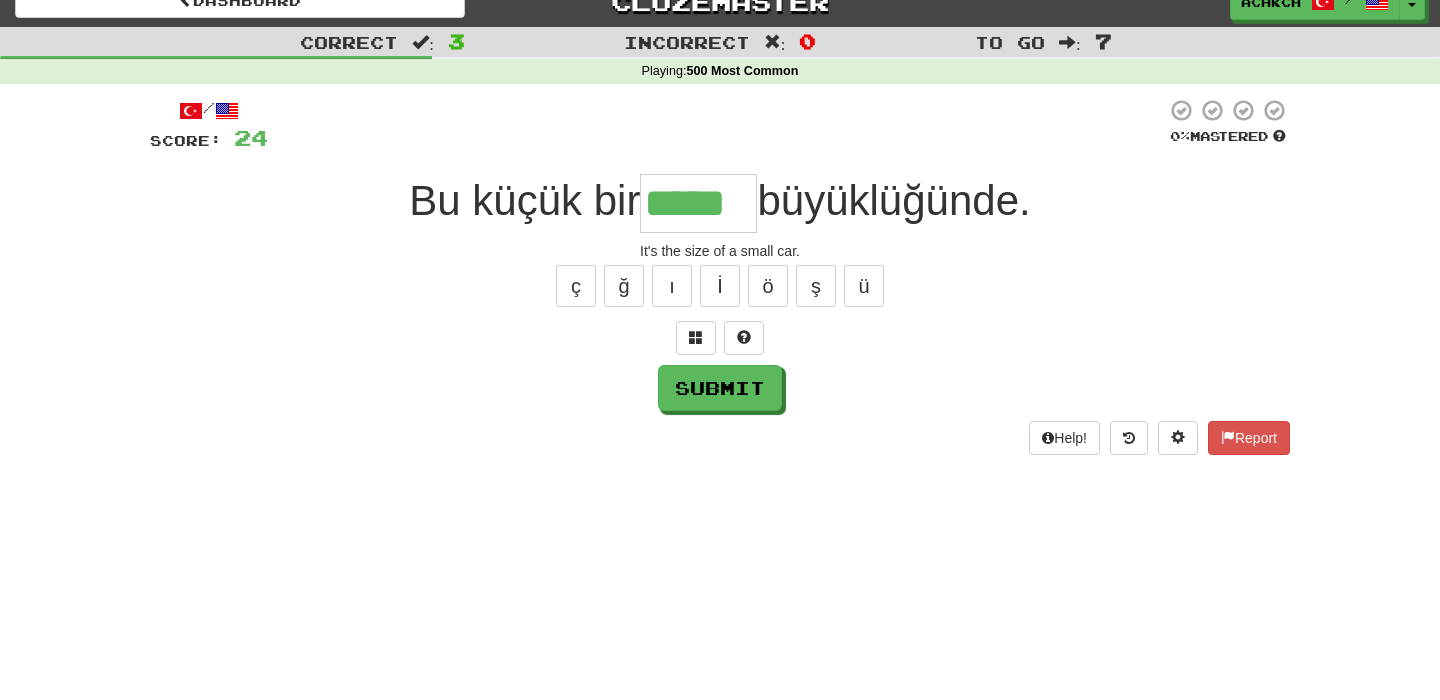 scroll, scrollTop: 26, scrollLeft: 0, axis: vertical 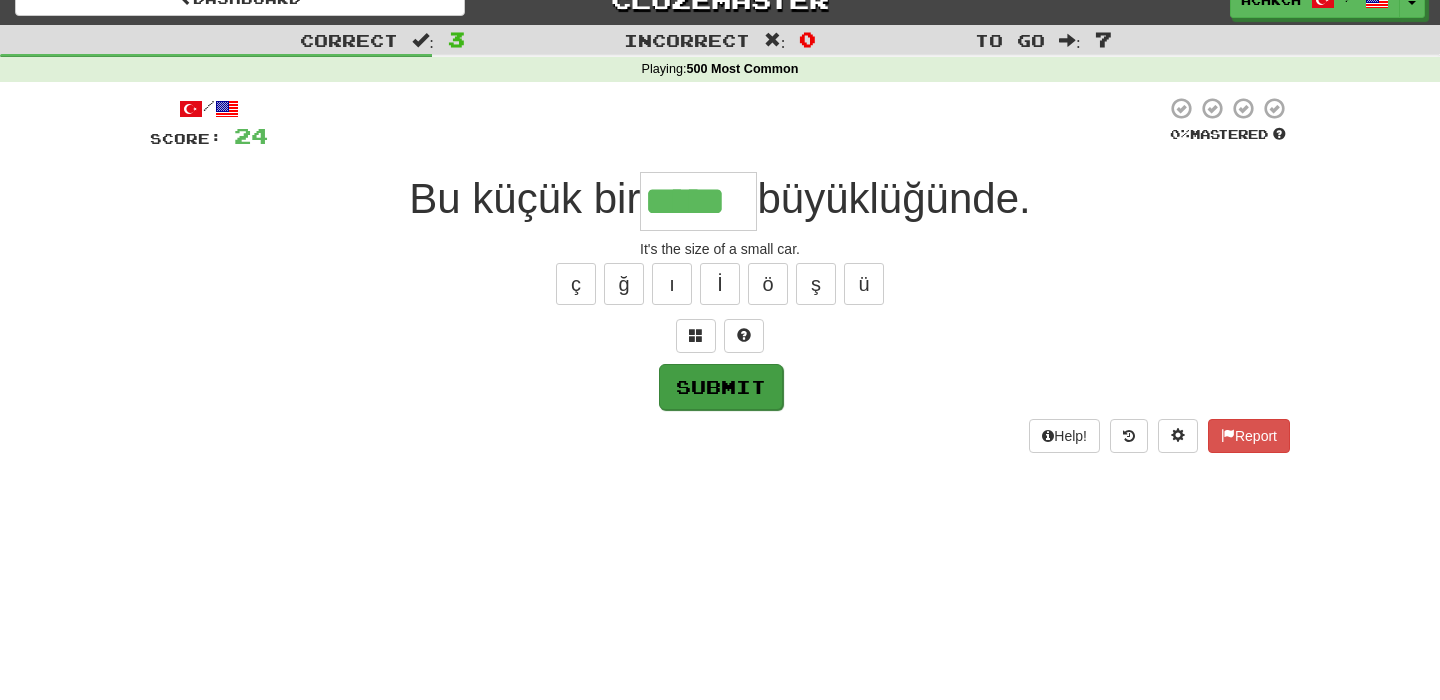type on "*****" 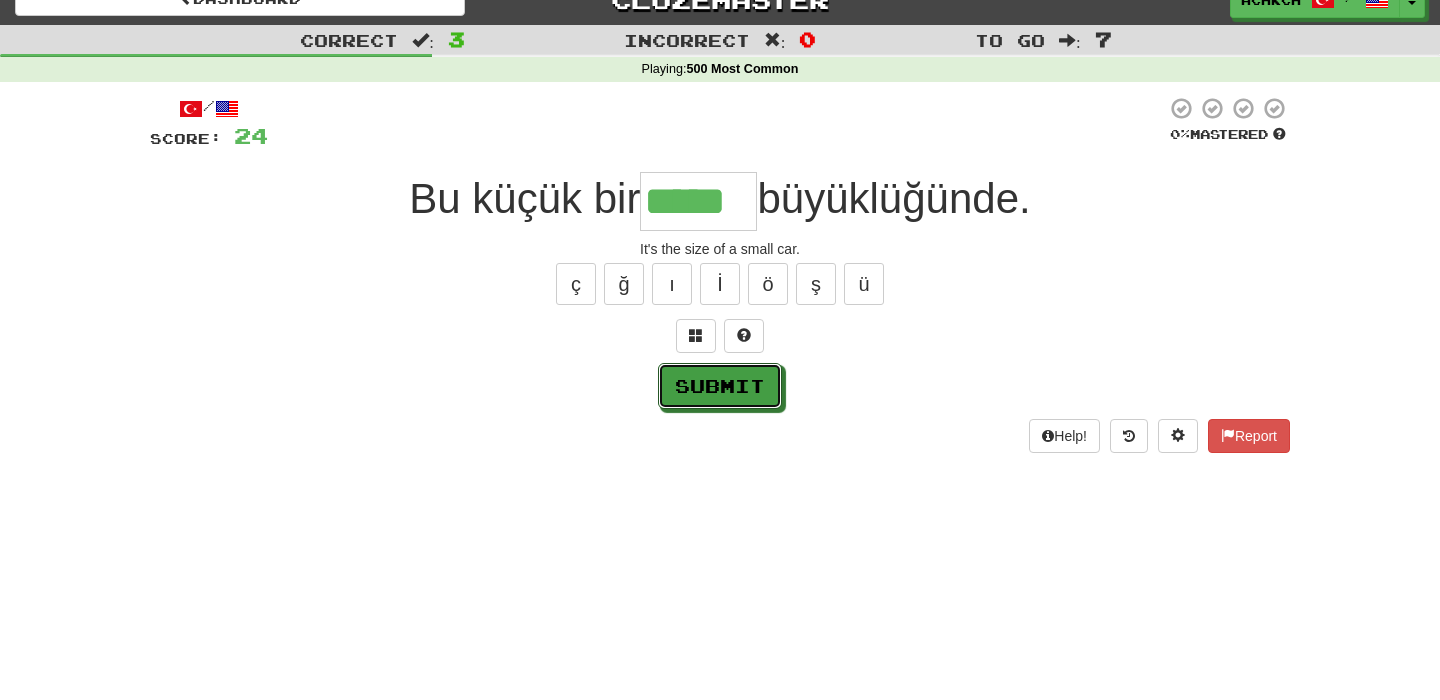 click on "Submit" at bounding box center (720, 386) 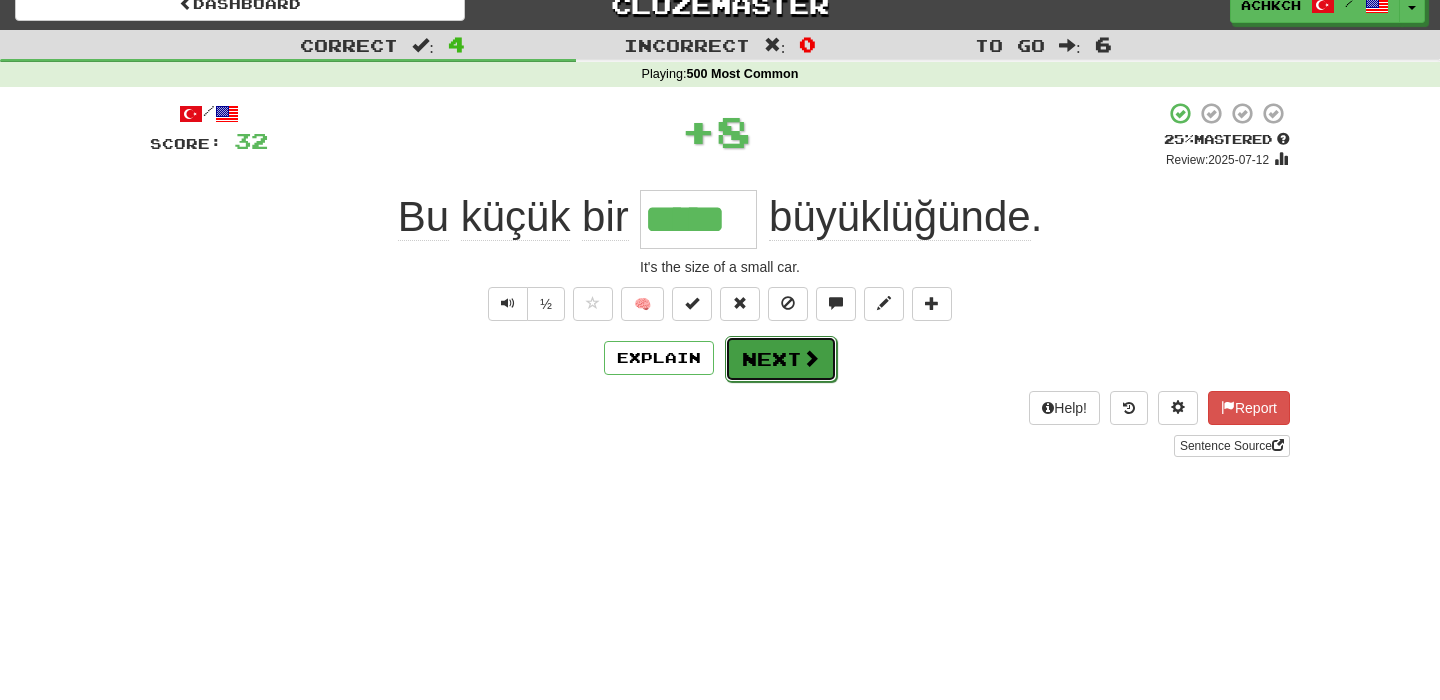 scroll, scrollTop: 17, scrollLeft: 0, axis: vertical 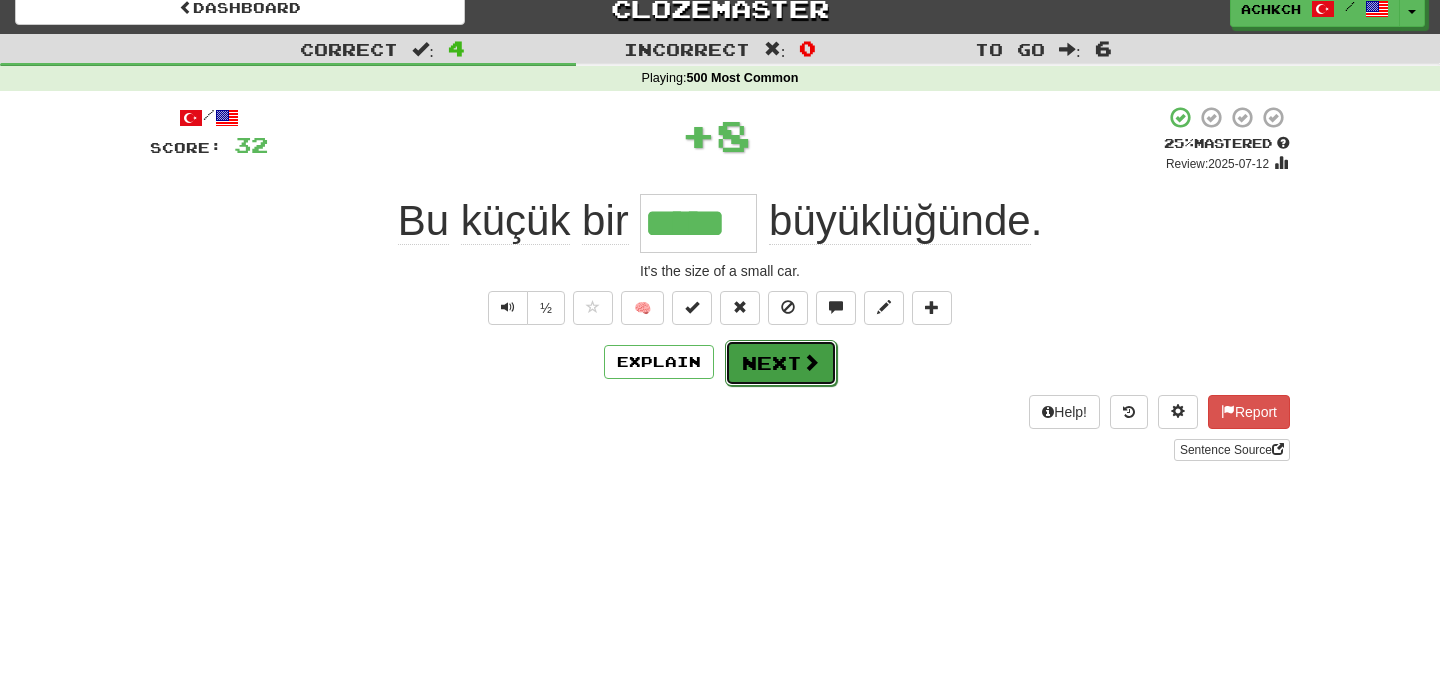 click on "Next" at bounding box center (781, 363) 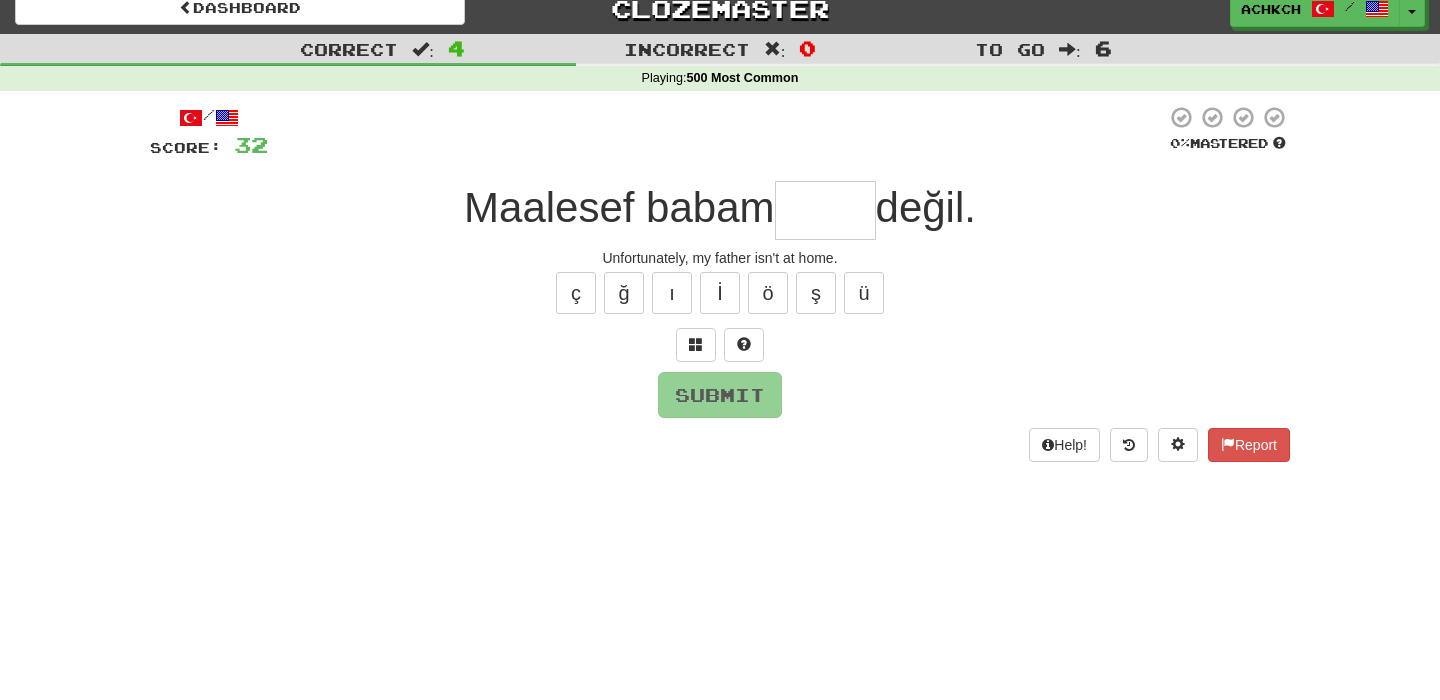 click at bounding box center (825, 210) 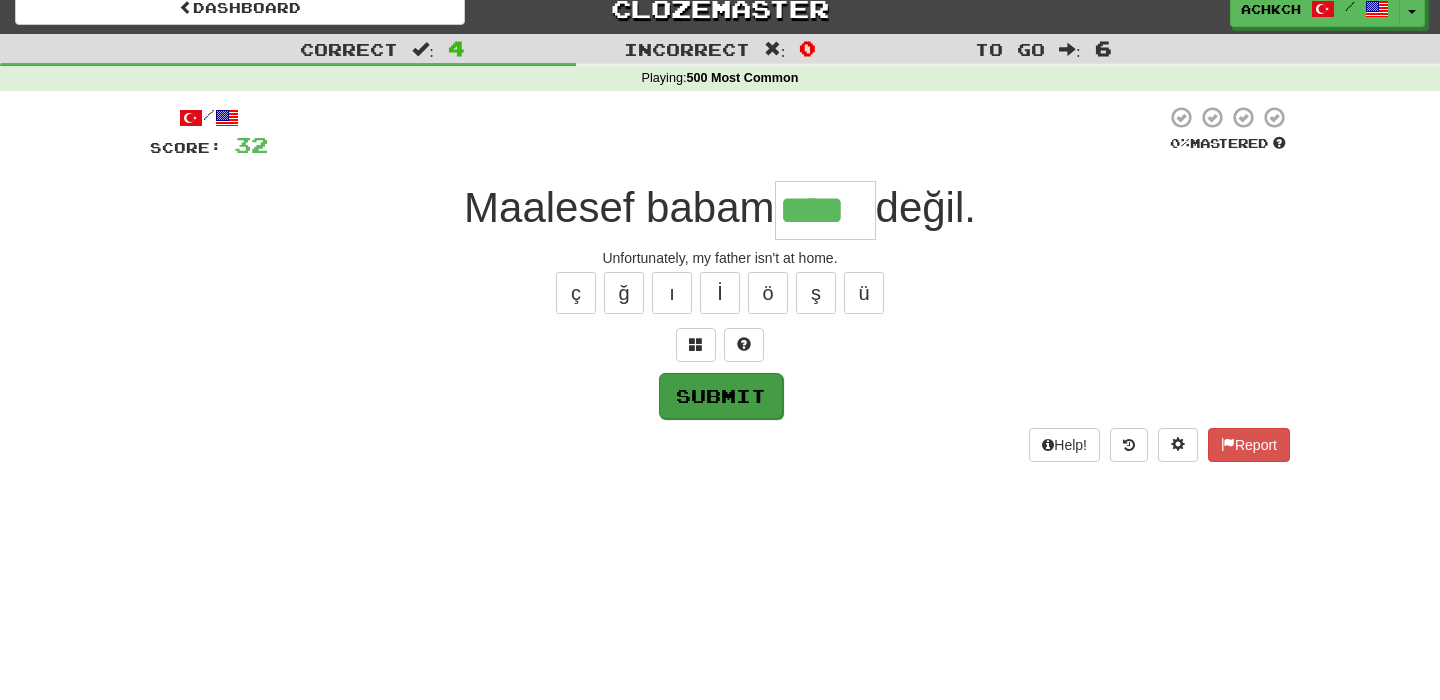 type on "****" 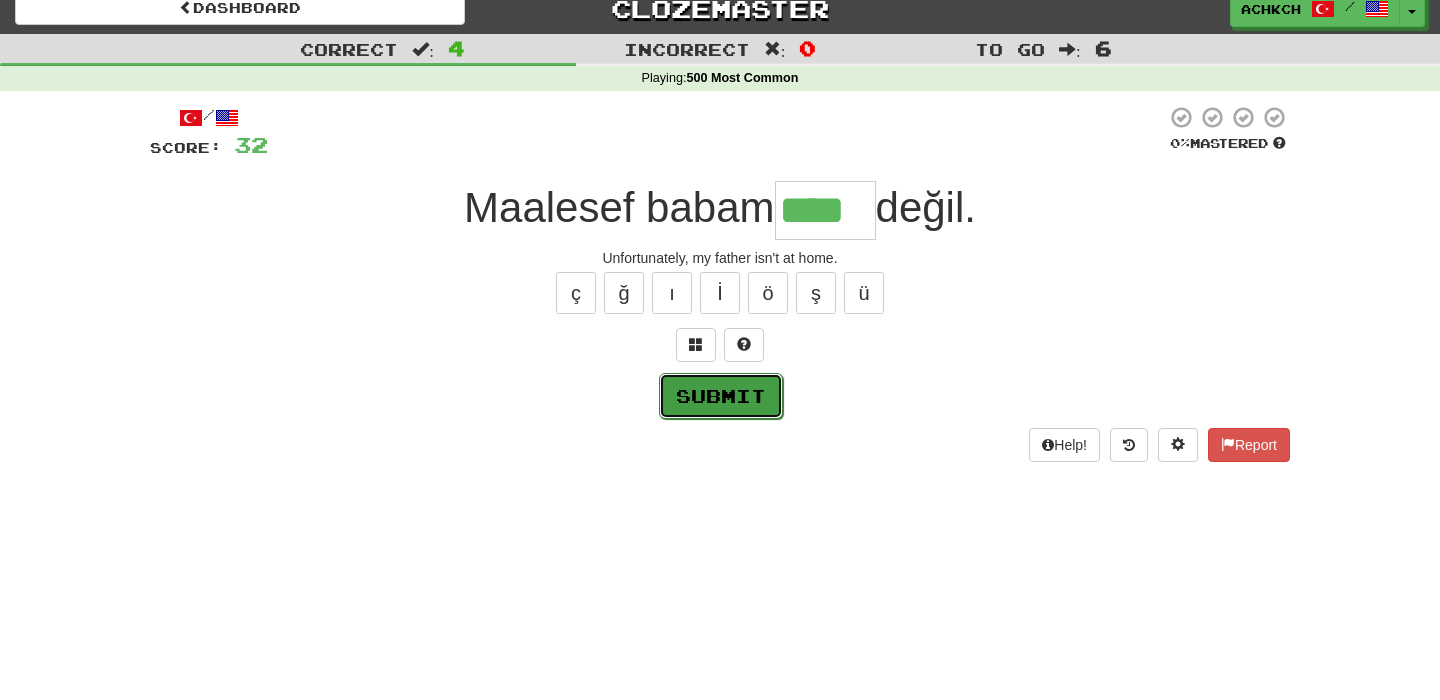 click on "Submit" at bounding box center (721, 396) 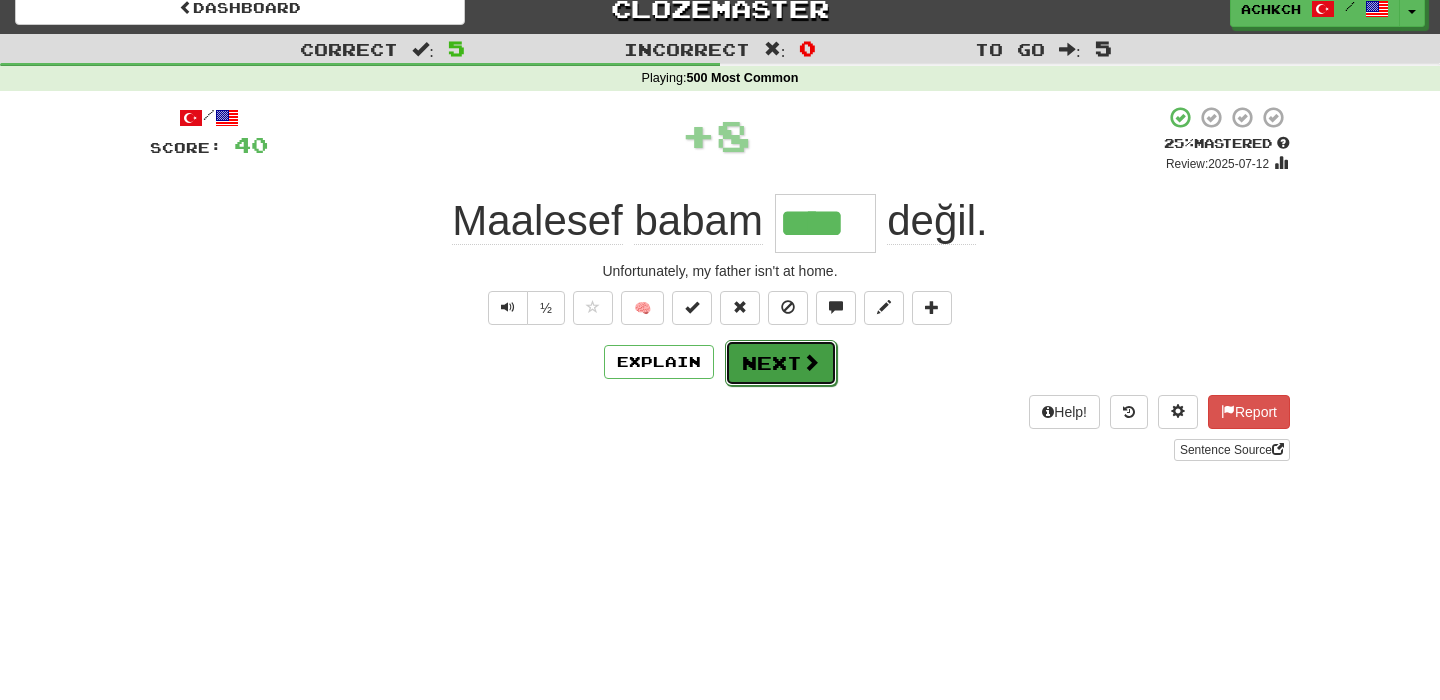 click on "Next" at bounding box center [781, 363] 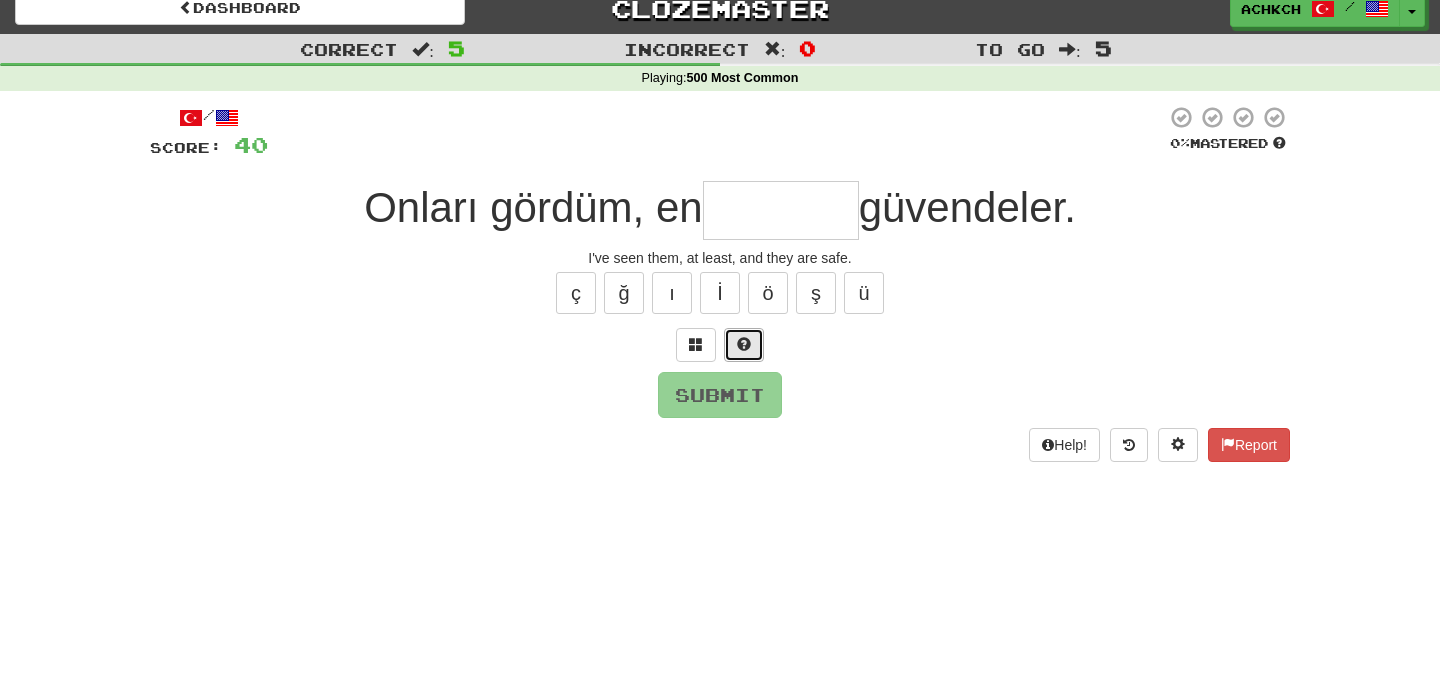 click at bounding box center [744, 345] 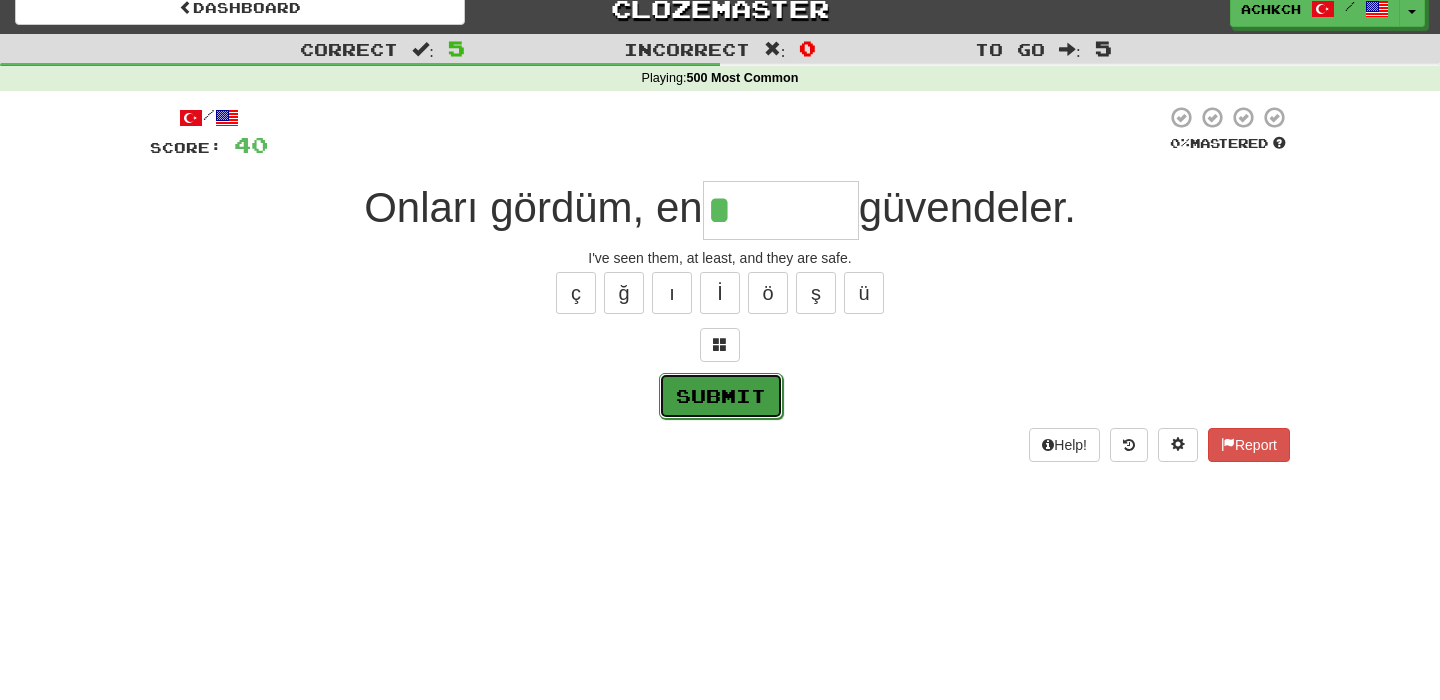 click on "Submit" at bounding box center [721, 396] 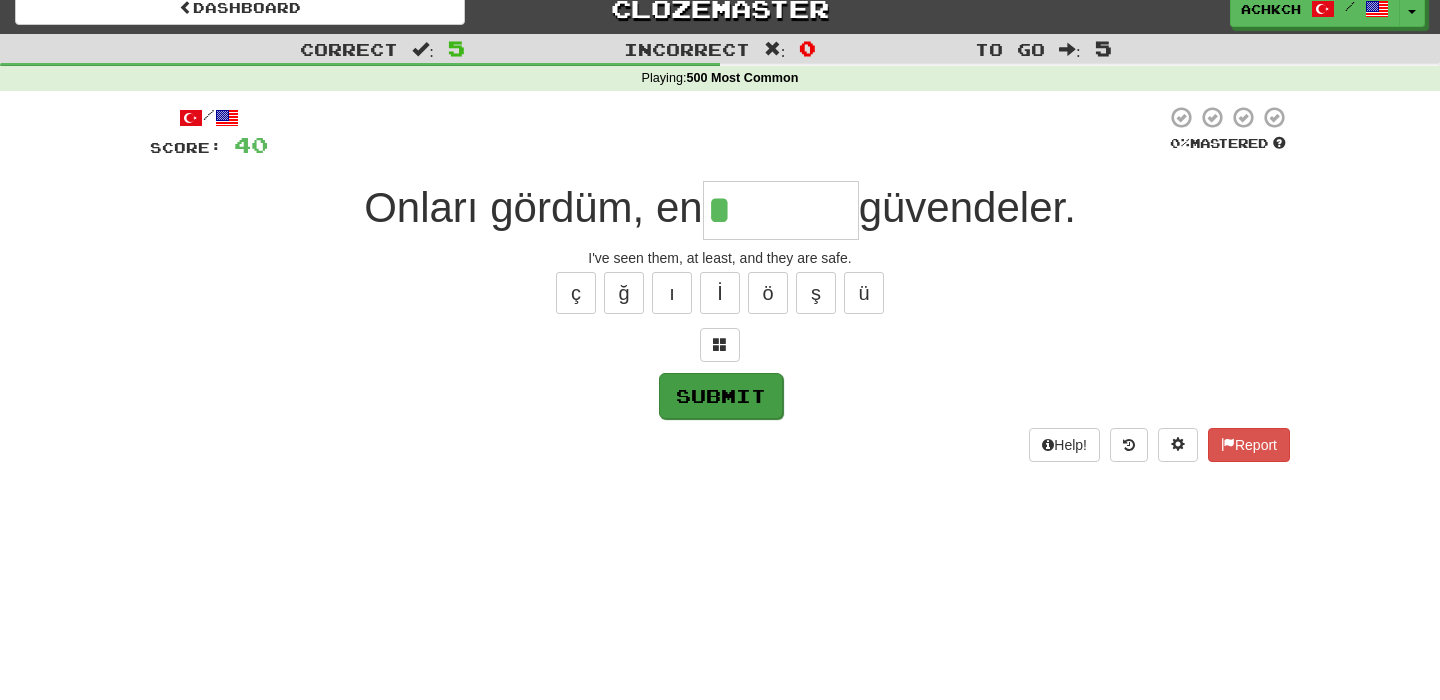 type on "*******" 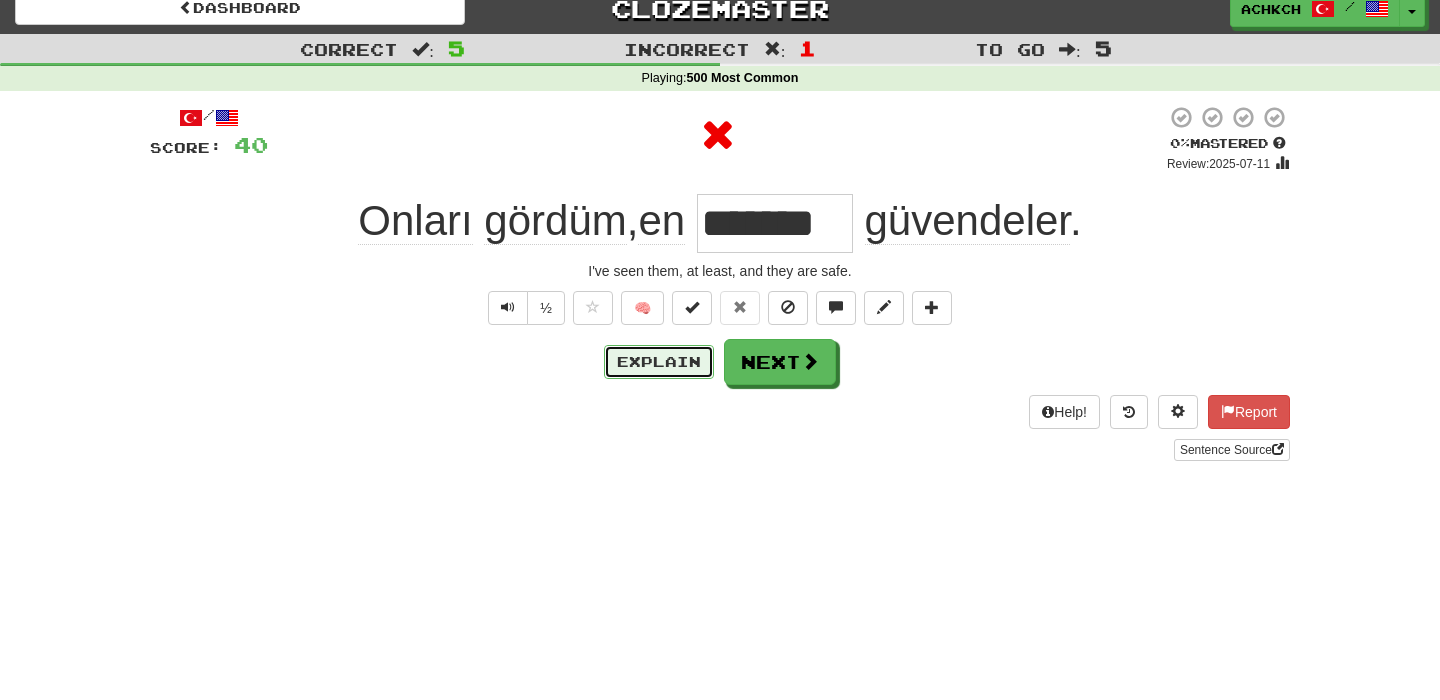 click on "Explain" at bounding box center (659, 362) 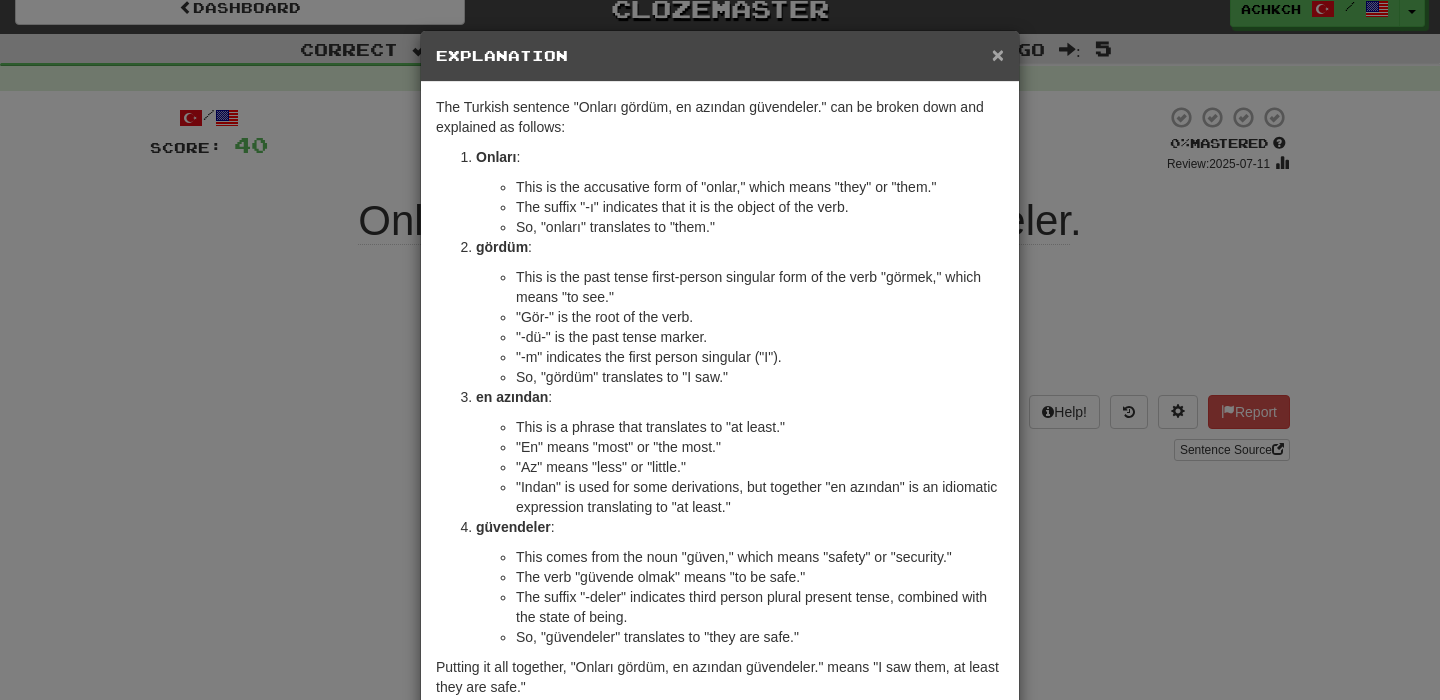 click on "×" at bounding box center [998, 54] 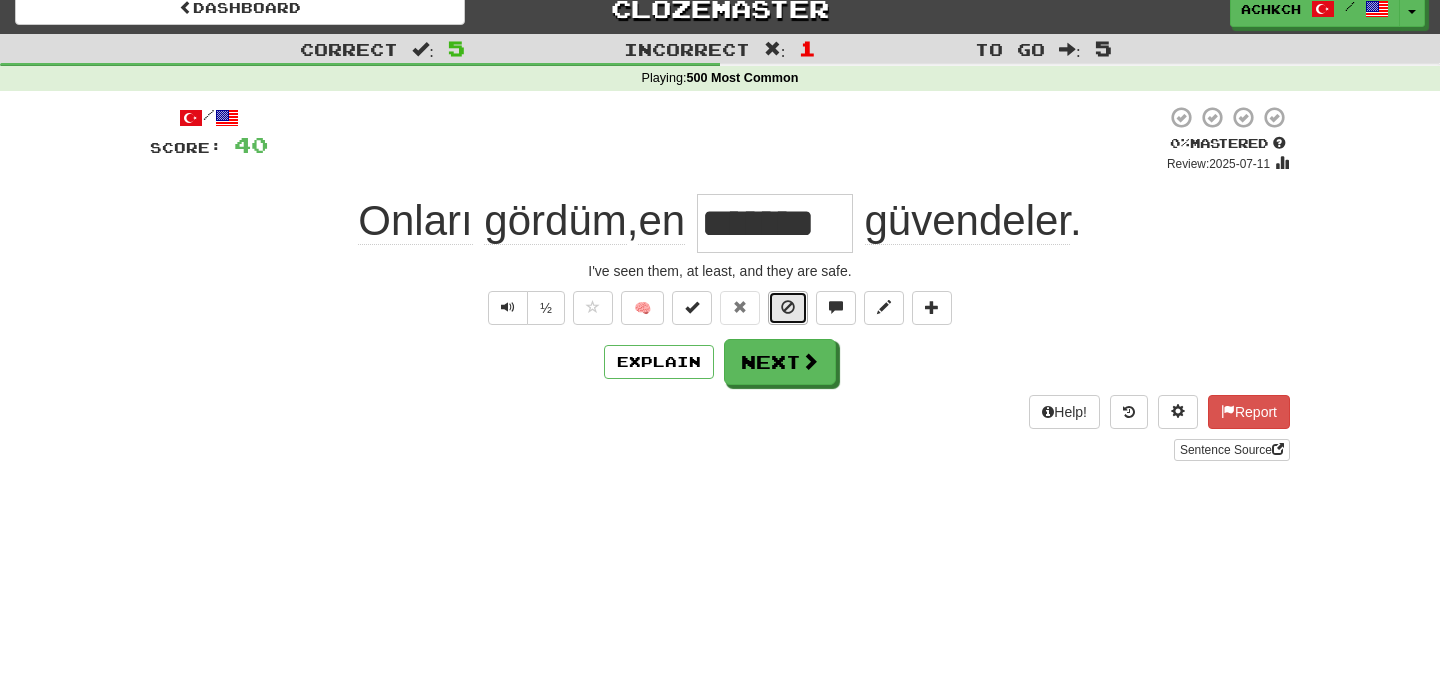 click at bounding box center (788, 308) 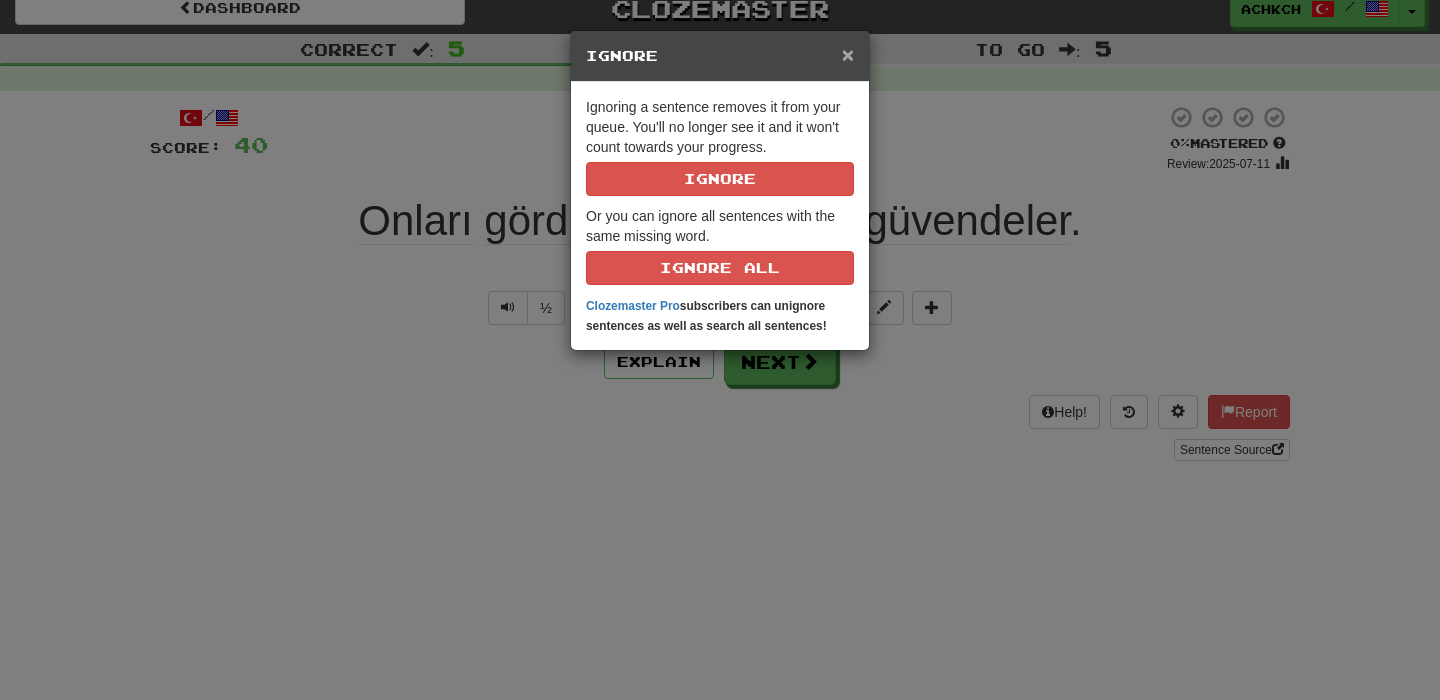click on "×" at bounding box center (848, 54) 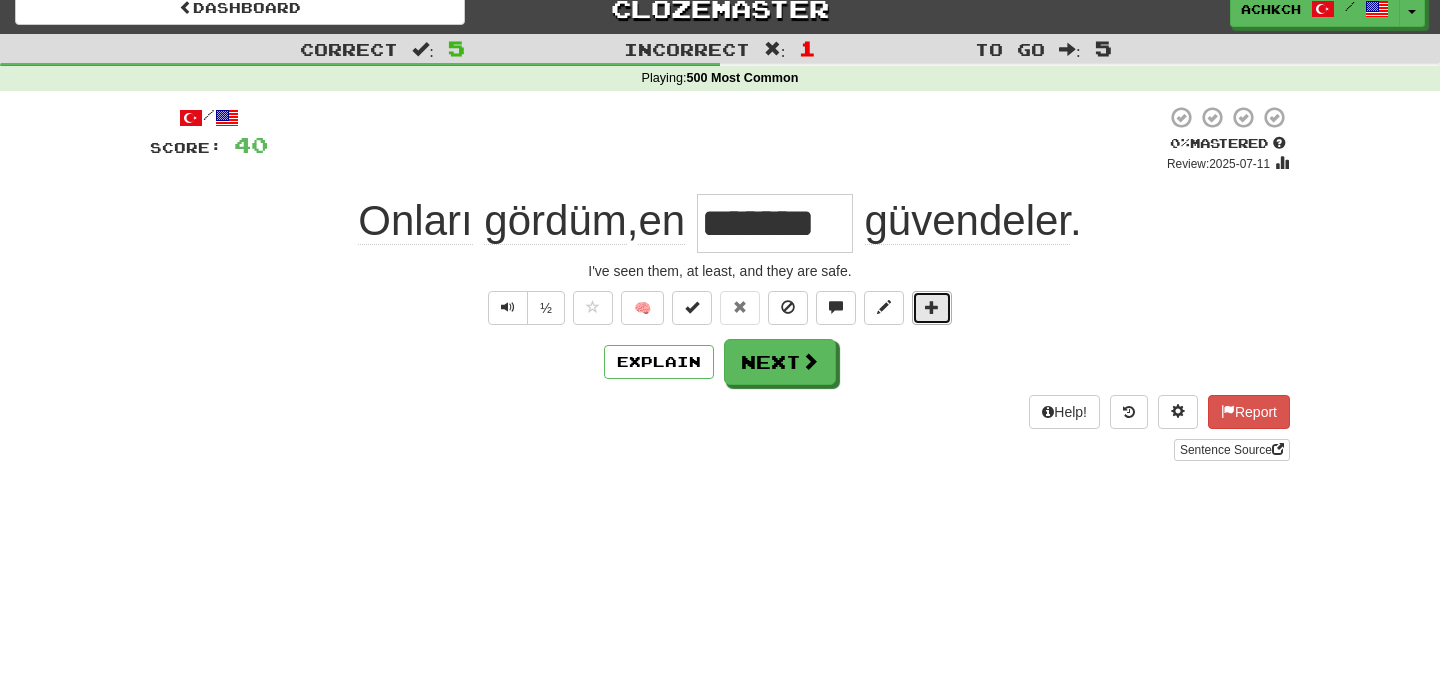 click at bounding box center [932, 307] 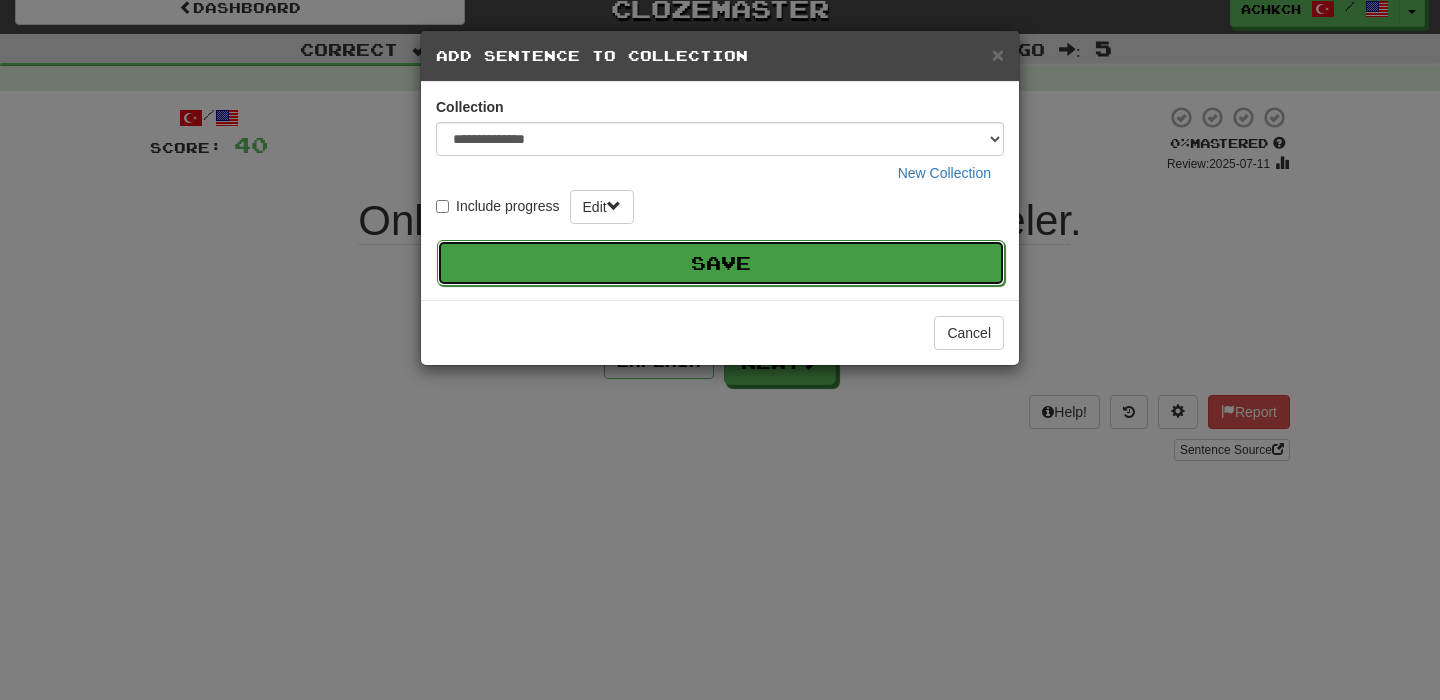 click on "Save" at bounding box center (721, 263) 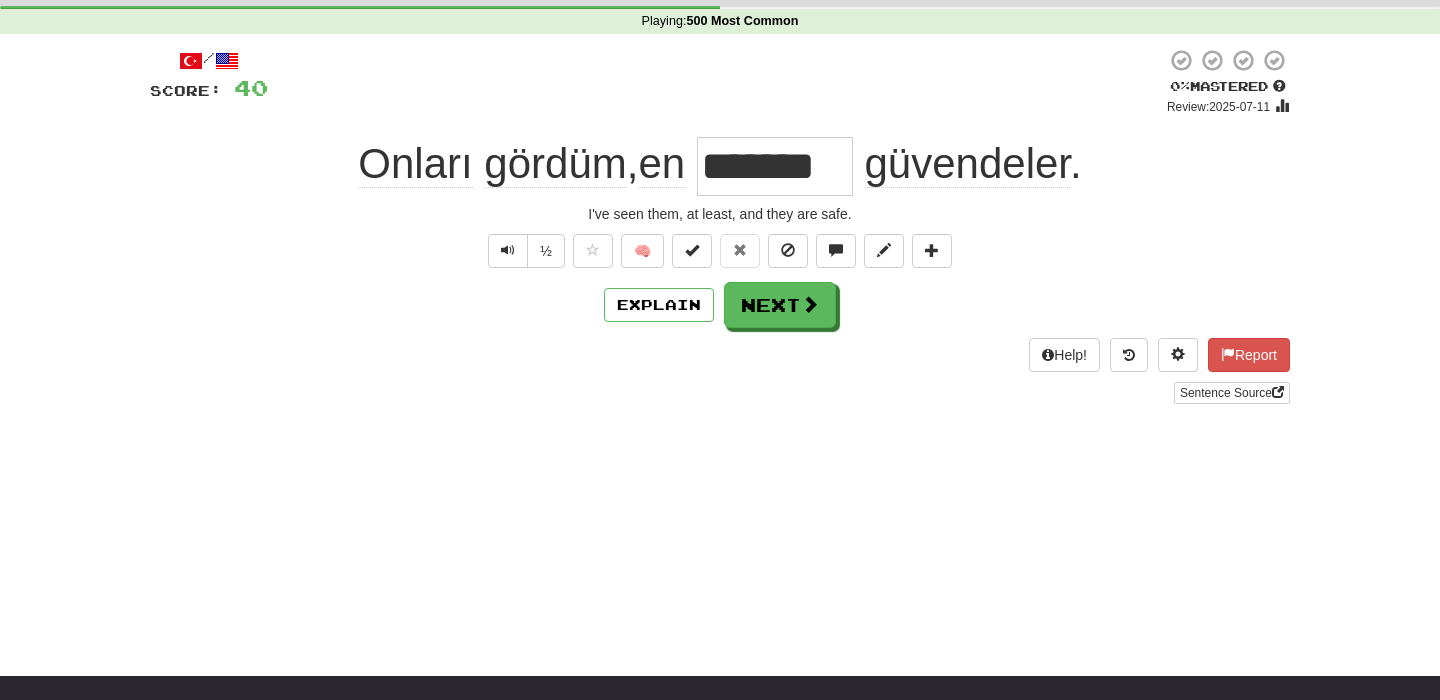scroll, scrollTop: 0, scrollLeft: 0, axis: both 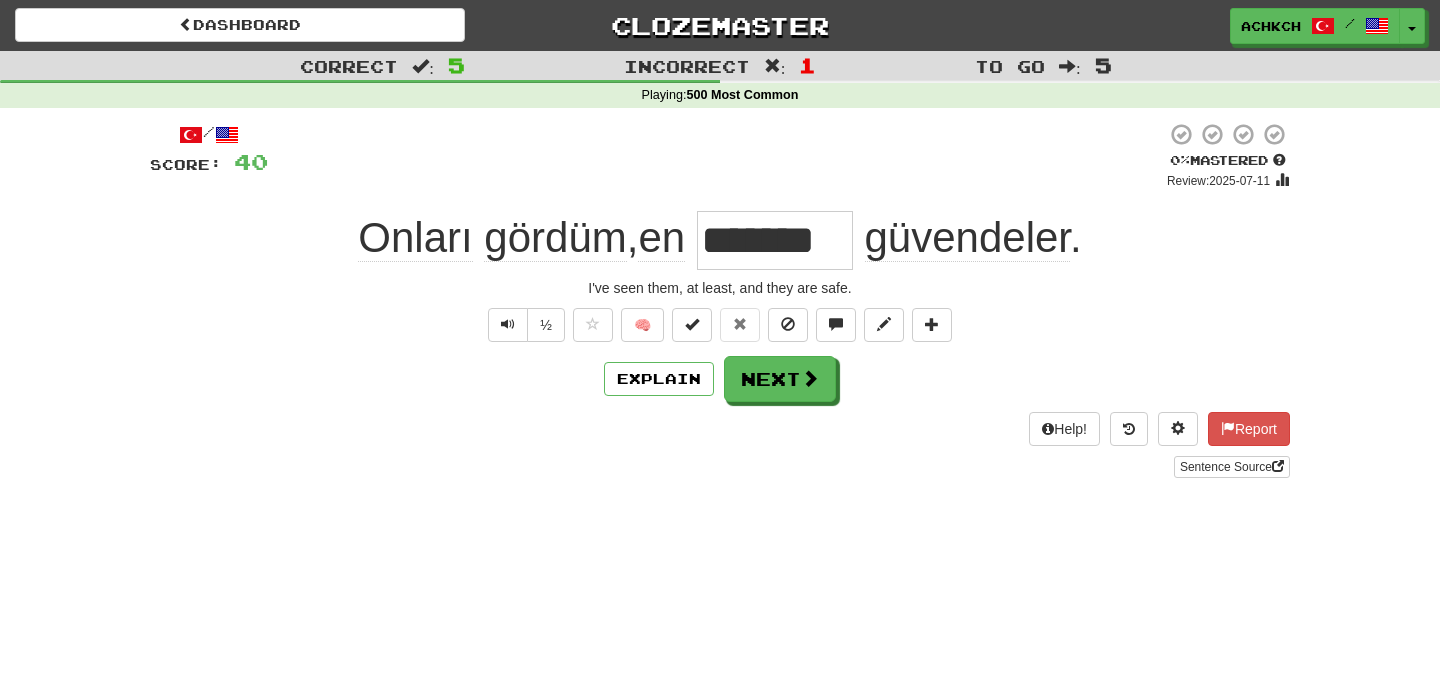 click on "Incorrect" at bounding box center (687, 66) 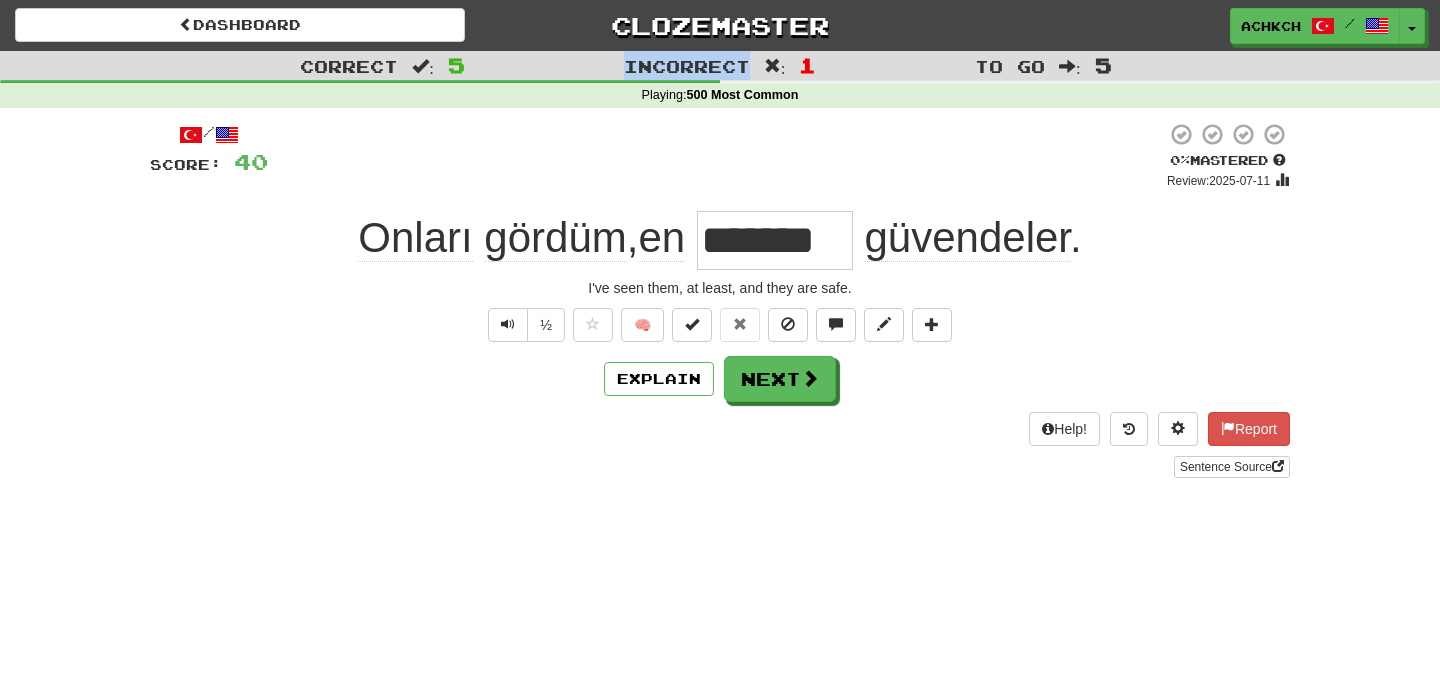 click on "Incorrect" at bounding box center [687, 66] 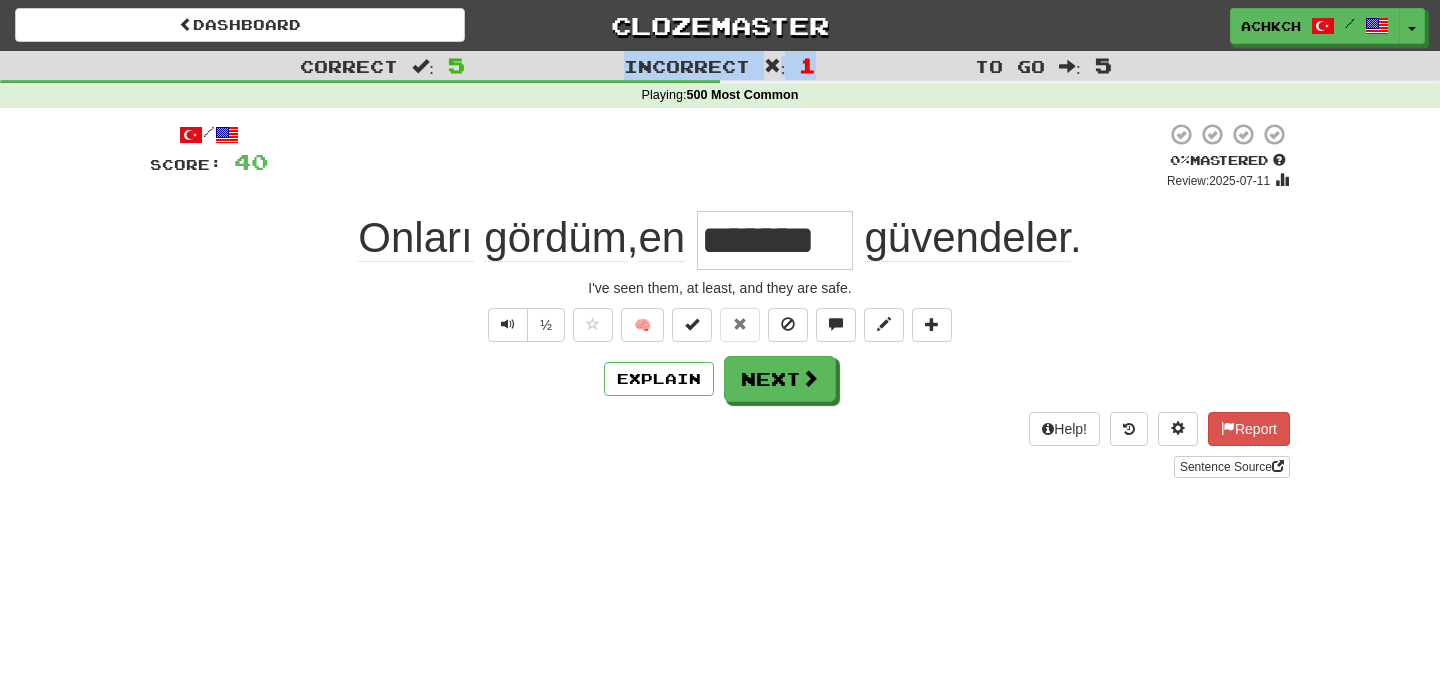 click on "Incorrect" at bounding box center [687, 66] 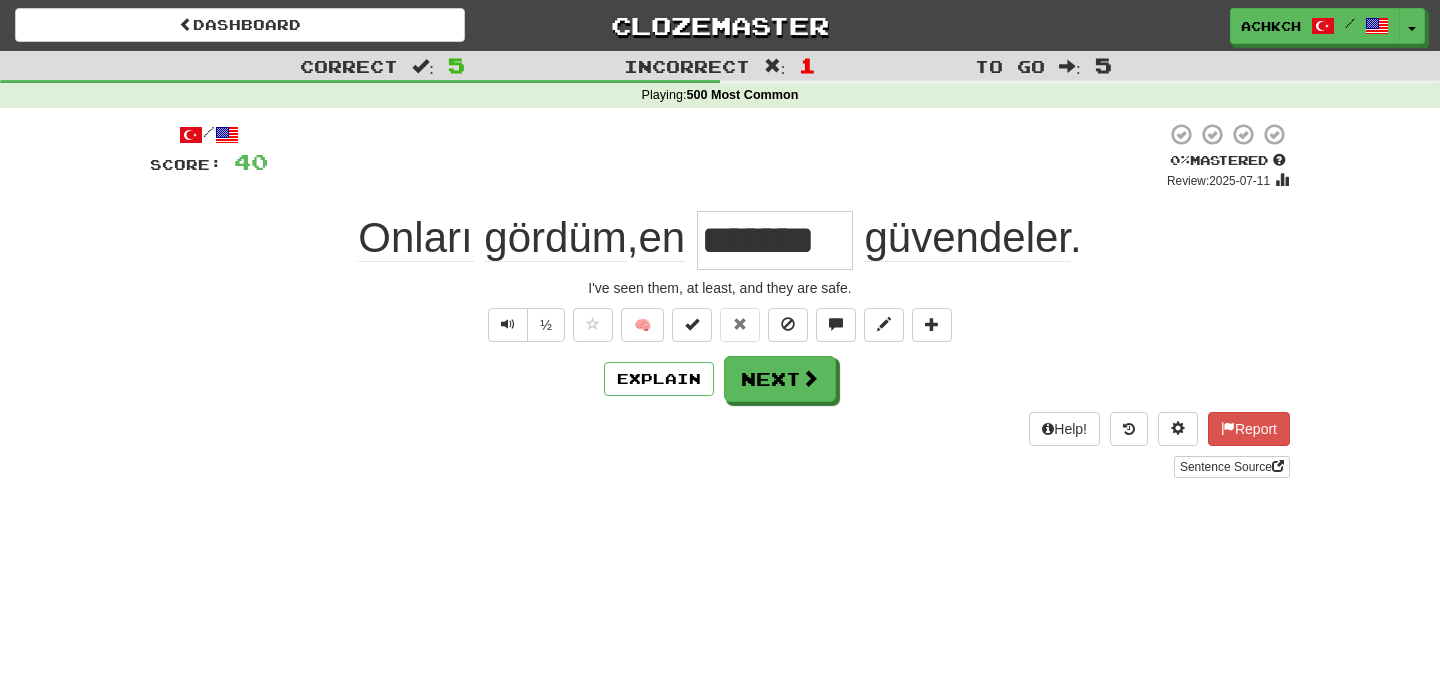 click at bounding box center [360, 81] 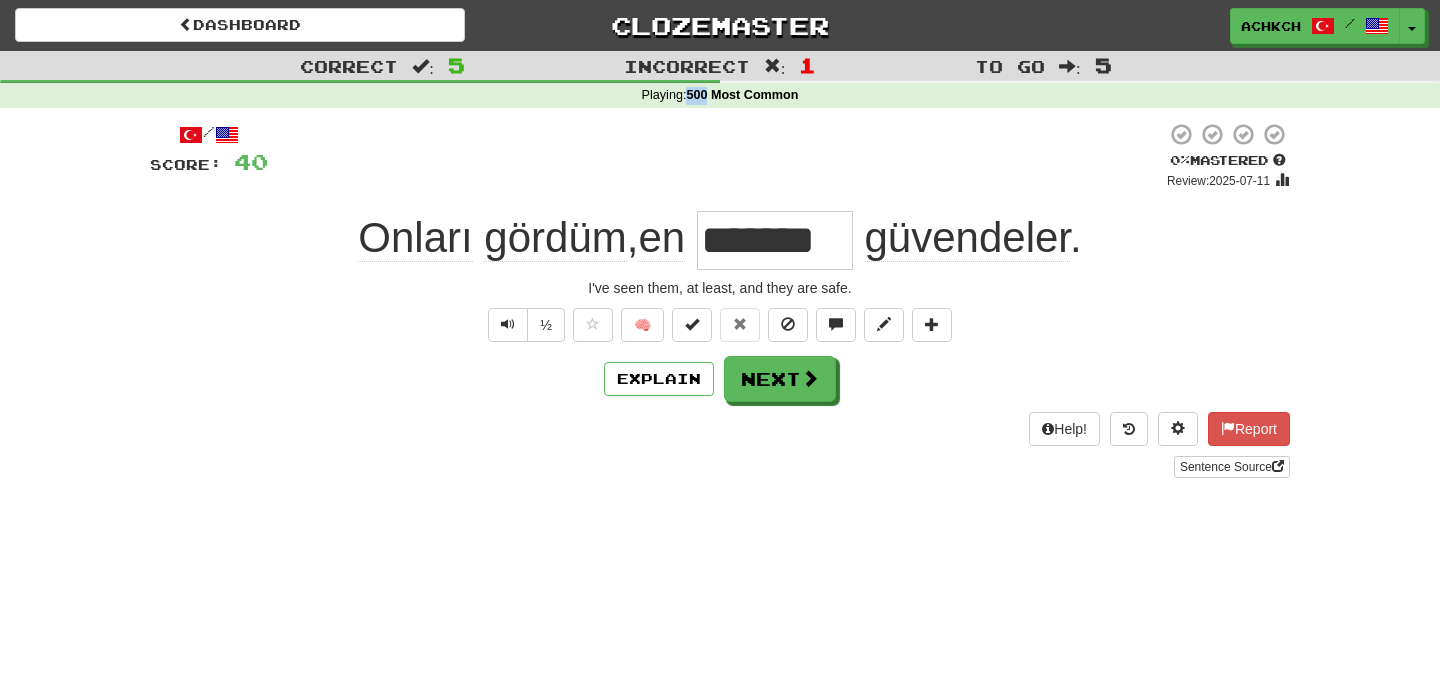 click on "500 Most Common" at bounding box center [742, 95] 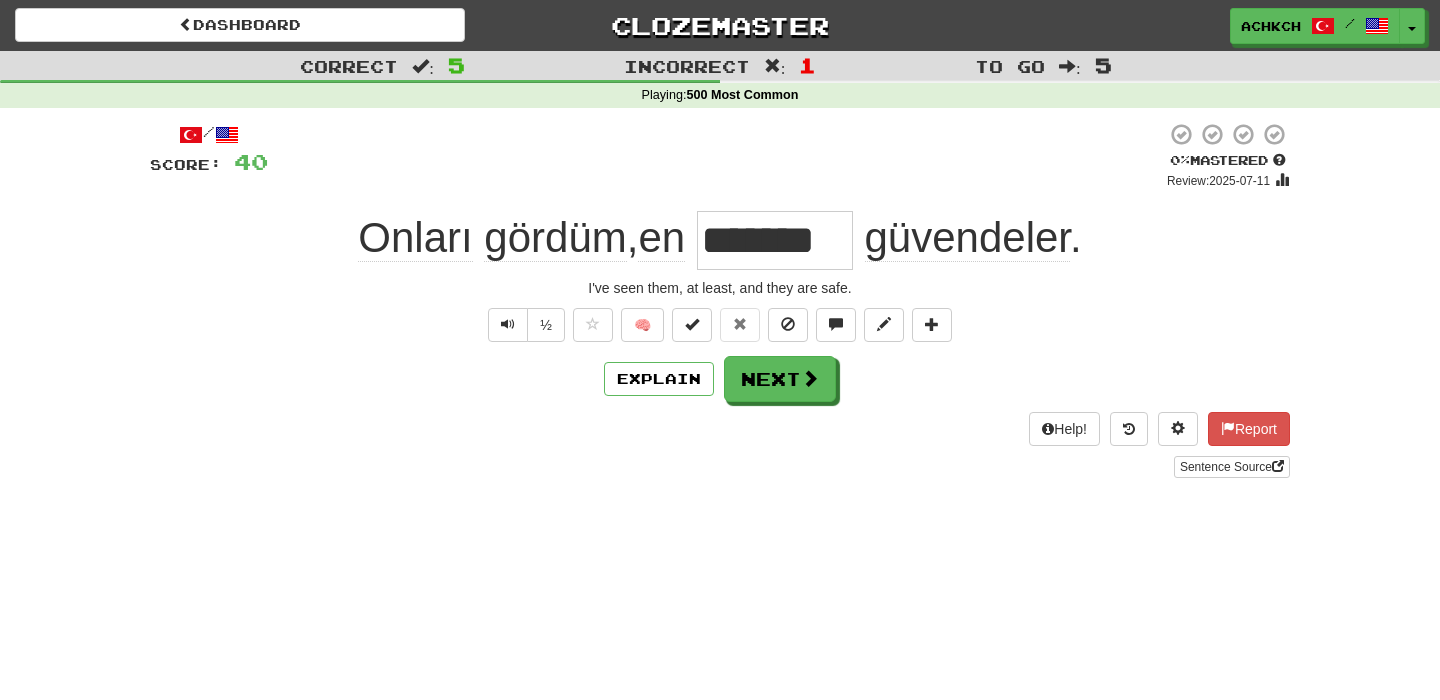 click on "500 Most Common" at bounding box center (742, 95) 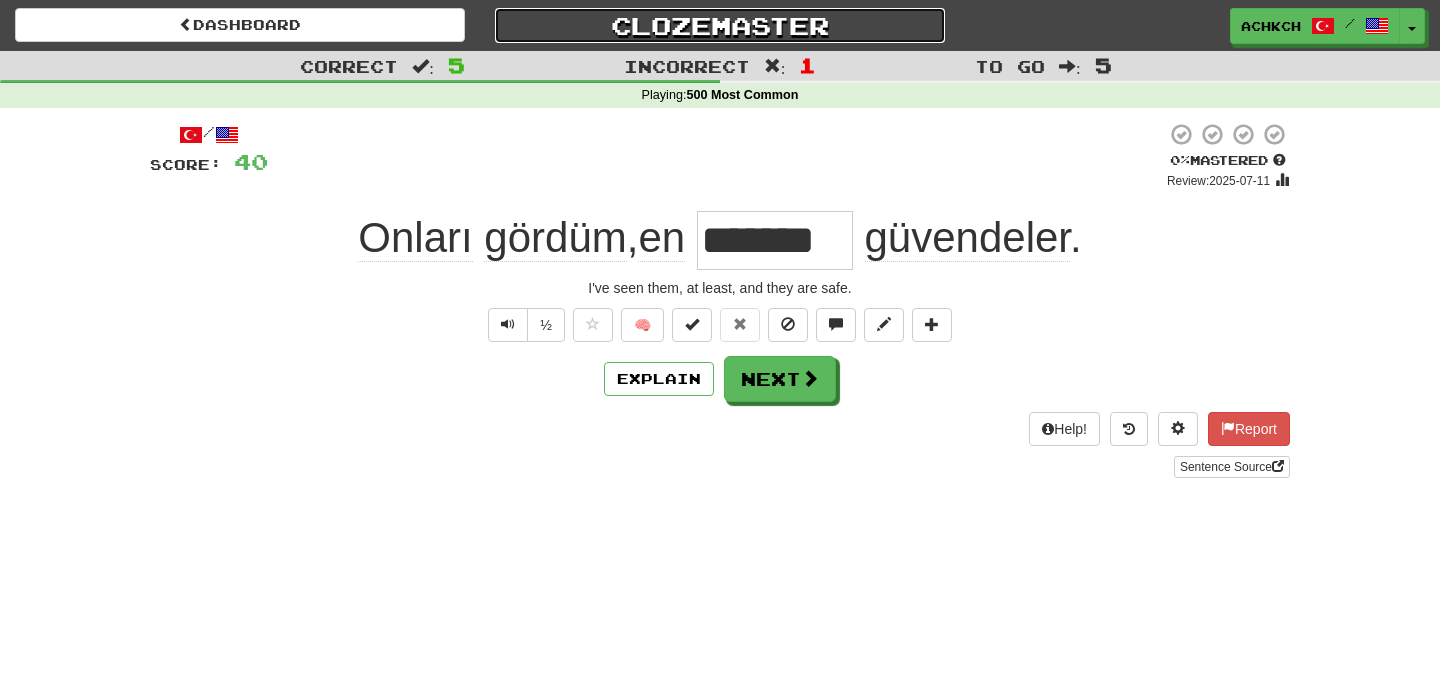click on "Clozemaster" at bounding box center (720, 25) 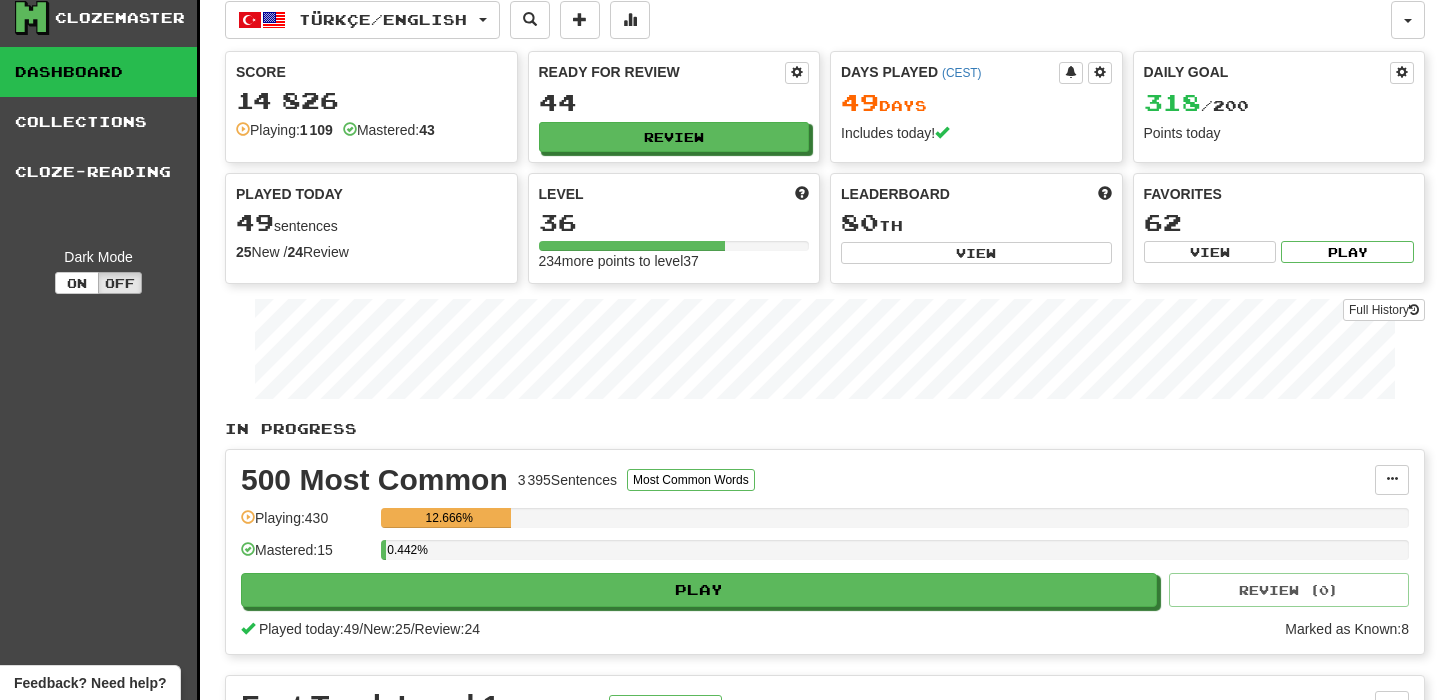 scroll, scrollTop: 0, scrollLeft: 0, axis: both 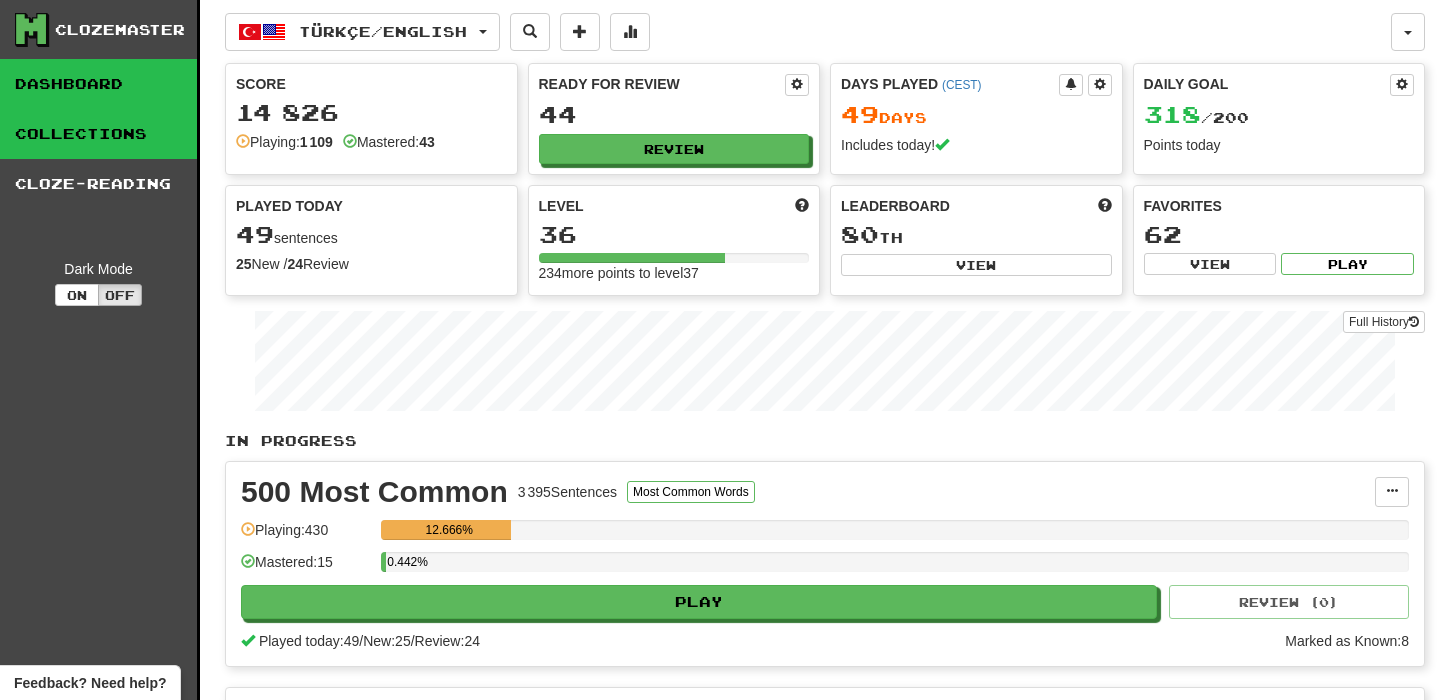 click on "Collections" at bounding box center [98, 134] 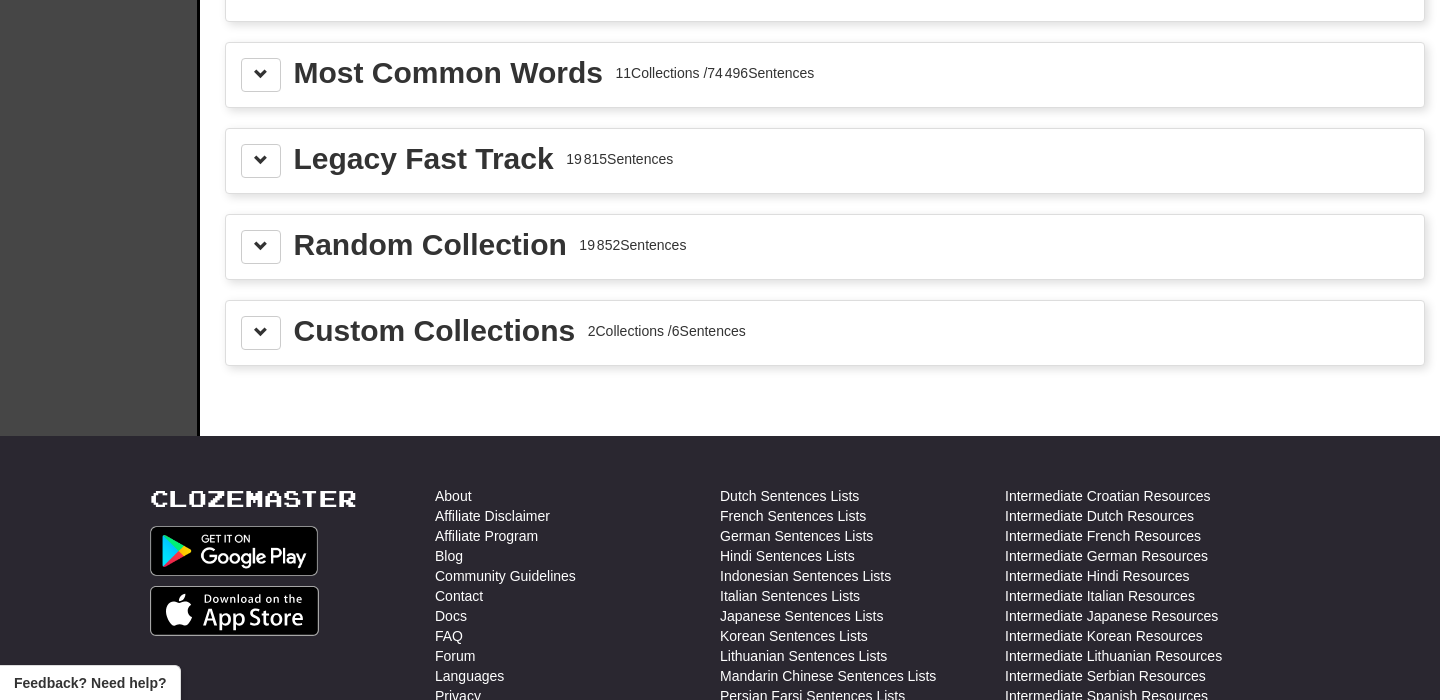 scroll, scrollTop: 2221, scrollLeft: 0, axis: vertical 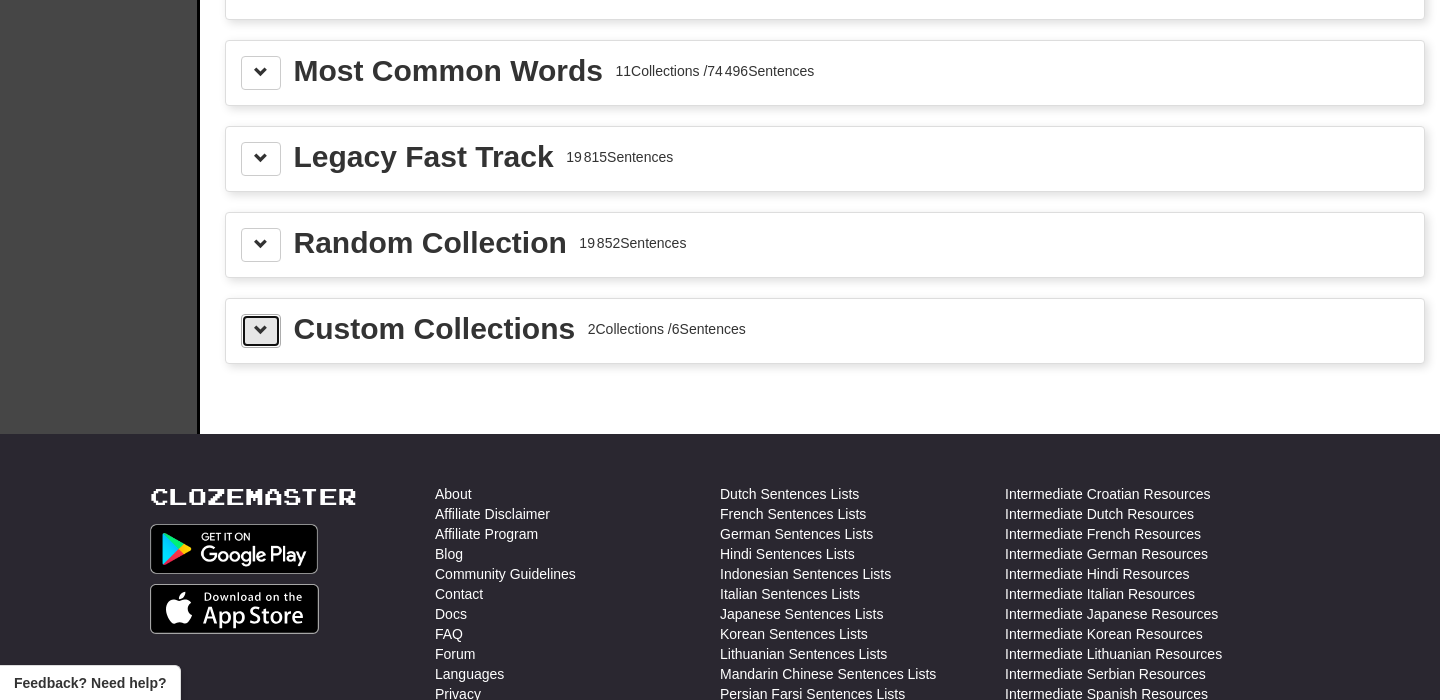 click at bounding box center [261, 330] 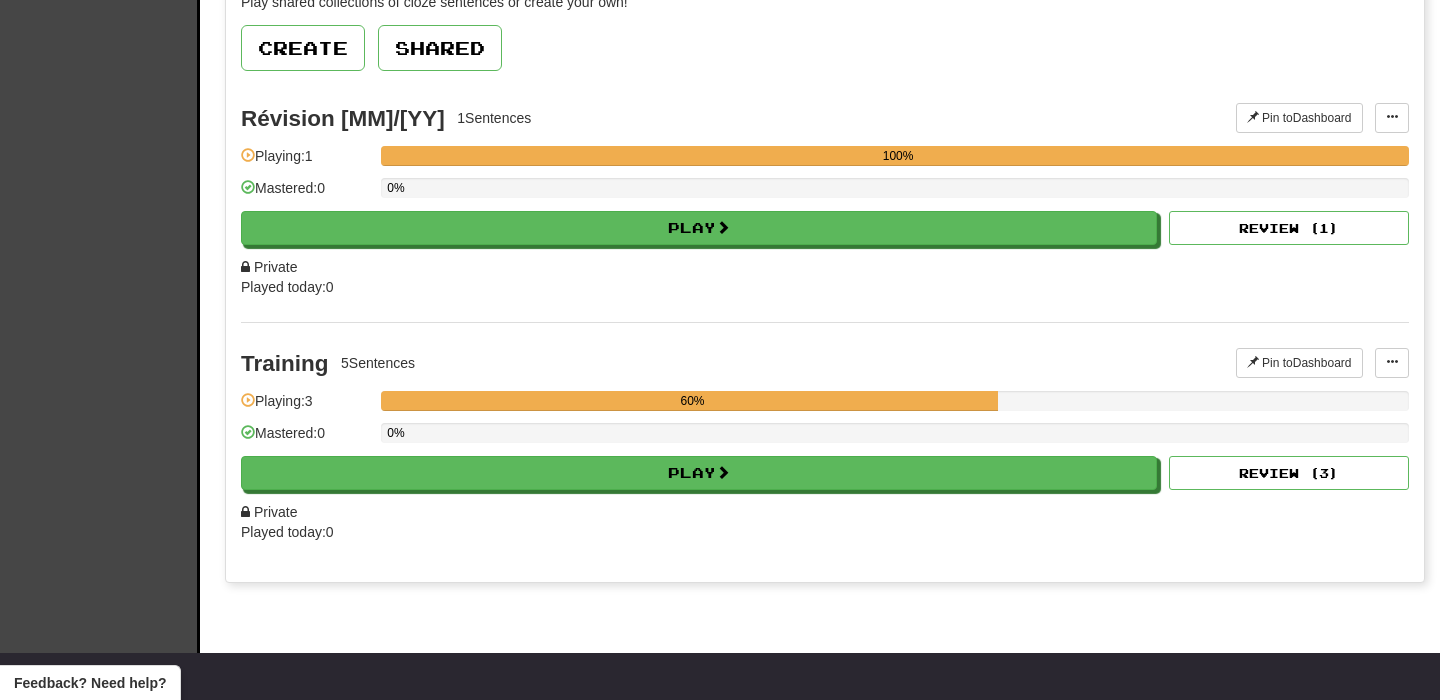 scroll, scrollTop: 2590, scrollLeft: 0, axis: vertical 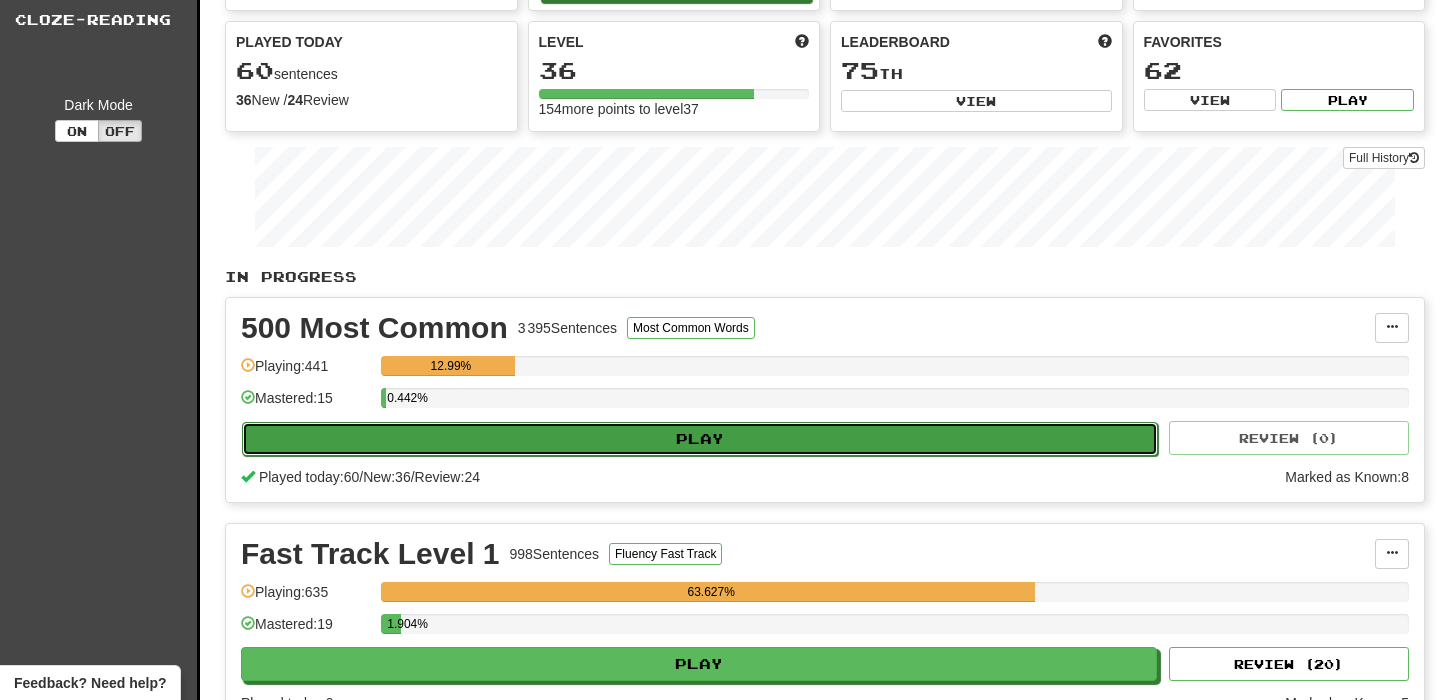 click on "Play" at bounding box center (700, 439) 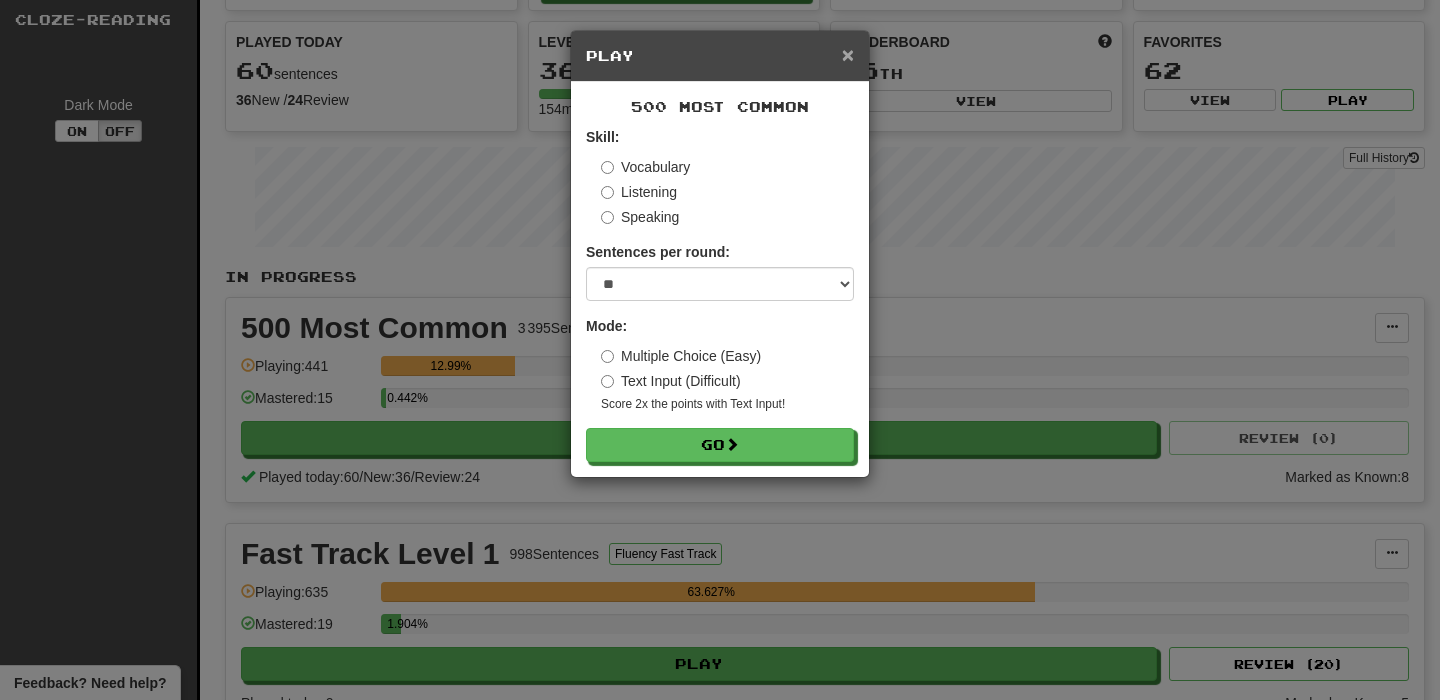 click on "×" at bounding box center [848, 54] 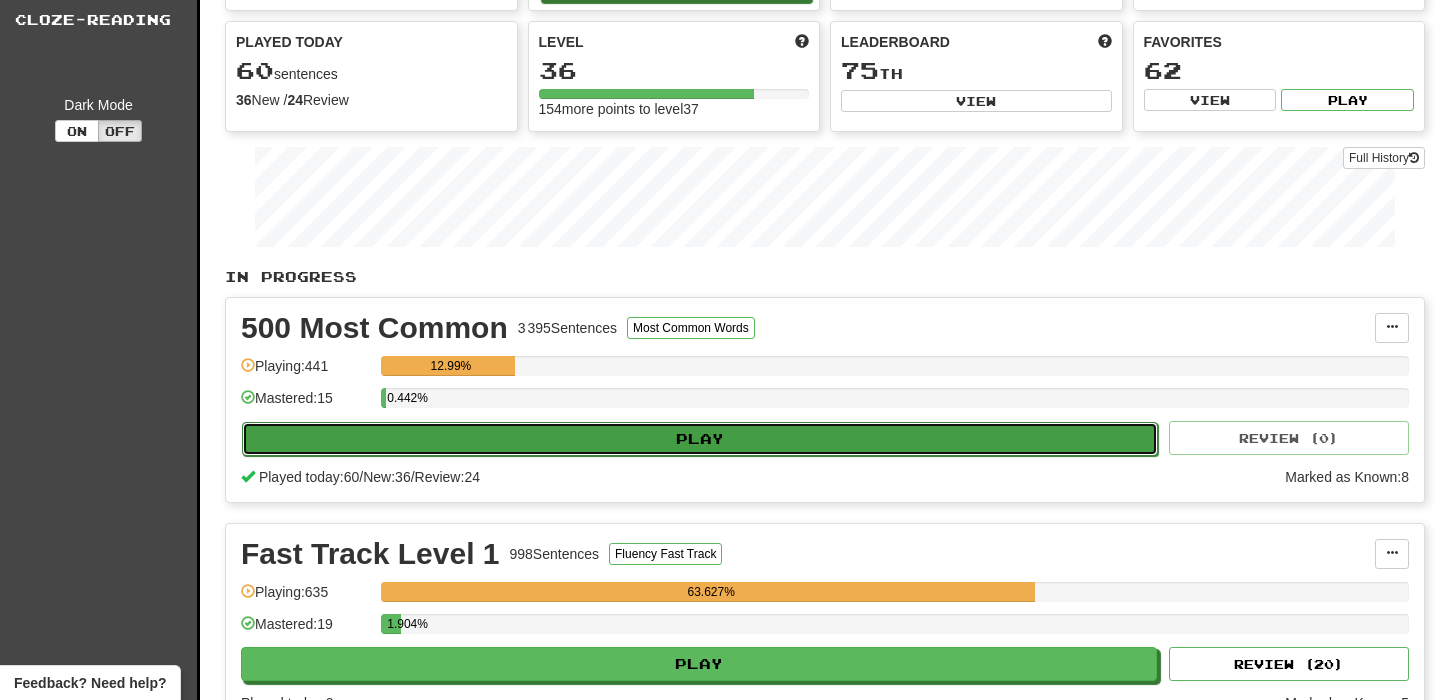 click on "Play" at bounding box center (700, 439) 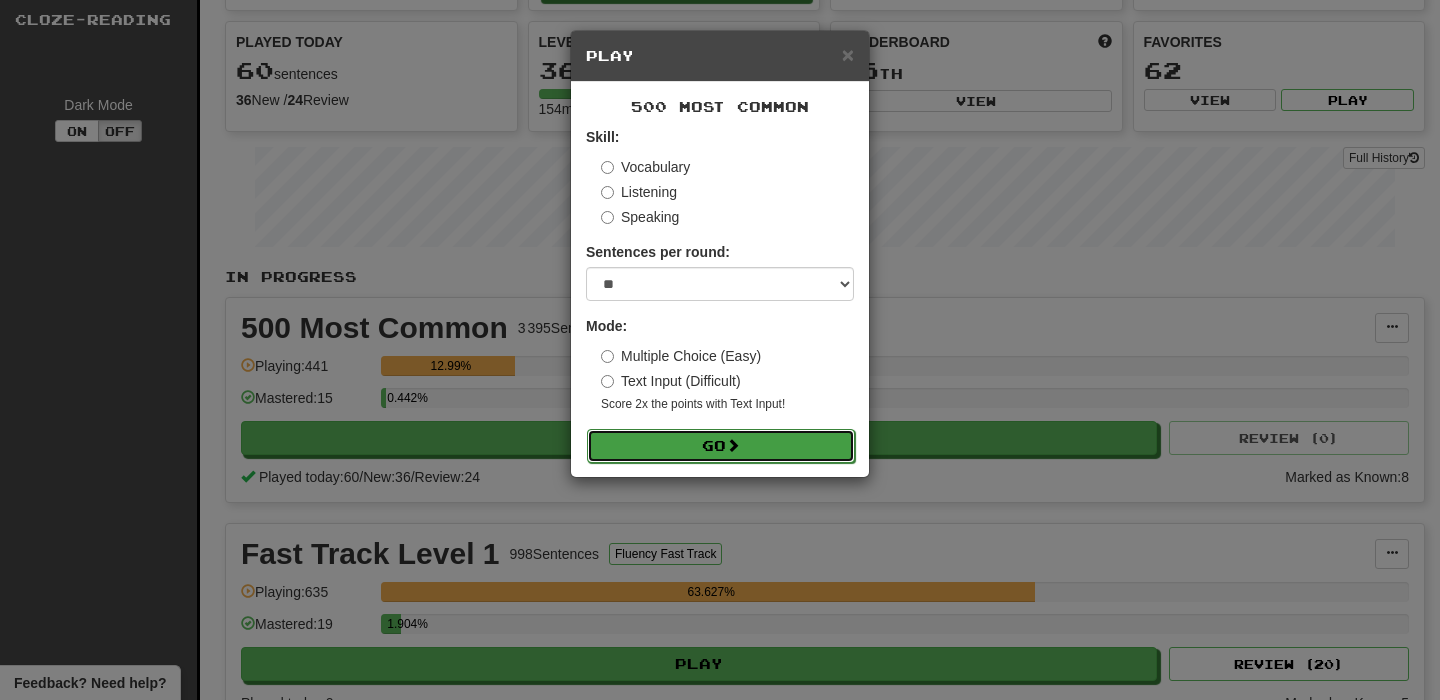 click at bounding box center [733, 445] 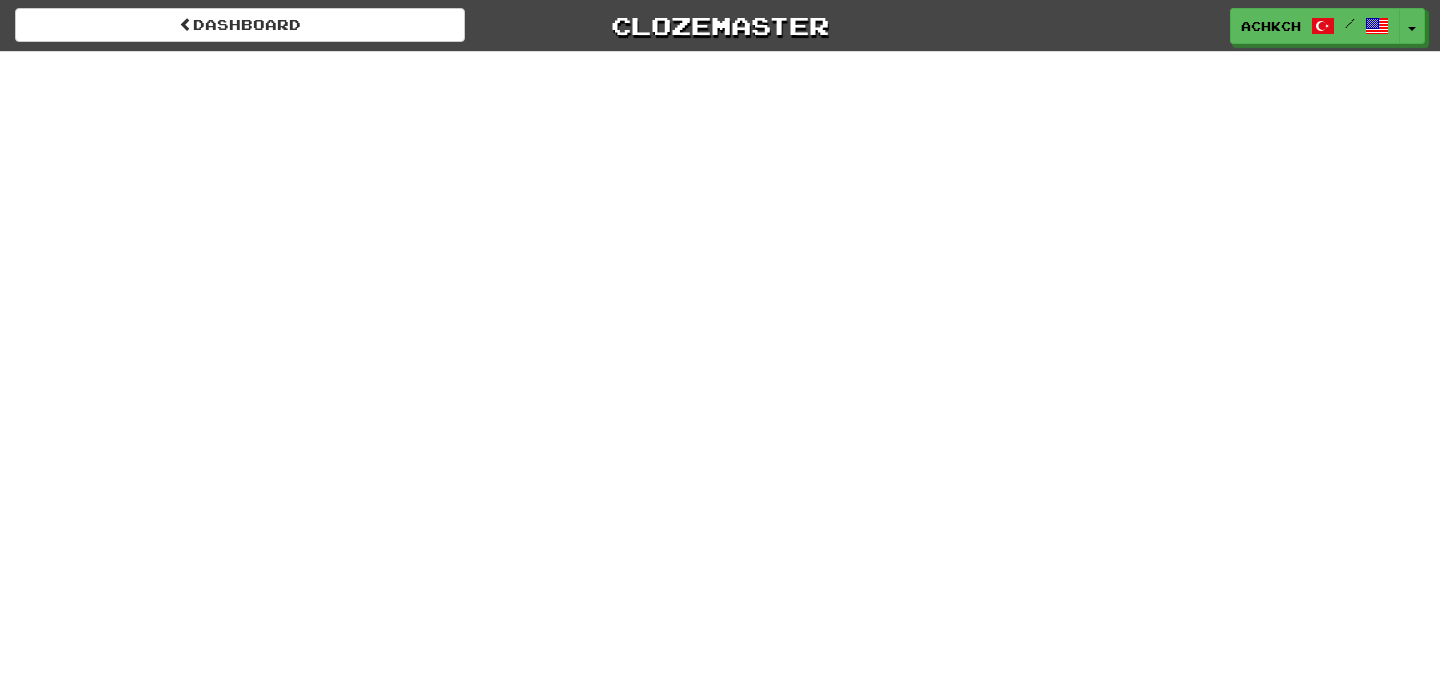 scroll, scrollTop: 0, scrollLeft: 0, axis: both 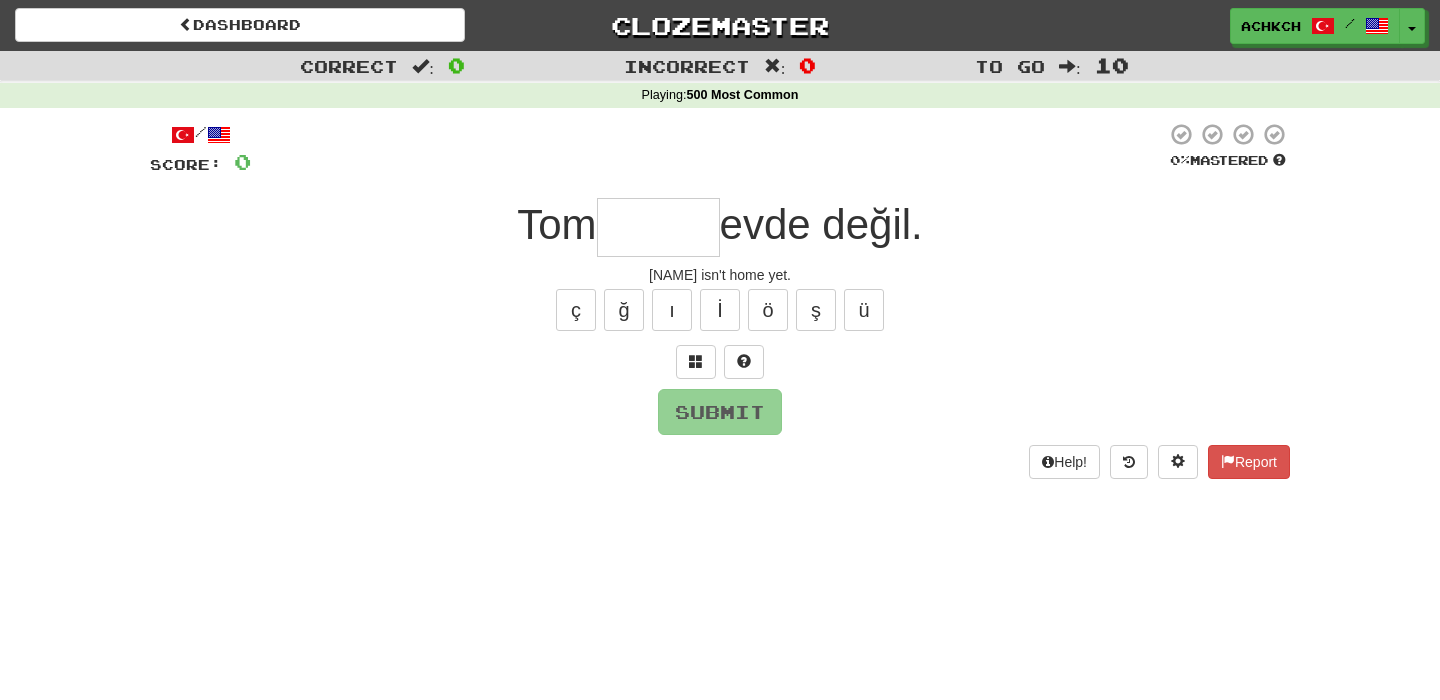 click at bounding box center (658, 227) 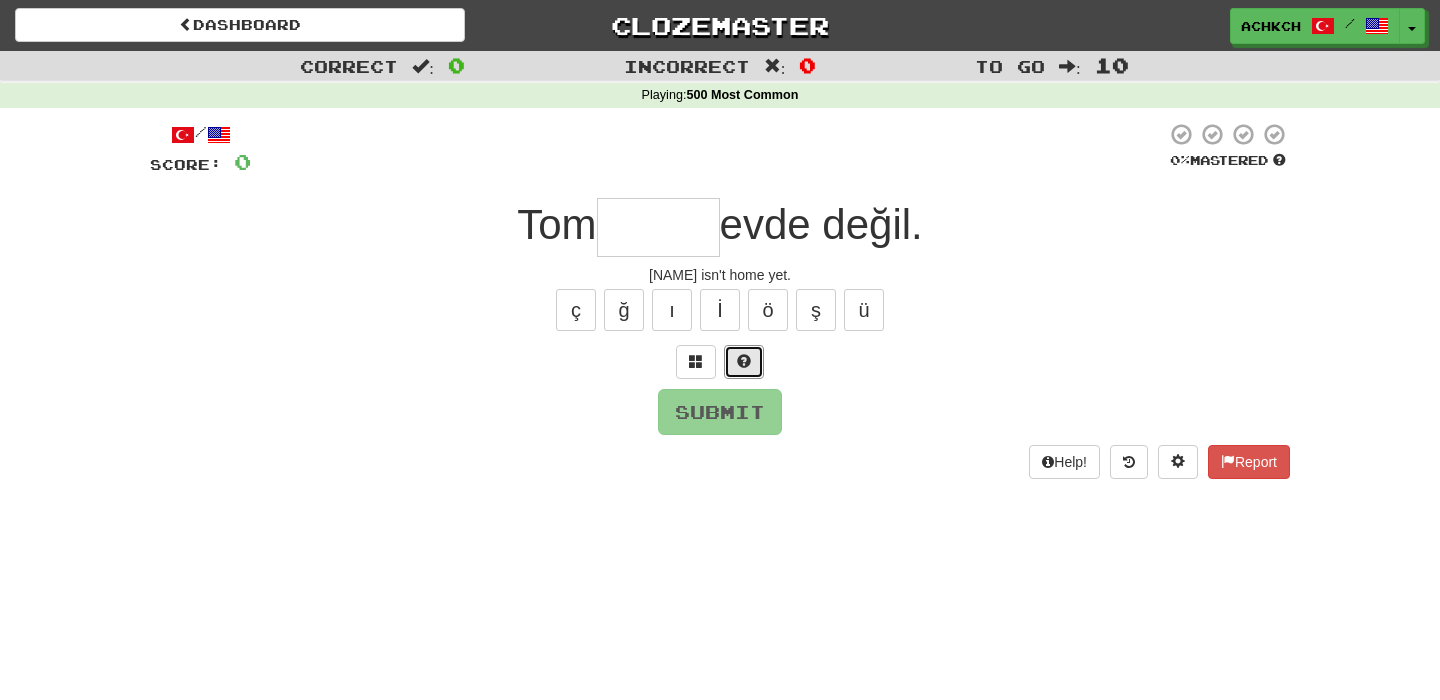 click at bounding box center [744, 362] 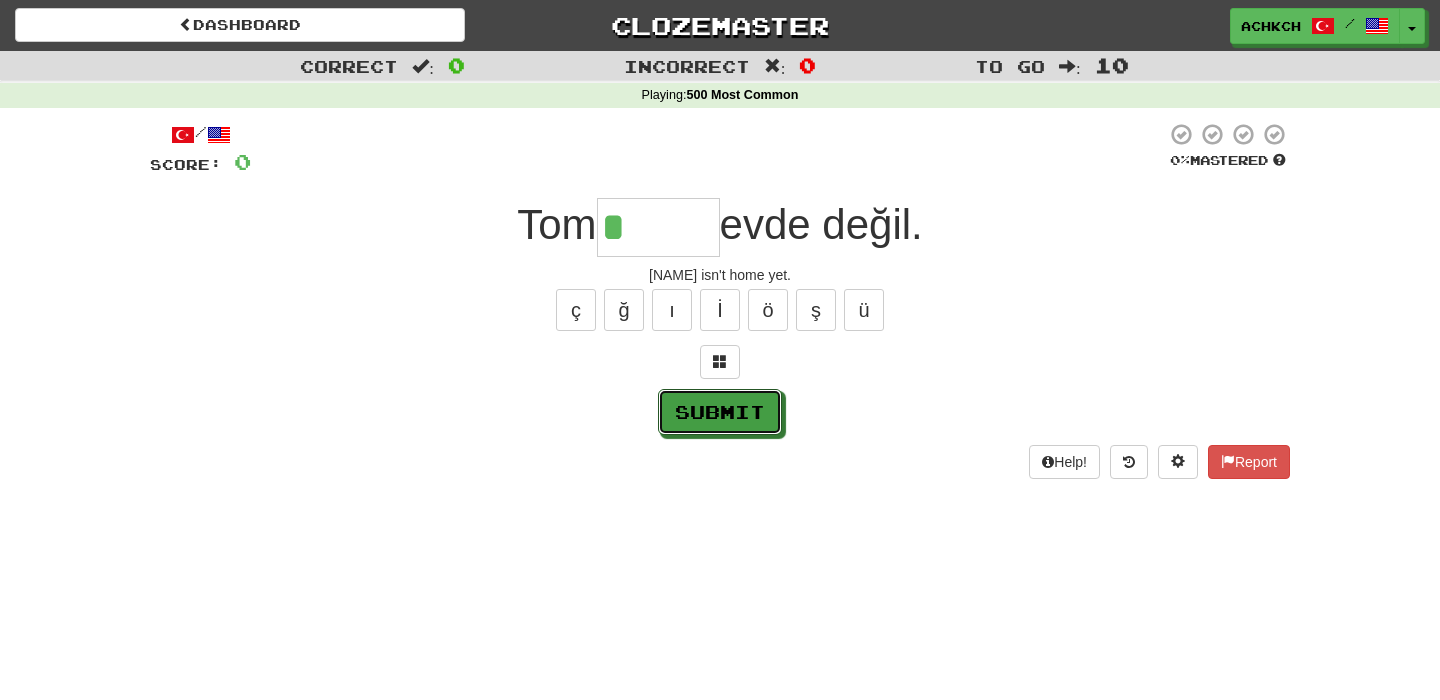 click on "Submit" at bounding box center (720, 412) 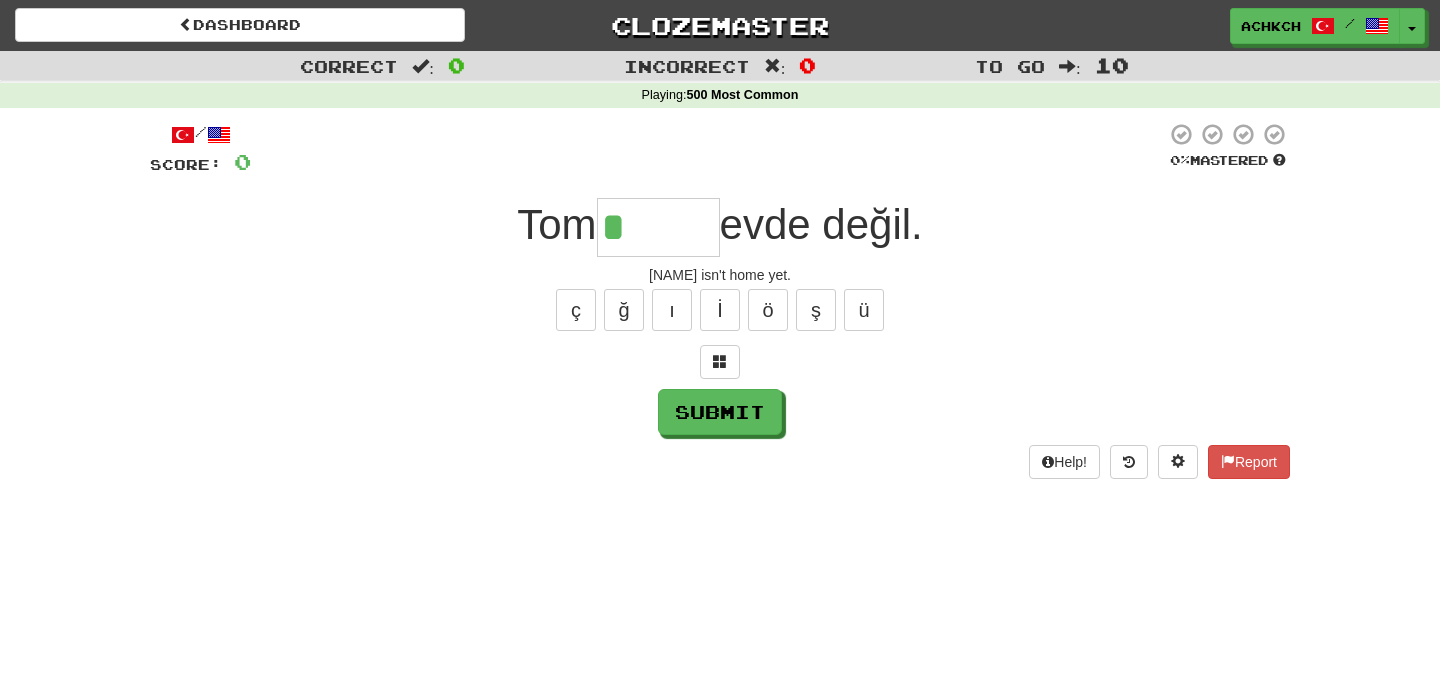 type on "*****" 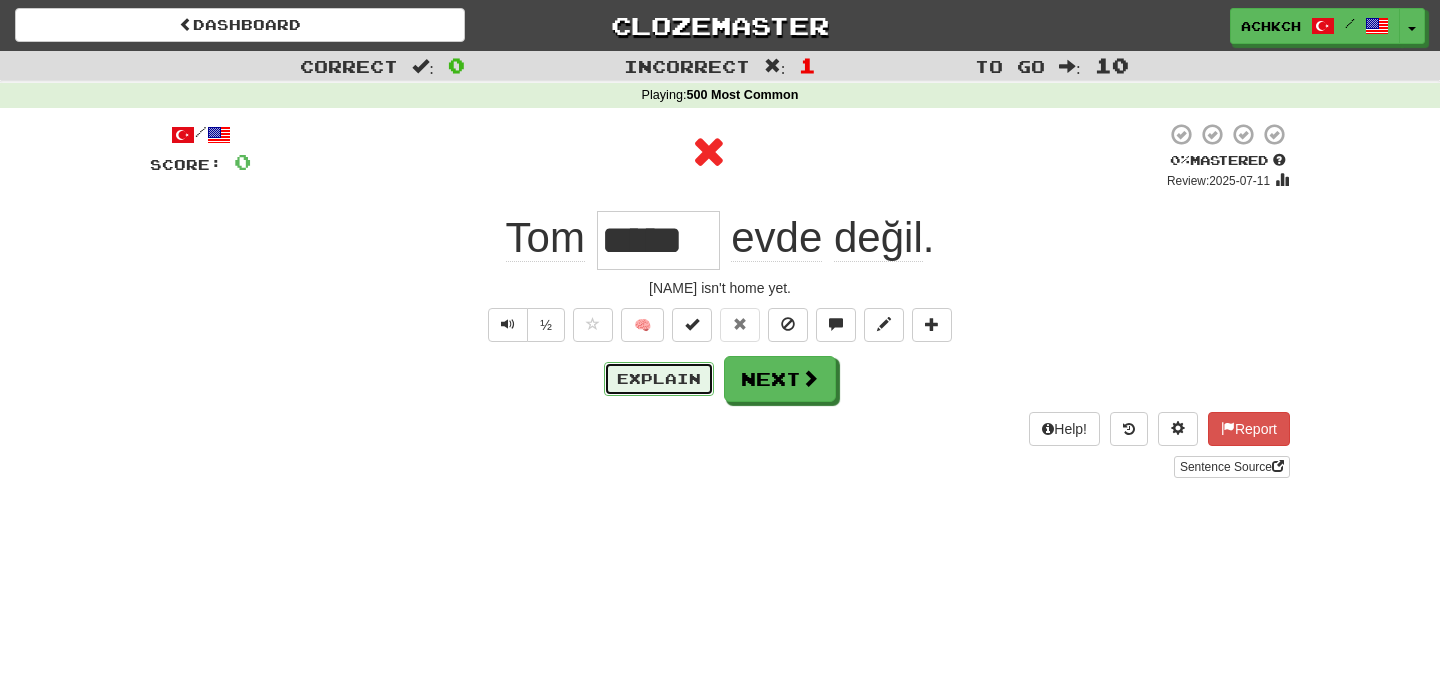click on "Explain" at bounding box center [659, 379] 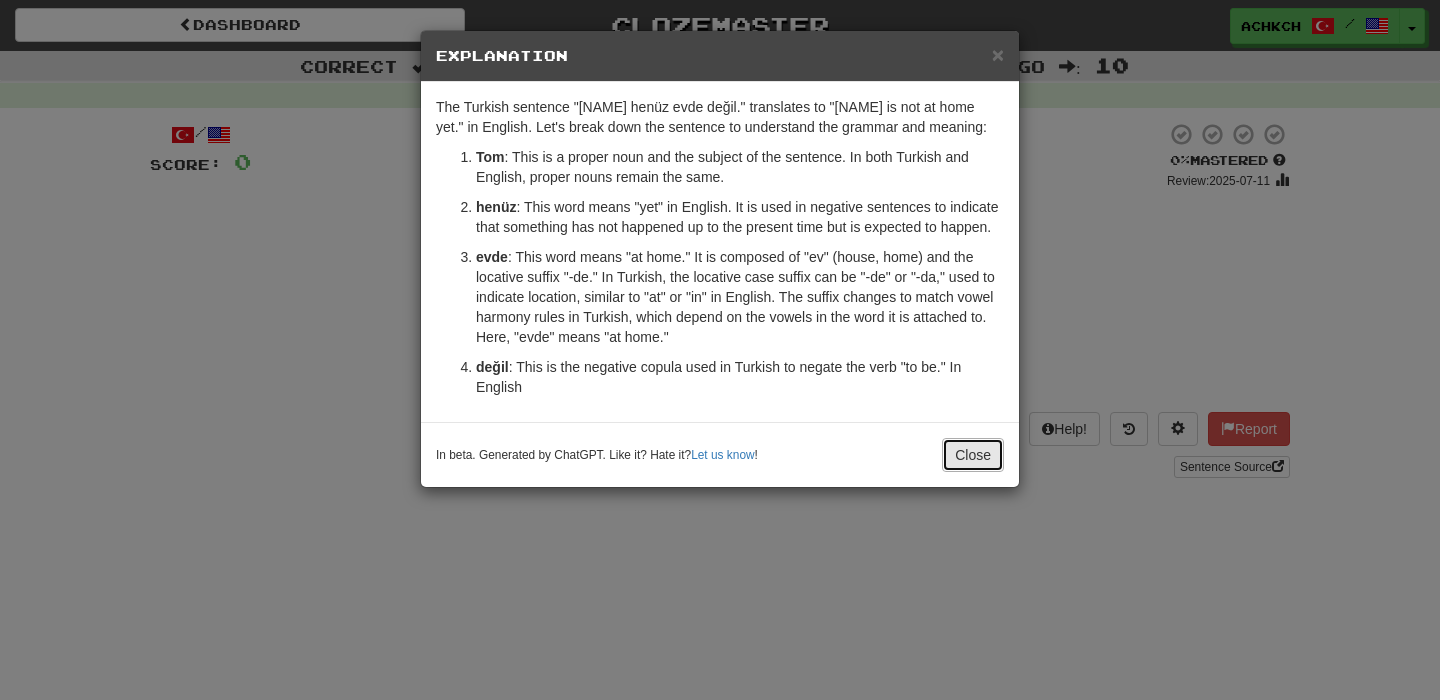click on "Close" at bounding box center (973, 455) 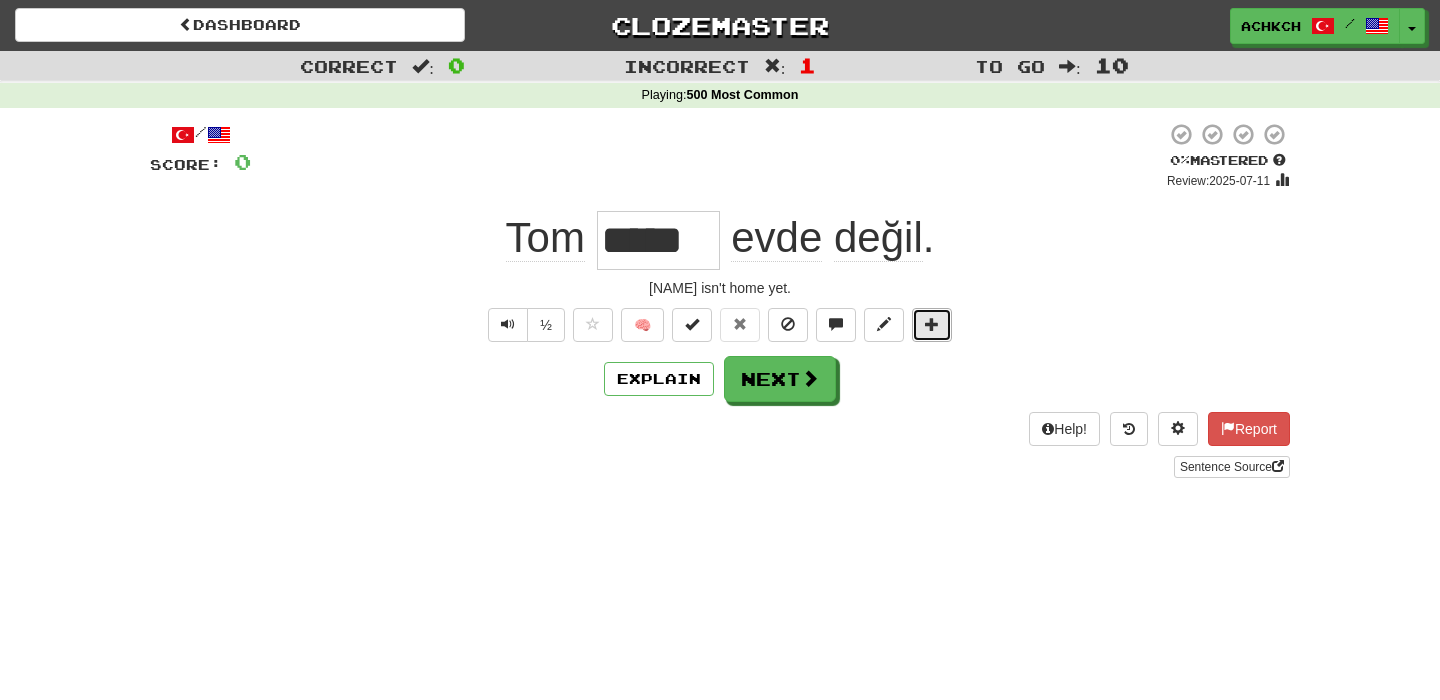click at bounding box center (932, 325) 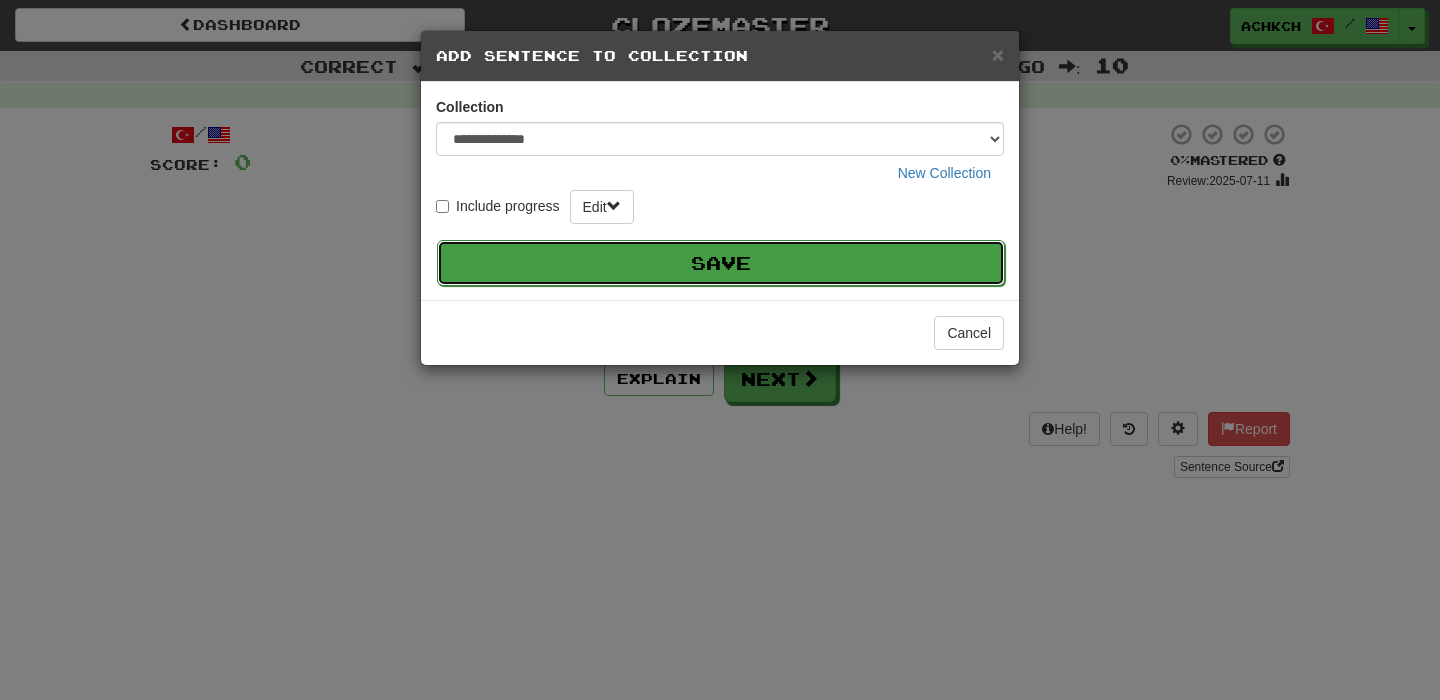 click on "Save" at bounding box center (721, 263) 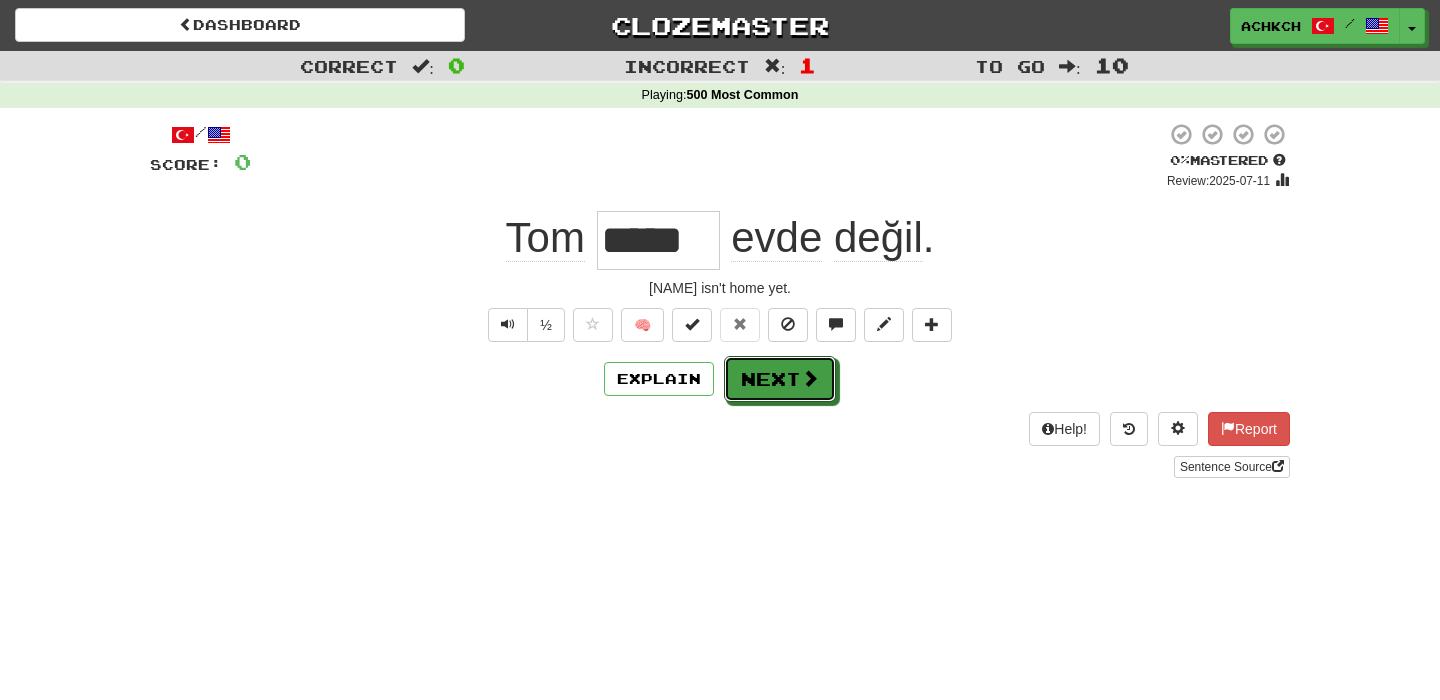 click on "Next" at bounding box center (780, 379) 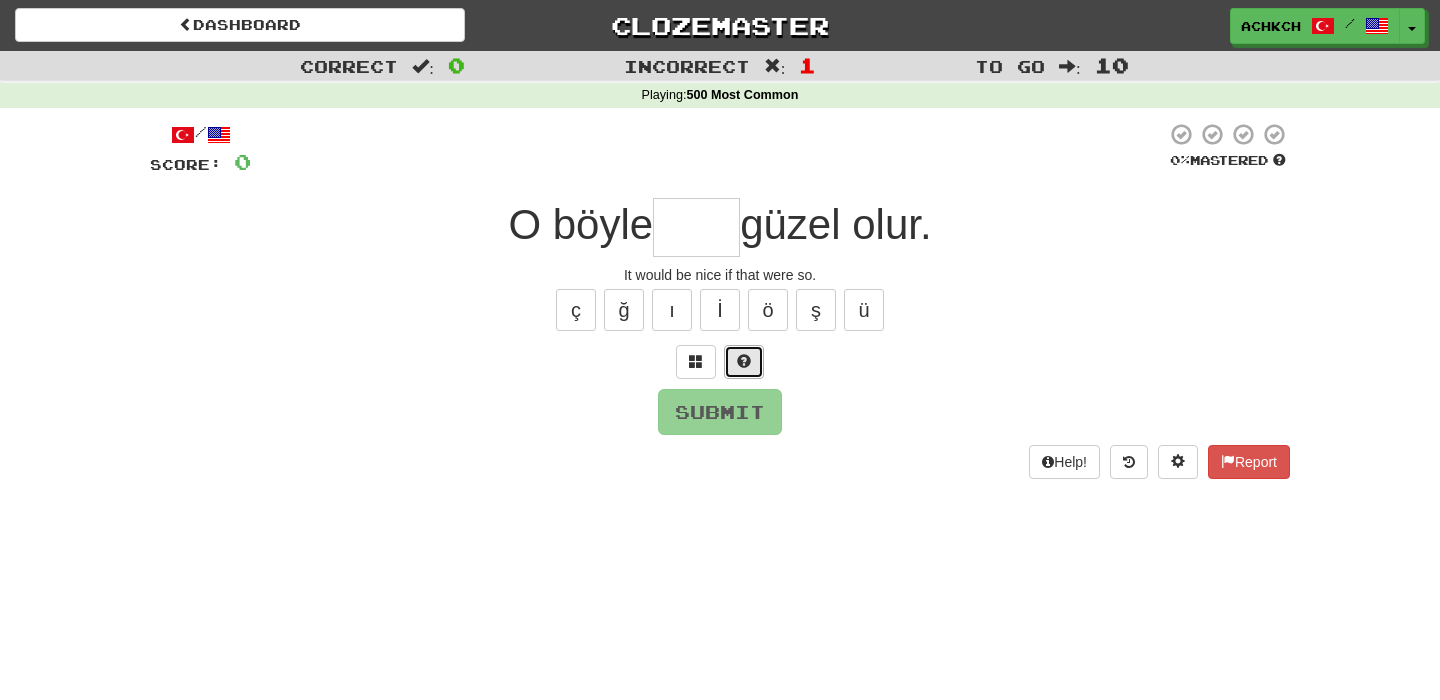 click at bounding box center [744, 362] 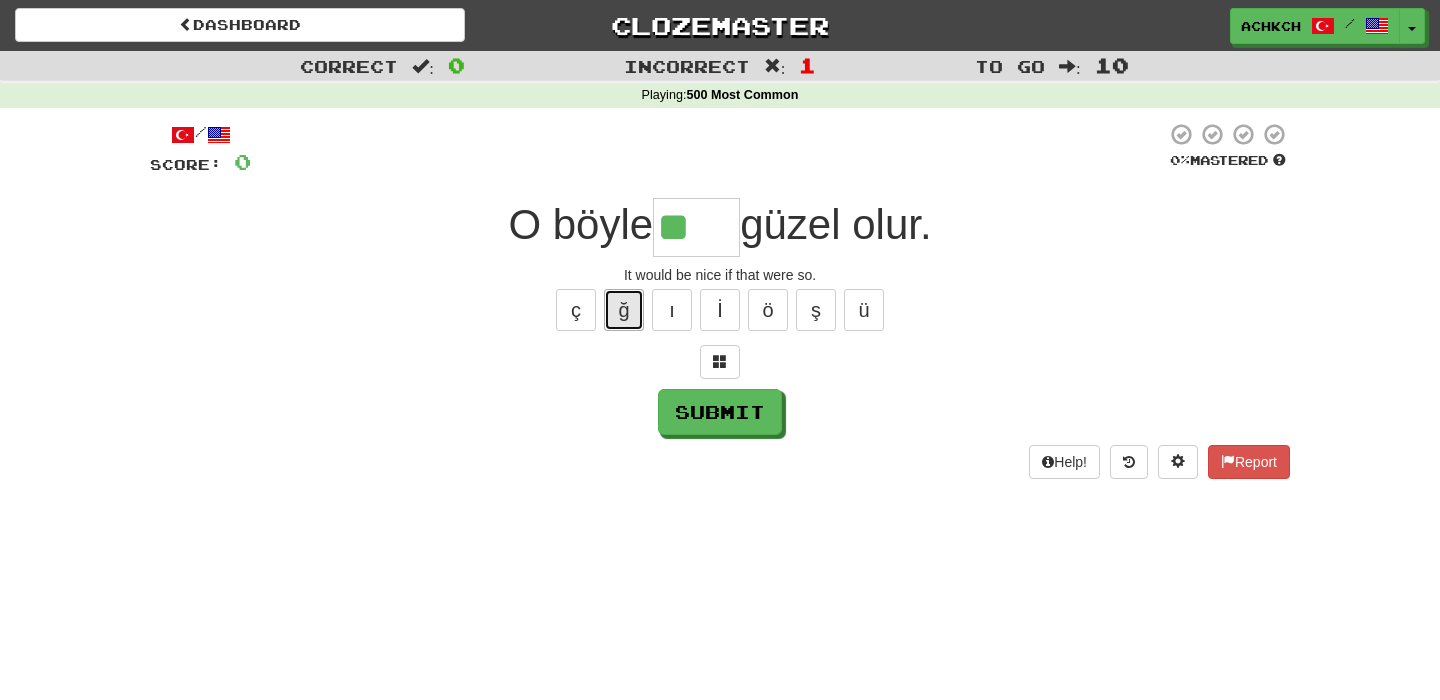 click on "ğ" at bounding box center [624, 310] 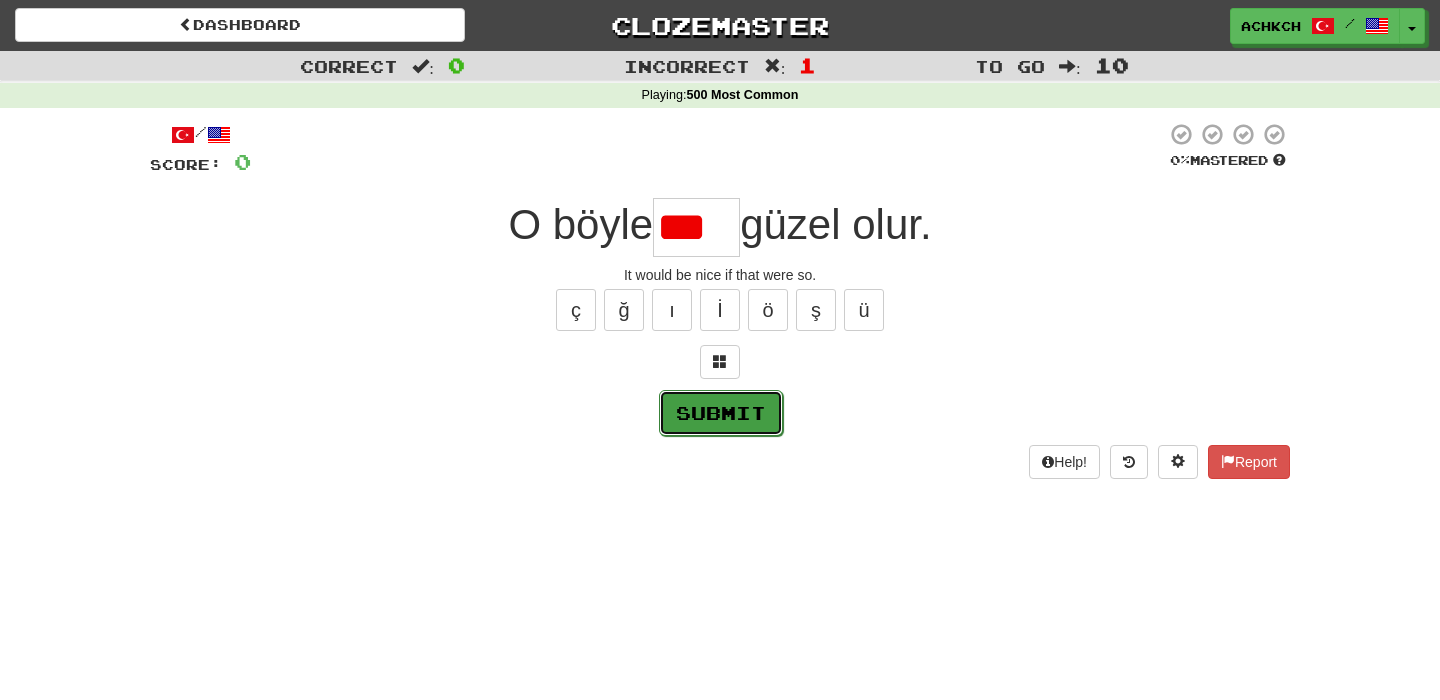 click on "Submit" at bounding box center (721, 413) 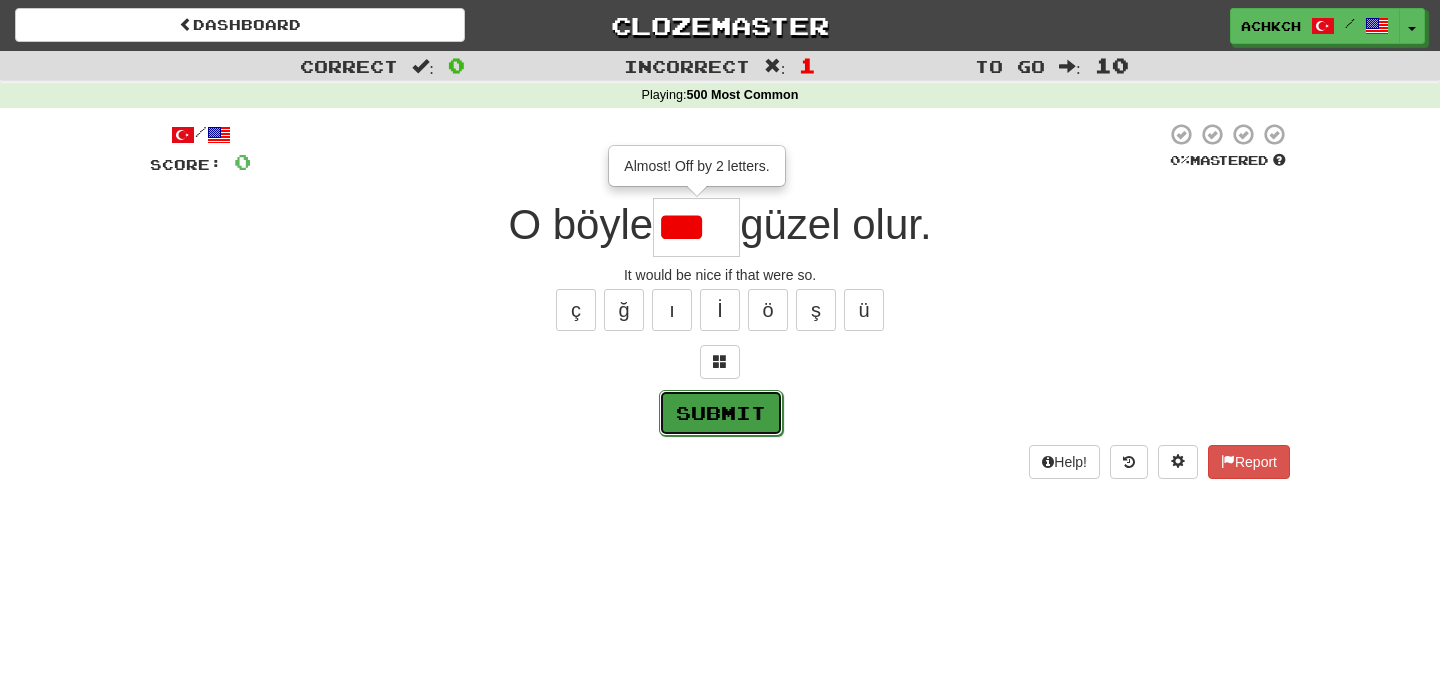 click on "Submit" at bounding box center [721, 413] 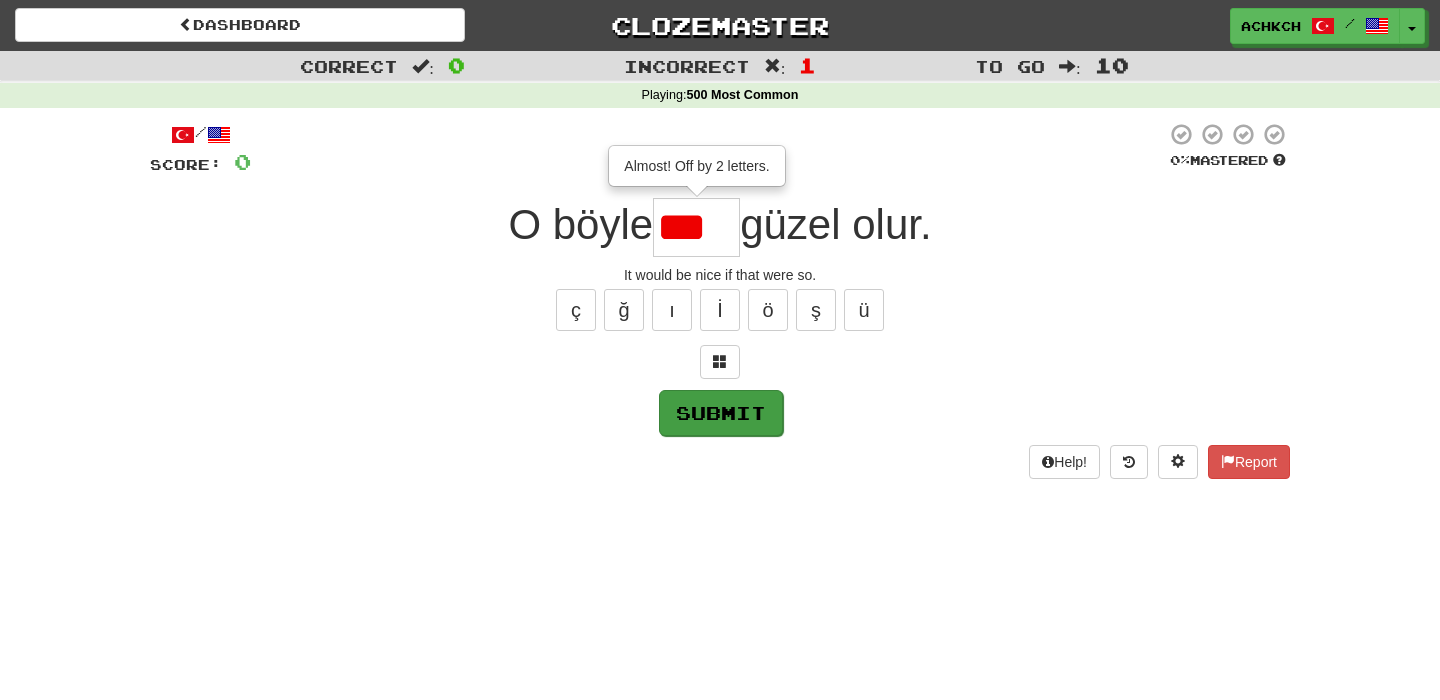 type on "****" 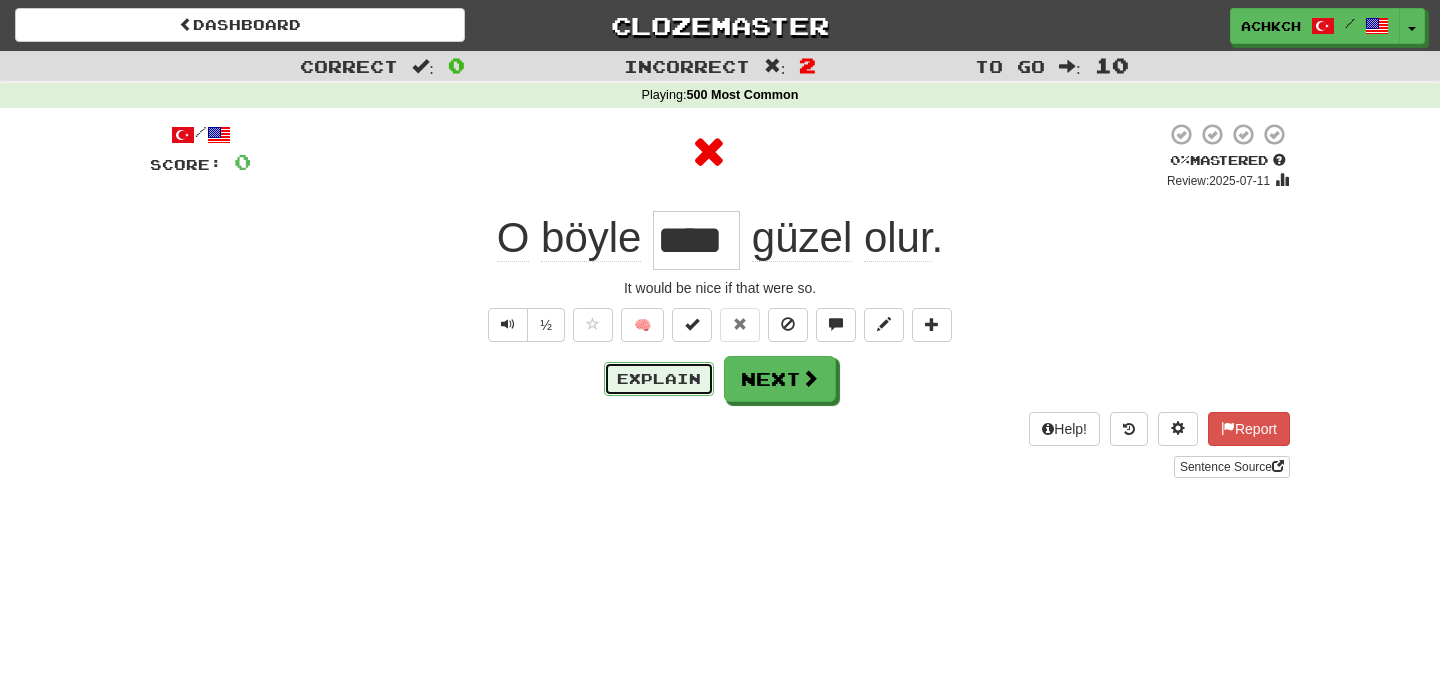 click on "Explain" at bounding box center [659, 379] 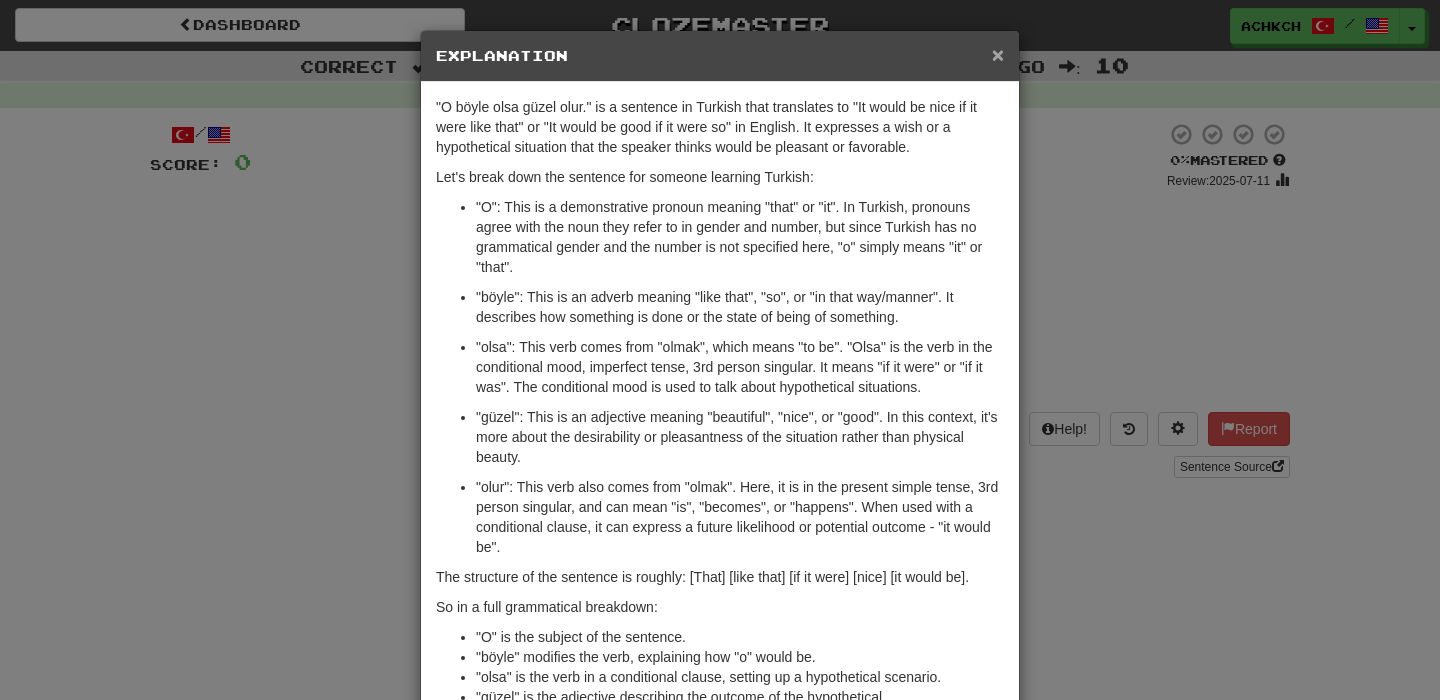click on "×" at bounding box center (998, 54) 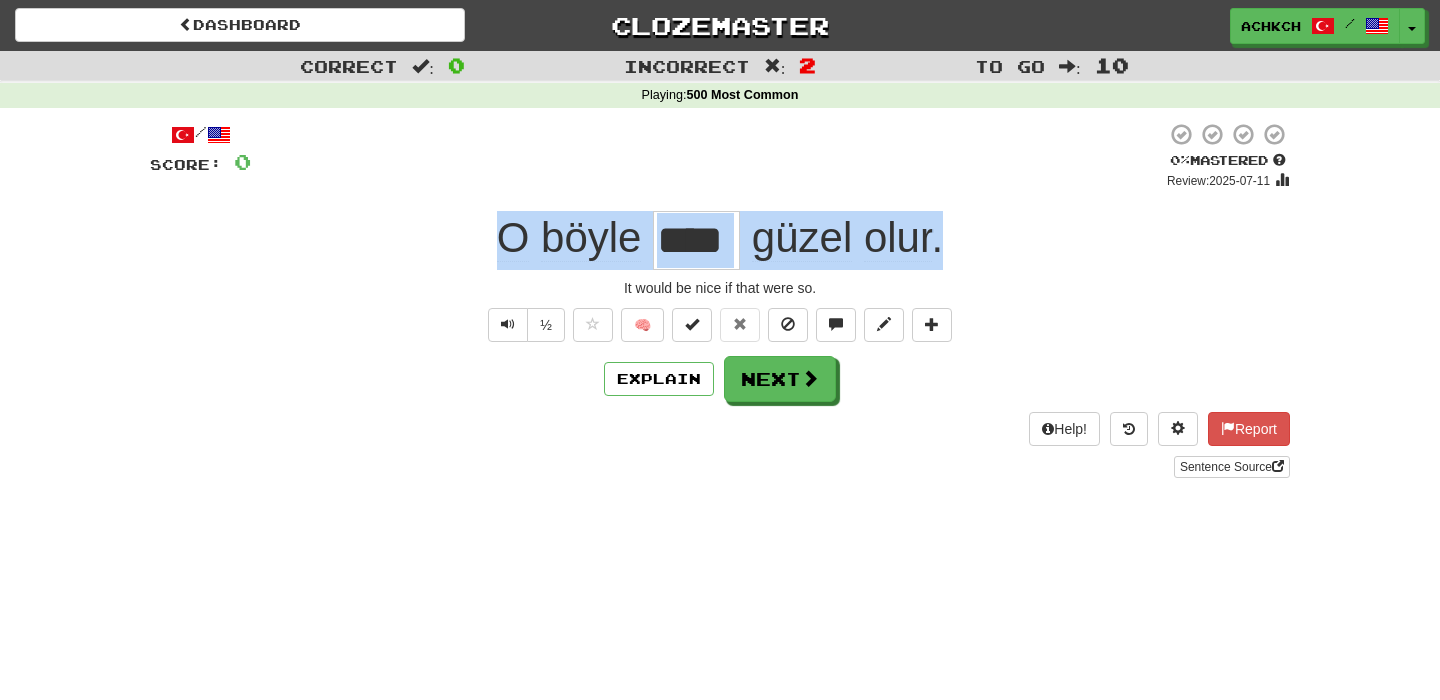 drag, startPoint x: 503, startPoint y: 241, endPoint x: 967, endPoint y: 241, distance: 464 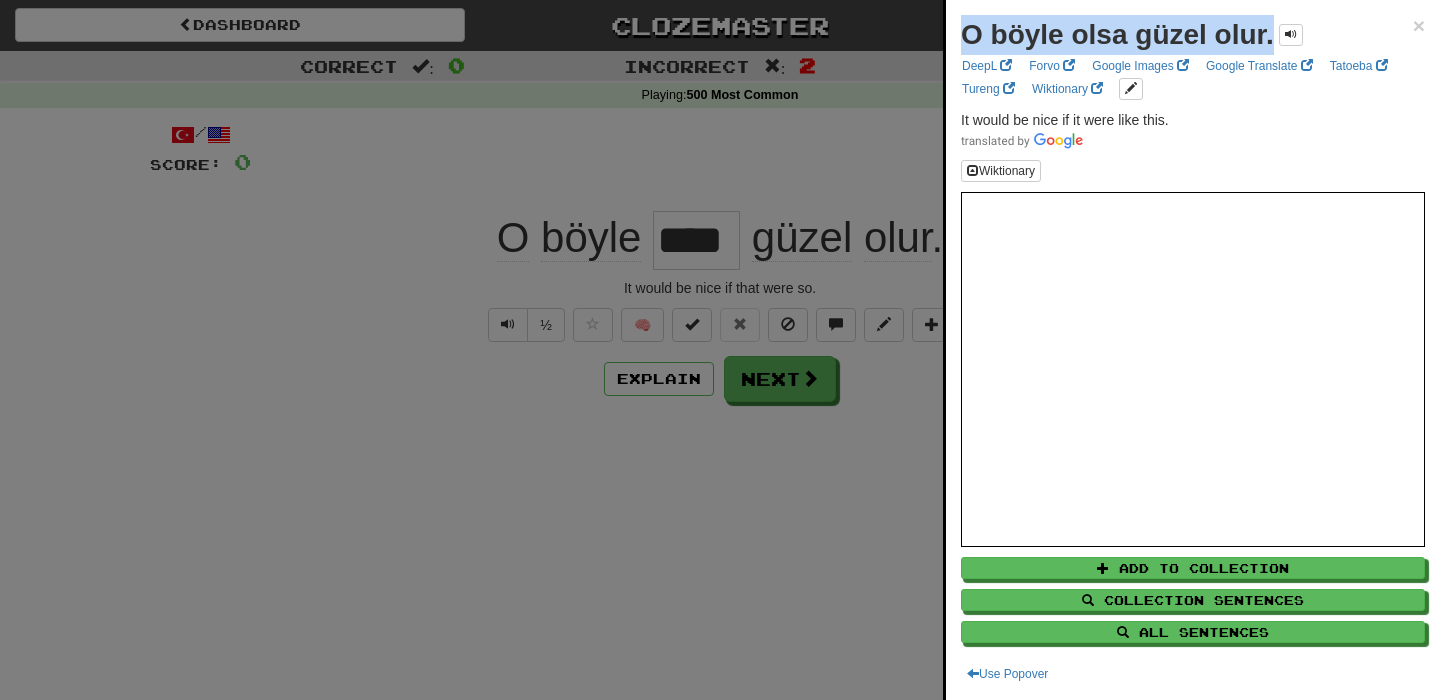 drag, startPoint x: 1270, startPoint y: 40, endPoint x: 952, endPoint y: 44, distance: 318.02515 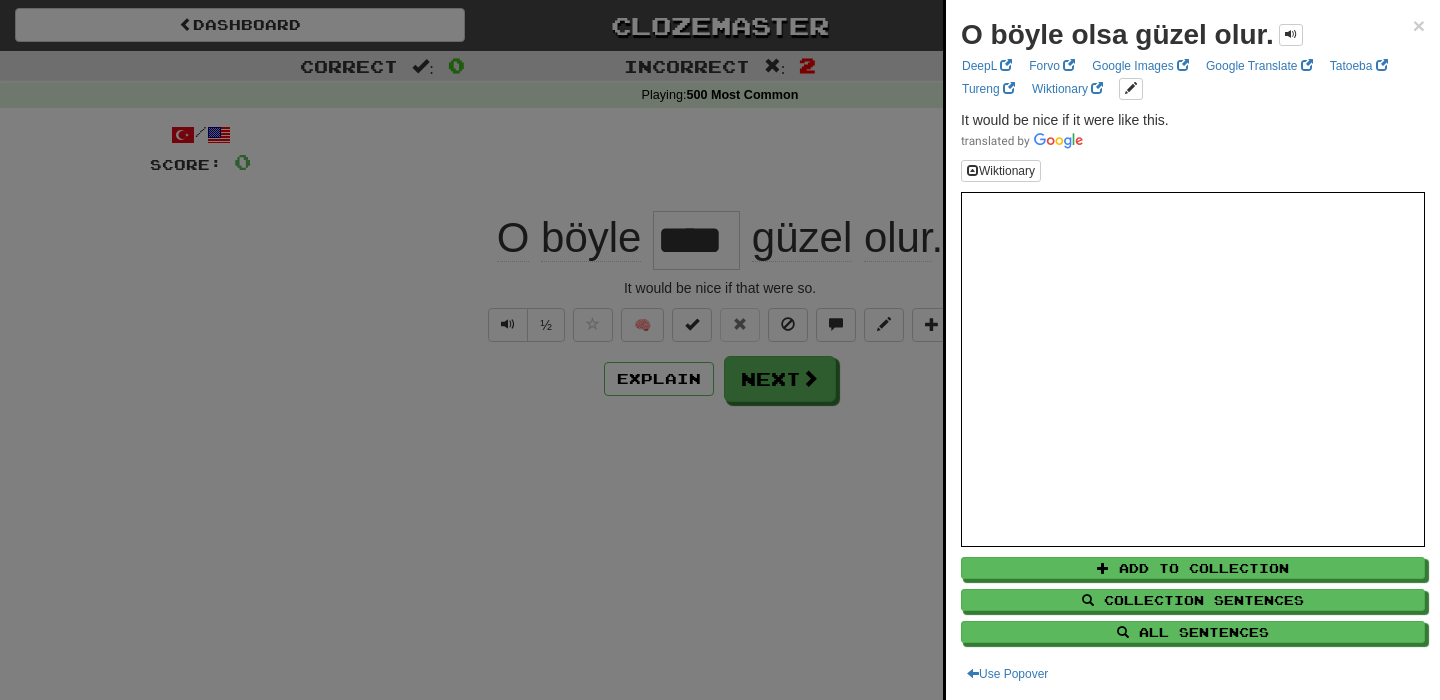 click at bounding box center (720, 350) 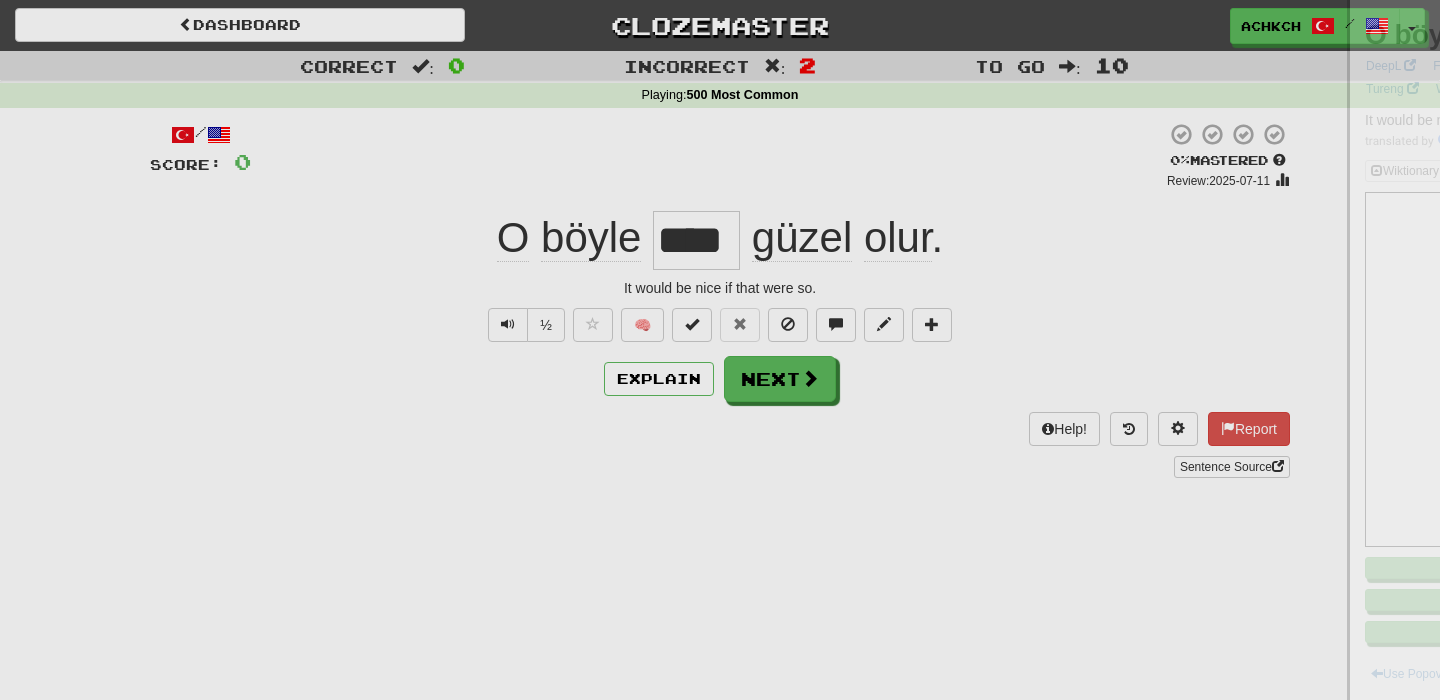 click at bounding box center (720, 350) 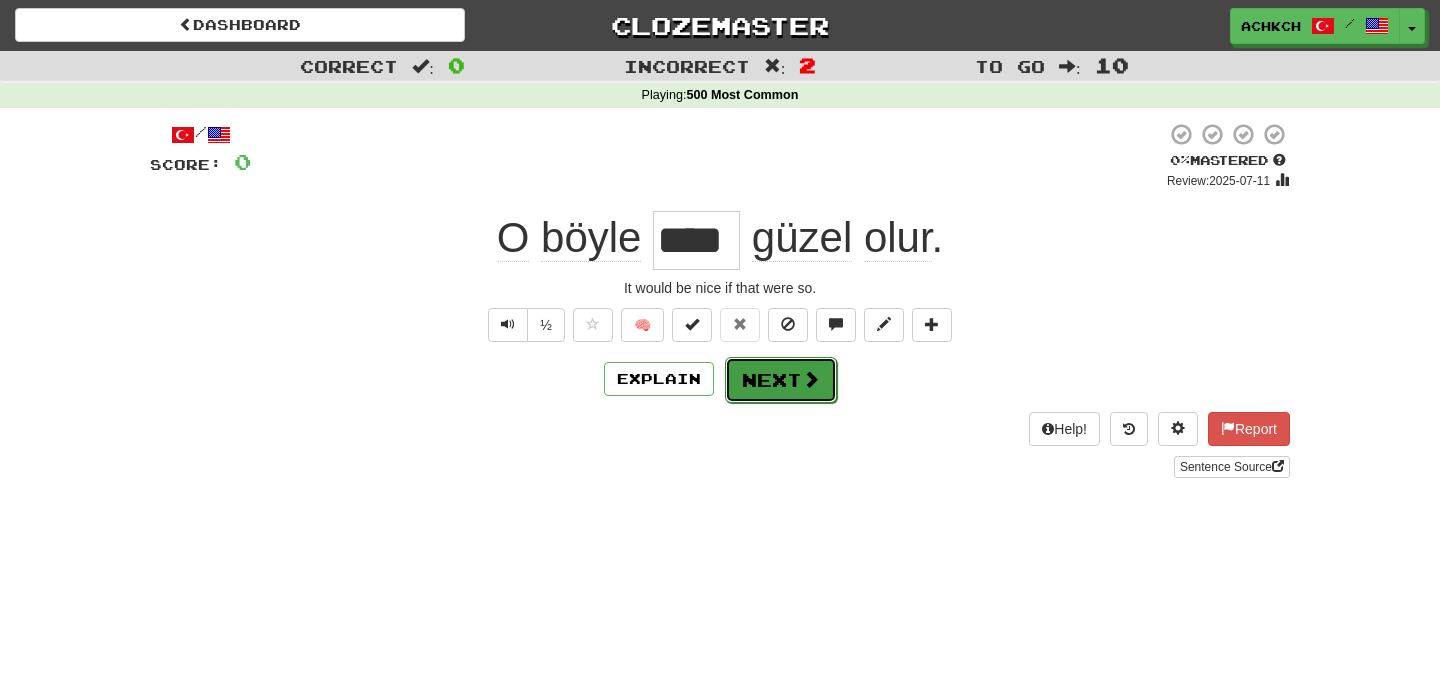click on "Next" at bounding box center (781, 380) 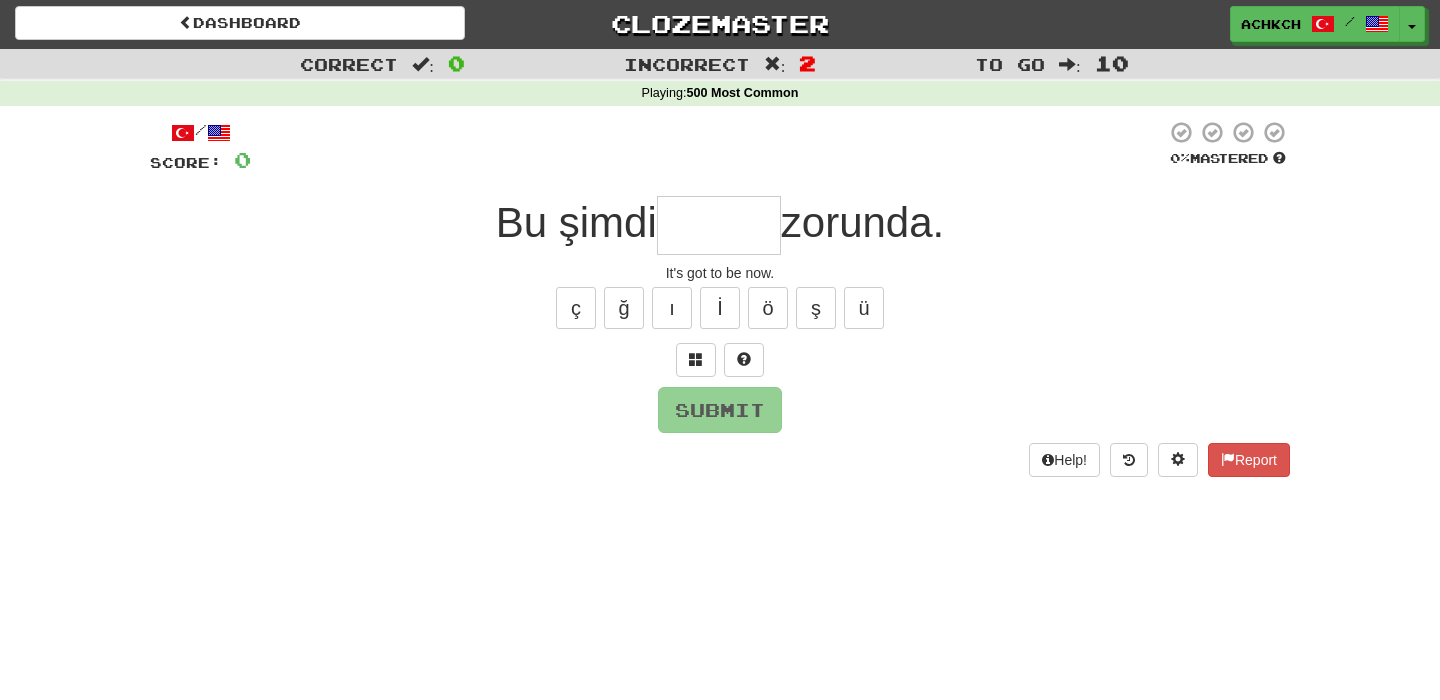 scroll, scrollTop: 3, scrollLeft: 0, axis: vertical 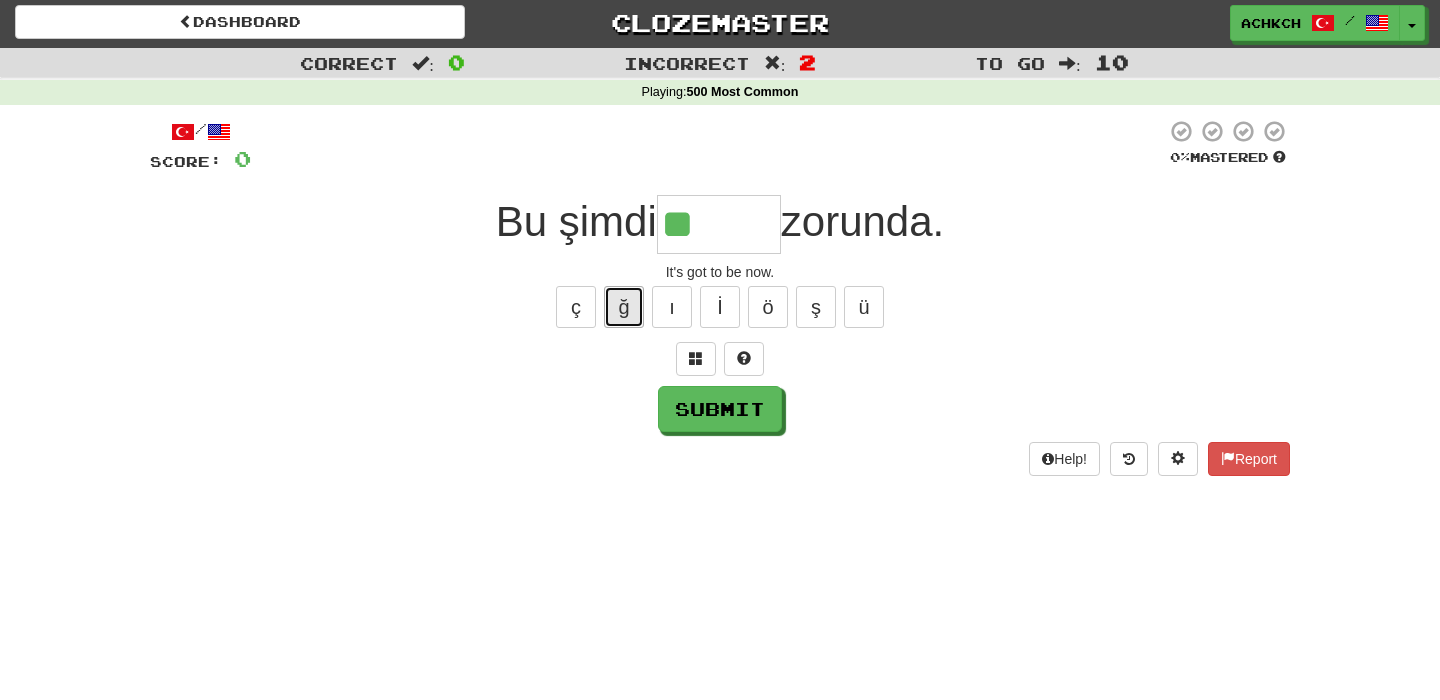 click on "ğ" at bounding box center (624, 307) 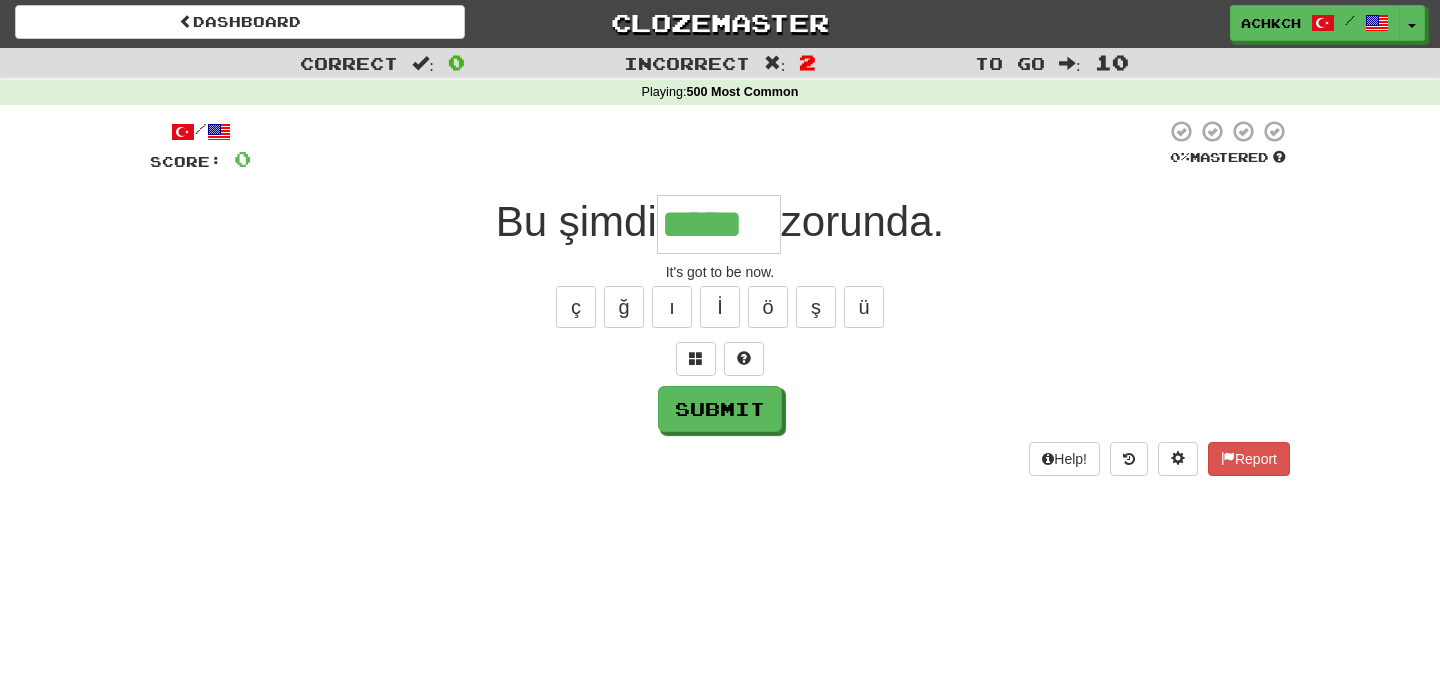 type on "*****" 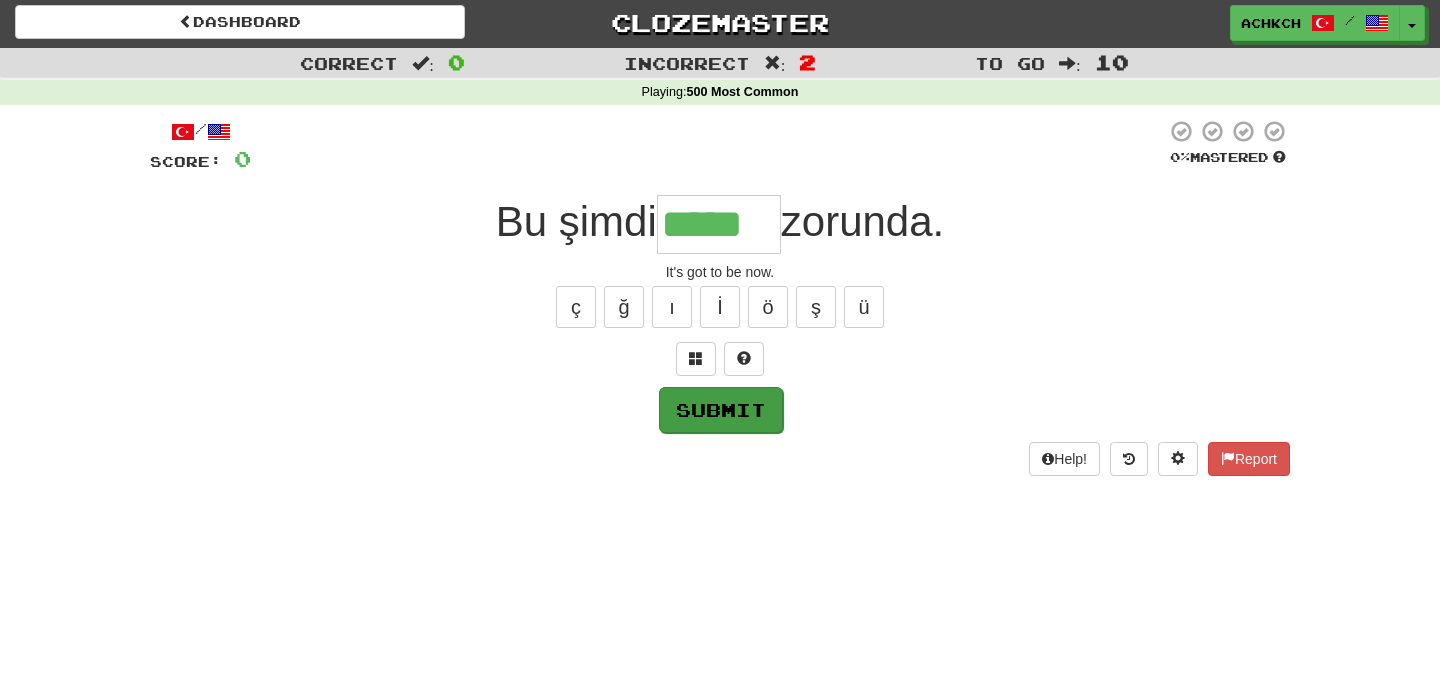 click on "/  Score:   0 0 %  Mastered Bu şimdi  *****  zorunda. It's got to be now. ç ğ ı İ ö ş ü Submit  Help!  Report" at bounding box center (720, 297) 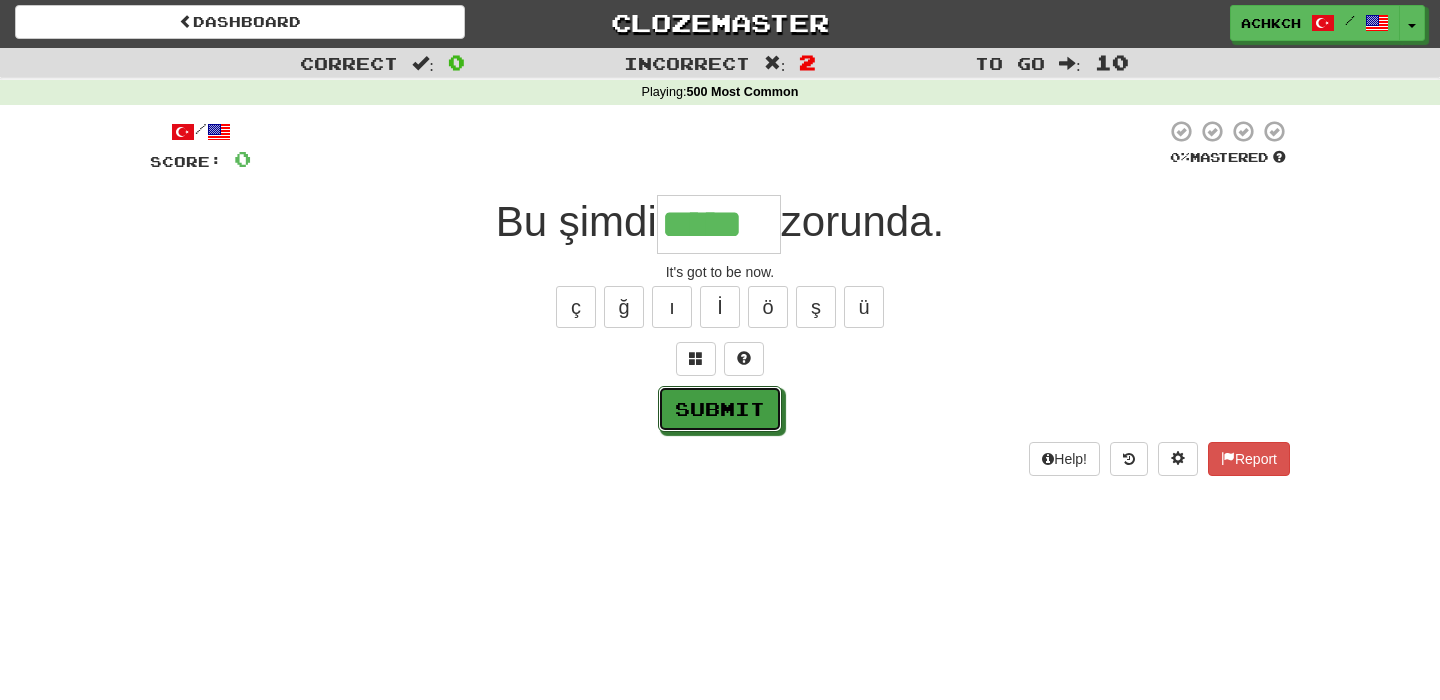 click on "Submit" at bounding box center (720, 409) 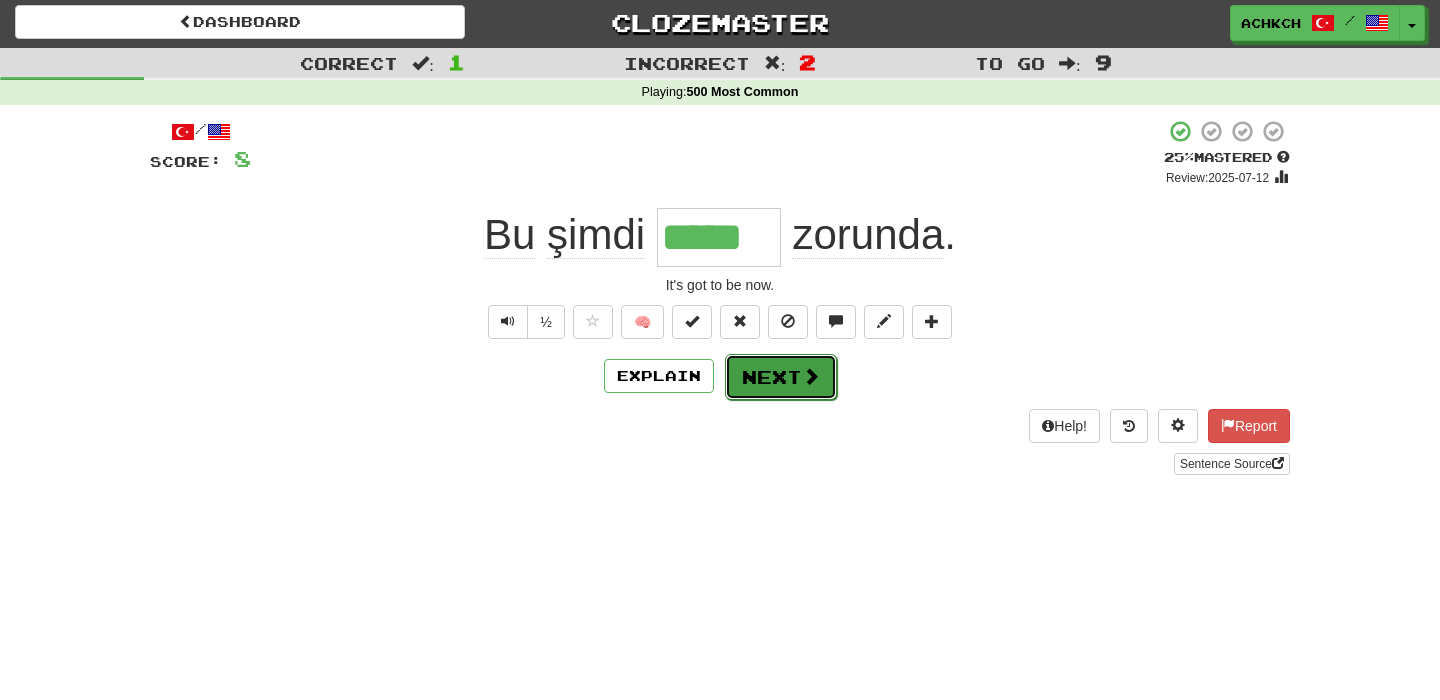 click on "Next" at bounding box center [781, 377] 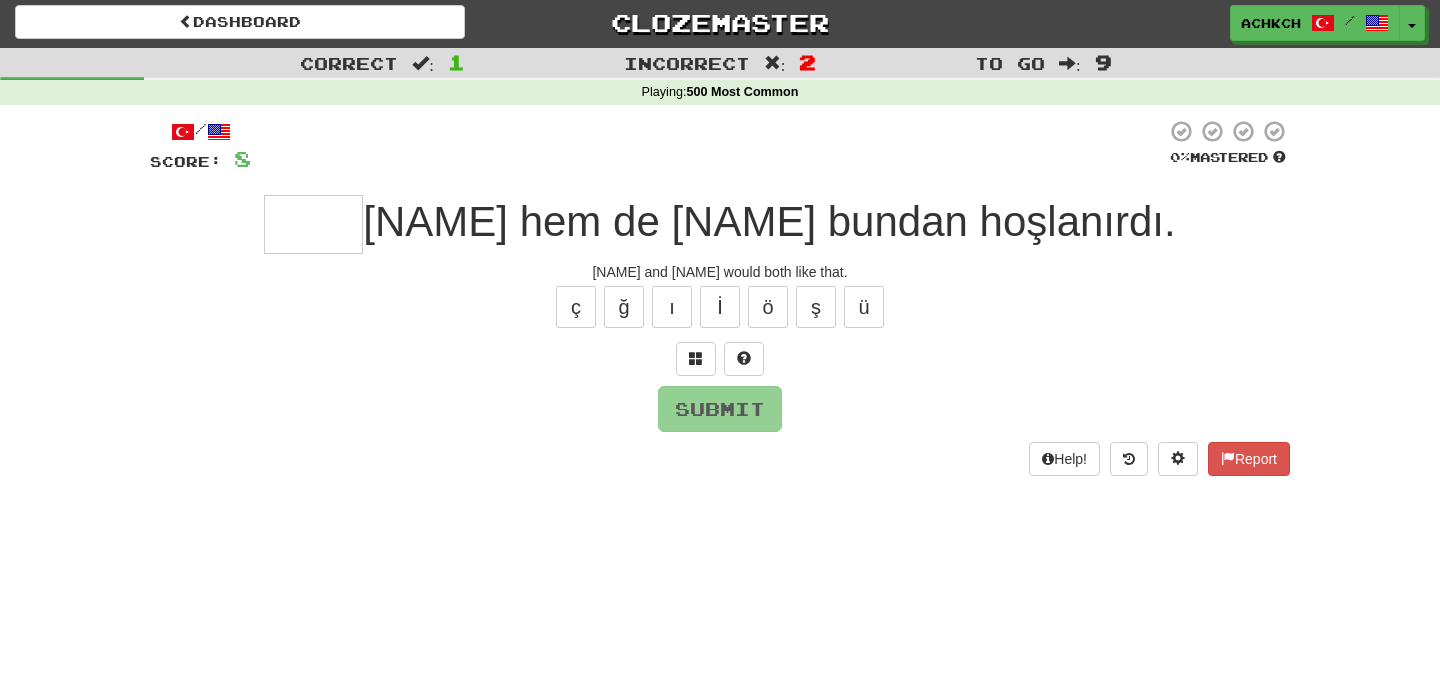 click at bounding box center (313, 224) 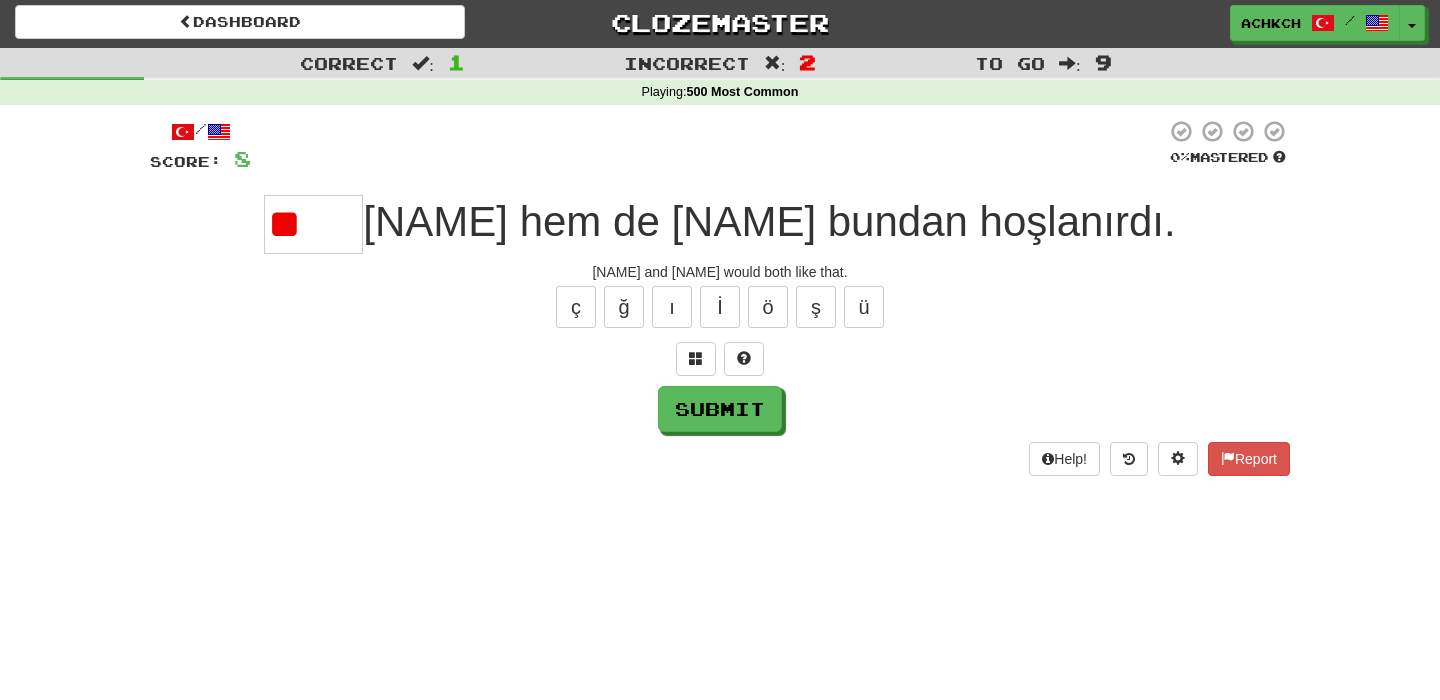 type on "*" 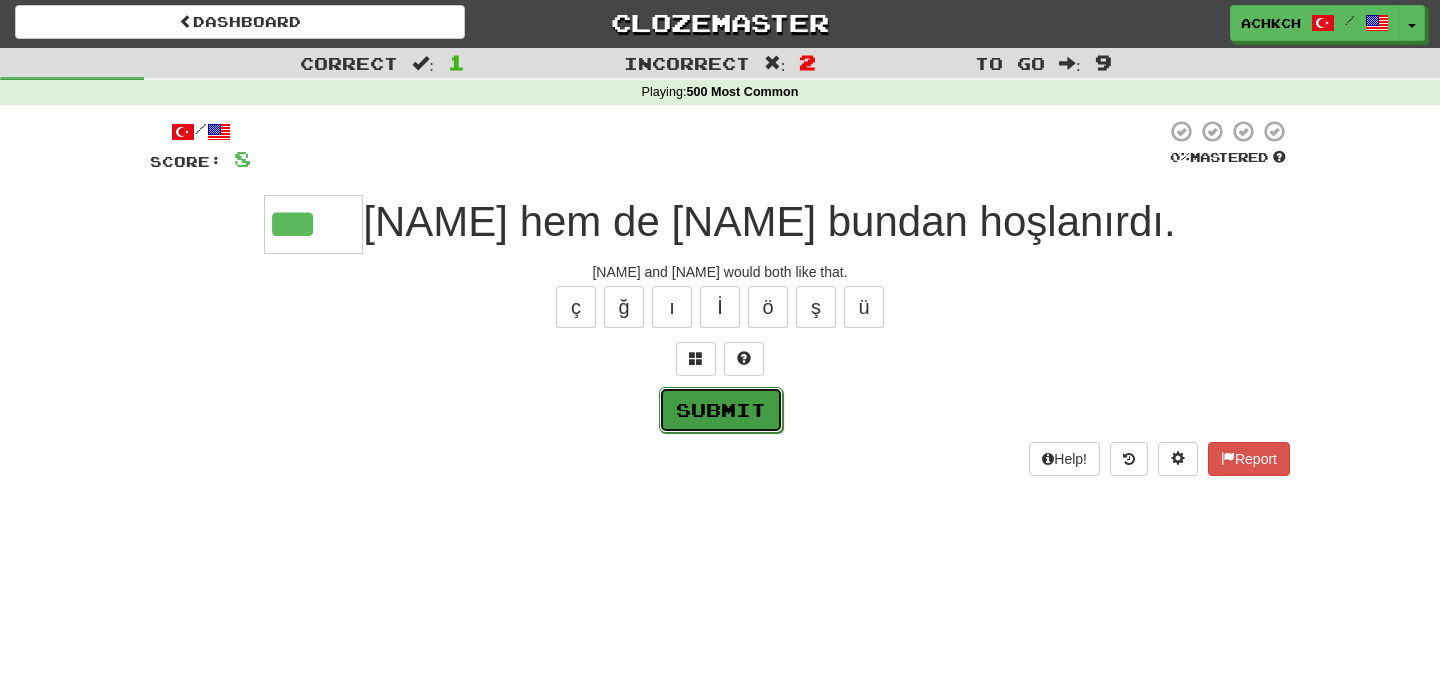 click on "Submit" at bounding box center [721, 410] 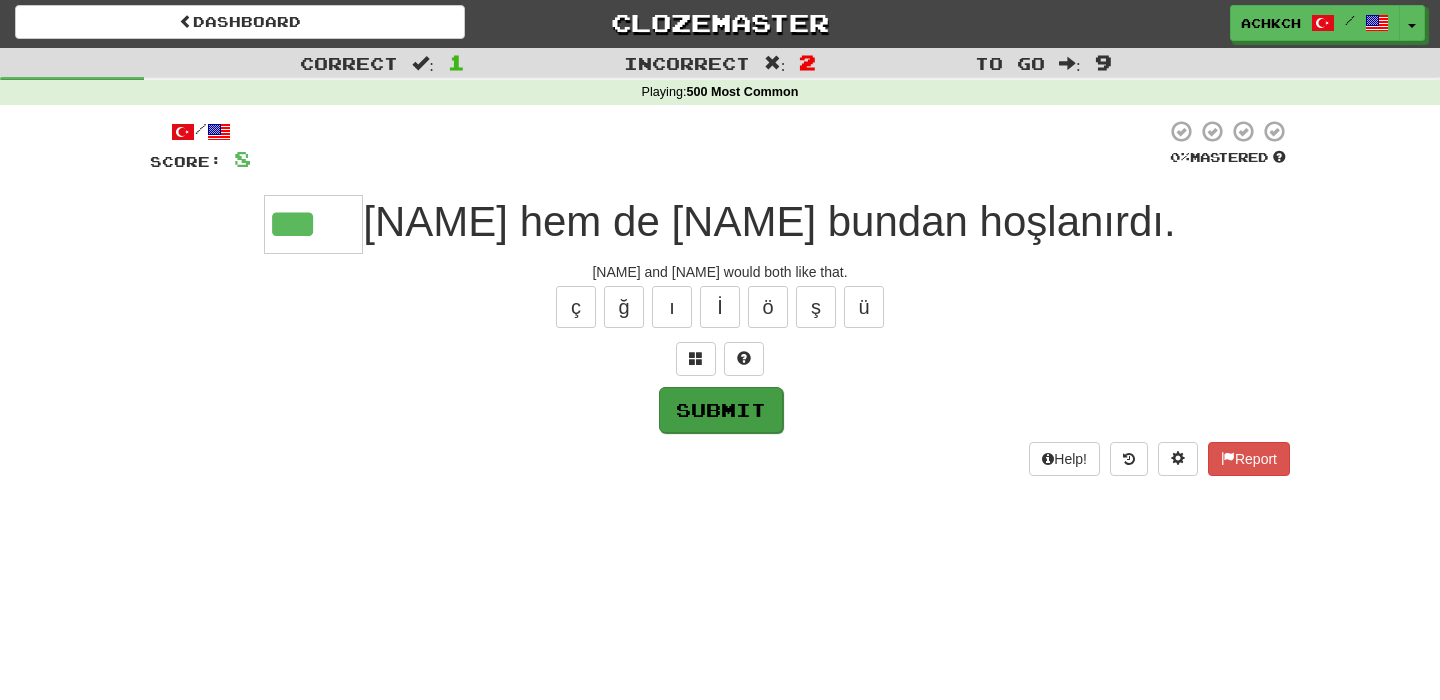 type on "***" 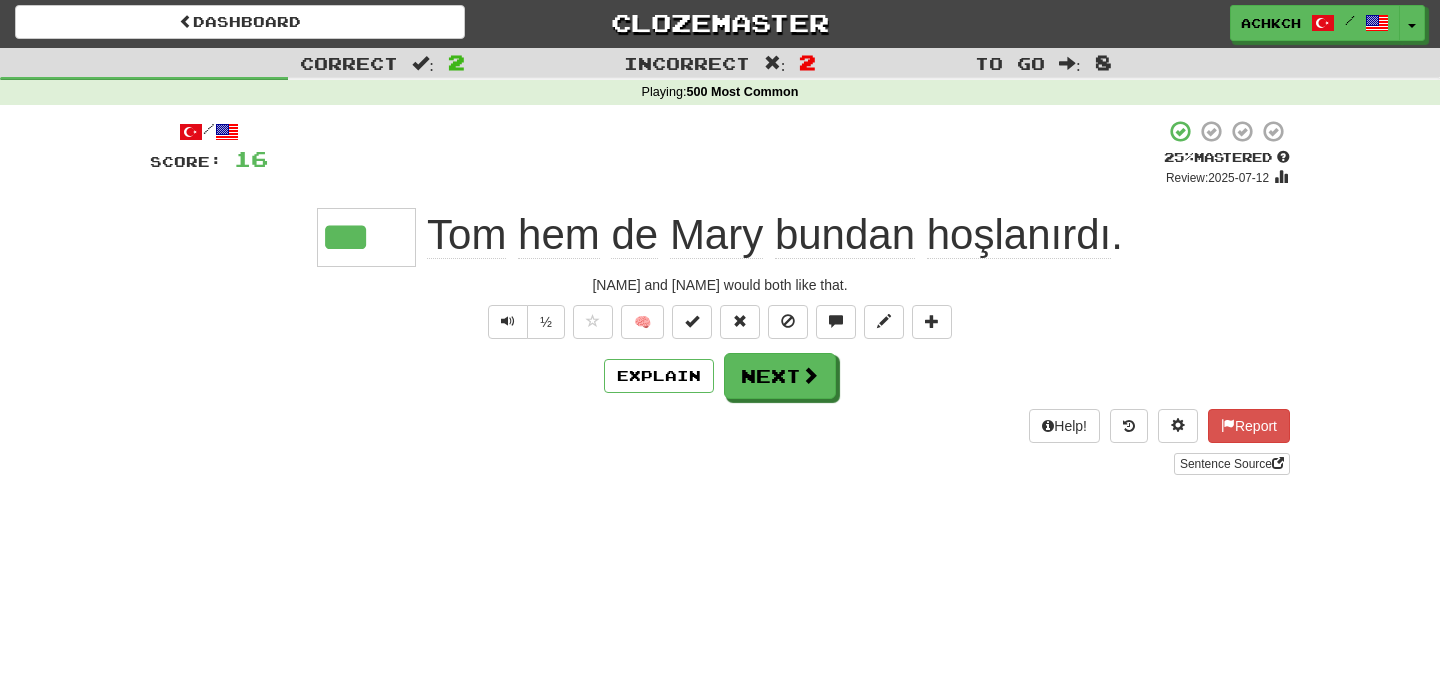 click on "***   [NAME]   hem   de   [NAME]   bundan   hoşlanırdı ." at bounding box center [720, 237] 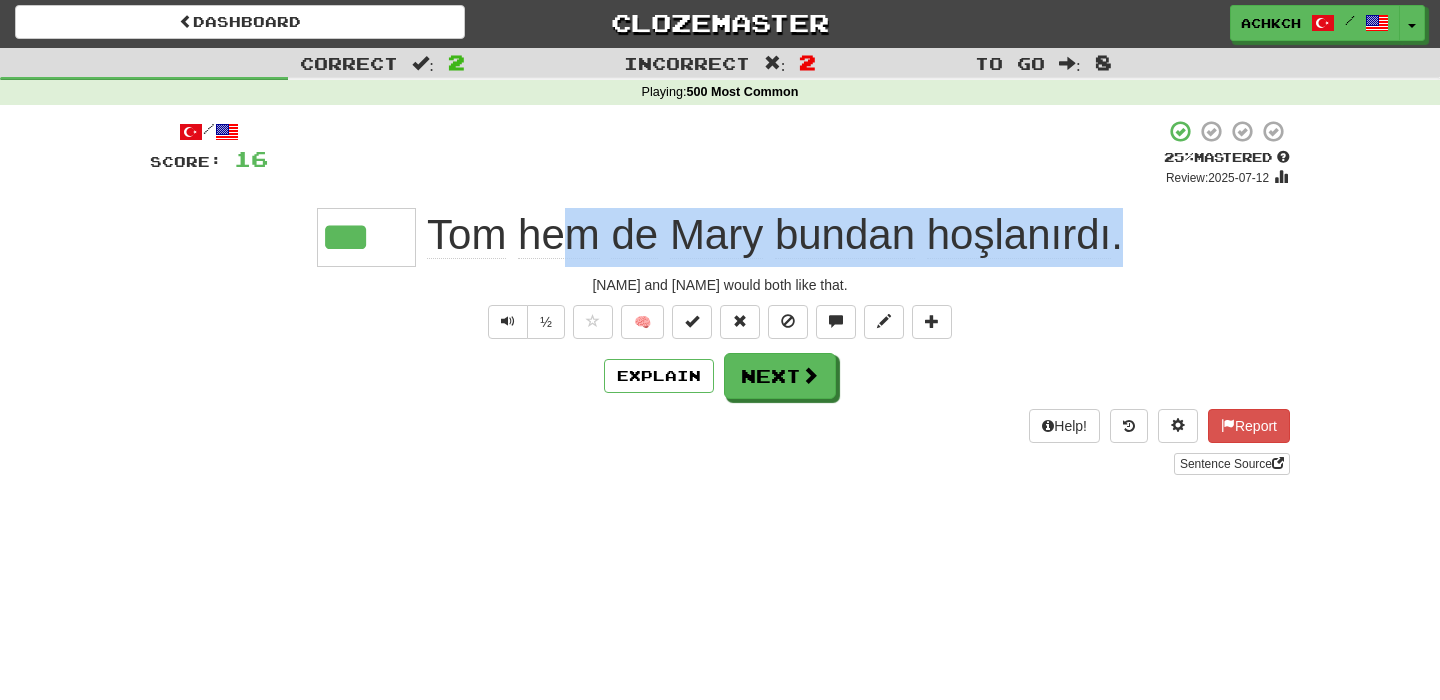 drag, startPoint x: 1114, startPoint y: 244, endPoint x: 553, endPoint y: 212, distance: 561.9119 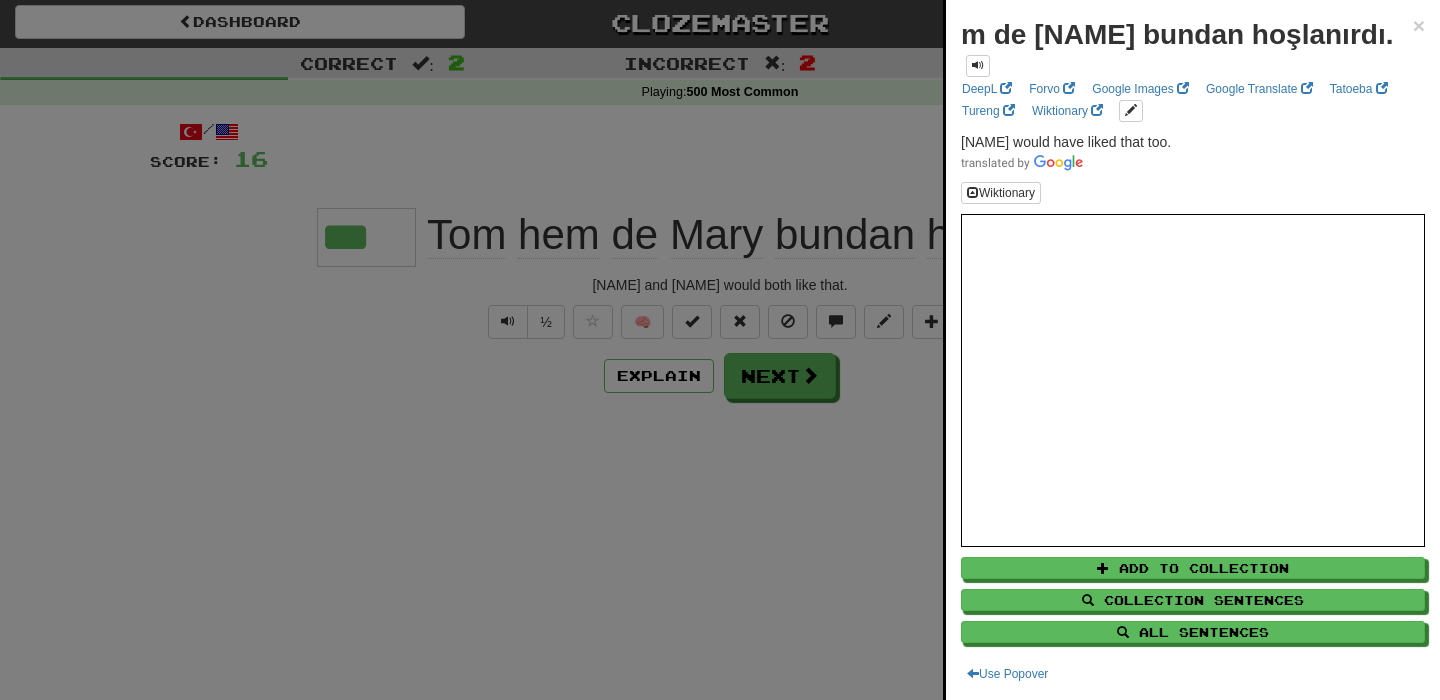 click at bounding box center [720, 350] 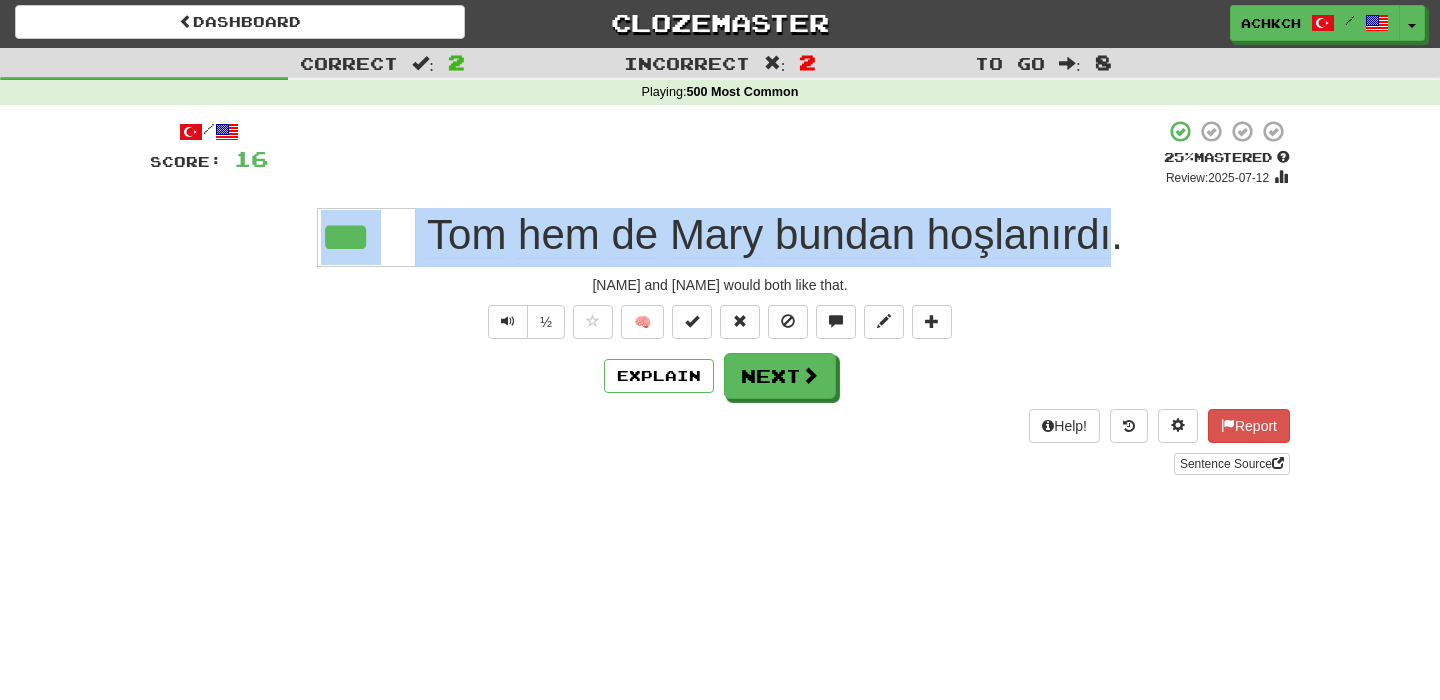 drag, startPoint x: 1115, startPoint y: 234, endPoint x: 234, endPoint y: 266, distance: 881.581 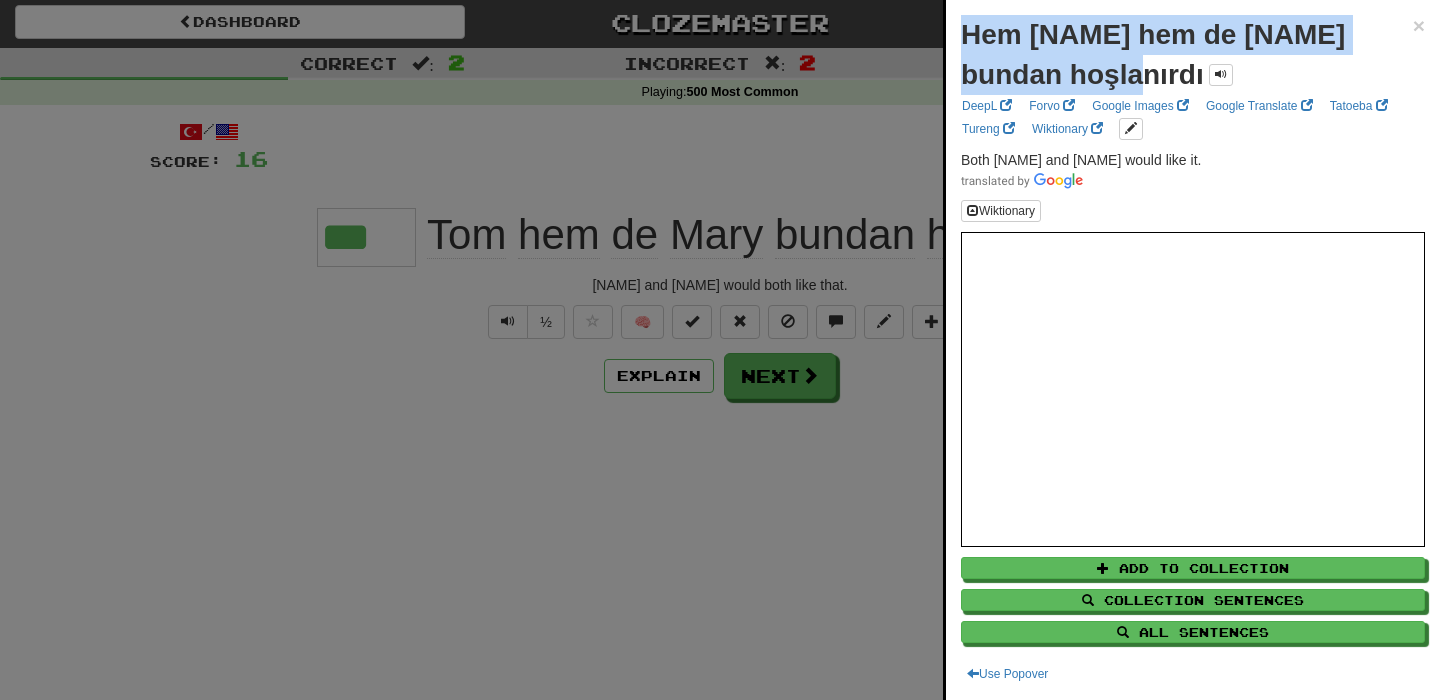 drag, startPoint x: 1067, startPoint y: 71, endPoint x: 957, endPoint y: 31, distance: 117.047 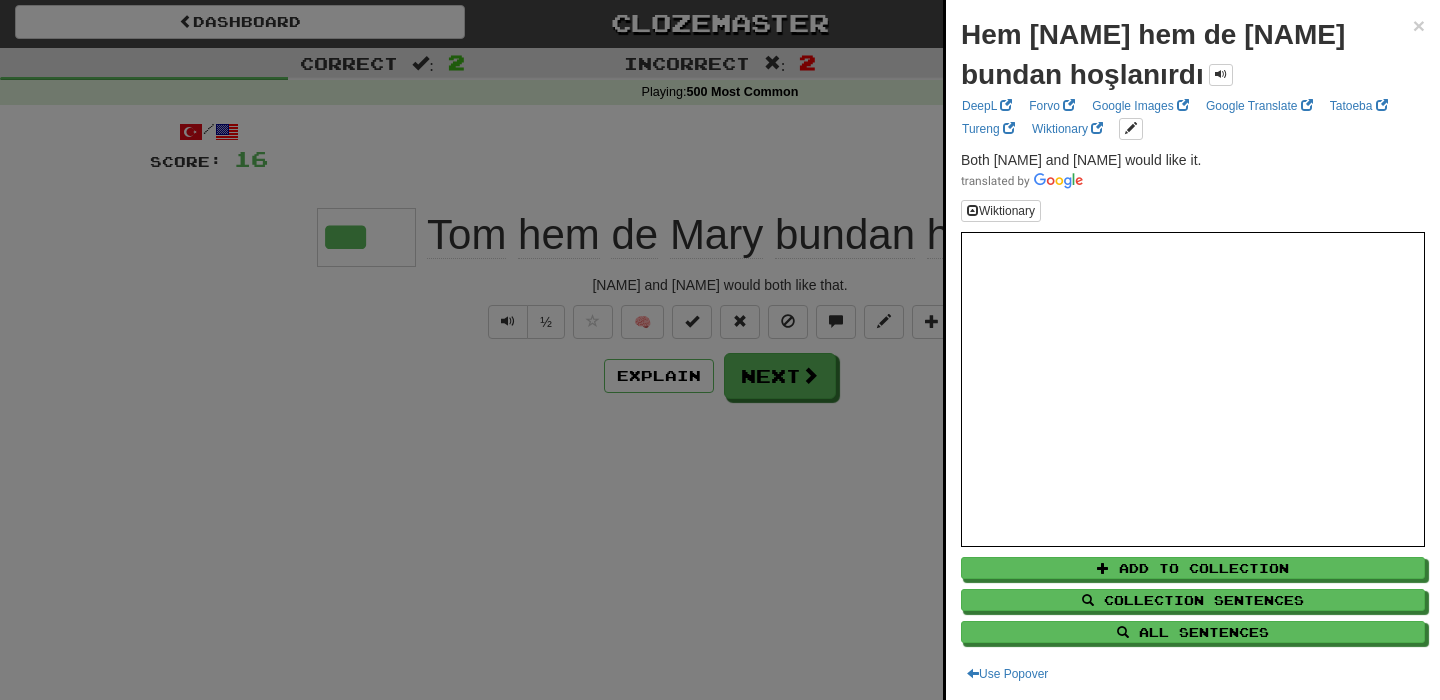 click at bounding box center (720, 350) 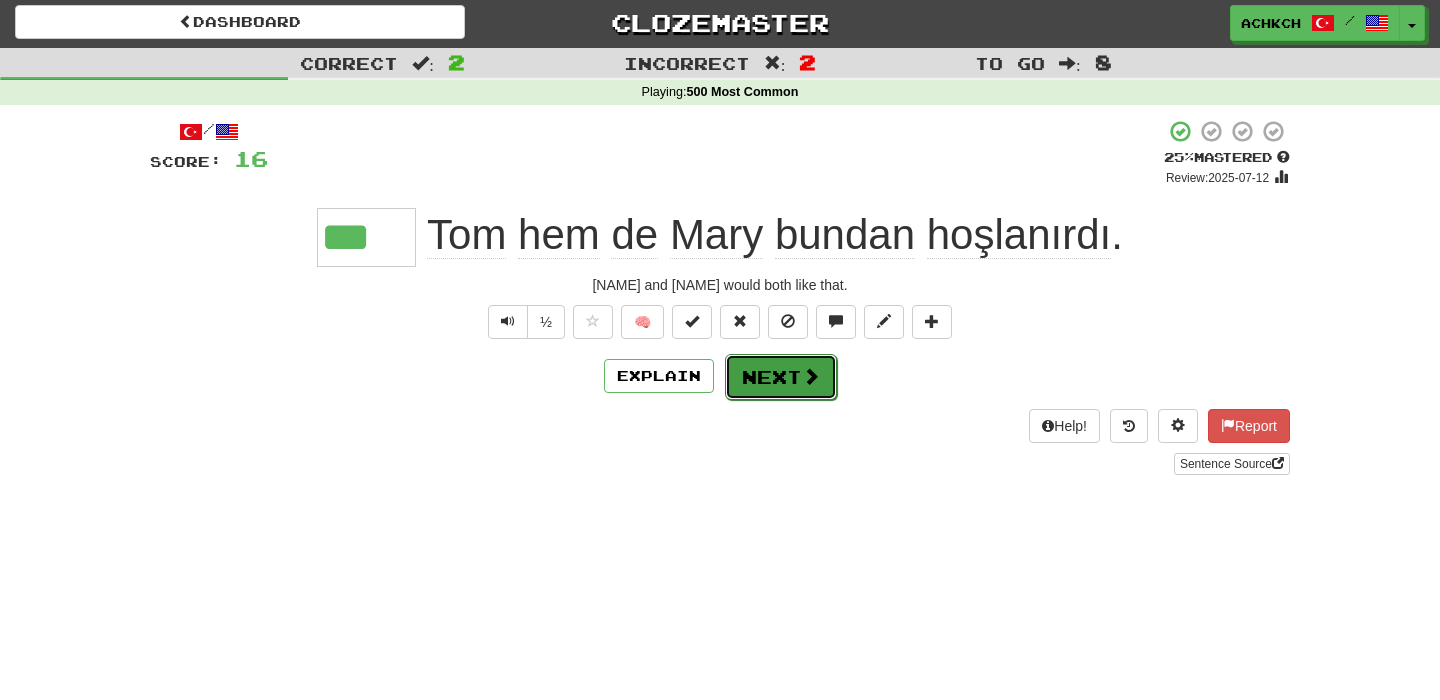 click on "Next" at bounding box center (781, 377) 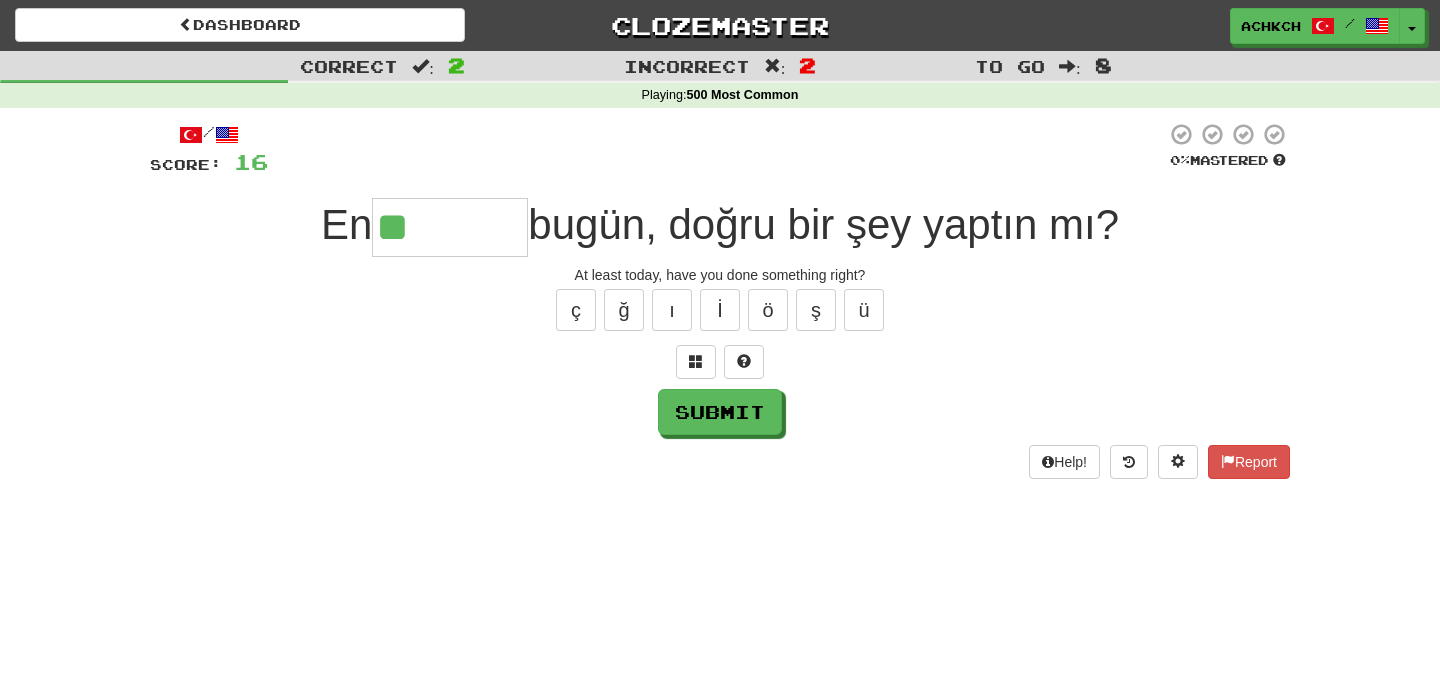 scroll, scrollTop: 4, scrollLeft: 0, axis: vertical 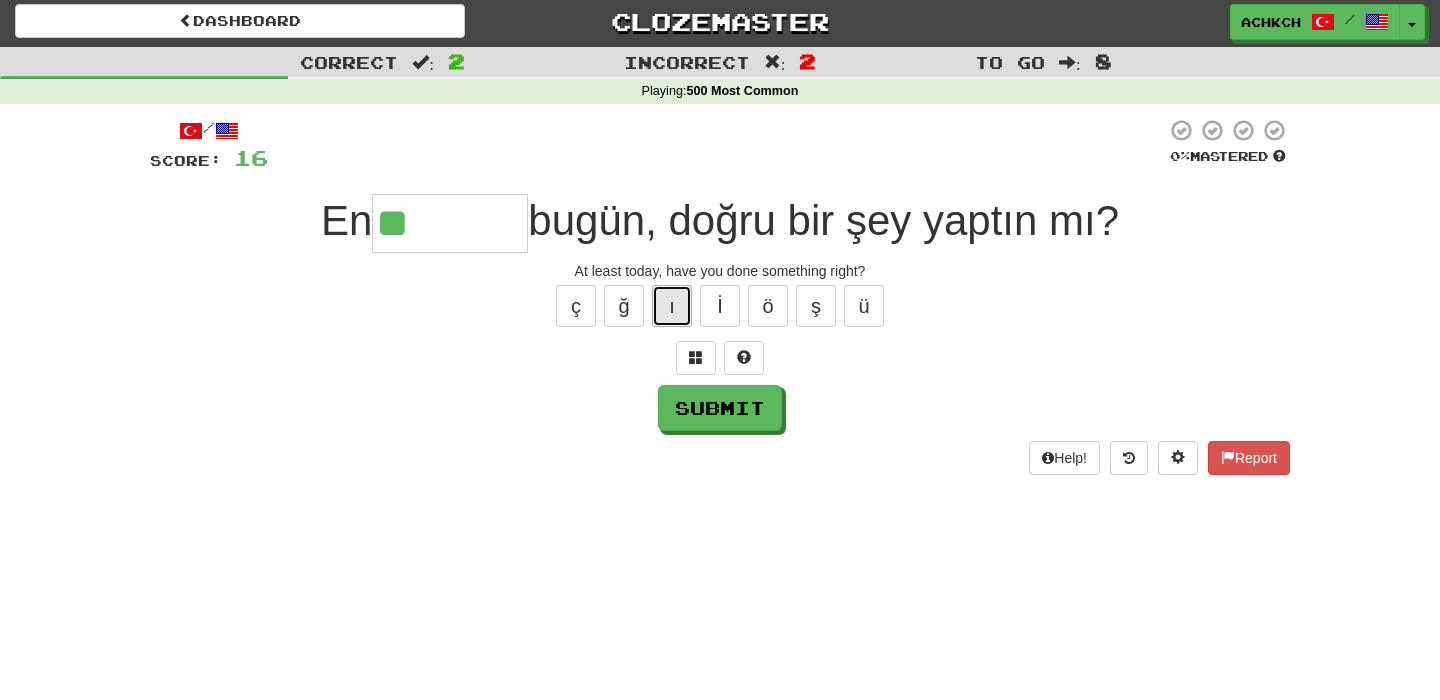 click on "ı" at bounding box center (672, 306) 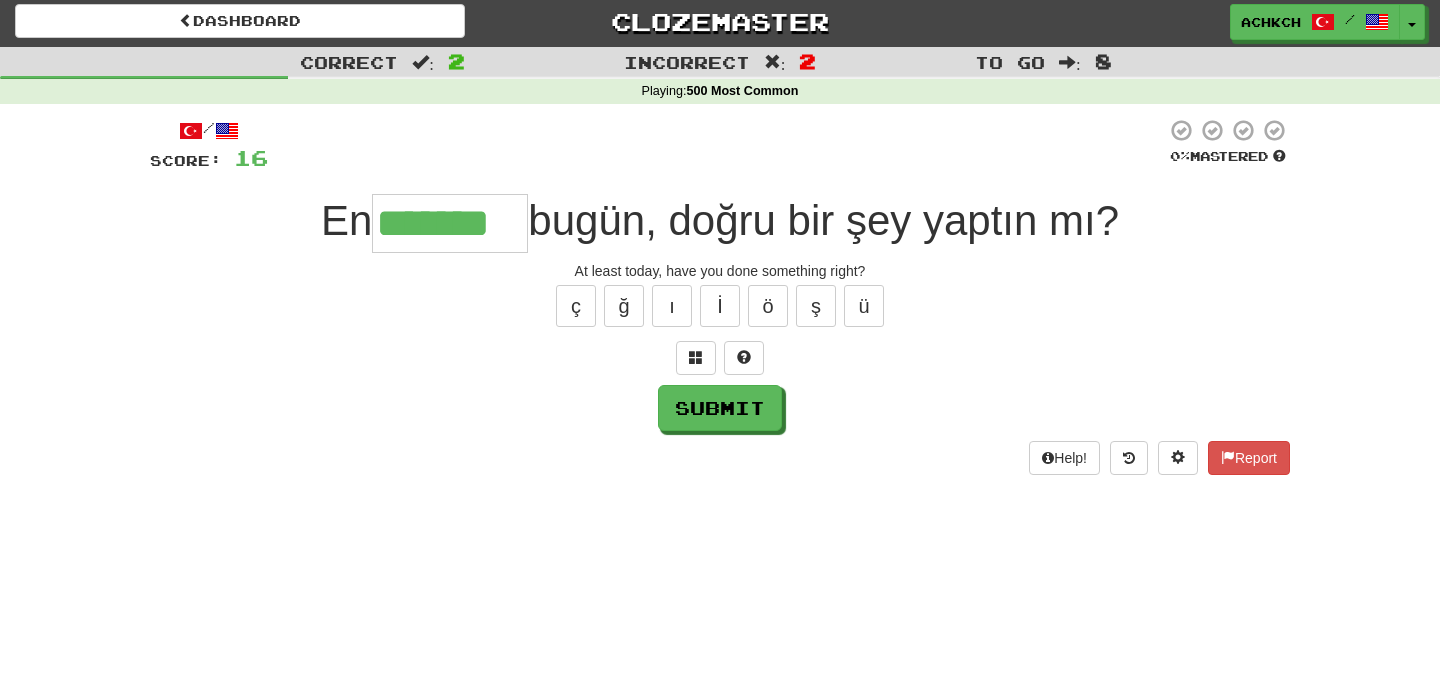 type on "*******" 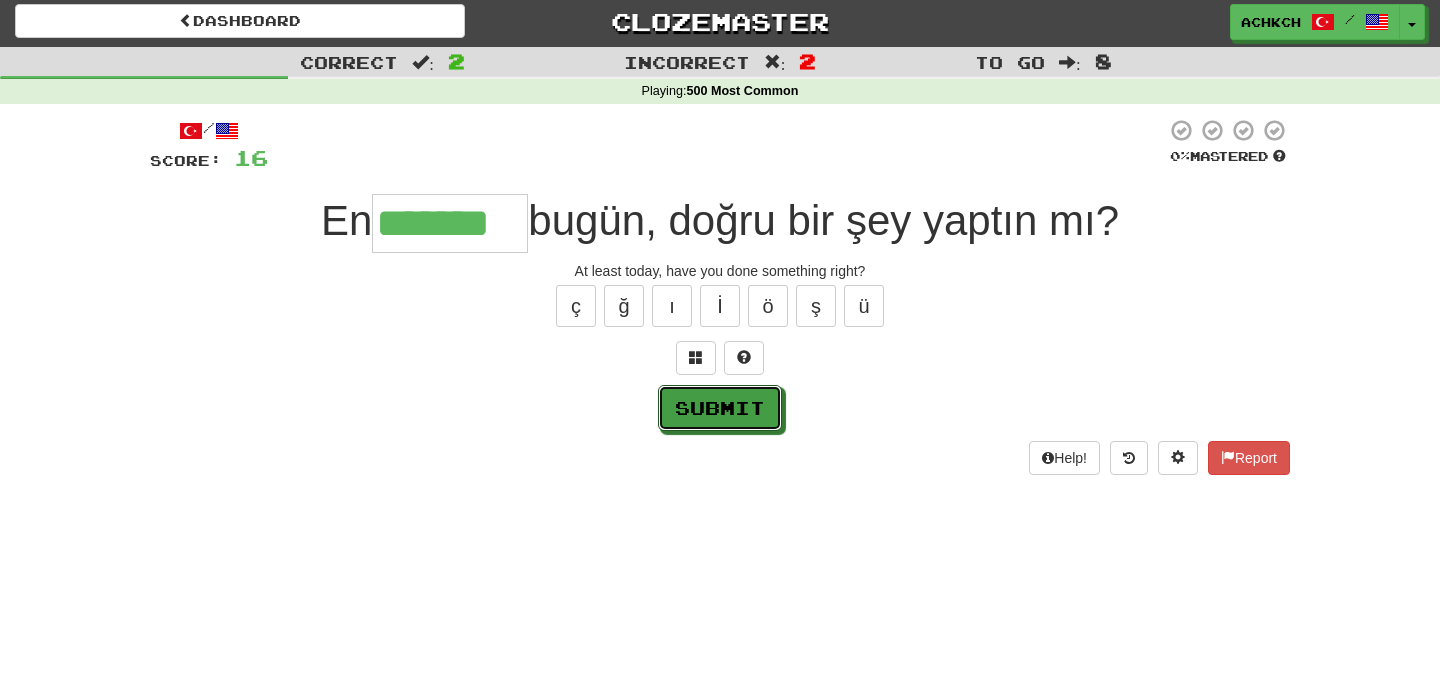 click on "Submit" at bounding box center (720, 408) 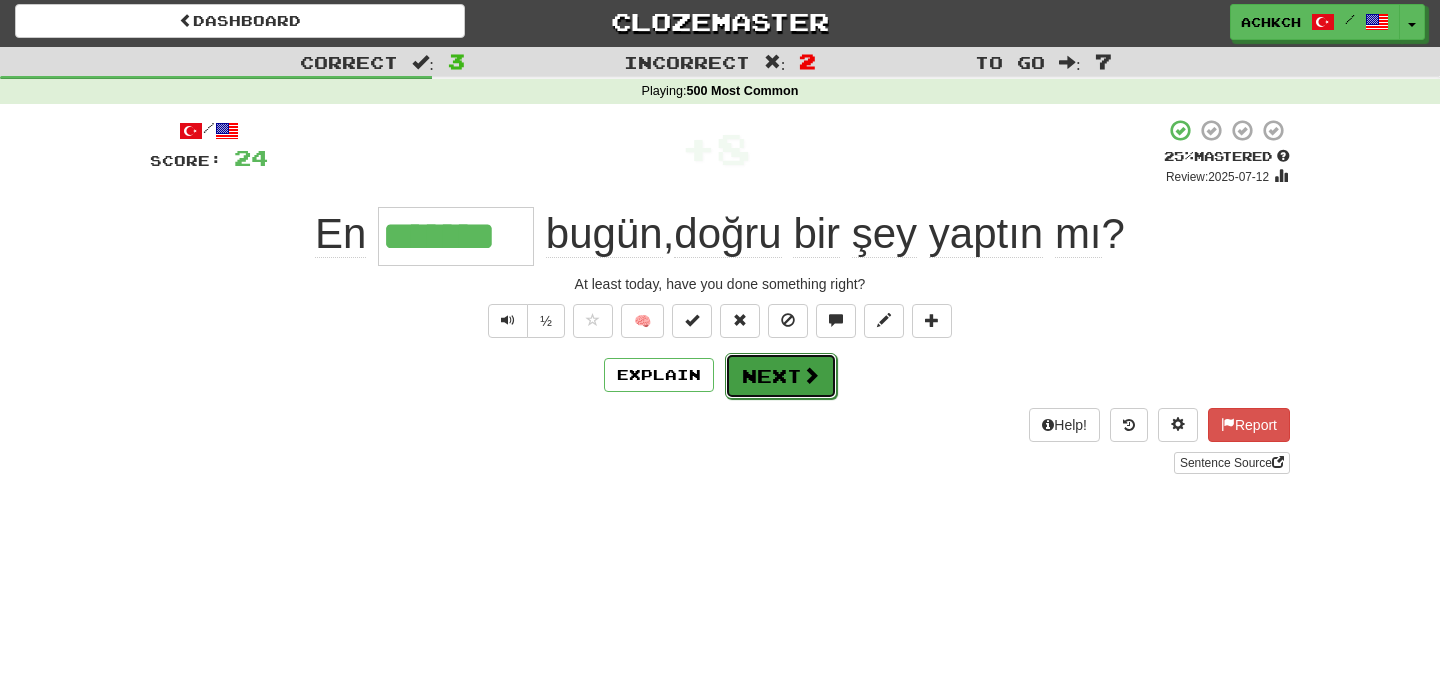 click at bounding box center [811, 375] 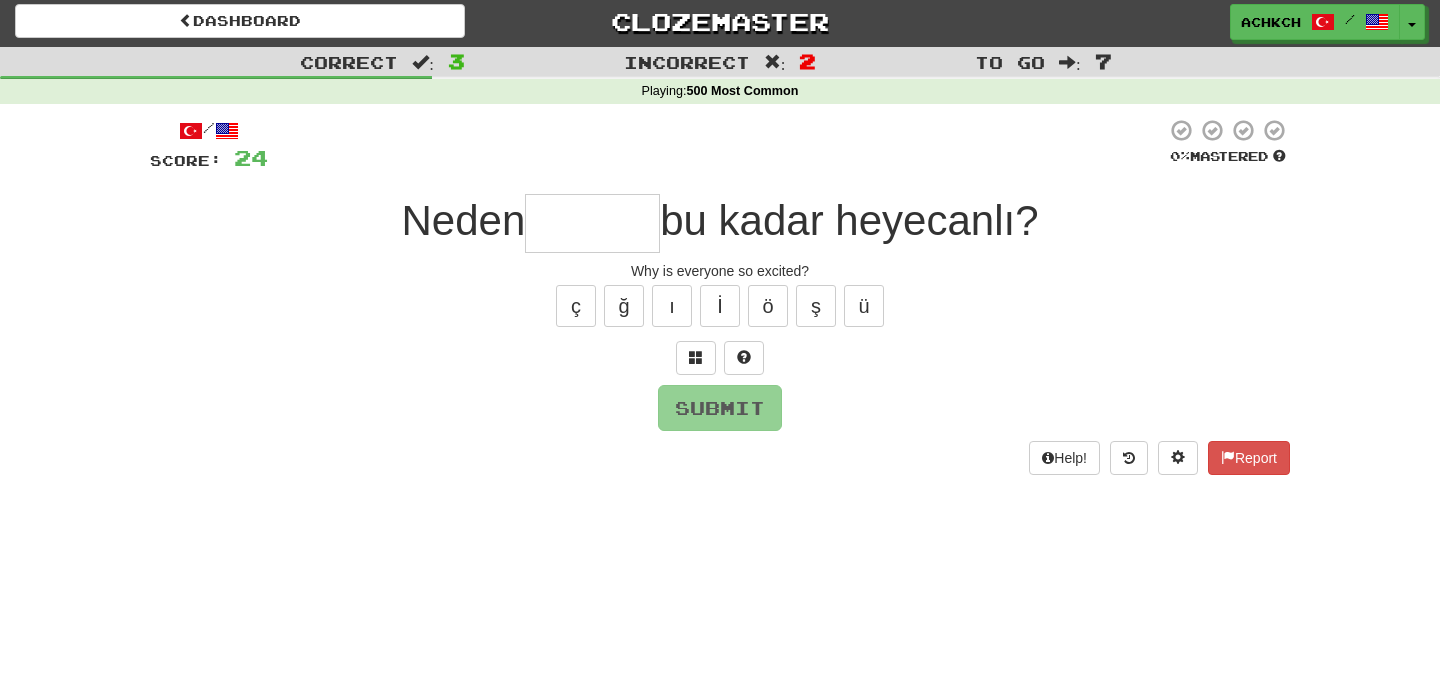 click at bounding box center [592, 223] 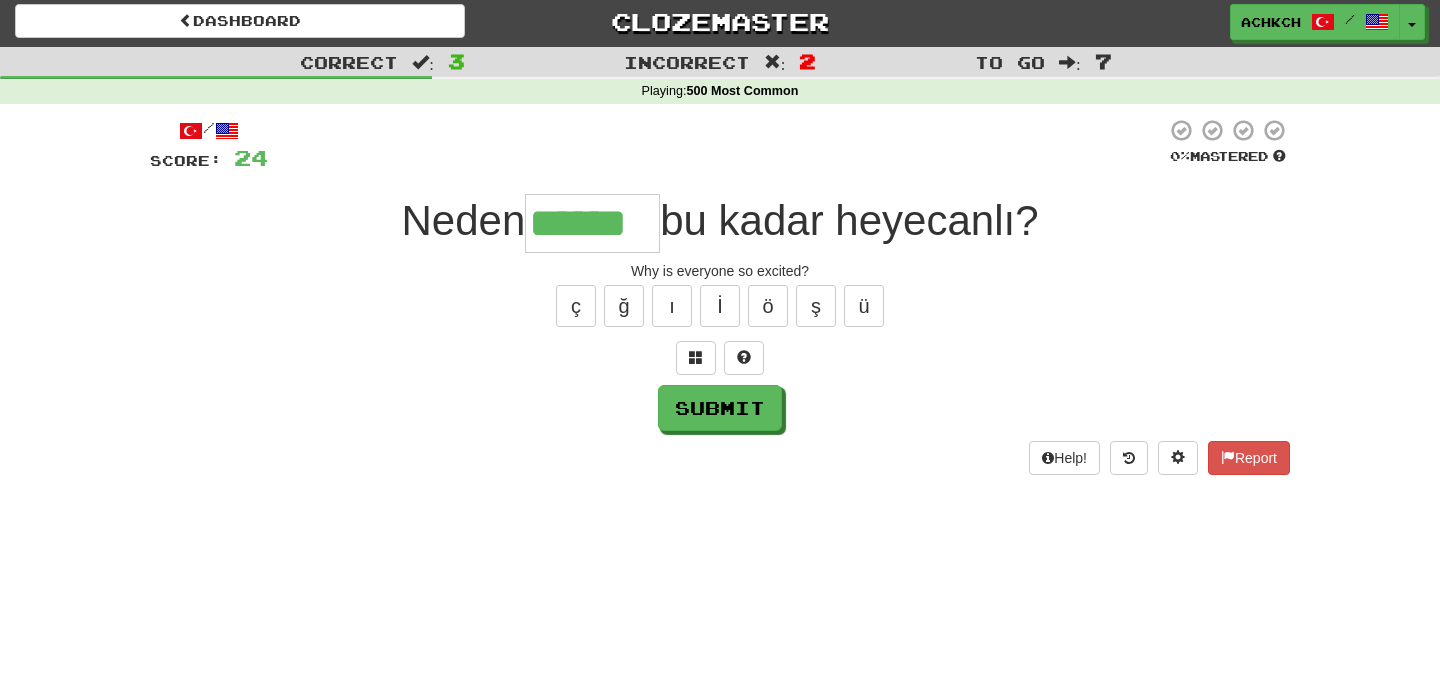 type on "******" 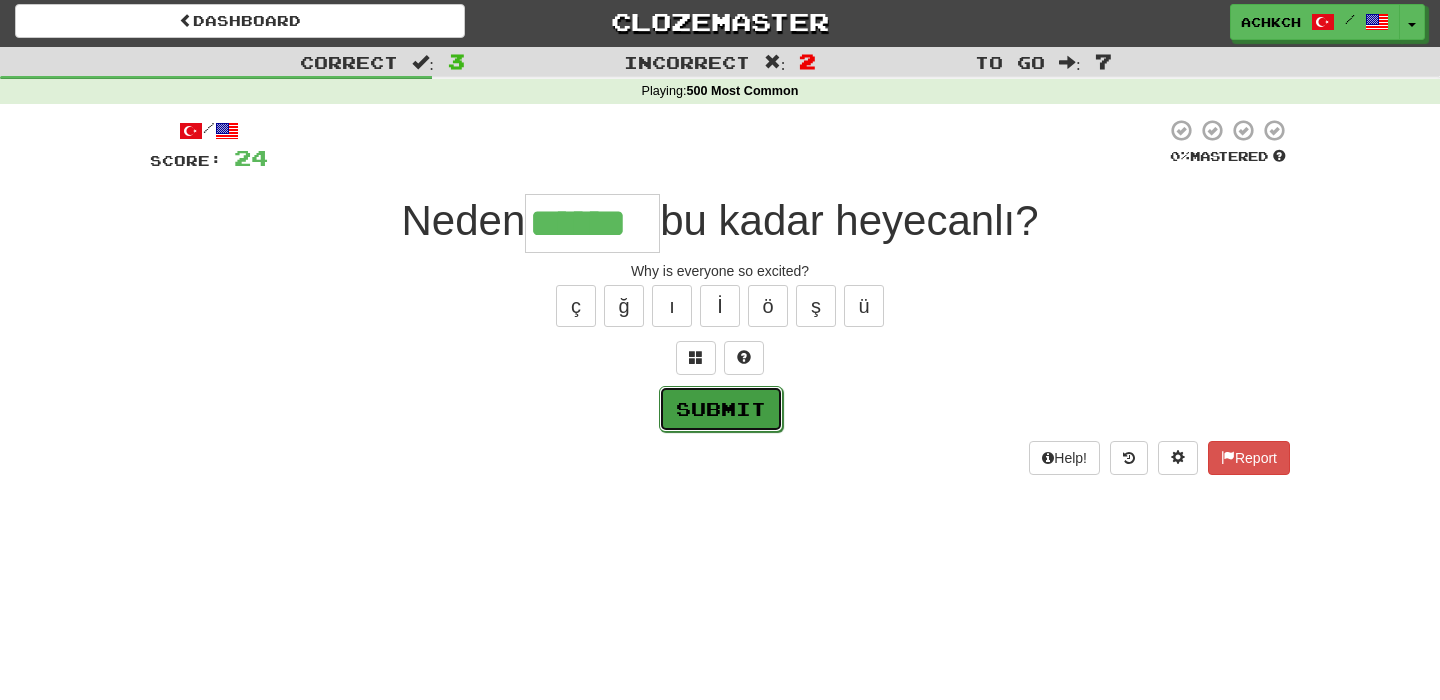 click on "Submit" at bounding box center (721, 409) 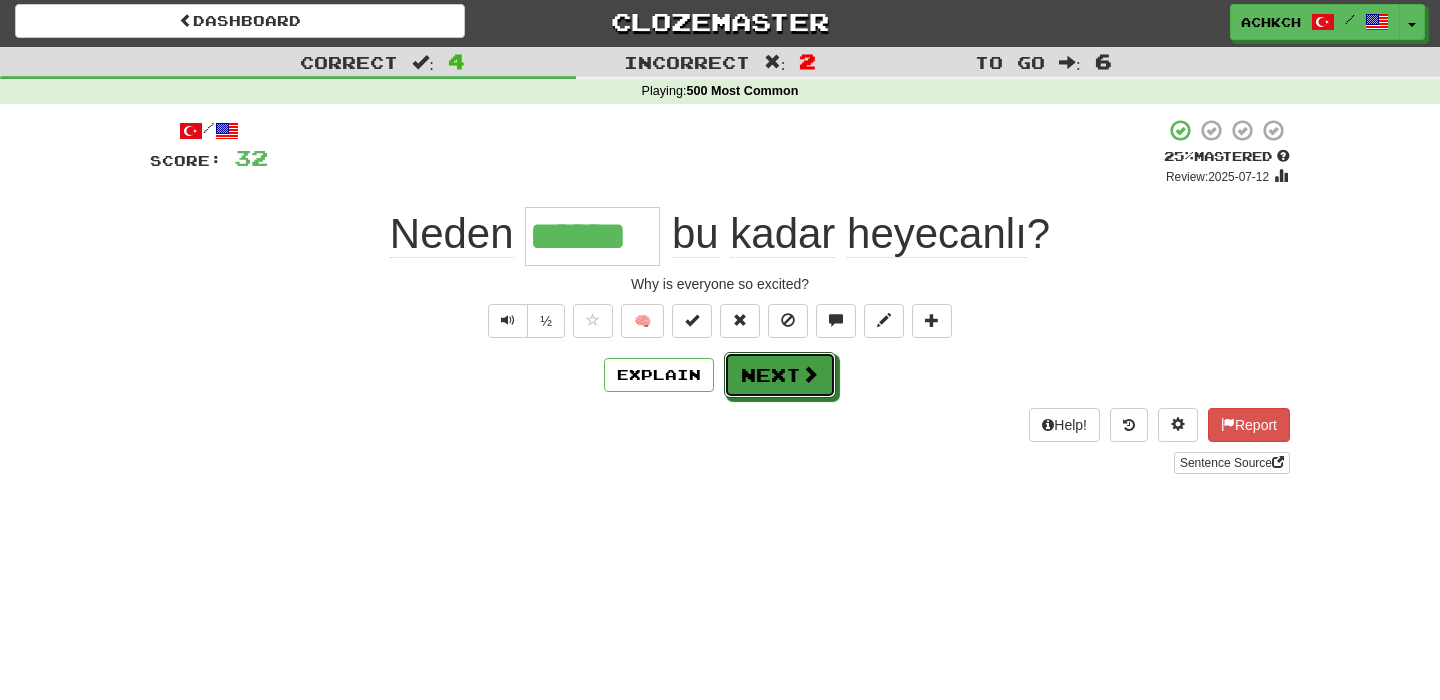 click at bounding box center (810, 374) 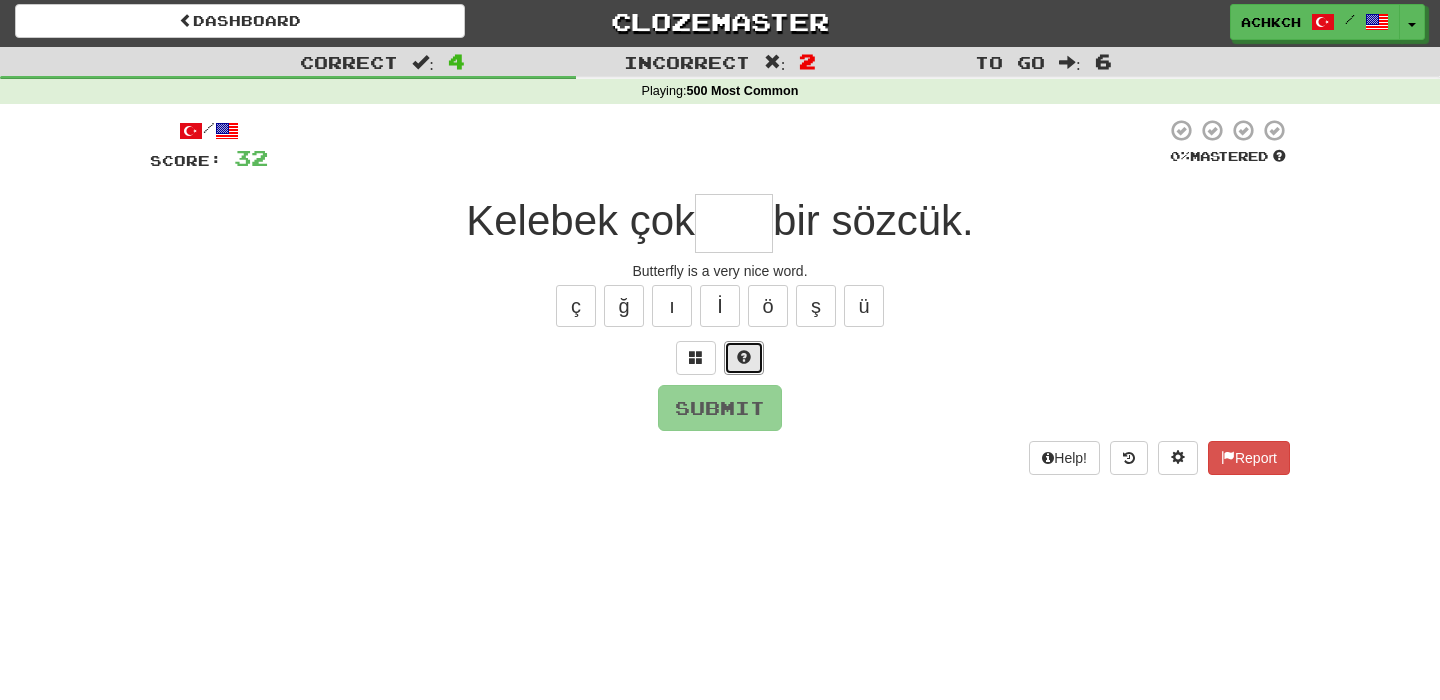 click at bounding box center (744, 357) 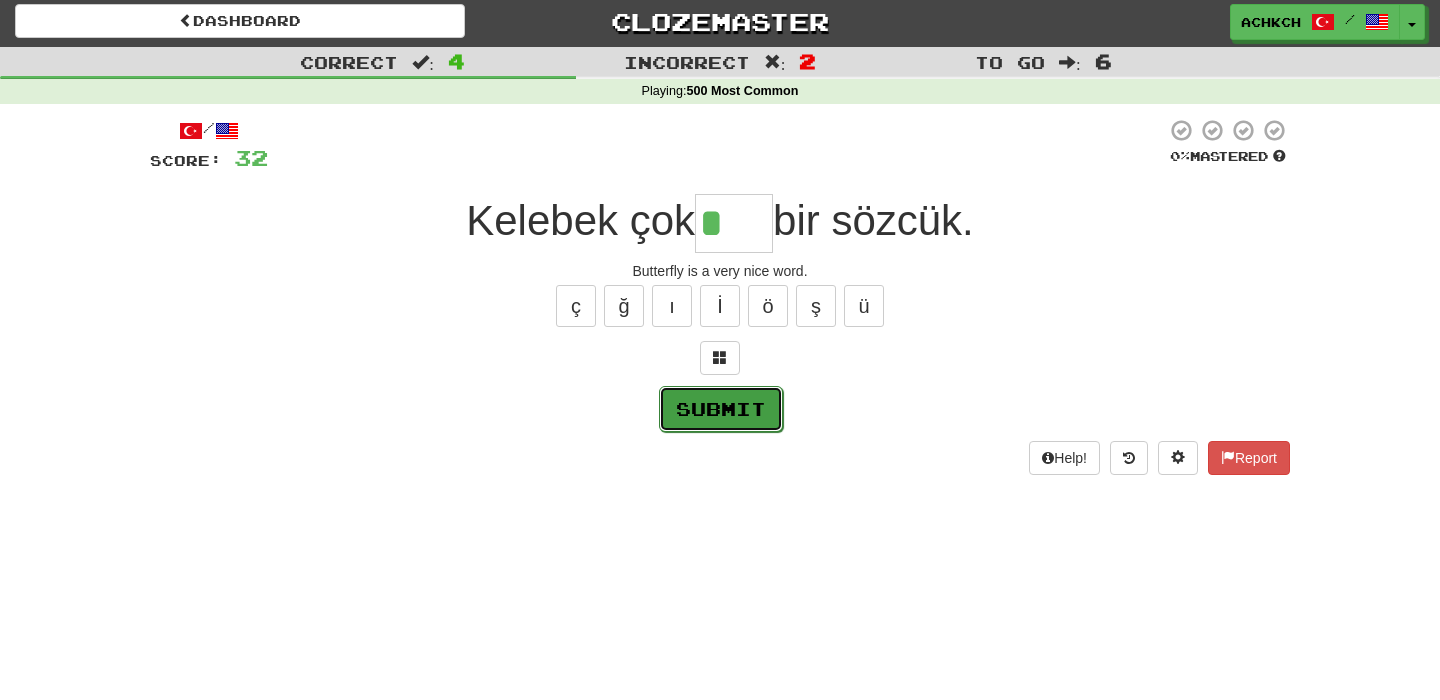 click on "Submit" at bounding box center [721, 409] 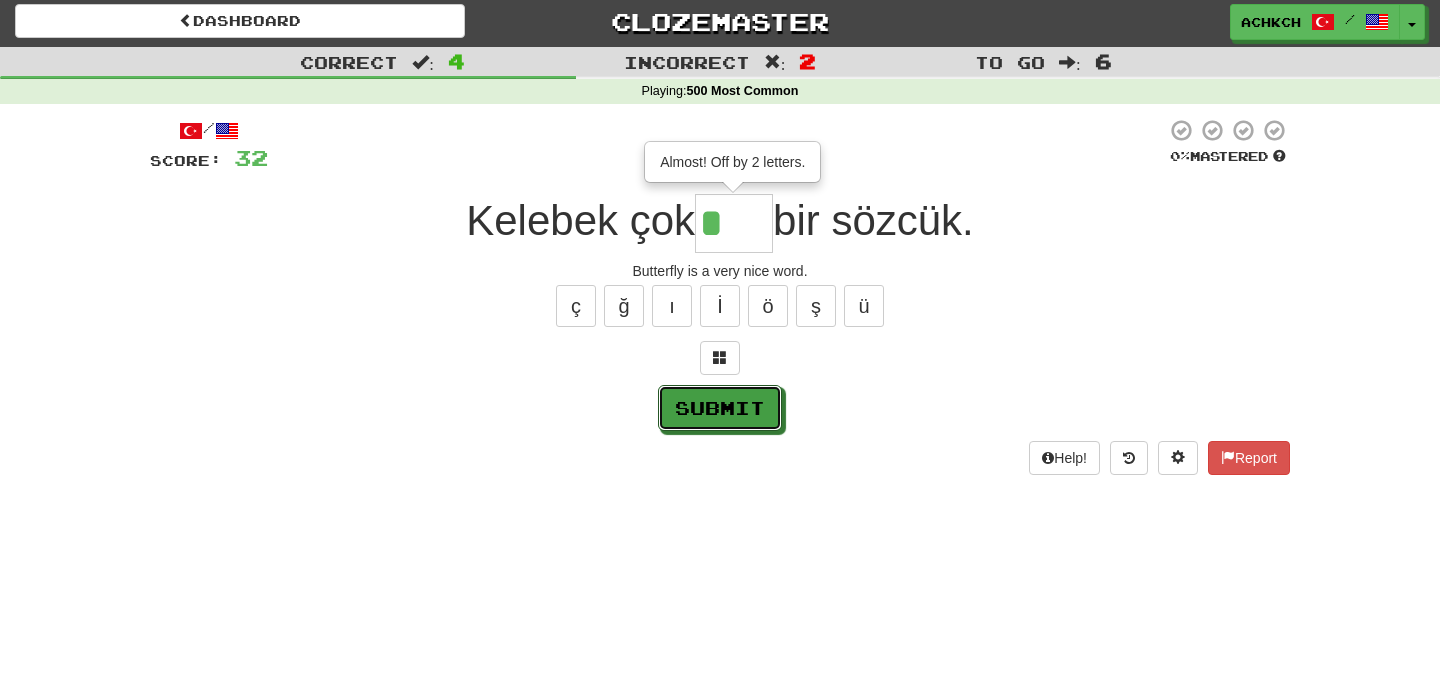 click on "Submit" at bounding box center (720, 408) 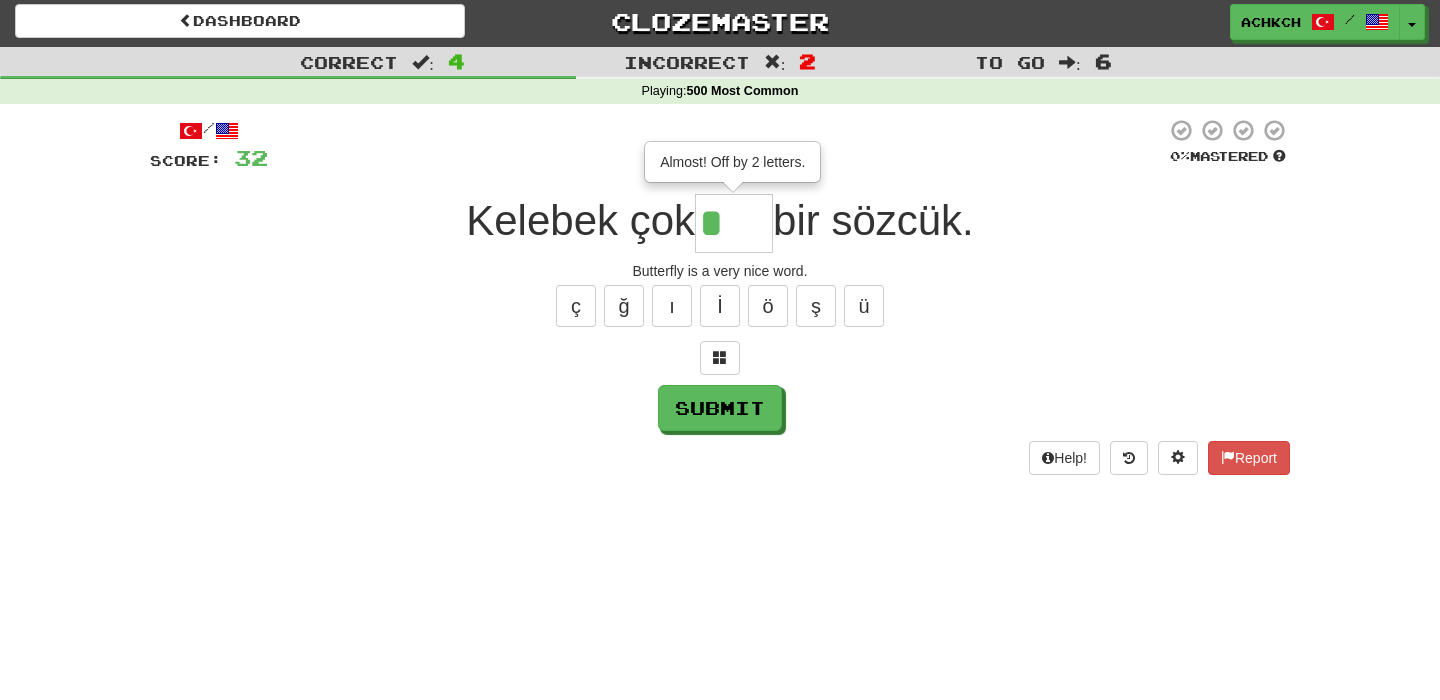 type on "***" 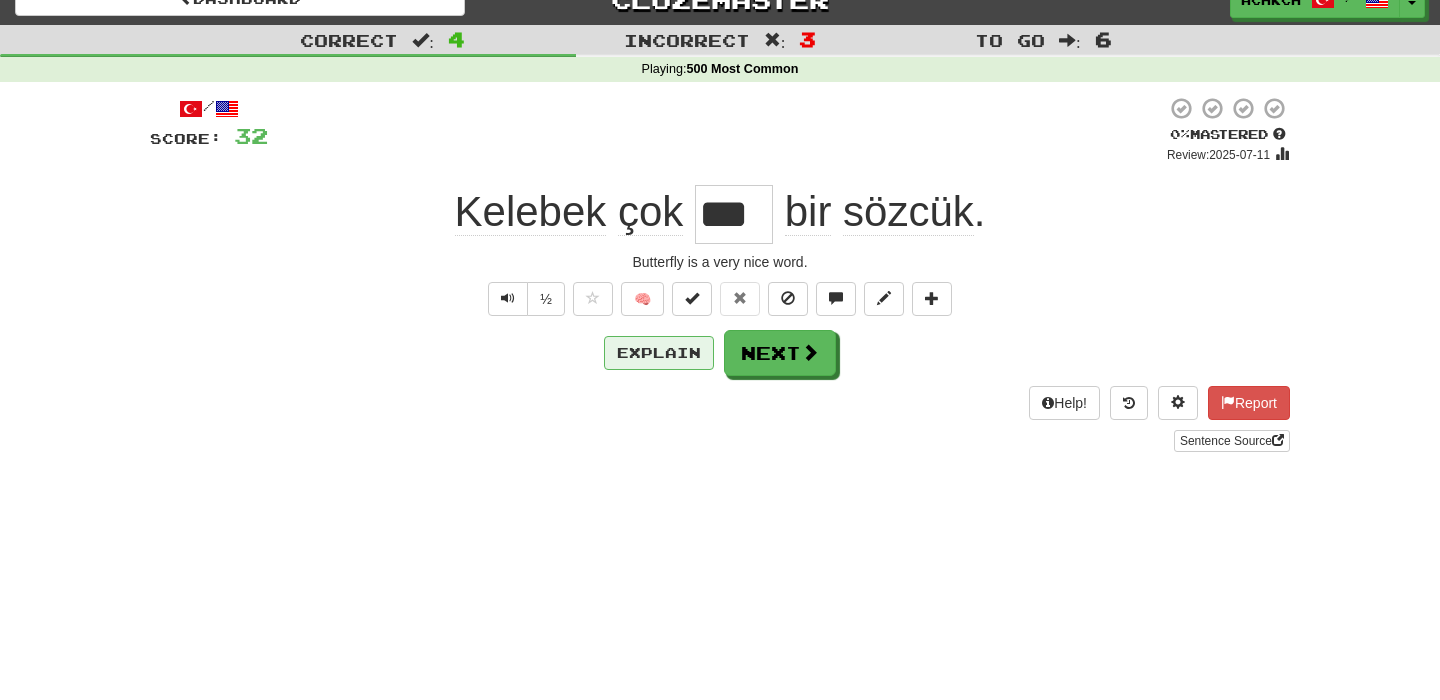 scroll, scrollTop: 28, scrollLeft: 0, axis: vertical 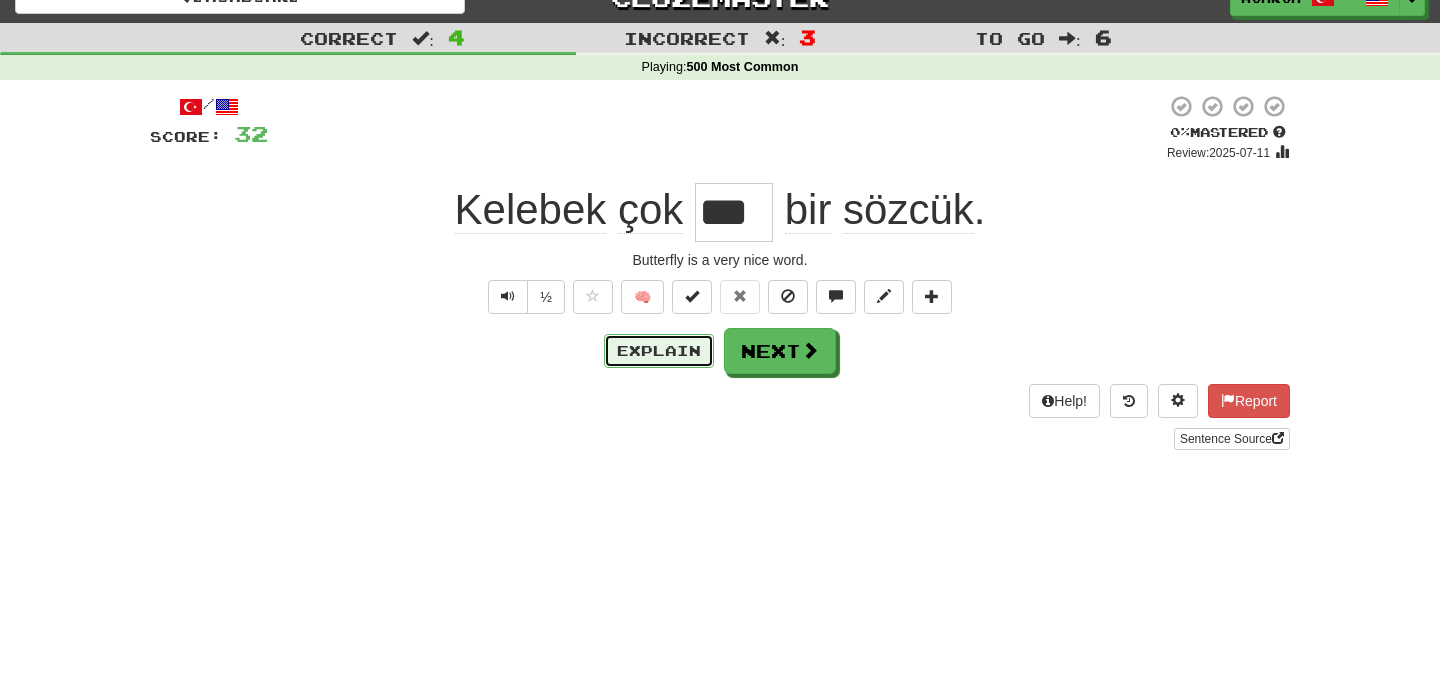 click on "Explain" at bounding box center (659, 351) 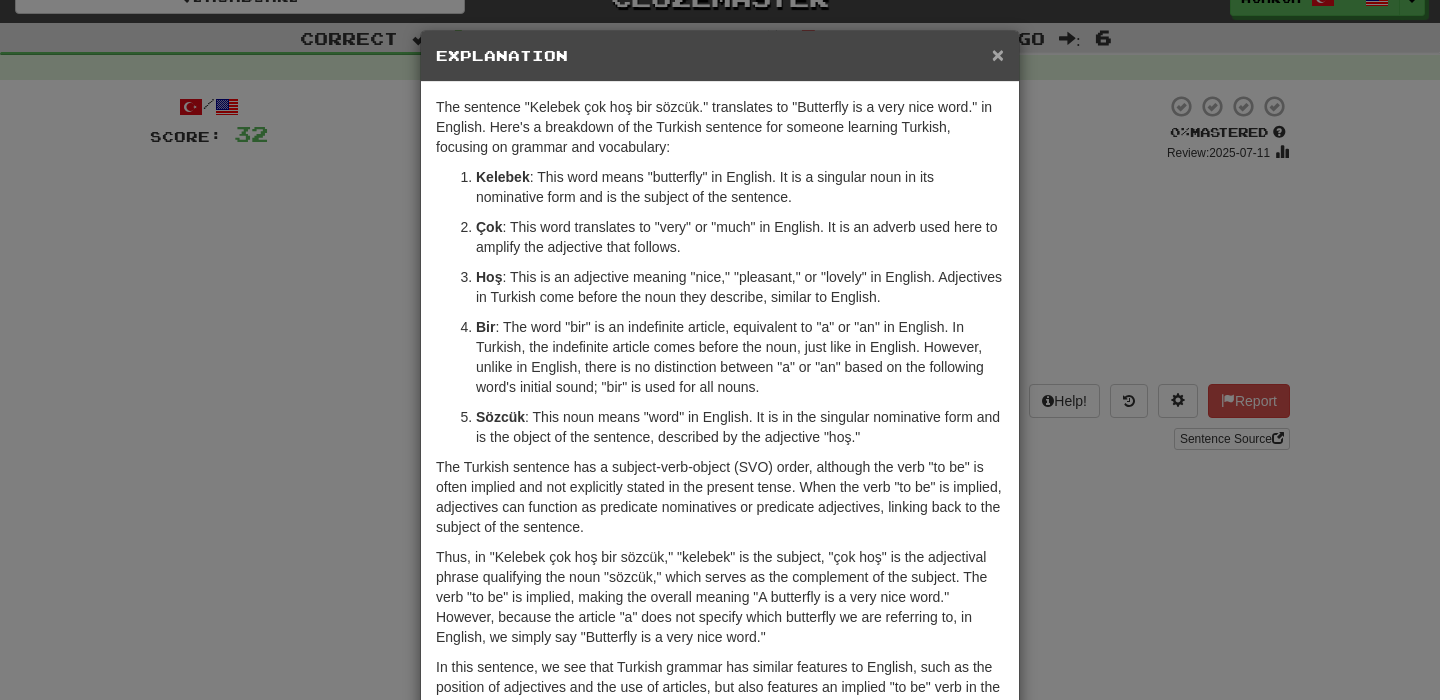 click on "×" at bounding box center (998, 54) 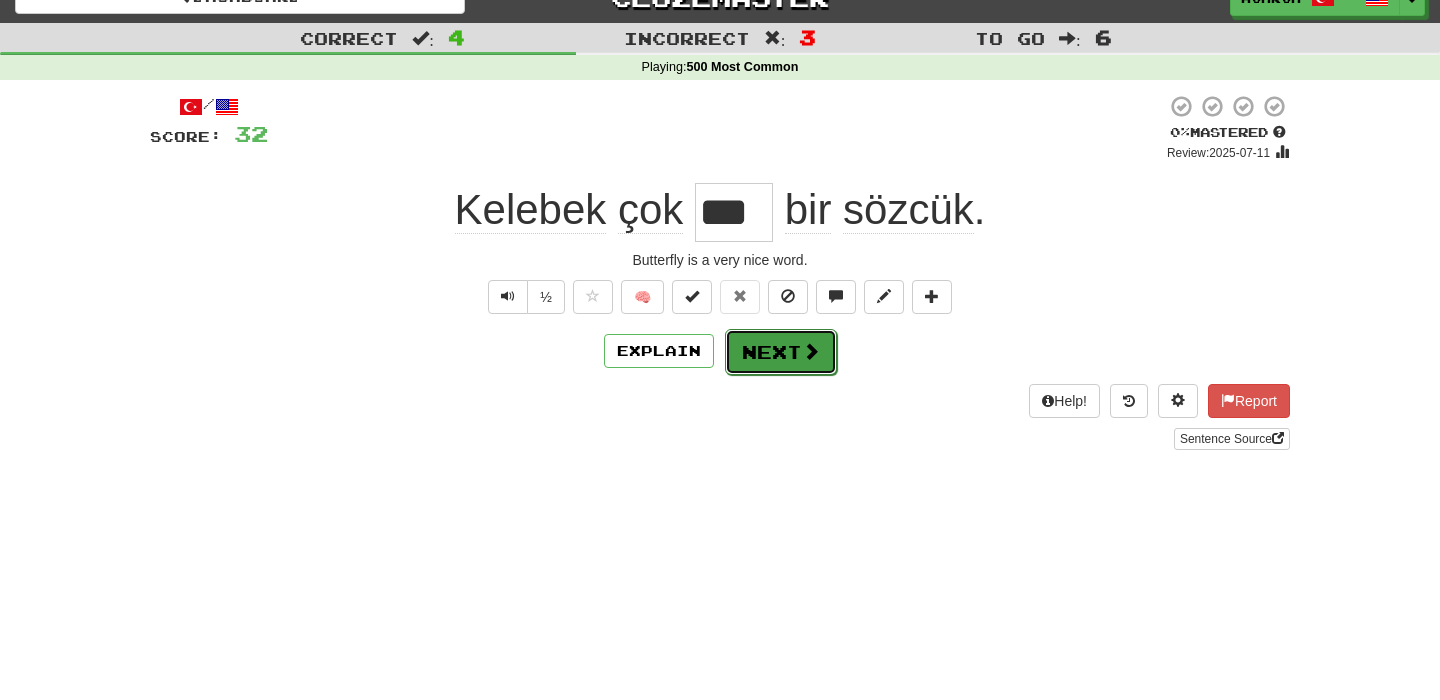 click at bounding box center [811, 351] 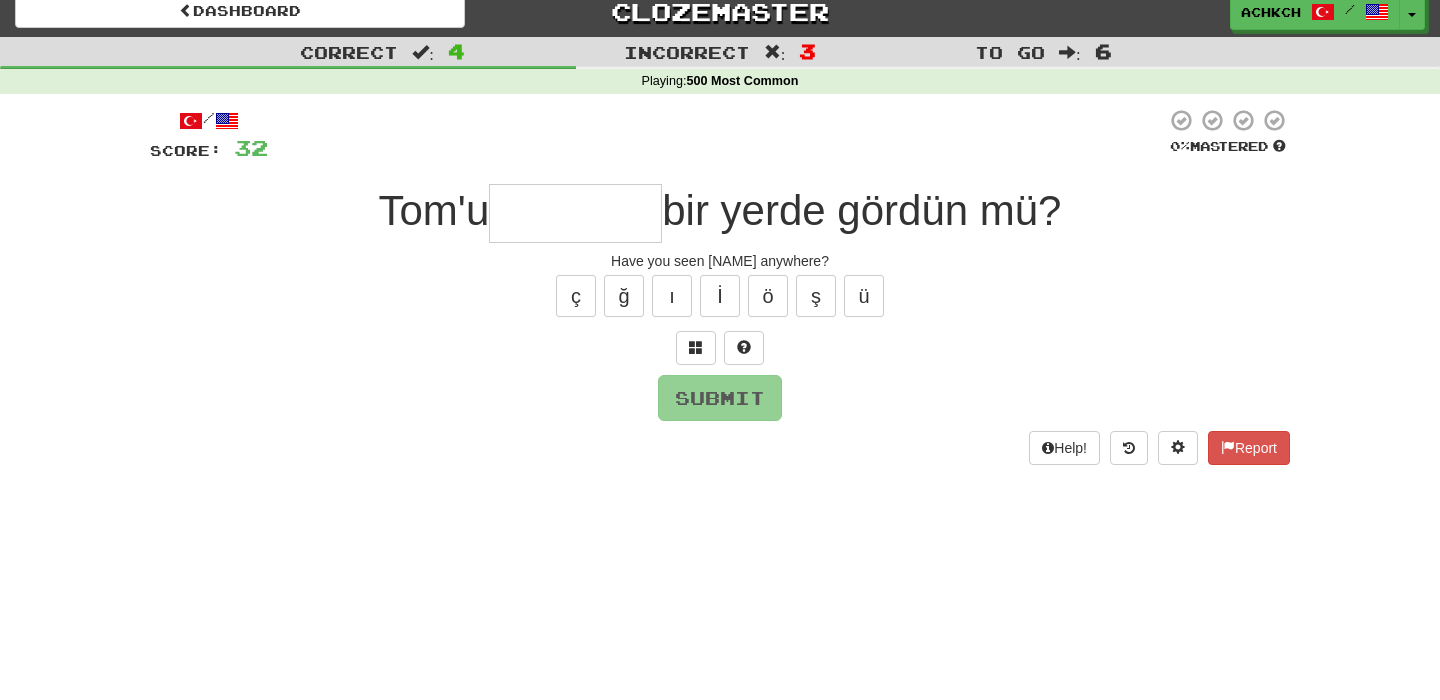 scroll, scrollTop: 0, scrollLeft: 0, axis: both 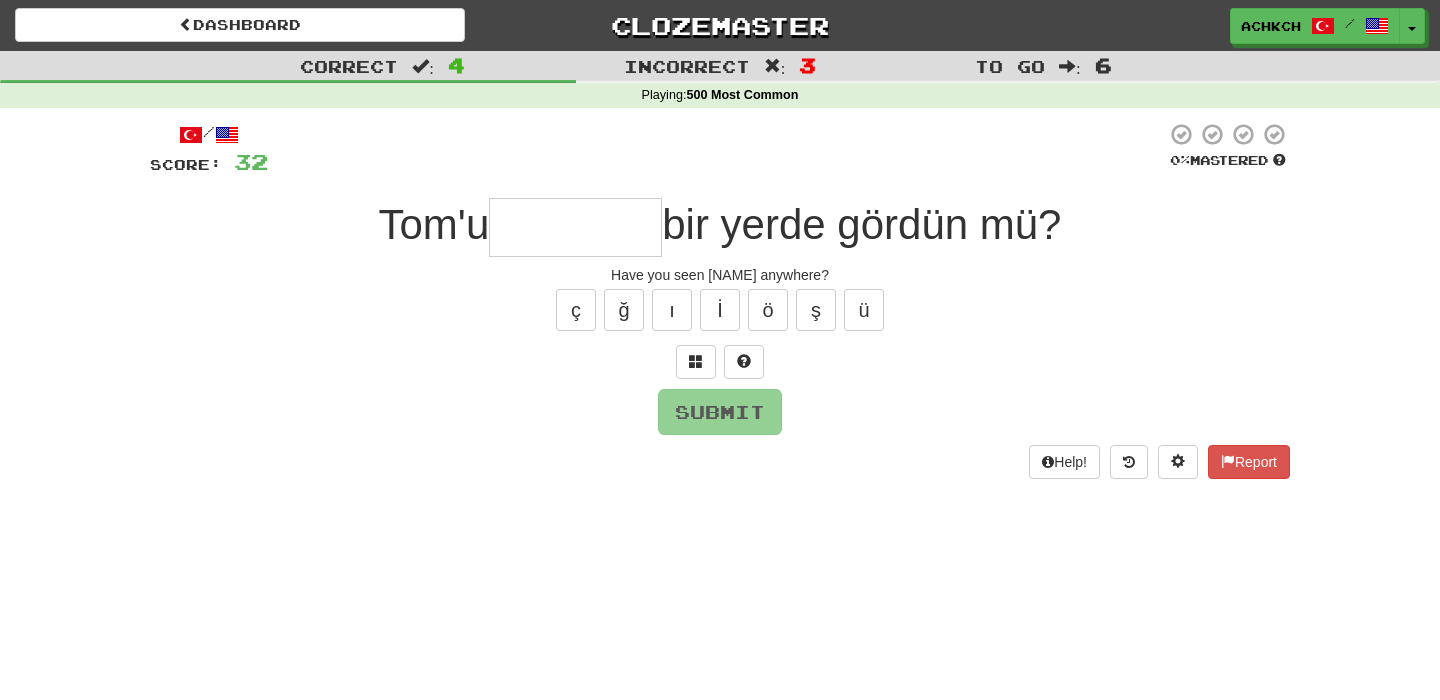 click on "Have you seen [NAME] anywhere?" at bounding box center (720, 275) 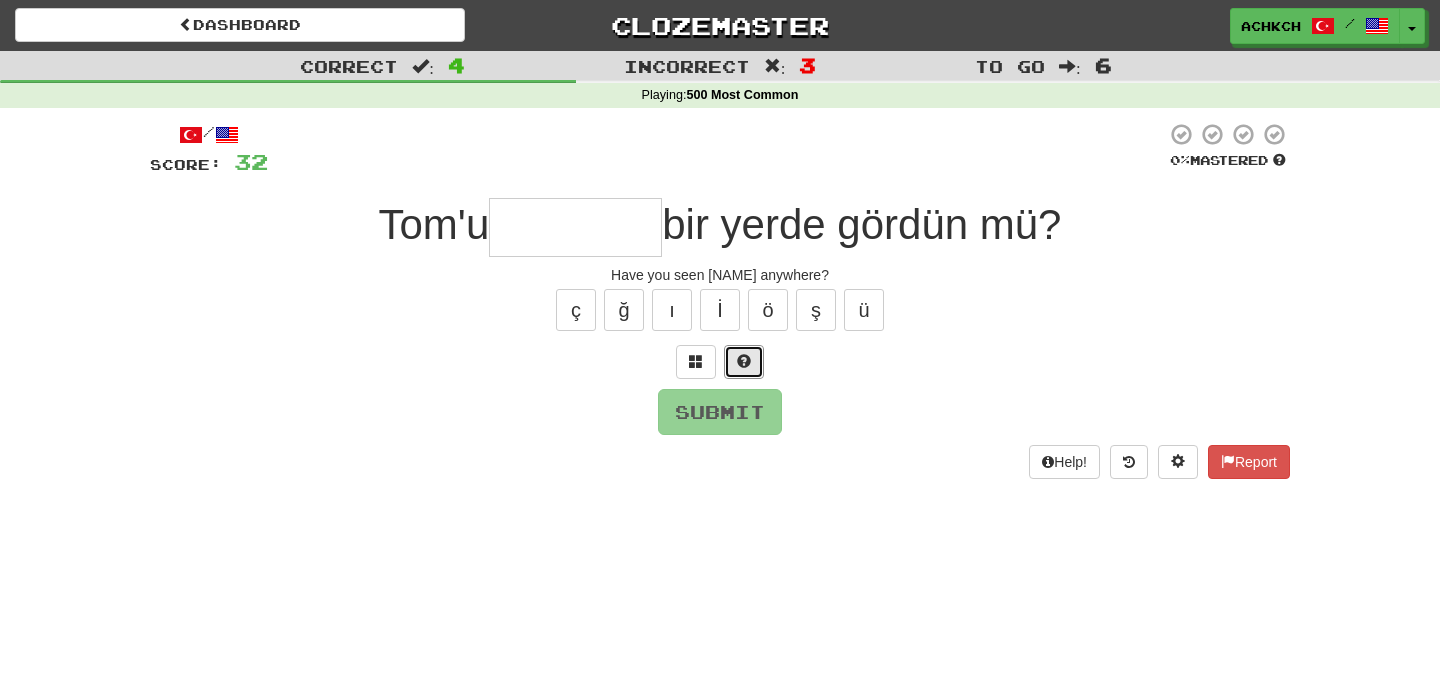 click at bounding box center [744, 361] 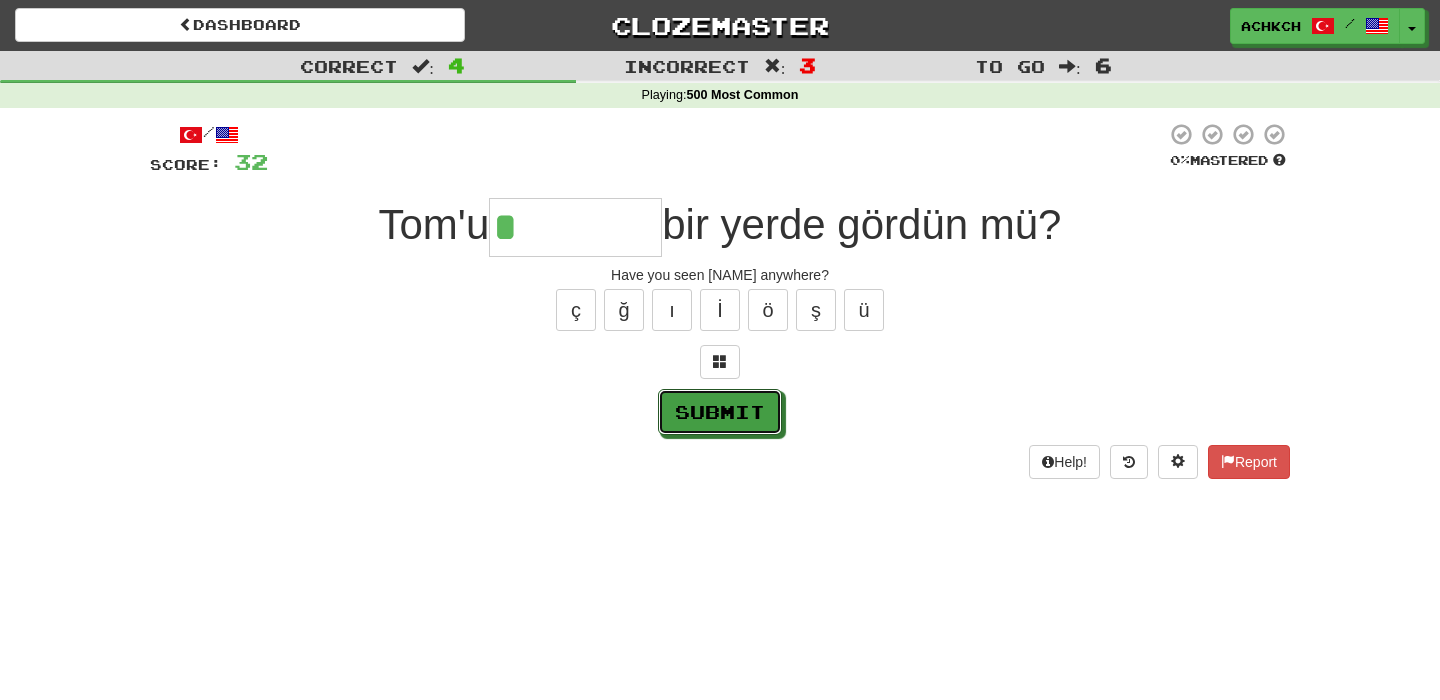 click on "Submit" at bounding box center [720, 412] 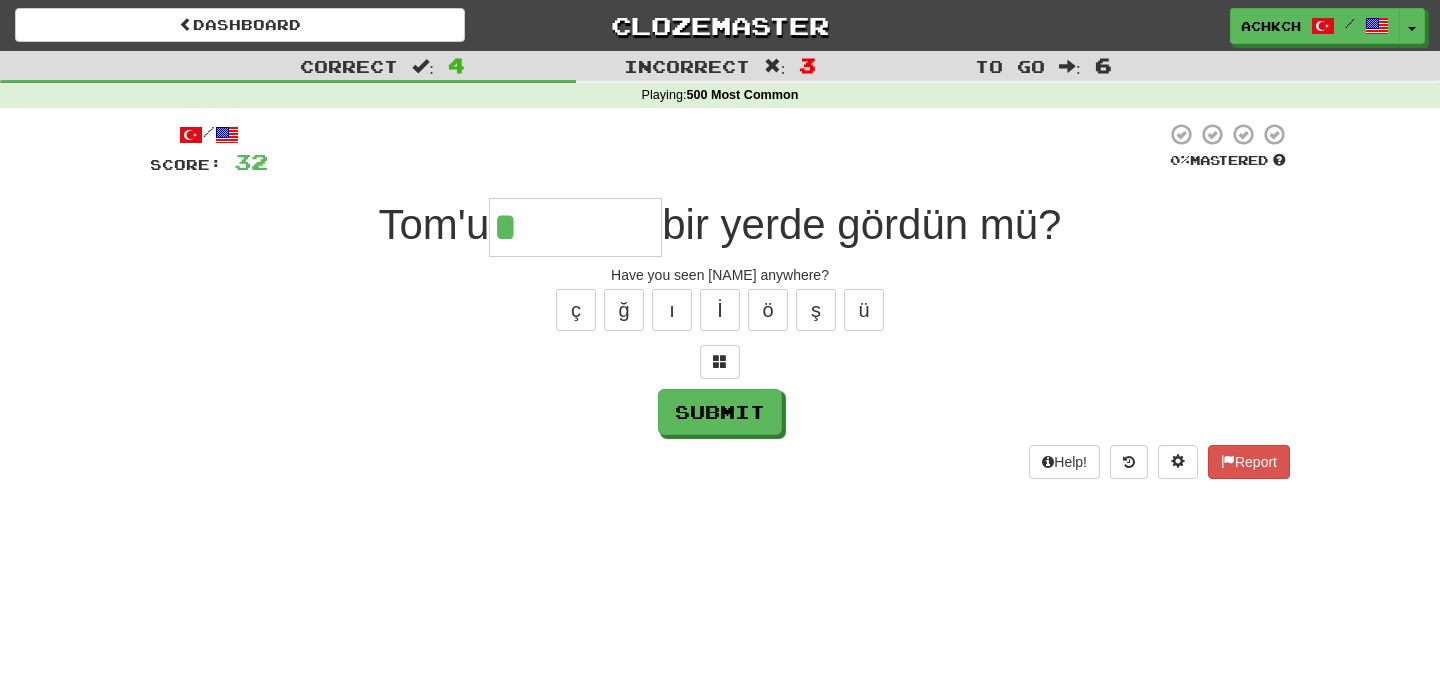 type on "********" 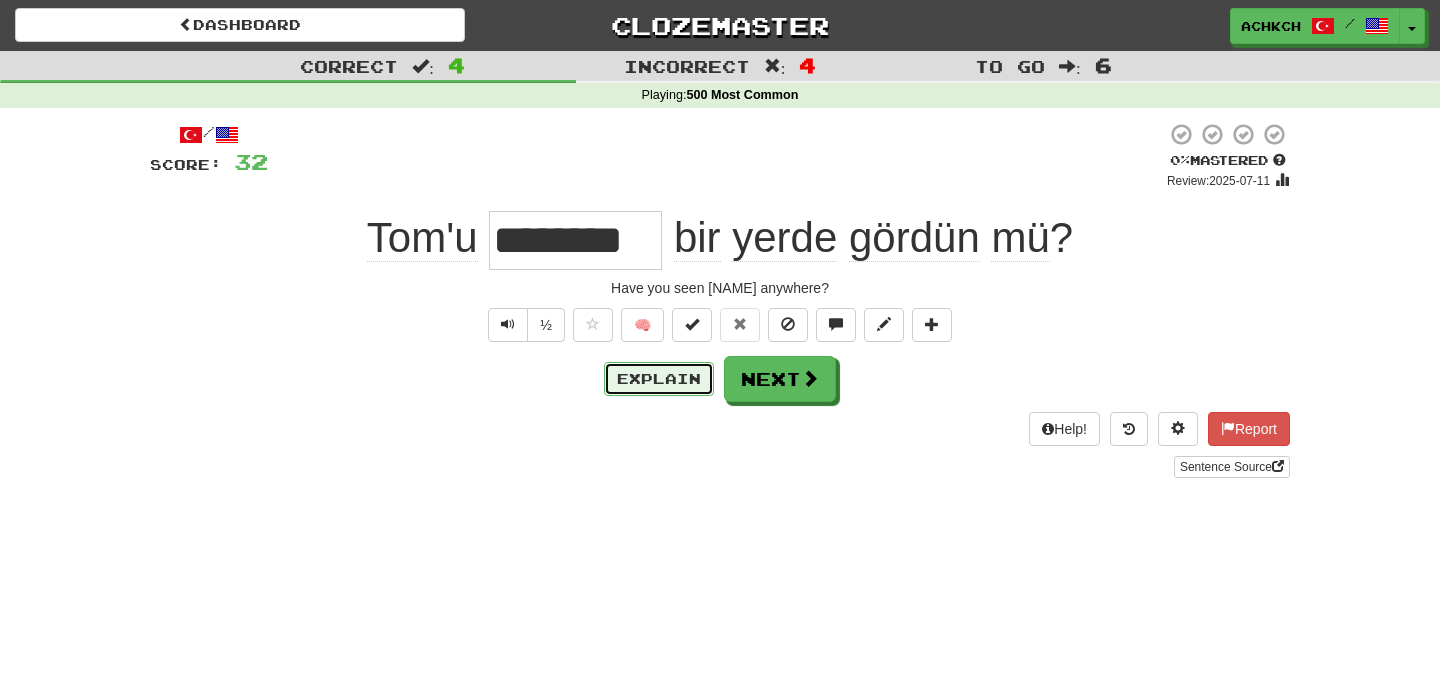 click on "Explain" at bounding box center (659, 379) 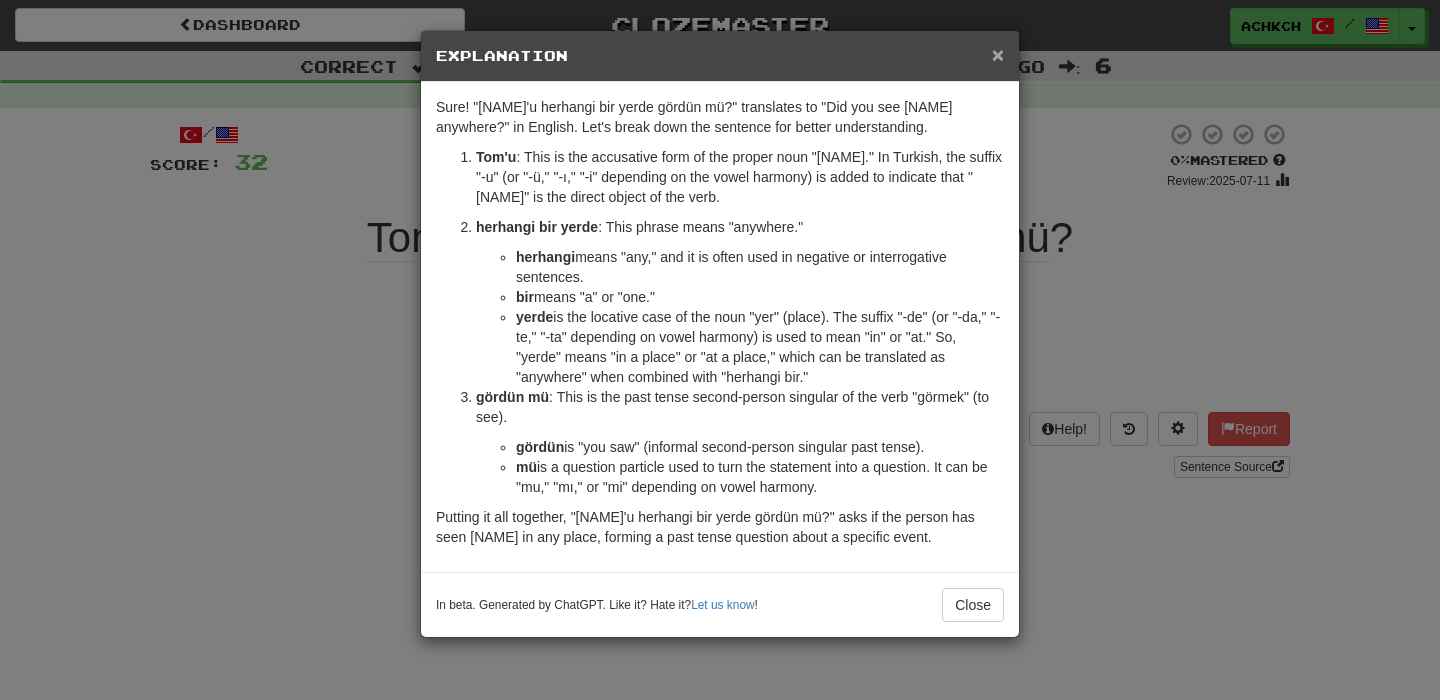 click on "×" at bounding box center (998, 54) 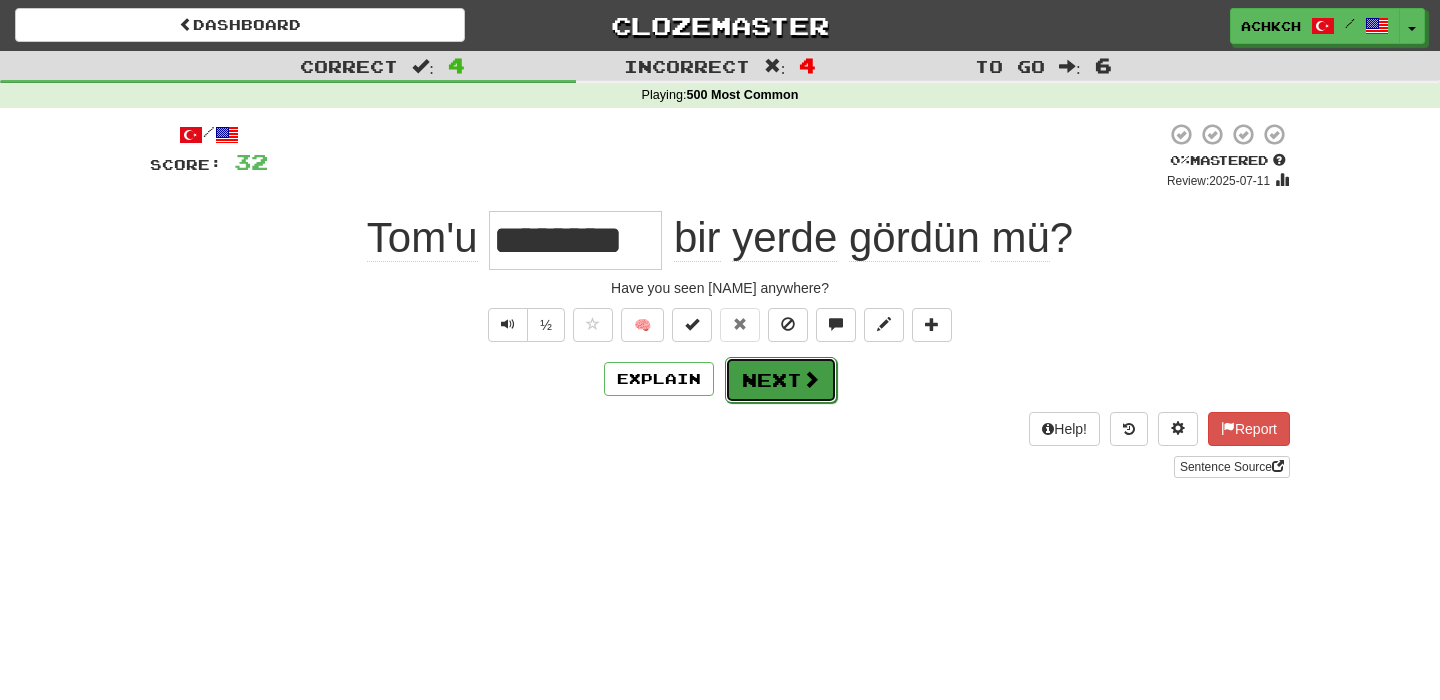 click on "Next" at bounding box center [781, 380] 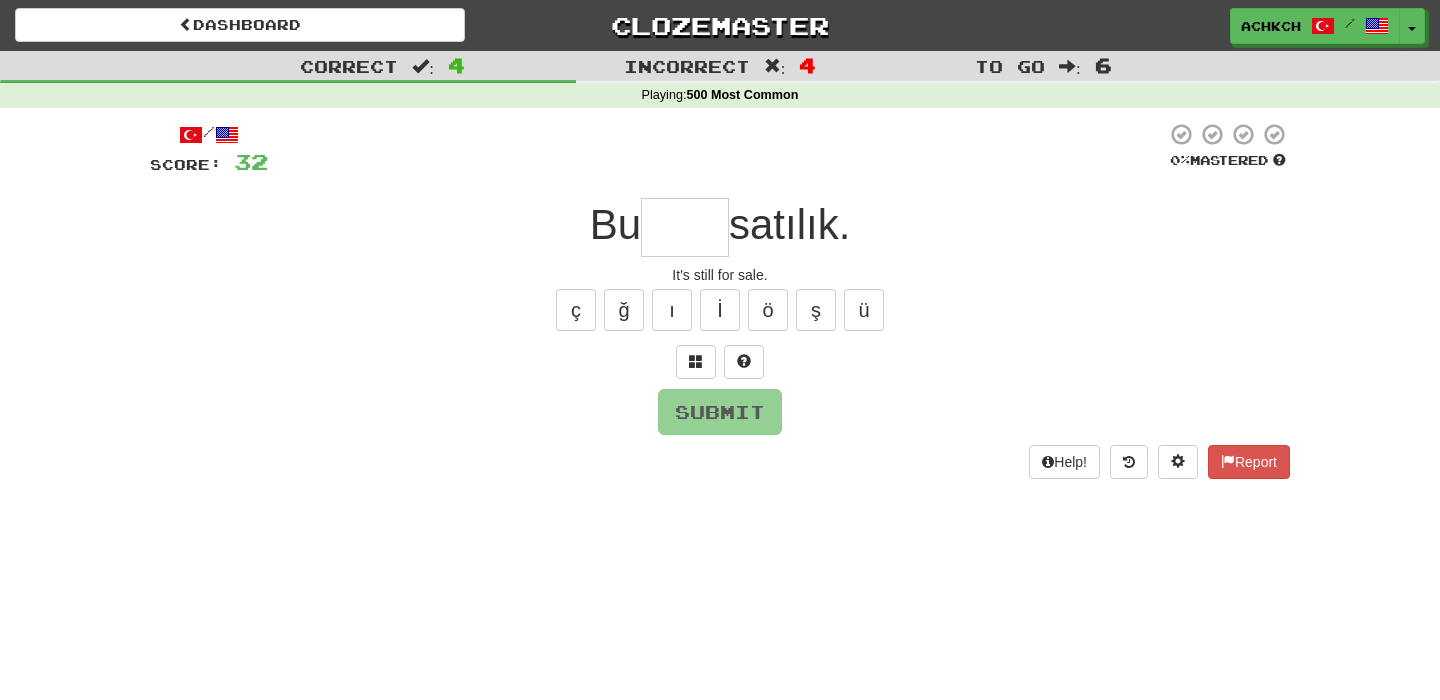 click at bounding box center [685, 227] 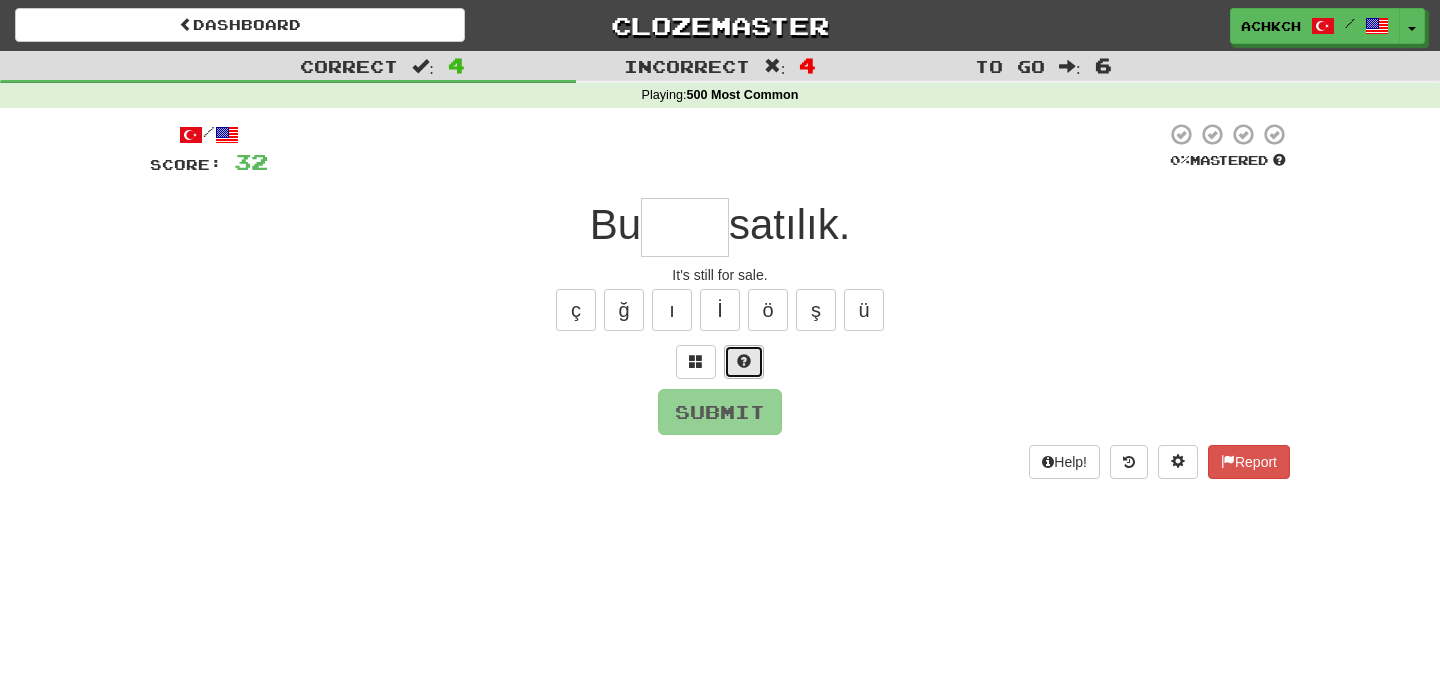 click at bounding box center [744, 361] 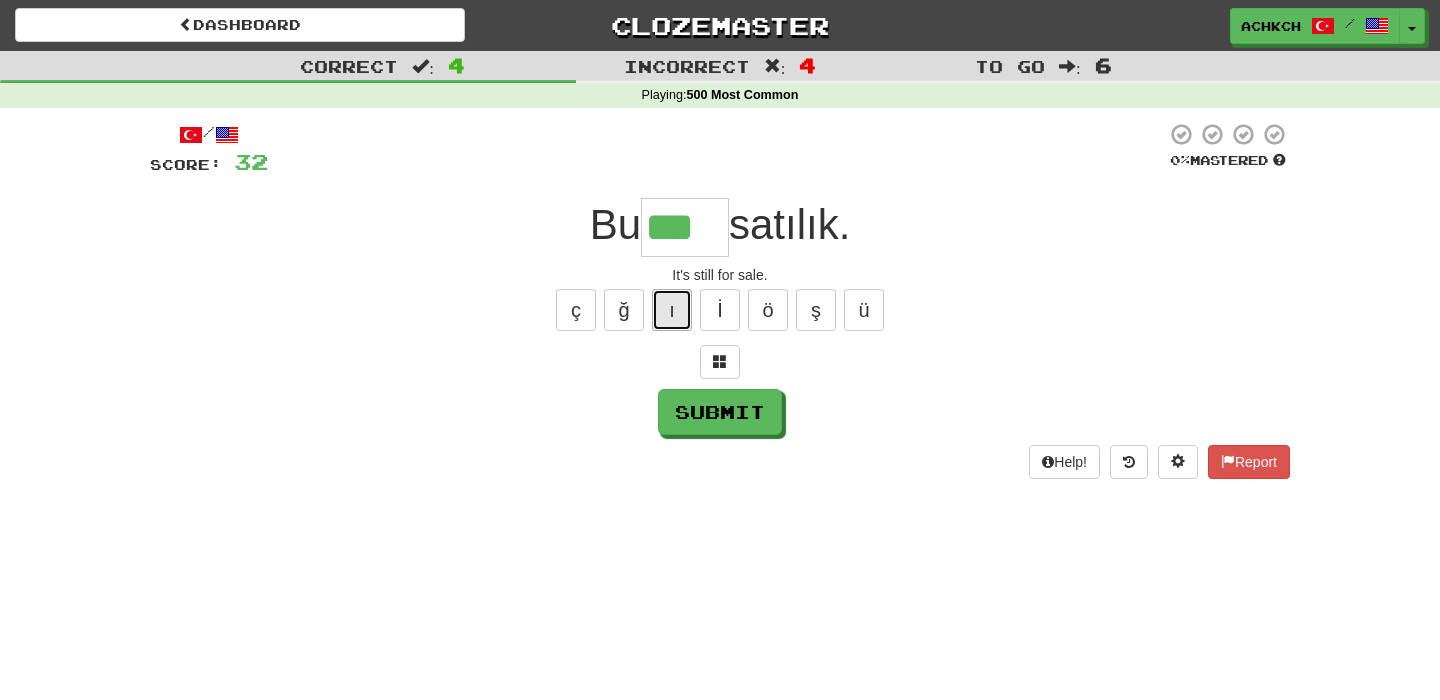 click on "ı" at bounding box center (672, 310) 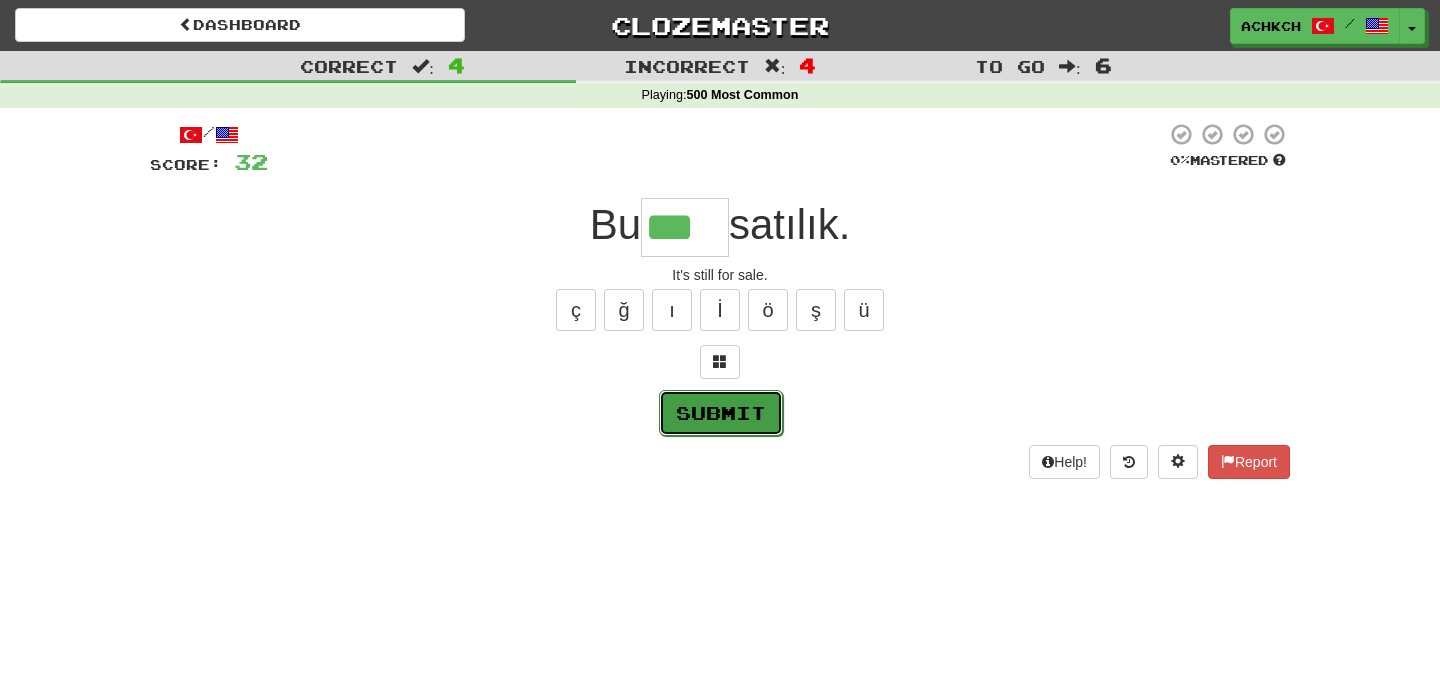 click on "Submit" at bounding box center (721, 413) 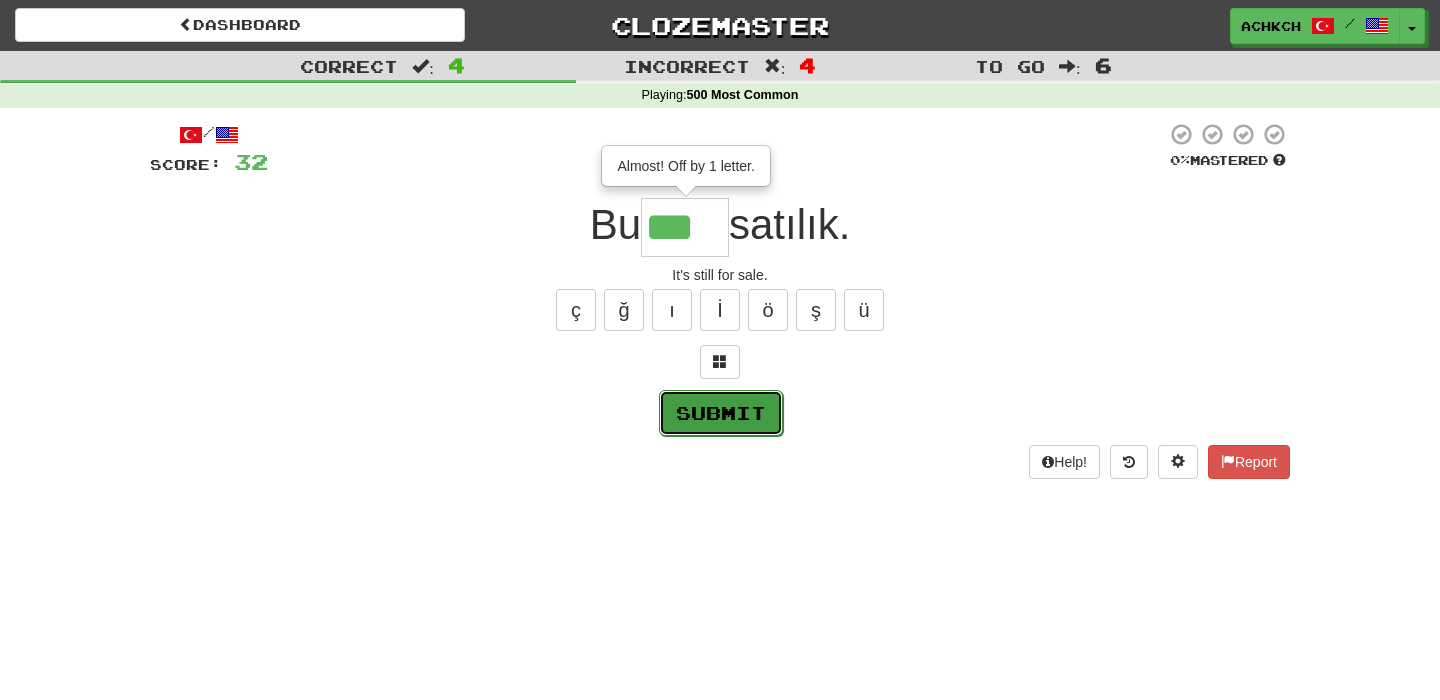 click on "Submit" at bounding box center (721, 413) 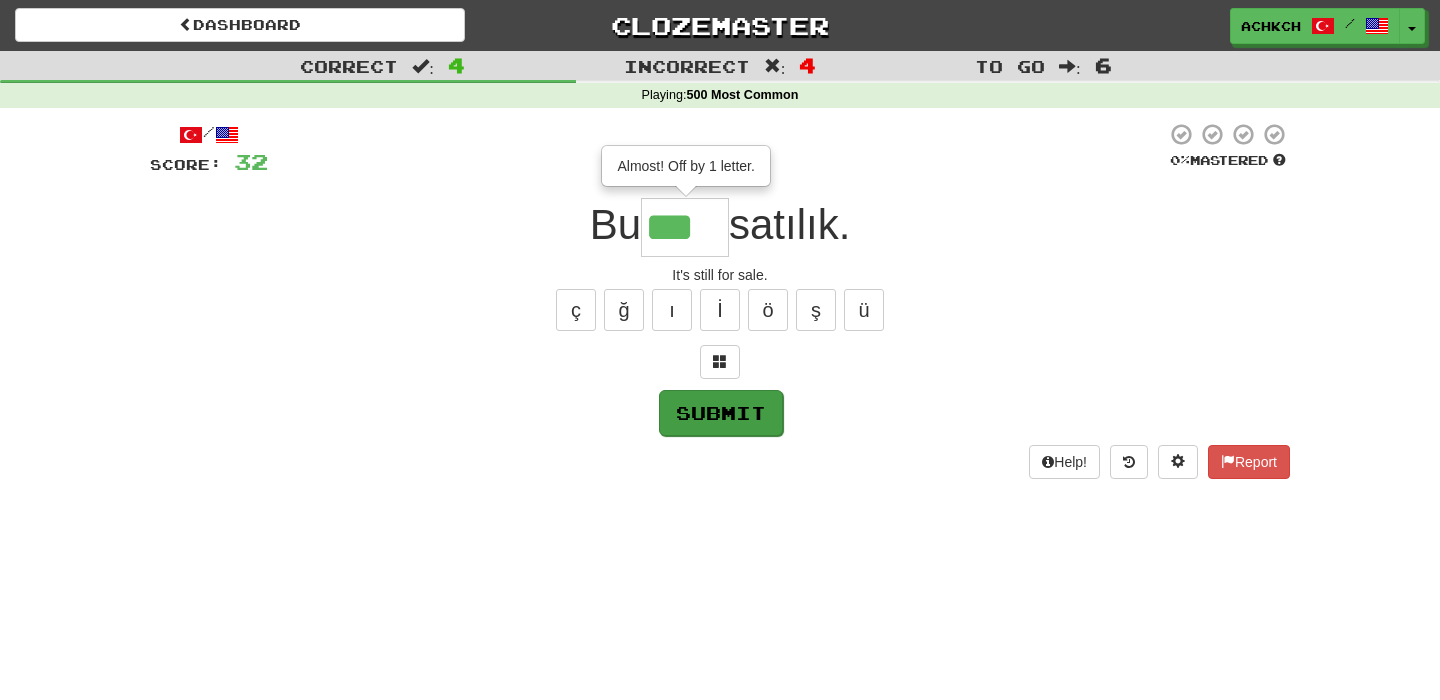 type on "****" 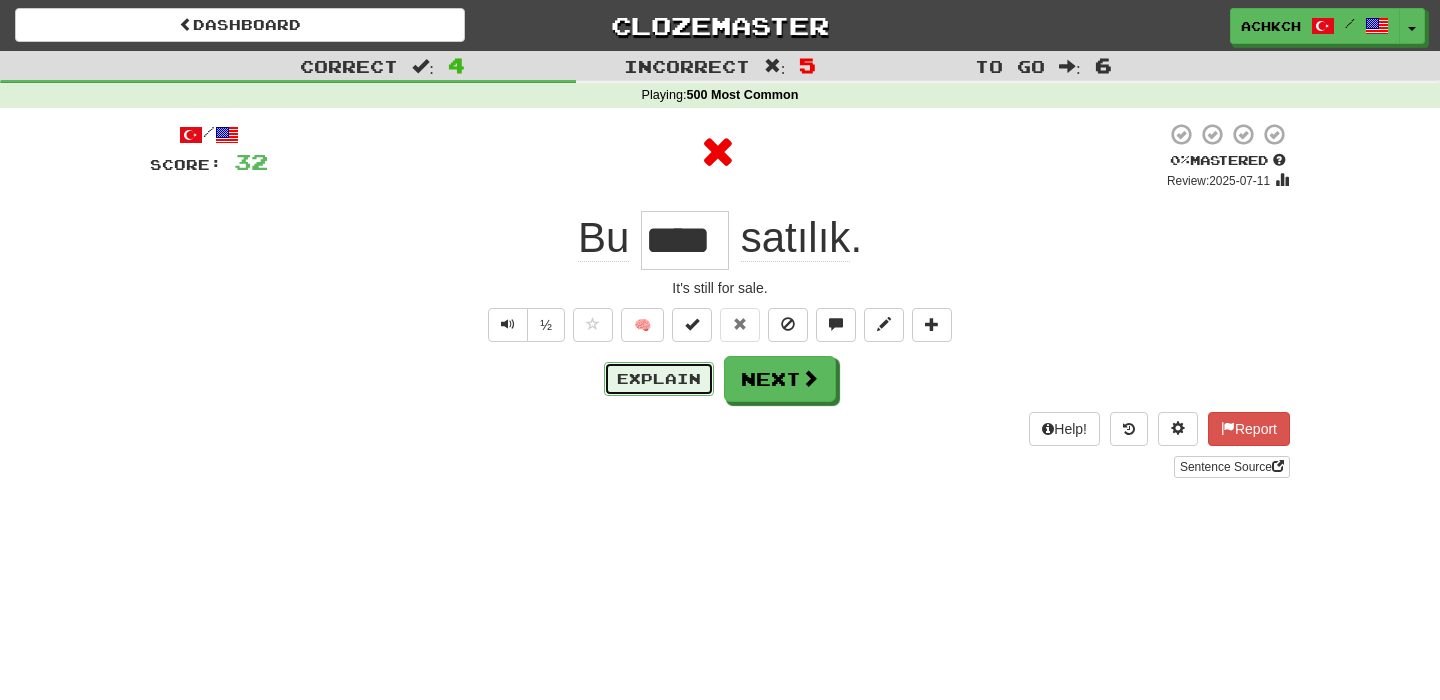 click on "Explain" at bounding box center [659, 379] 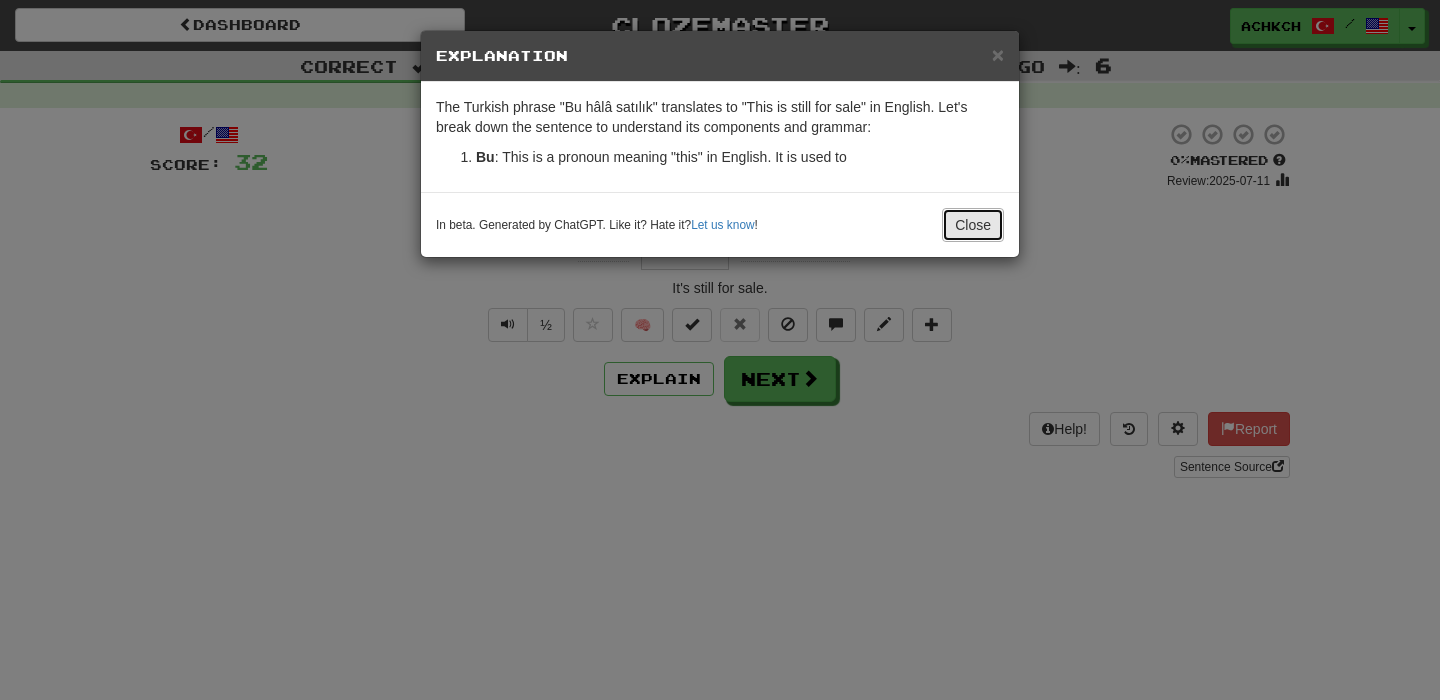 click on "Close" at bounding box center (973, 225) 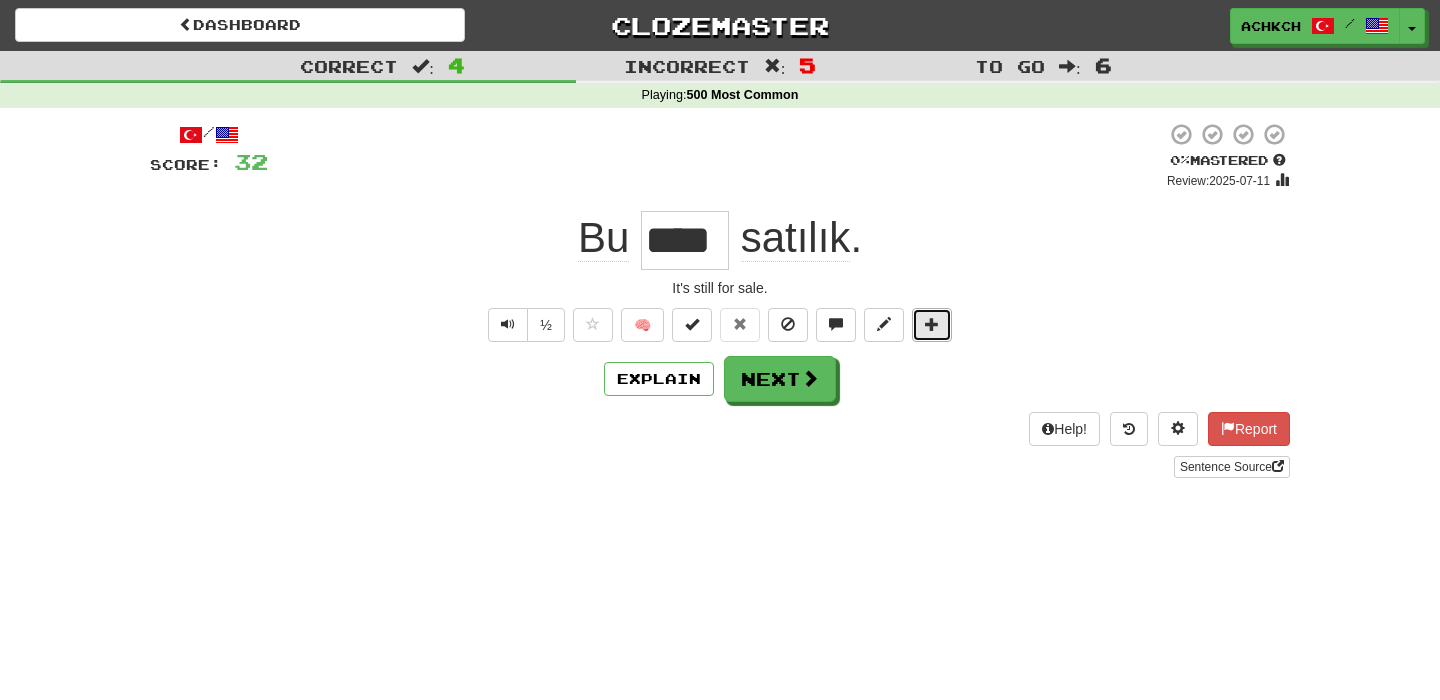 click at bounding box center (932, 324) 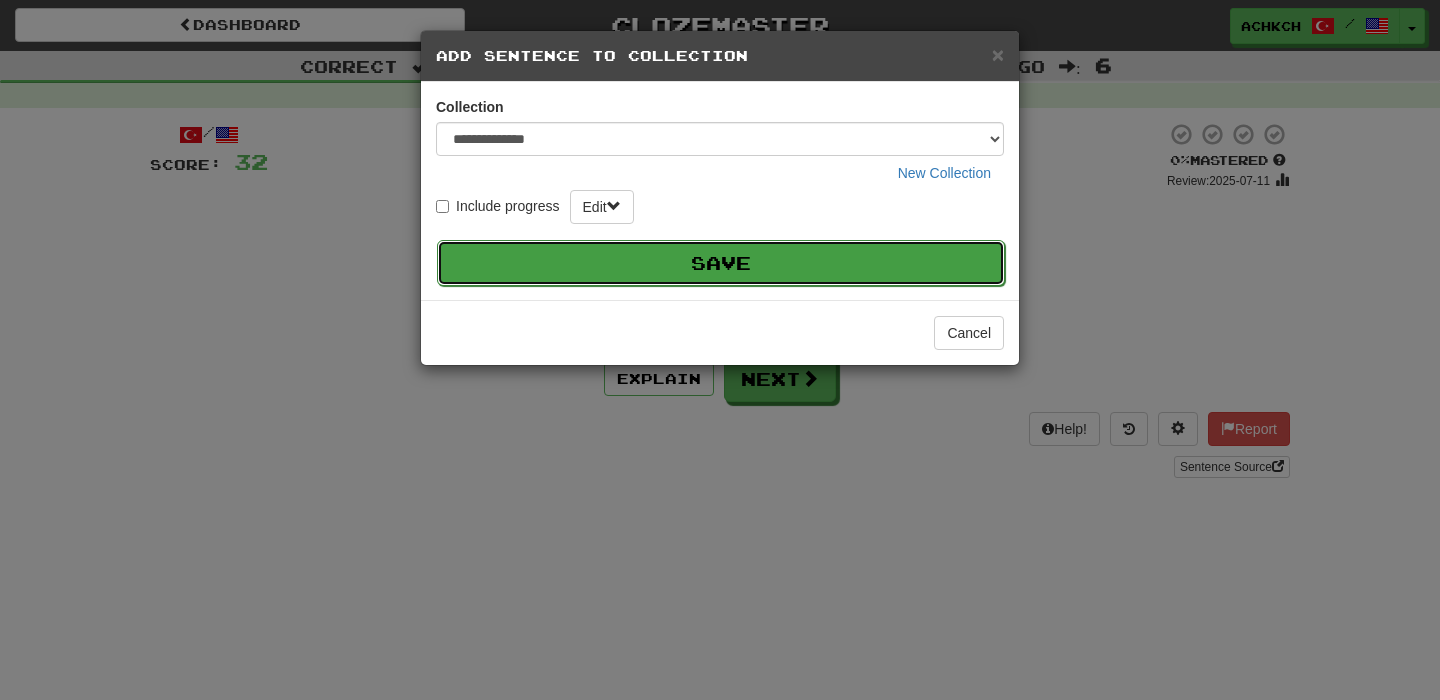 click on "Save" at bounding box center [721, 263] 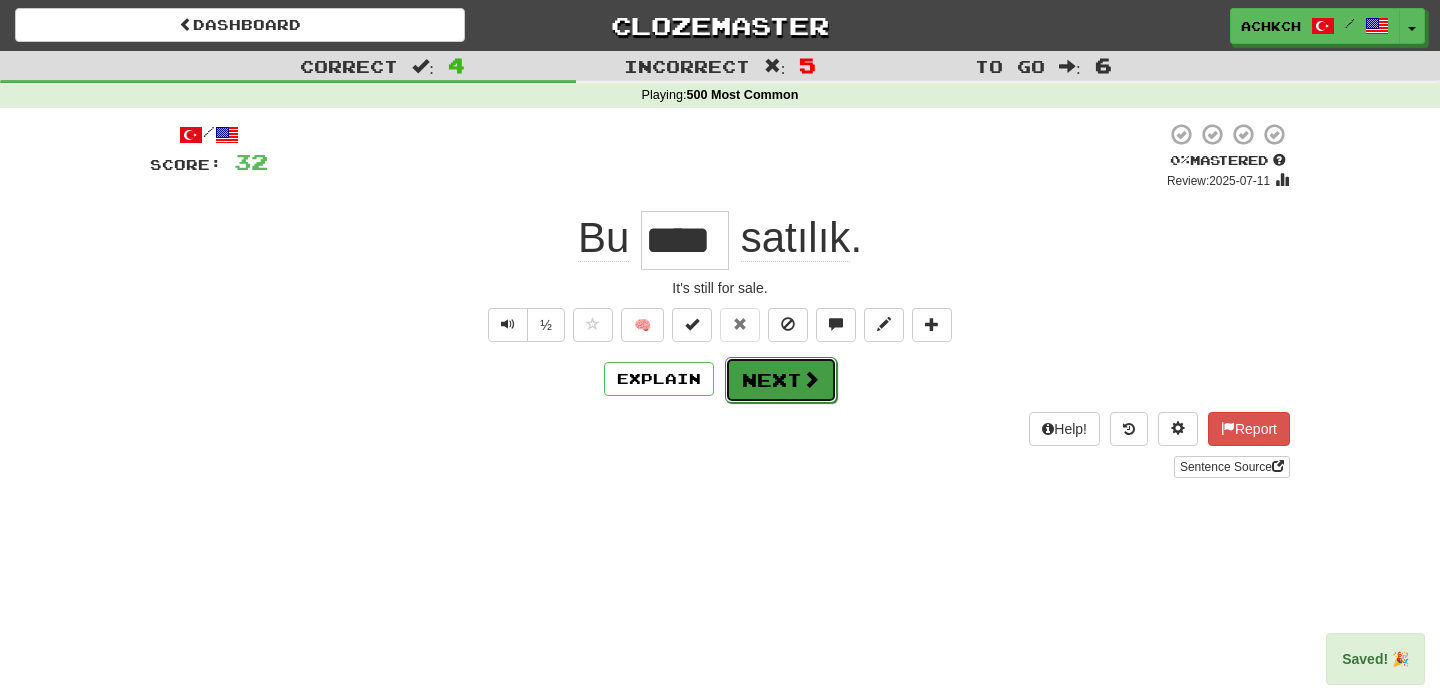 click at bounding box center [811, 379] 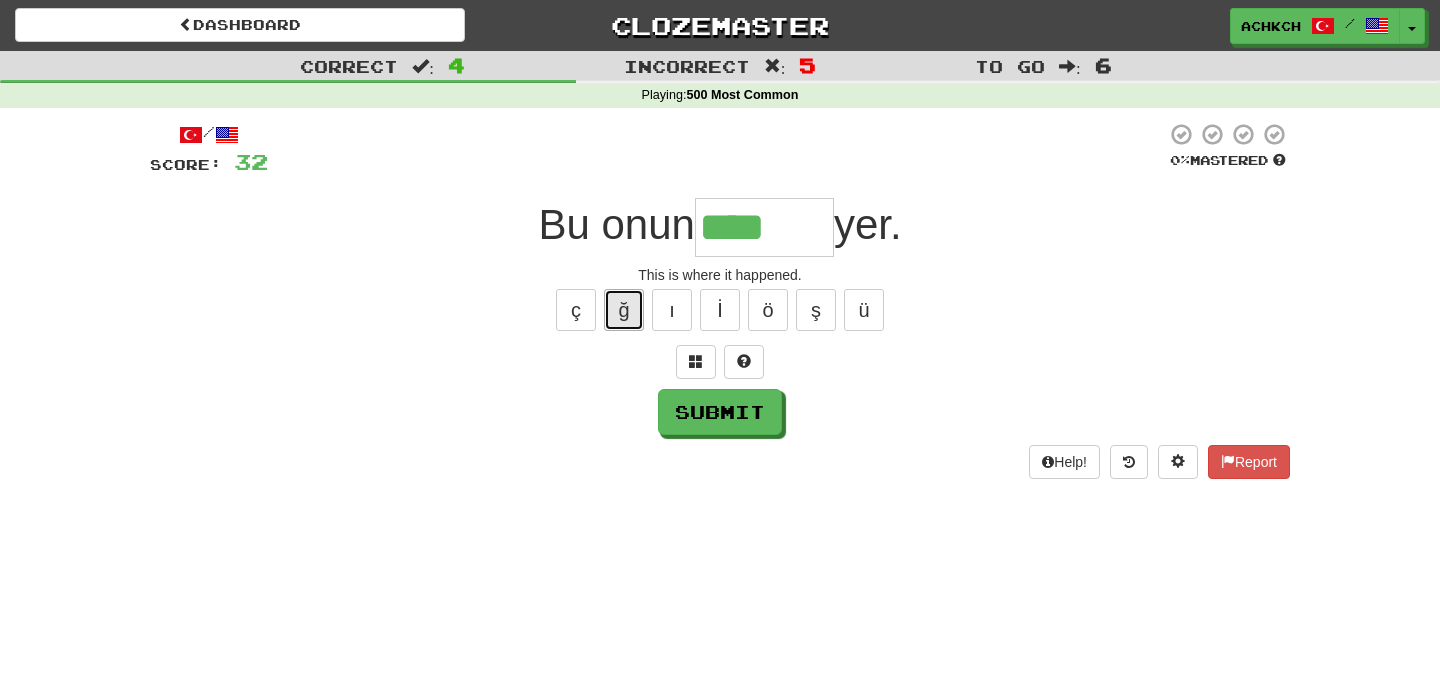 click on "ğ" at bounding box center [624, 310] 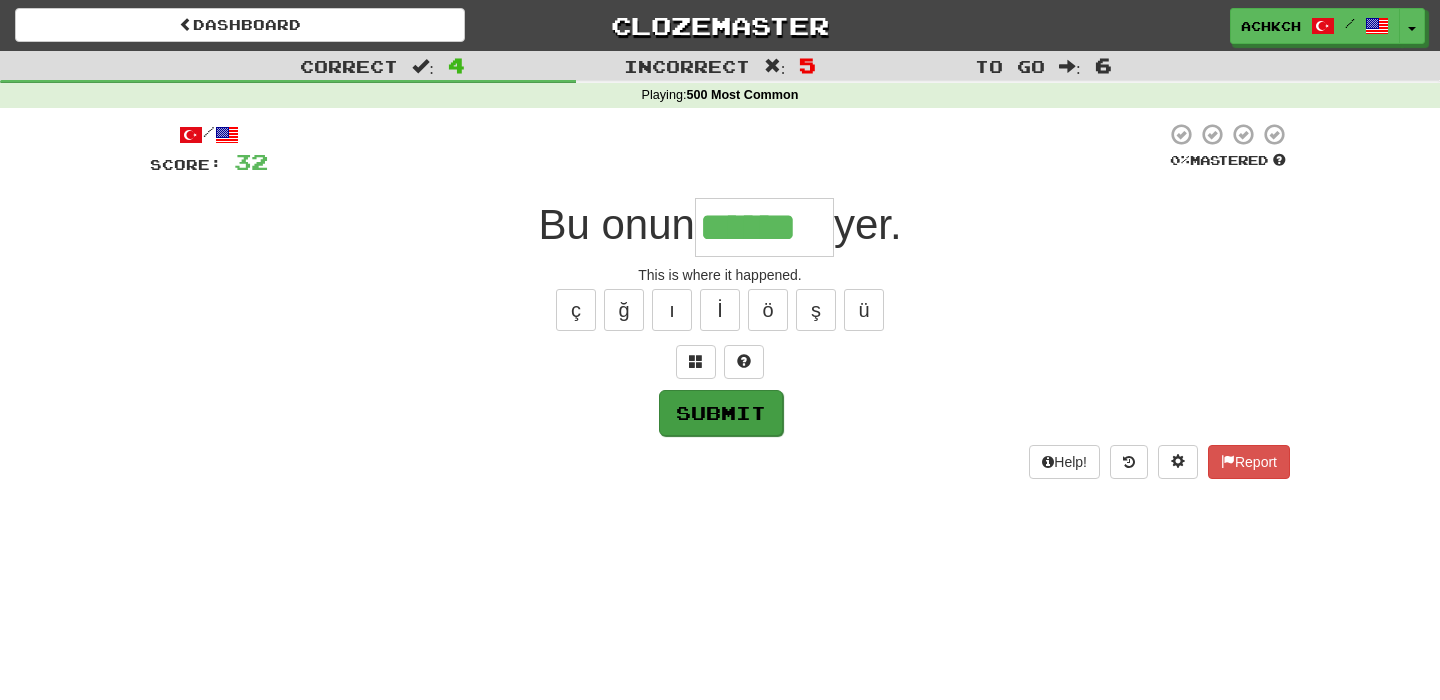 type on "******" 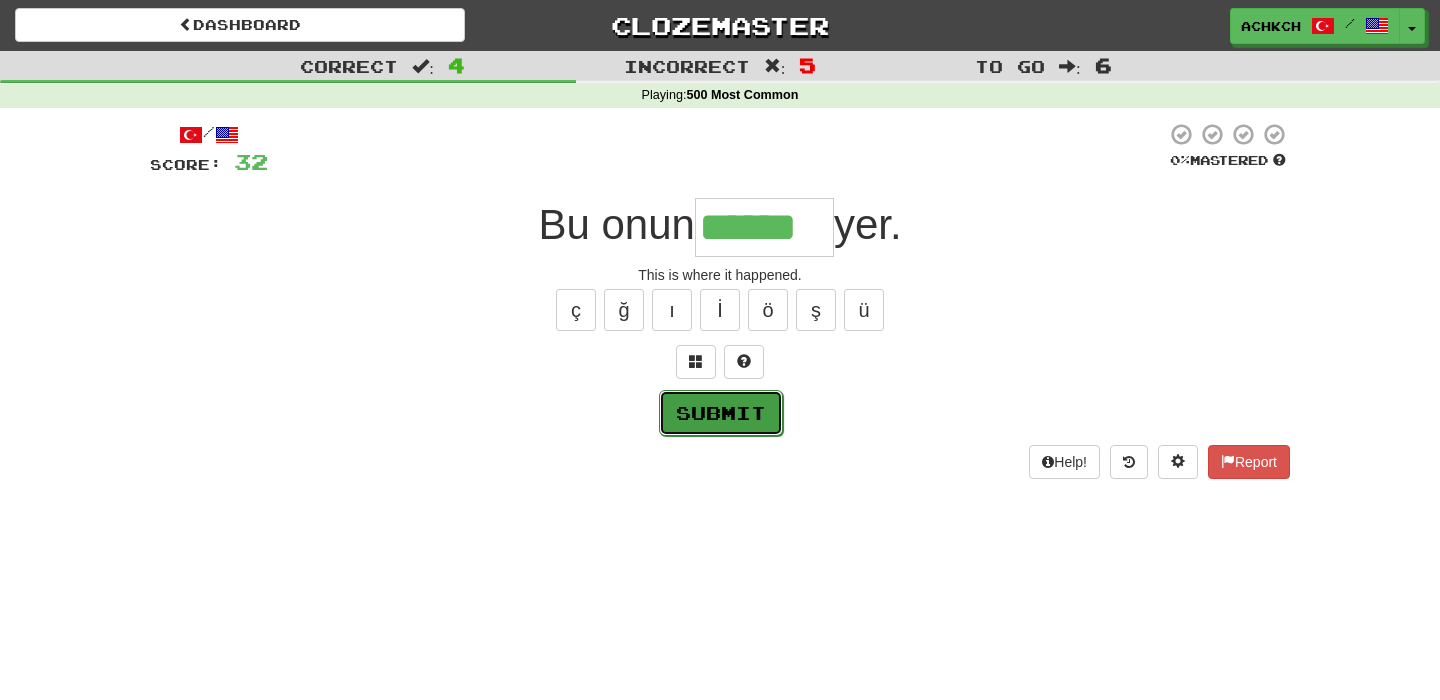 click on "Submit" at bounding box center (721, 413) 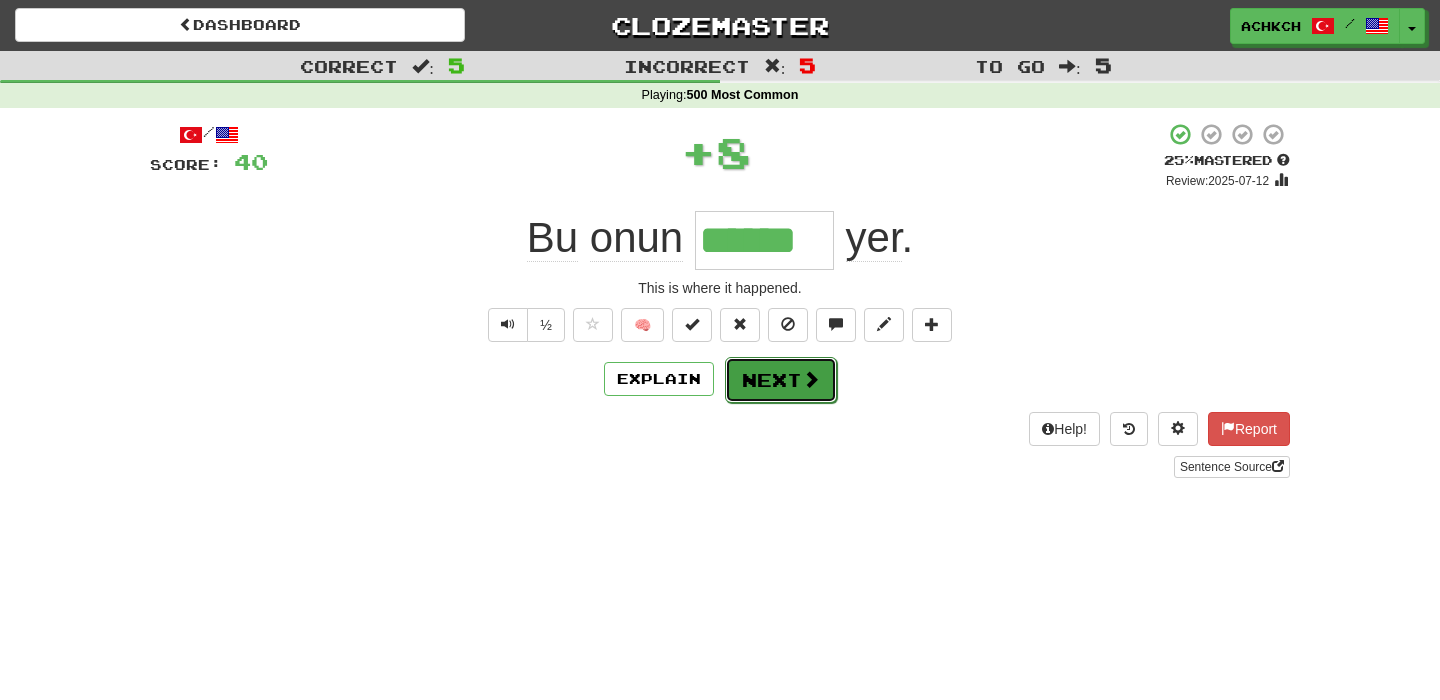click on "Next" at bounding box center (781, 380) 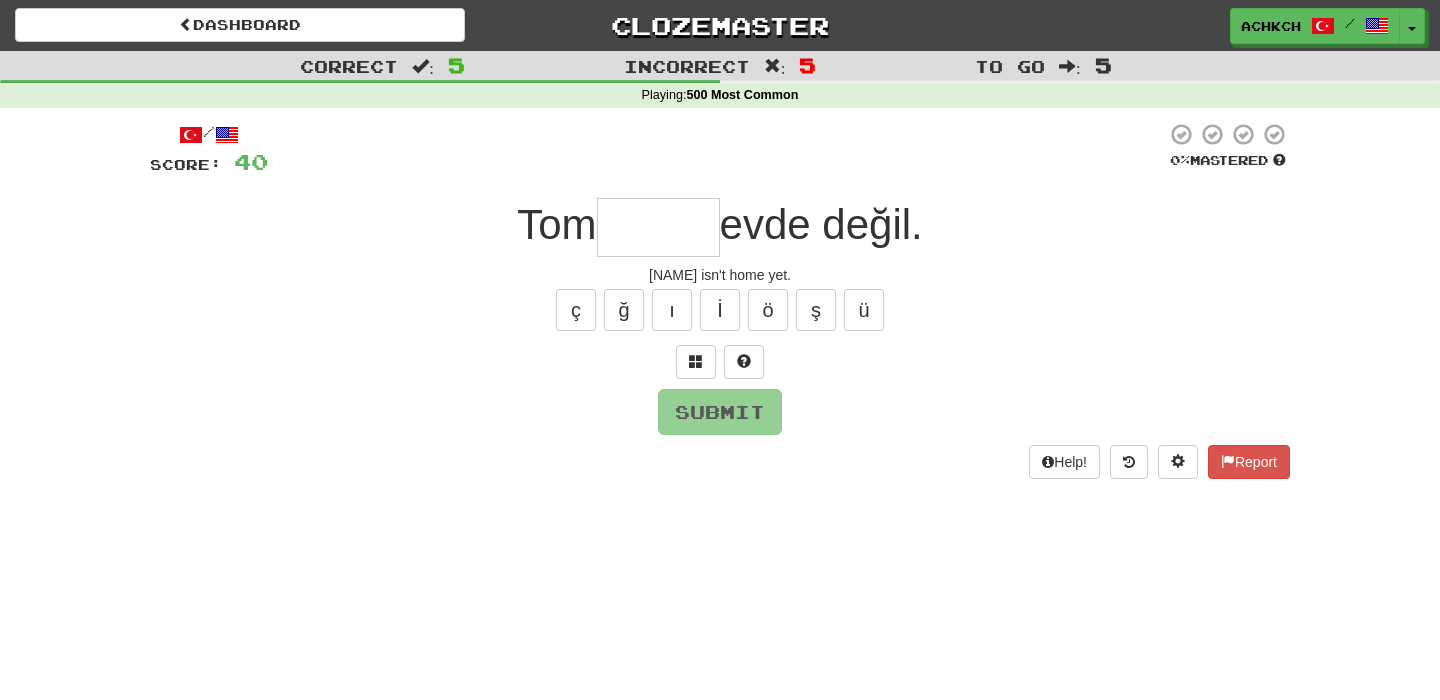 click at bounding box center [720, 362] 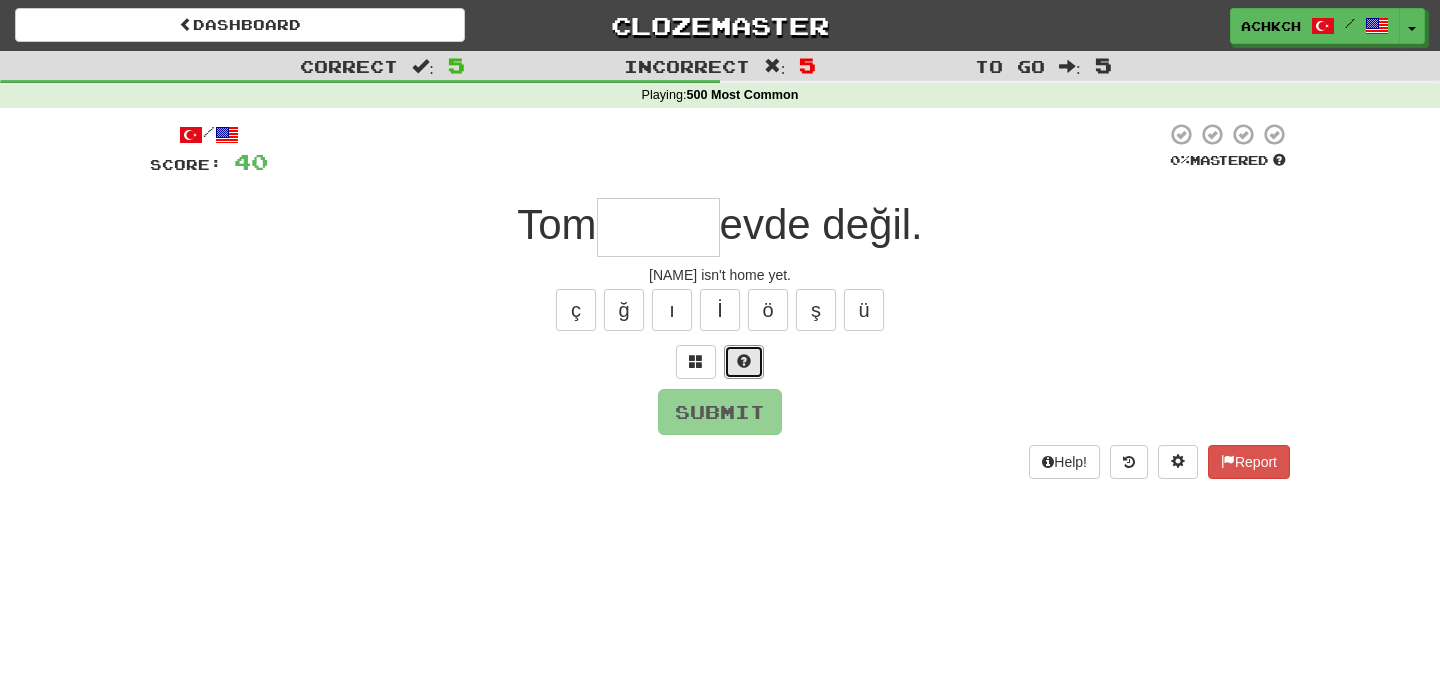 click at bounding box center (744, 361) 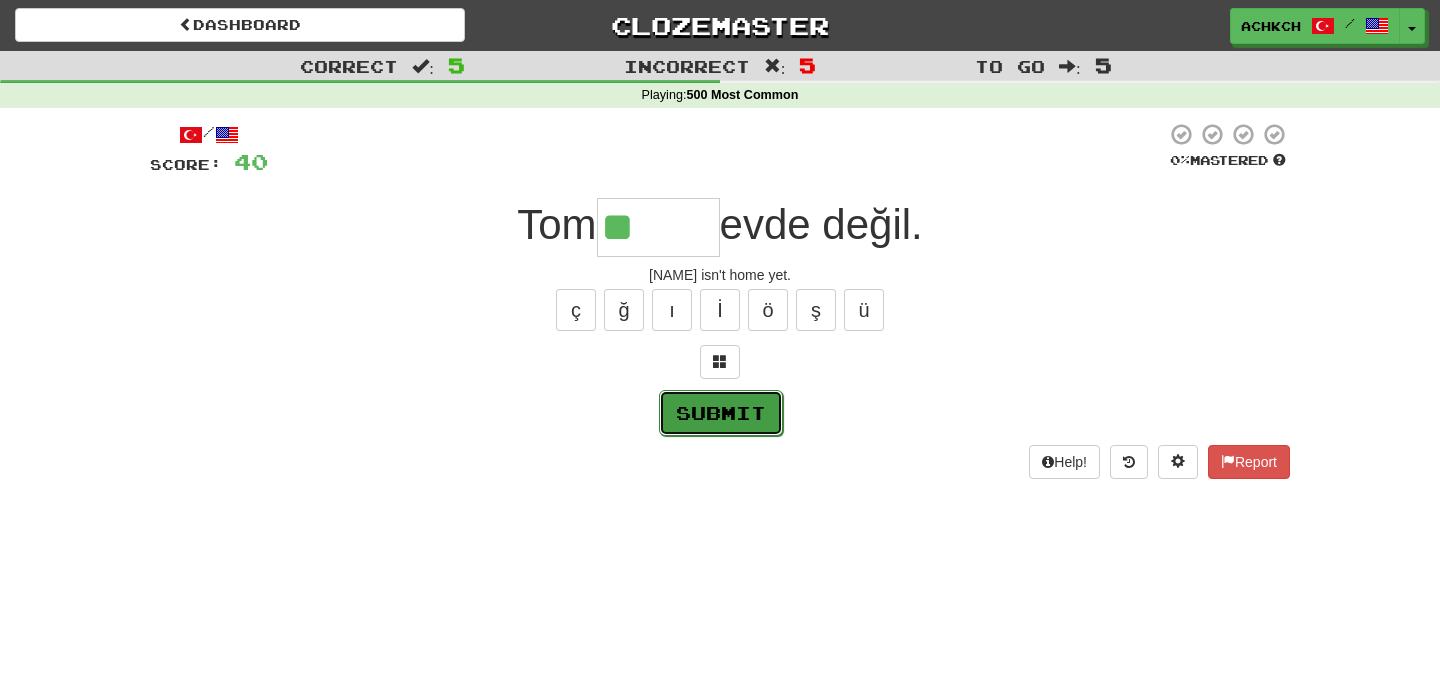 click on "Submit" at bounding box center [721, 413] 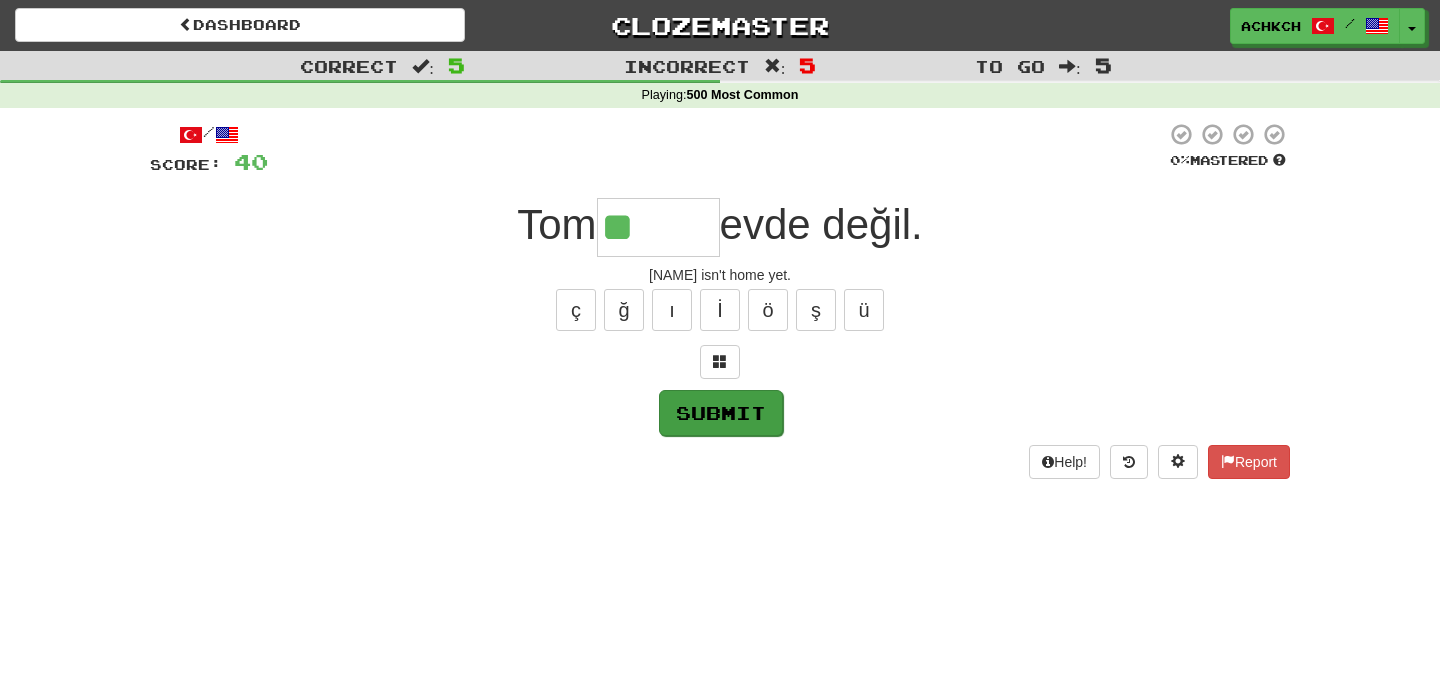 type on "*****" 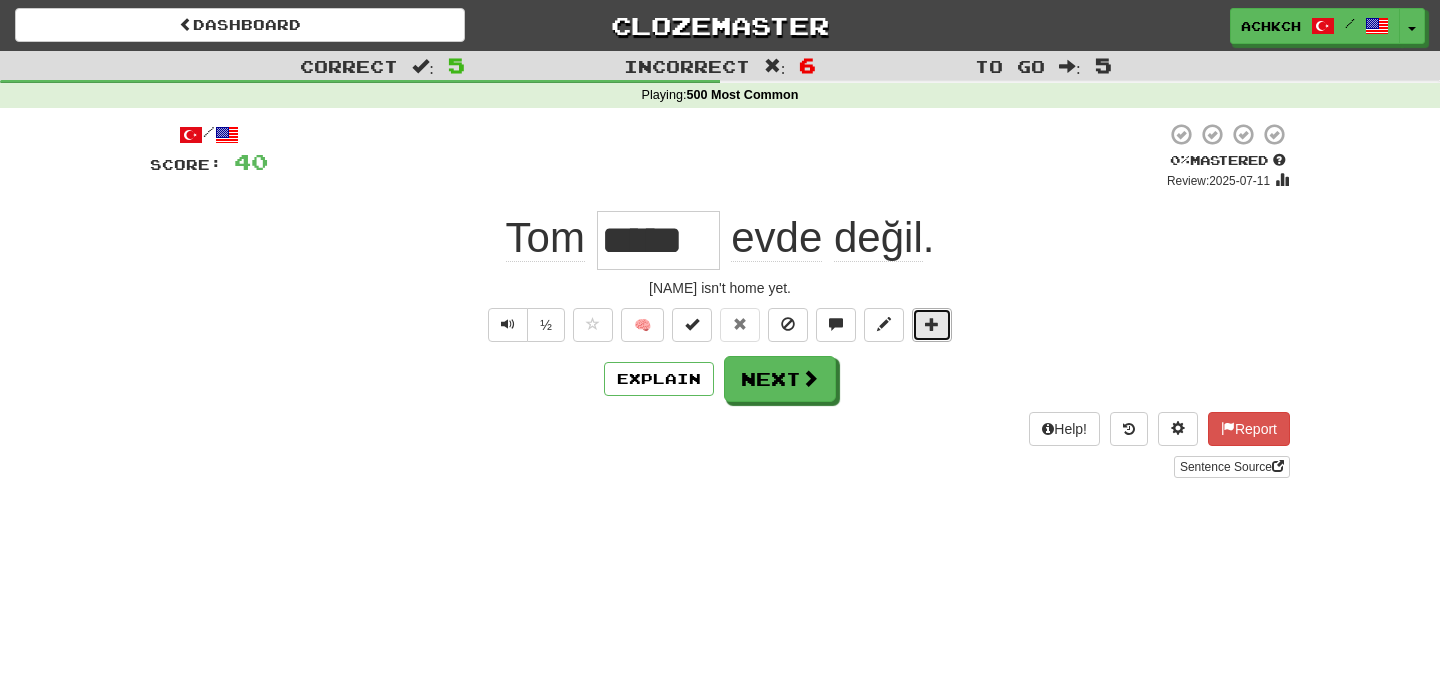 click at bounding box center [932, 324] 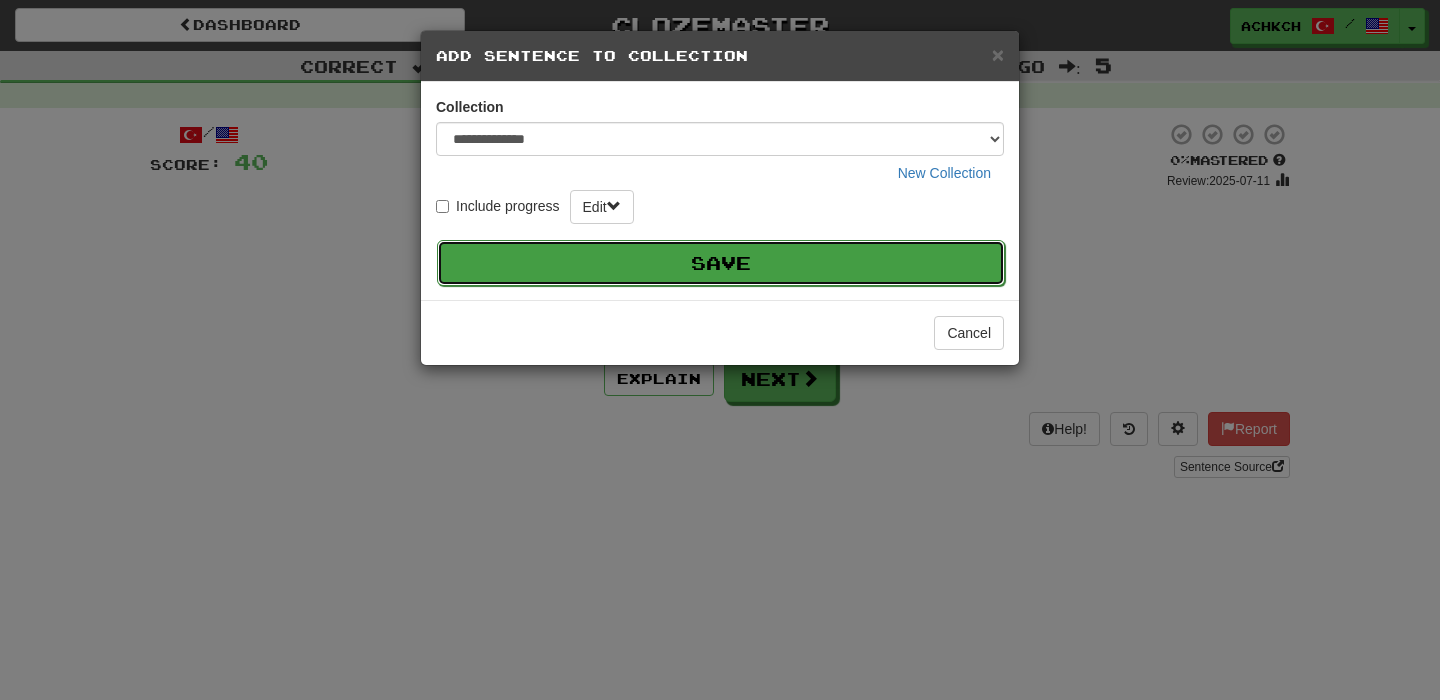 click on "Save" at bounding box center [721, 263] 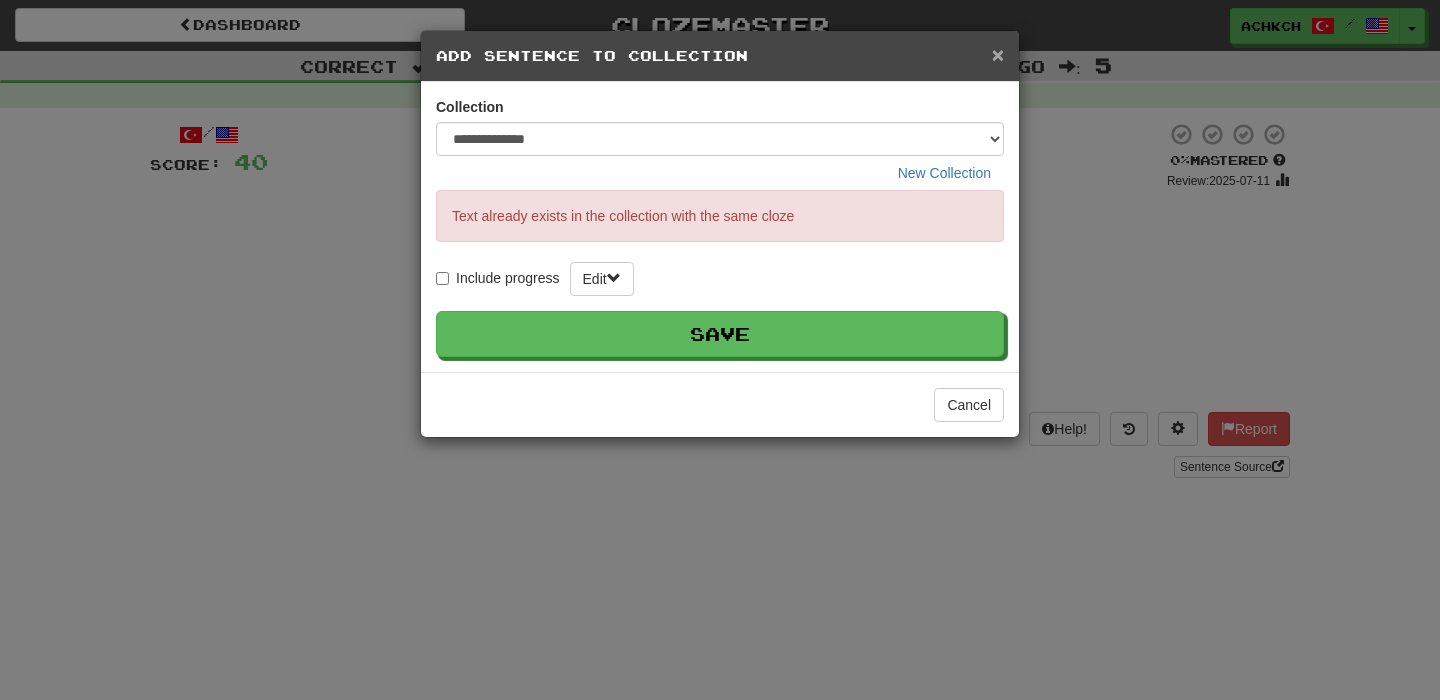 click on "×" at bounding box center [998, 54] 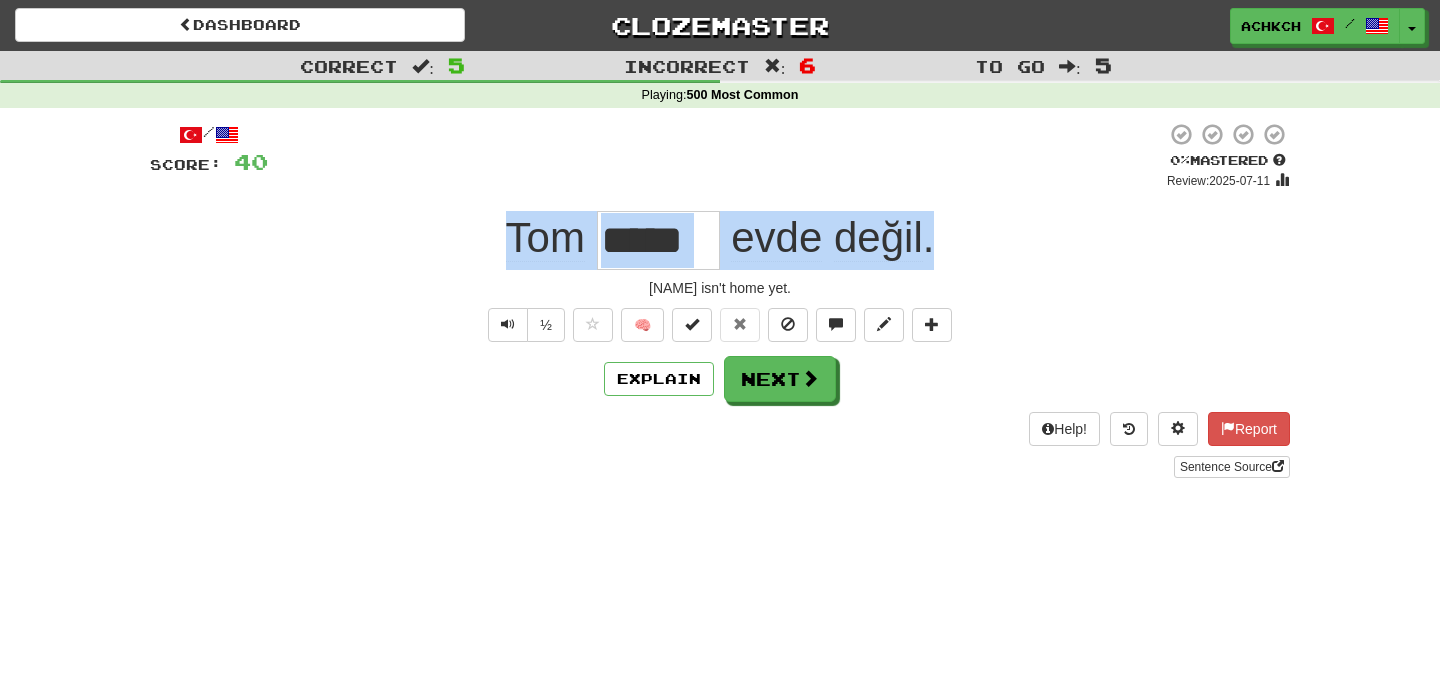 drag, startPoint x: 933, startPoint y: 235, endPoint x: 481, endPoint y: 234, distance: 452.0011 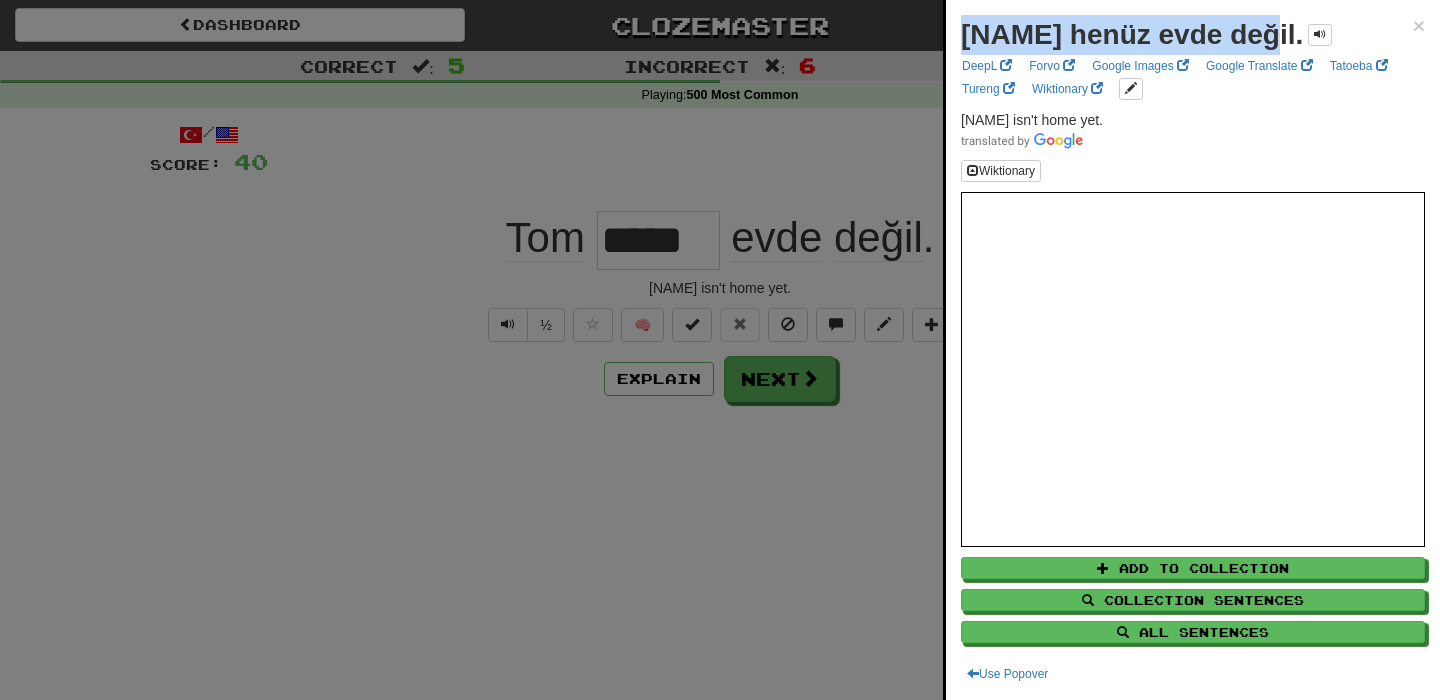 drag, startPoint x: 1252, startPoint y: 34, endPoint x: 934, endPoint y: 42, distance: 318.10062 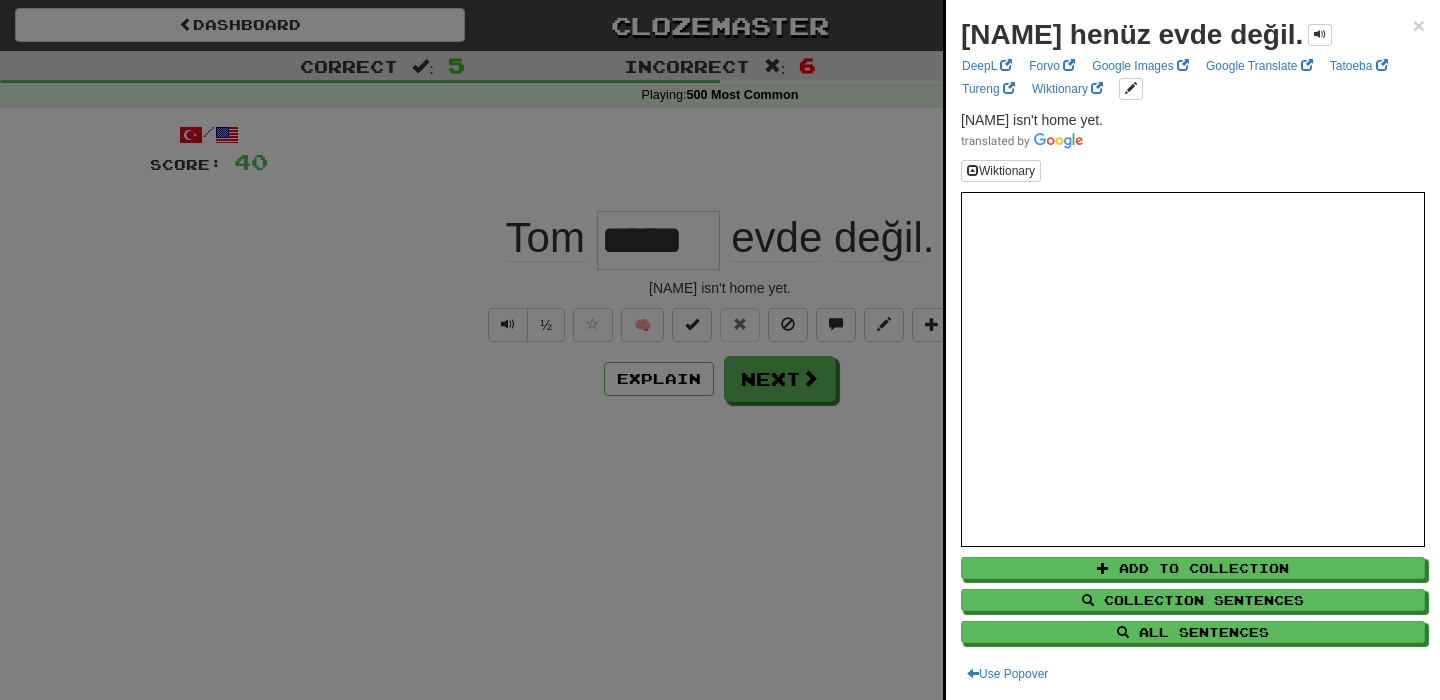 click at bounding box center [720, 350] 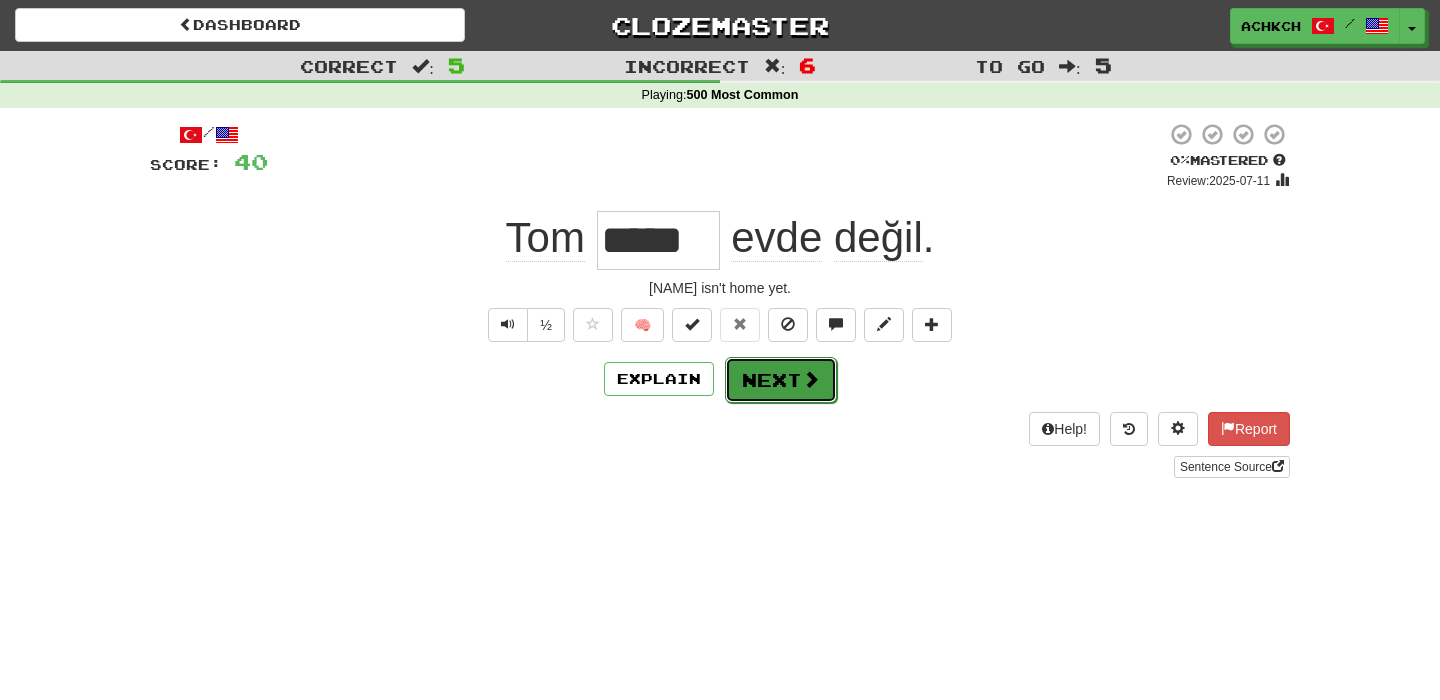 click on "Next" at bounding box center [781, 380] 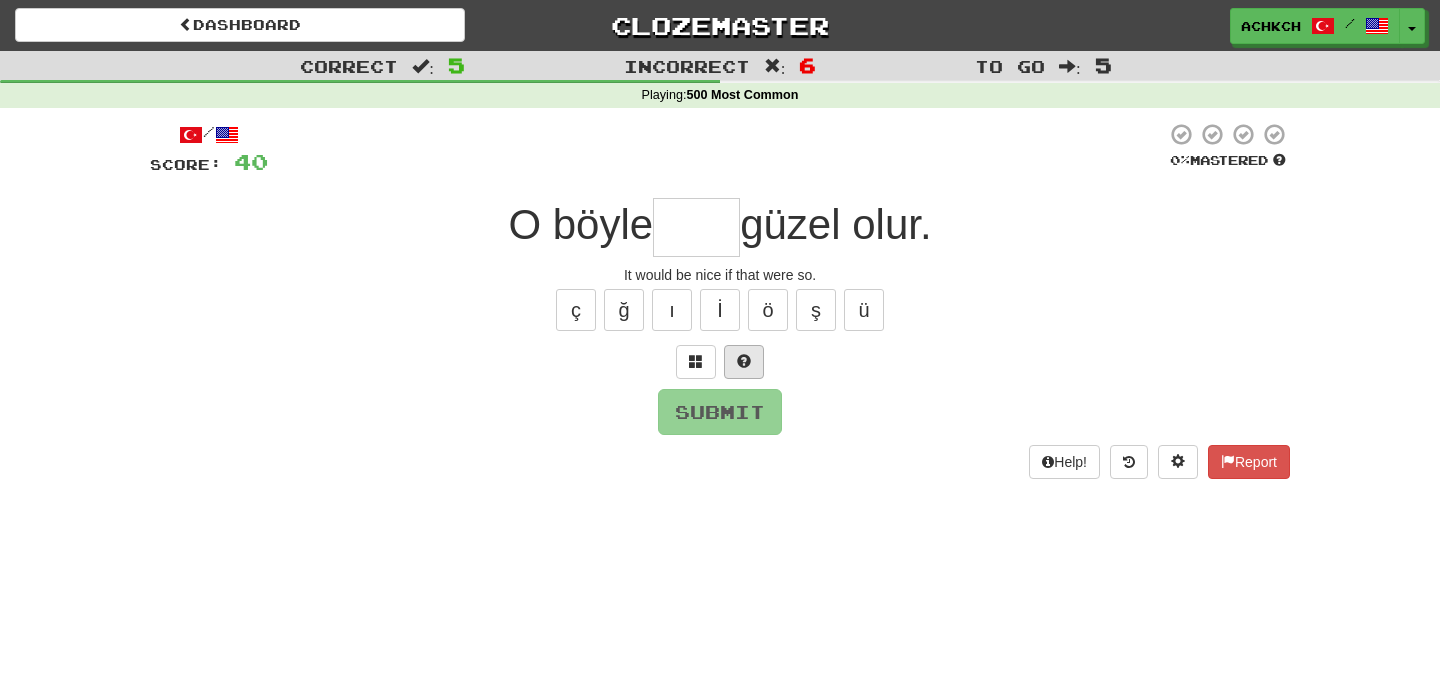 scroll, scrollTop: 3, scrollLeft: 0, axis: vertical 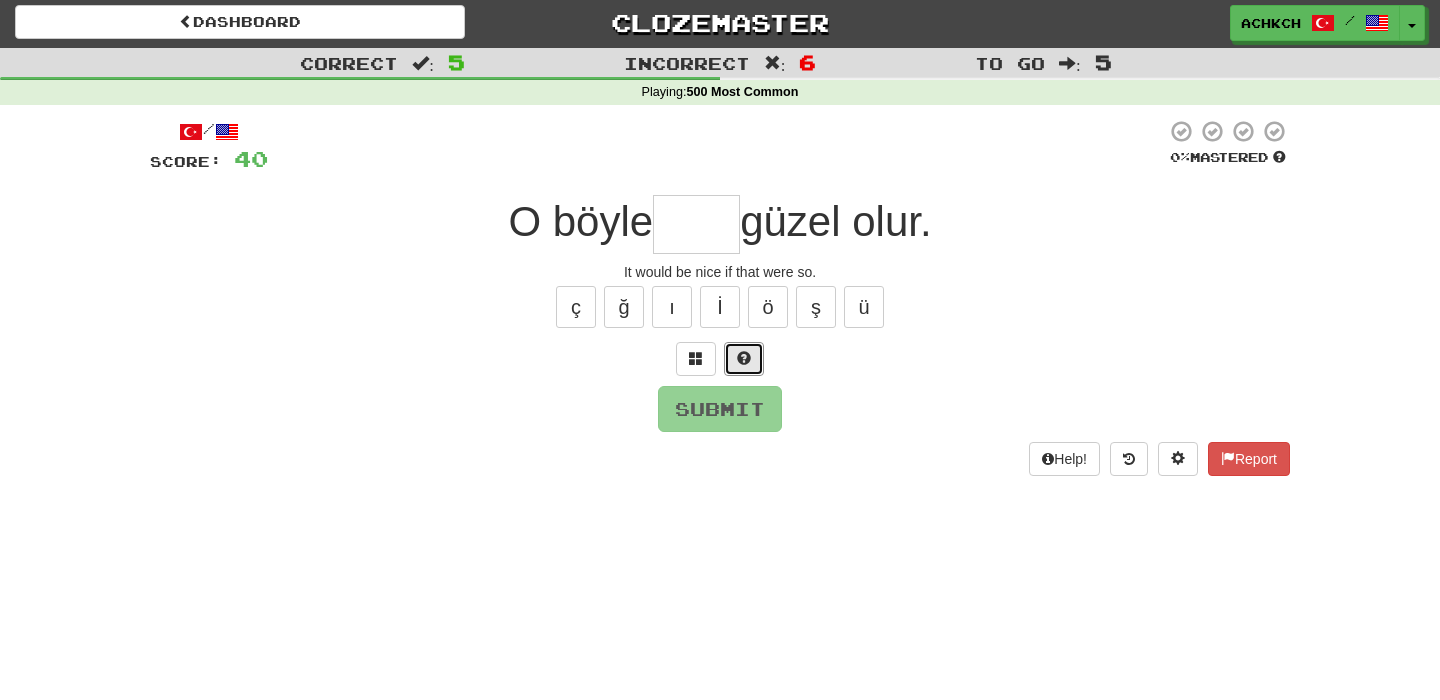 click at bounding box center (744, 358) 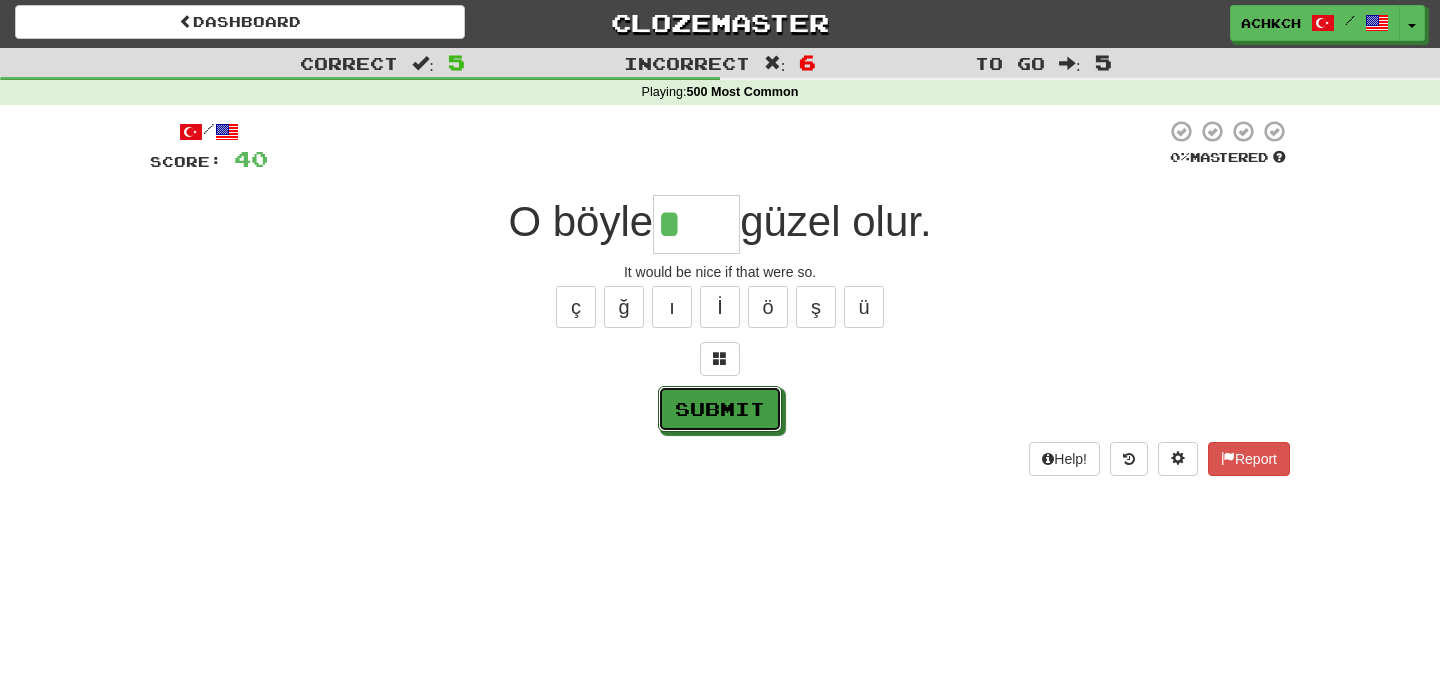 drag, startPoint x: 679, startPoint y: 398, endPoint x: 565, endPoint y: 401, distance: 114.03947 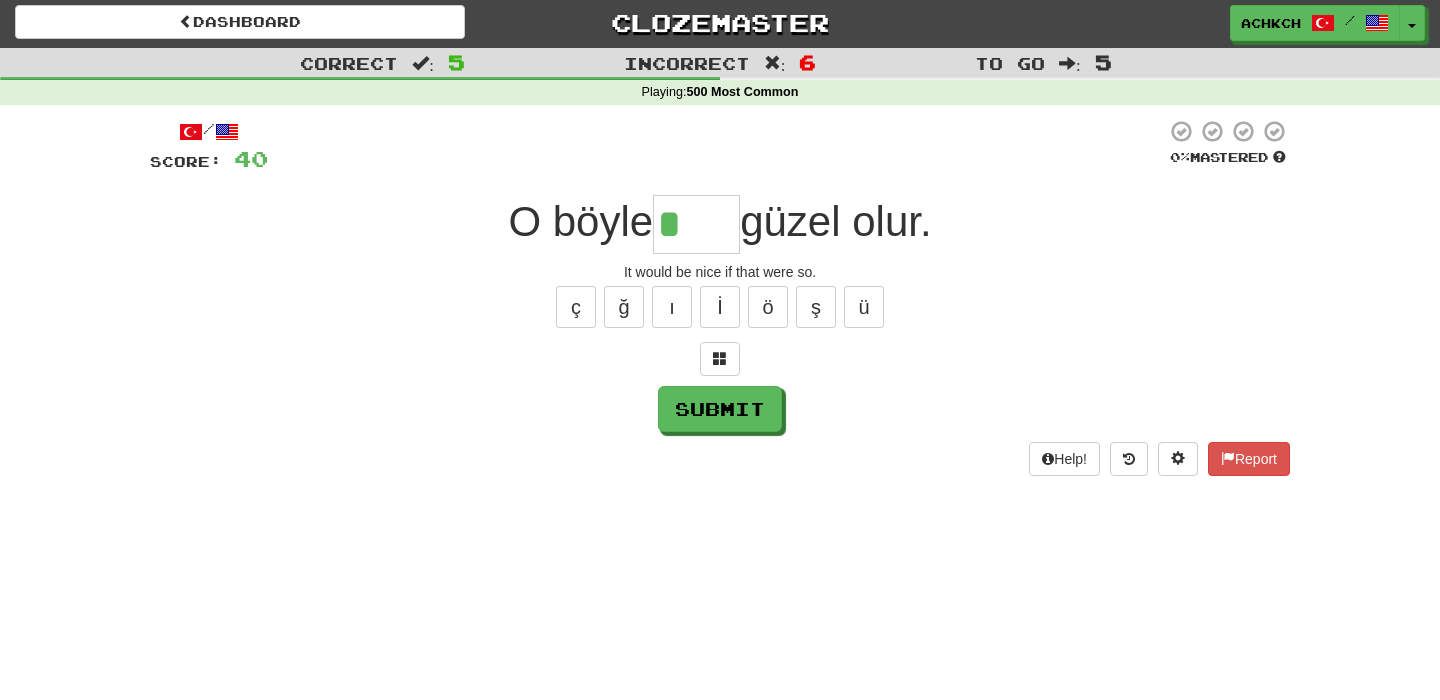 click on "*" at bounding box center [696, 224] 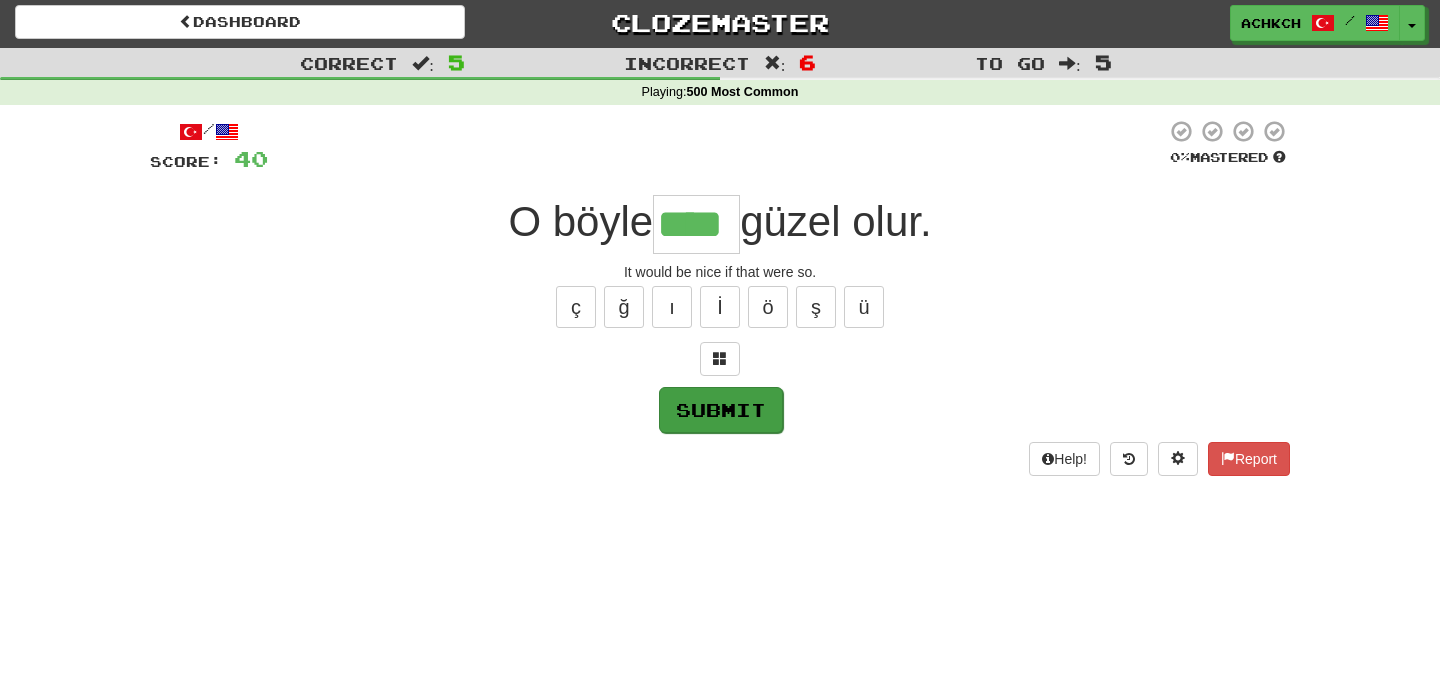 type on "****" 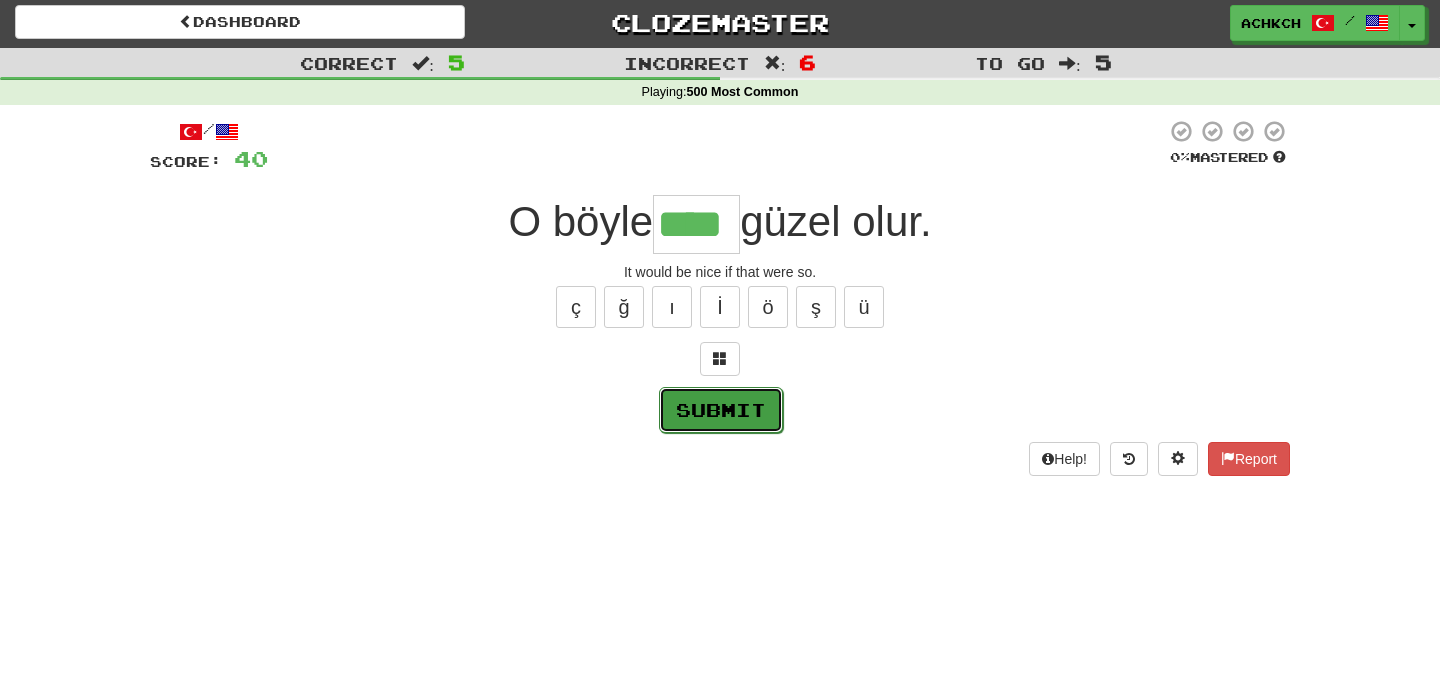 scroll, scrollTop: 6, scrollLeft: 0, axis: vertical 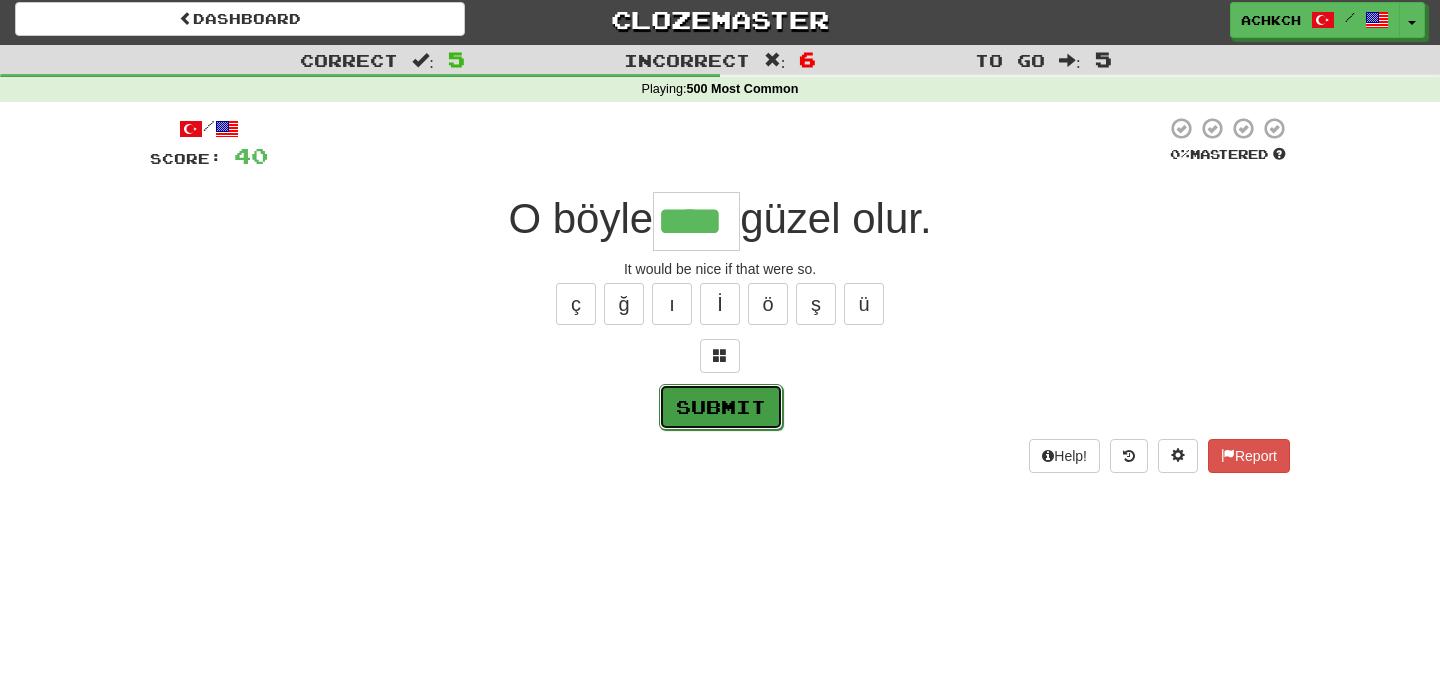 click on "Submit" at bounding box center [721, 407] 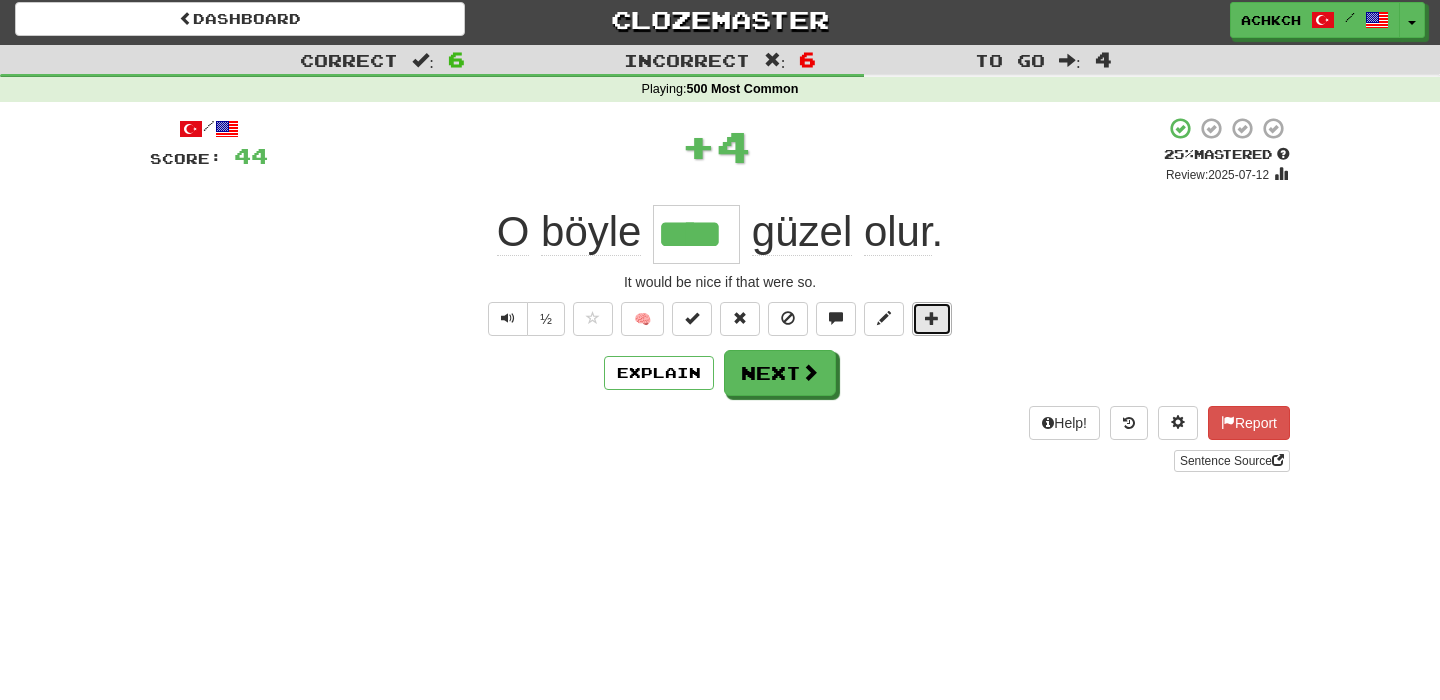 click at bounding box center [932, 318] 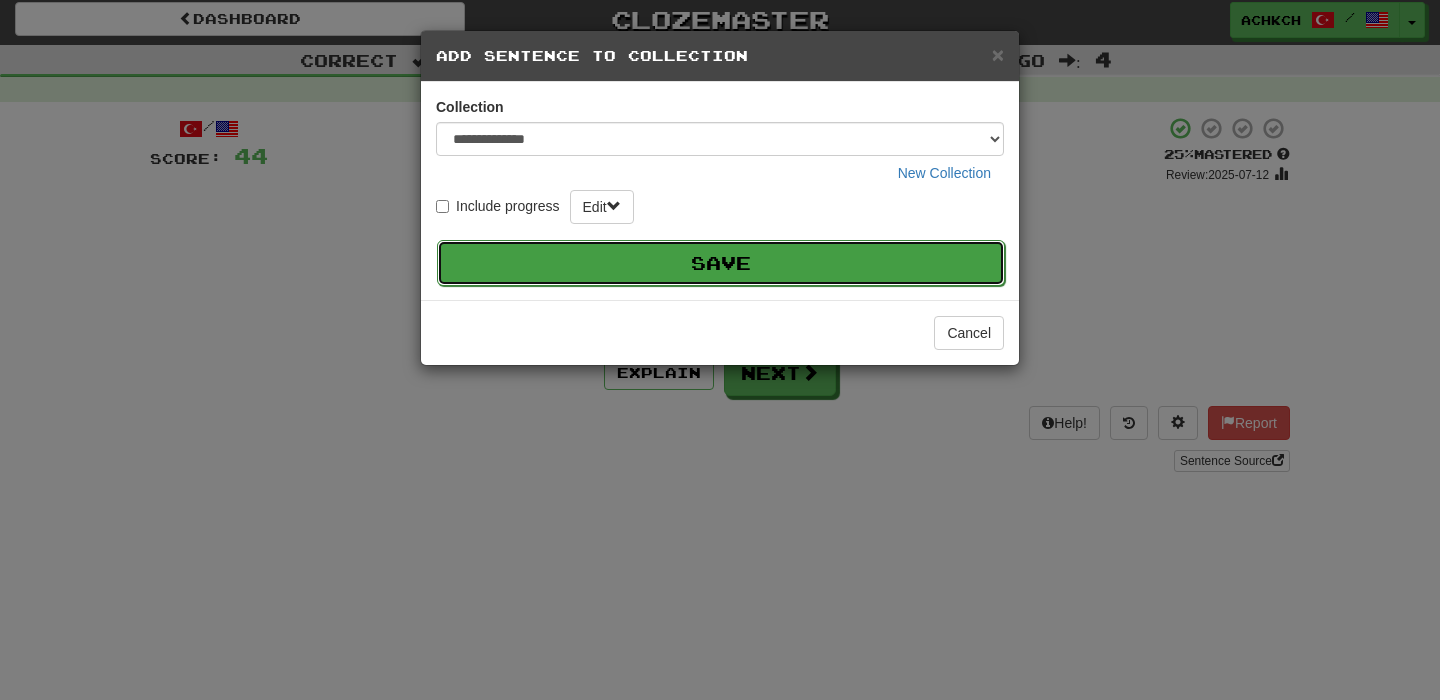 click on "Save" at bounding box center [721, 263] 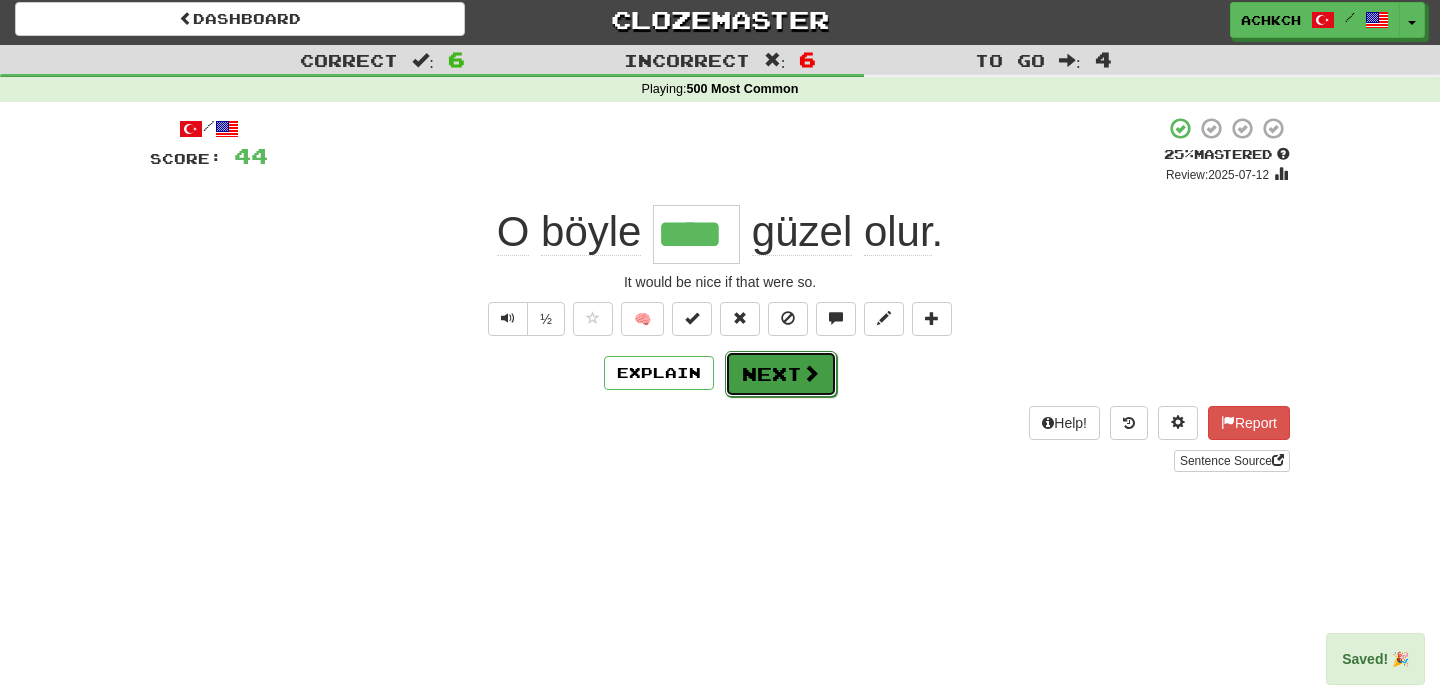 click on "Next" at bounding box center (781, 374) 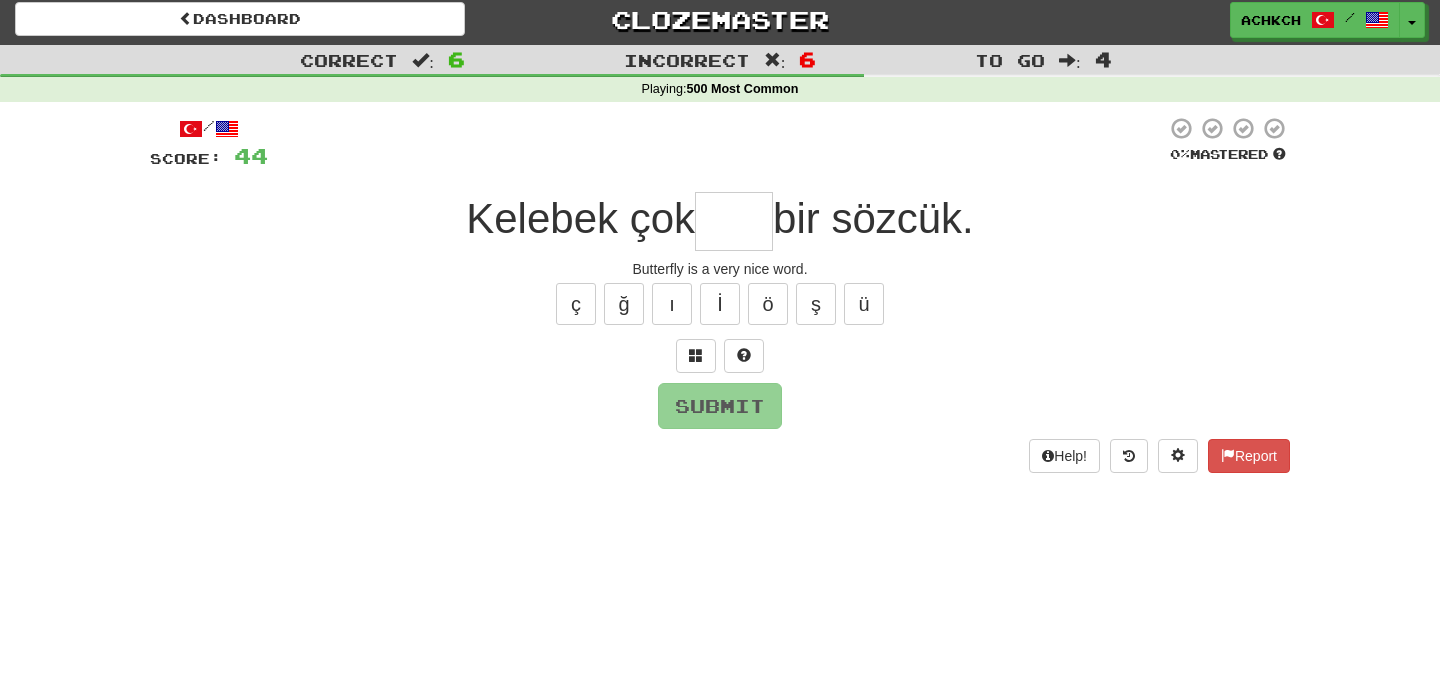 type on "*" 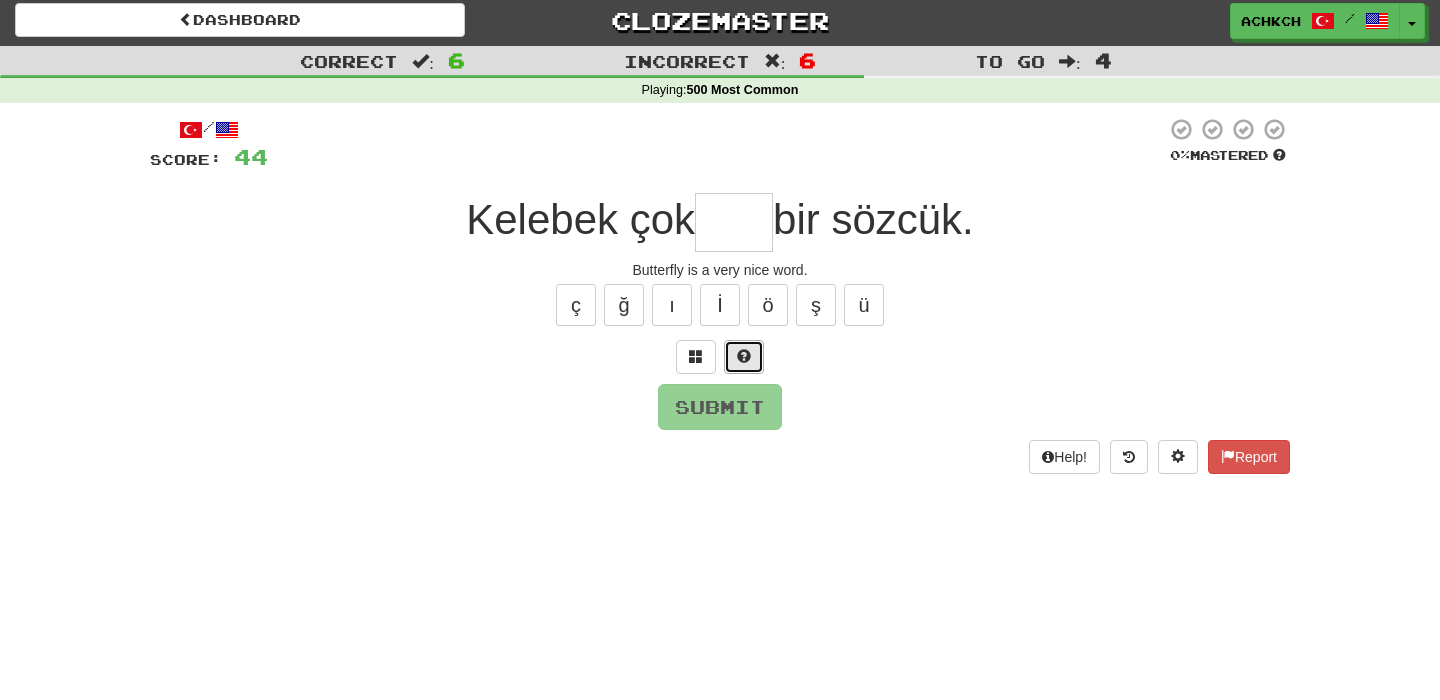 click at bounding box center [744, 357] 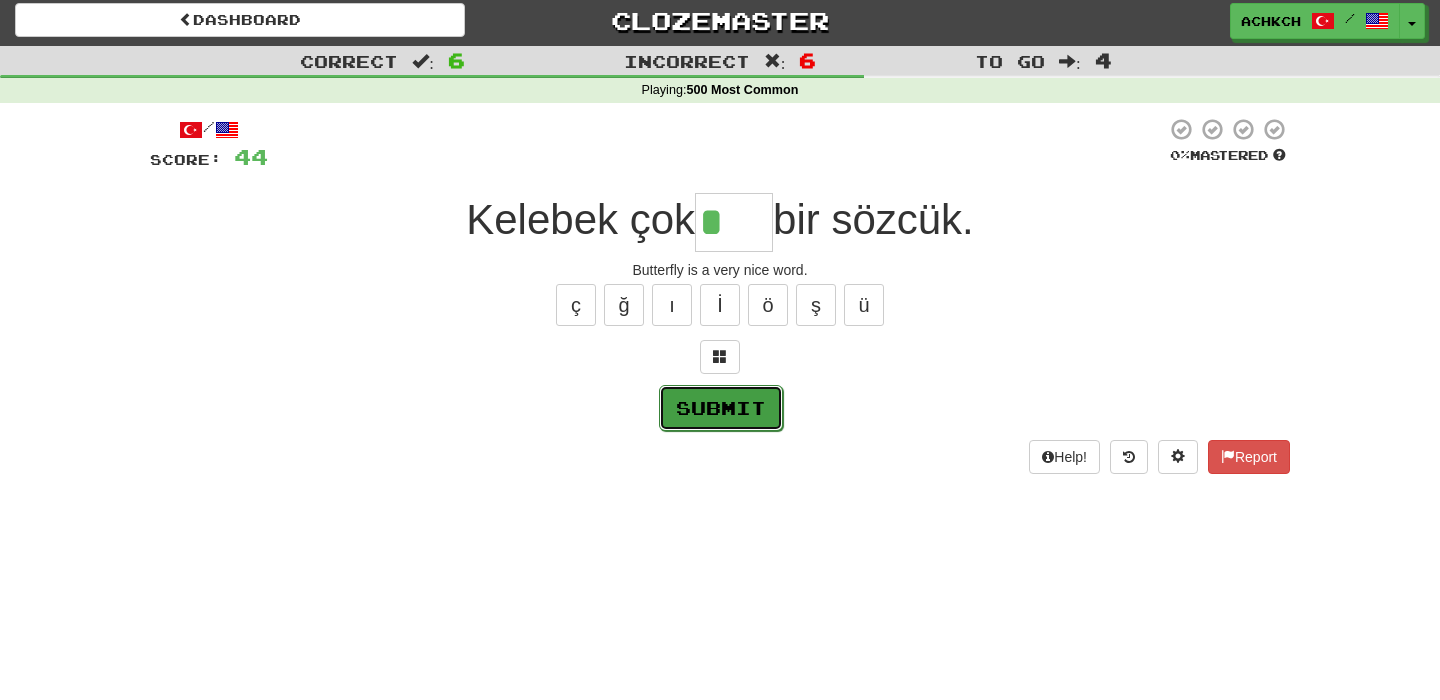 click on "Submit" at bounding box center [721, 408] 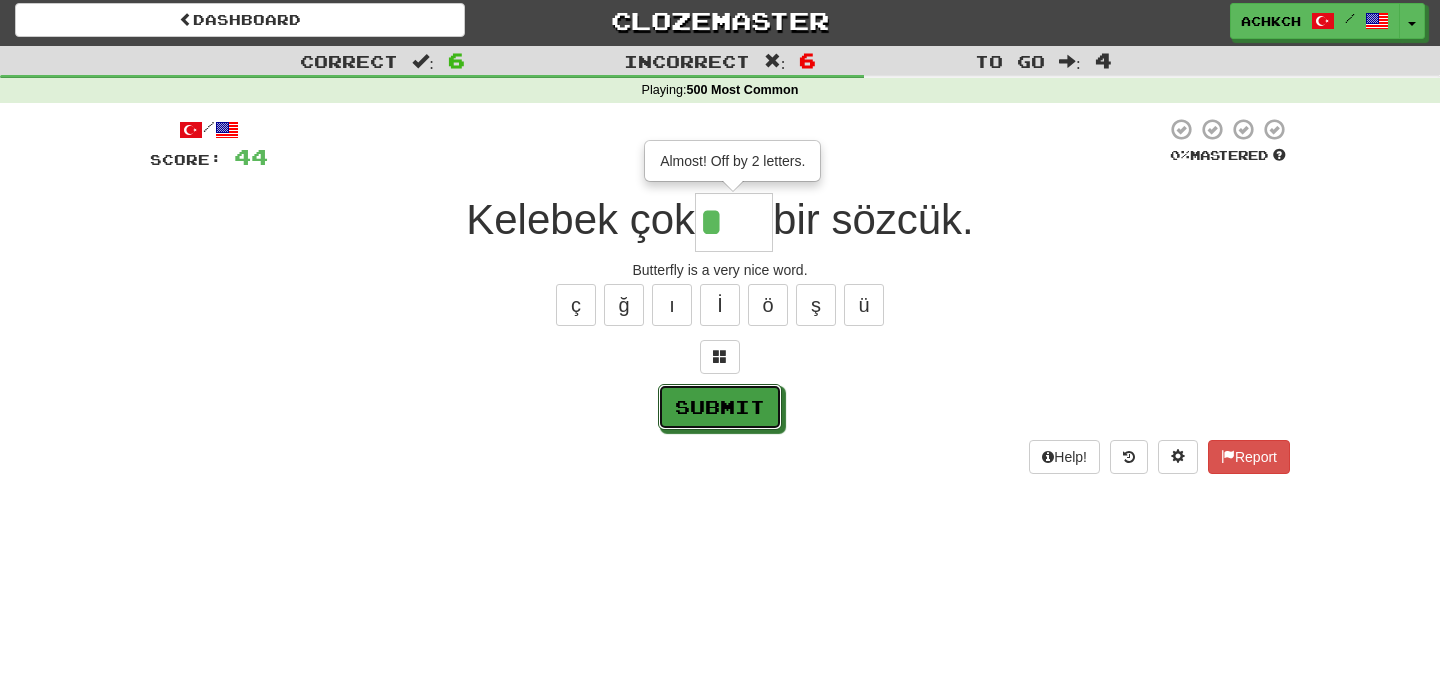 click on "Submit" at bounding box center (720, 407) 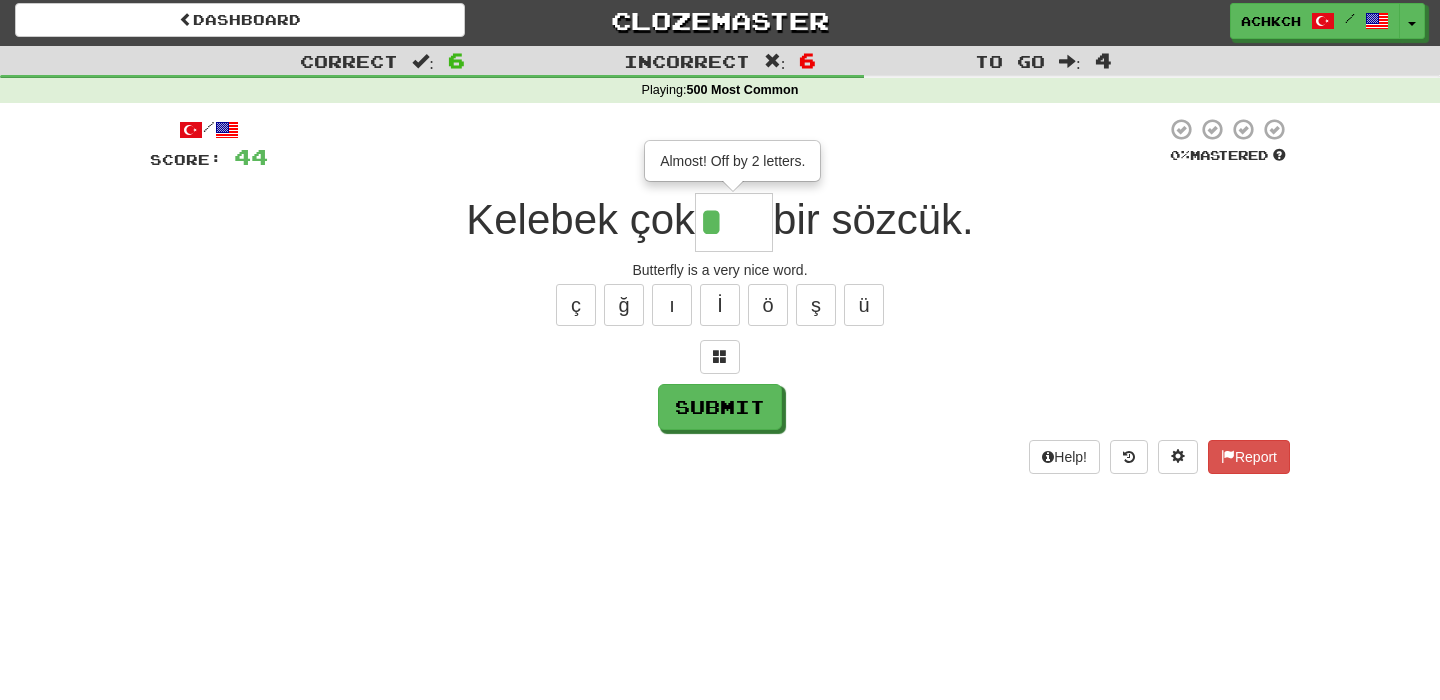 type on "***" 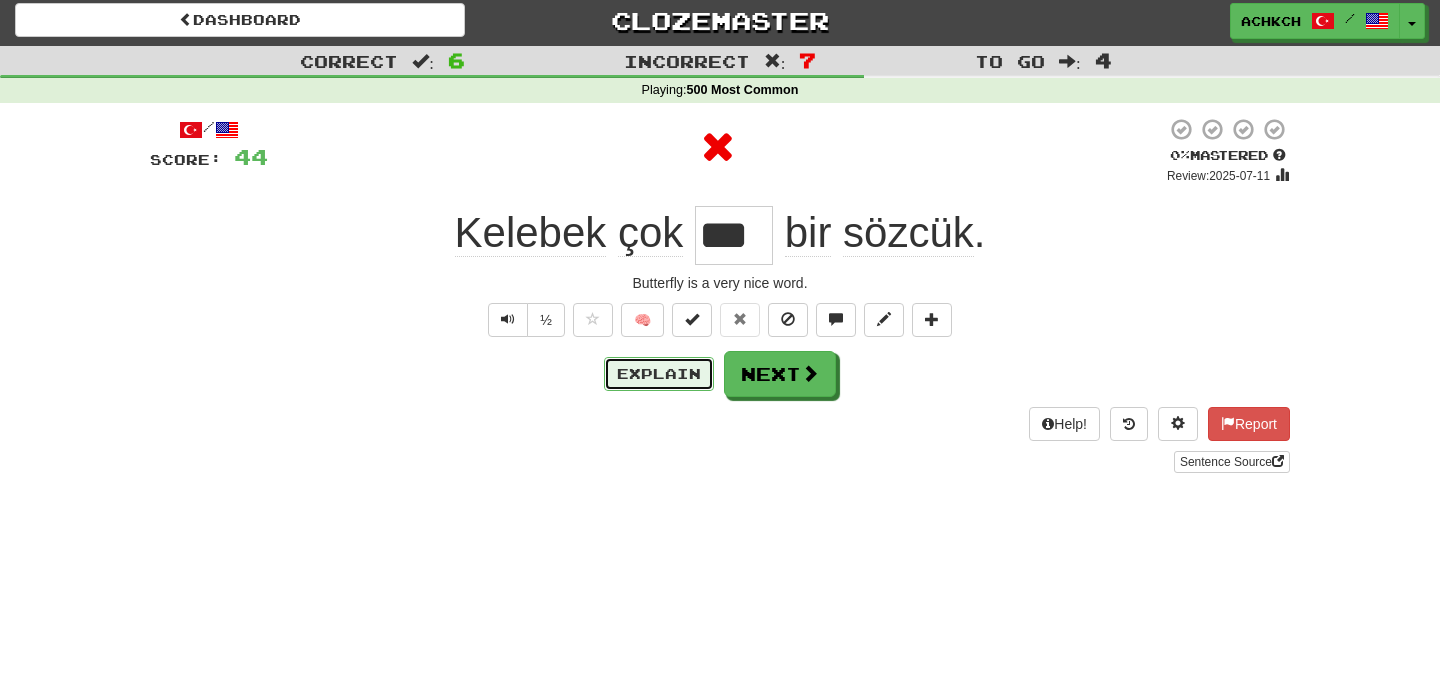 click on "Explain" at bounding box center (659, 374) 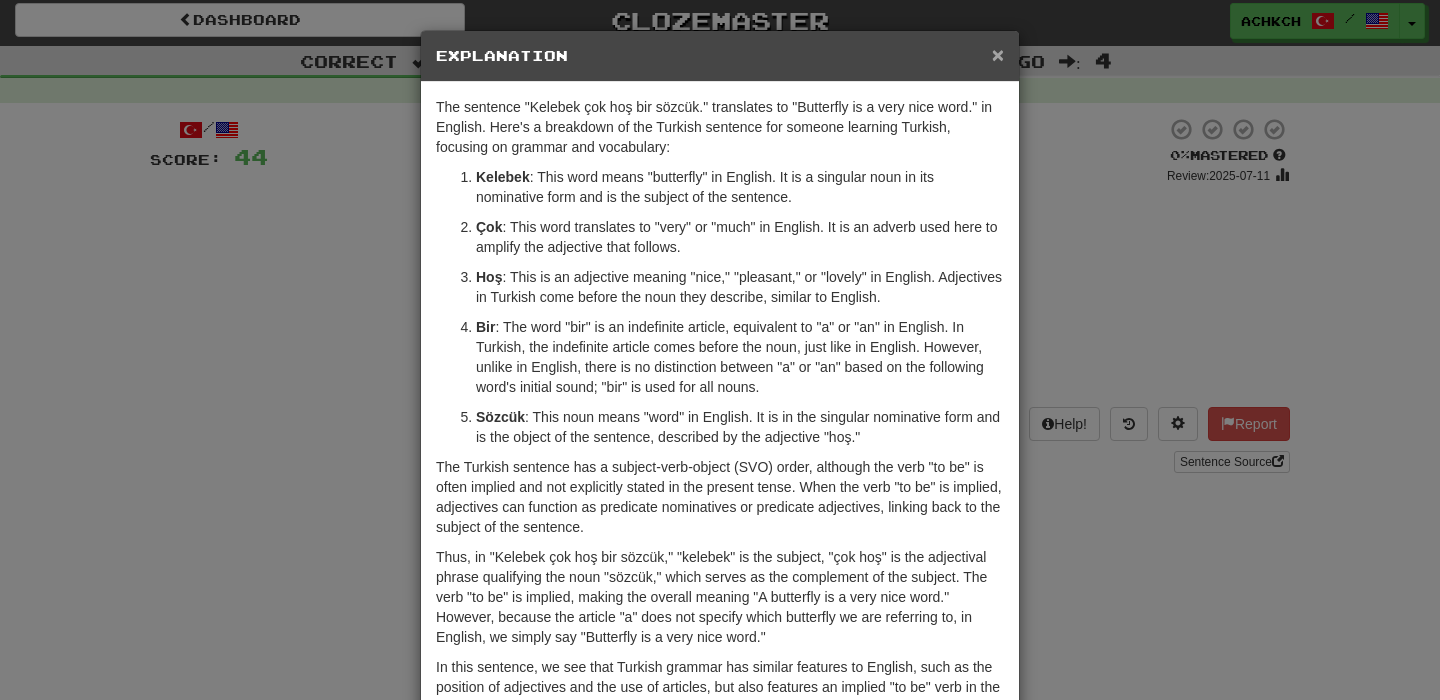 click on "×" at bounding box center [998, 54] 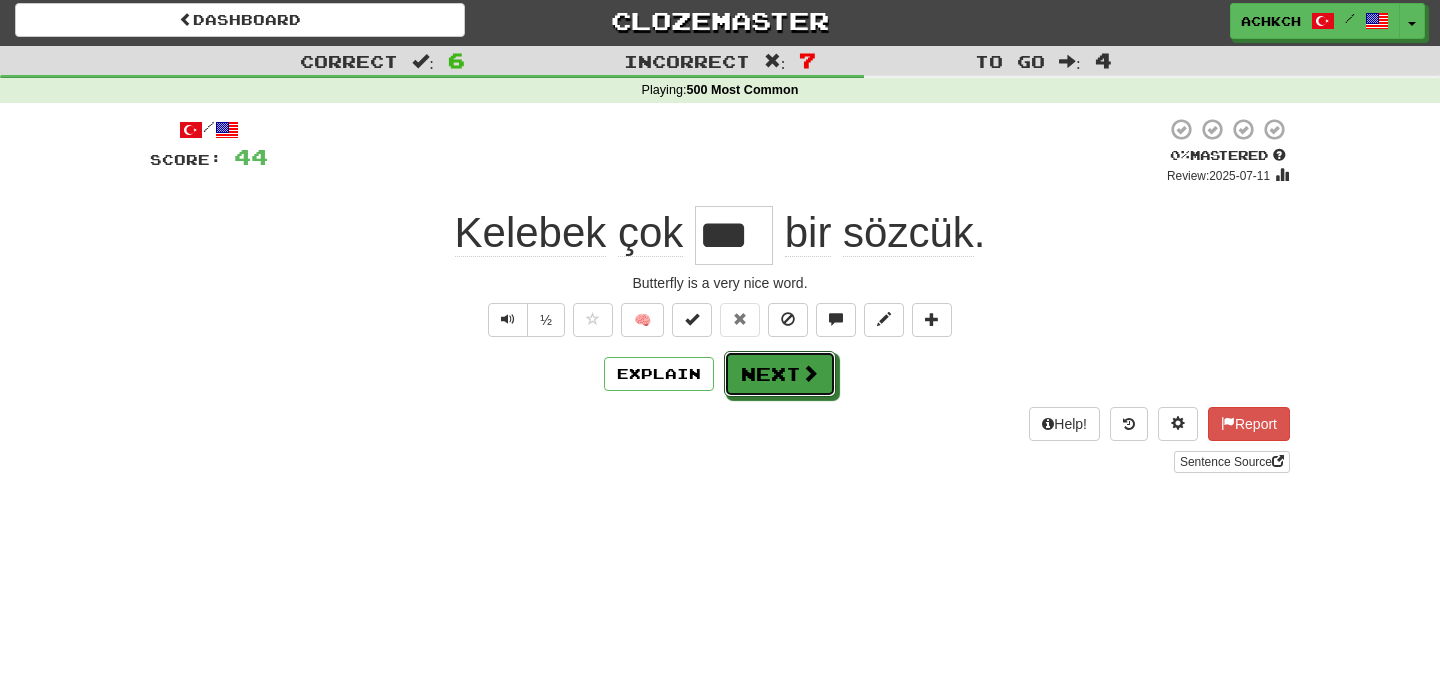 click on "Next" at bounding box center (780, 374) 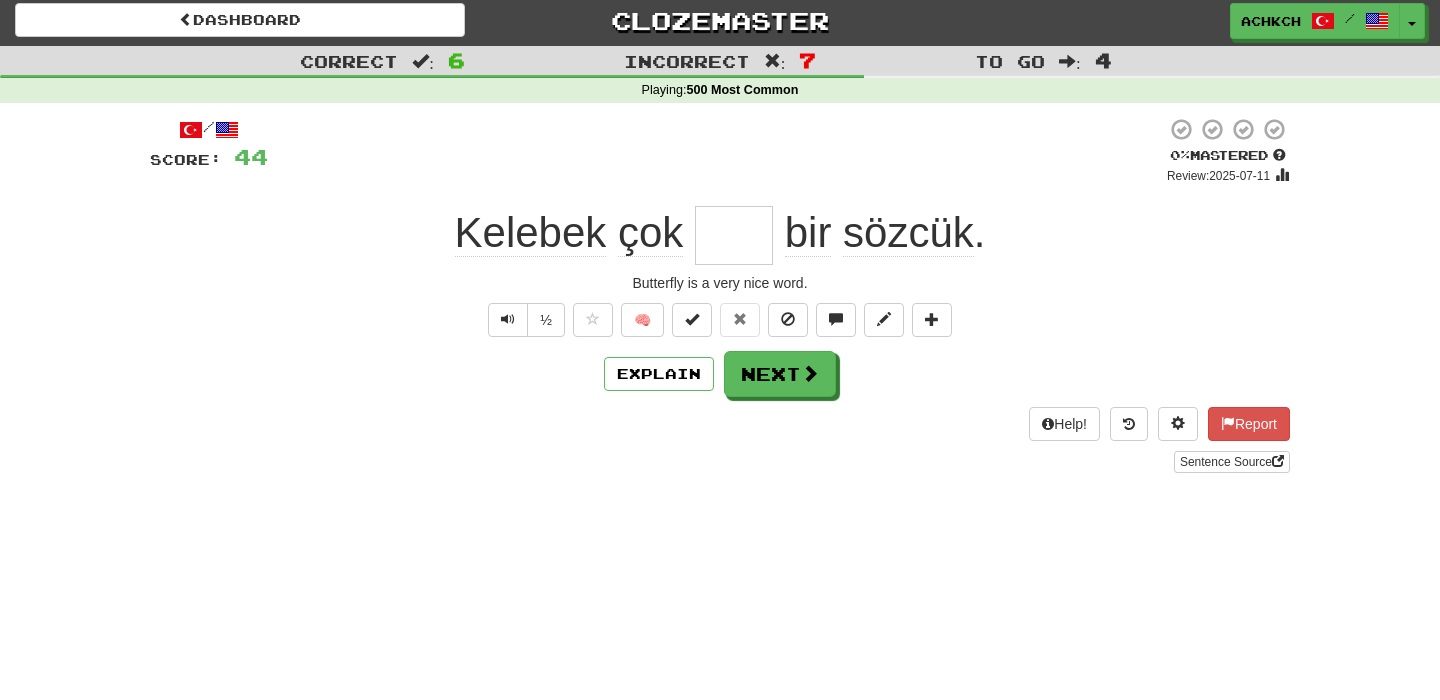 scroll, scrollTop: 0, scrollLeft: 0, axis: both 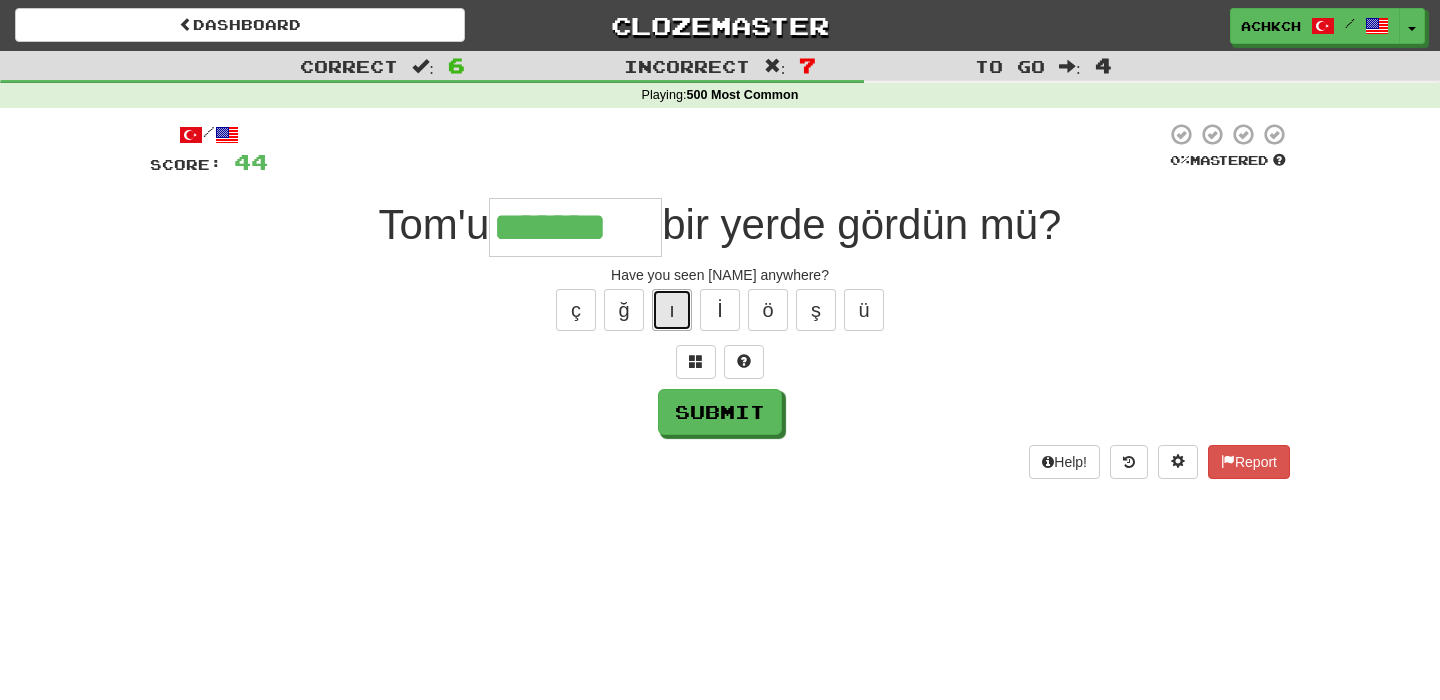 click on "ı" at bounding box center [672, 310] 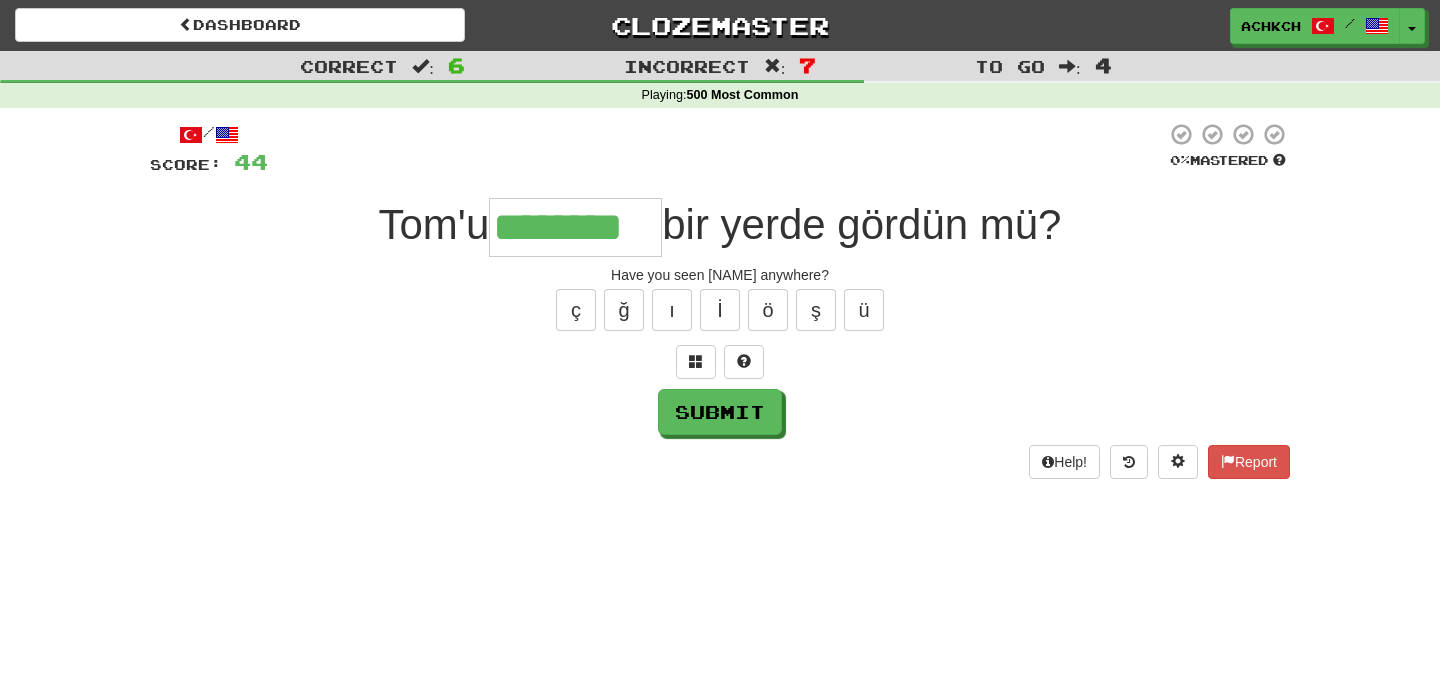 type on "********" 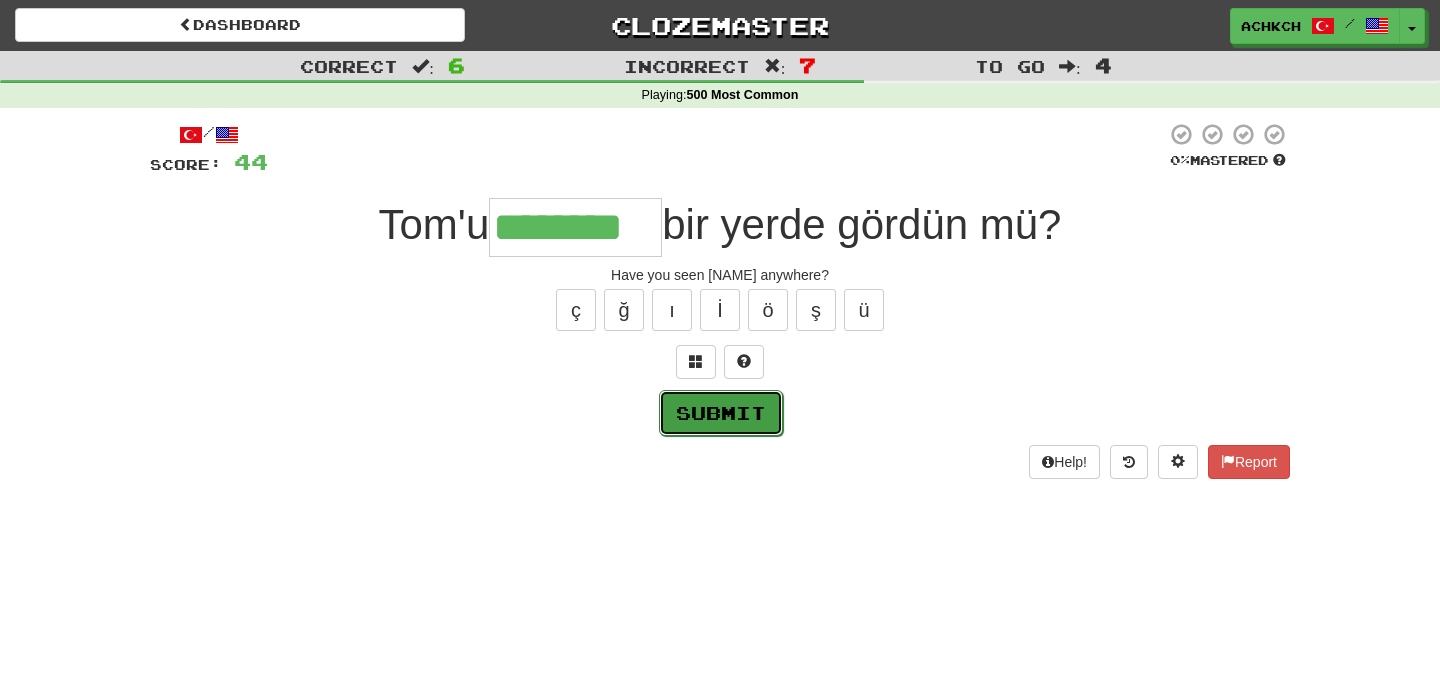 click on "Submit" at bounding box center [721, 413] 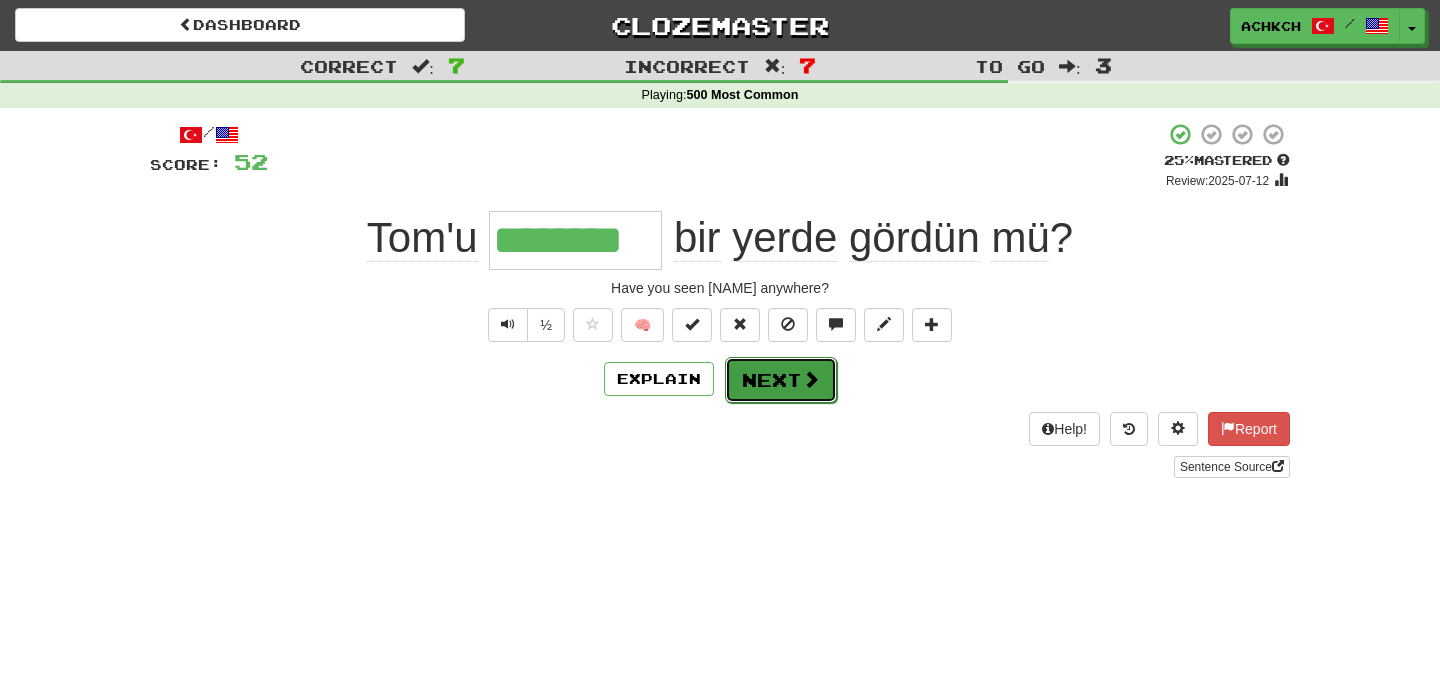 click on "Next" at bounding box center [781, 380] 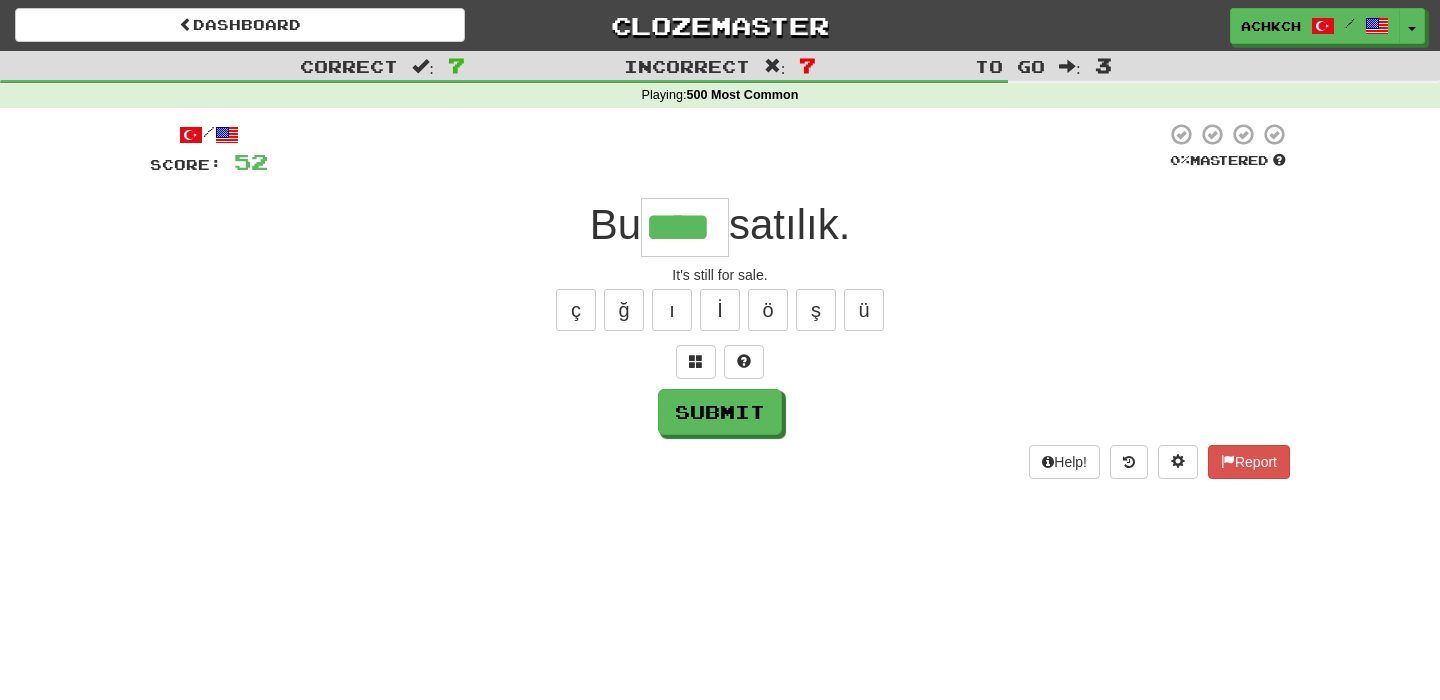 type on "****" 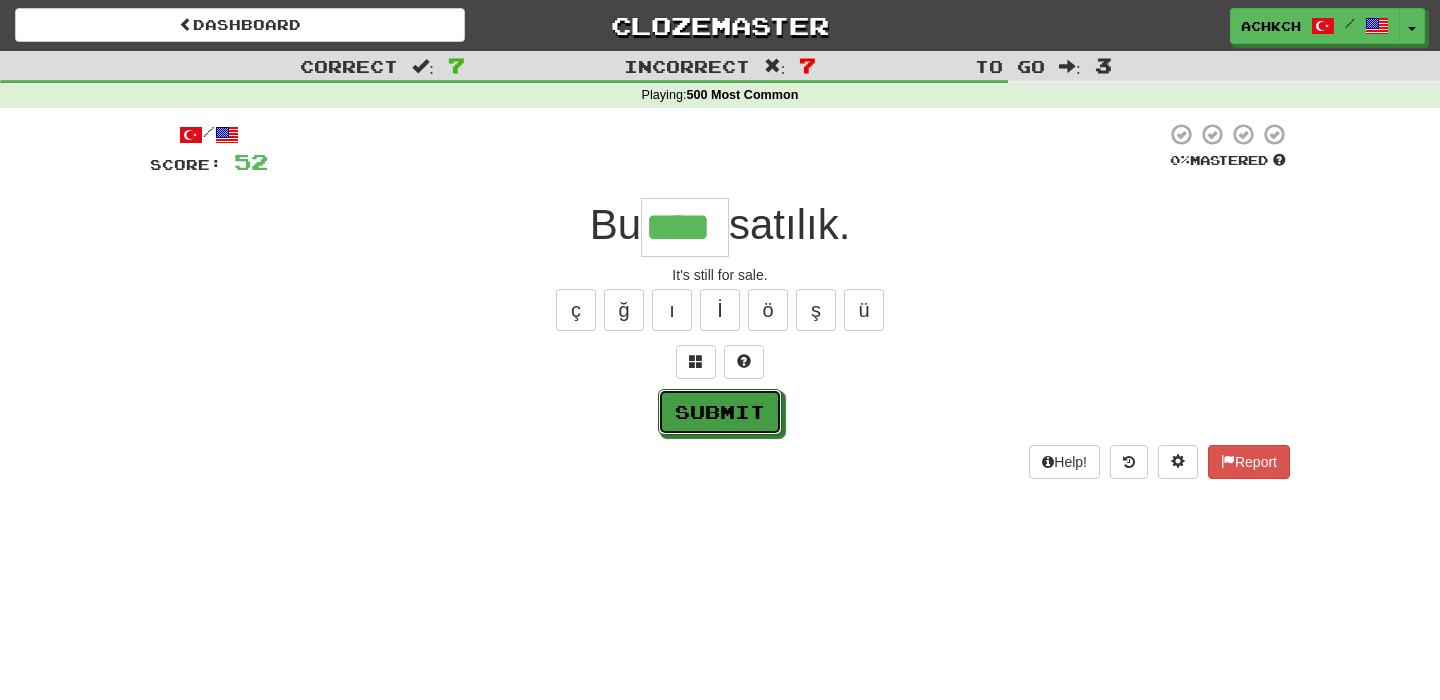 click on "Submit" at bounding box center (720, 412) 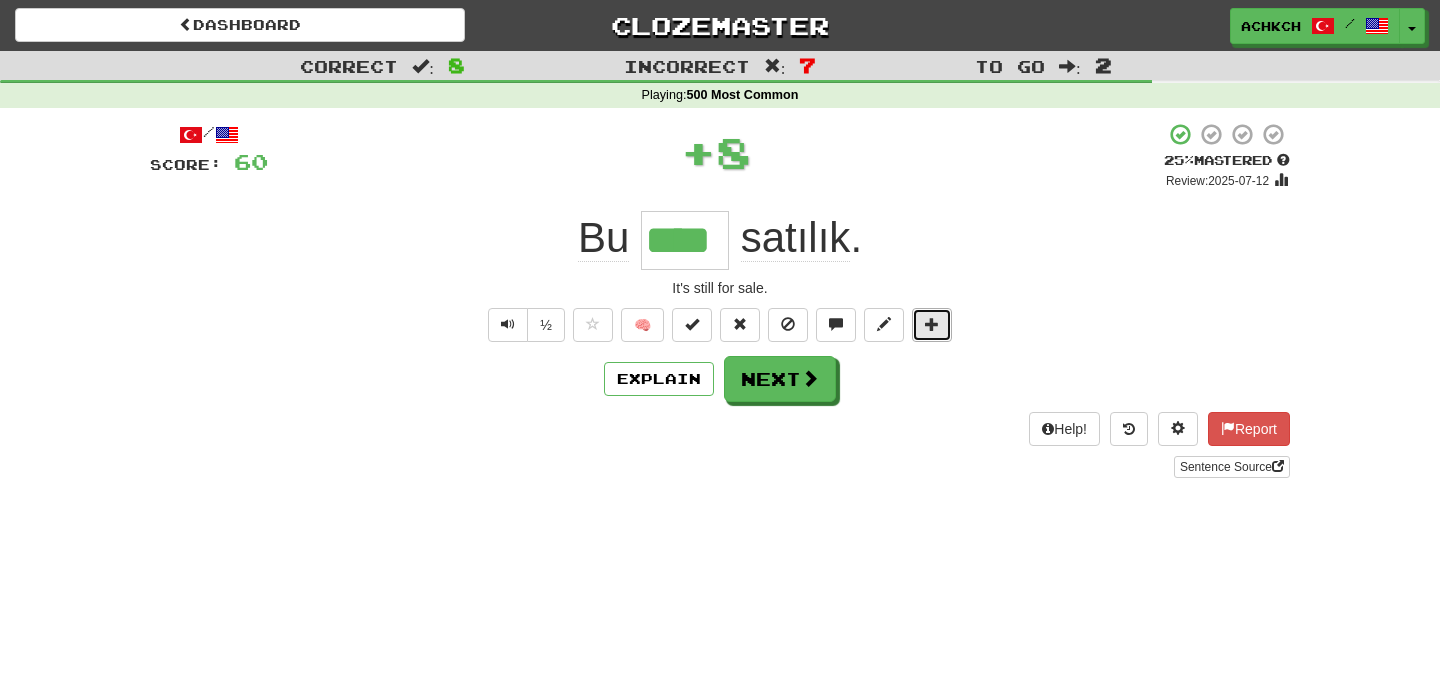 click at bounding box center (932, 325) 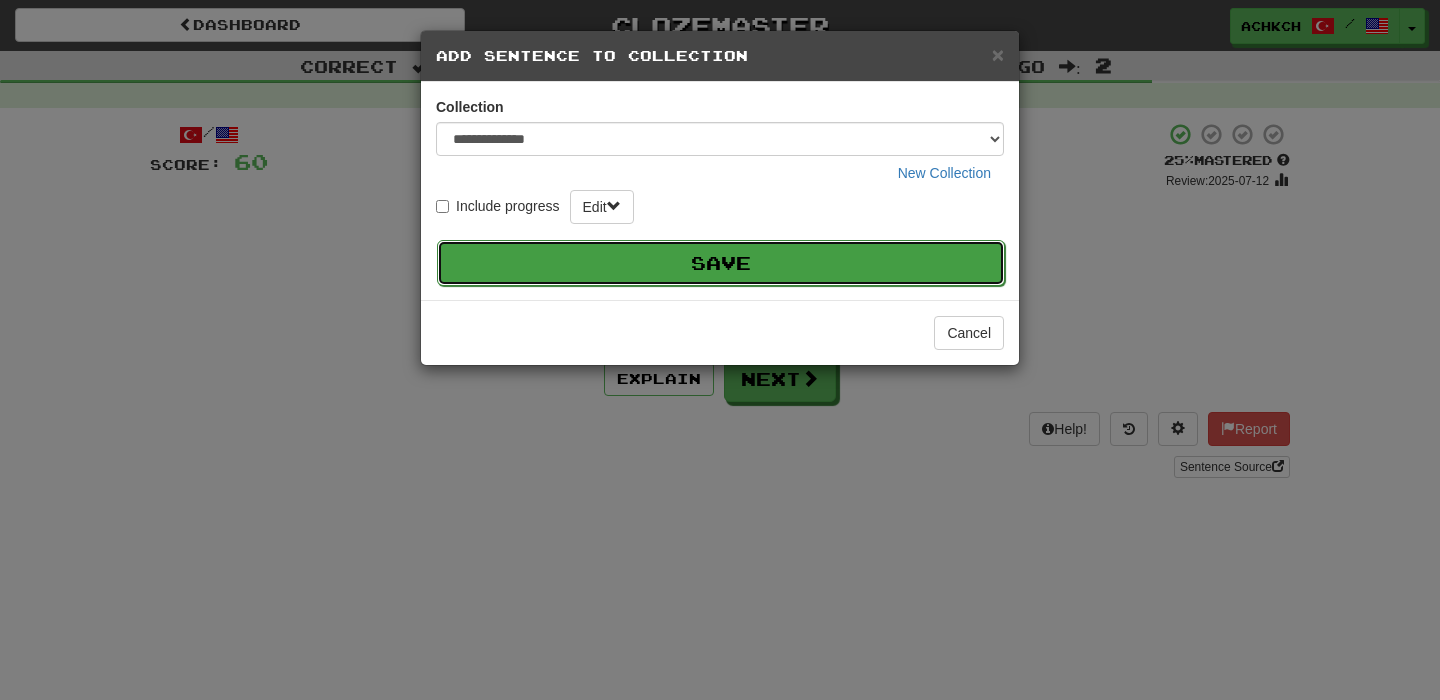 click on "Save" at bounding box center (721, 263) 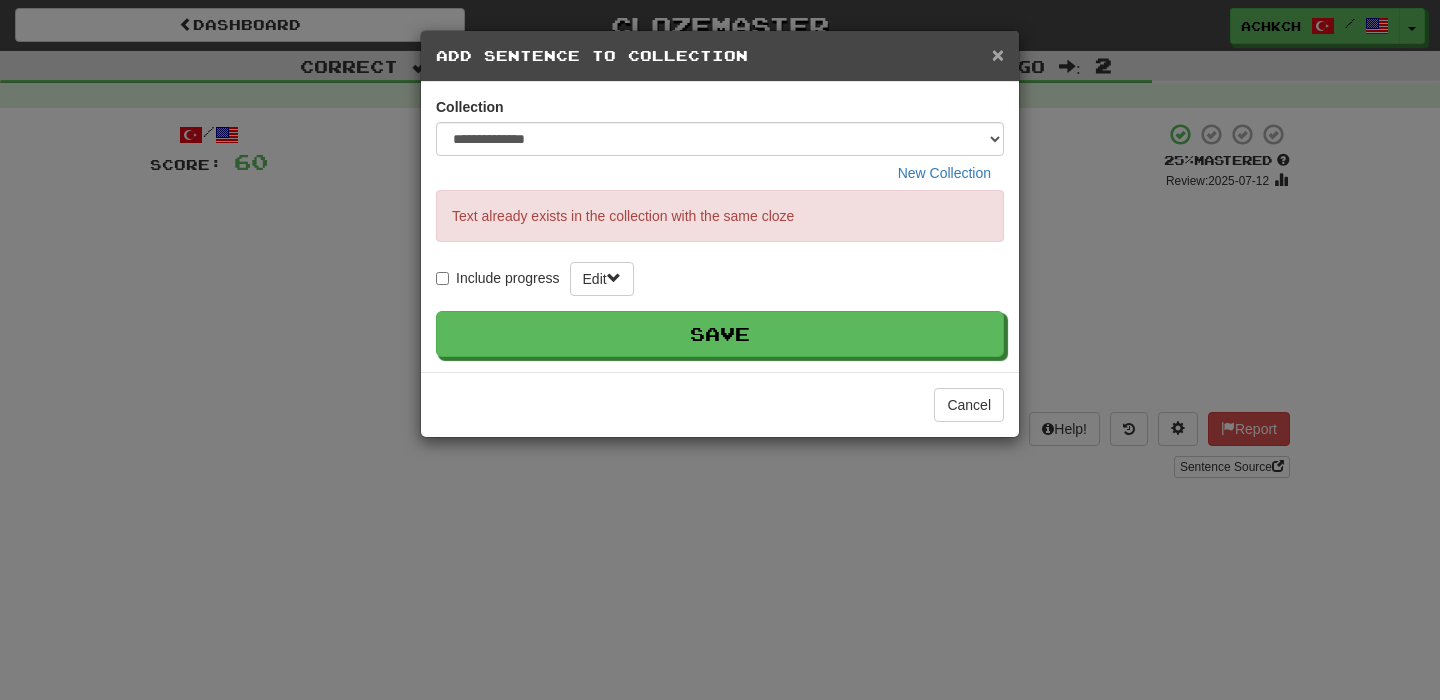 click on "×" at bounding box center [998, 54] 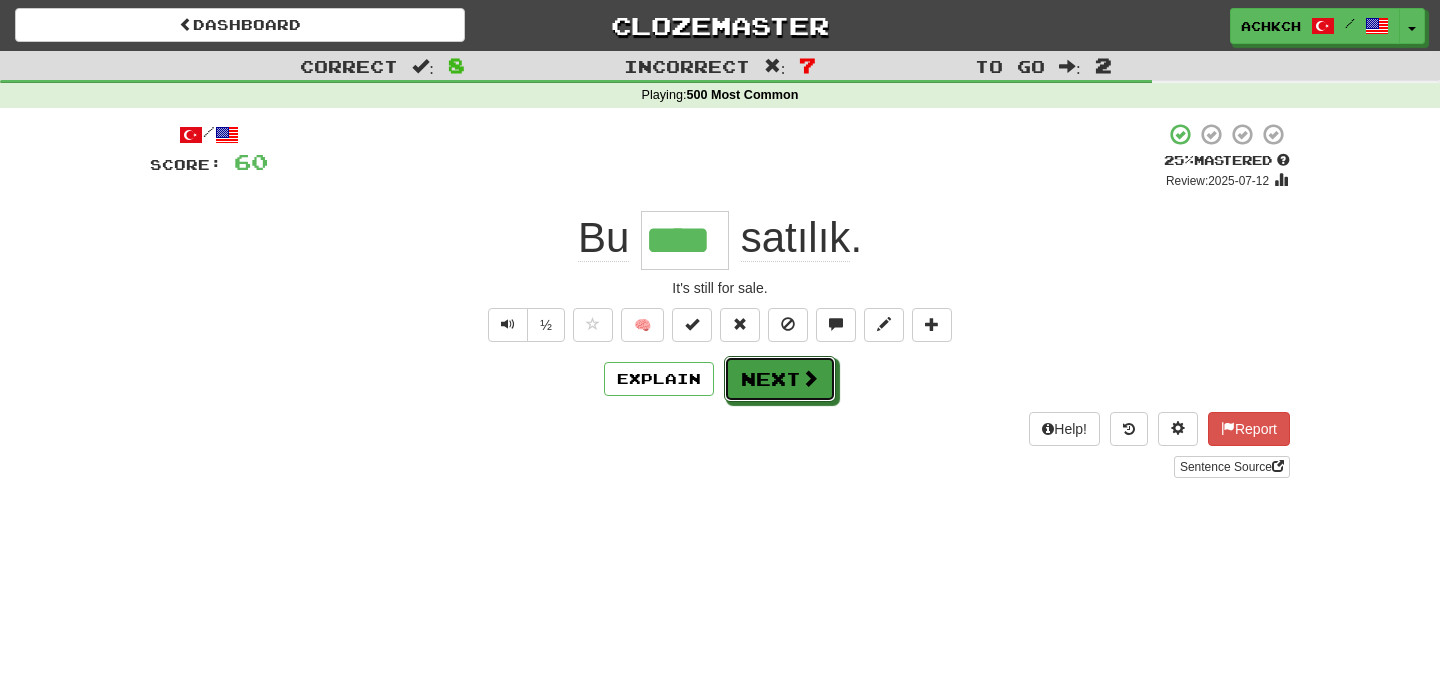 click on "Next" at bounding box center [780, 379] 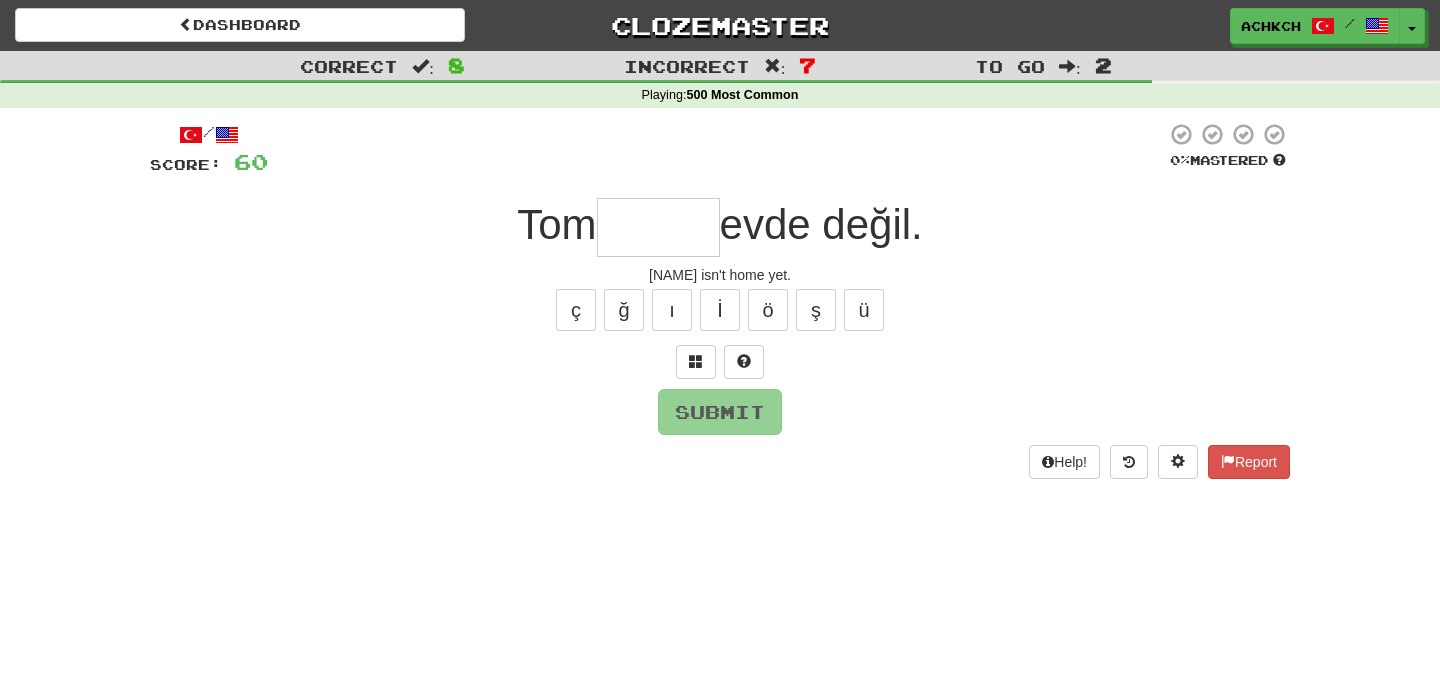 click at bounding box center [658, 227] 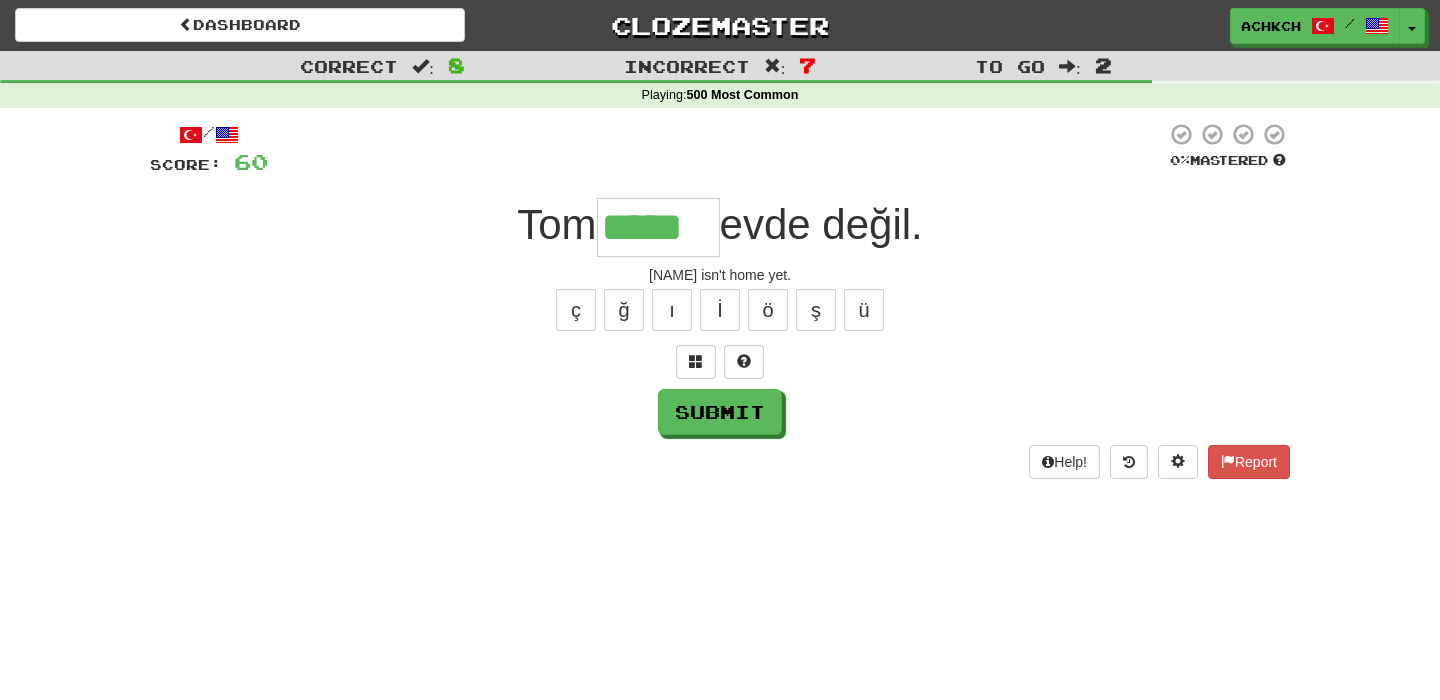 type on "*****" 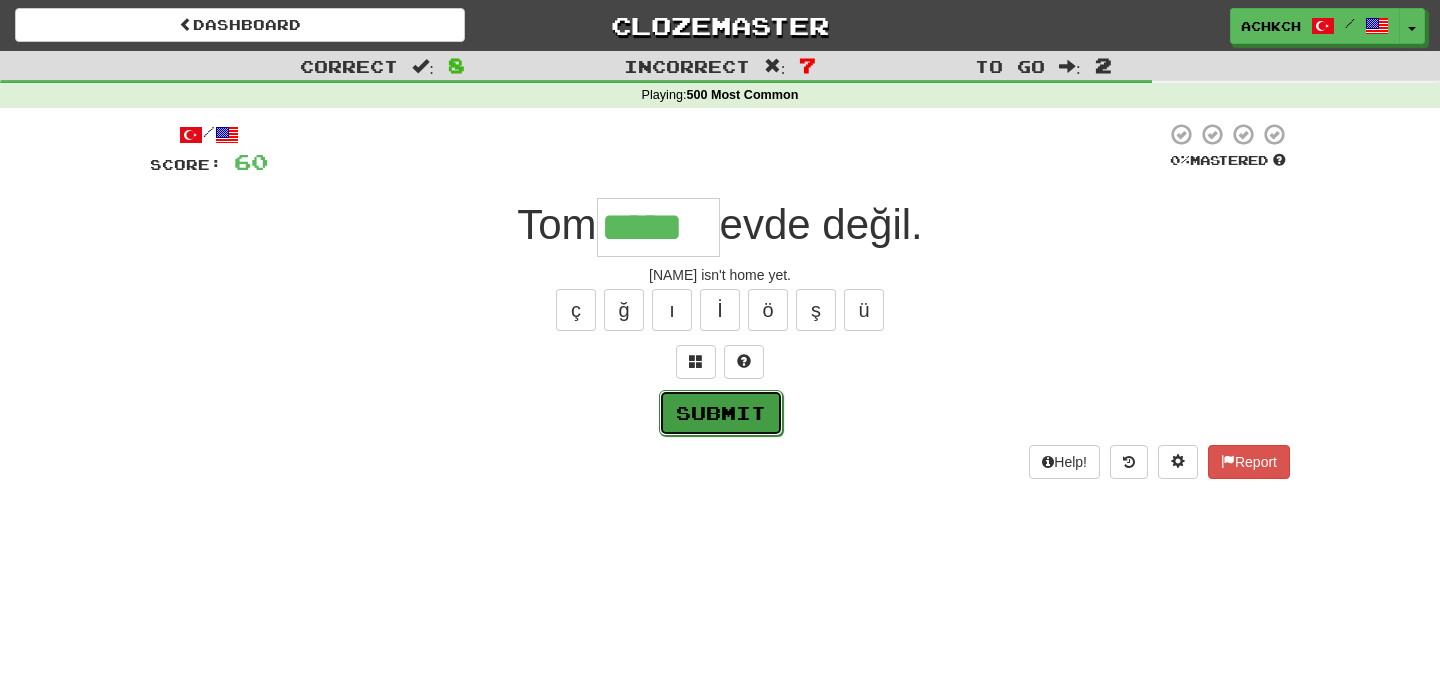 click on "Submit" at bounding box center [721, 413] 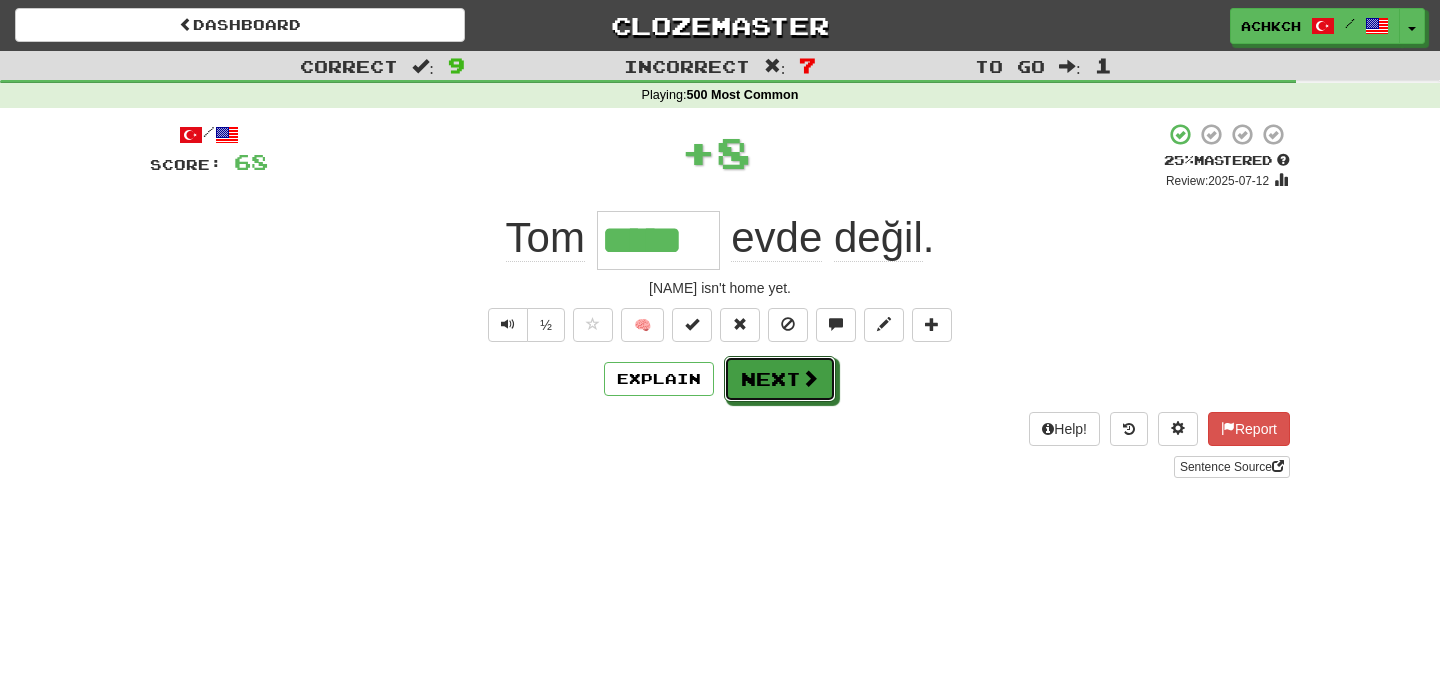 click on "Next" at bounding box center [780, 379] 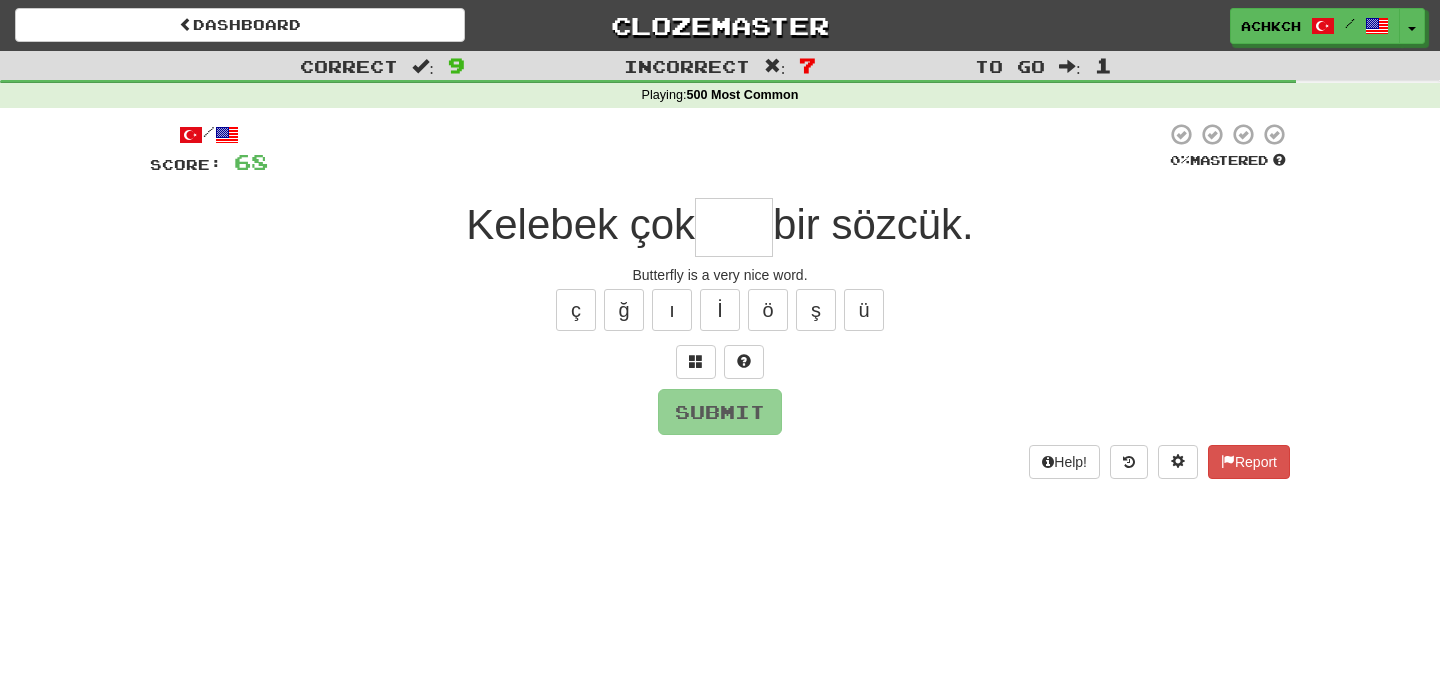 click at bounding box center (734, 227) 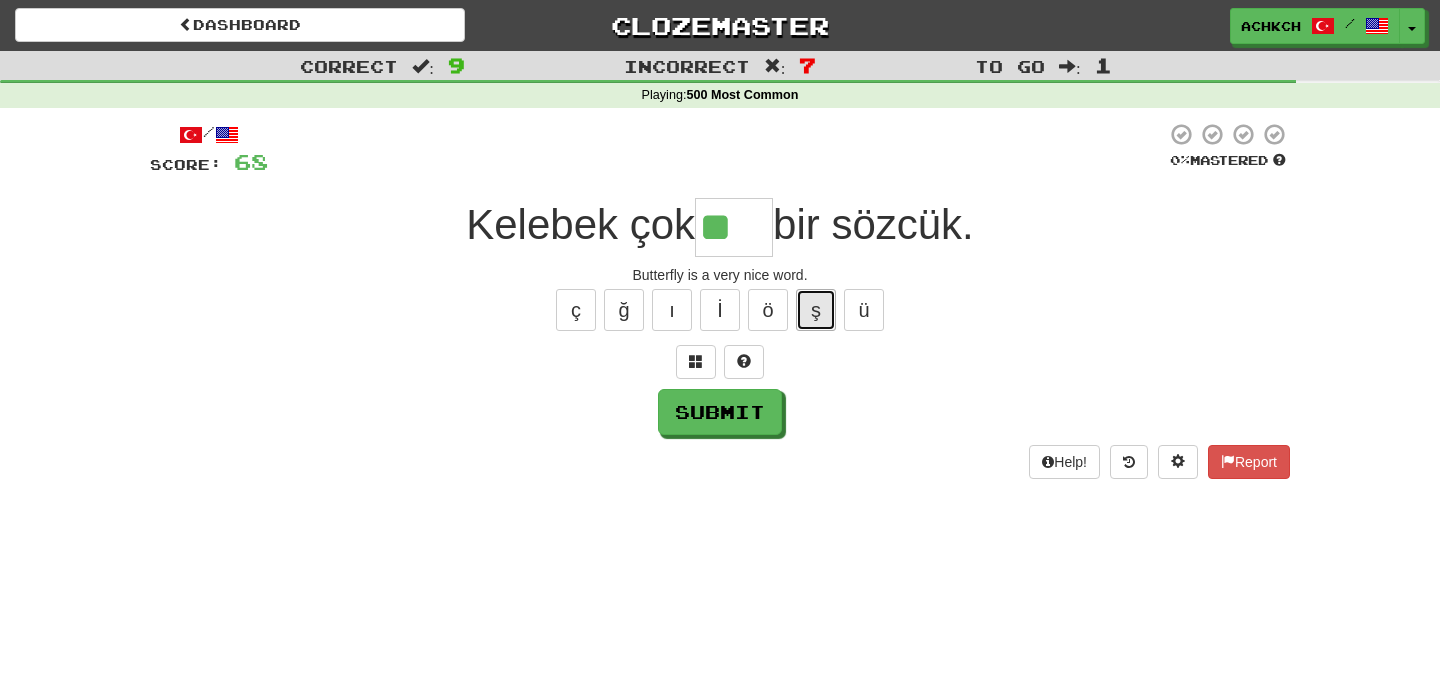click on "ş" at bounding box center (816, 310) 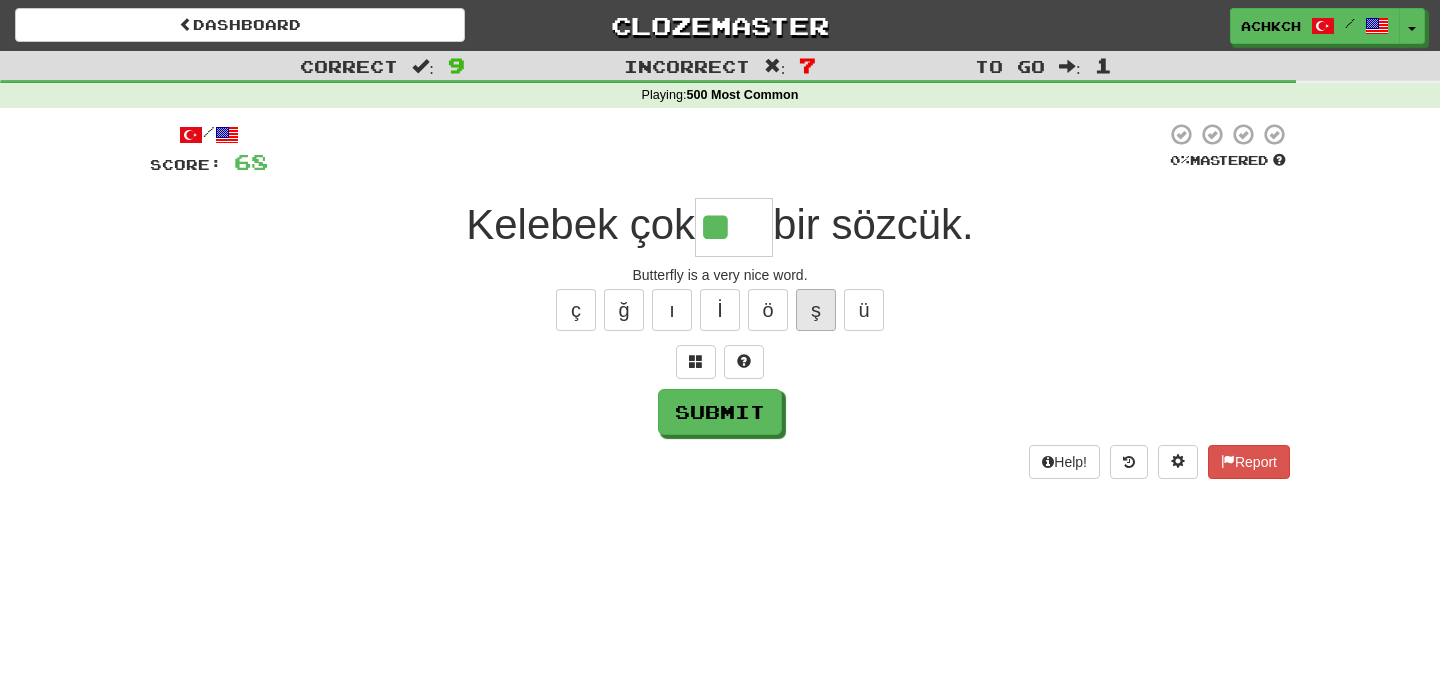 type on "***" 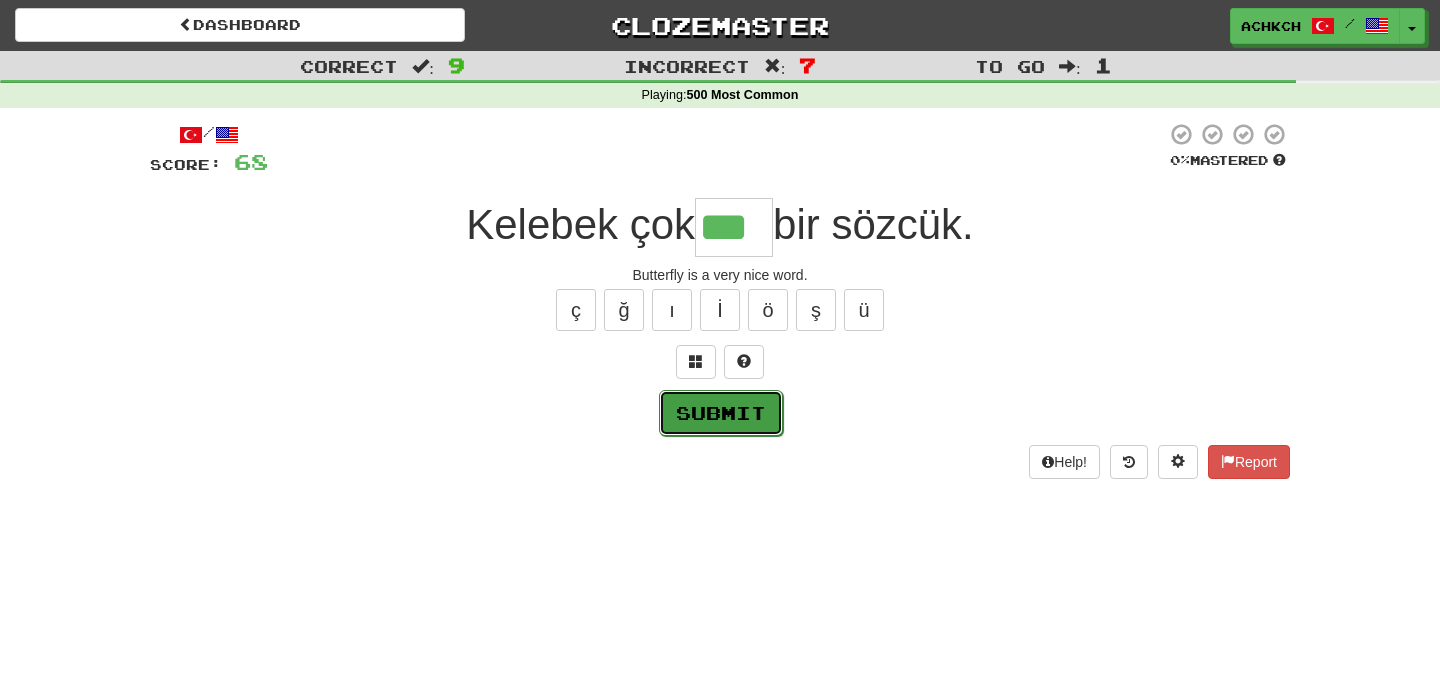 click on "Submit" at bounding box center [721, 413] 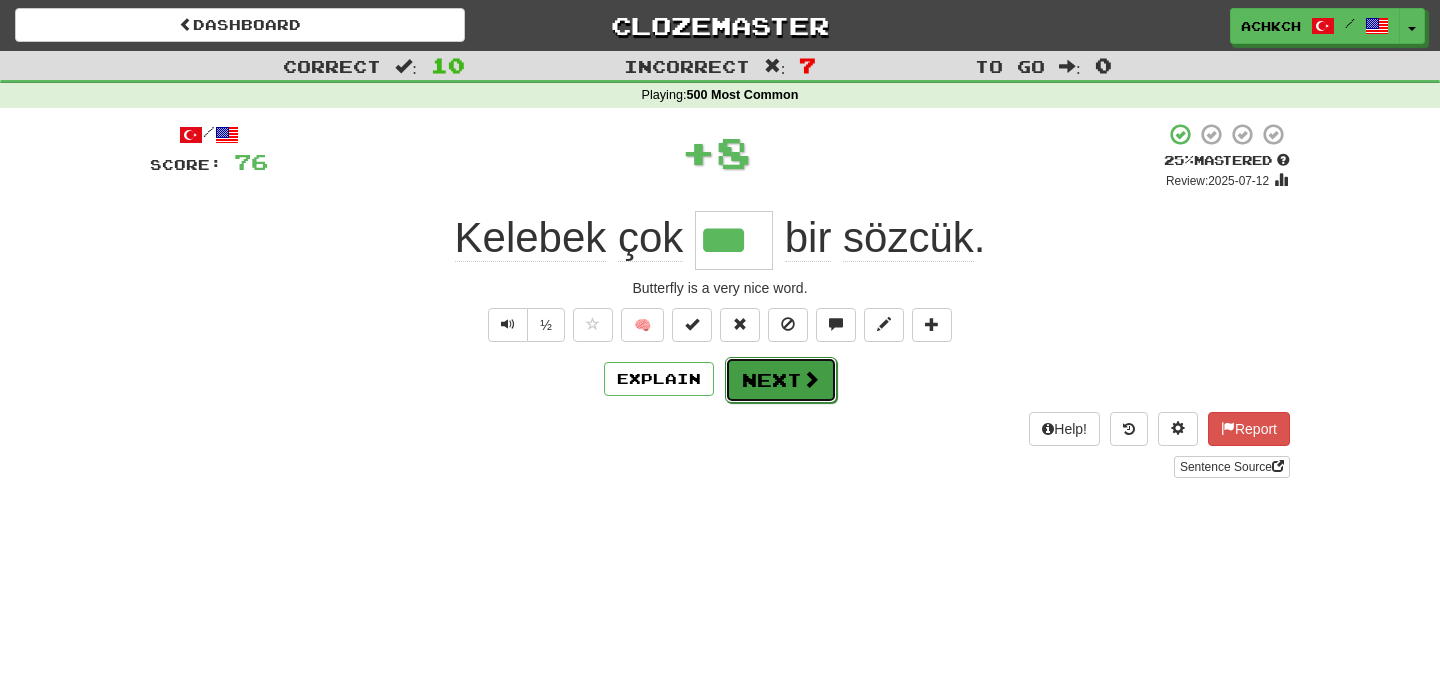 click on "Next" at bounding box center [781, 380] 